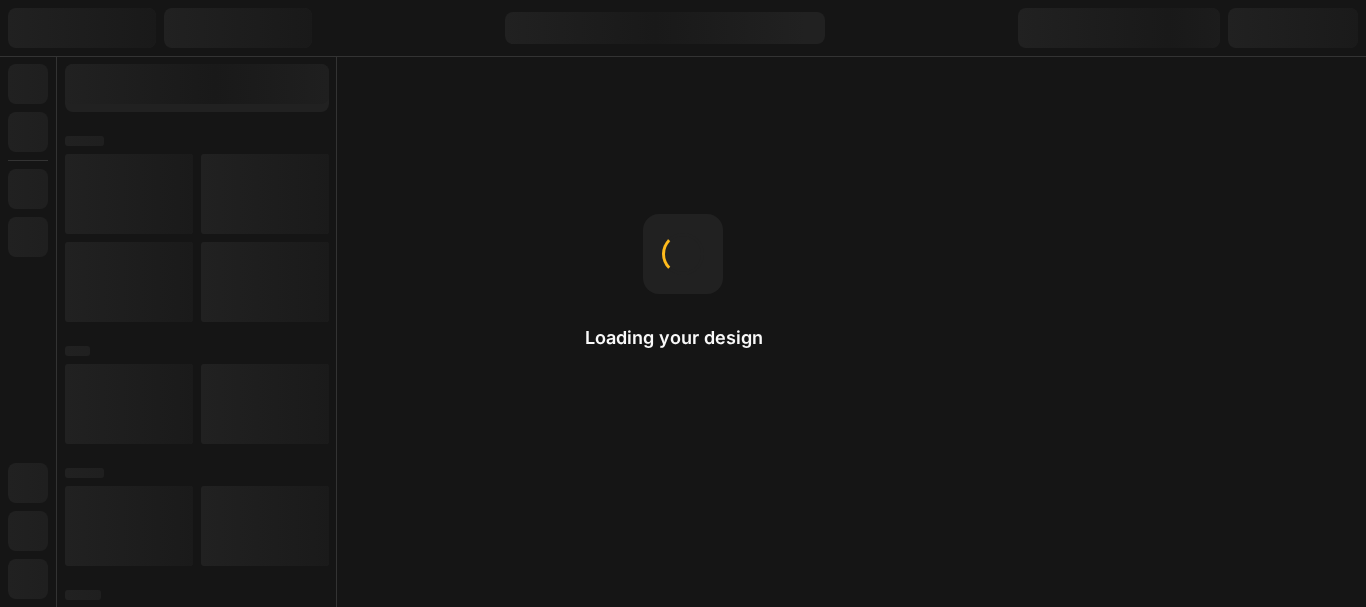 scroll, scrollTop: 0, scrollLeft: 0, axis: both 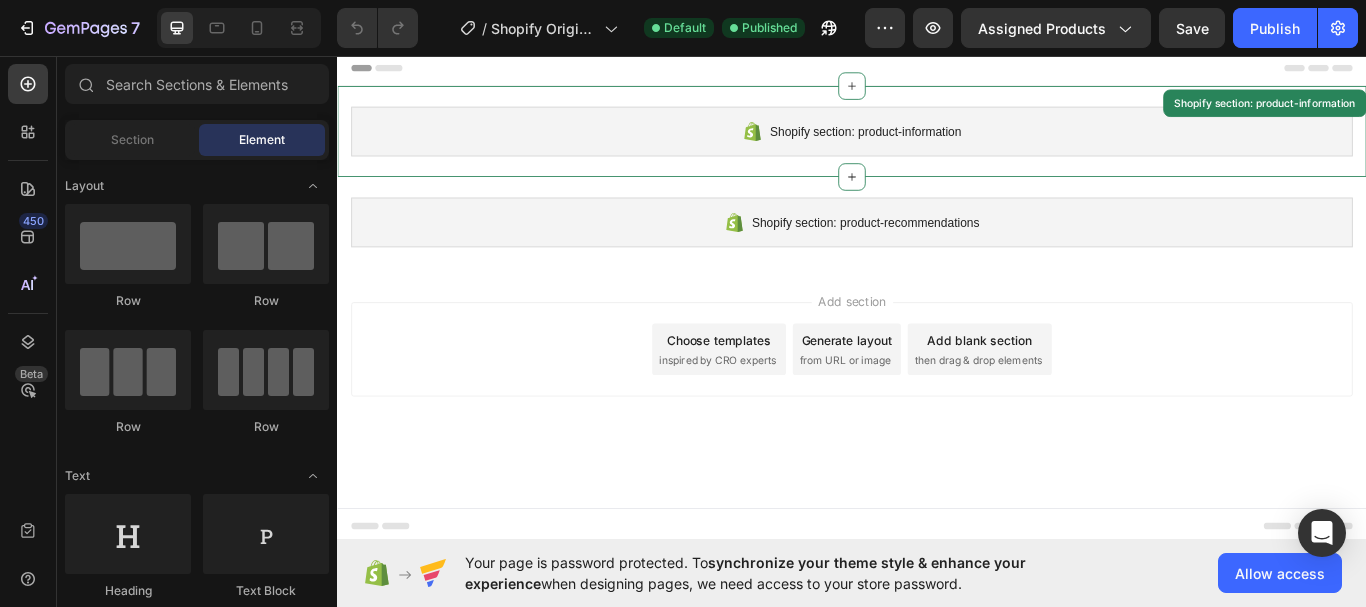 click on "Shopify section: product-information" at bounding box center (937, 145) 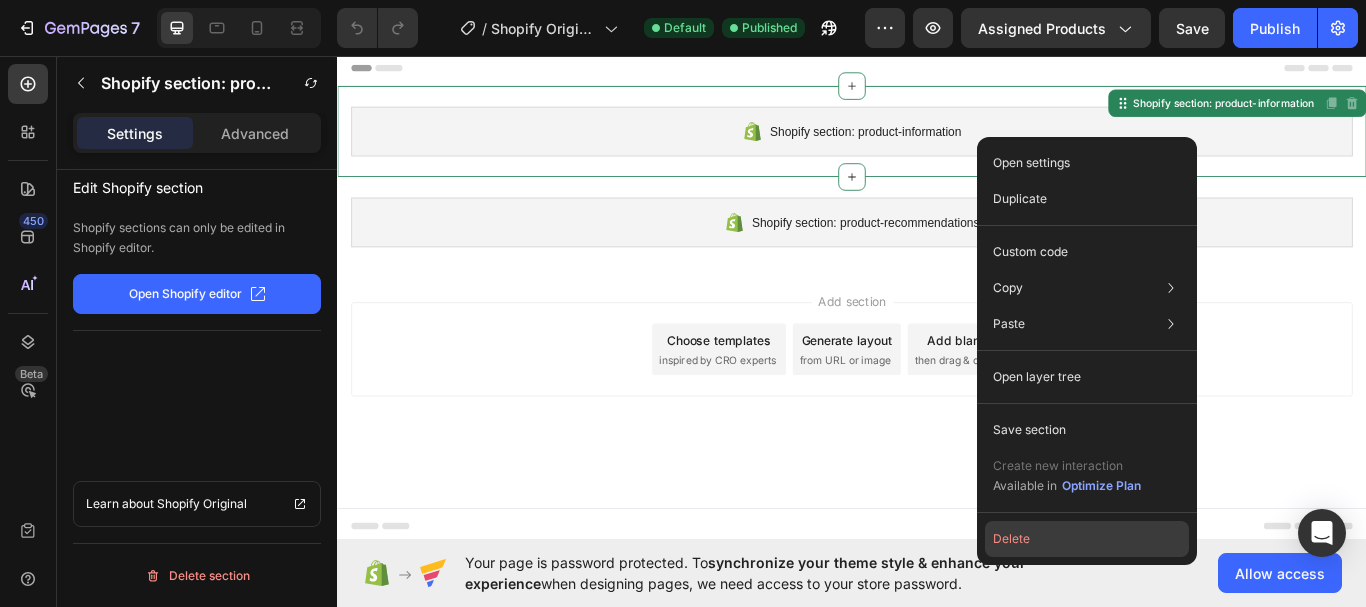click on "Delete" 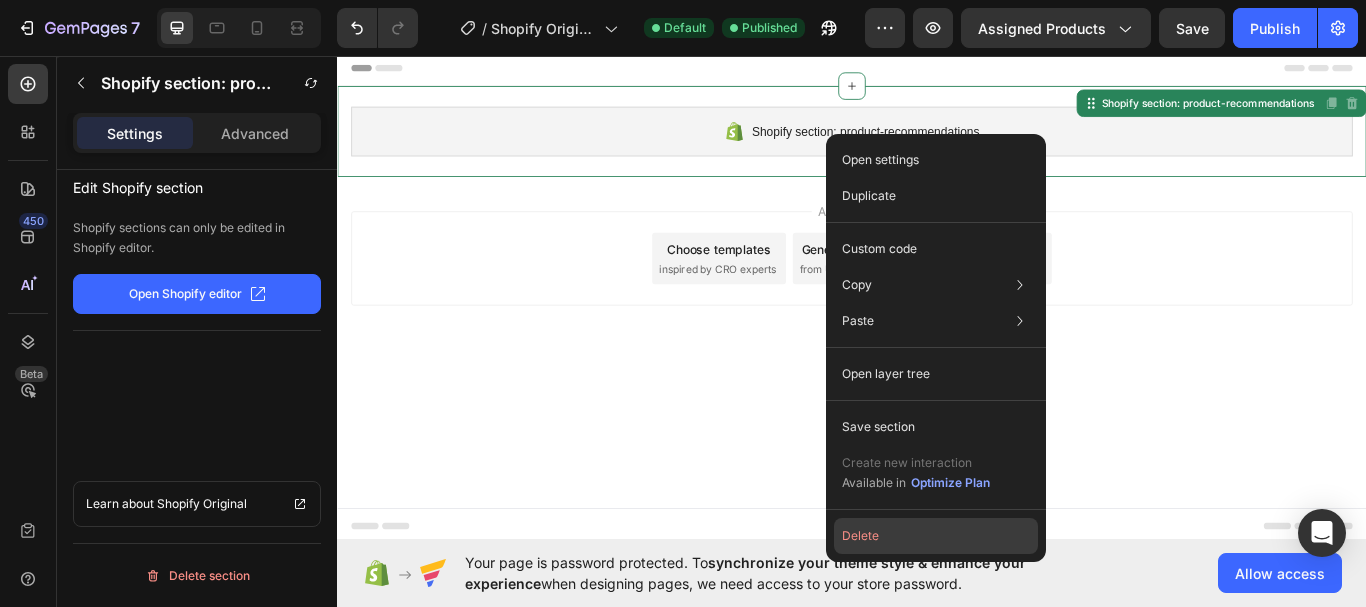 click on "Delete" 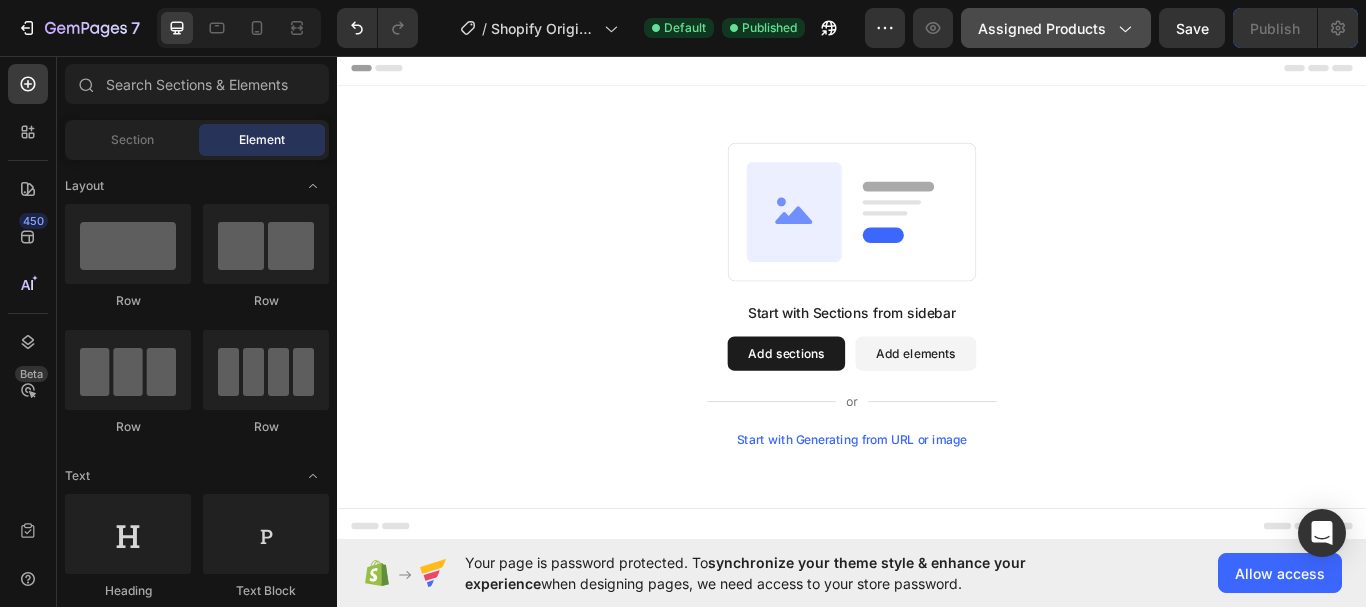 click on "Assigned Products" 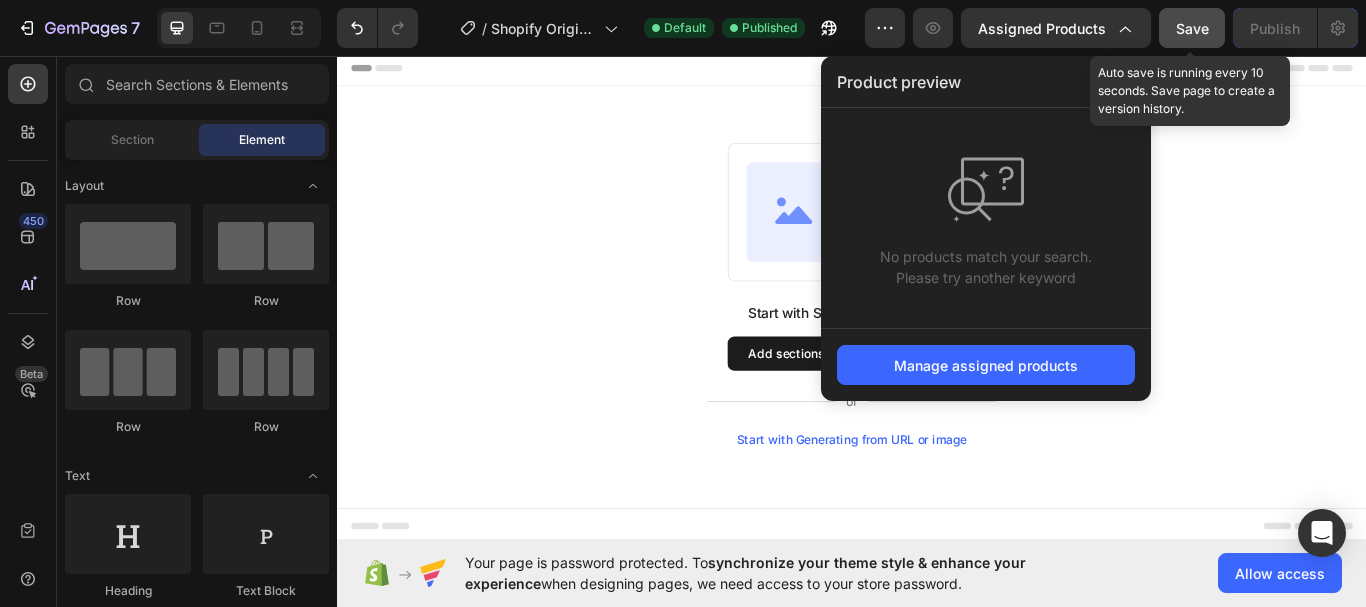 click on "Save" at bounding box center [1192, 28] 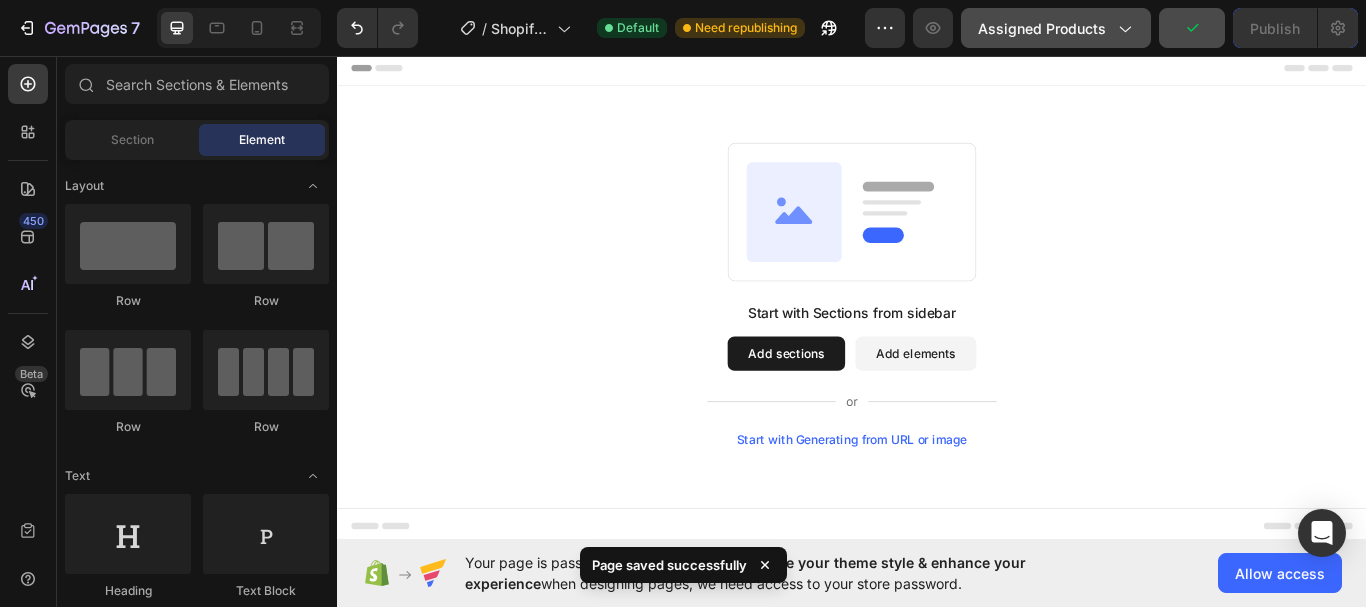 click on "Assigned Products" at bounding box center [1056, 28] 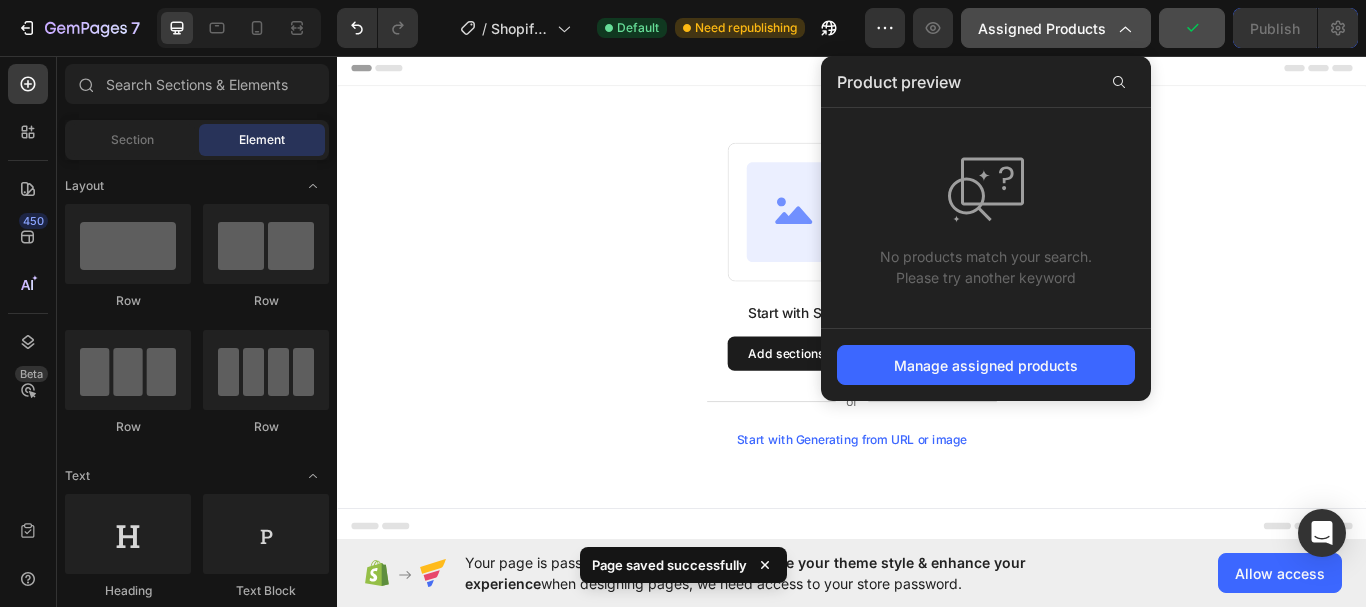 click on "Assigned Products" at bounding box center [1056, 28] 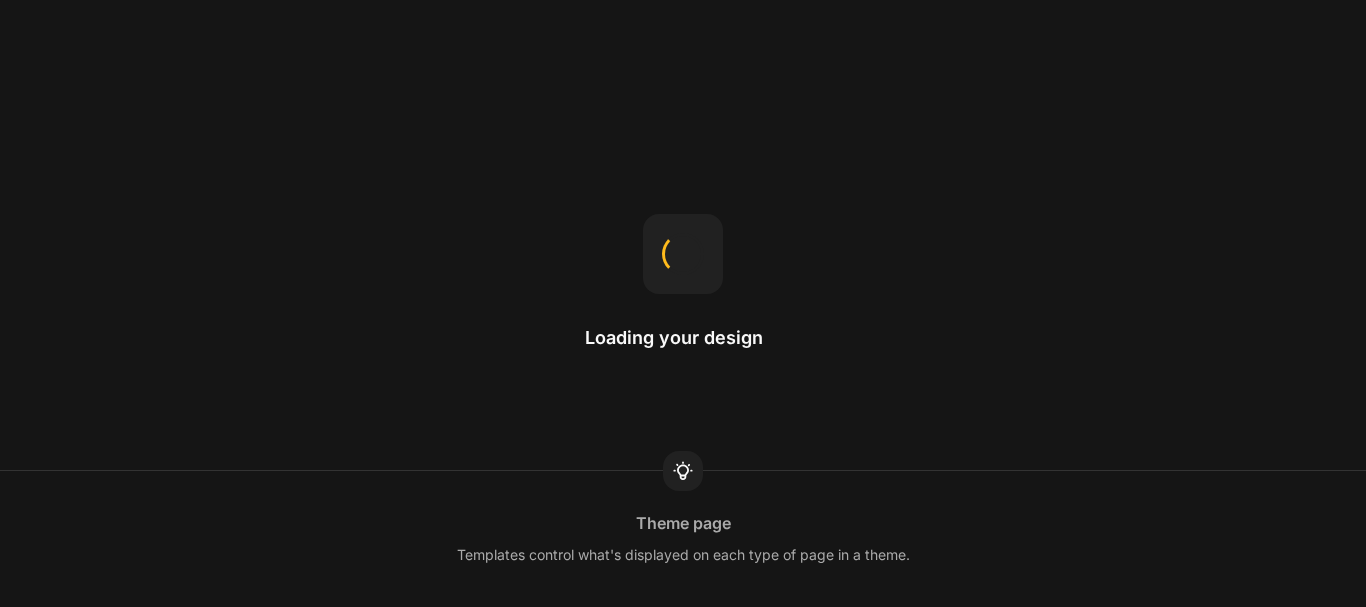 scroll, scrollTop: 0, scrollLeft: 0, axis: both 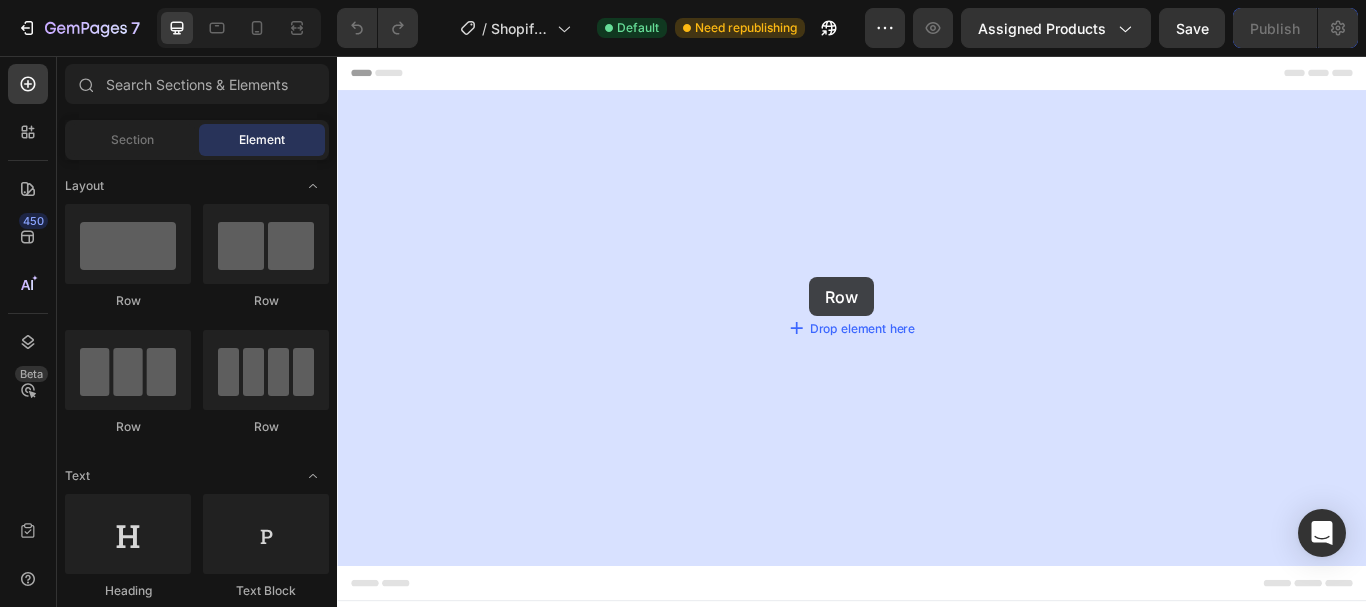 drag, startPoint x: 476, startPoint y: 312, endPoint x: 889, endPoint y: 314, distance: 413.00485 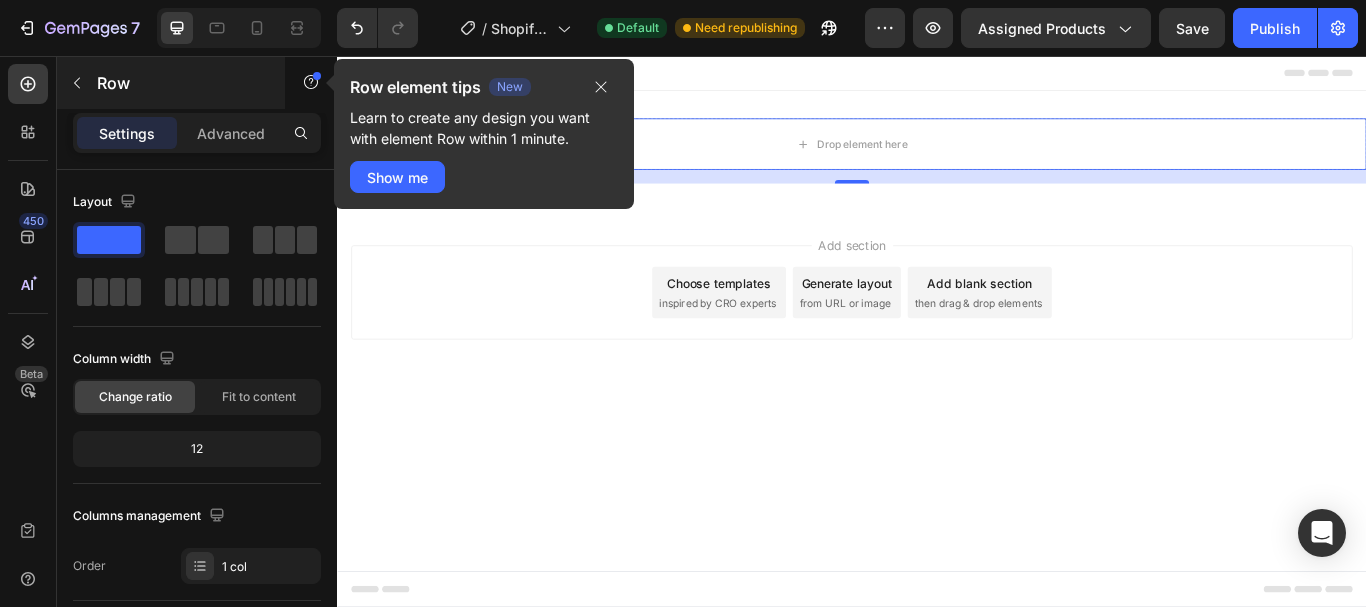 scroll, scrollTop: 100, scrollLeft: 0, axis: vertical 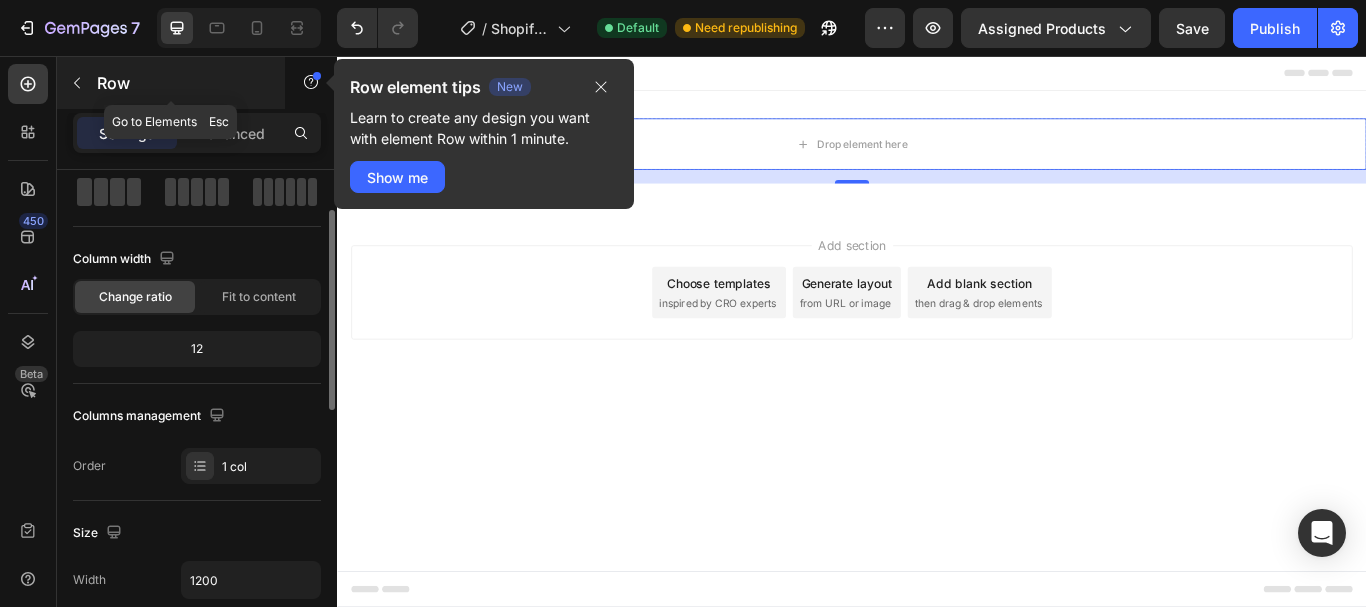 click 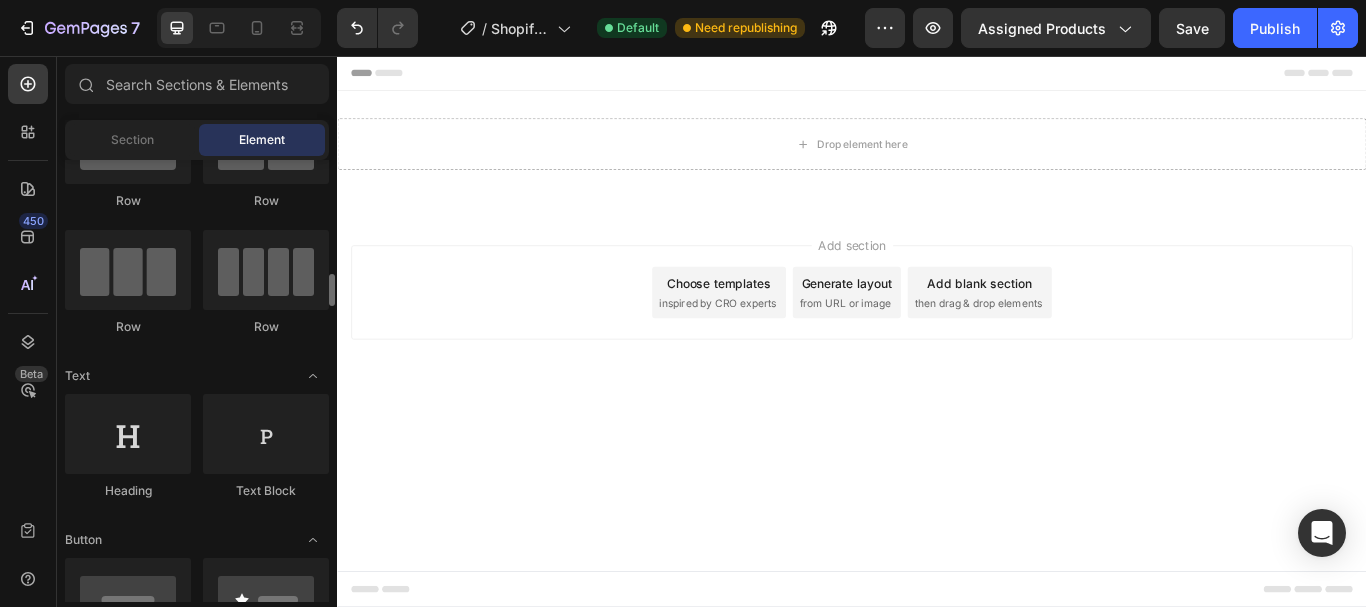 scroll, scrollTop: 300, scrollLeft: 0, axis: vertical 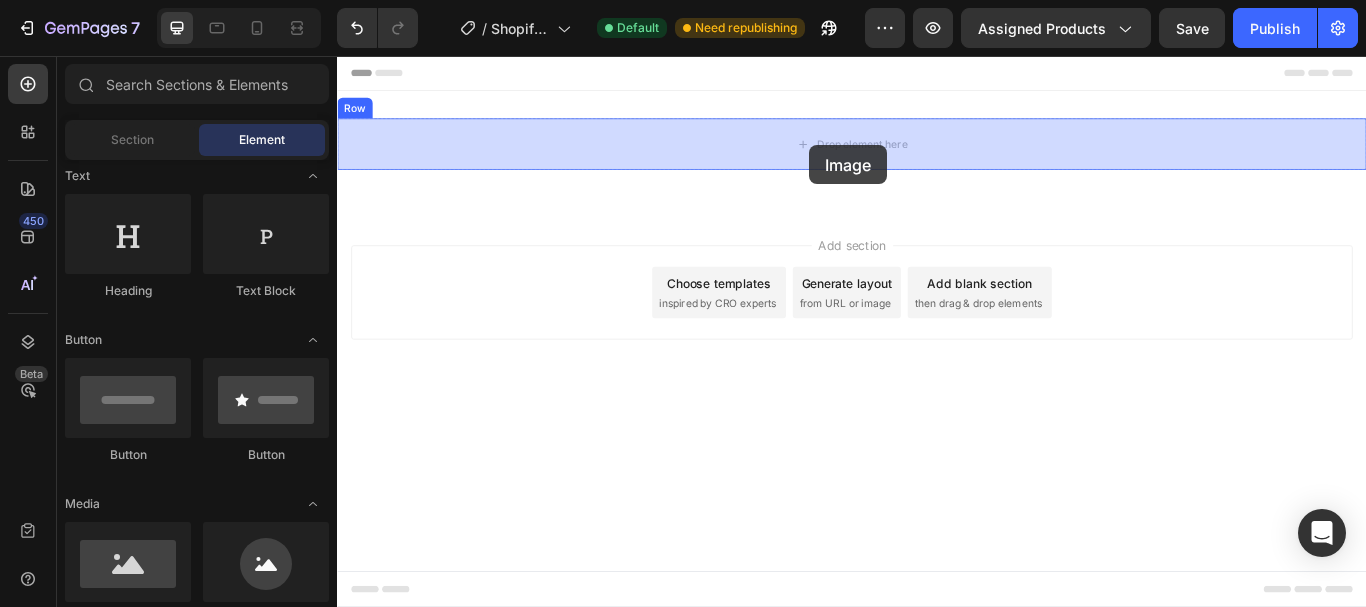 drag, startPoint x: 494, startPoint y: 630, endPoint x: 887, endPoint y: 160, distance: 612.65735 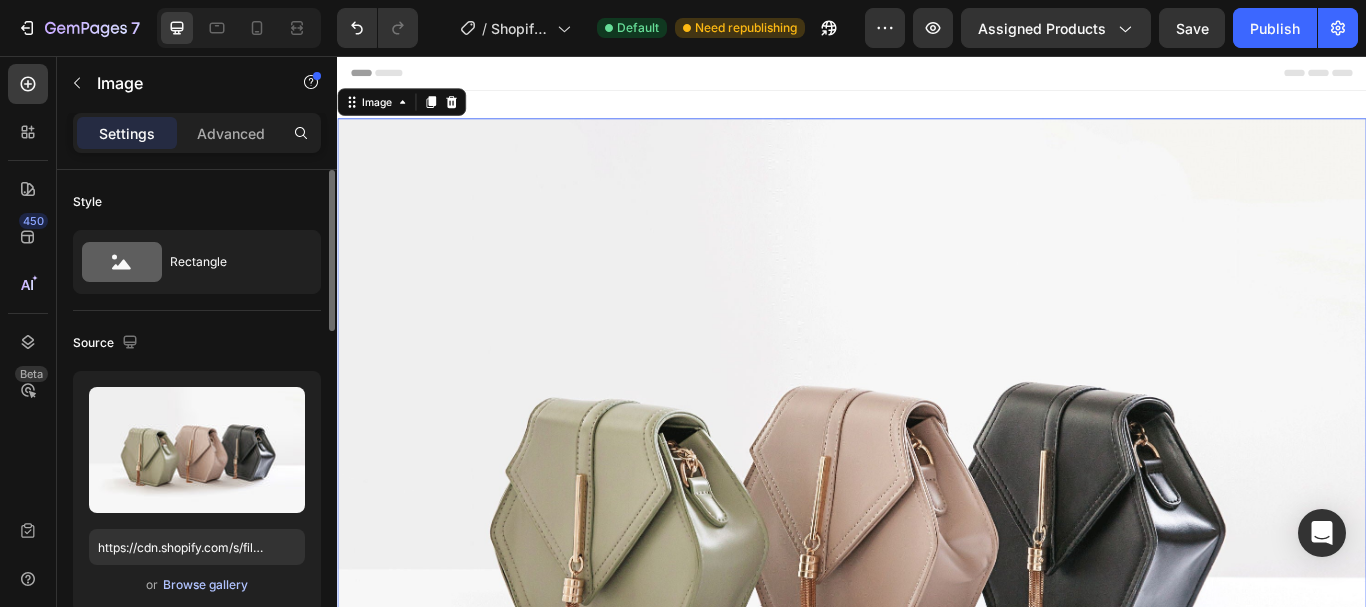click on "Browse gallery" at bounding box center [205, 585] 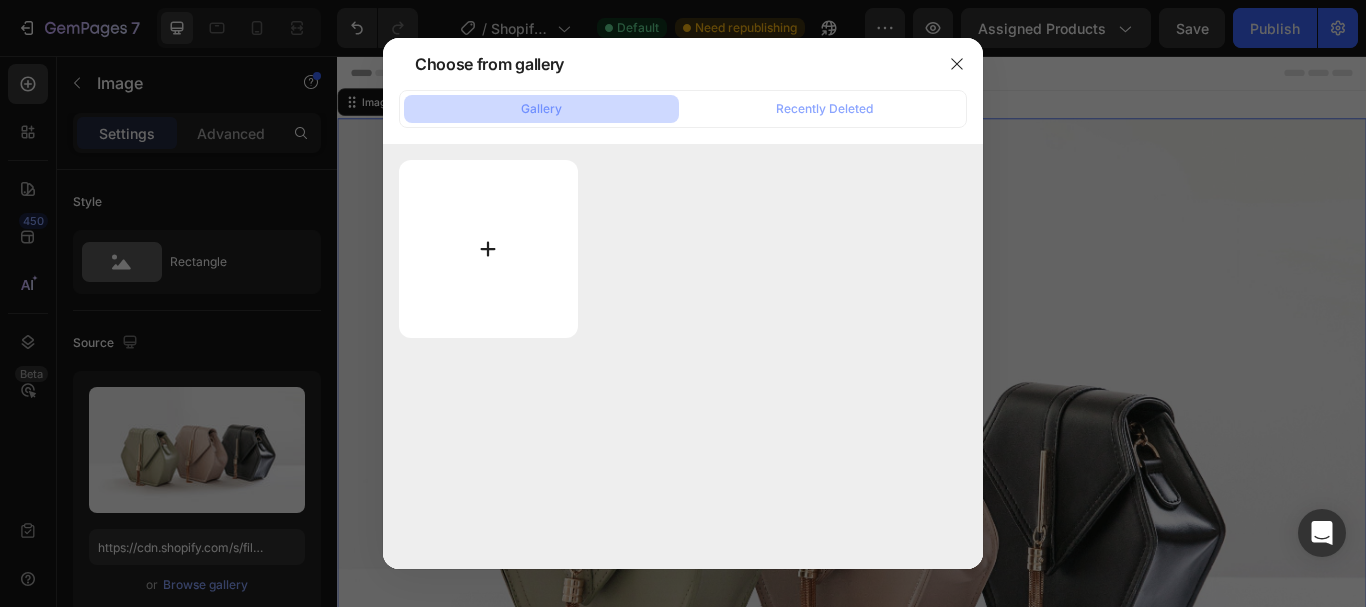 click at bounding box center [488, 249] 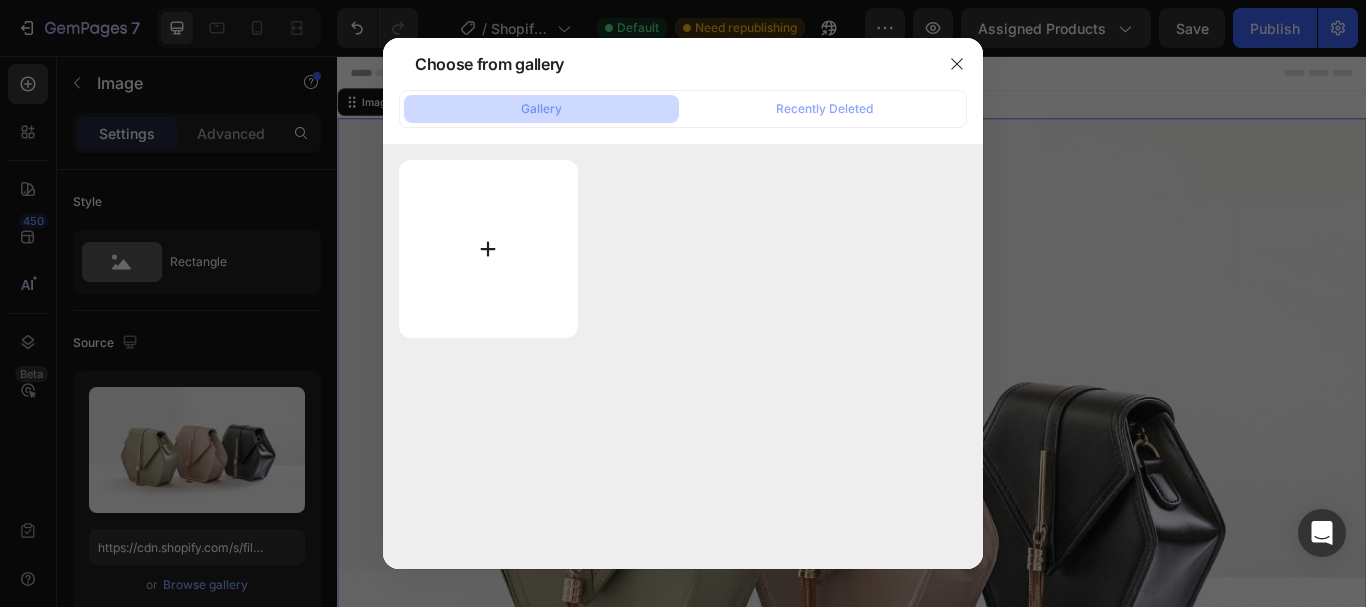 type on "C:\fakepath\20250801_1000_Shampoo de Jengibre_remix_01k1k25766fkhbqbnckw7j4pe3.png" 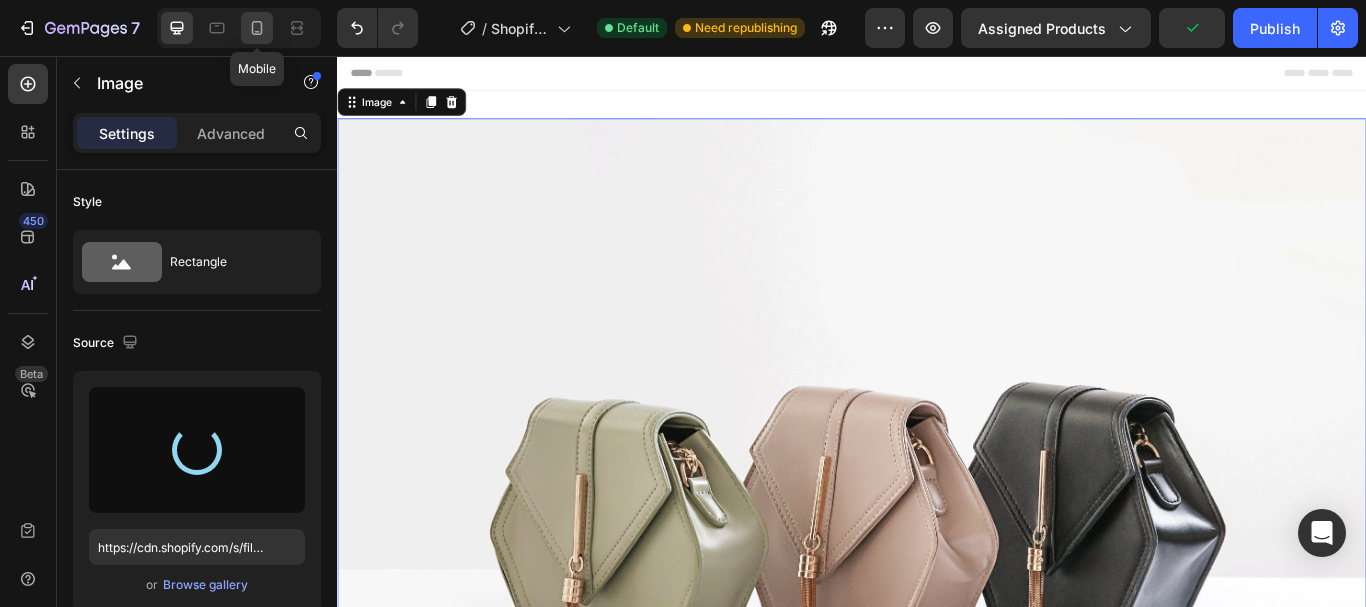 click 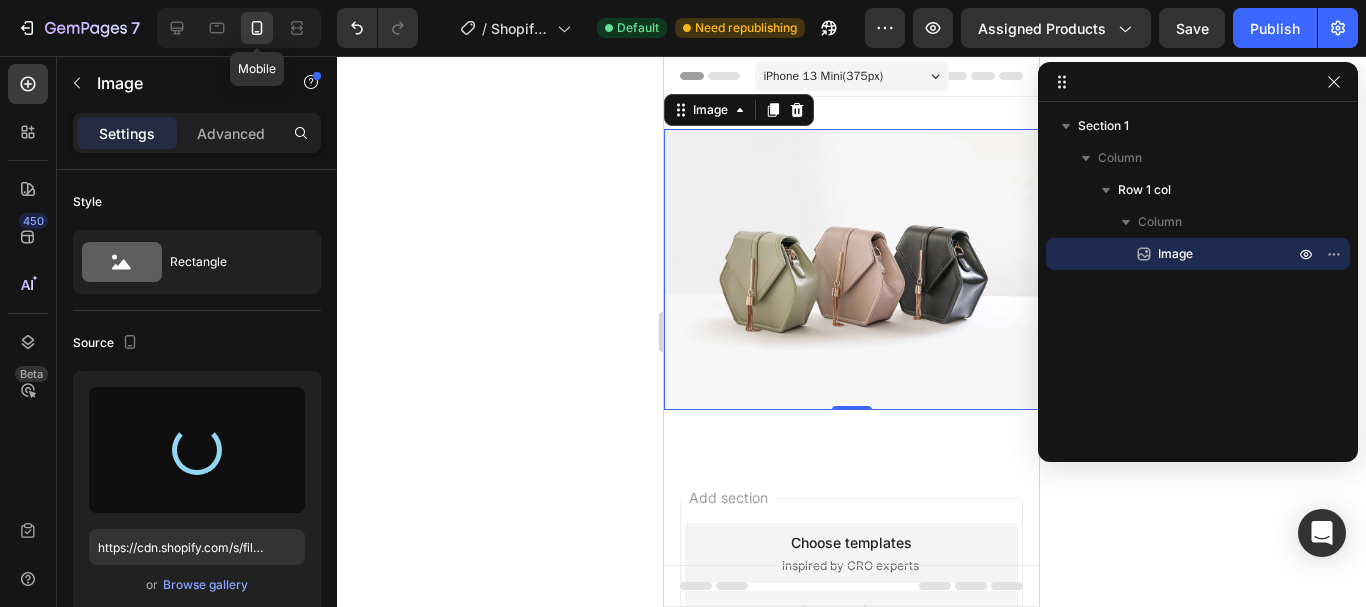 scroll, scrollTop: 3, scrollLeft: 0, axis: vertical 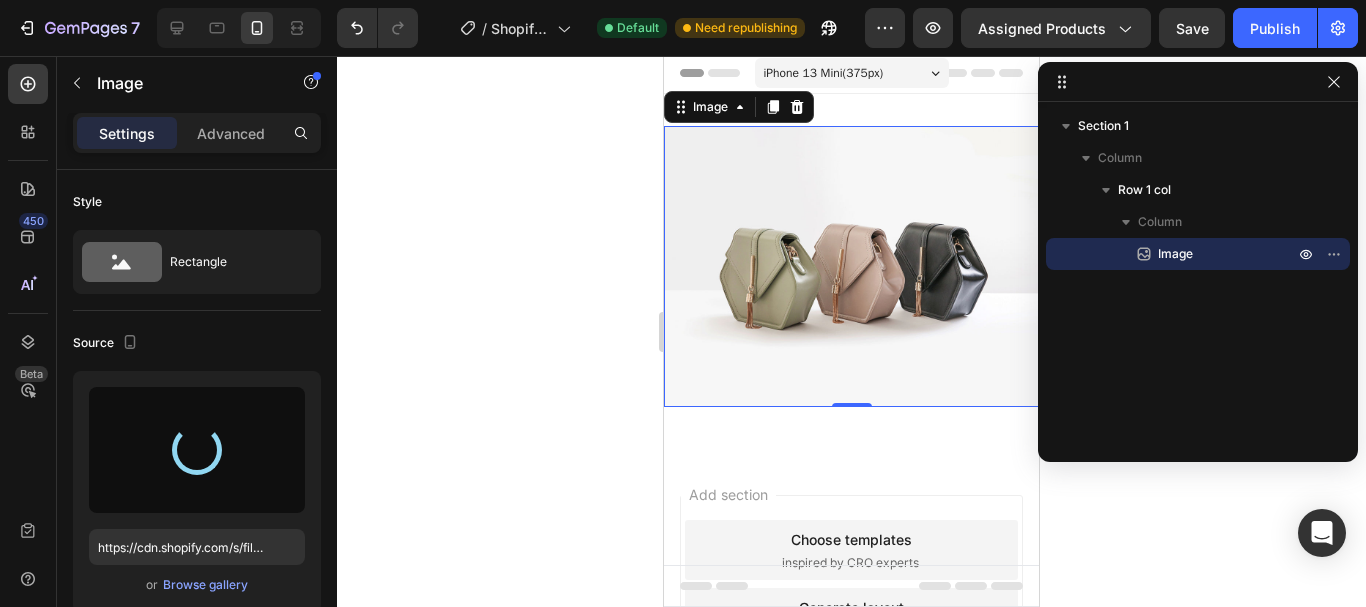 type on "https://cdn.shopify.com/s/files/1/0687/6787/5232/files/gempages_578075075236856508-c05b5cde-a52d-4c31-9906-38338411c325.png" 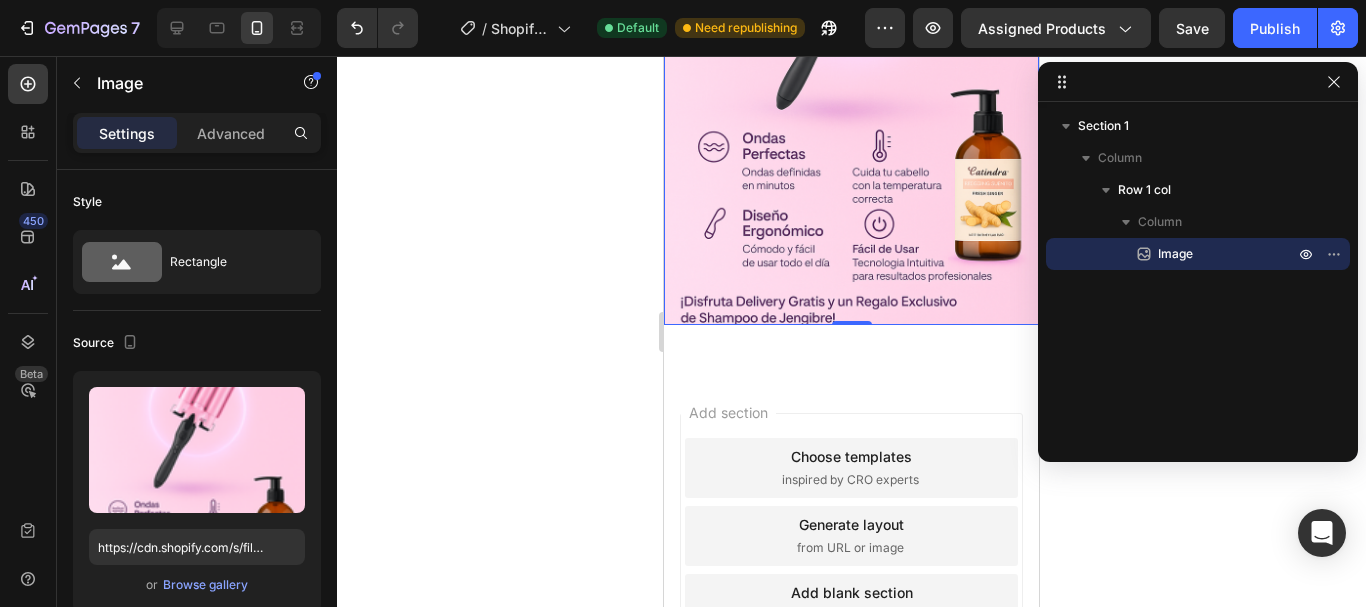 scroll, scrollTop: 403, scrollLeft: 0, axis: vertical 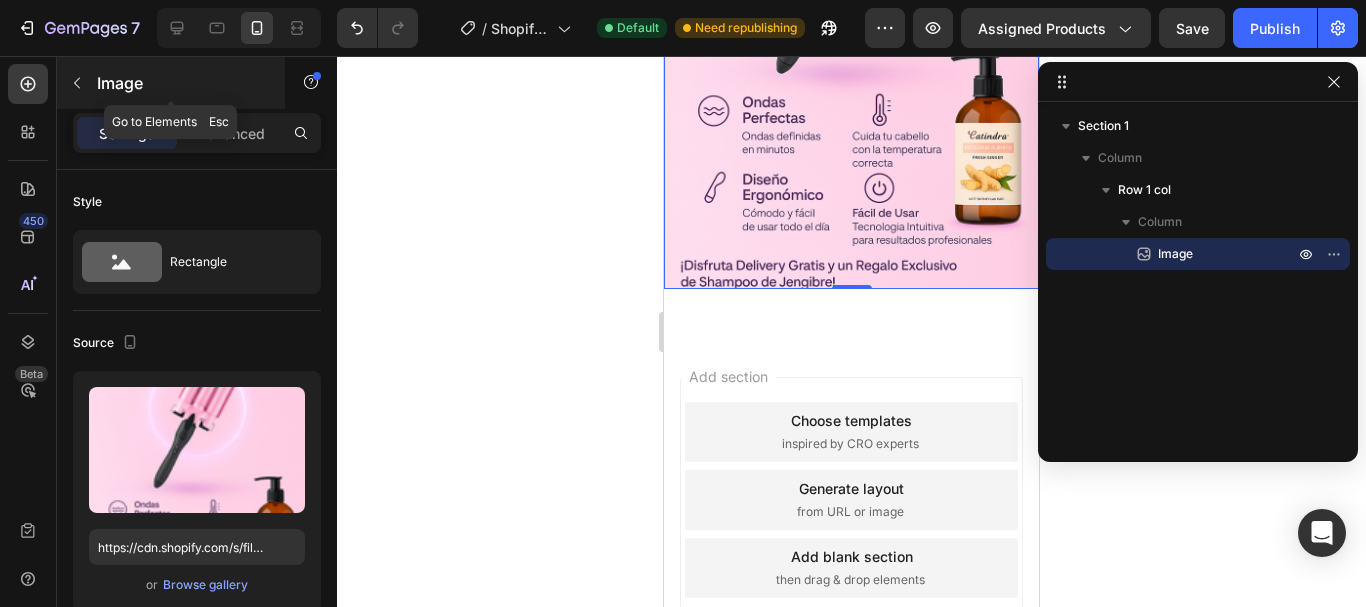 click 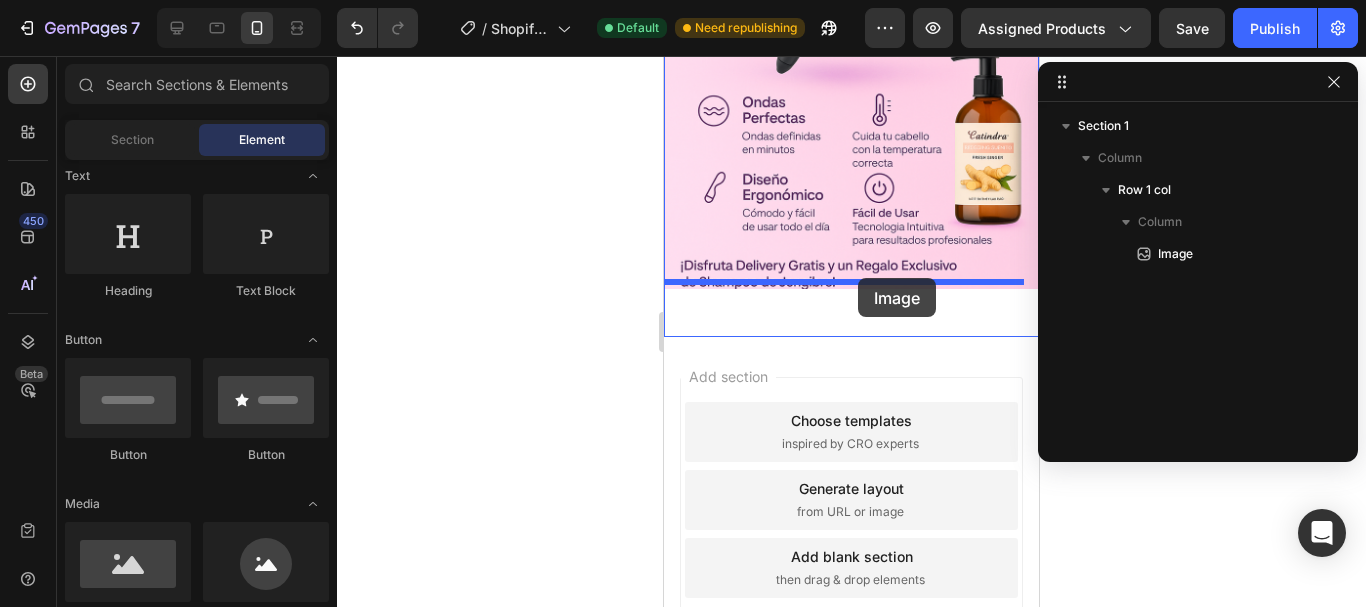 drag, startPoint x: 808, startPoint y: 650, endPoint x: 858, endPoint y: 278, distance: 375.34518 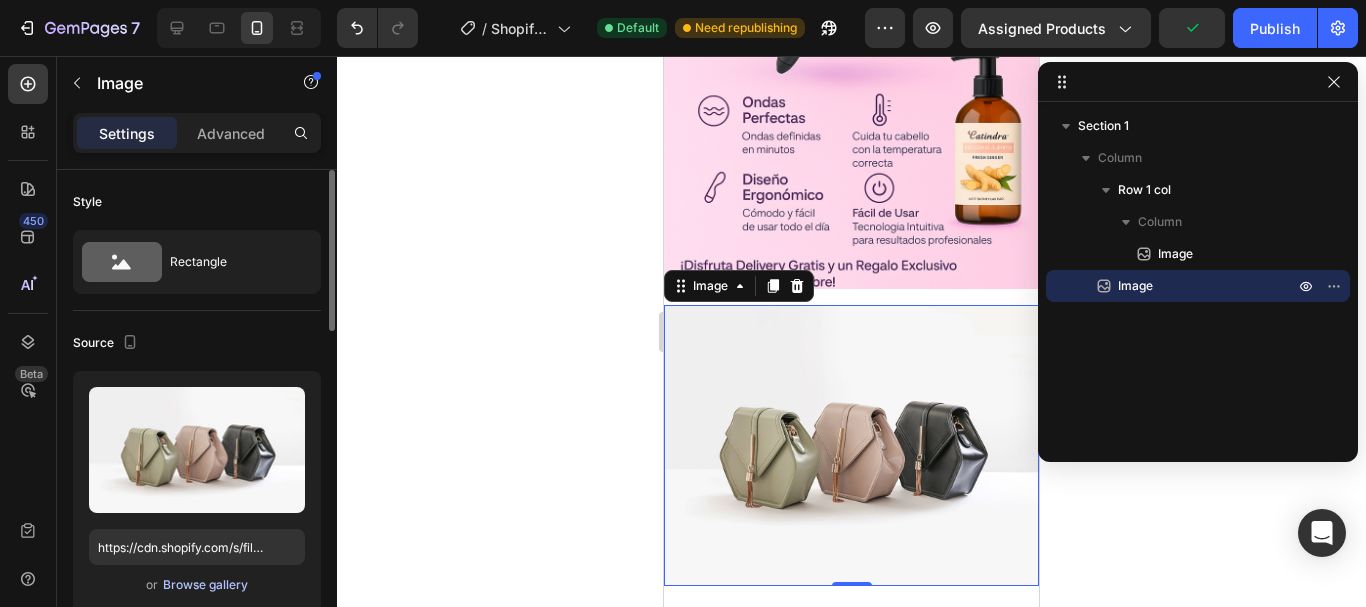 click on "Browse gallery" at bounding box center [205, 585] 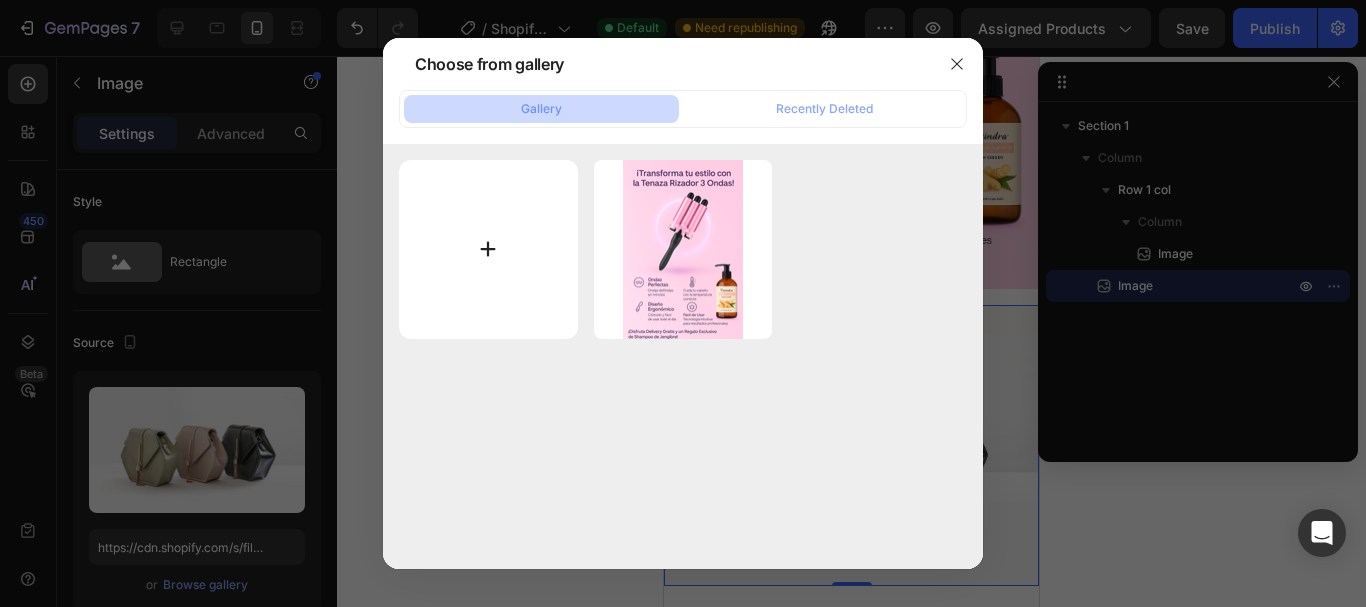 click at bounding box center (488, 249) 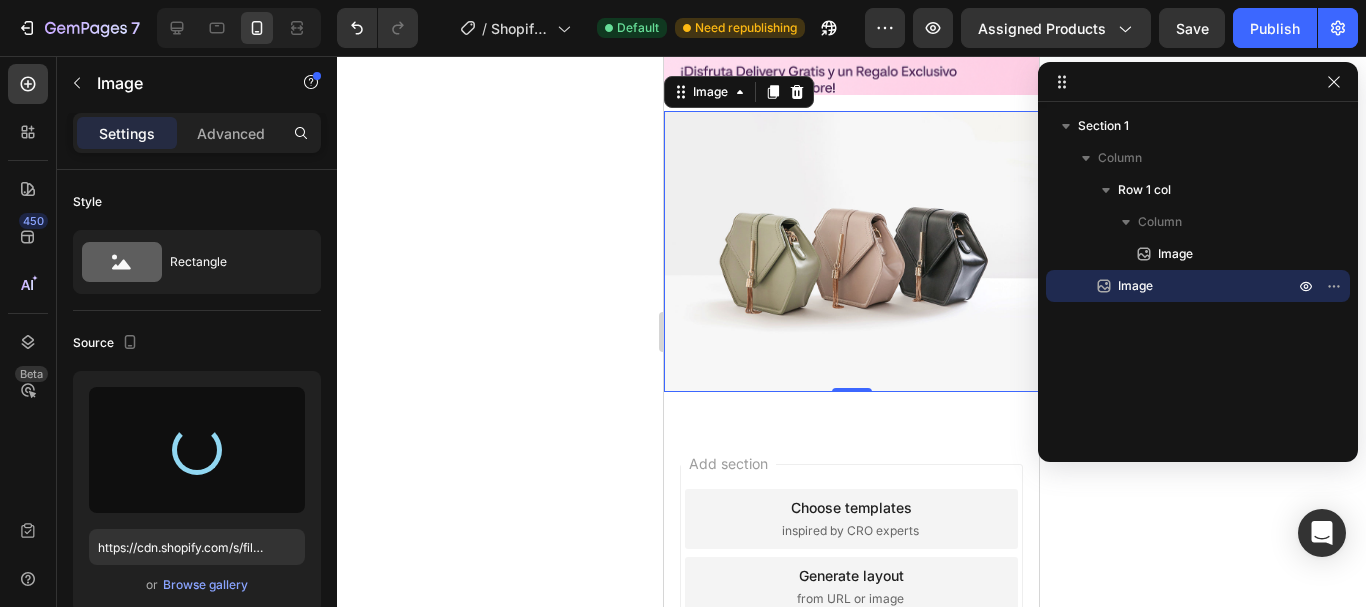 scroll, scrollTop: 503, scrollLeft: 0, axis: vertical 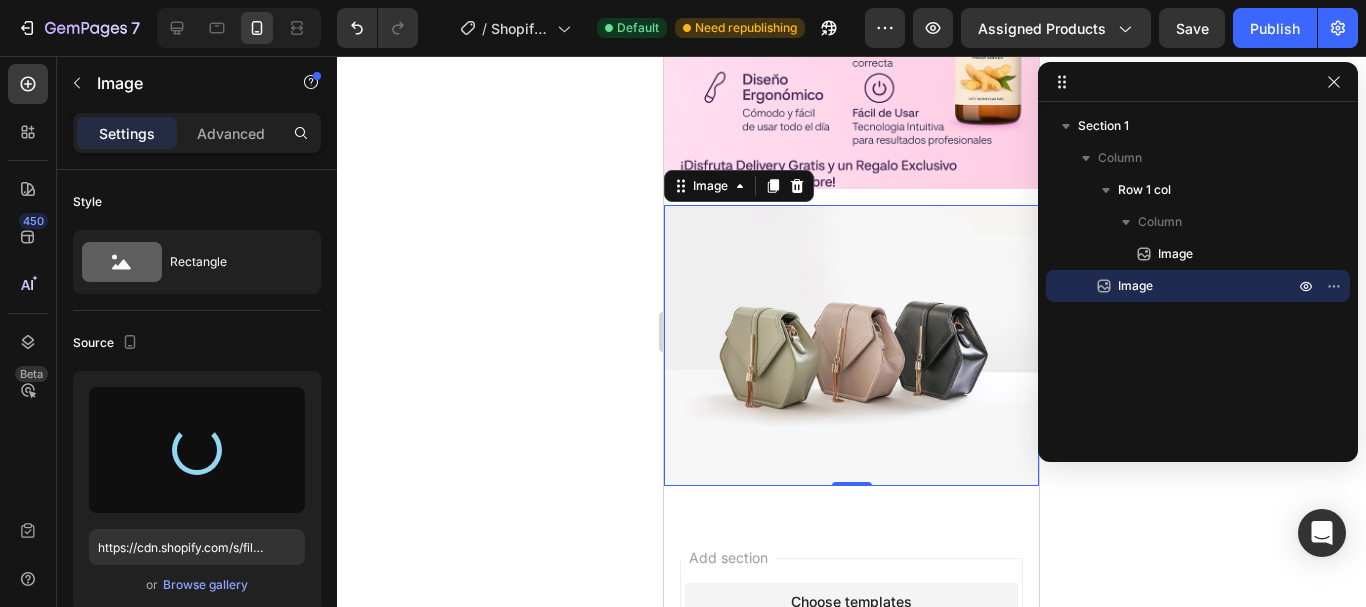 type on "https://cdn.shopify.com/s/files/1/0687/6787/5232/files/gempages_578075075236856508-7fcd07b0-64ed-4420-8fc5-11d793b4a466.png" 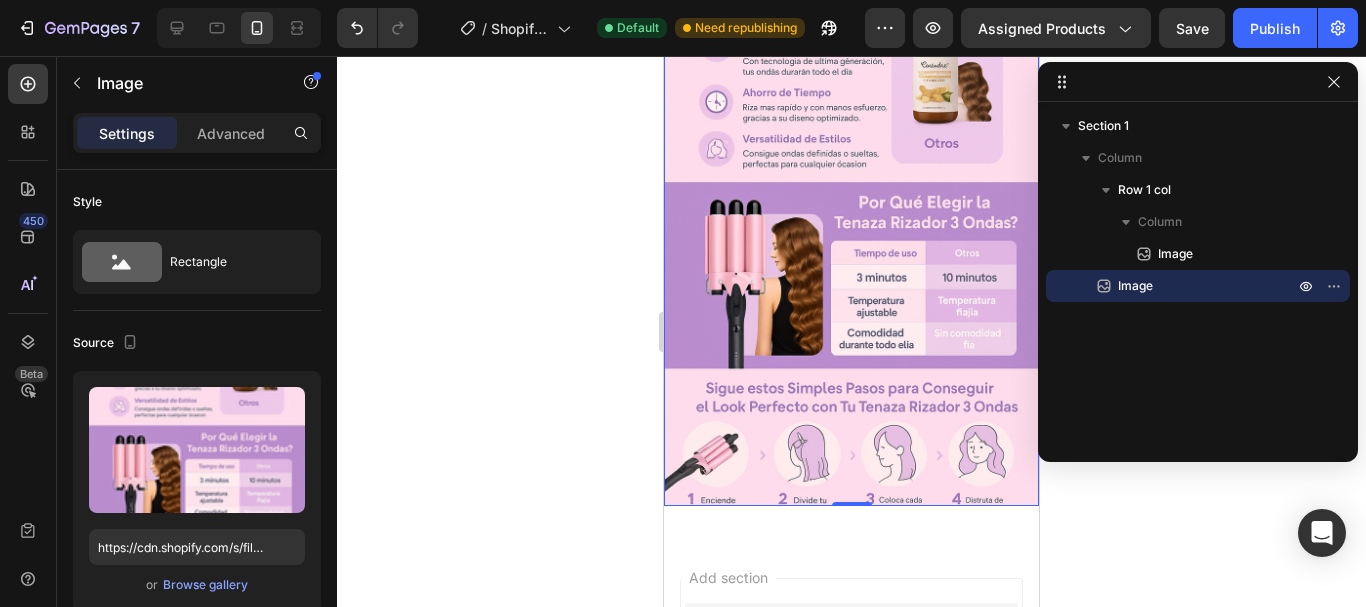 scroll, scrollTop: 803, scrollLeft: 0, axis: vertical 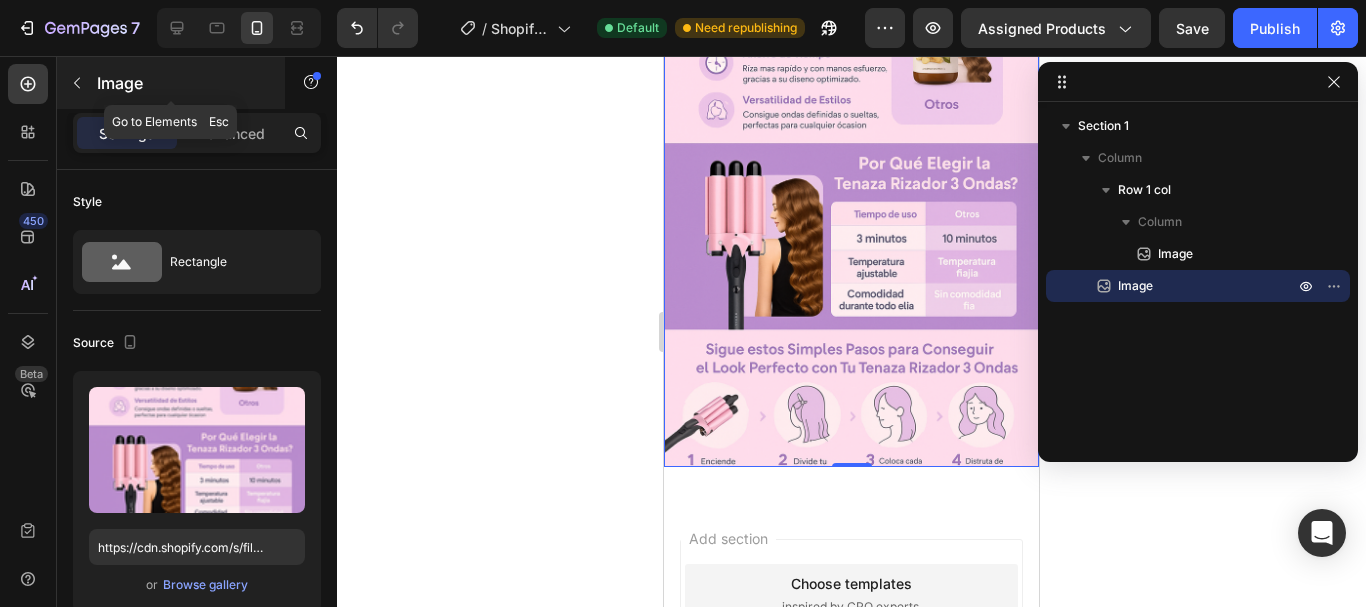click 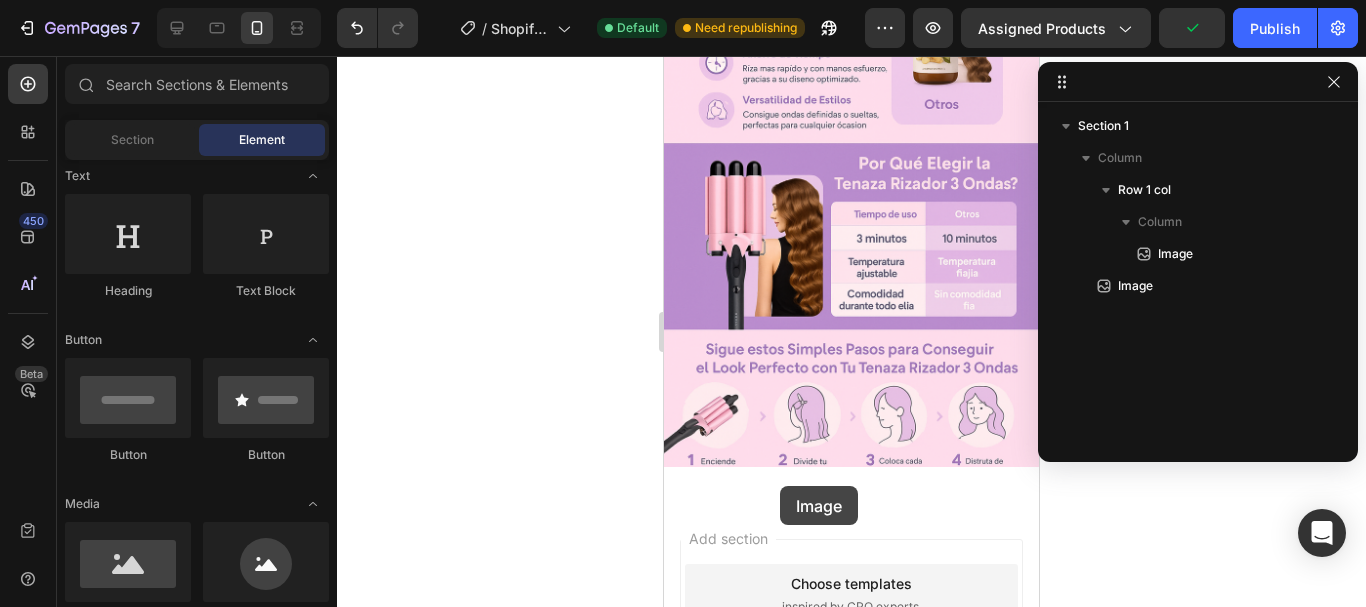 scroll, scrollTop: 818, scrollLeft: 0, axis: vertical 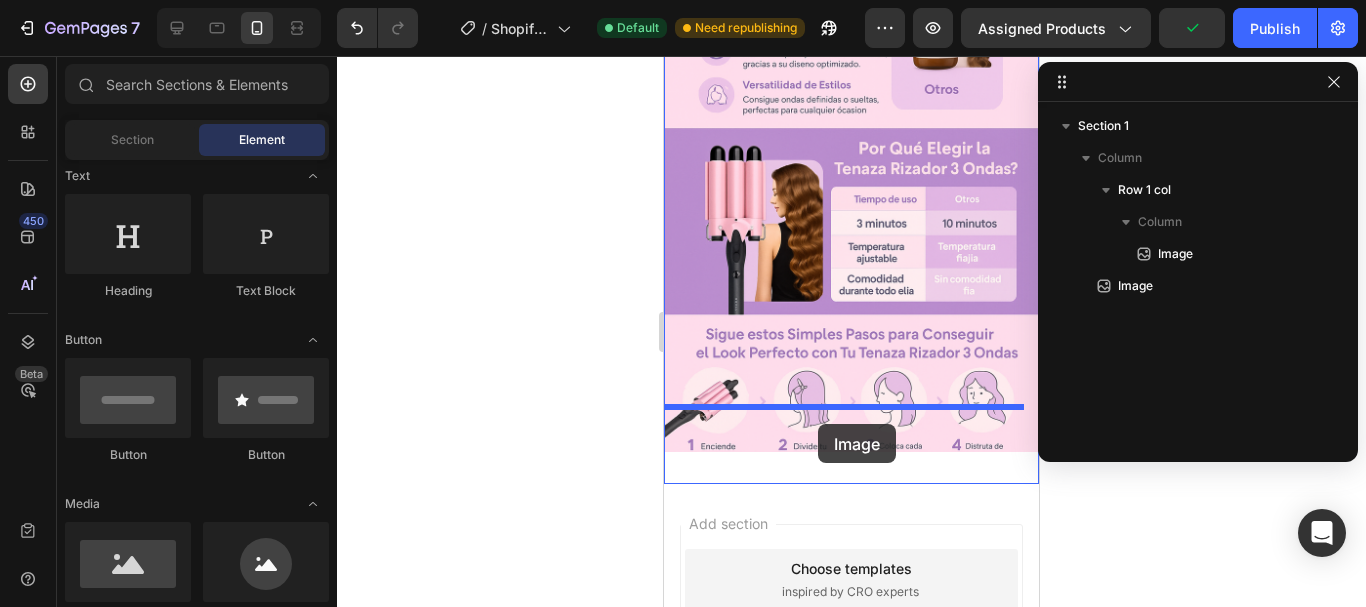 drag, startPoint x: 796, startPoint y: 611, endPoint x: 818, endPoint y: 424, distance: 188.28967 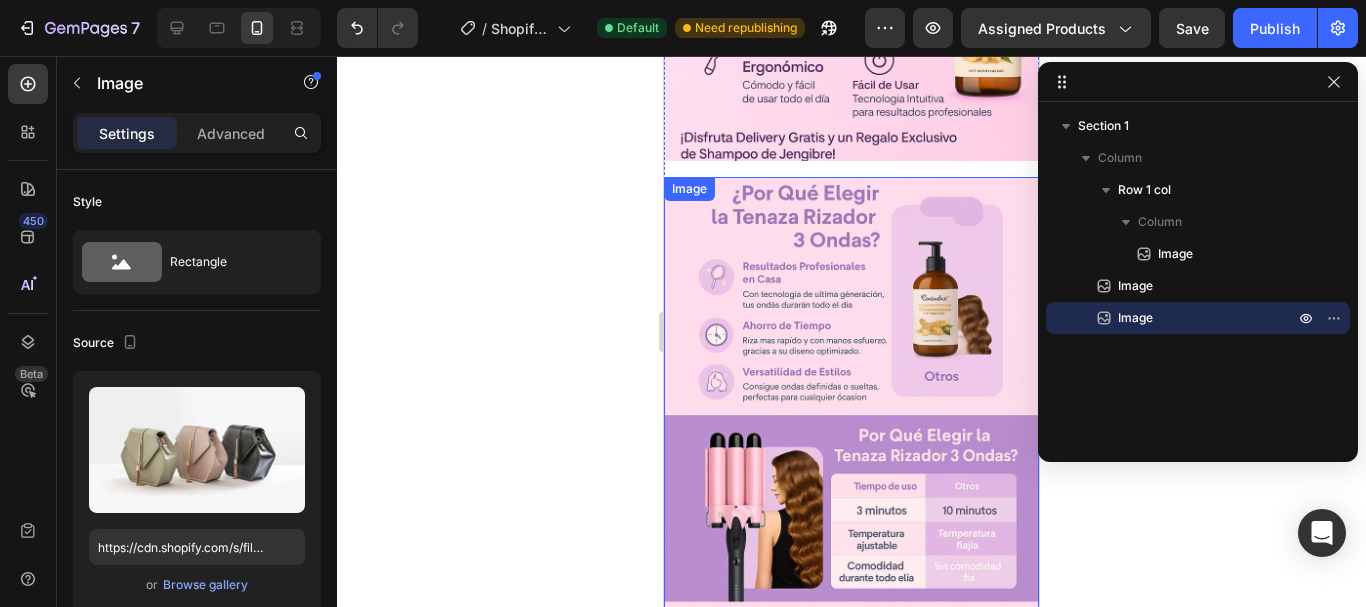 scroll, scrollTop: 418, scrollLeft: 0, axis: vertical 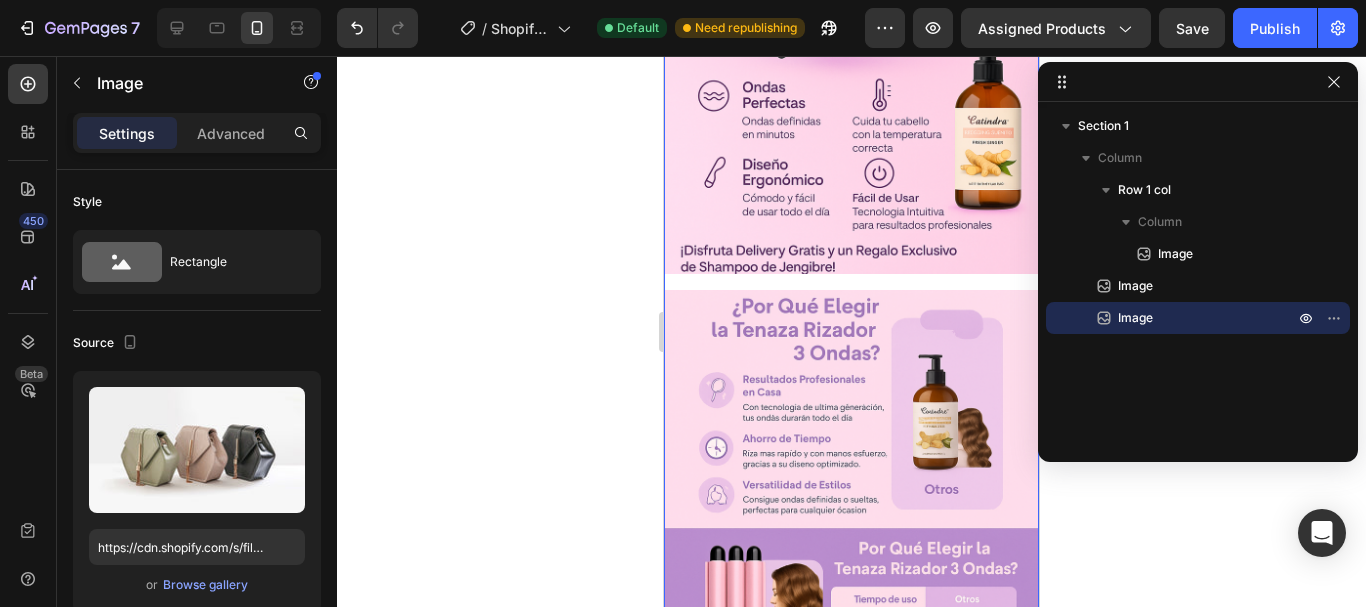 click on "Image Row Image Image   0" at bounding box center (851, 281) 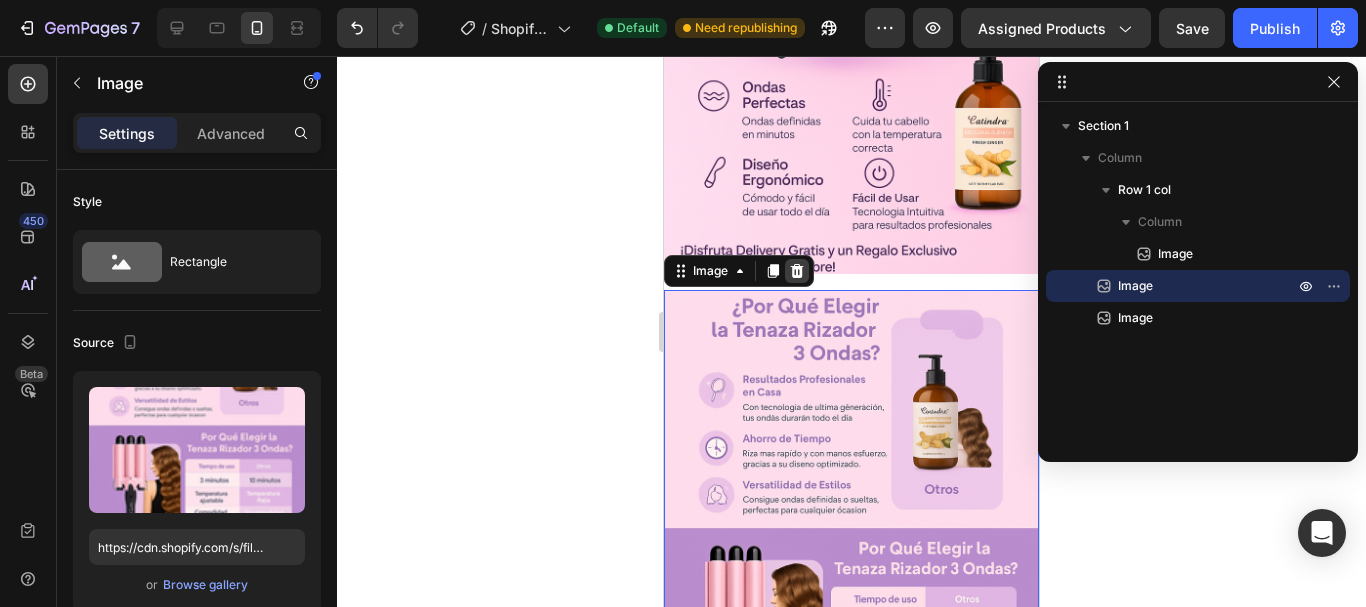 click 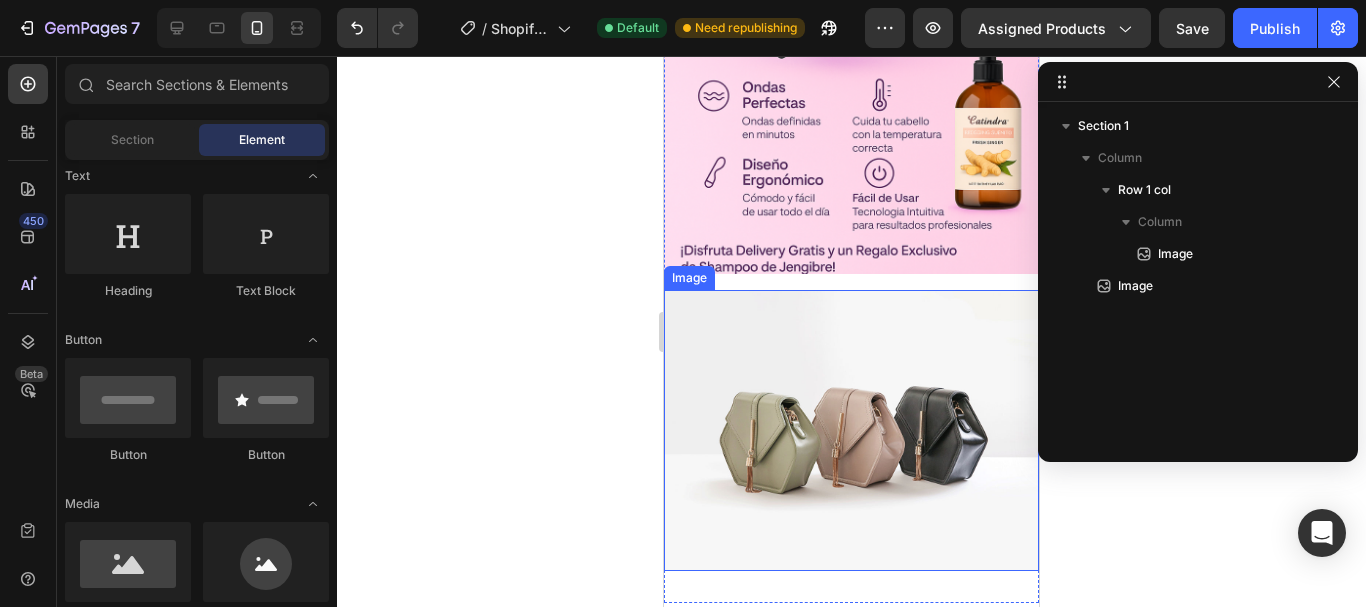 click at bounding box center (851, 430) 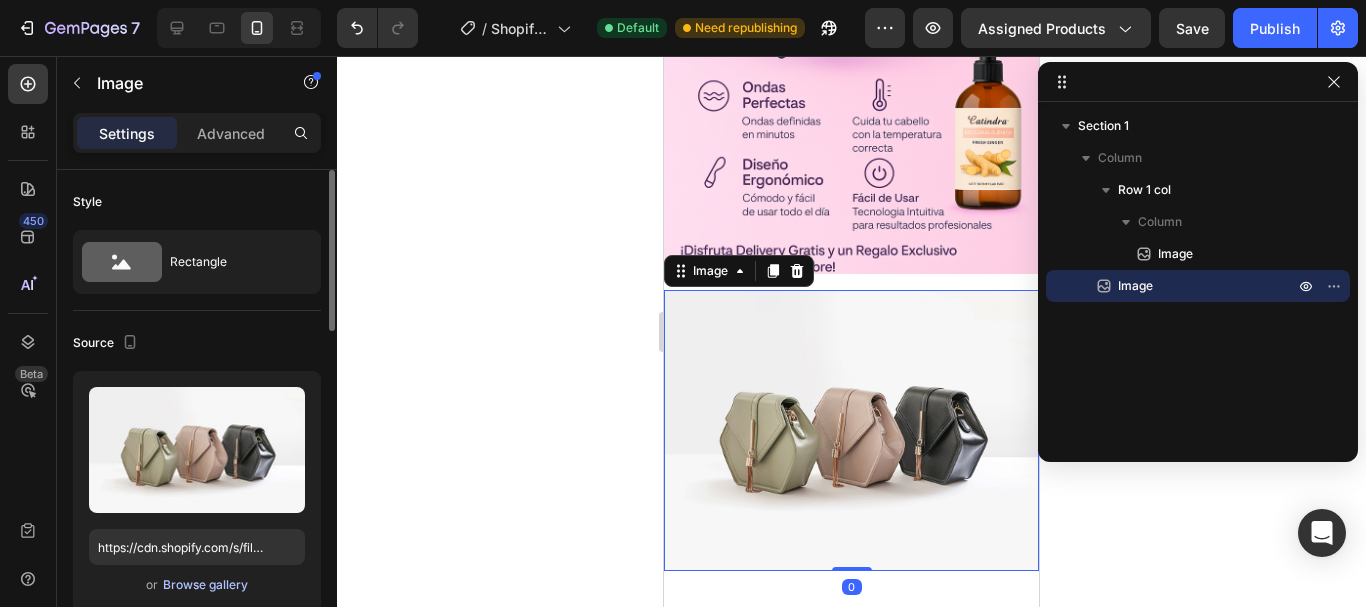 click on "Browse gallery" at bounding box center (205, 585) 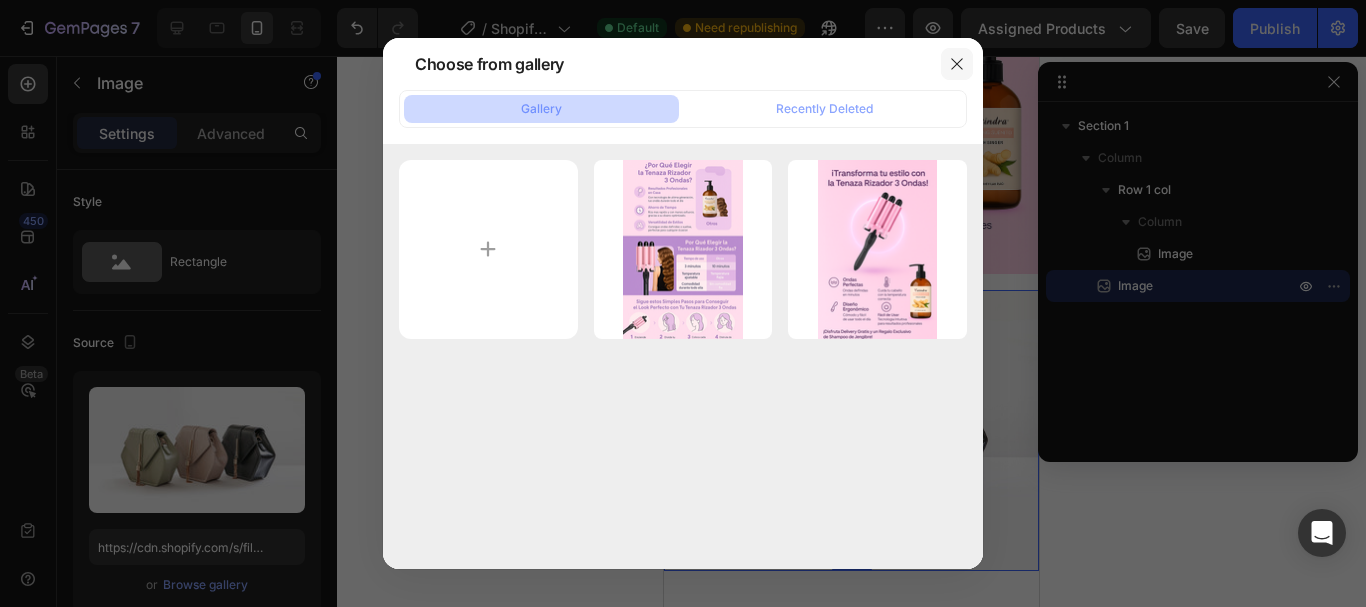 click 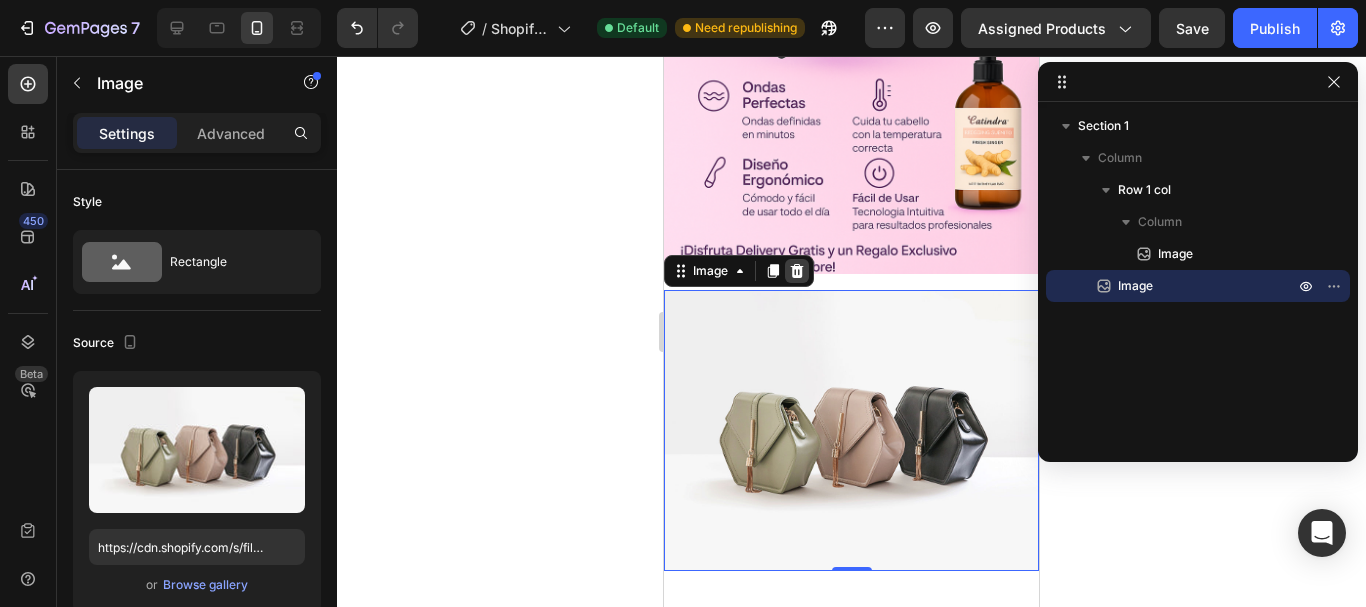click 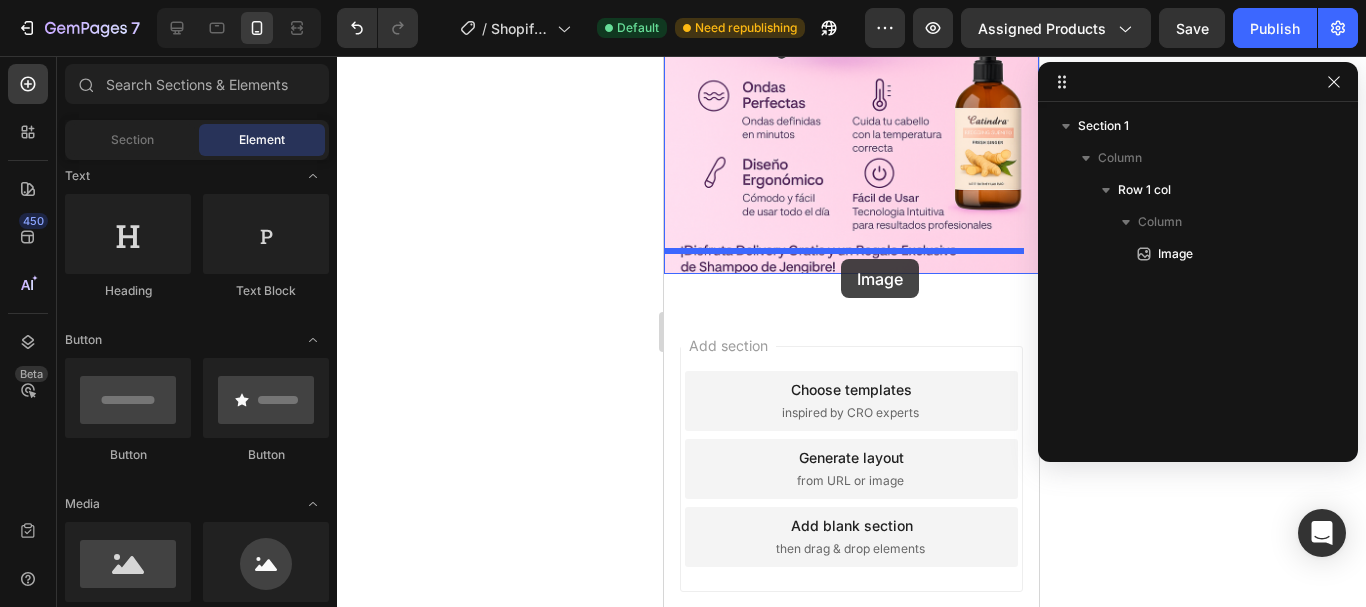 drag, startPoint x: 913, startPoint y: 596, endPoint x: 841, endPoint y: 259, distance: 344.60556 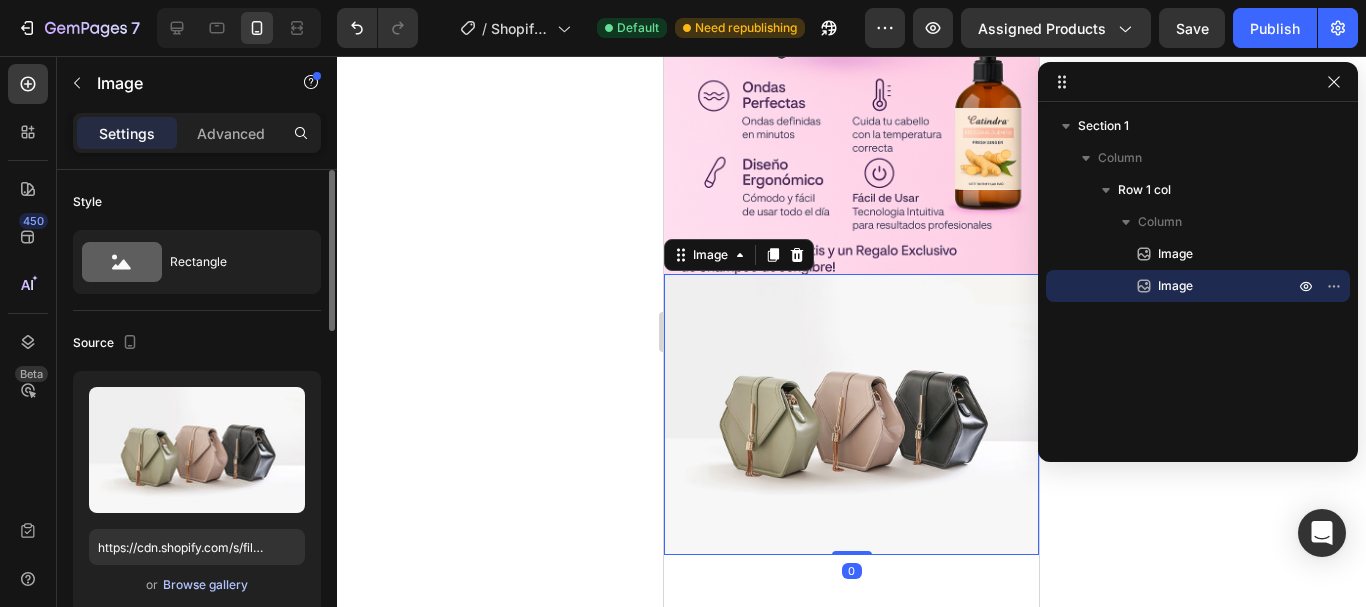 click on "Browse gallery" at bounding box center [205, 585] 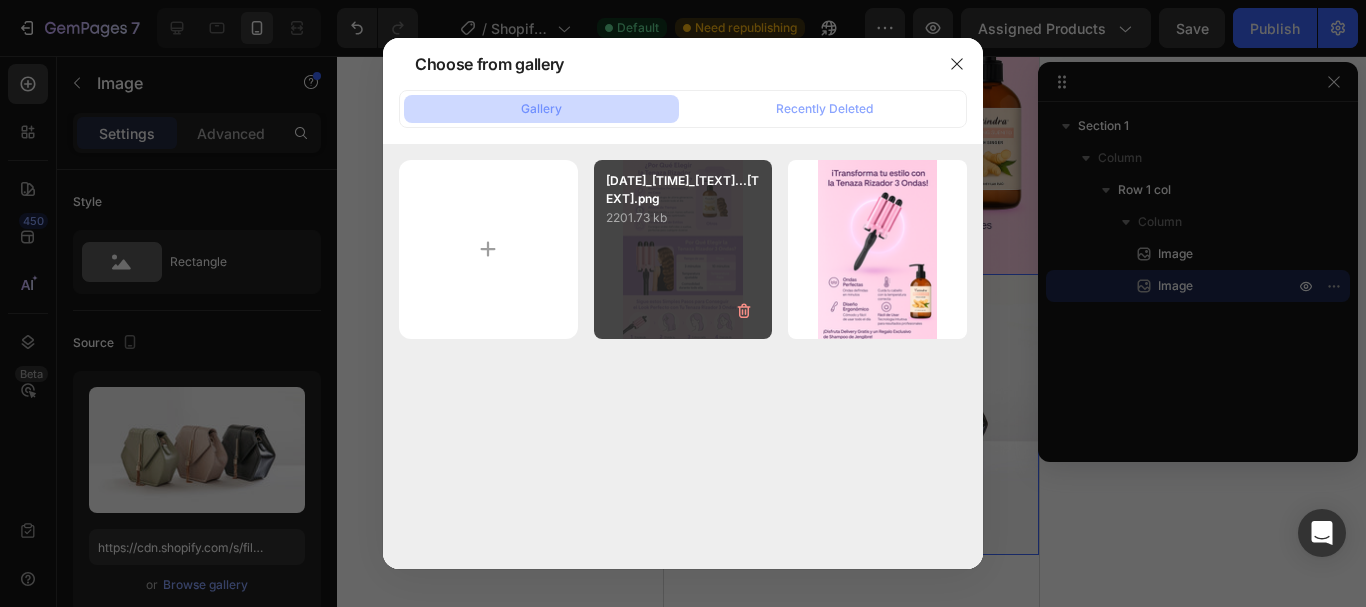 click on "20250801_1007_Shampoo...r8.png 2201.73 kb" at bounding box center (683, 249) 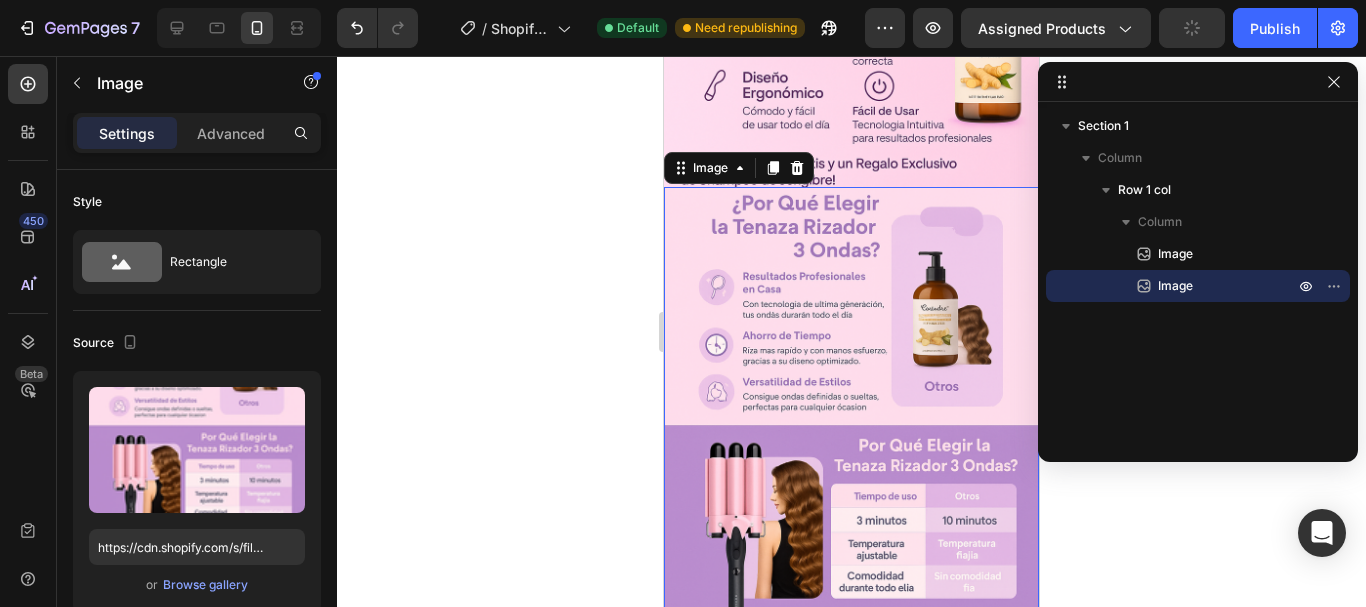 scroll, scrollTop: 518, scrollLeft: 0, axis: vertical 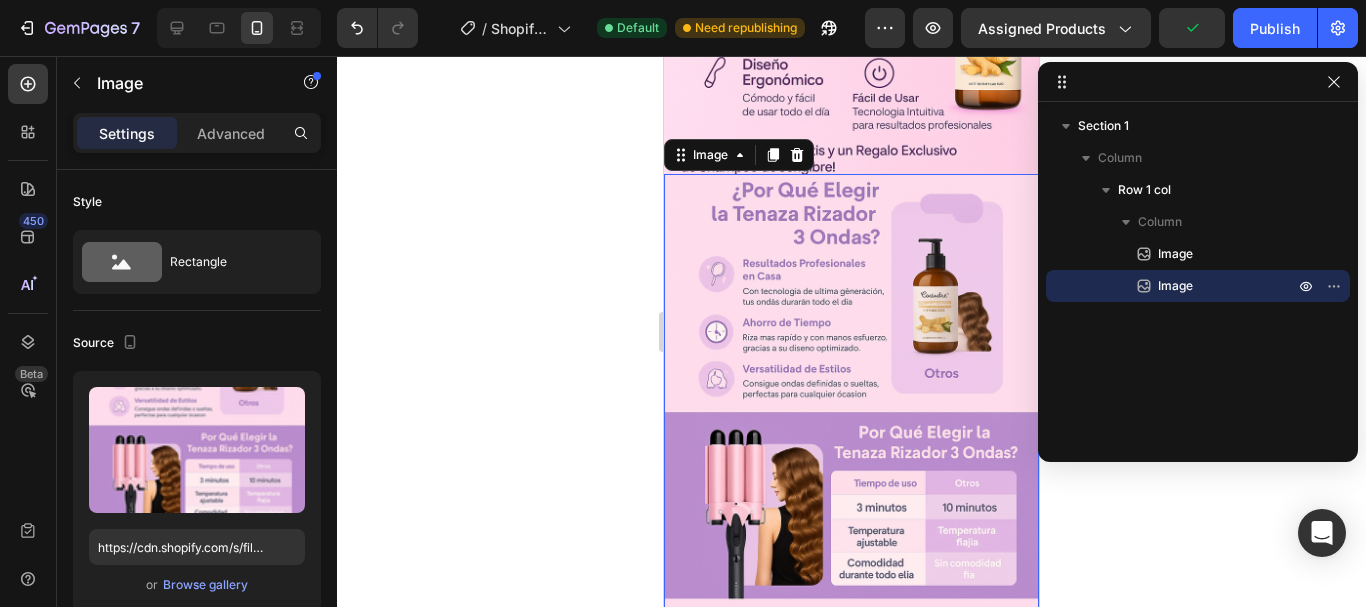 click 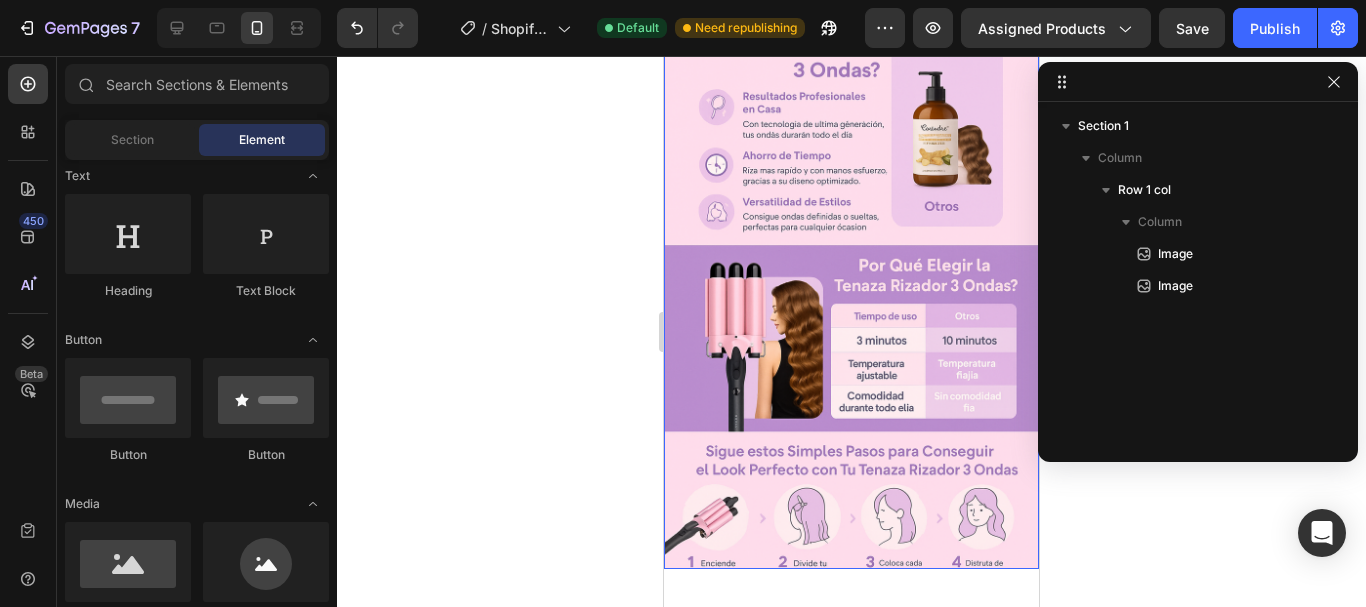 scroll, scrollTop: 718, scrollLeft: 0, axis: vertical 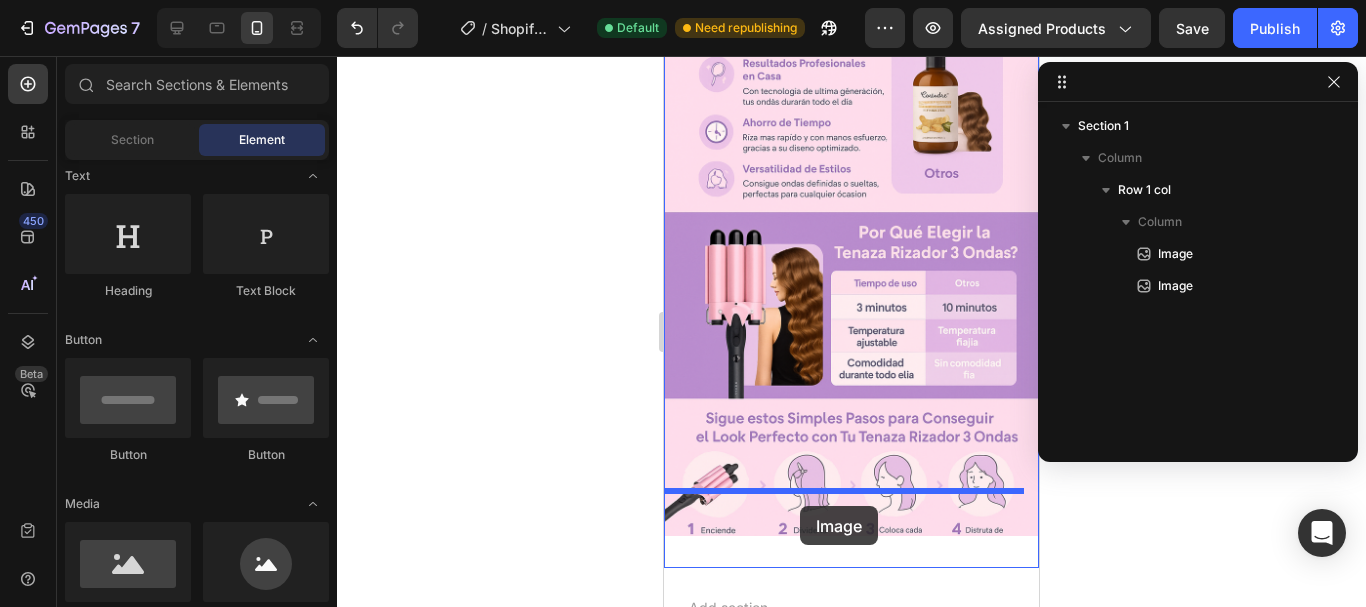 drag, startPoint x: 815, startPoint y: 615, endPoint x: 800, endPoint y: 506, distance: 110.02727 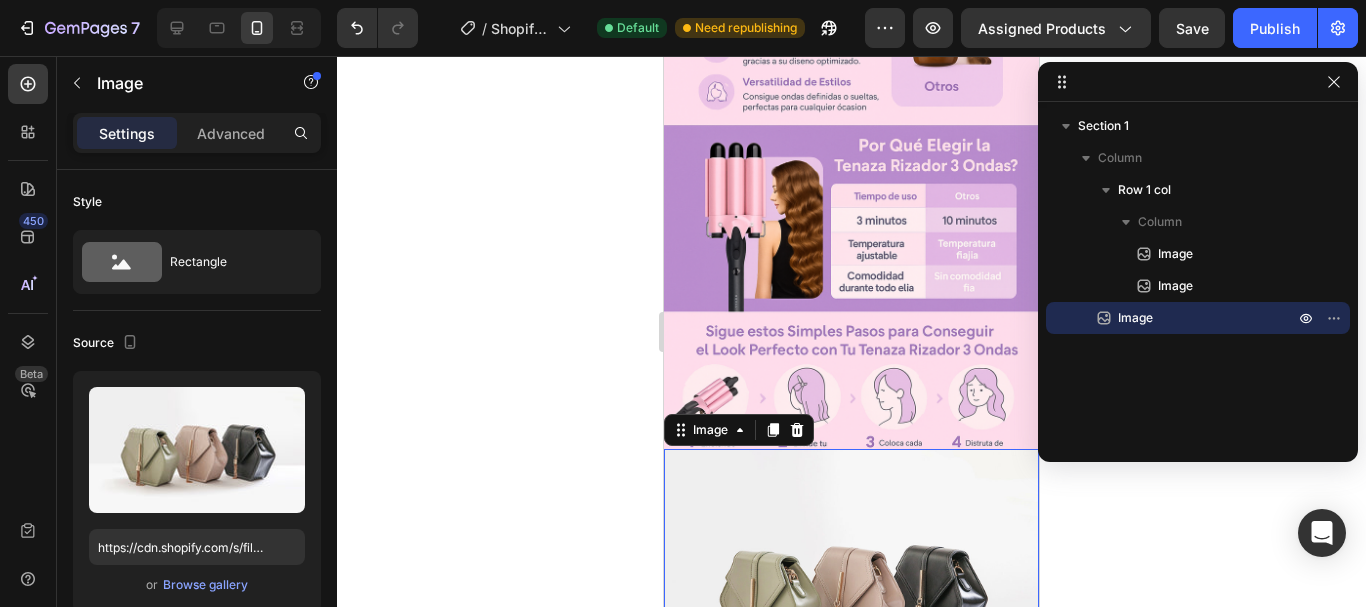 scroll, scrollTop: 918, scrollLeft: 0, axis: vertical 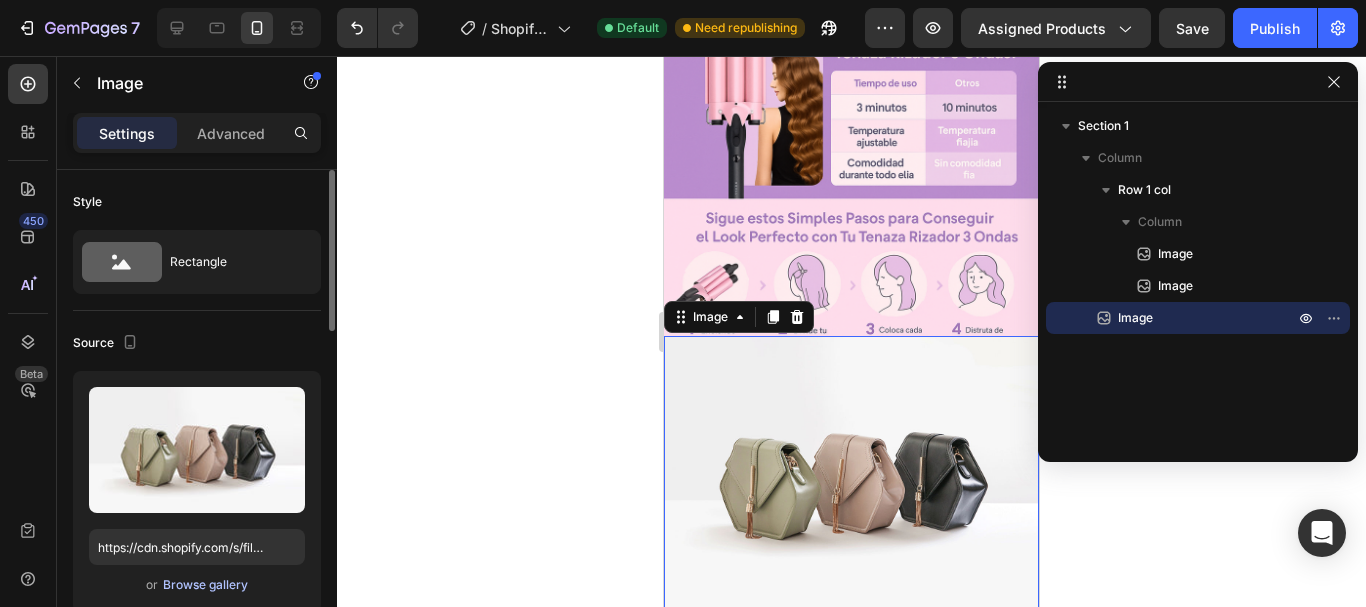 click on "Browse gallery" at bounding box center [205, 585] 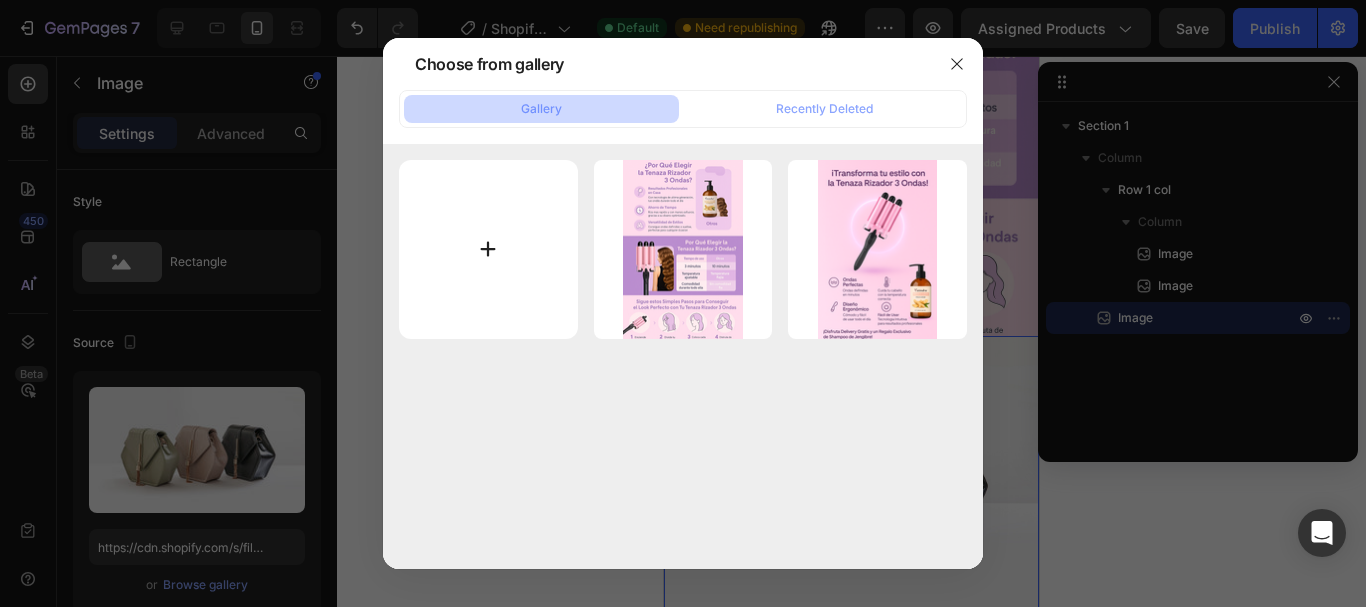 click at bounding box center (488, 249) 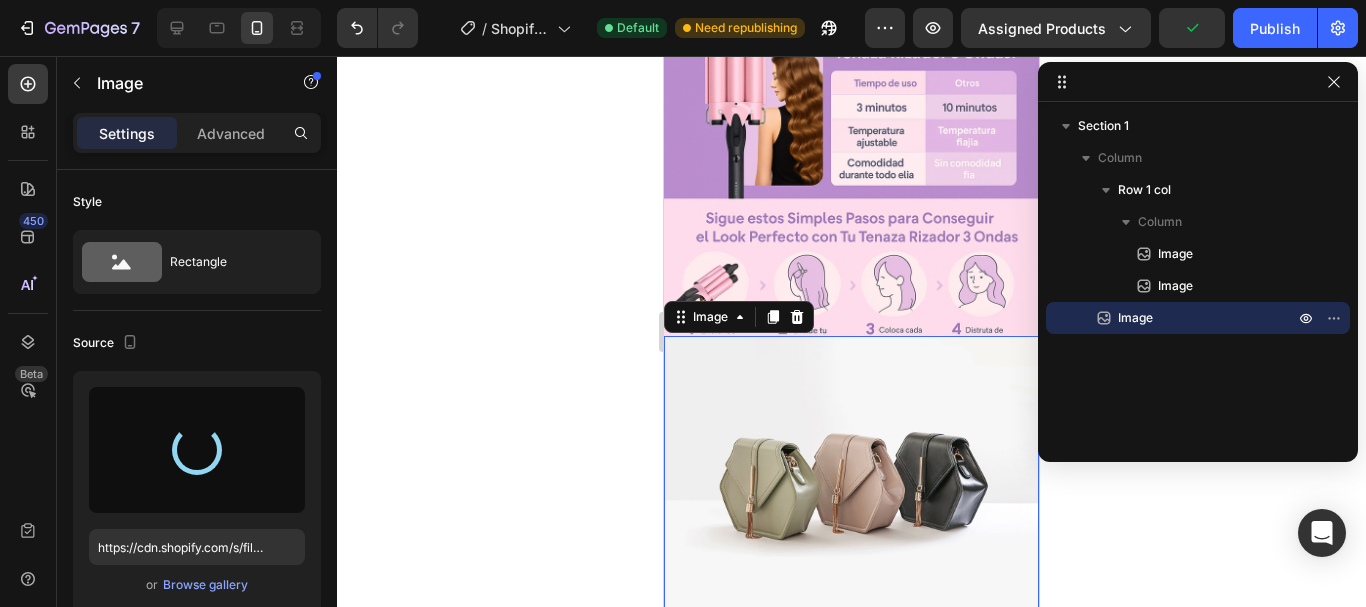 type on "https://cdn.shopify.com/s/files/1/0687/6787/5232/files/gempages_578075075236856508-fa2095d9-756b-4aae-bc88-5e967518ddb3.png" 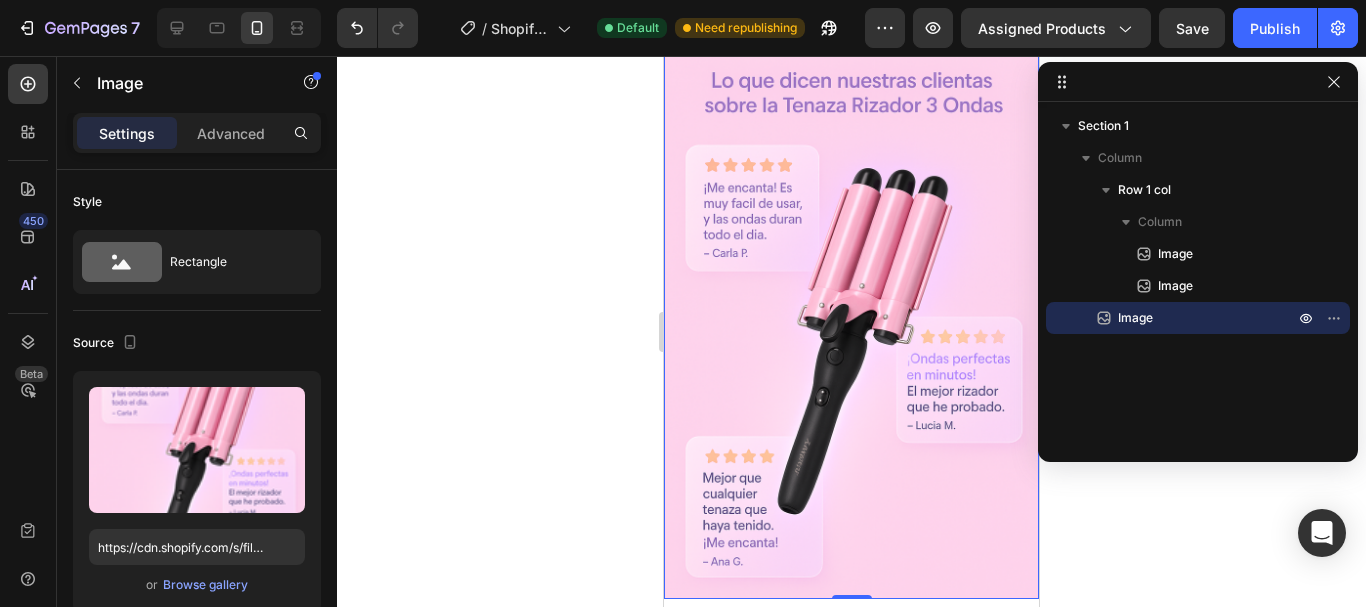 scroll, scrollTop: 1418, scrollLeft: 0, axis: vertical 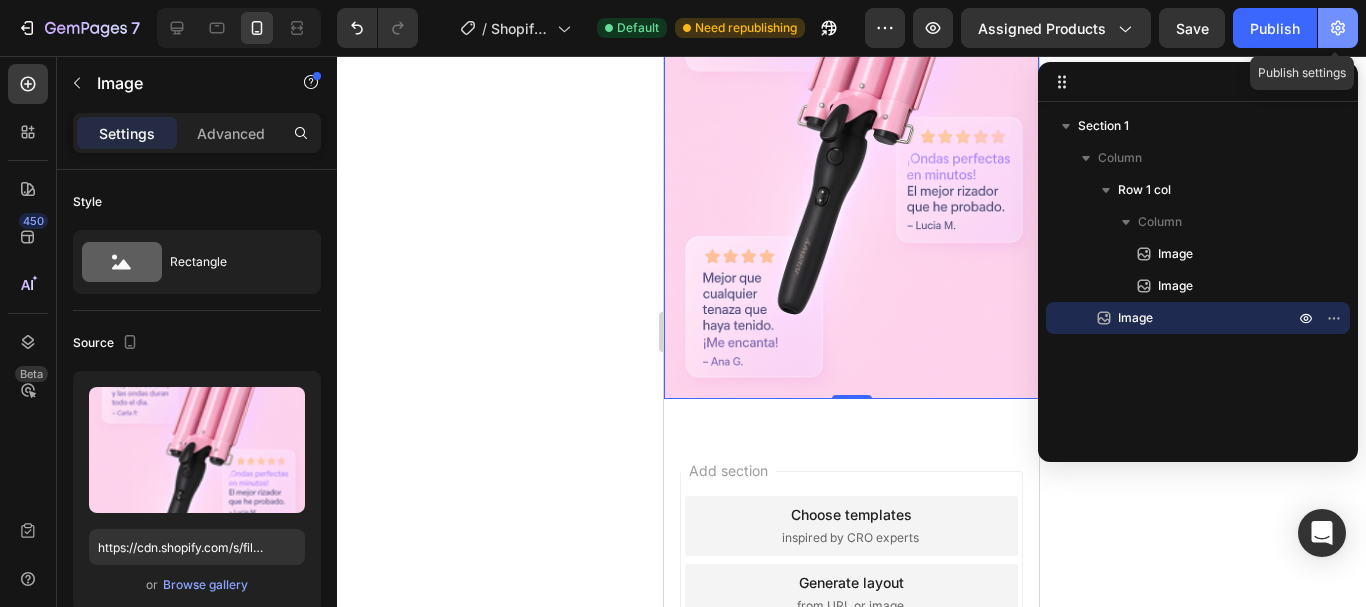 click 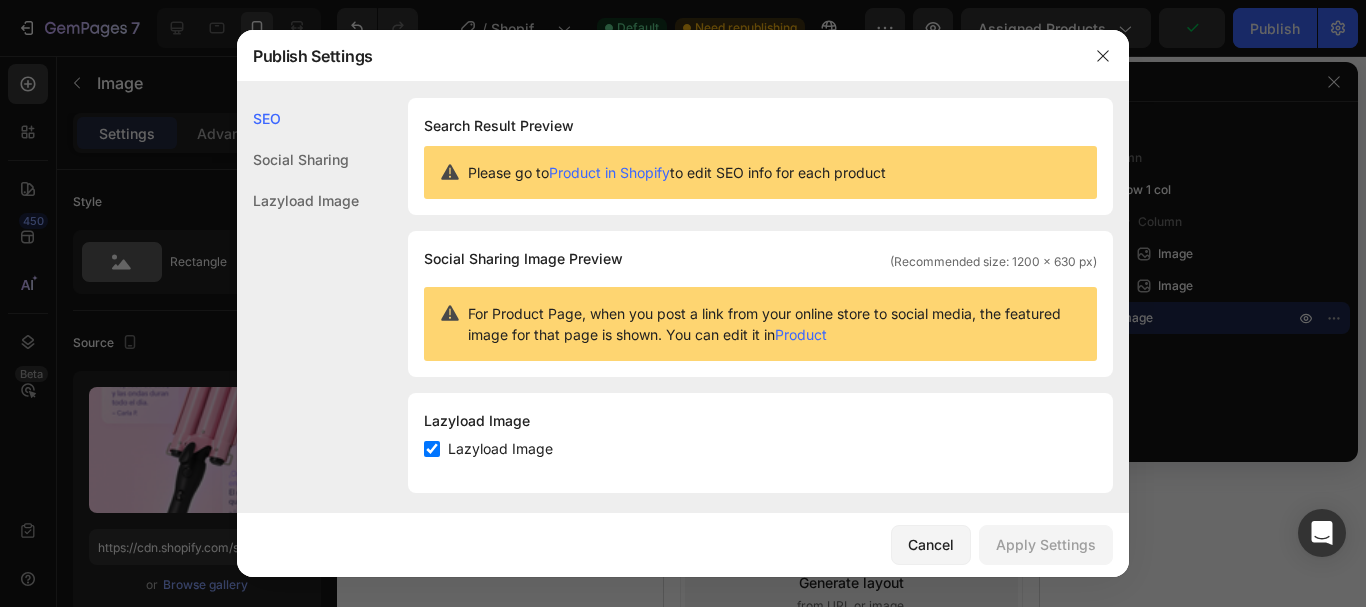 click on "Product in Shopify" at bounding box center (609, 172) 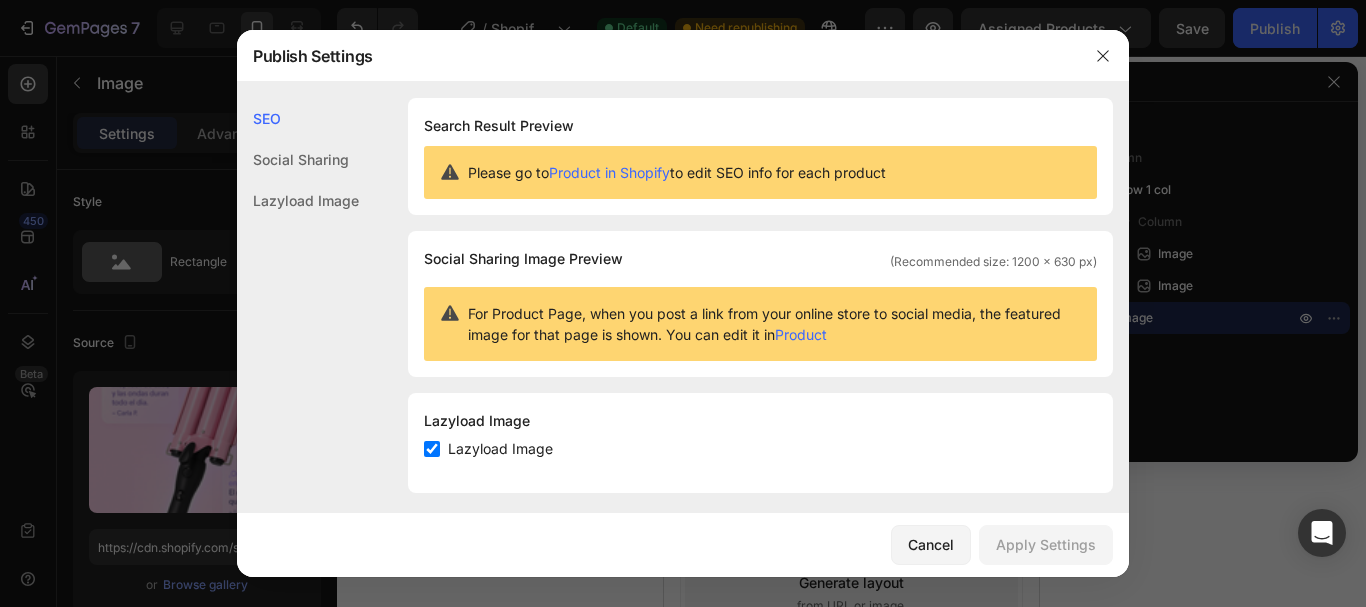 click 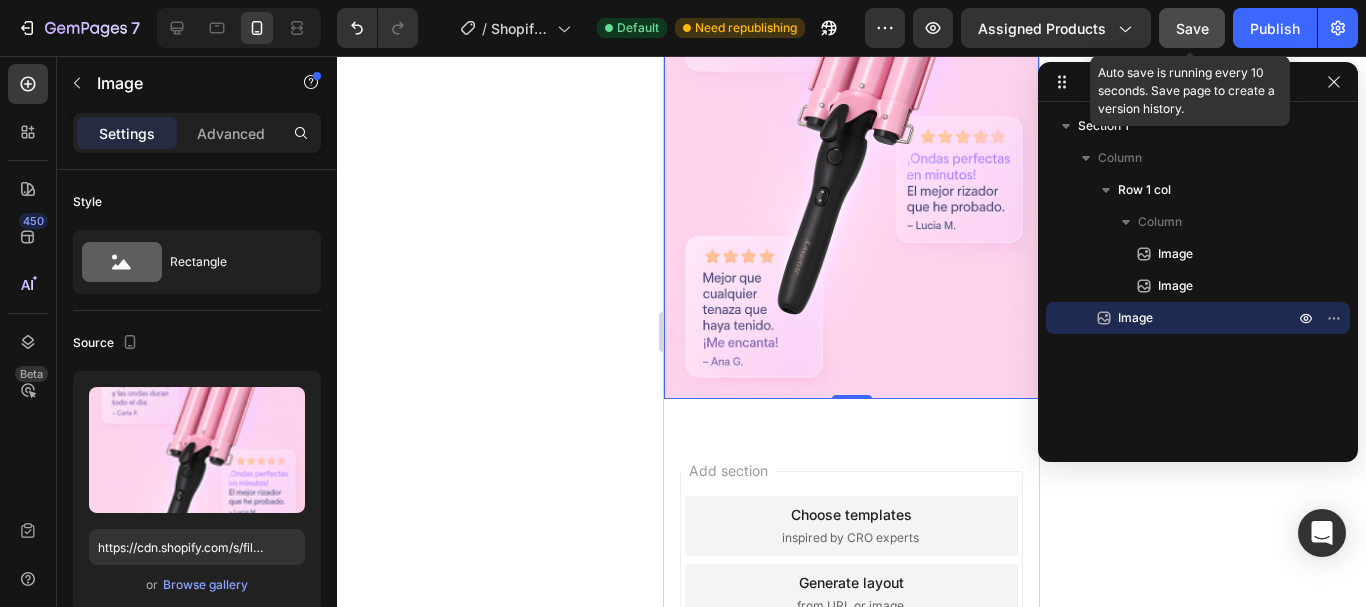 click on "Save" at bounding box center [1192, 28] 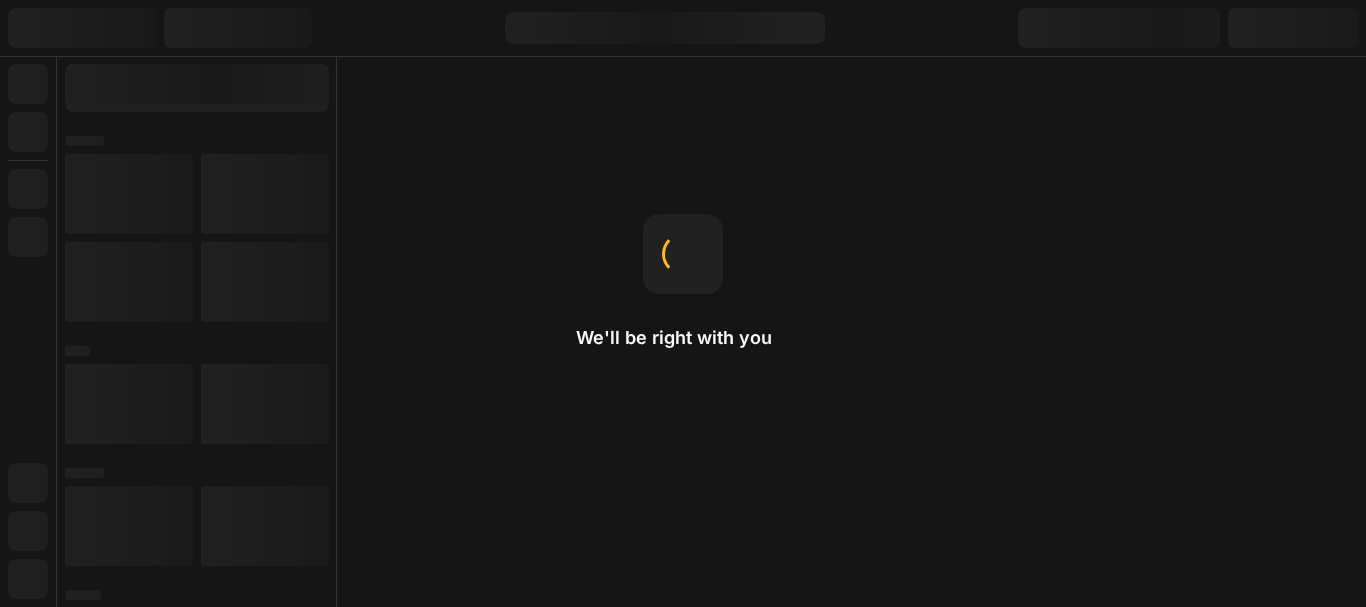scroll, scrollTop: 0, scrollLeft: 0, axis: both 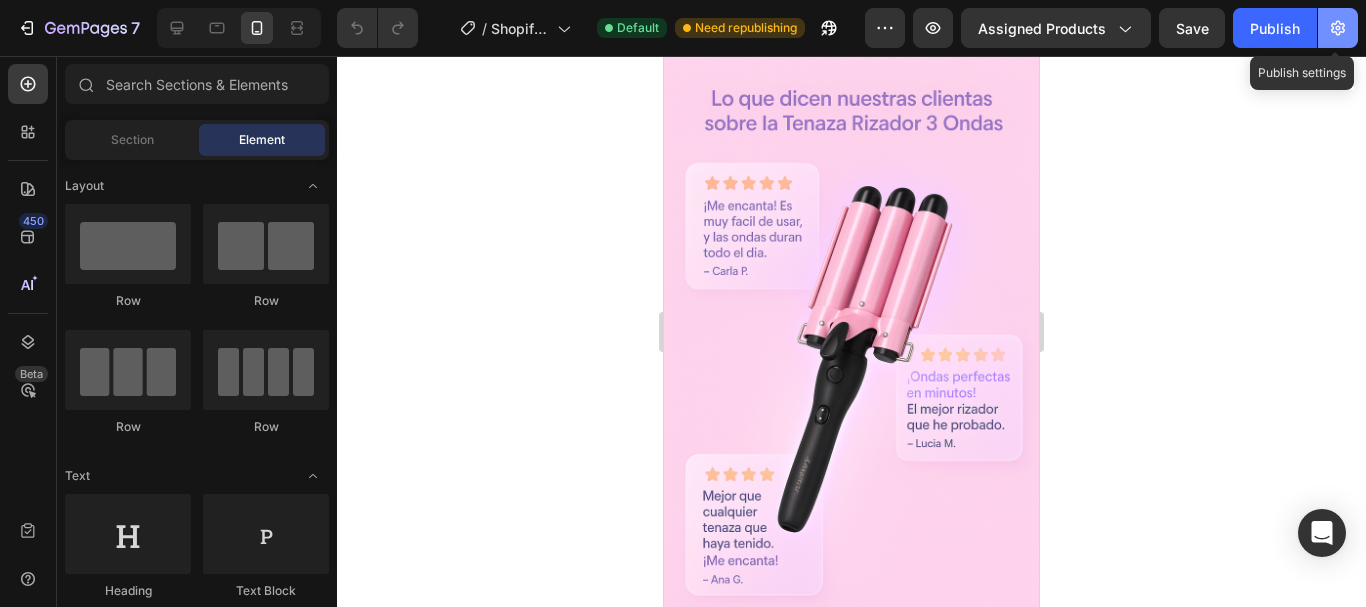 click 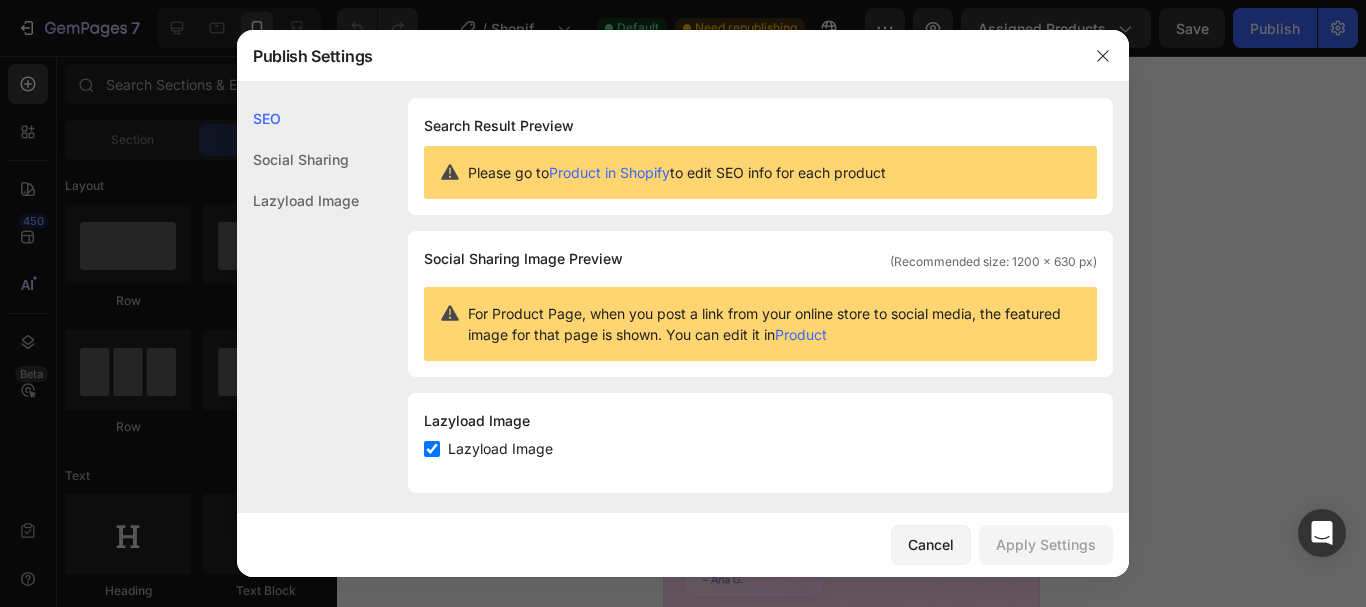 click on "Social Sharing" 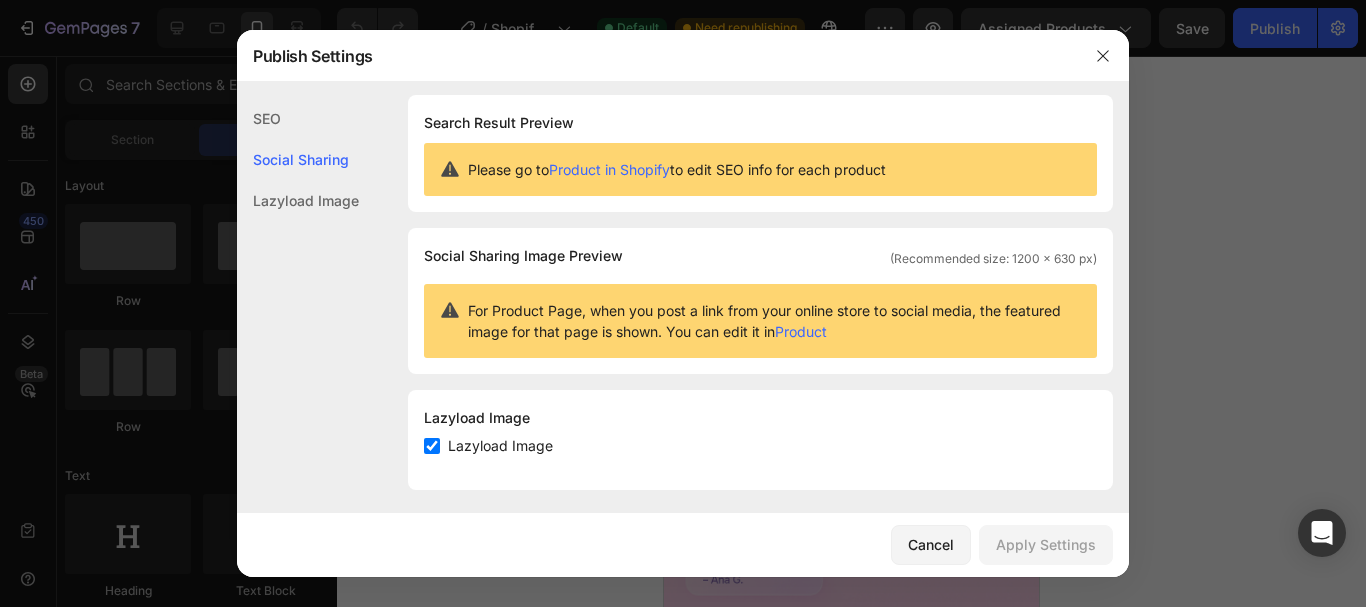 scroll, scrollTop: 0, scrollLeft: 0, axis: both 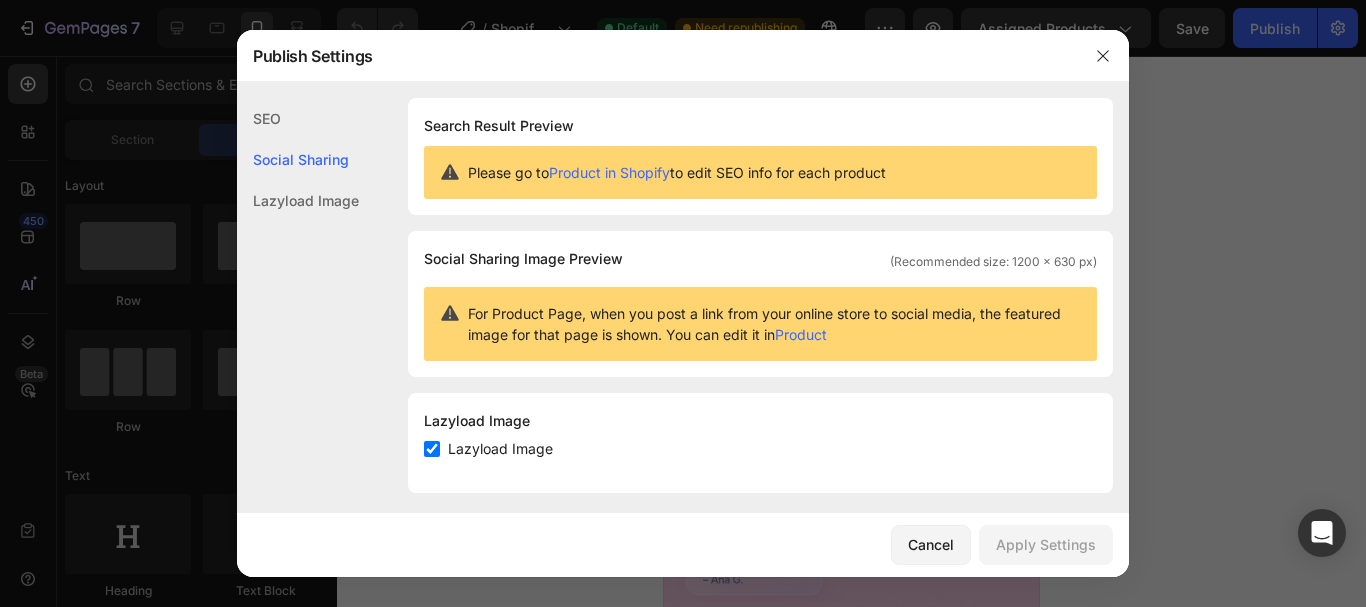 click on "Lazyload Image" 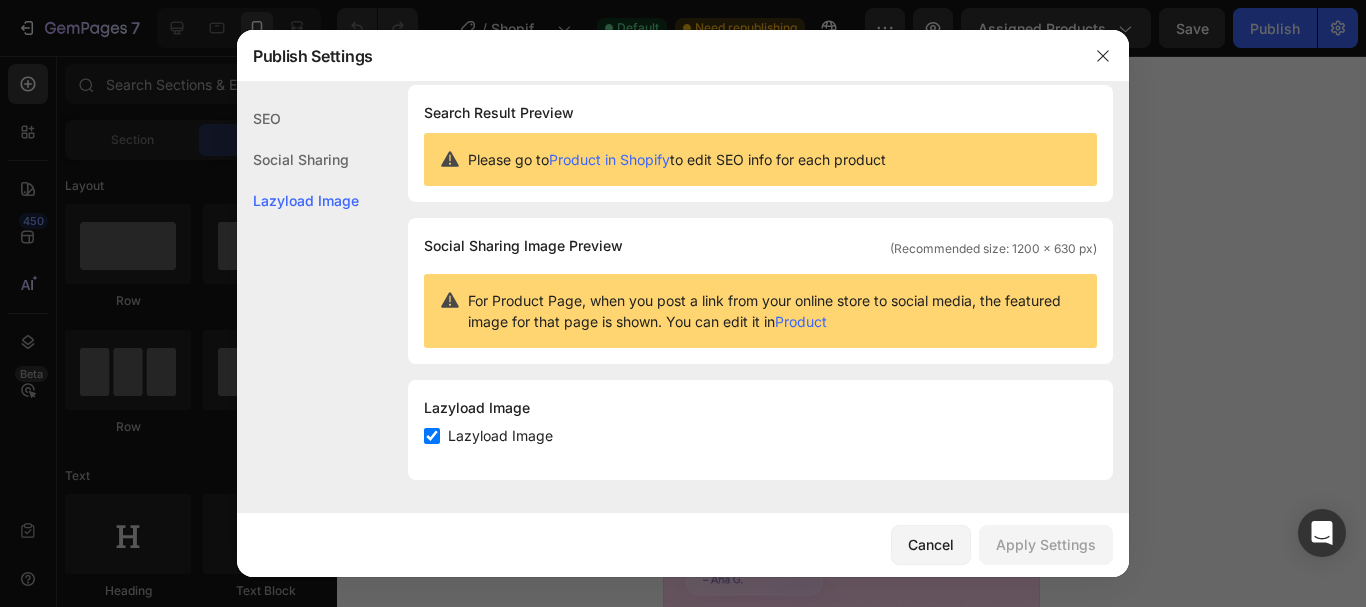click on "Product" at bounding box center (801, 321) 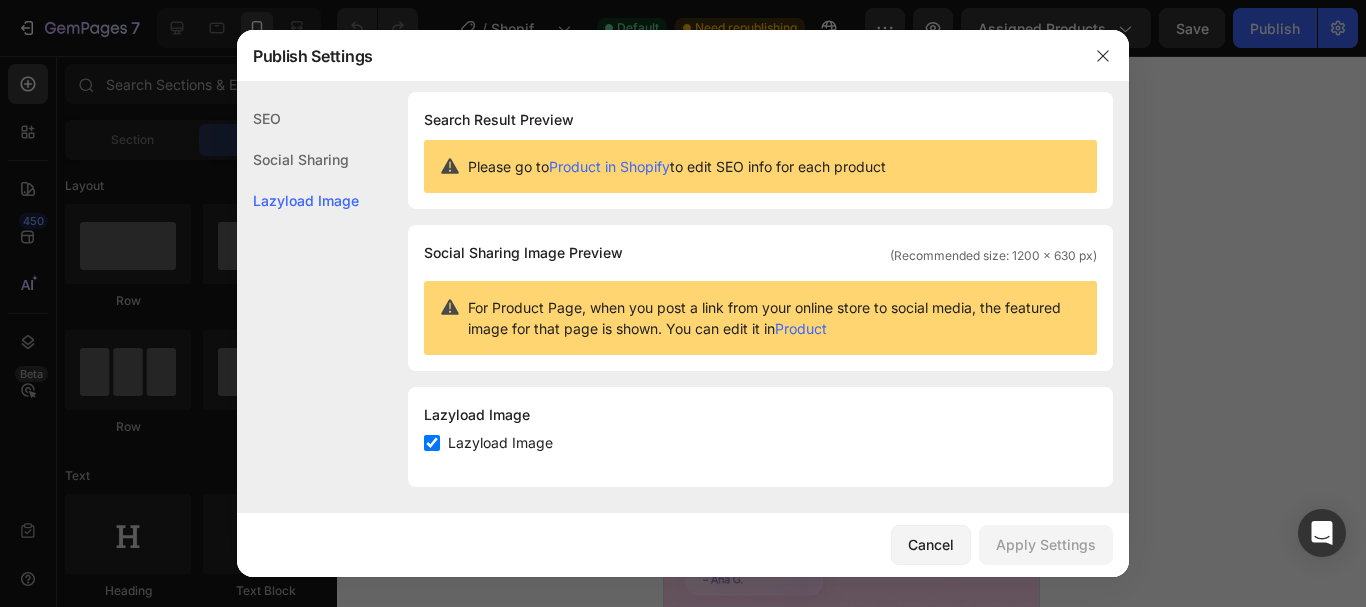 scroll, scrollTop: 0, scrollLeft: 0, axis: both 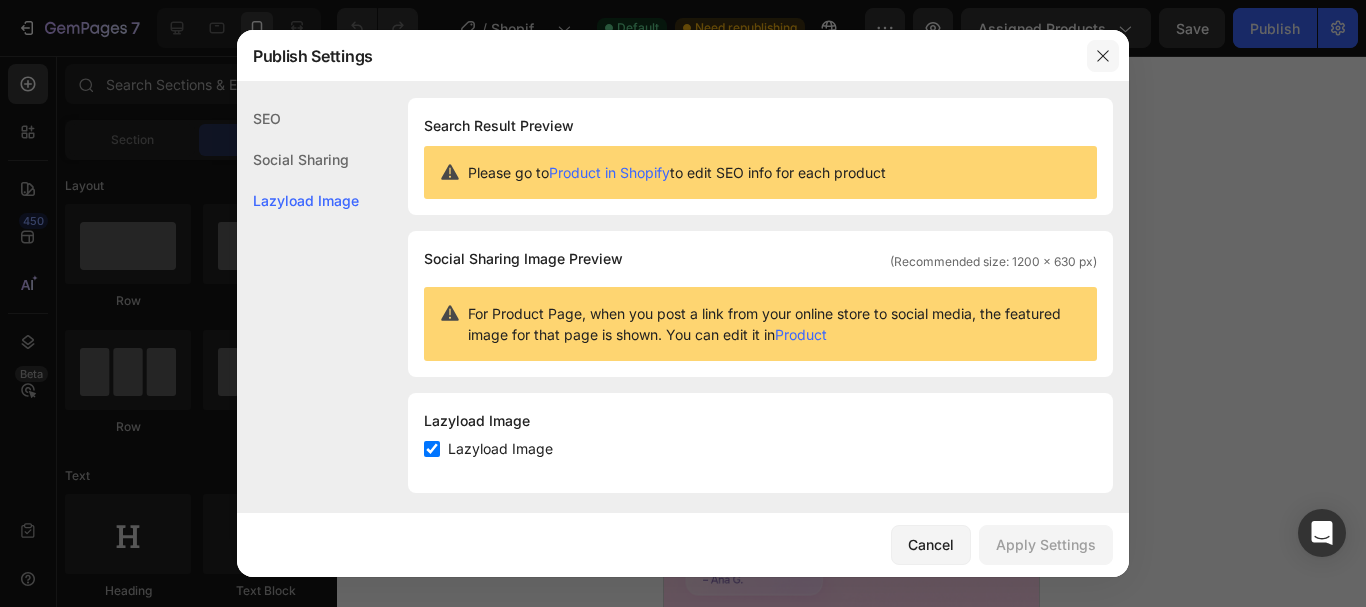 click 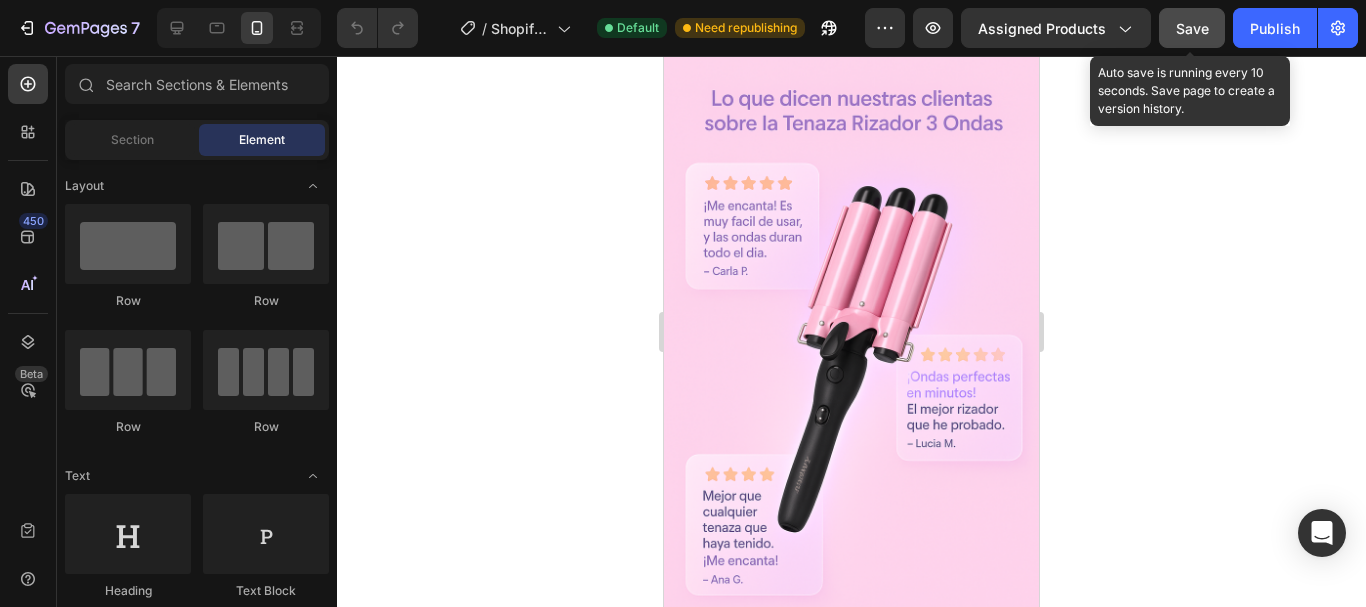 click on "Save" 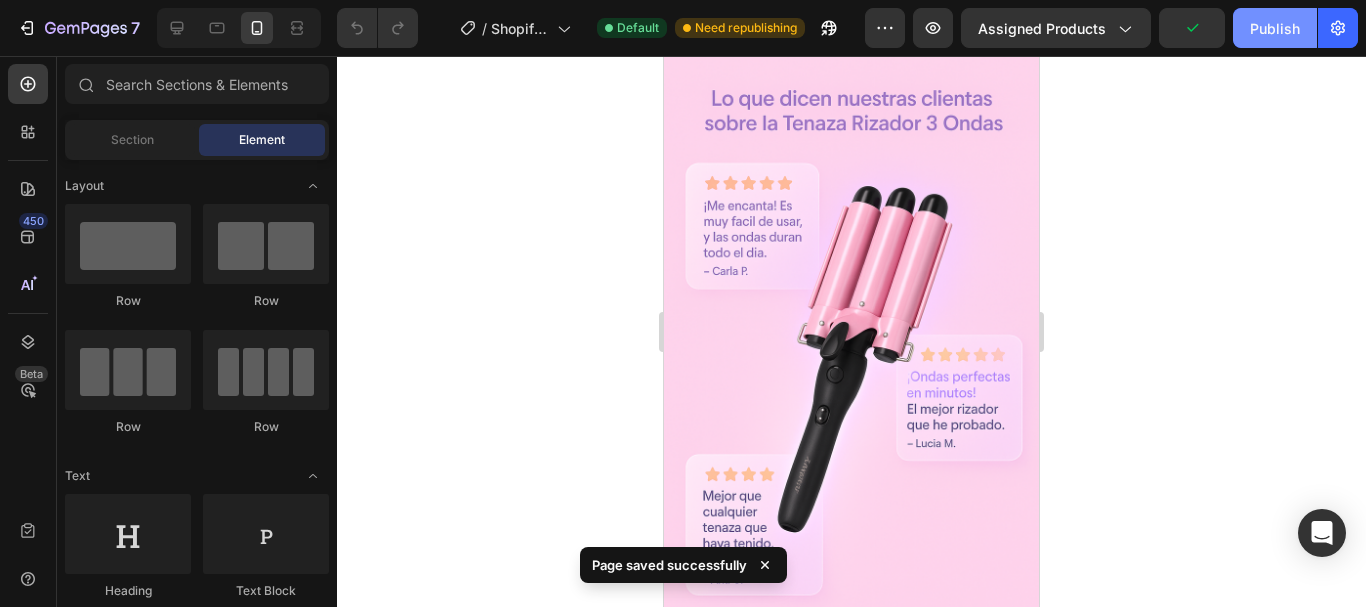 click on "Publish" at bounding box center [1275, 28] 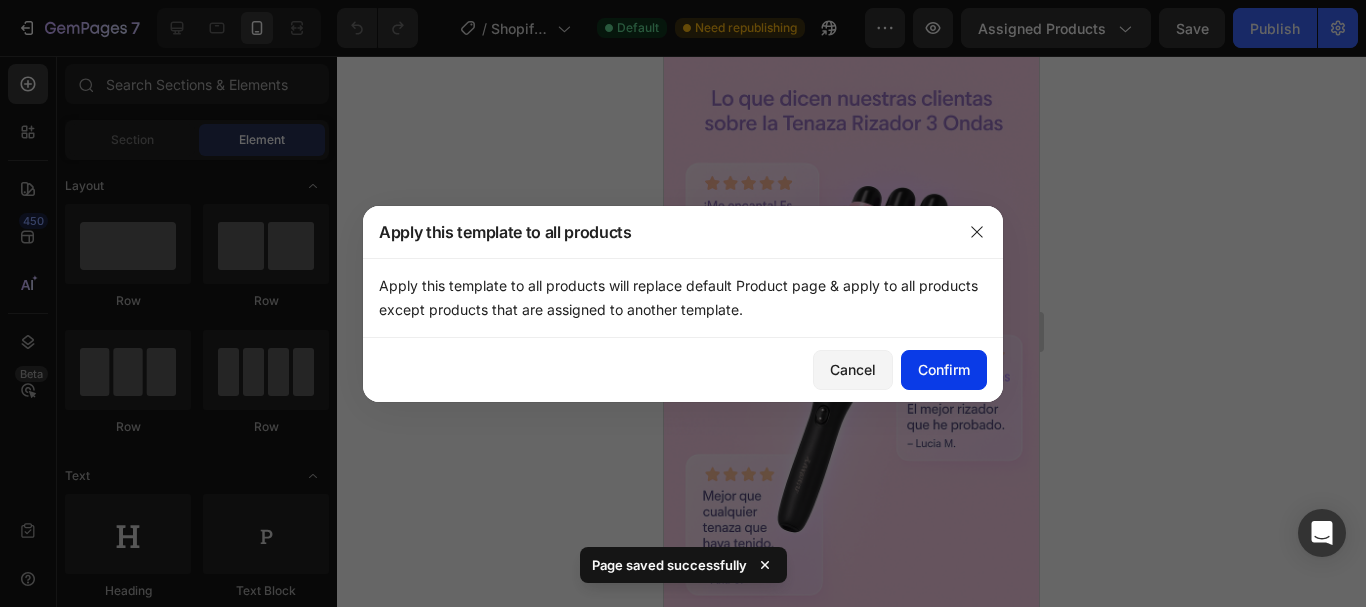 click on "Confirm" at bounding box center (944, 369) 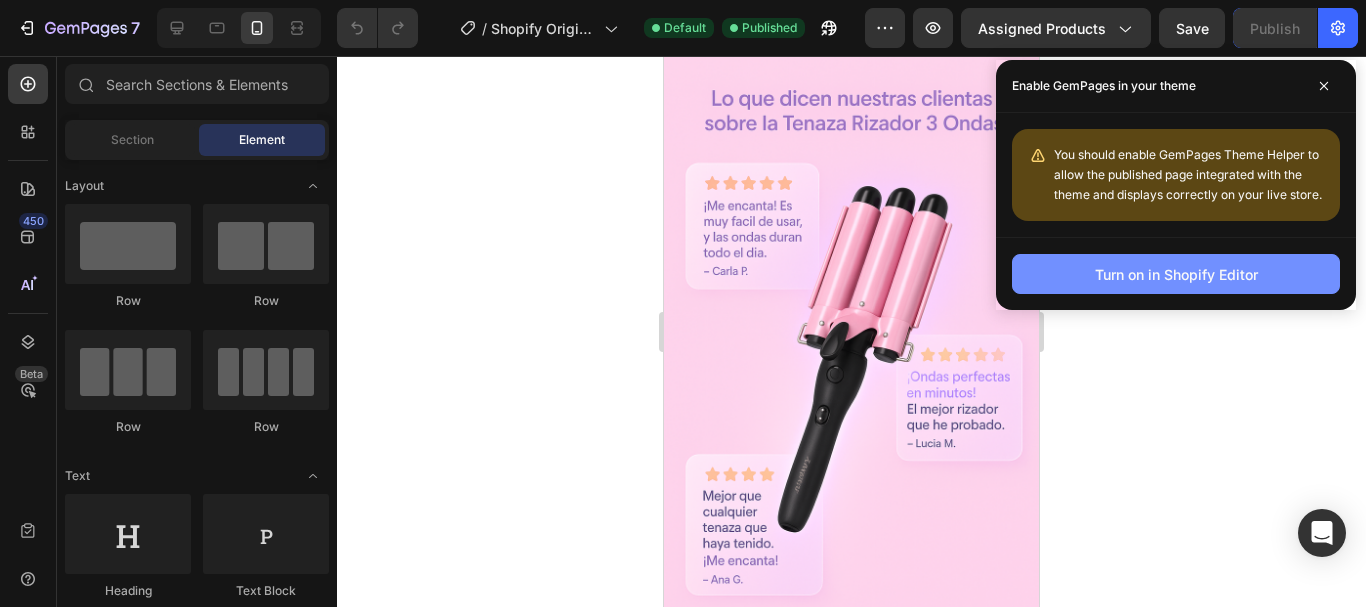 click on "Turn on in Shopify Editor" at bounding box center (1176, 274) 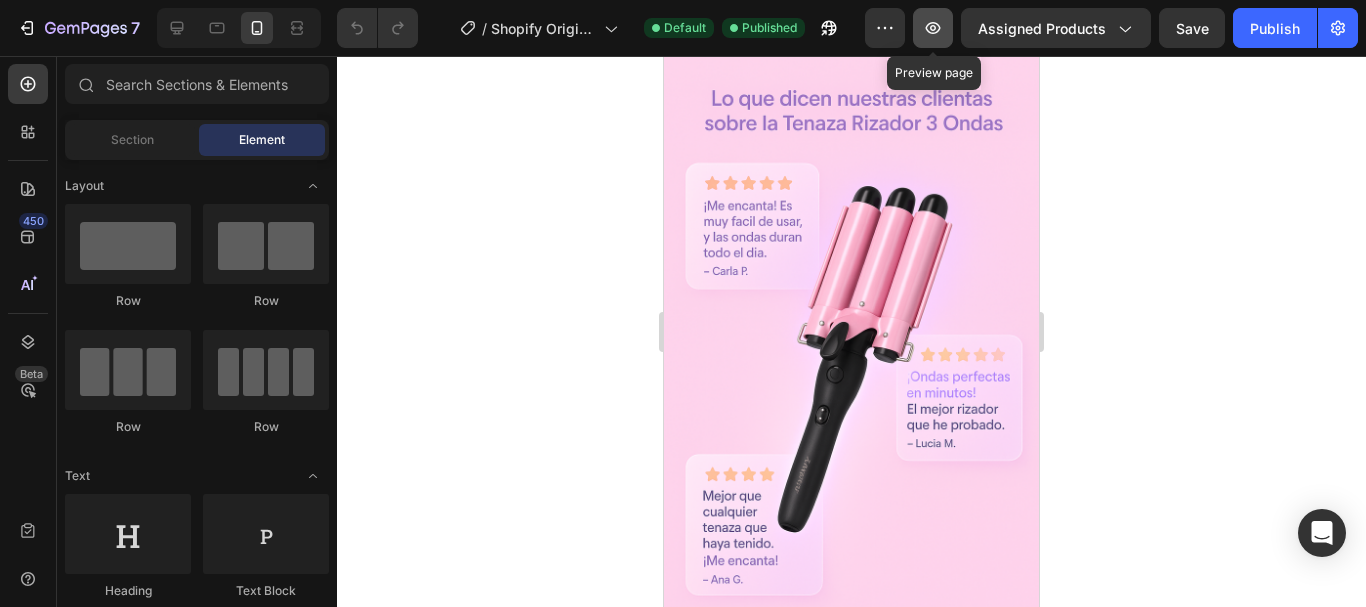 click 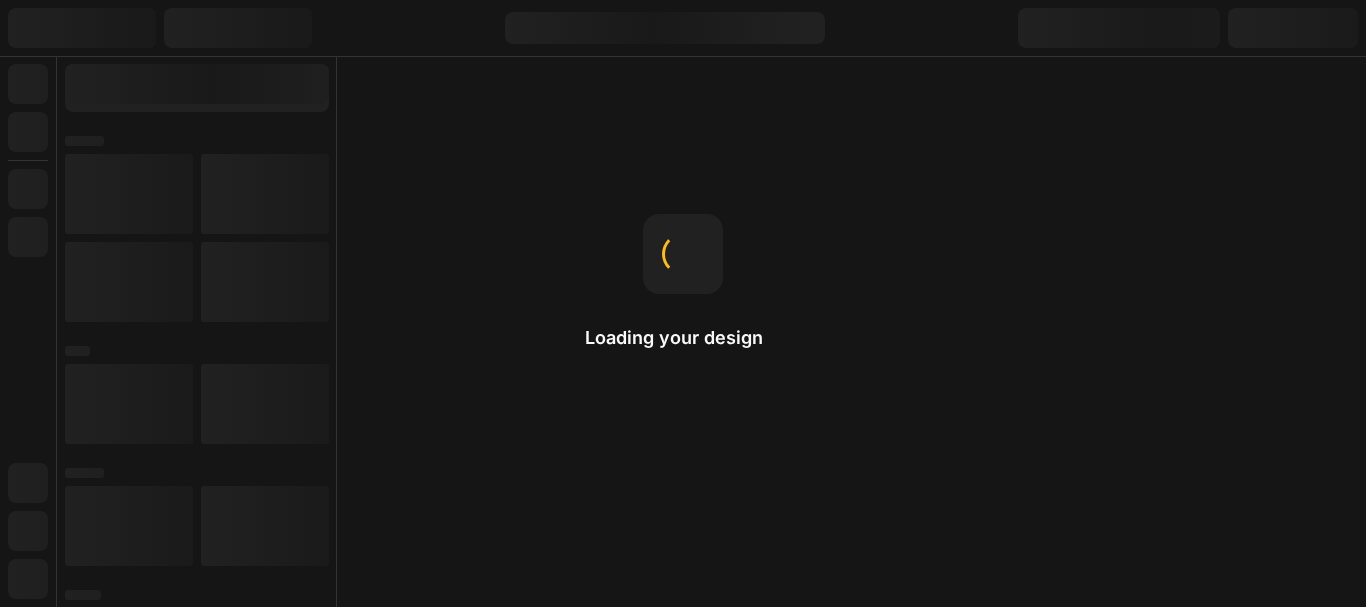 scroll, scrollTop: 0, scrollLeft: 0, axis: both 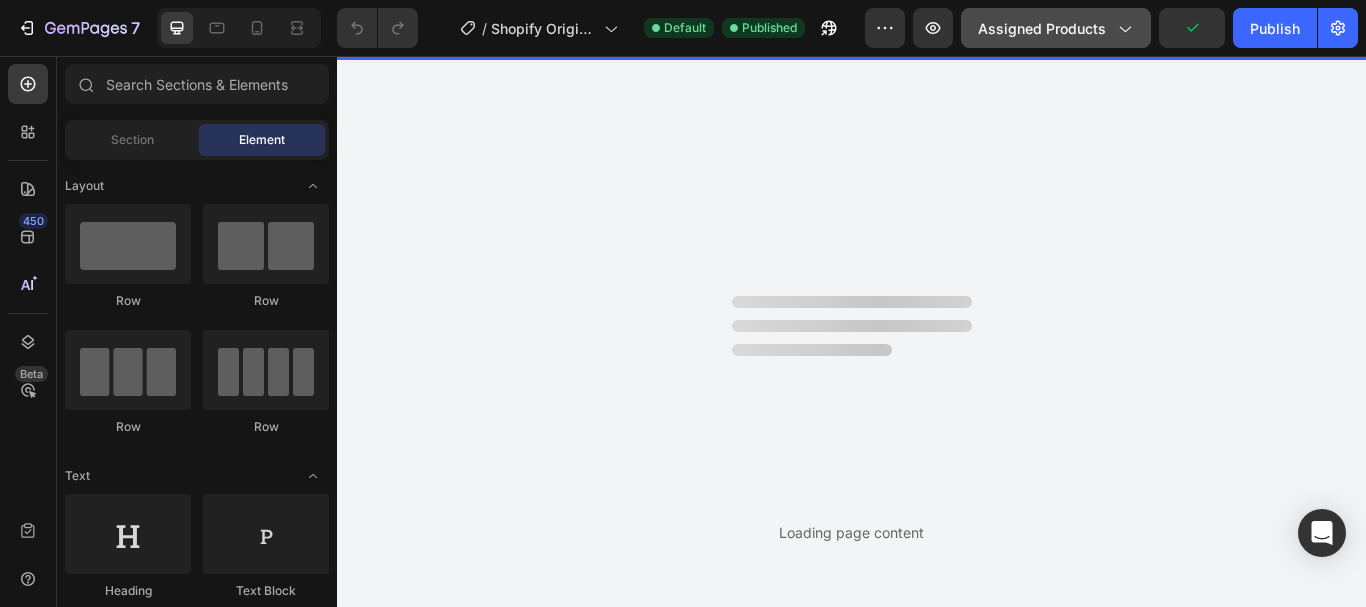 click on "Assigned Products" 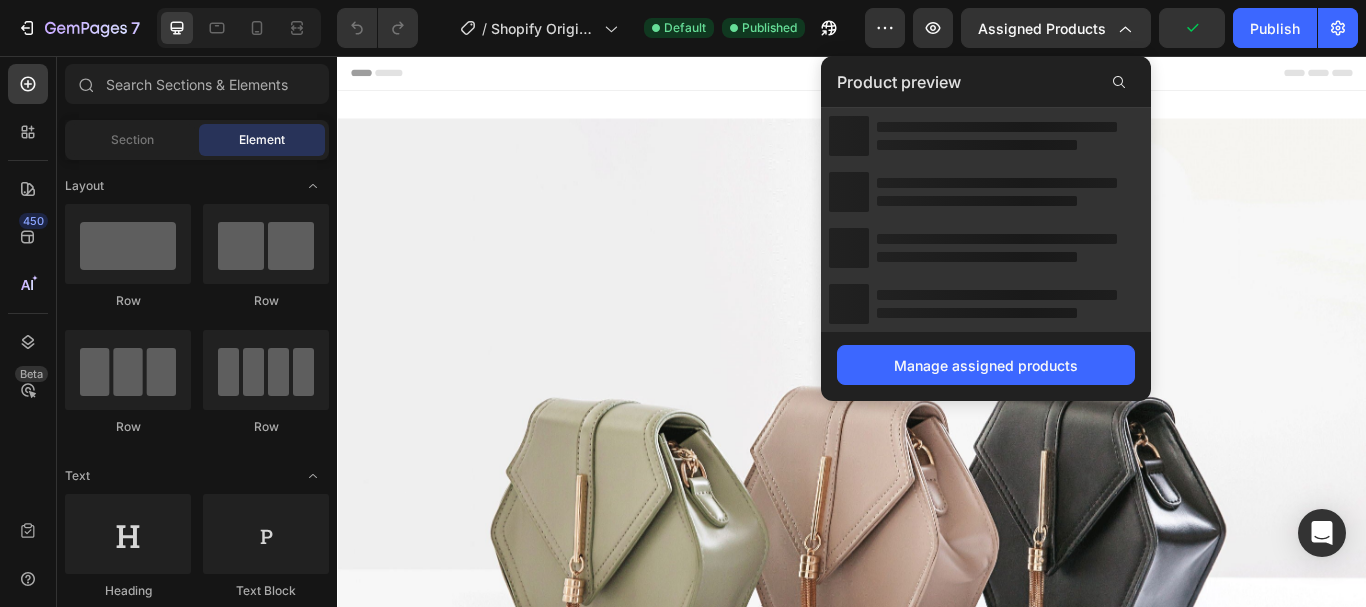 scroll, scrollTop: 0, scrollLeft: 0, axis: both 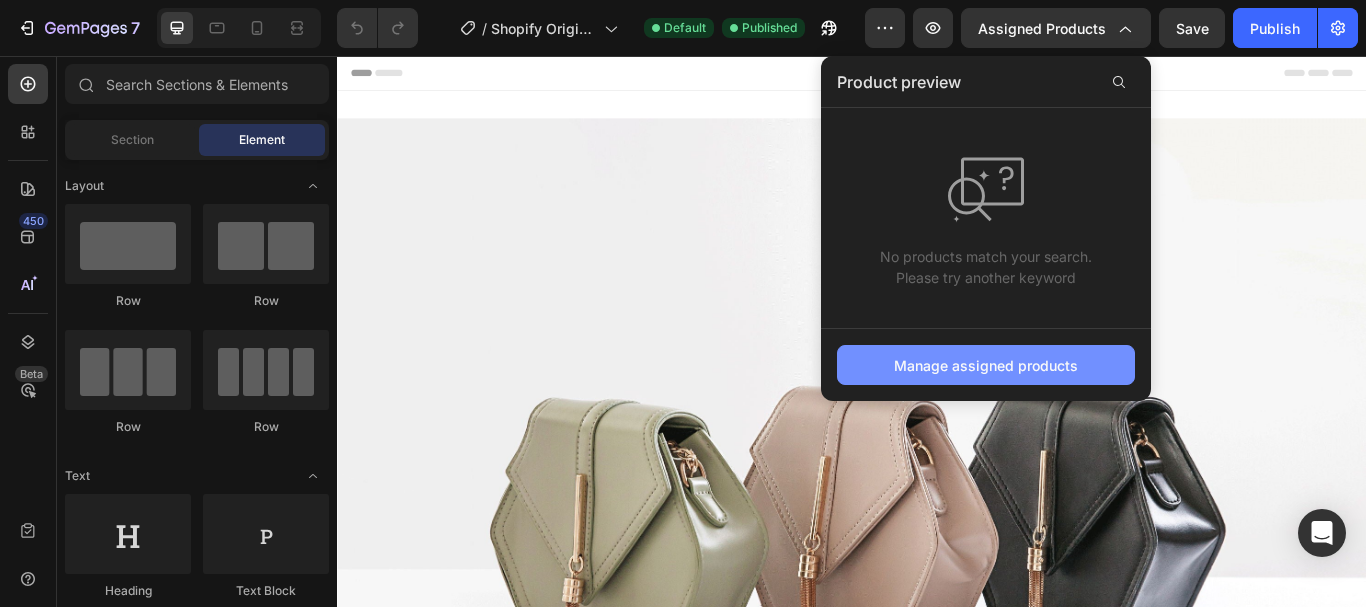 click on "Manage assigned products" at bounding box center [986, 365] 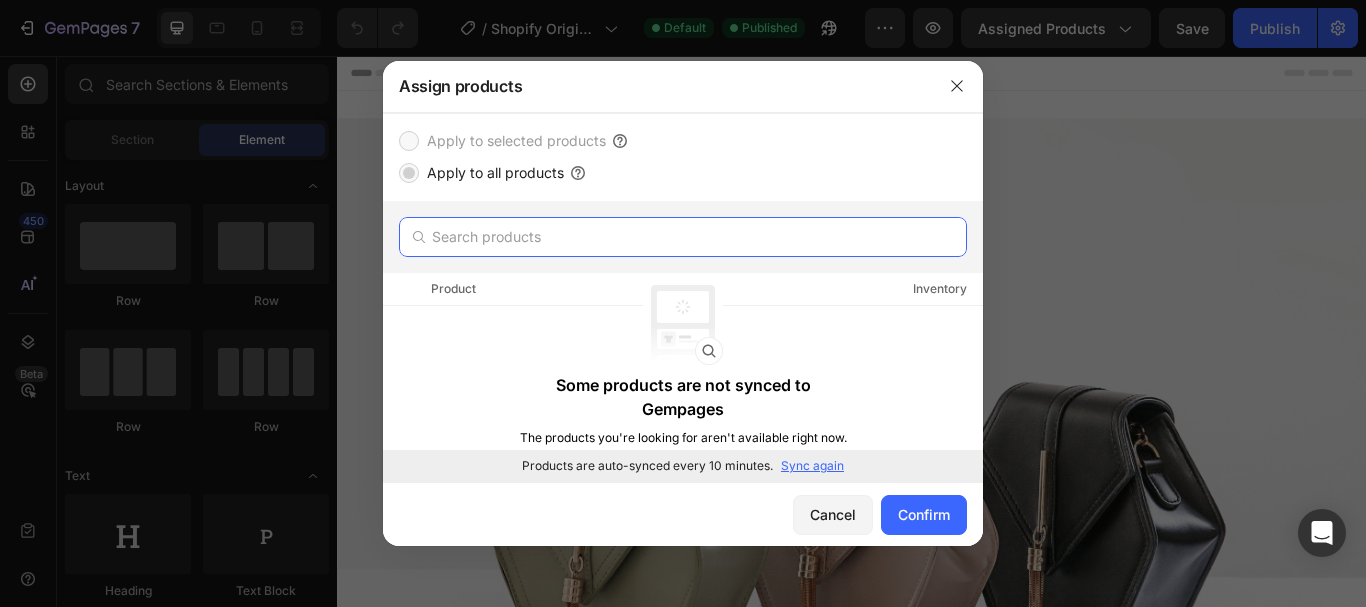 click at bounding box center [683, 237] 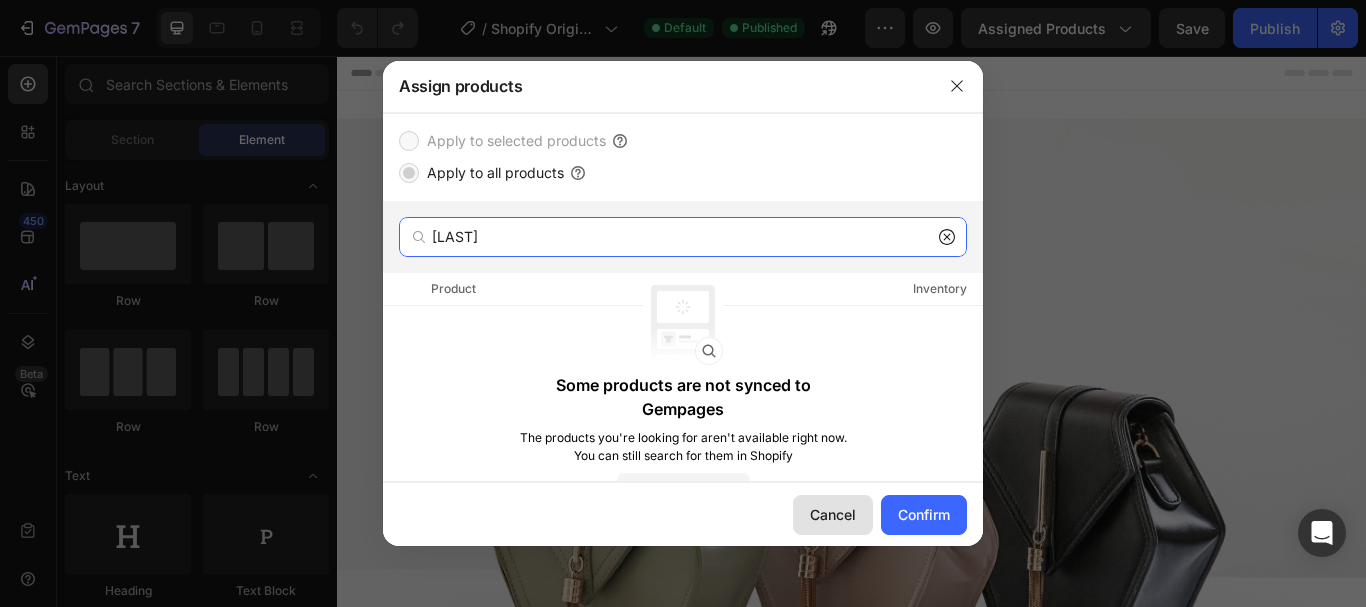 type on "RIZA" 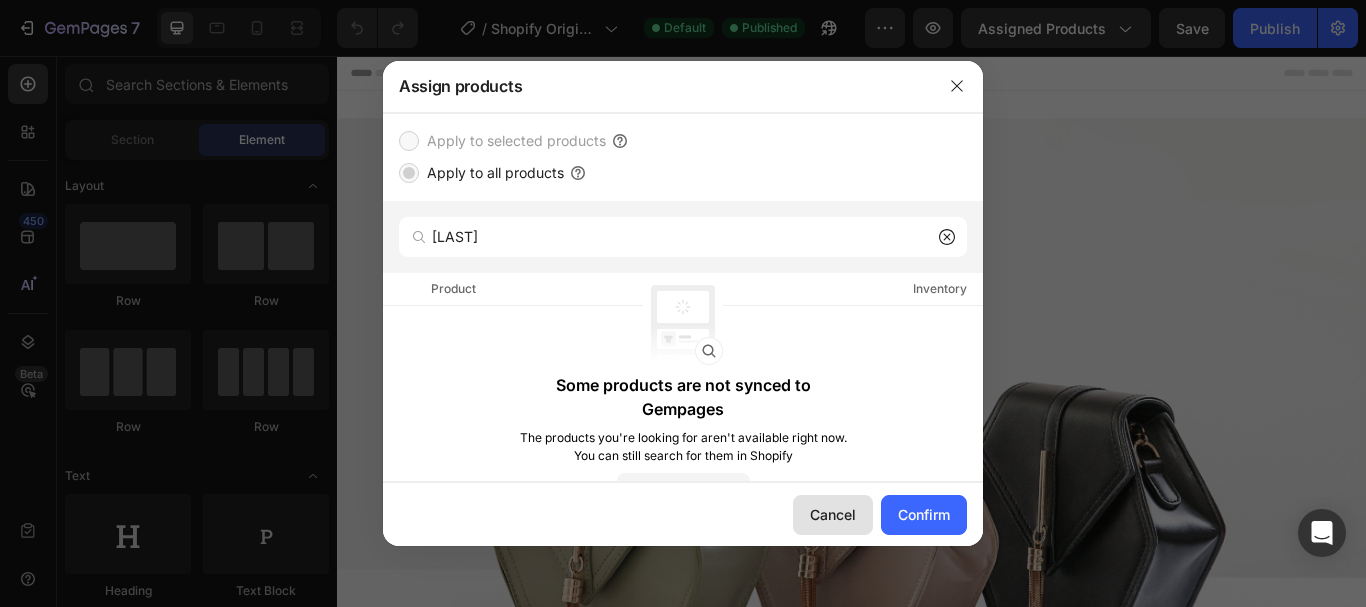 click on "Cancel" at bounding box center [833, 514] 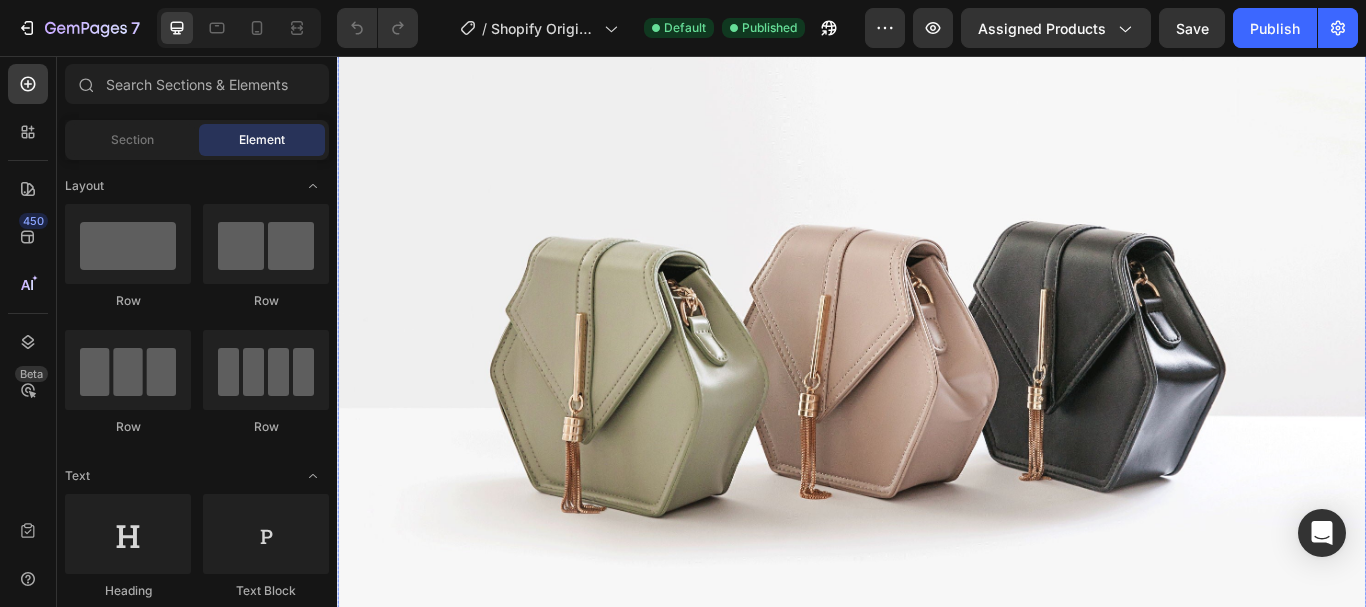 scroll, scrollTop: 0, scrollLeft: 0, axis: both 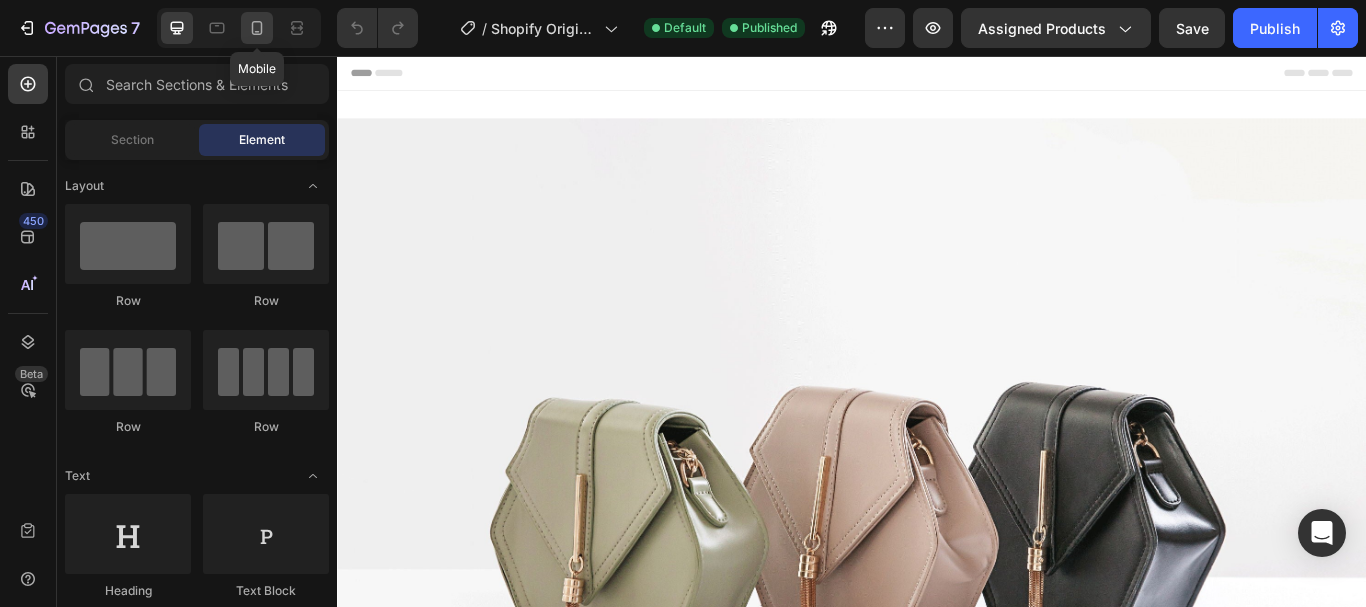 click 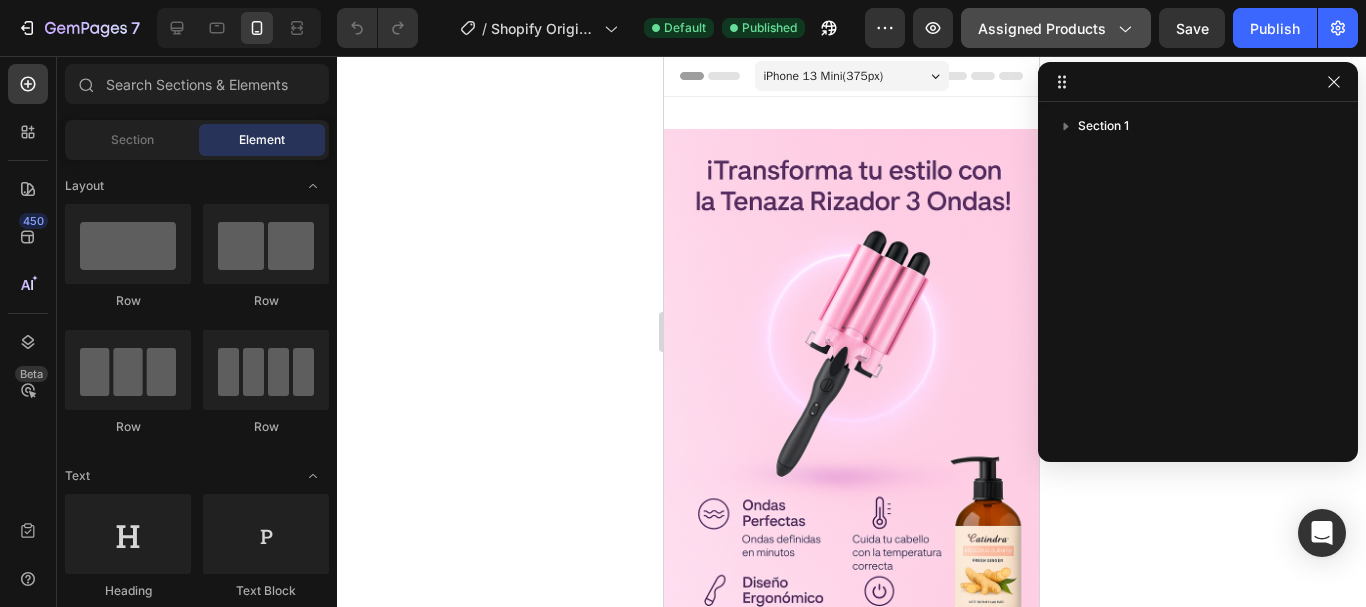click on "Assigned Products" 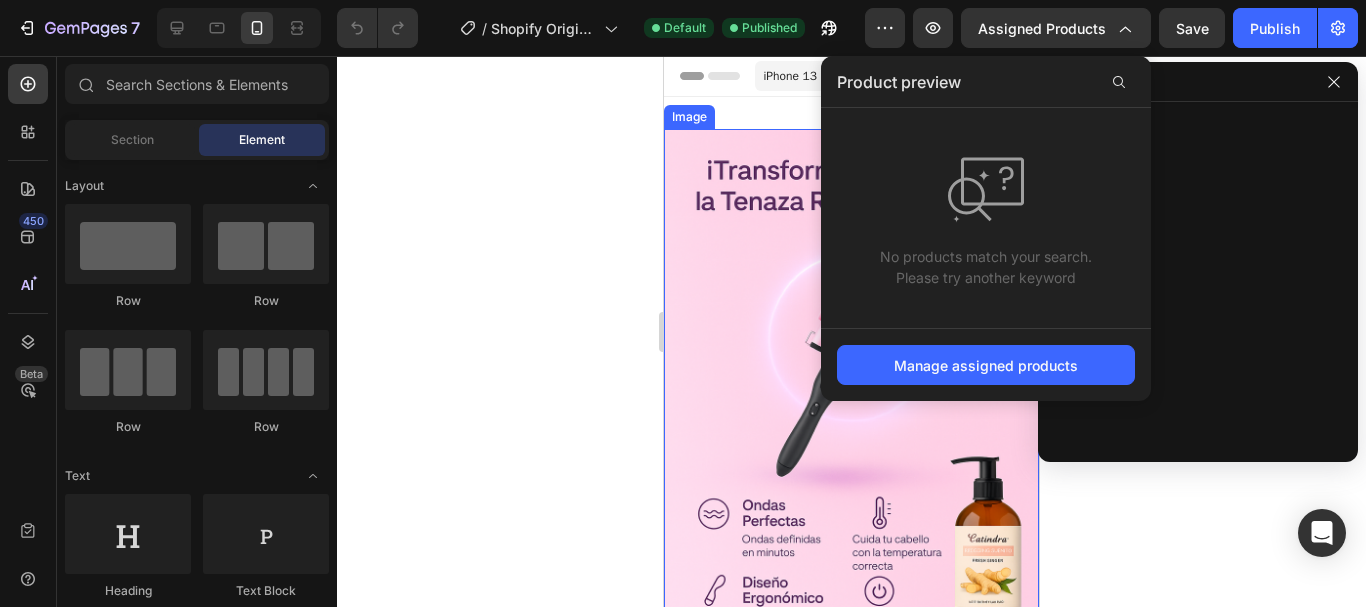 click 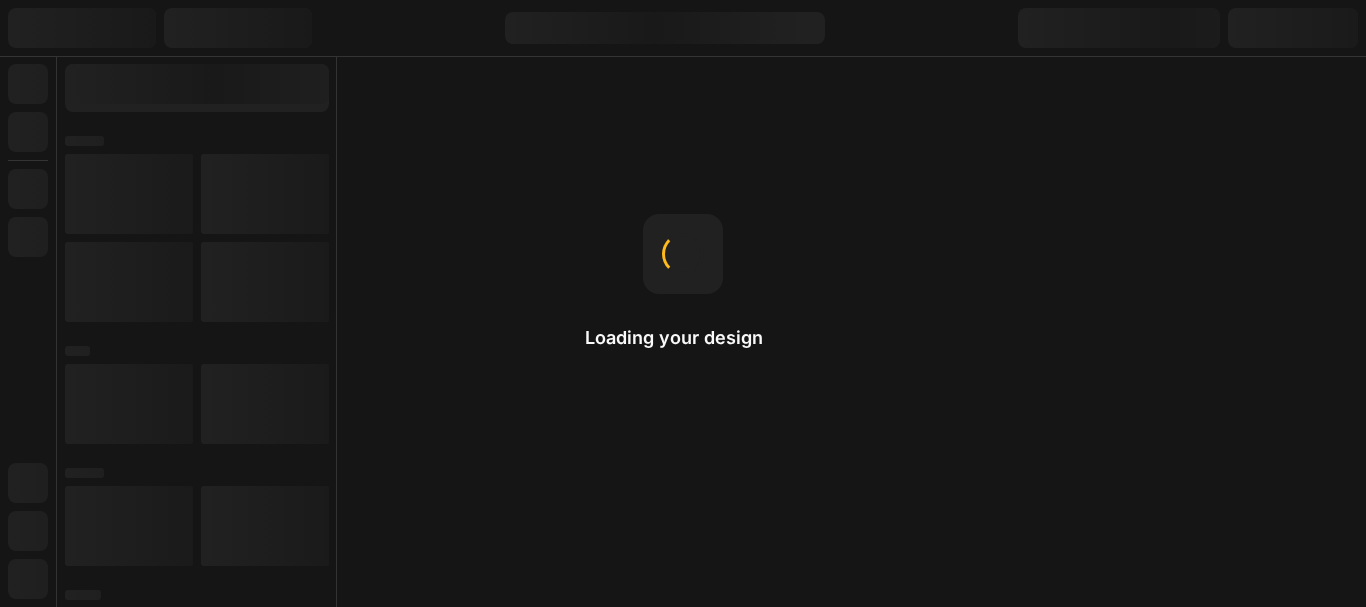 scroll, scrollTop: 0, scrollLeft: 0, axis: both 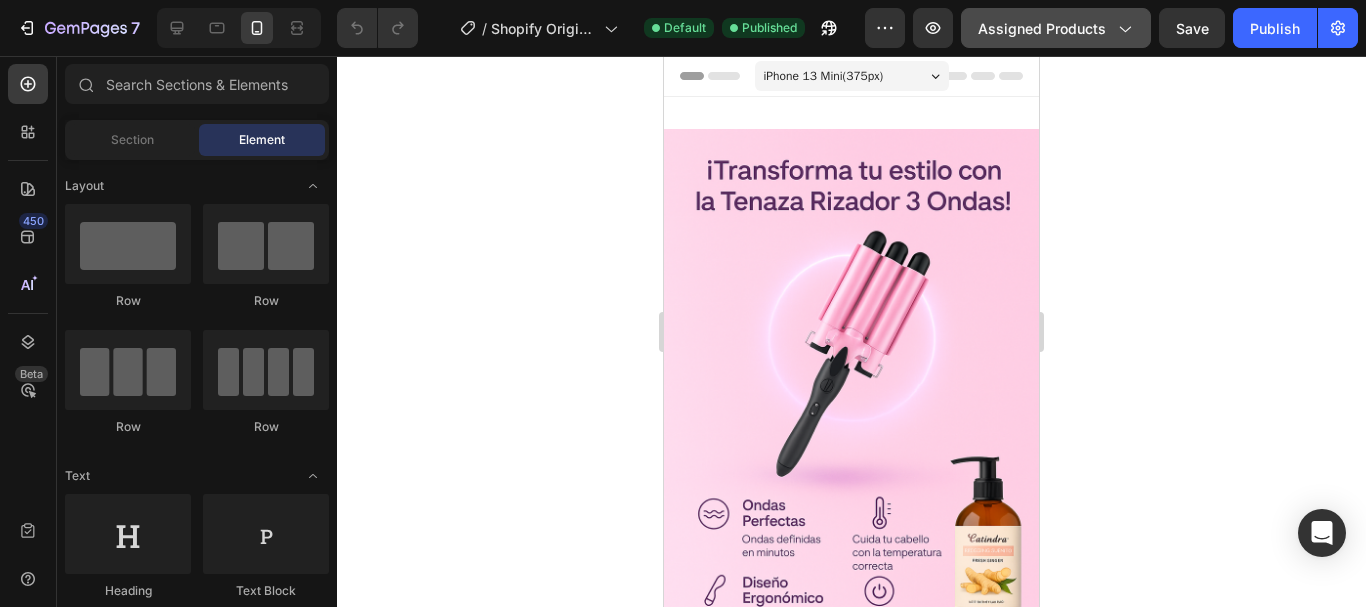 click on "Assigned Products" 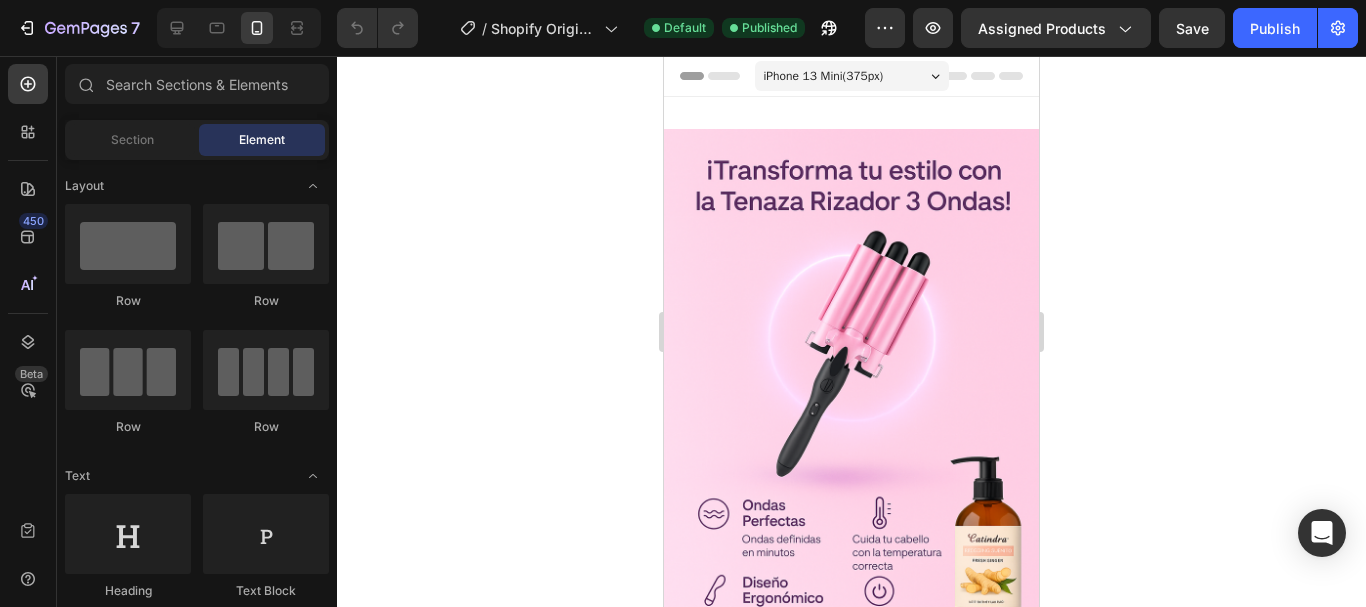 click 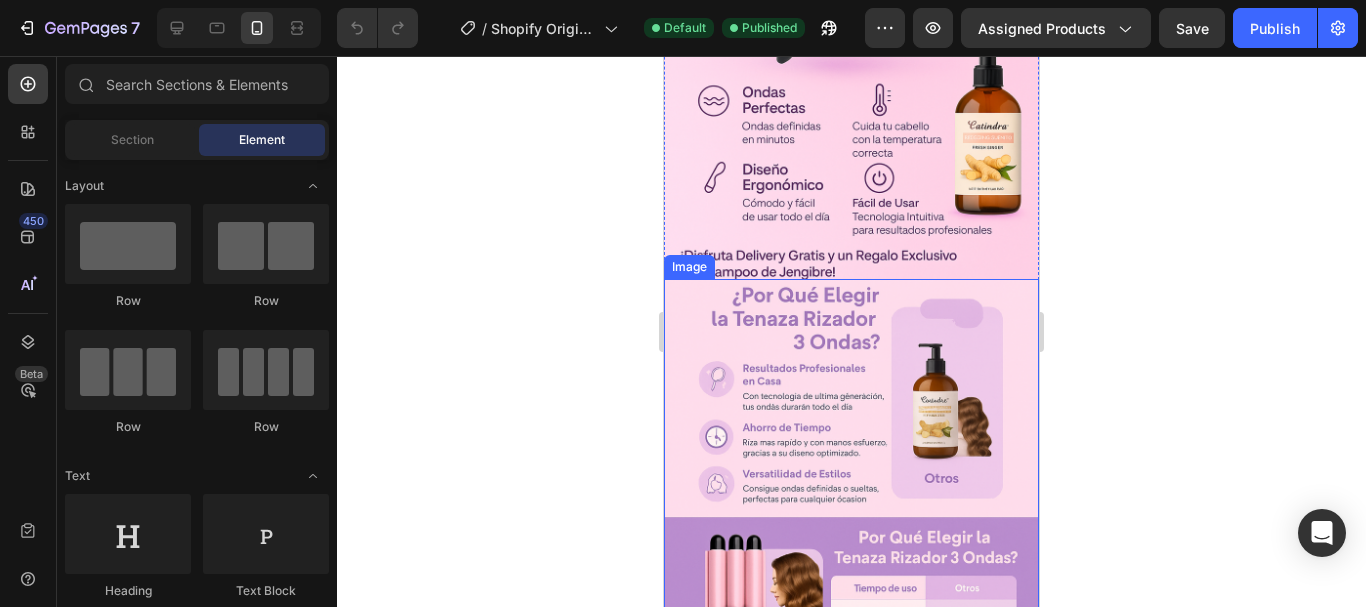 scroll, scrollTop: 500, scrollLeft: 0, axis: vertical 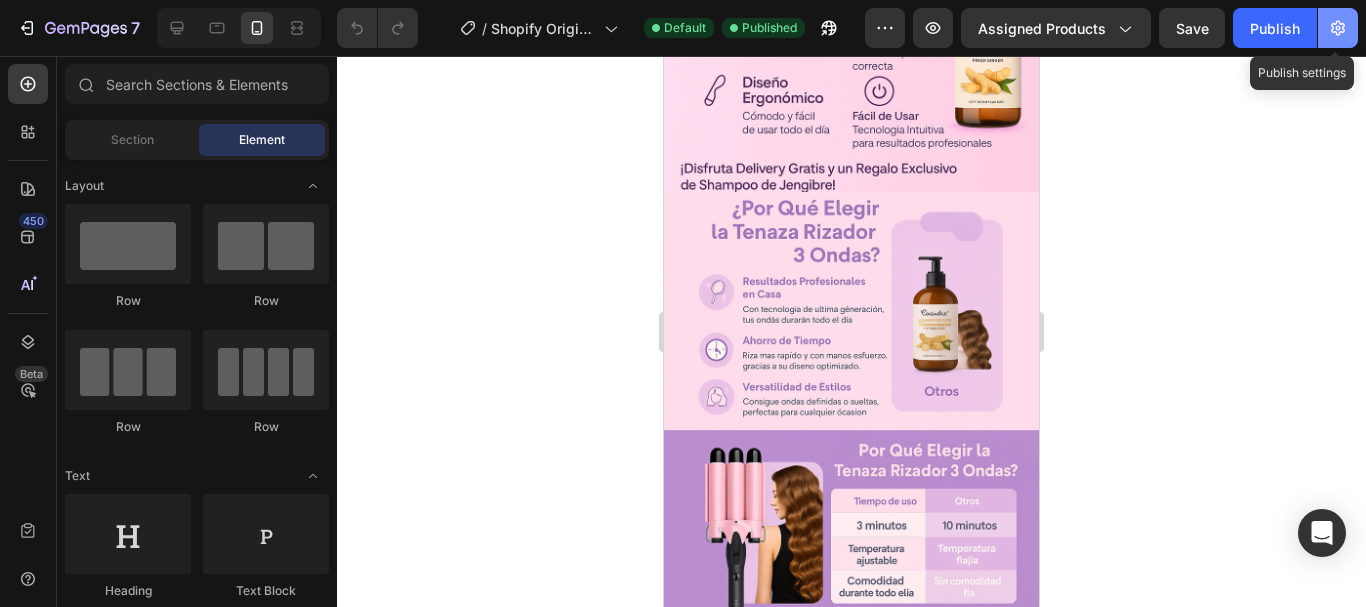 click 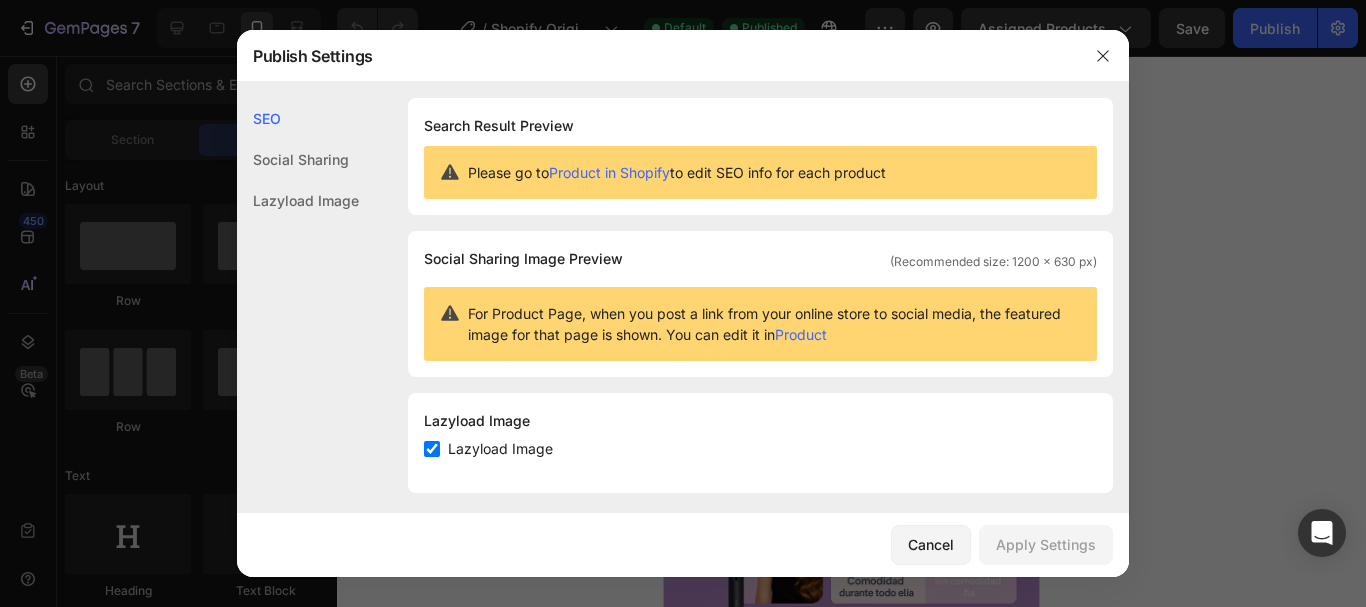 click on "Product in Shopify" at bounding box center [609, 172] 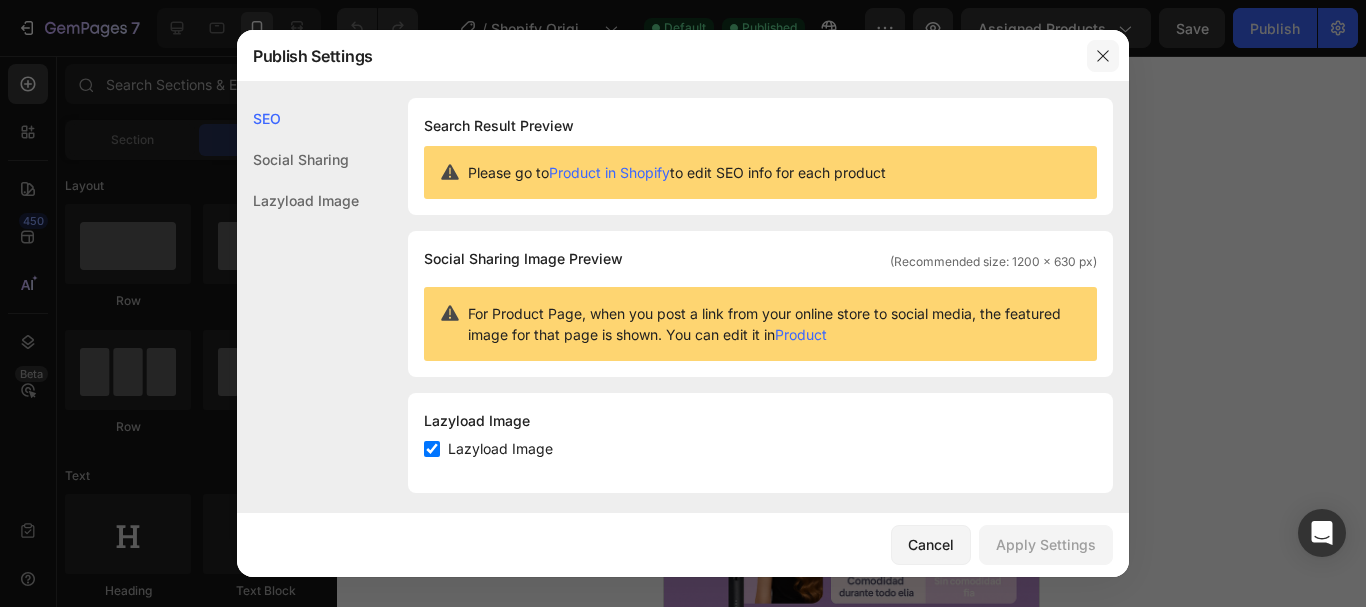 click at bounding box center [1103, 56] 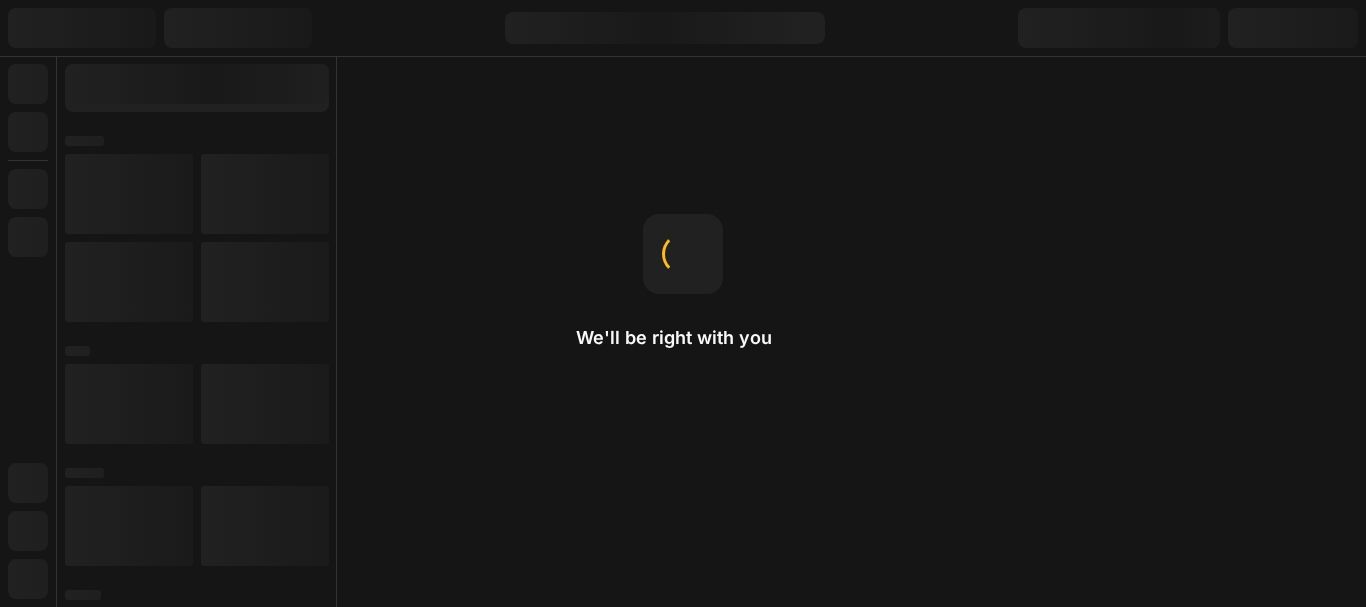 scroll, scrollTop: 0, scrollLeft: 0, axis: both 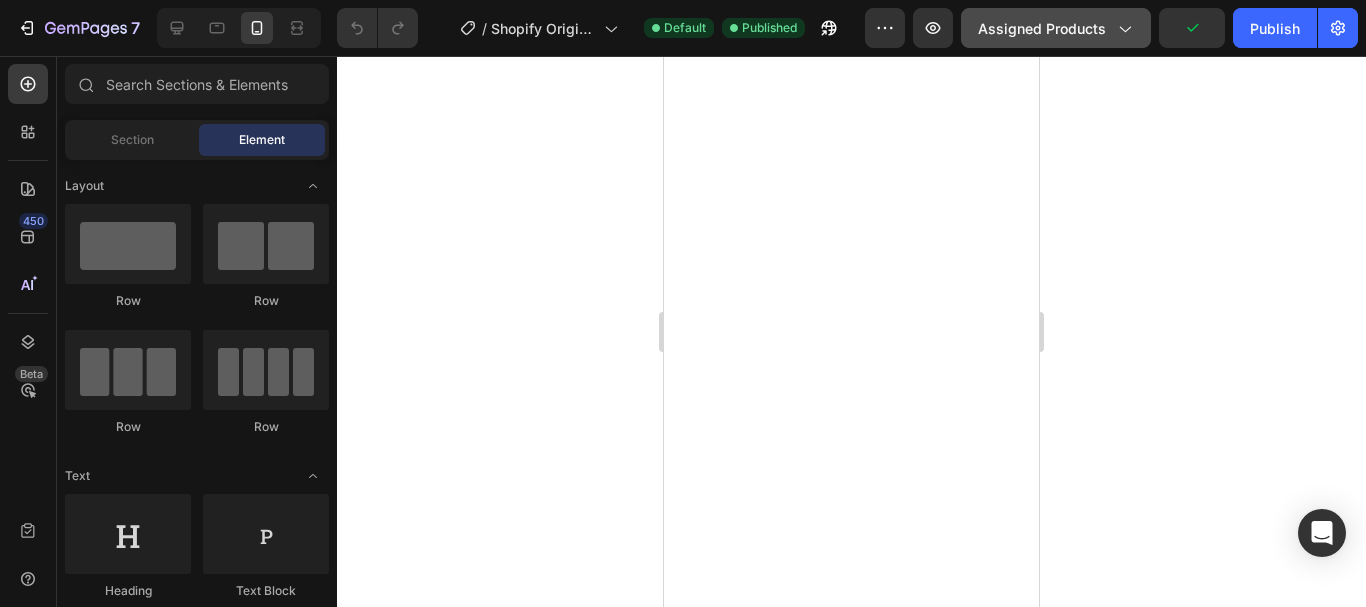 click on "Assigned Products" 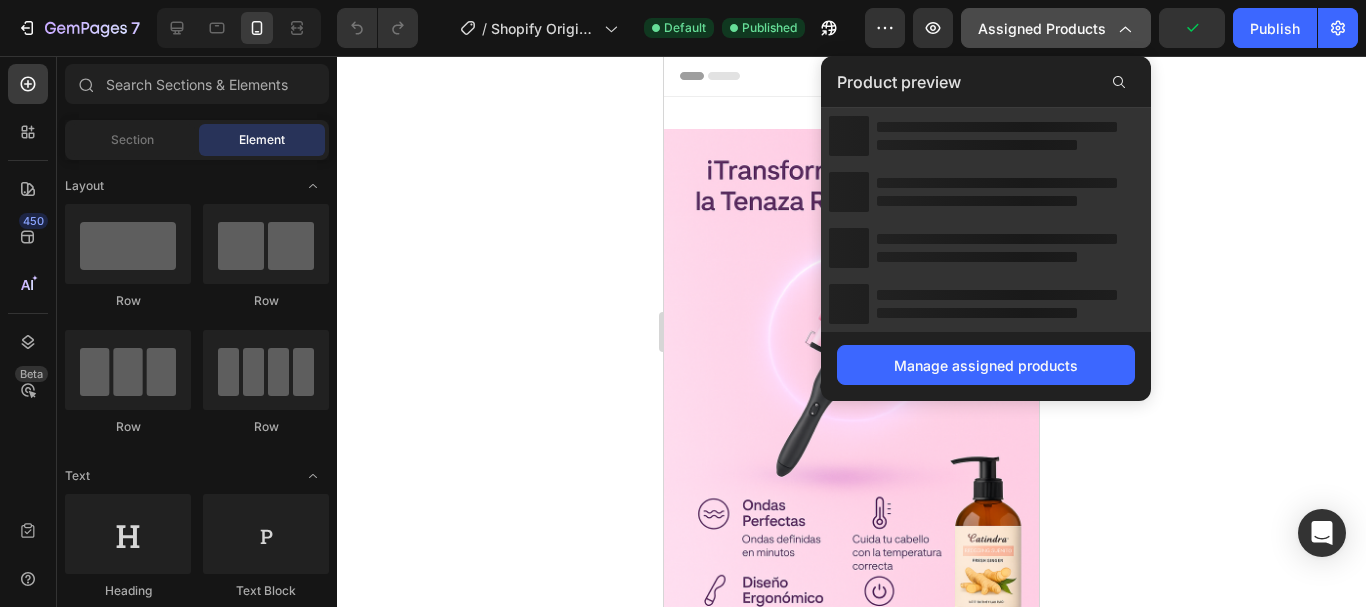 scroll, scrollTop: 0, scrollLeft: 0, axis: both 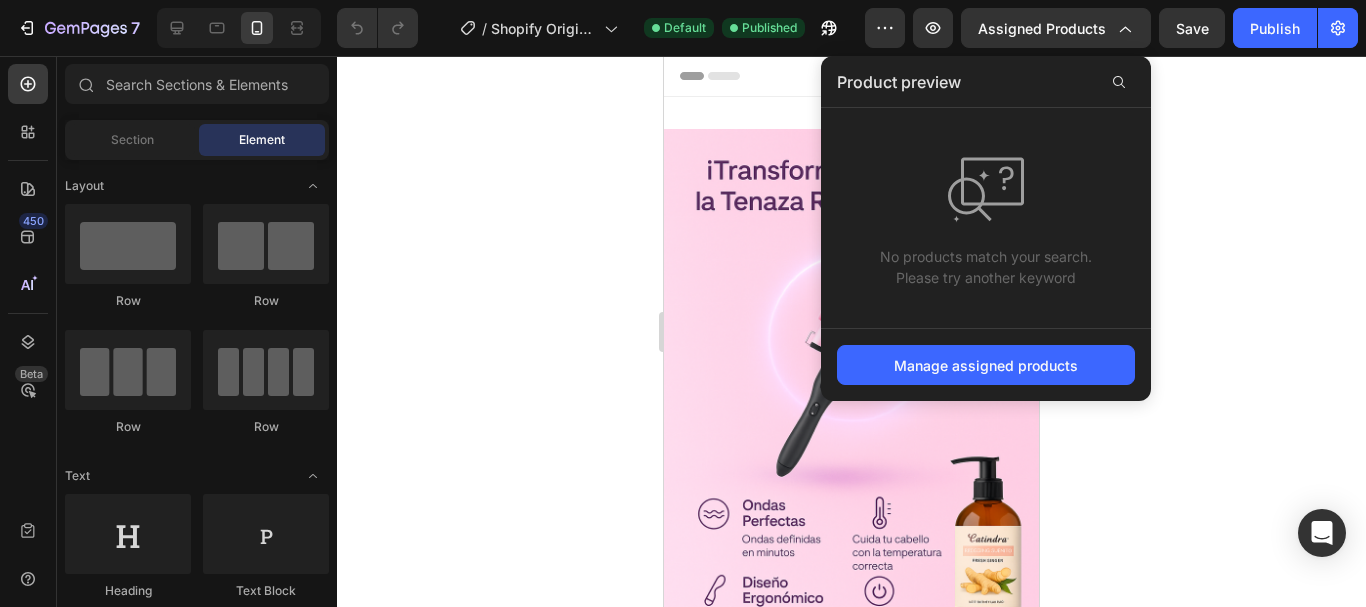 click on "Product preview" 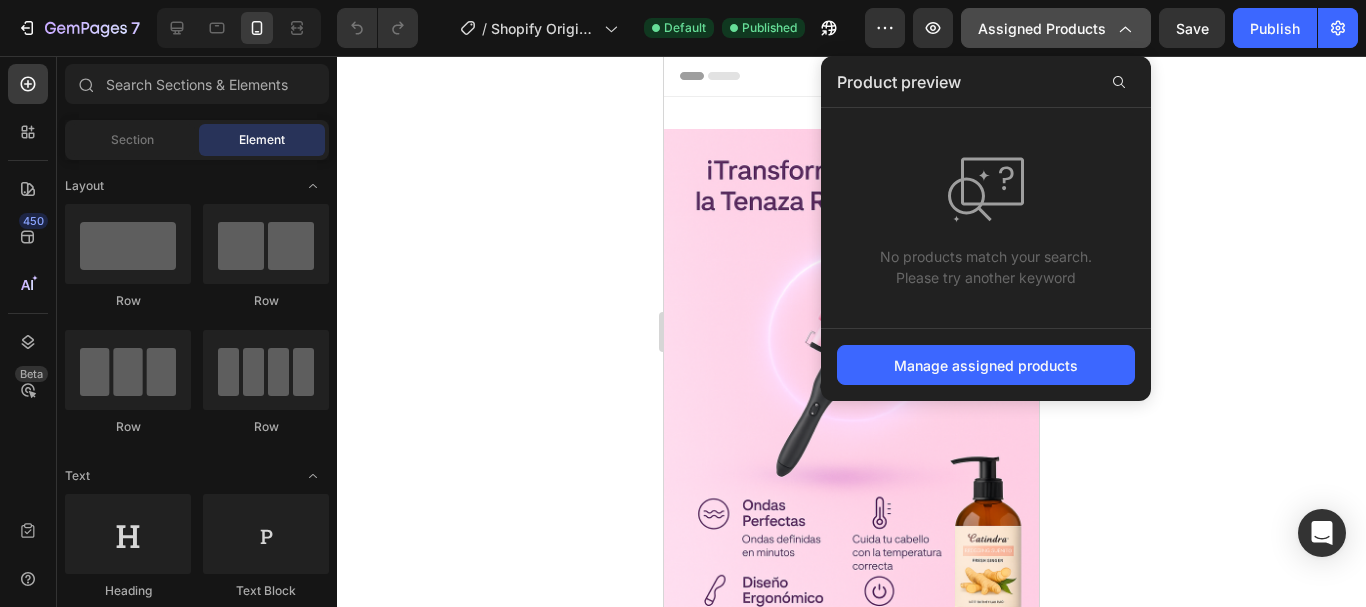 click on "Assigned Products" at bounding box center [1056, 28] 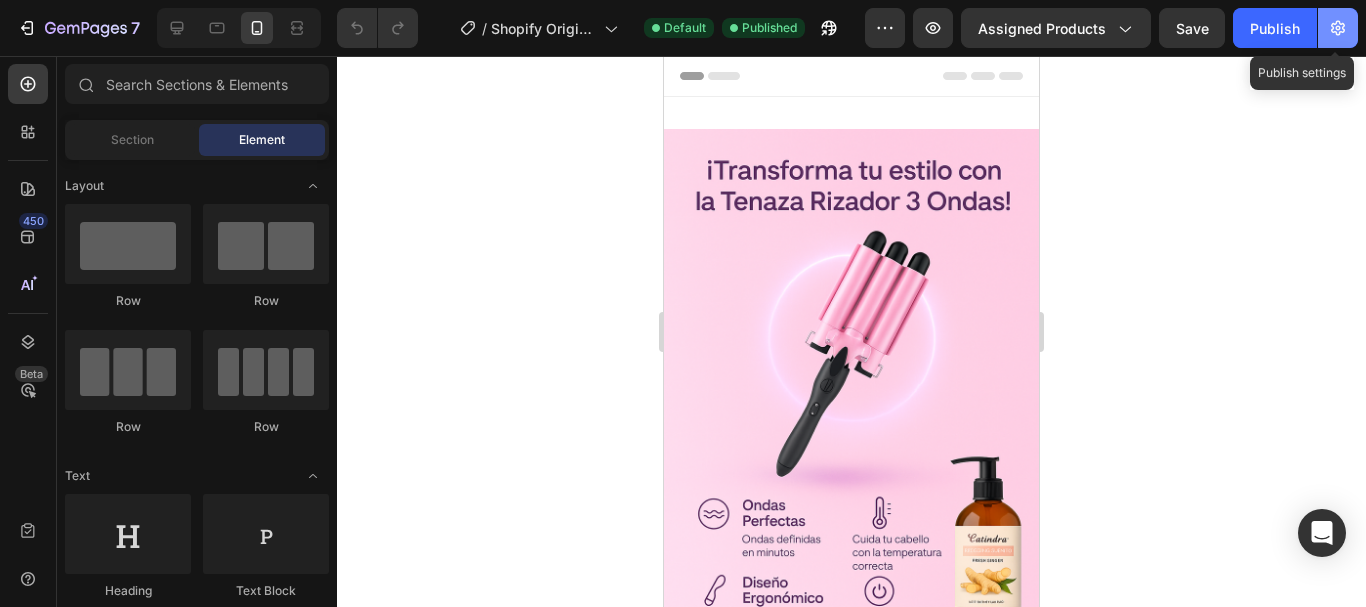 click 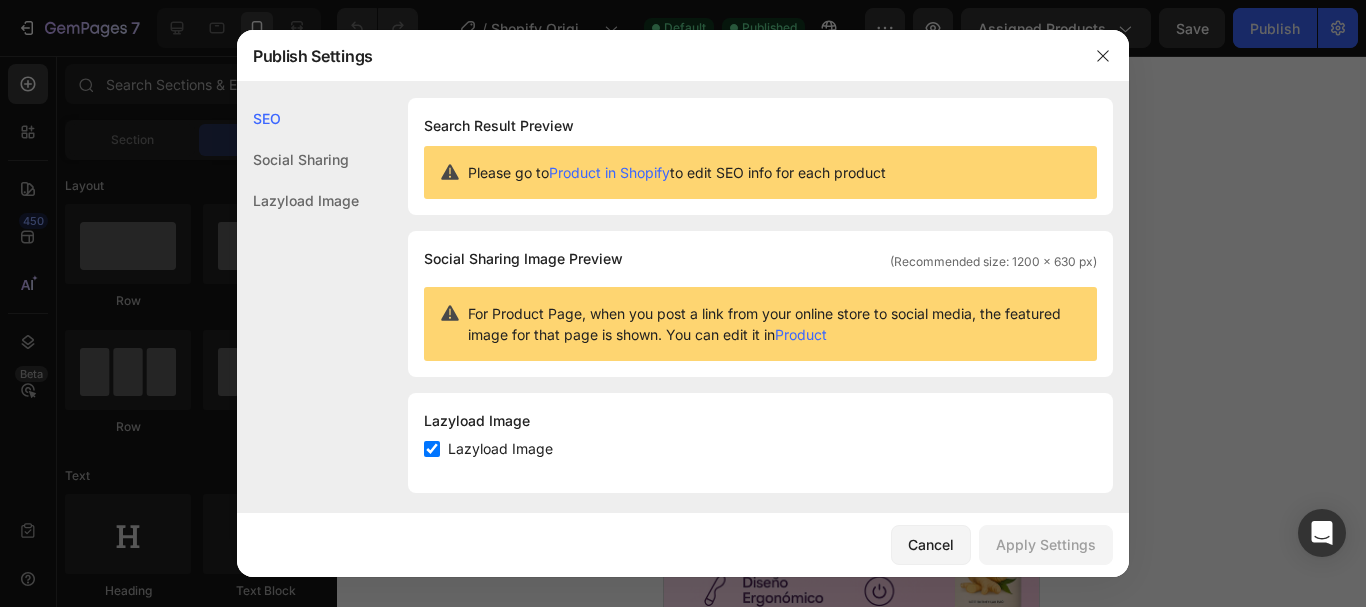 click on "Social Sharing" 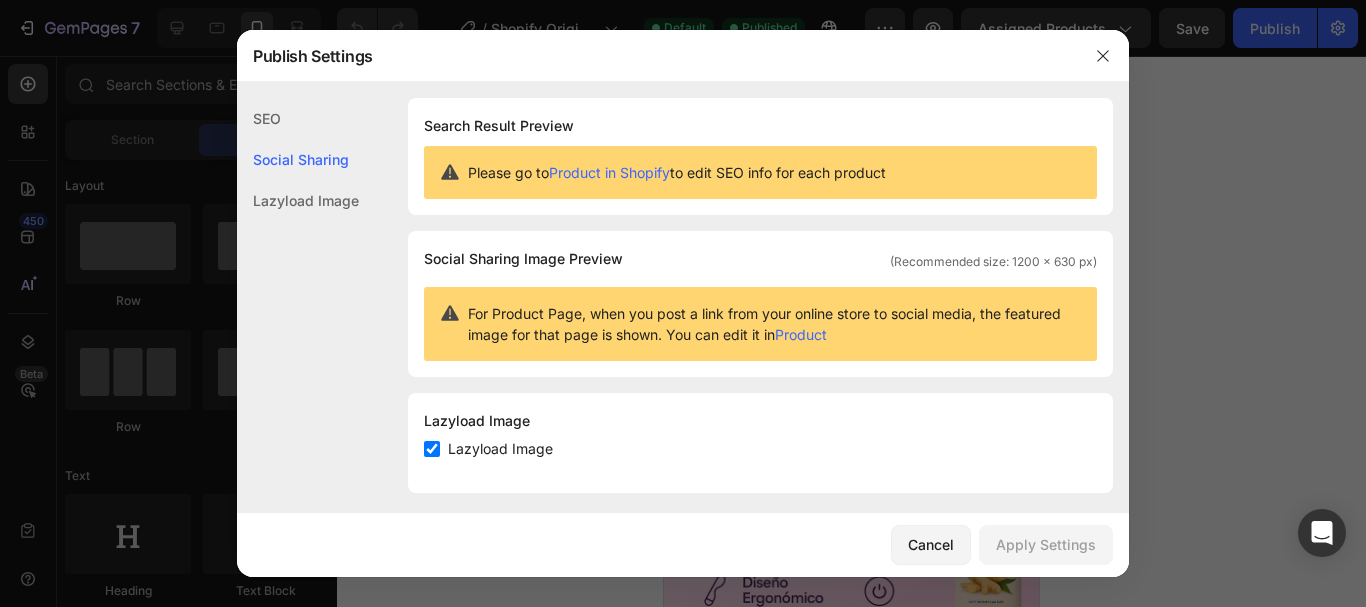 scroll, scrollTop: 13, scrollLeft: 0, axis: vertical 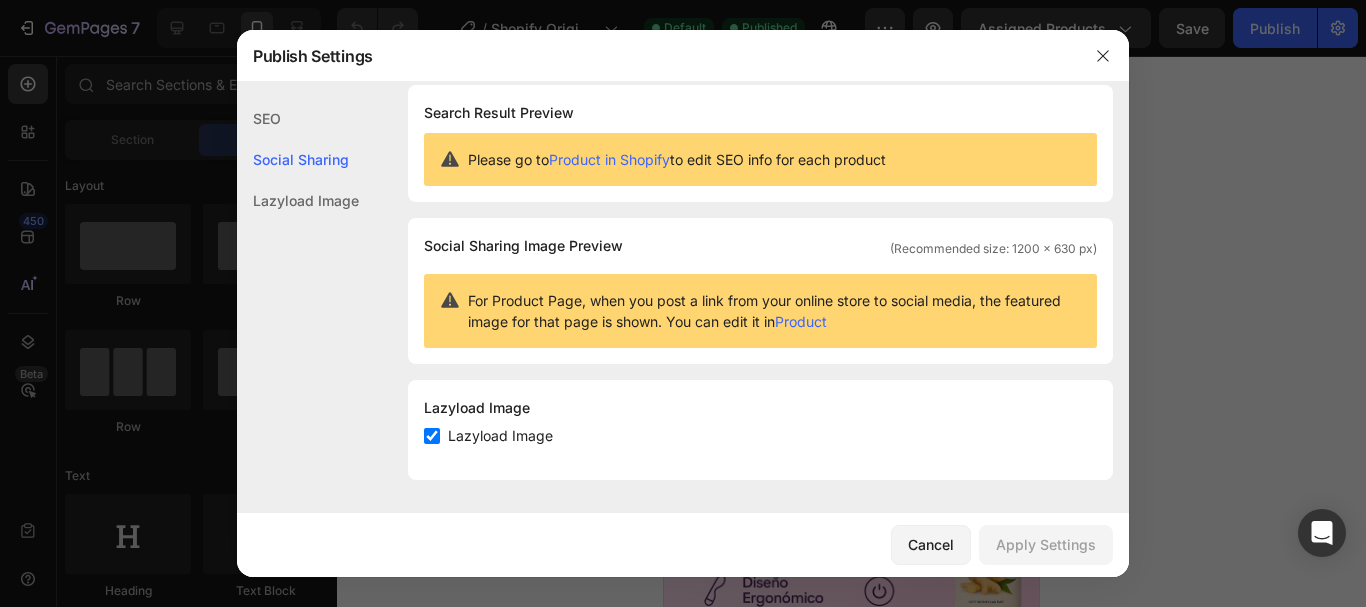 click on "Lazyload Image" 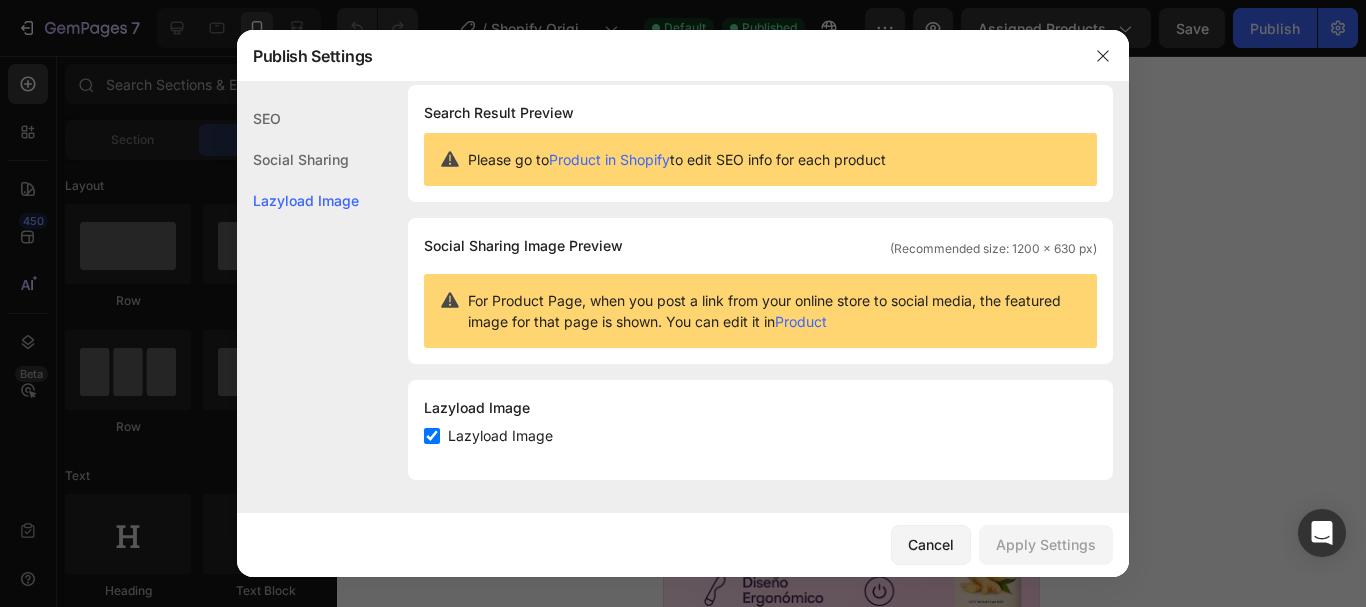 click at bounding box center (432, 436) 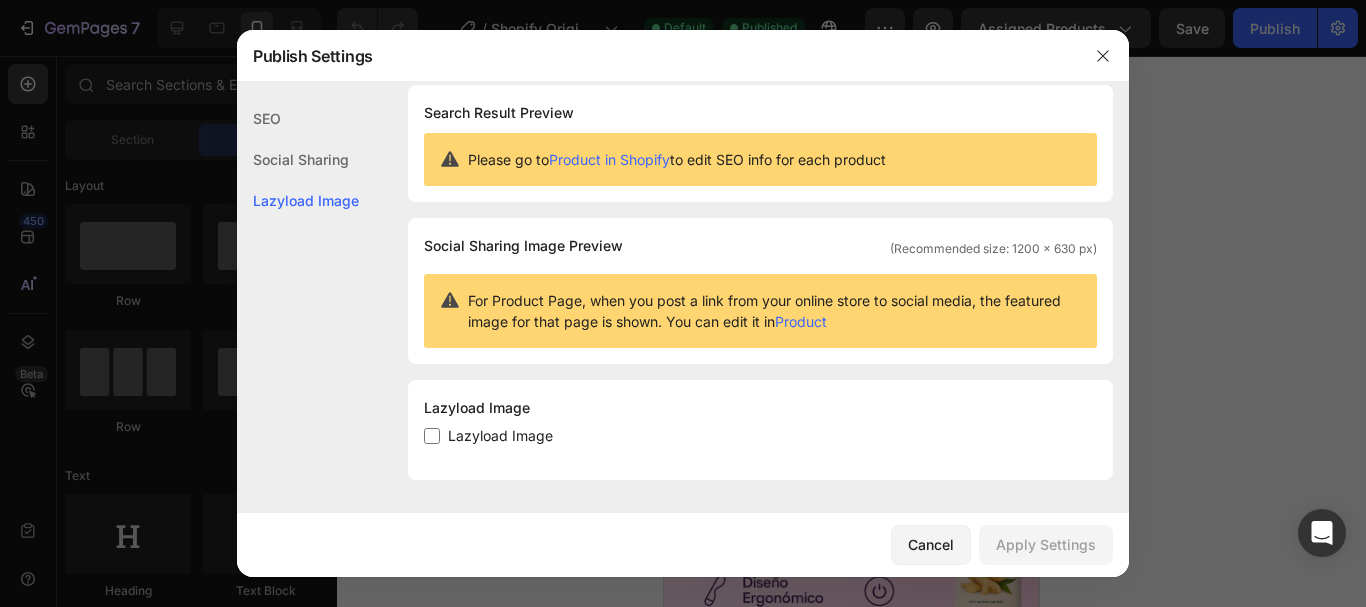 checkbox on "false" 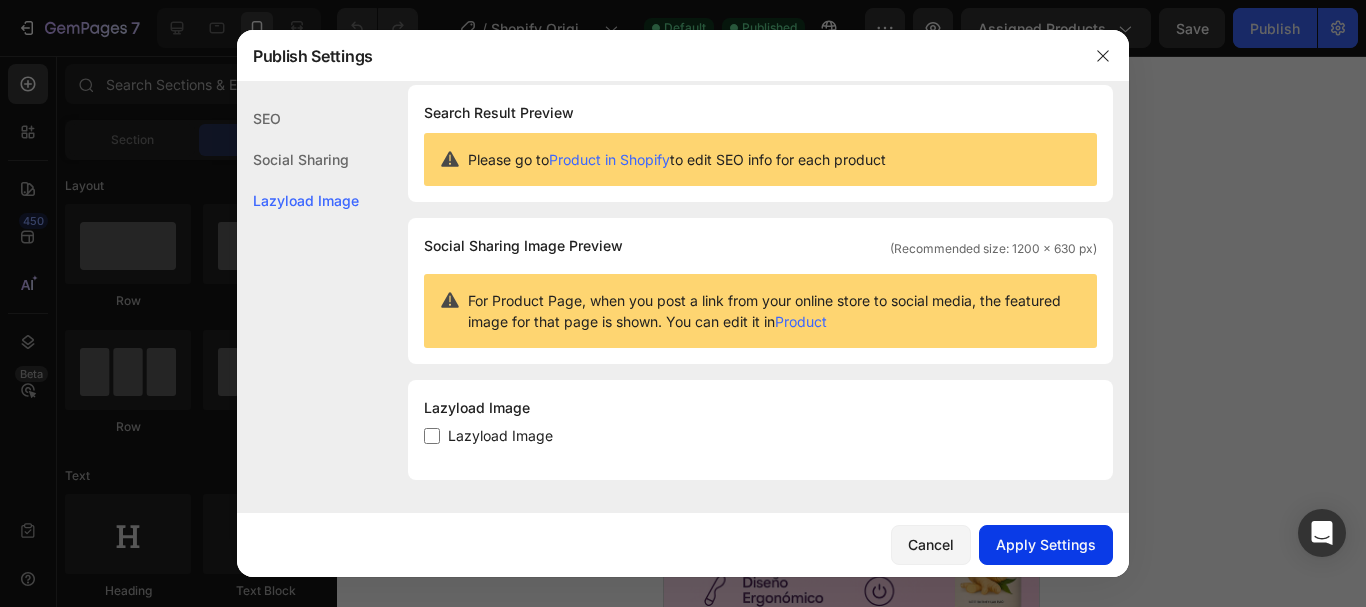 click on "Apply Settings" at bounding box center (1046, 544) 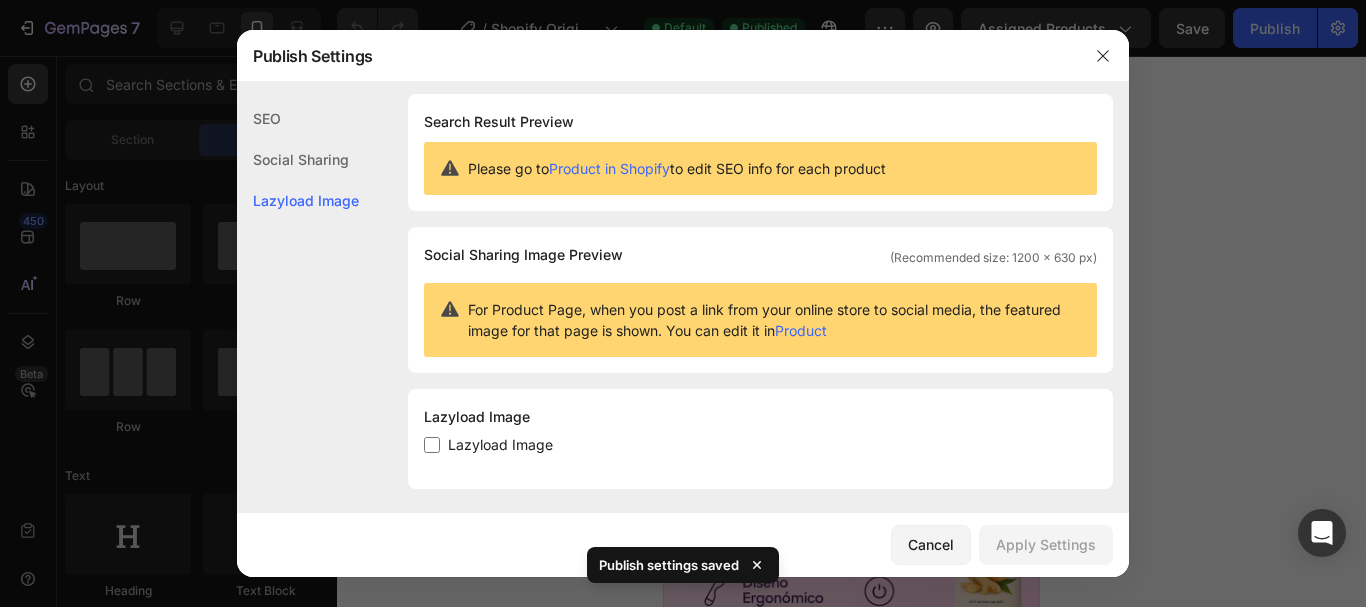 scroll, scrollTop: 0, scrollLeft: 0, axis: both 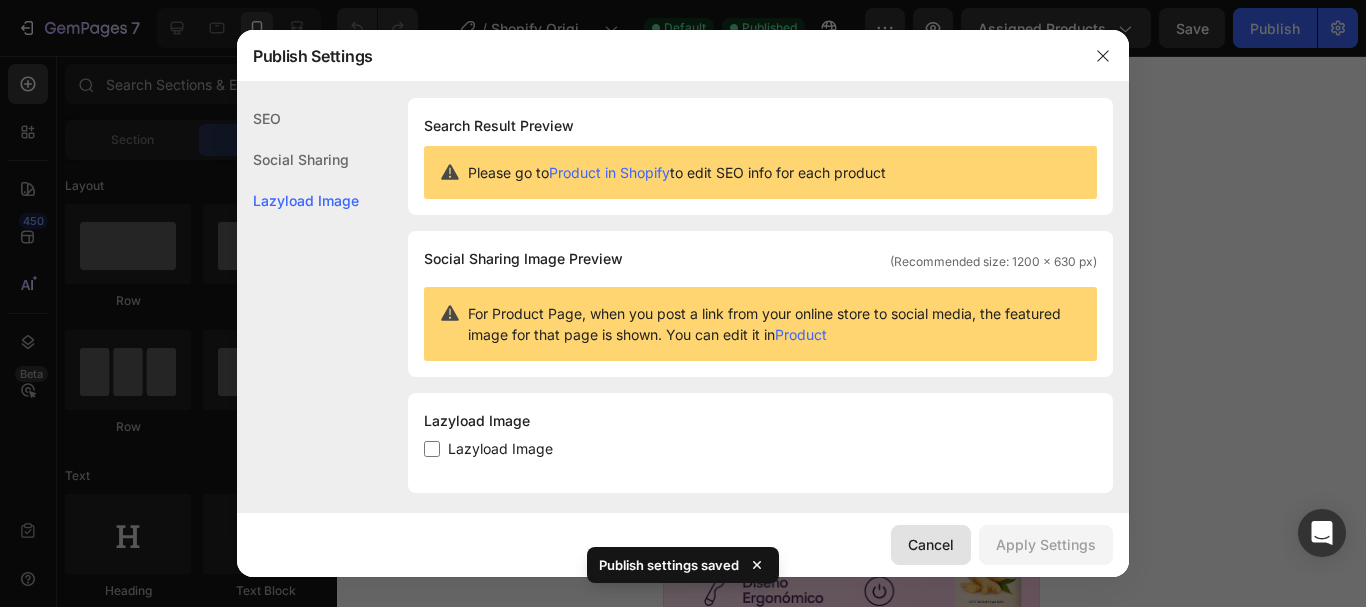 drag, startPoint x: 928, startPoint y: 536, endPoint x: 331, endPoint y: 398, distance: 612.7422 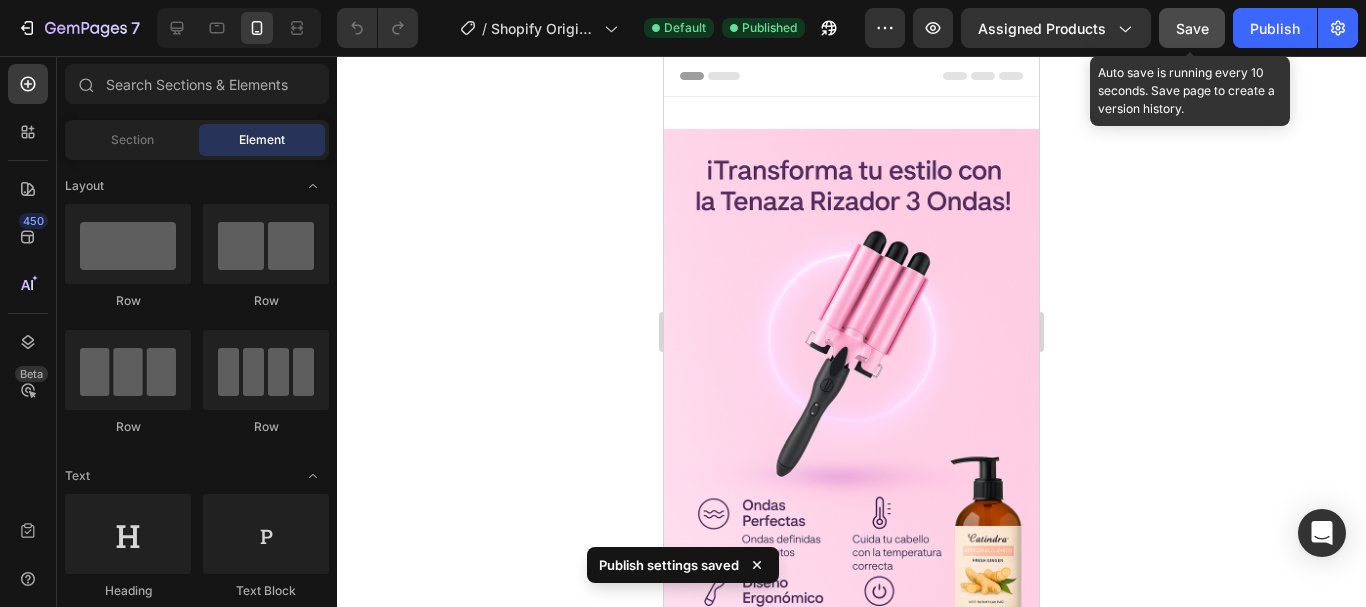 click on "Save" at bounding box center [1192, 28] 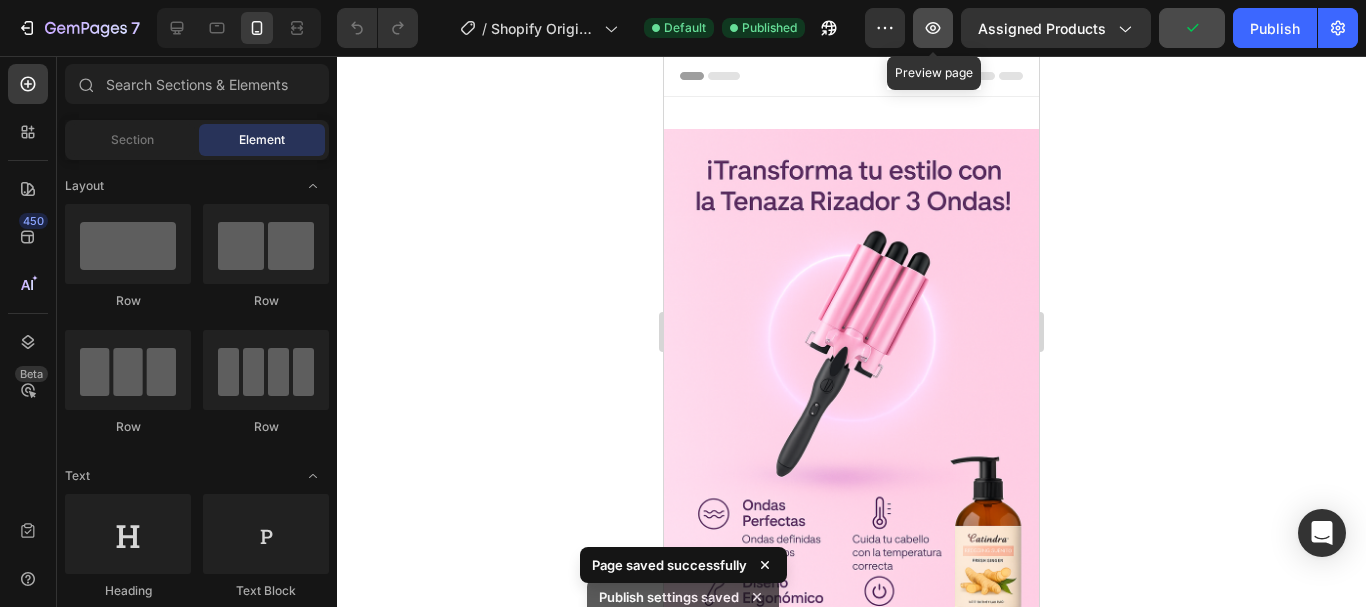 click 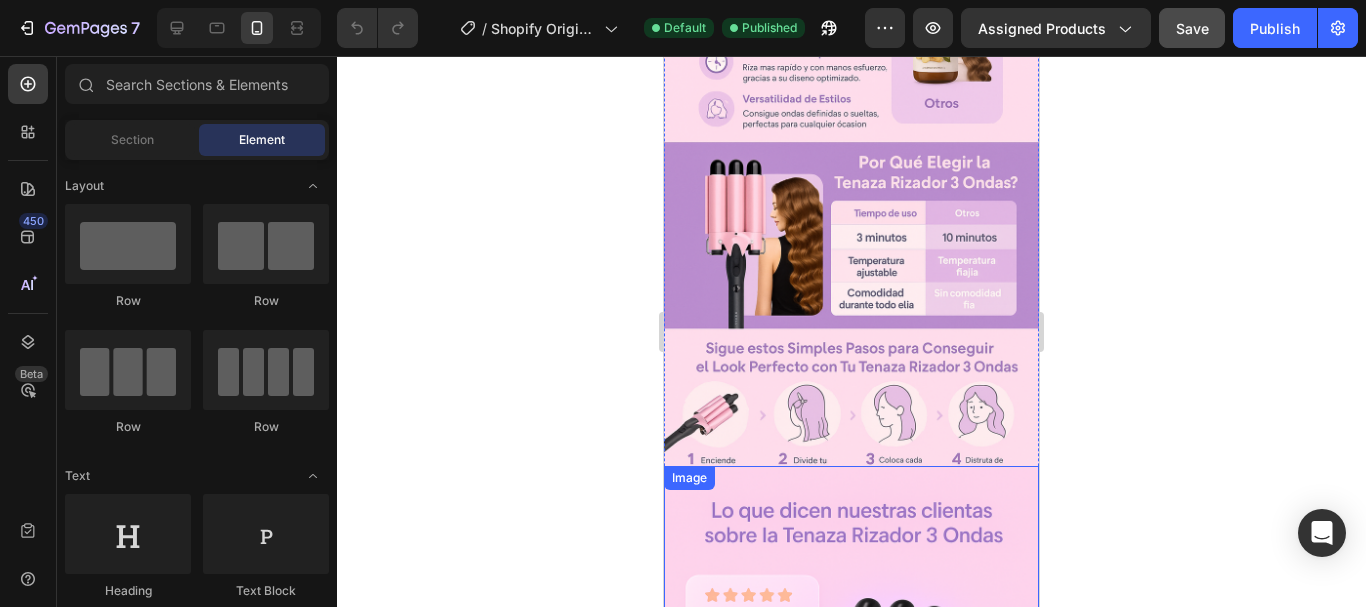 scroll, scrollTop: 750, scrollLeft: 0, axis: vertical 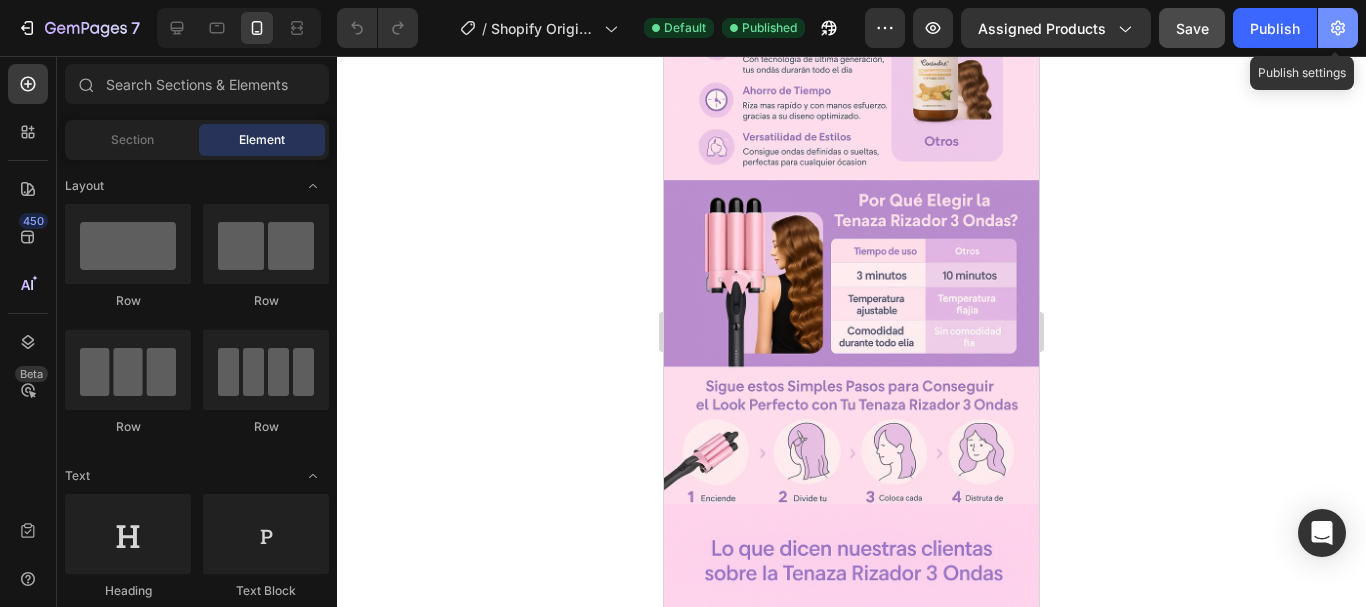click 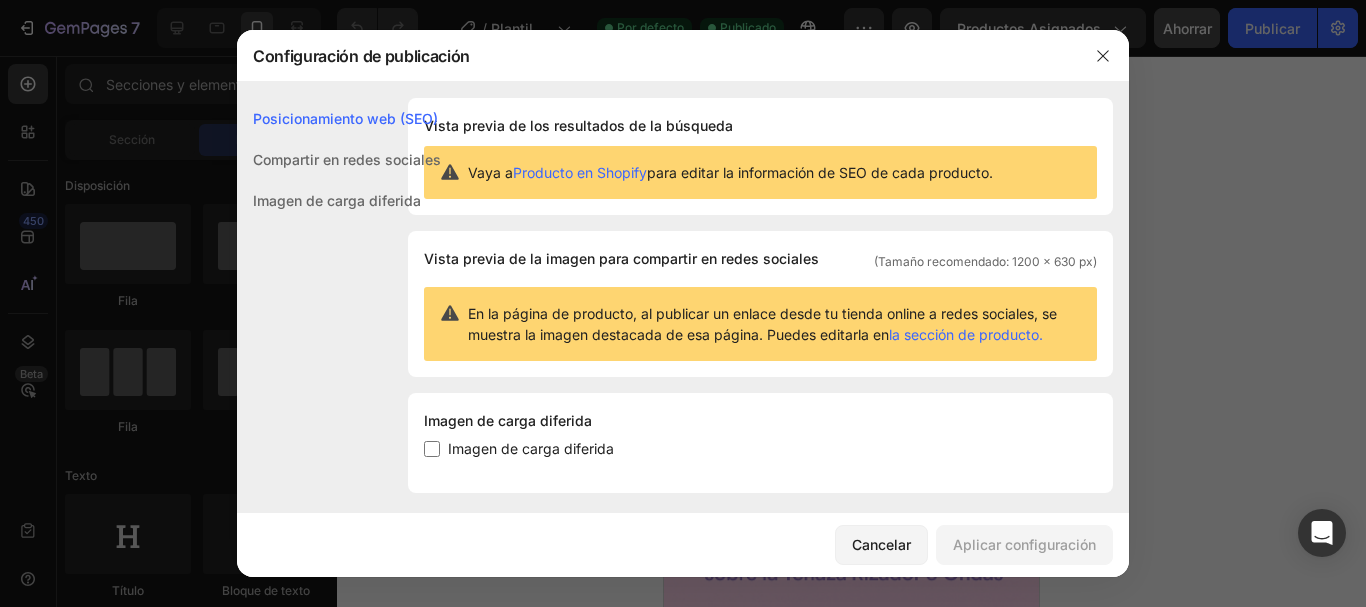 click on "Compartir en redes sociales" 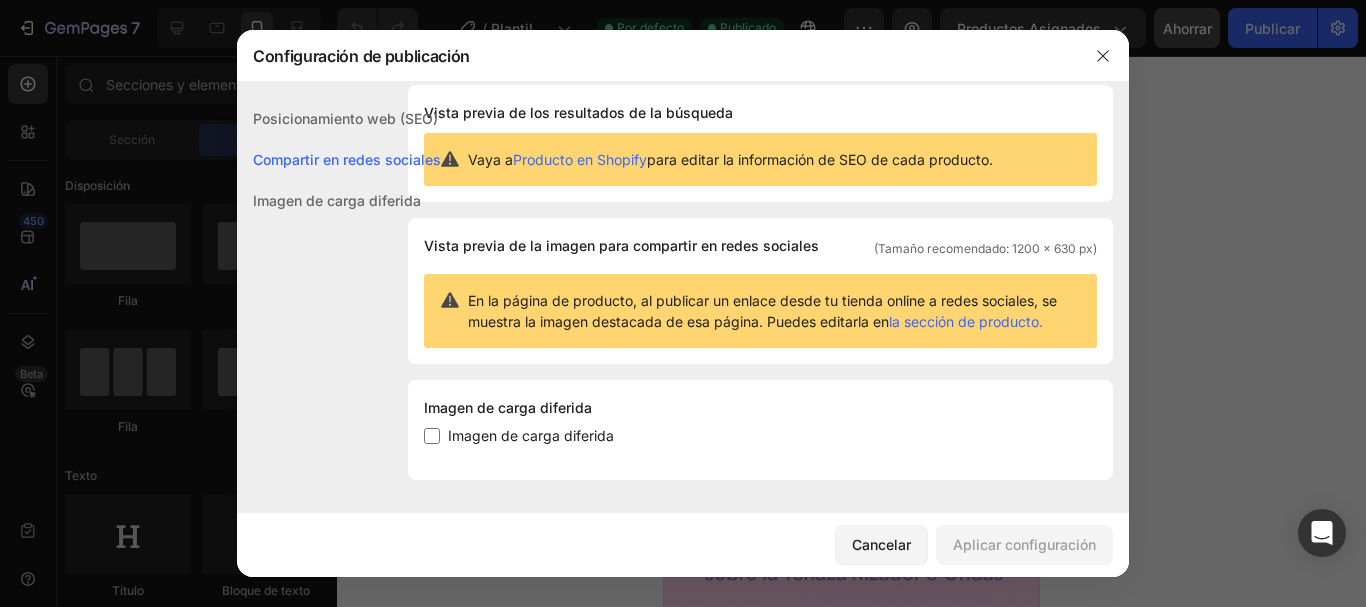 click on "Imagen de carga diferida" at bounding box center [337, 200] 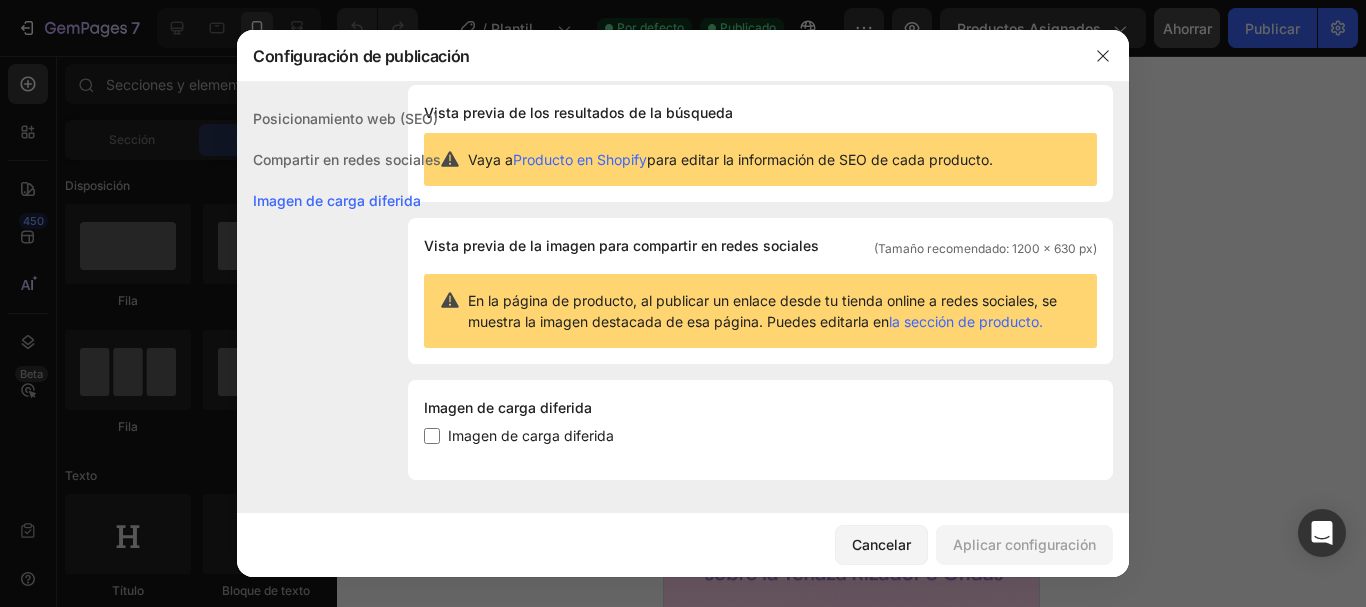 click on "Posicionamiento web (SEO)" at bounding box center (345, 118) 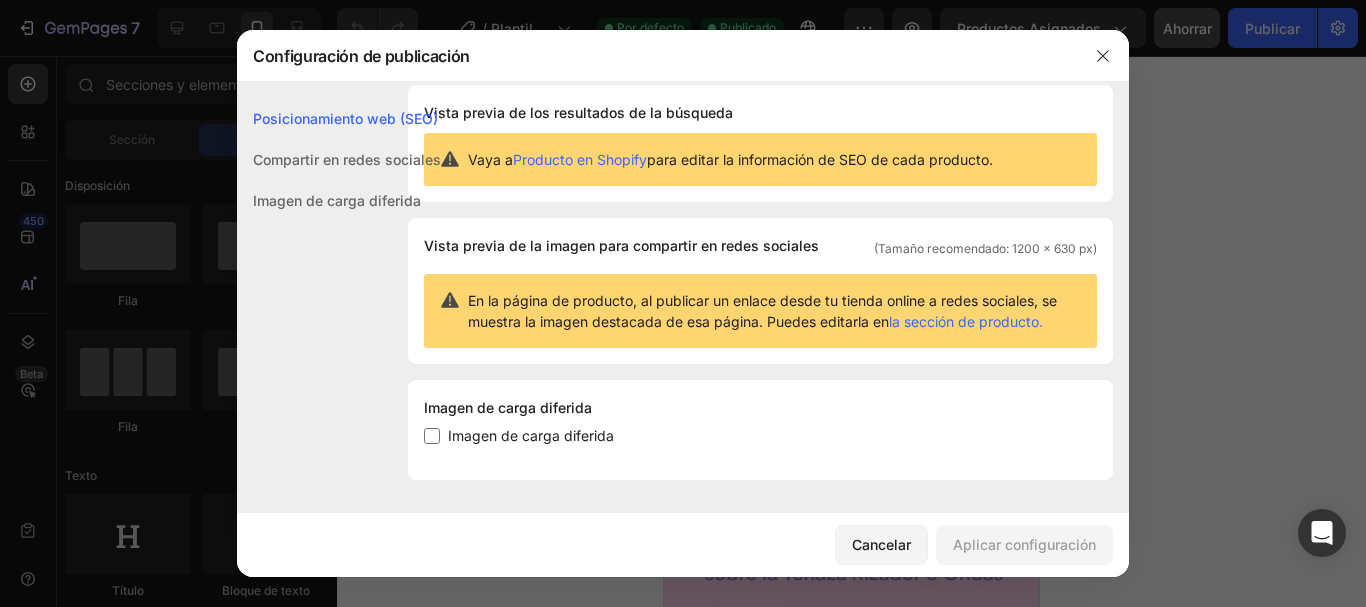 scroll, scrollTop: 0, scrollLeft: 0, axis: both 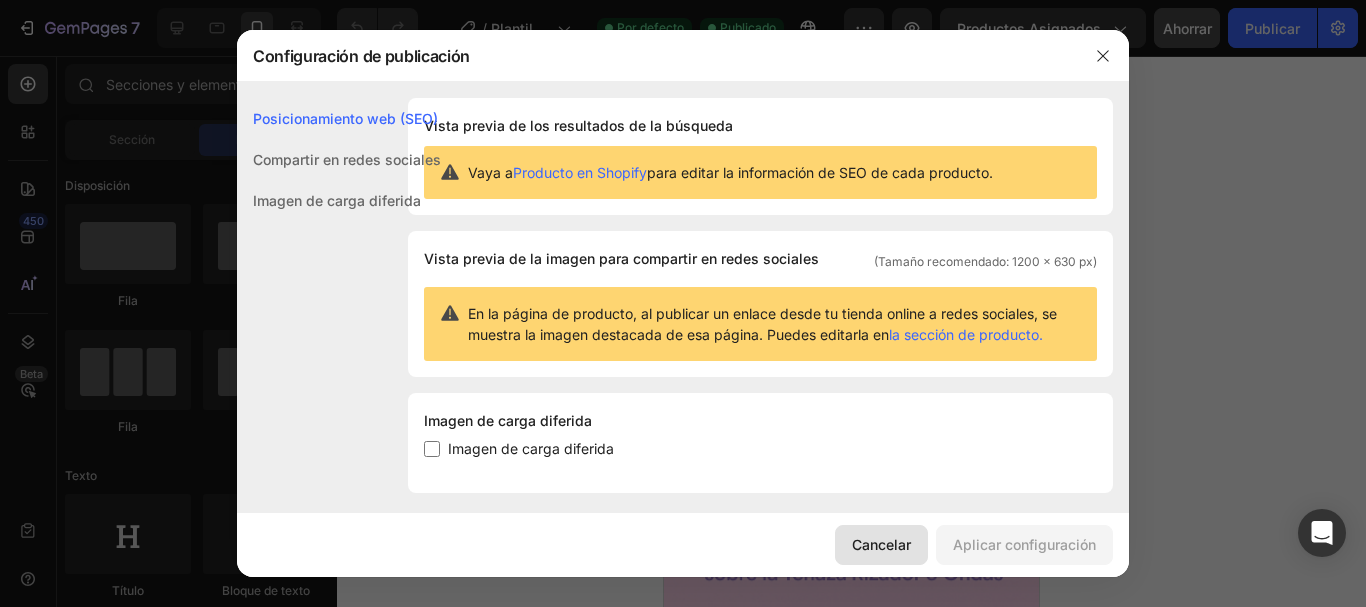 click on "Cancelar" 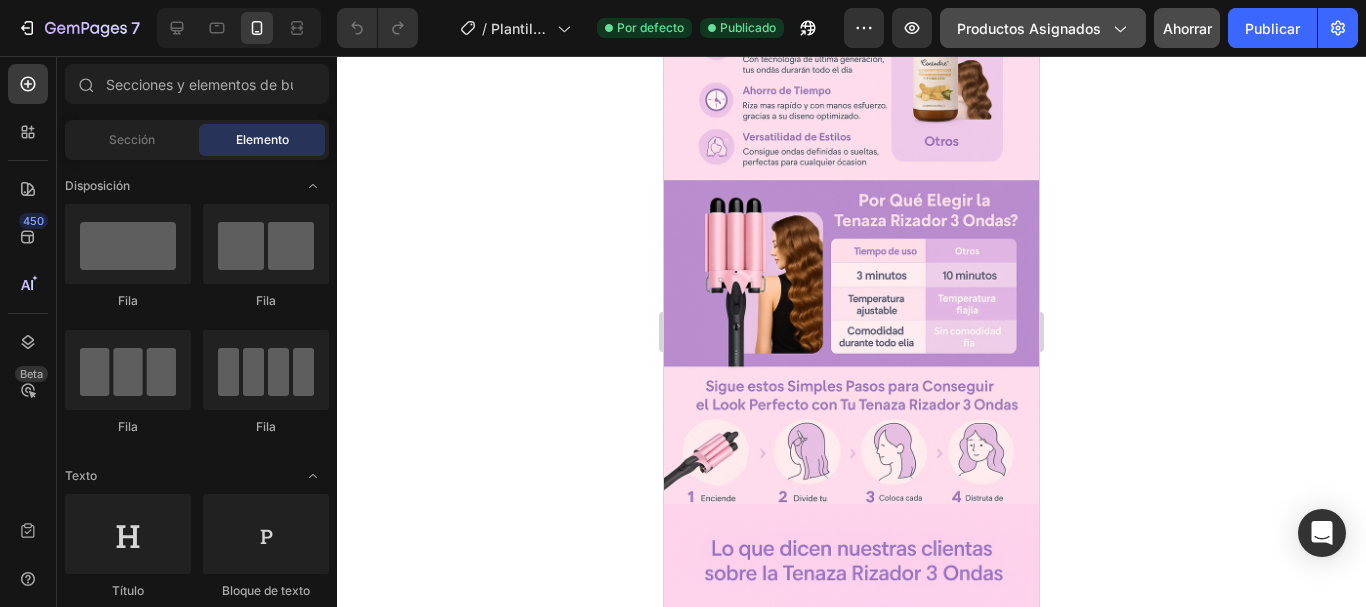 click 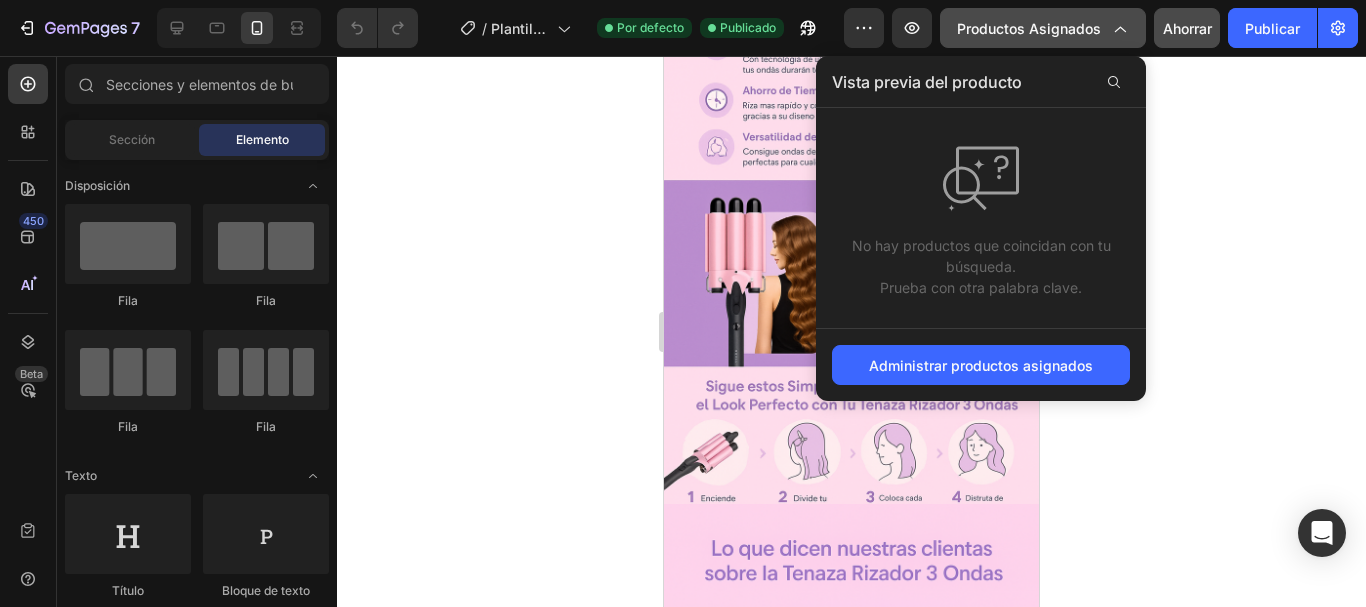 click 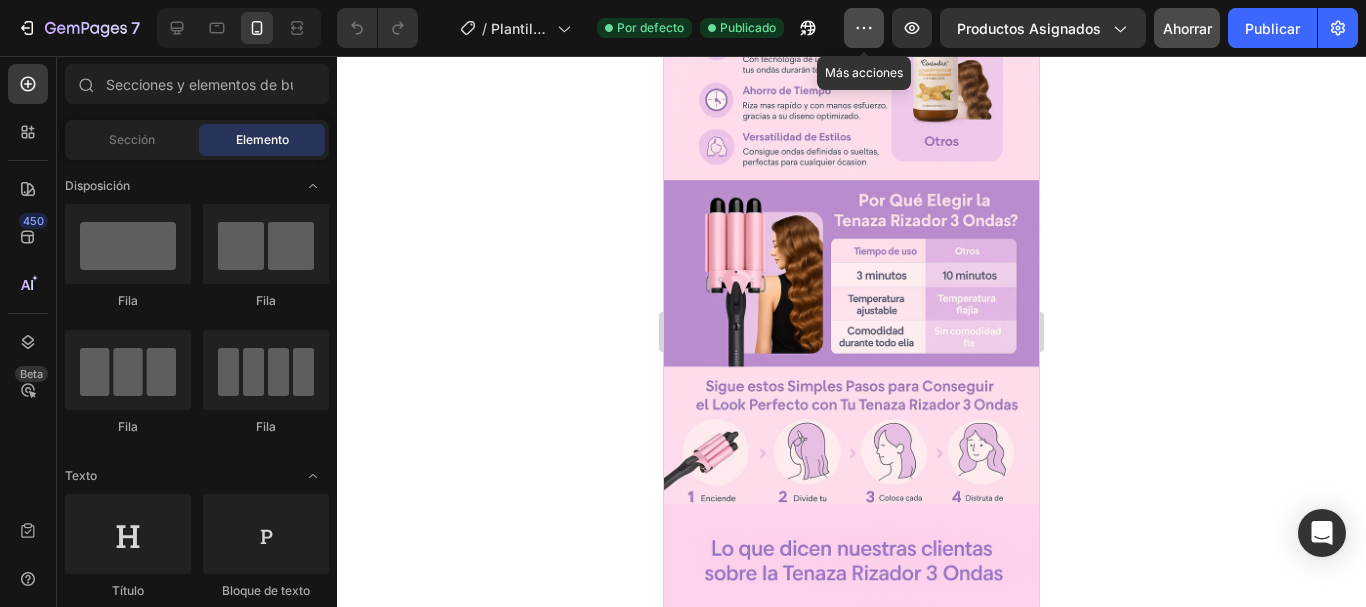 click 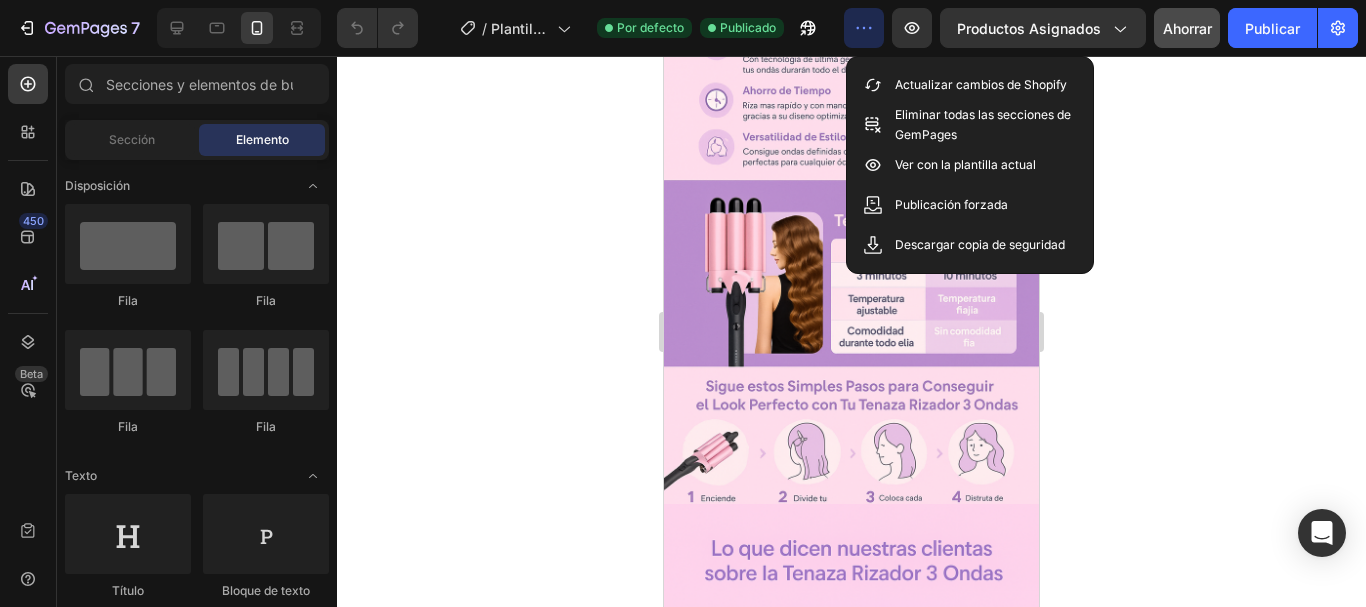 click 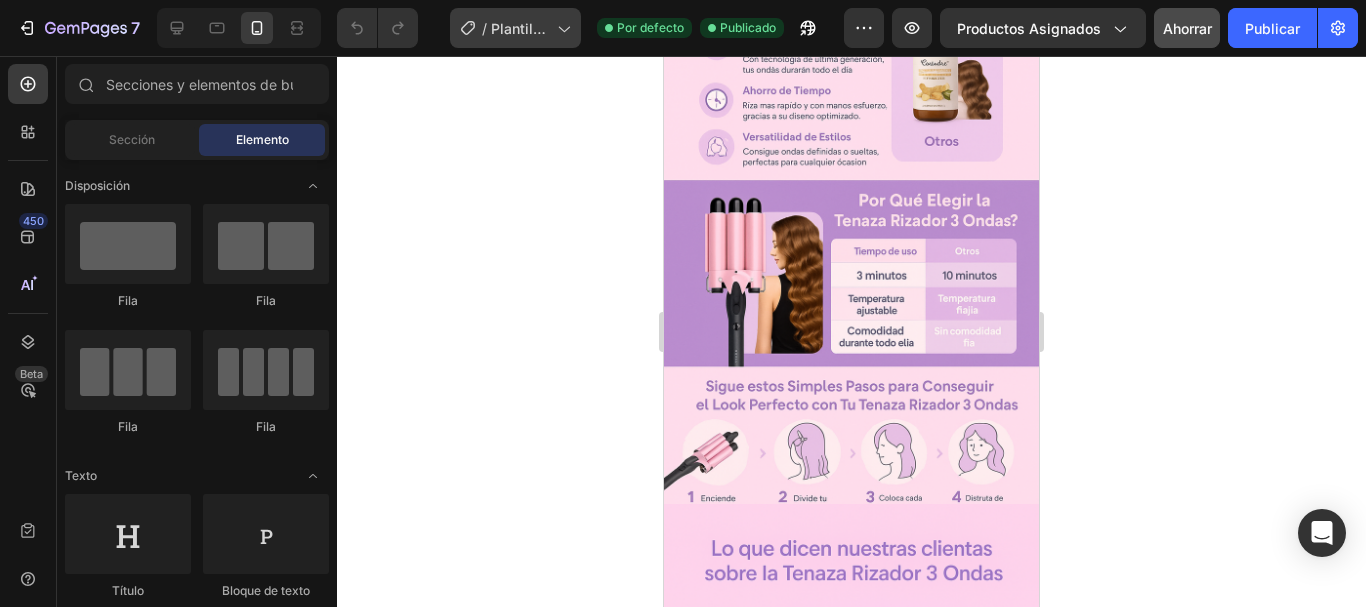 click on "/ Plantilla de producto original de Shopify" 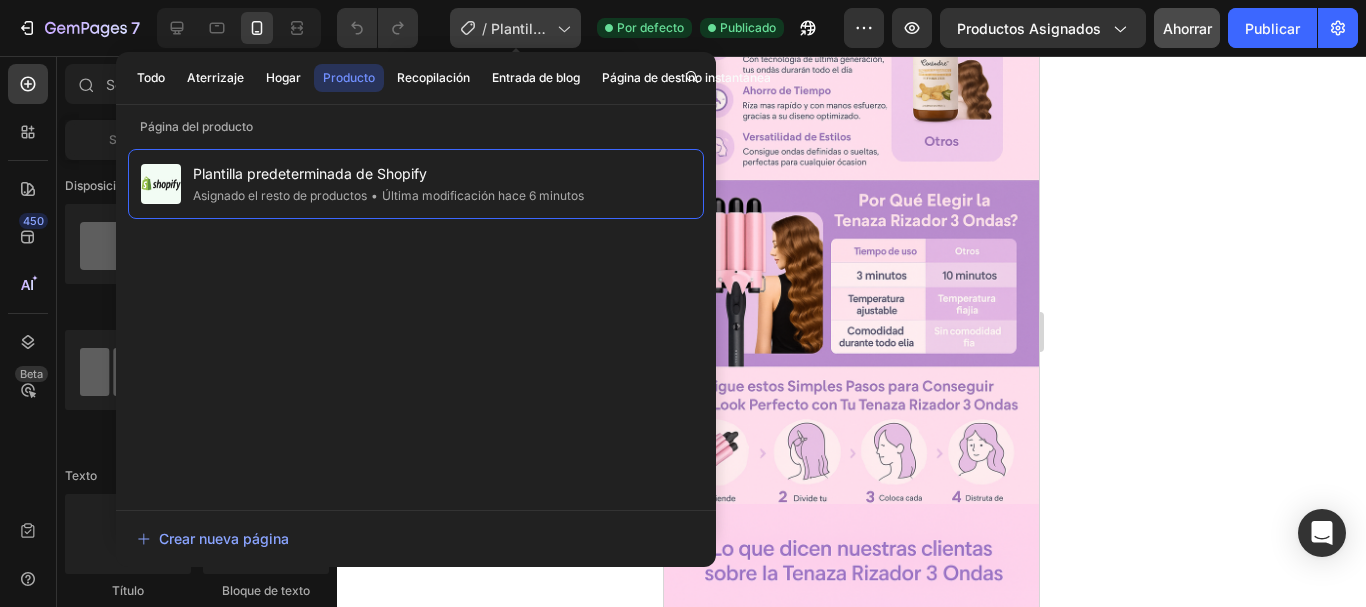 click on "Plantilla de producto original de Shopify" at bounding box center [520, 70] 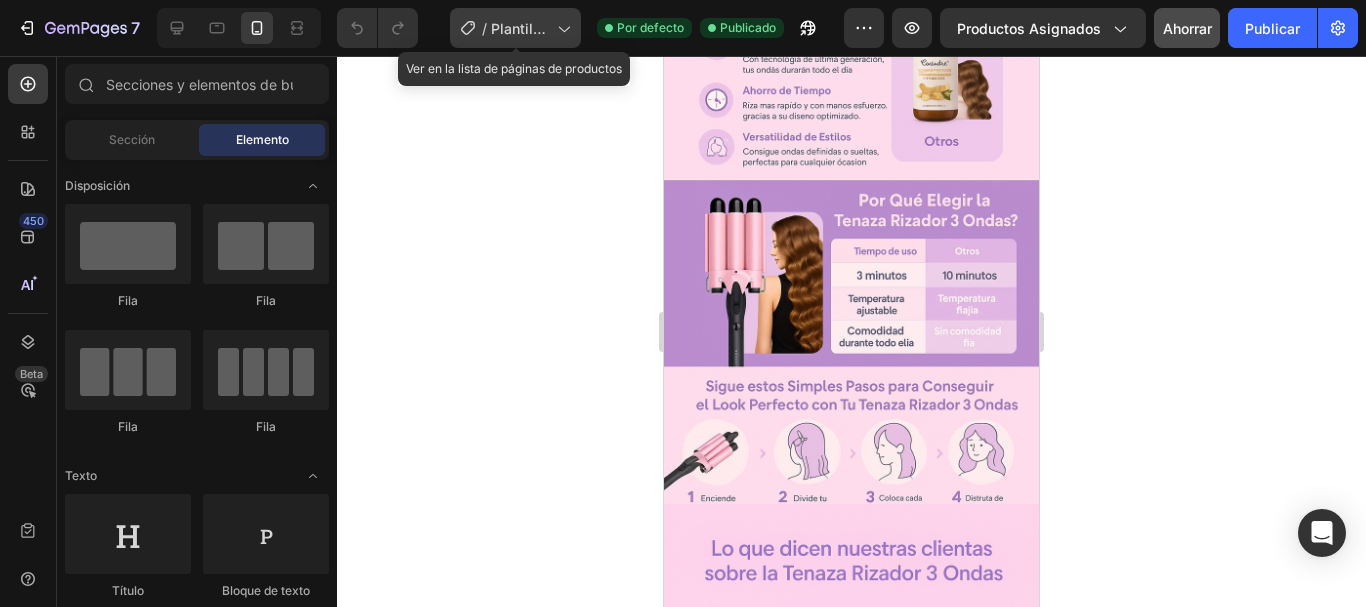 click on "Plantilla de producto original de Shopify" at bounding box center (520, 70) 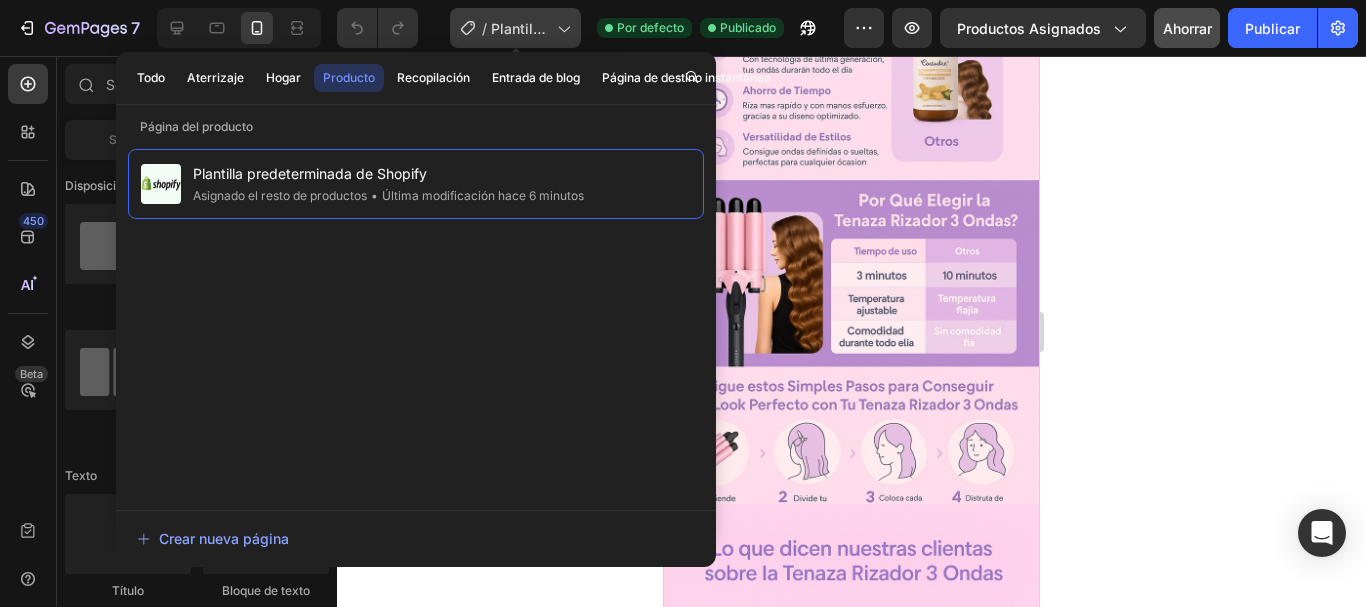 click on "Plantilla de producto original de Shopify" at bounding box center [520, 70] 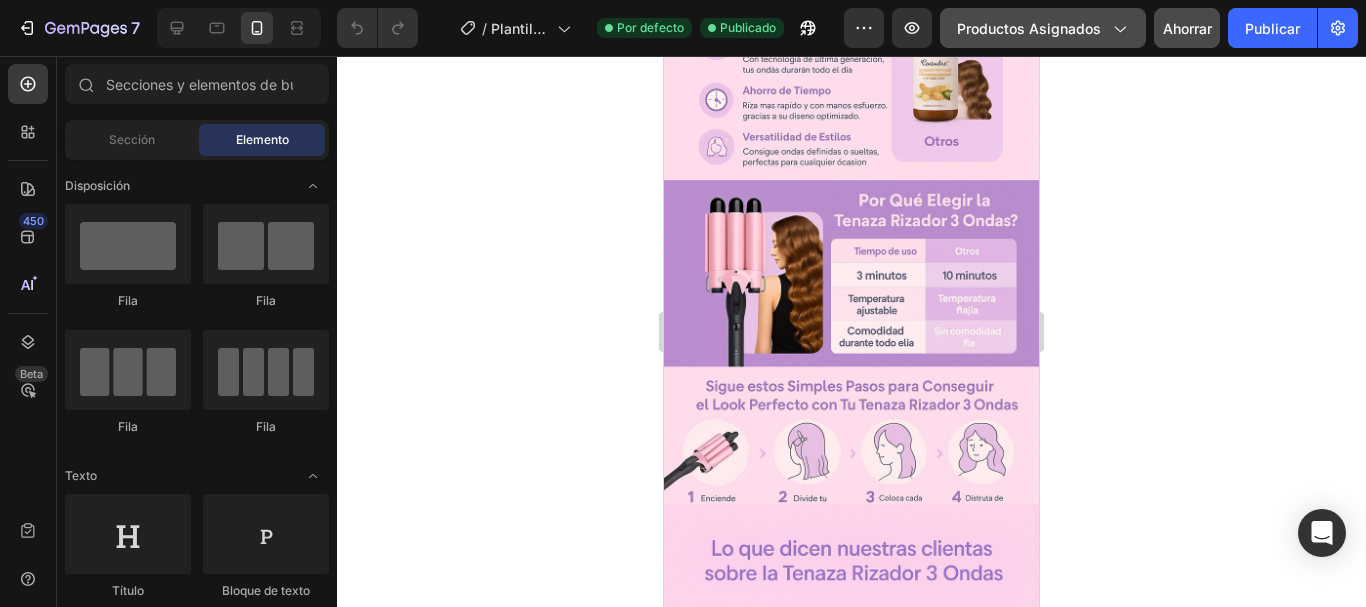 click on "Productos asignados" at bounding box center (1029, 28) 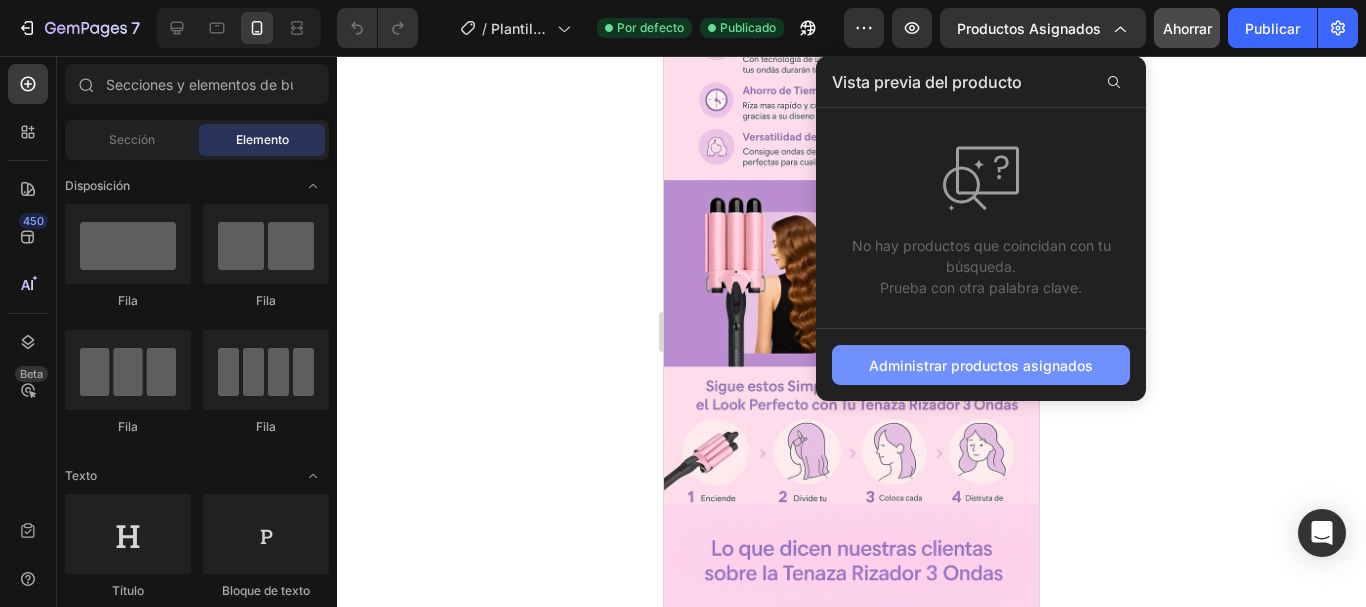 click on "Administrar productos asignados" at bounding box center [981, 365] 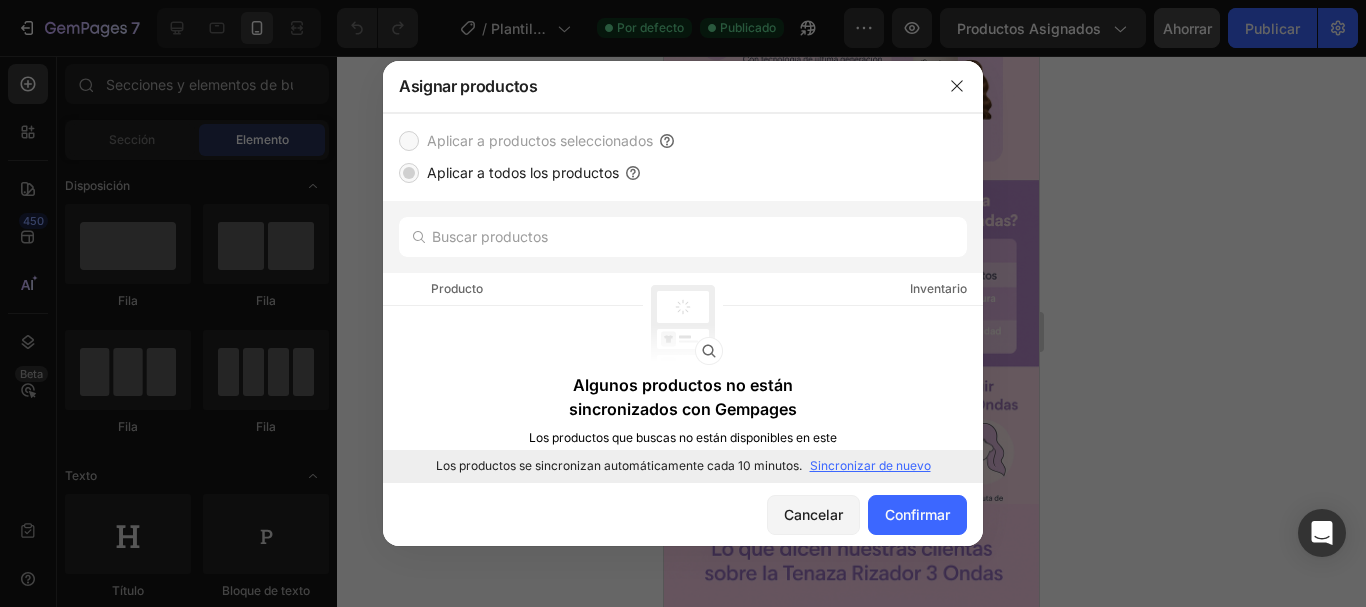 click on "Inventario" at bounding box center (938, 288) 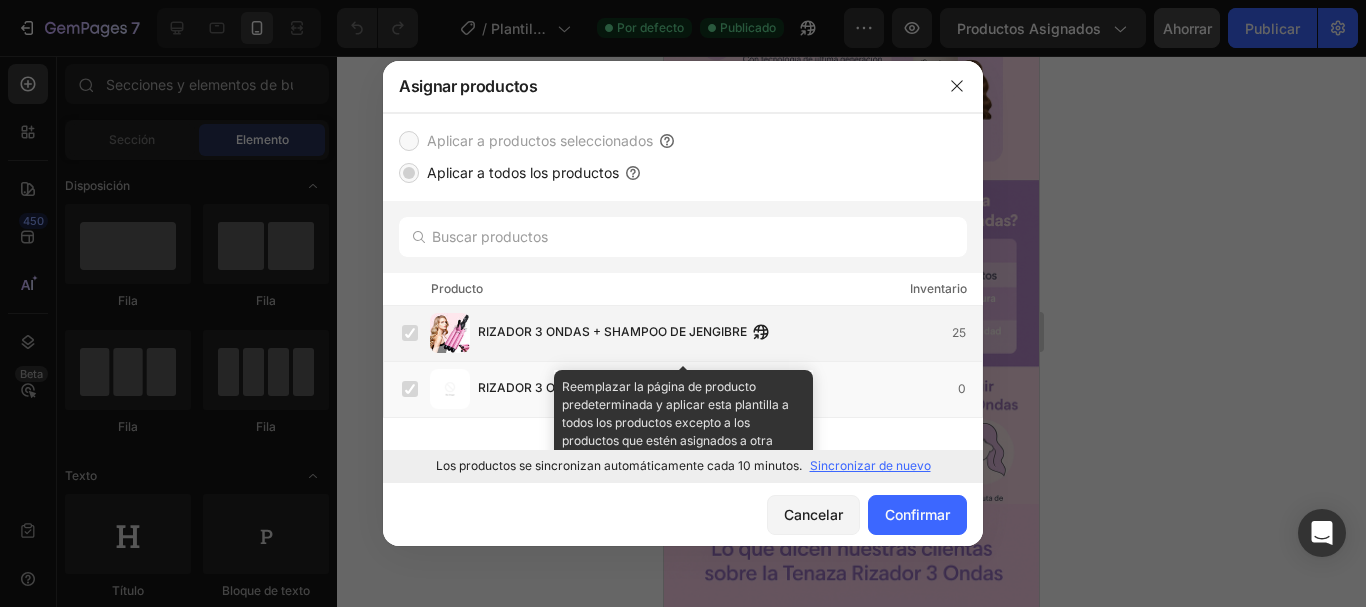 click on "RIZADOR 3 ONDAS + SHAMPOO DE JENGIBRE" at bounding box center (612, 331) 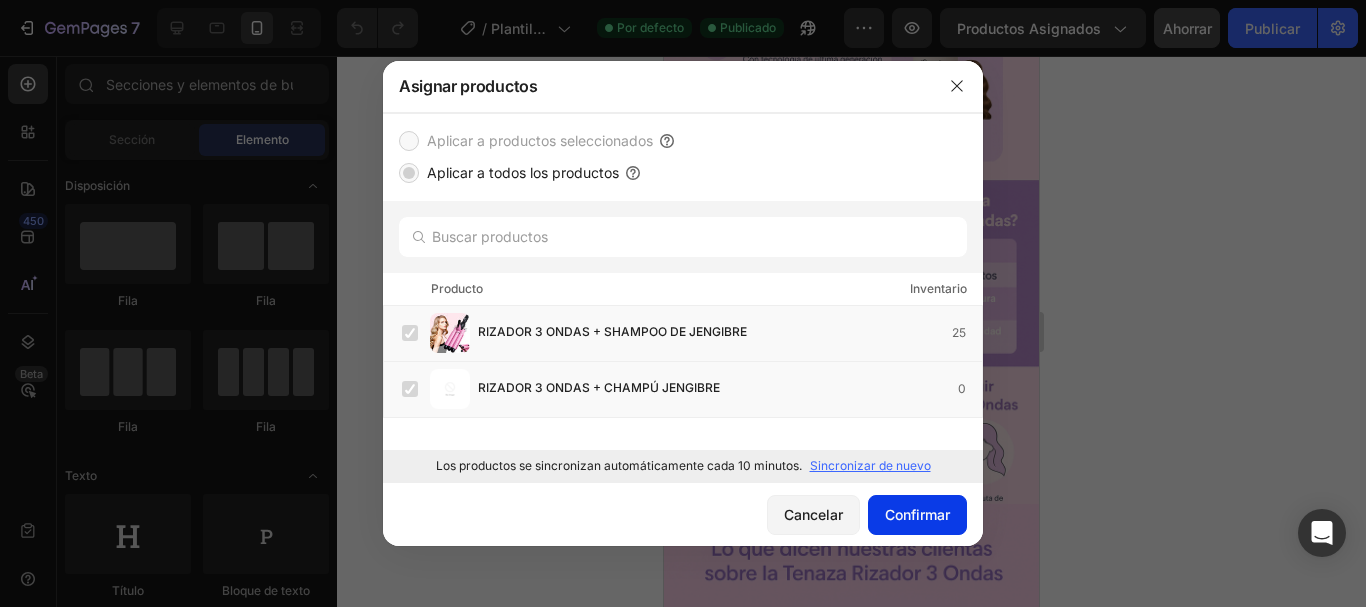 click on "Confirmar" 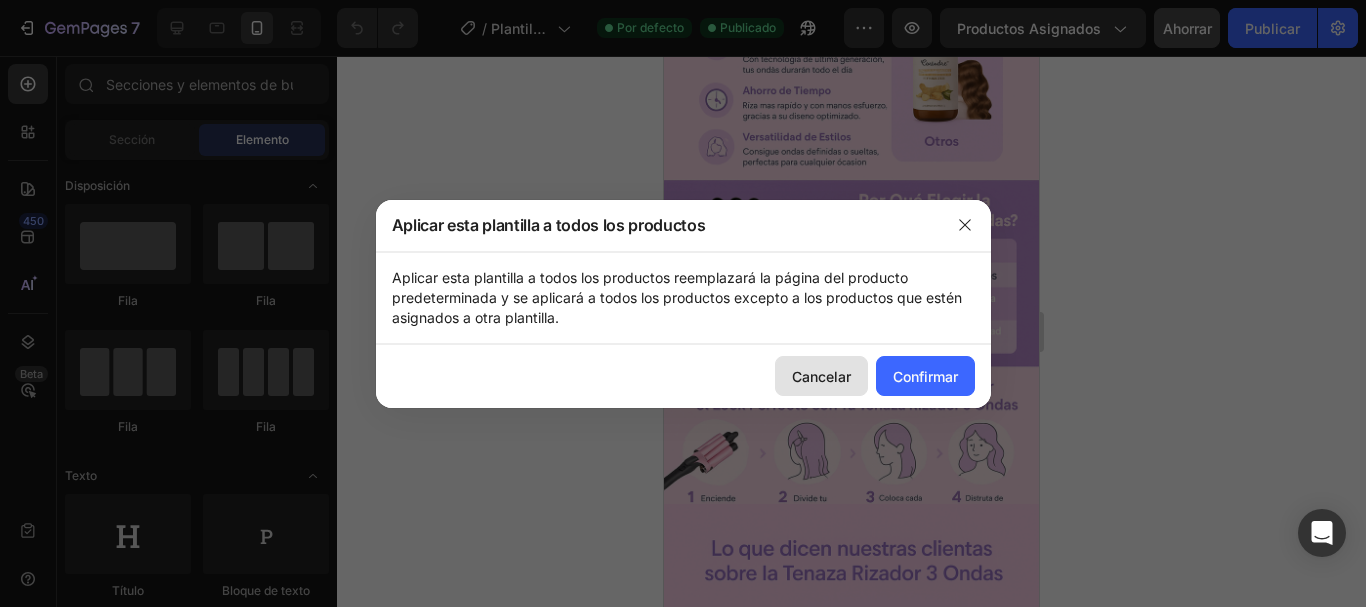 click on "Cancelar" at bounding box center [821, 376] 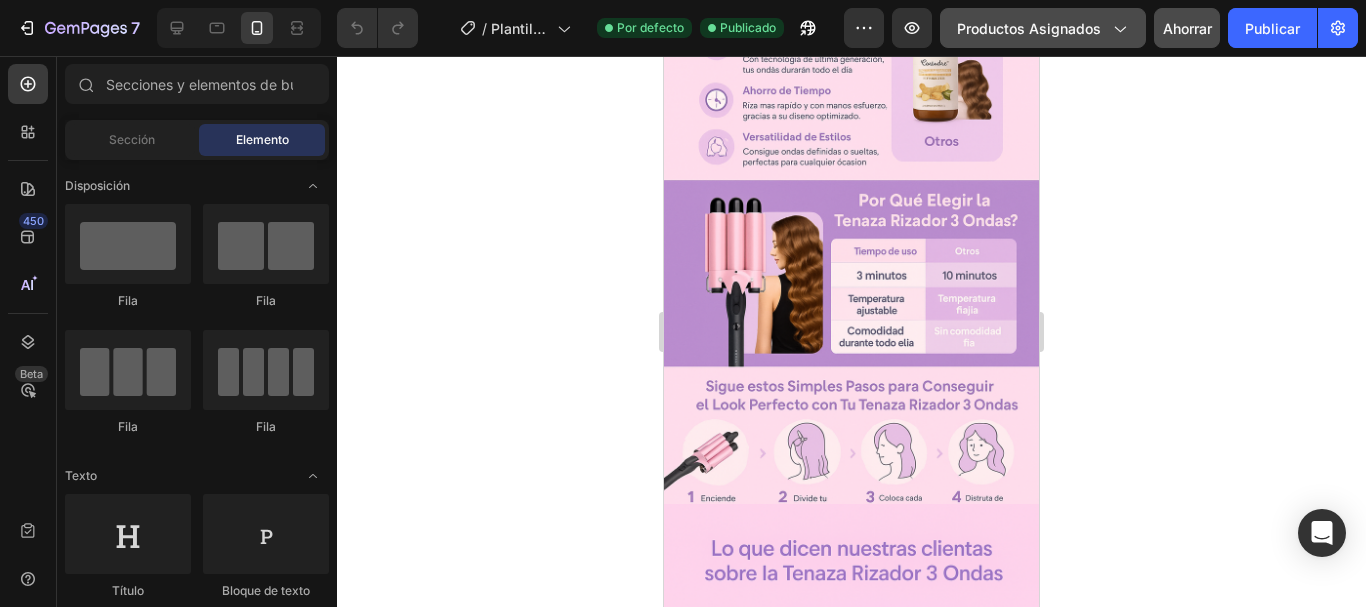 click on "Productos asignados" at bounding box center (1029, 28) 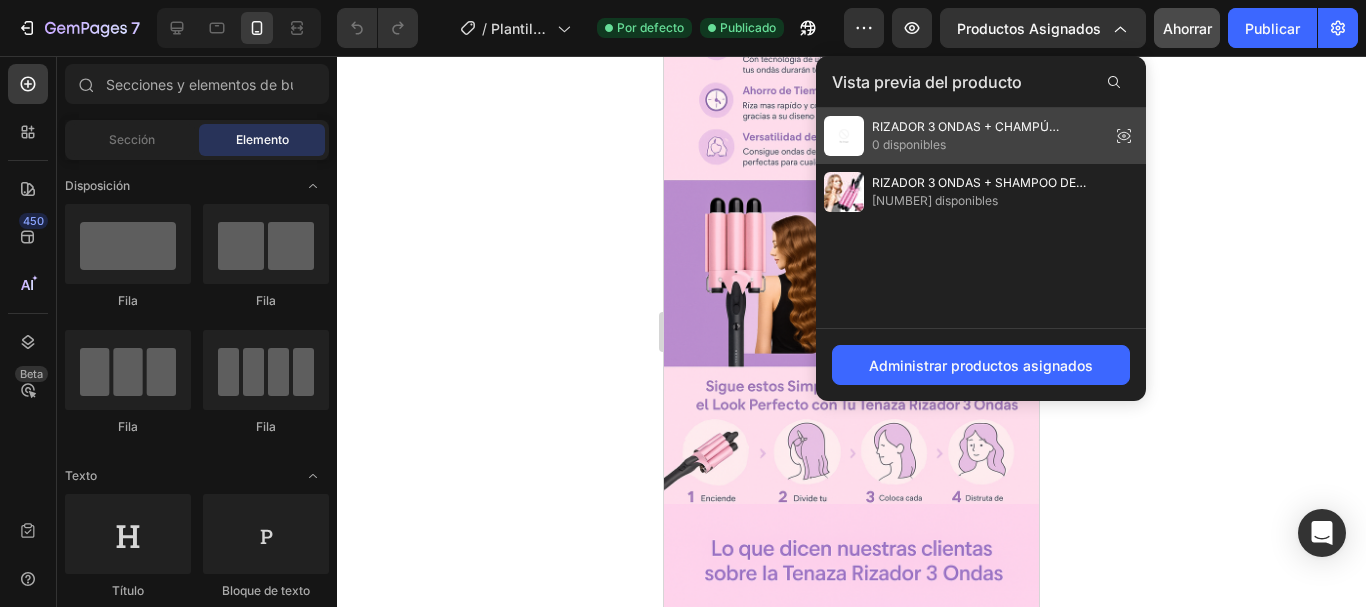 click on "0 disponibles" at bounding box center [909, 144] 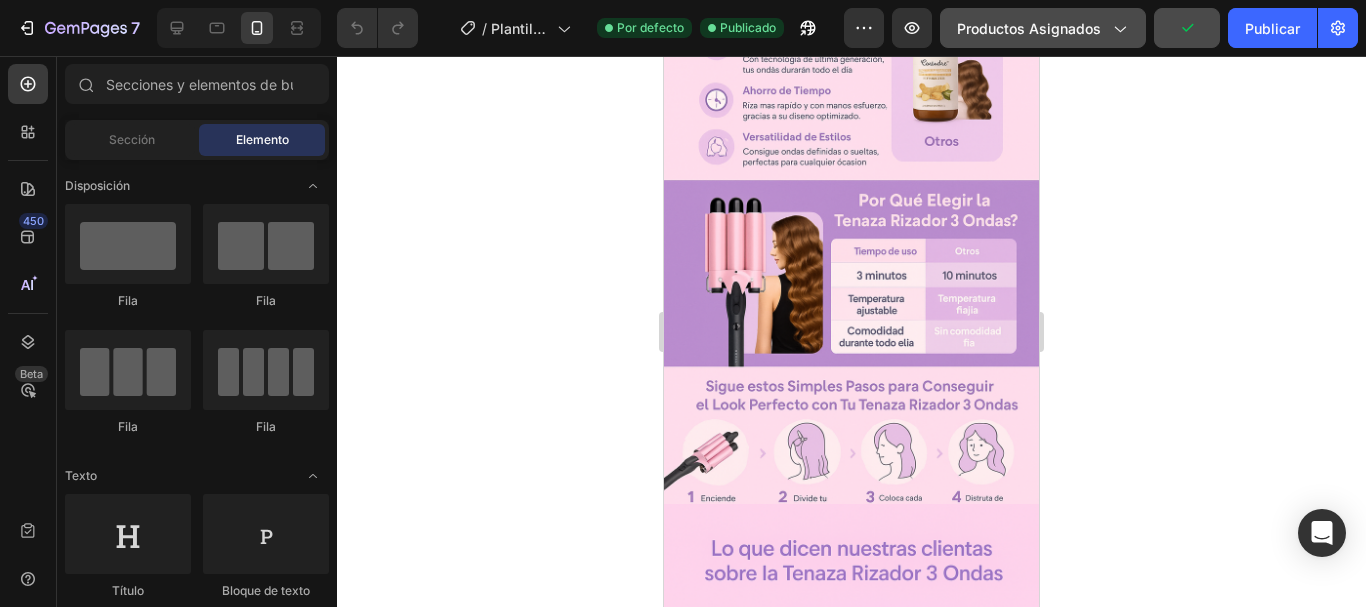 click on "Productos asignados" at bounding box center (1043, 28) 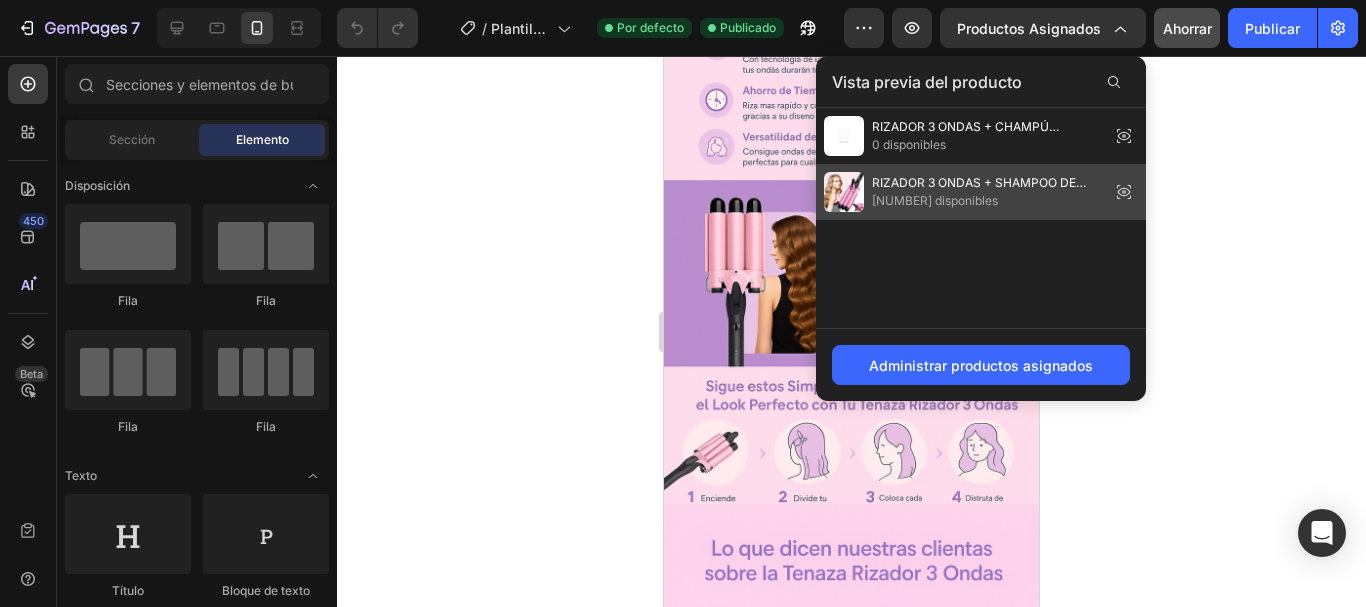 click on "RIZADOR 3 ONDAS + SHAMPOO DE JENGIBRE" at bounding box center (979, 191) 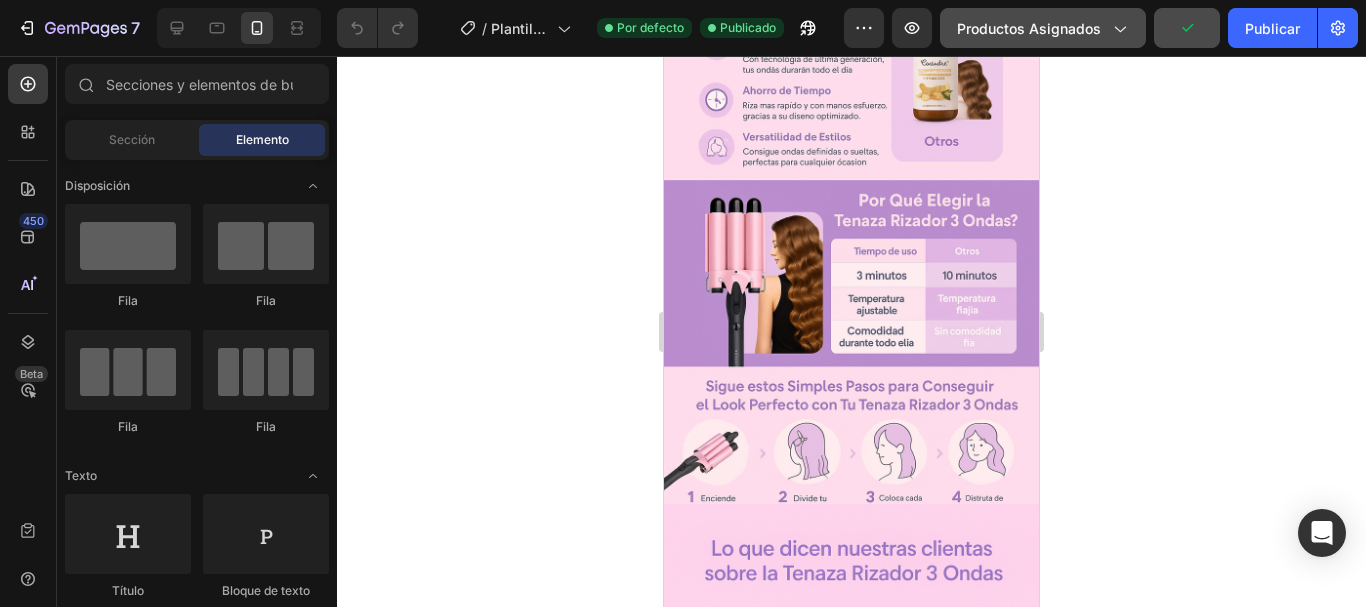 click on "Productos asignados" at bounding box center [1043, 28] 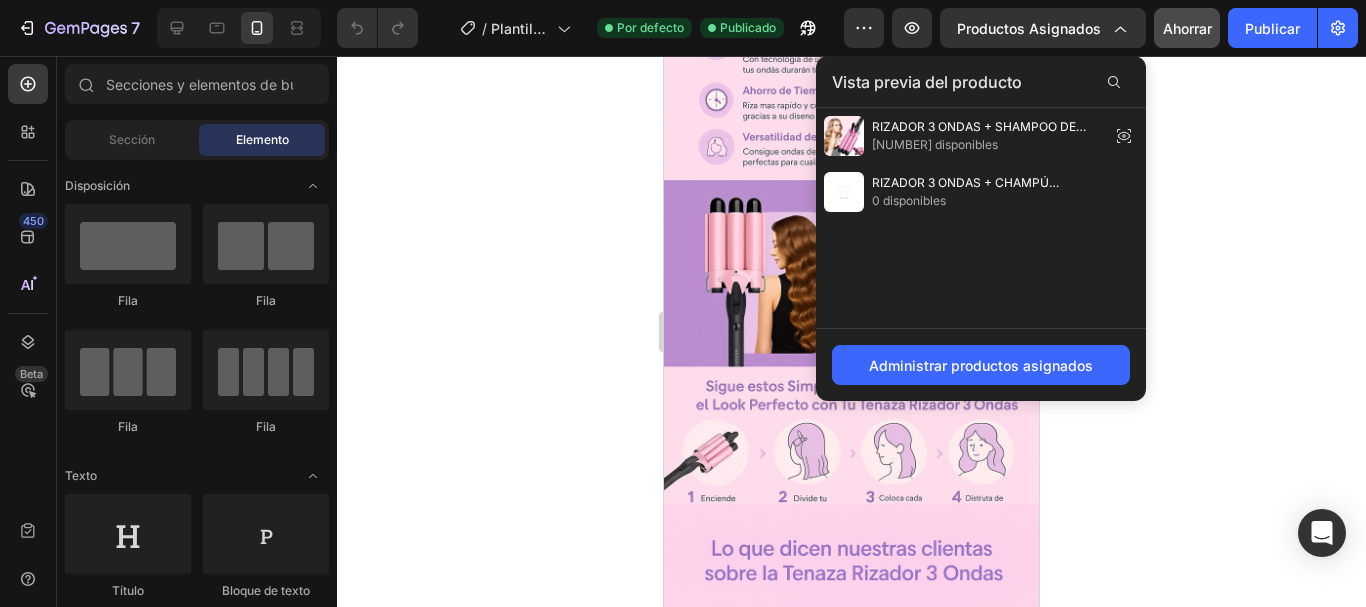 click 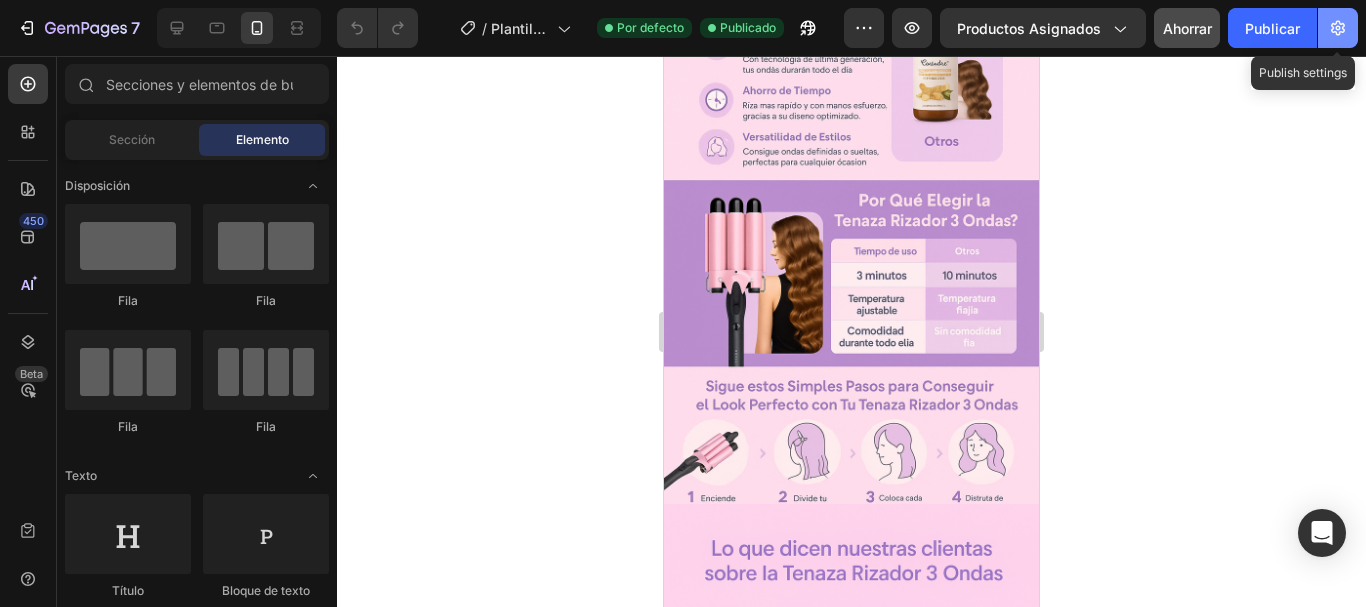 click 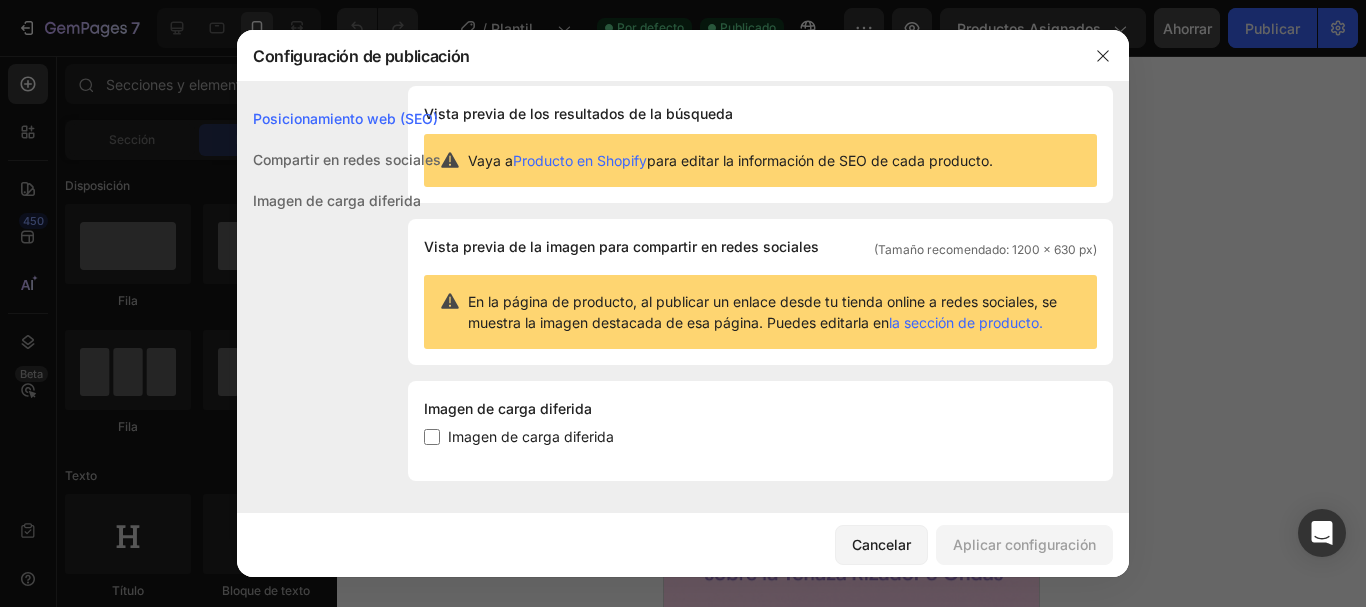 scroll, scrollTop: 0, scrollLeft: 0, axis: both 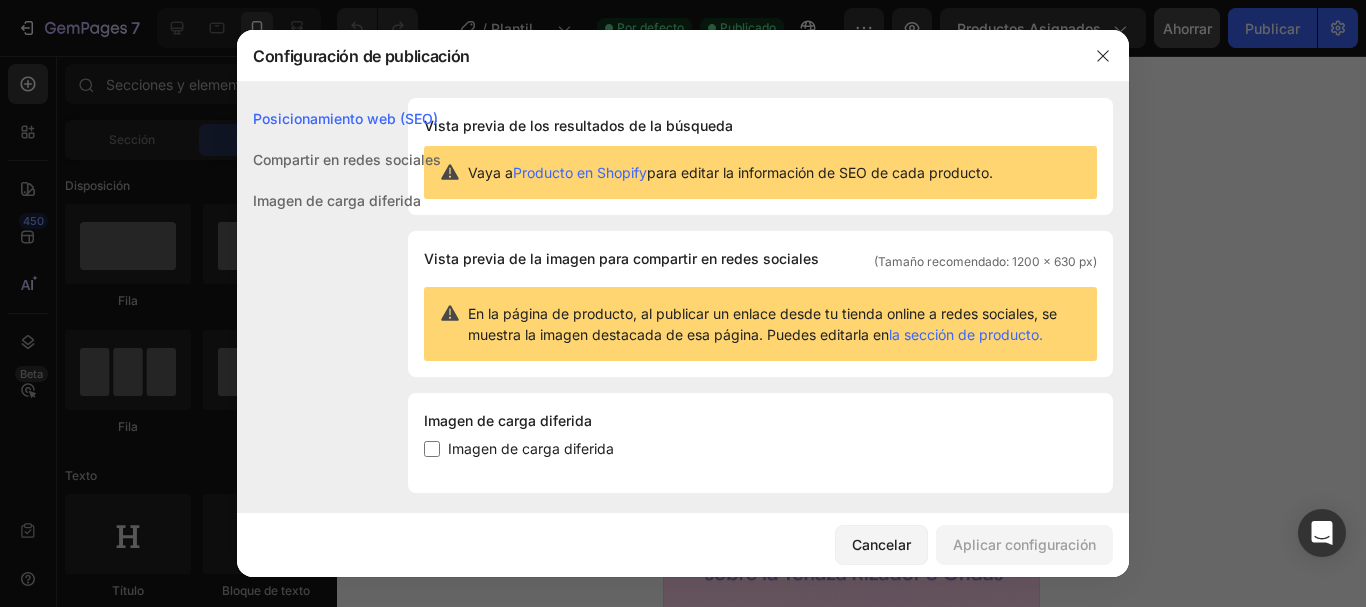 click on "Imagen de carga diferida" at bounding box center (337, 200) 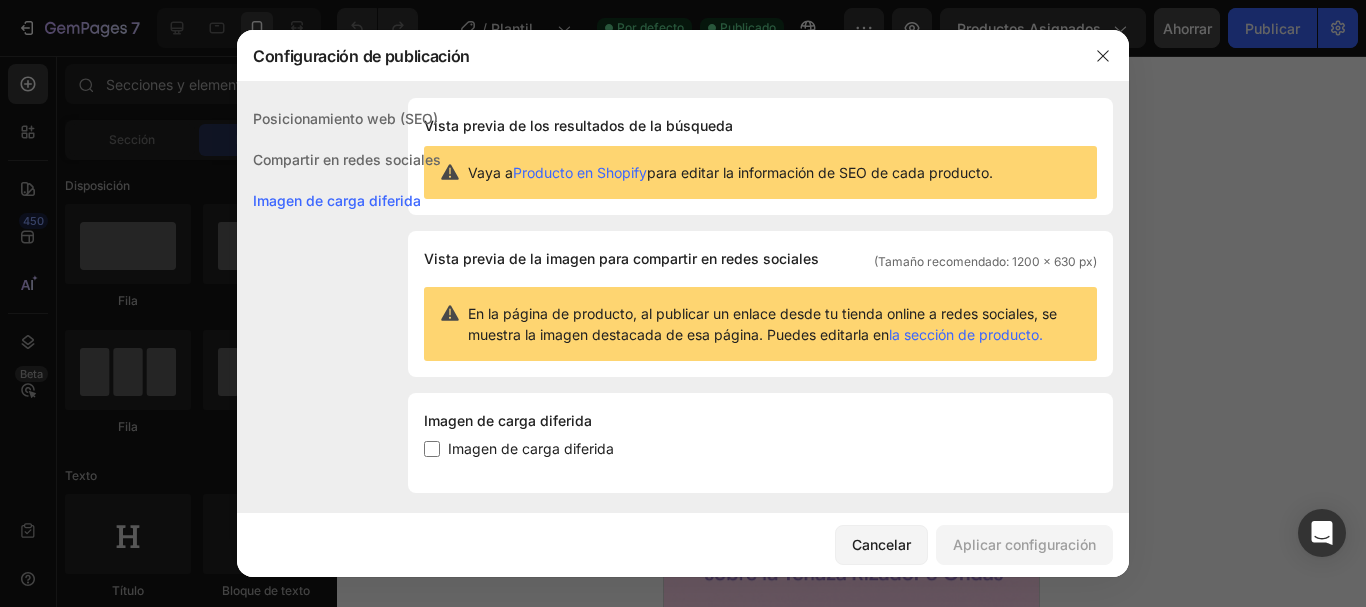 scroll, scrollTop: 13, scrollLeft: 0, axis: vertical 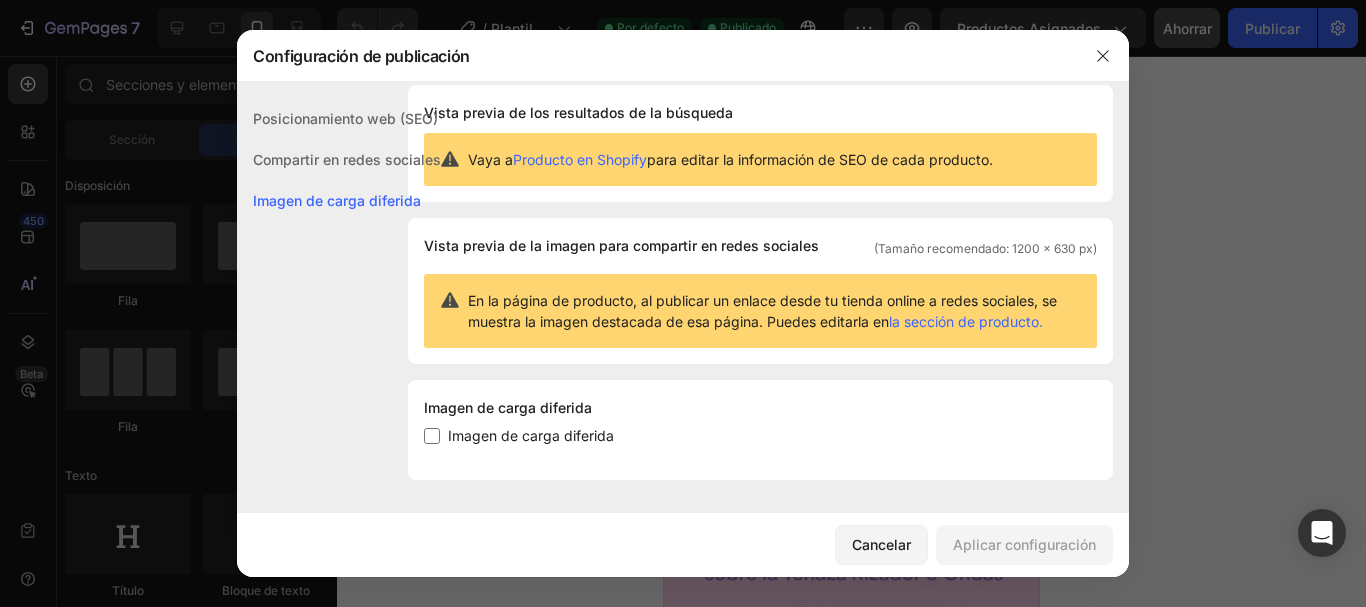 click on "Compartir en redes sociales" at bounding box center (347, 159) 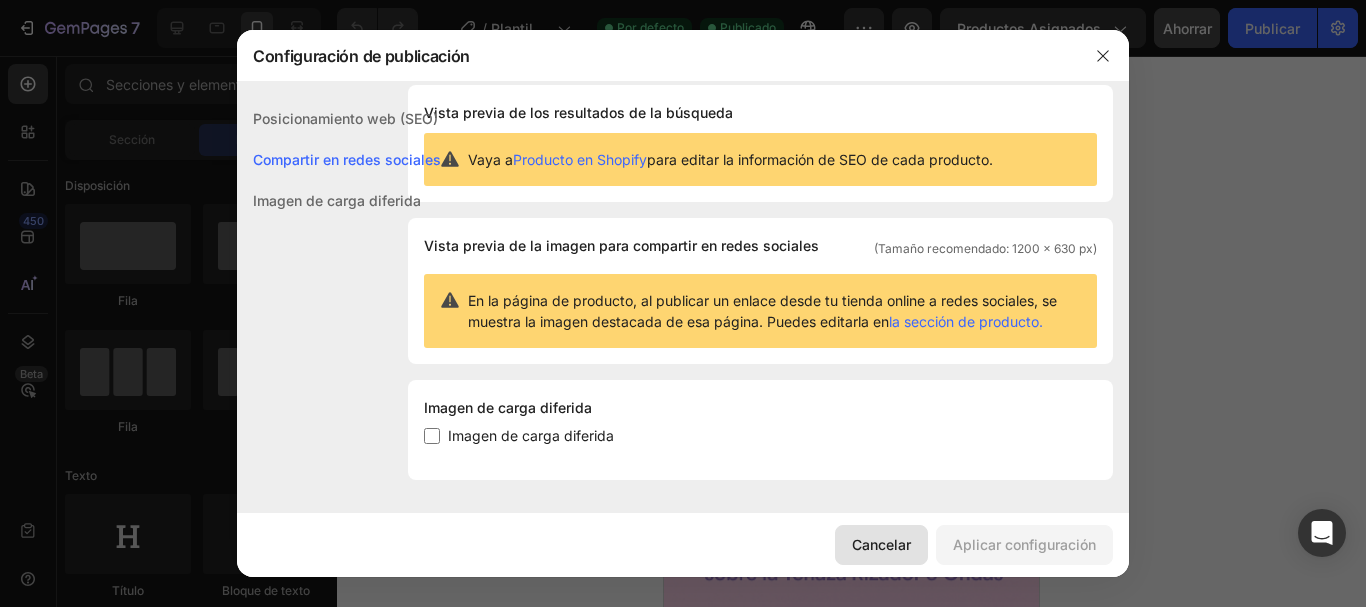 click on "Cancelar" 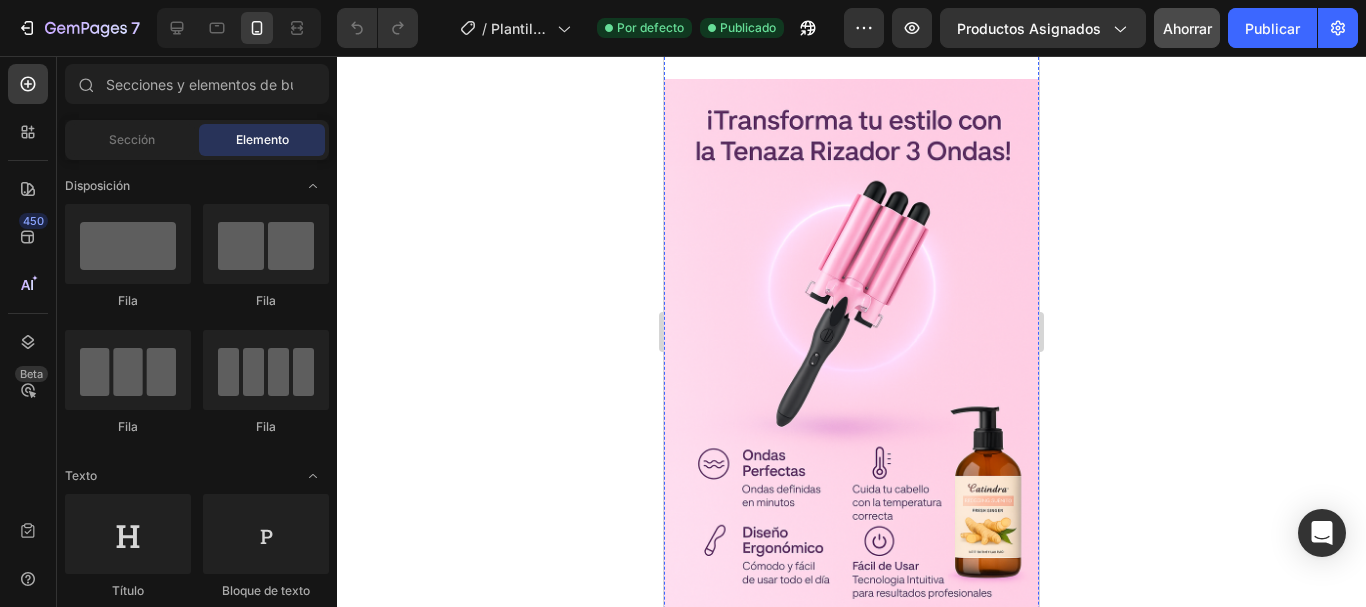 scroll, scrollTop: 0, scrollLeft: 0, axis: both 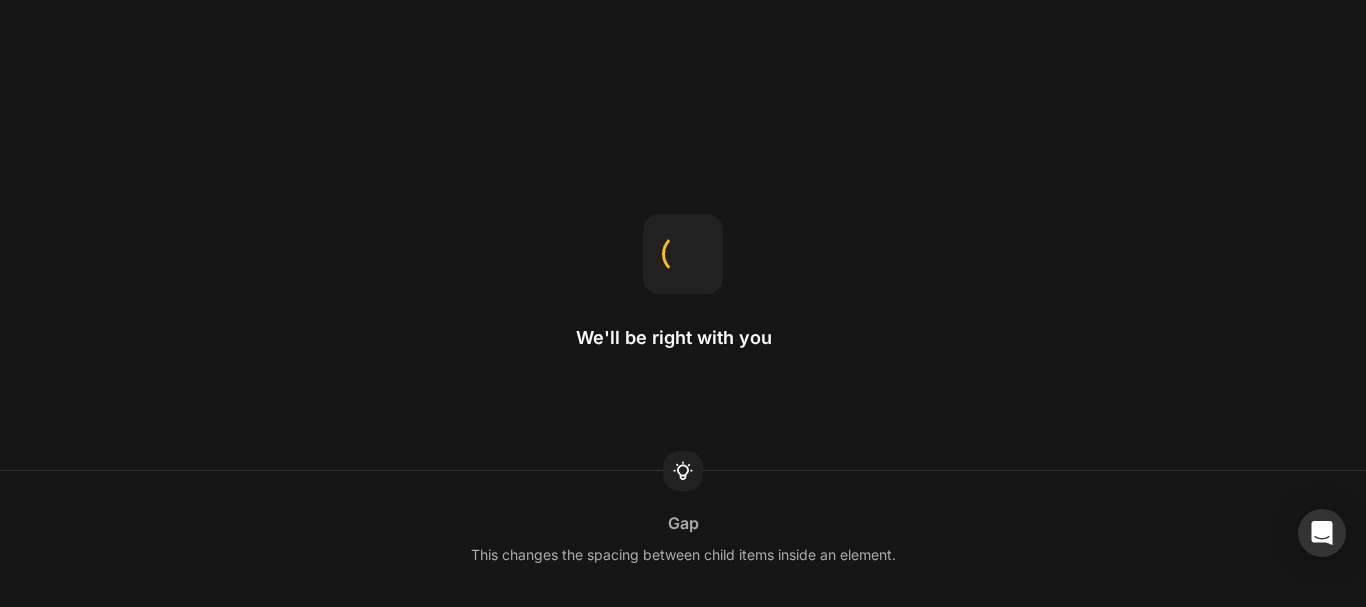 click on "We'll be right with you Gap This changes the spacing between child items inside an element." at bounding box center [683, 303] 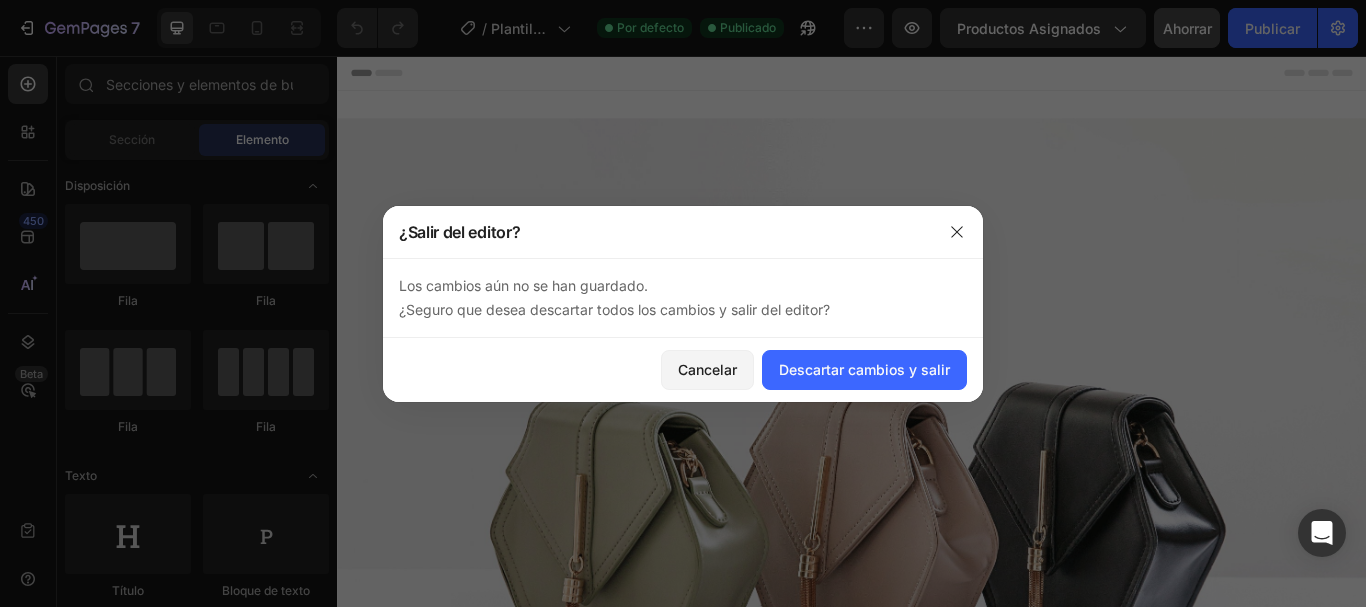 scroll, scrollTop: 0, scrollLeft: 0, axis: both 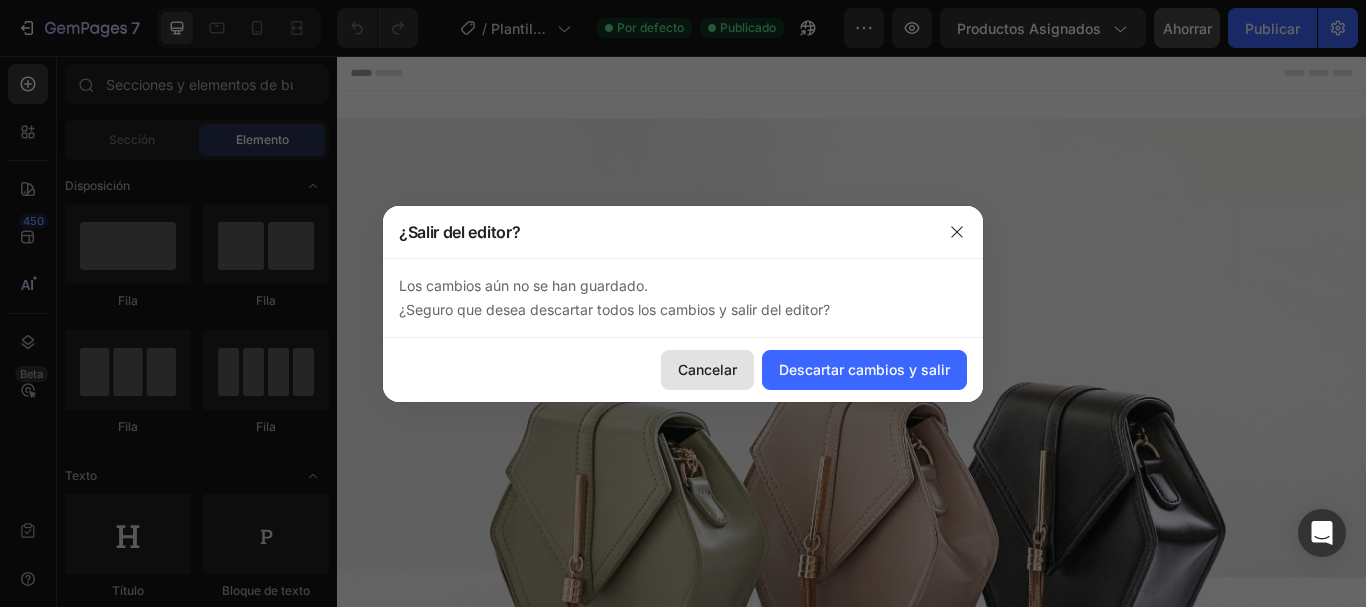 click on "Cancelar" 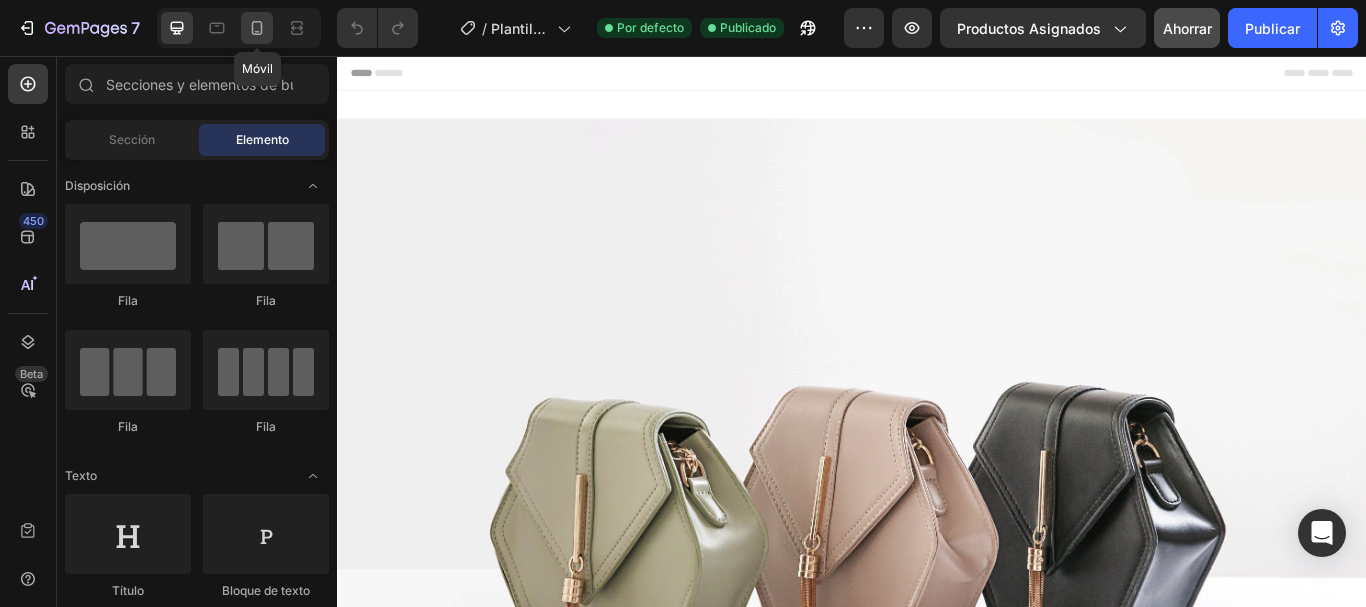 click 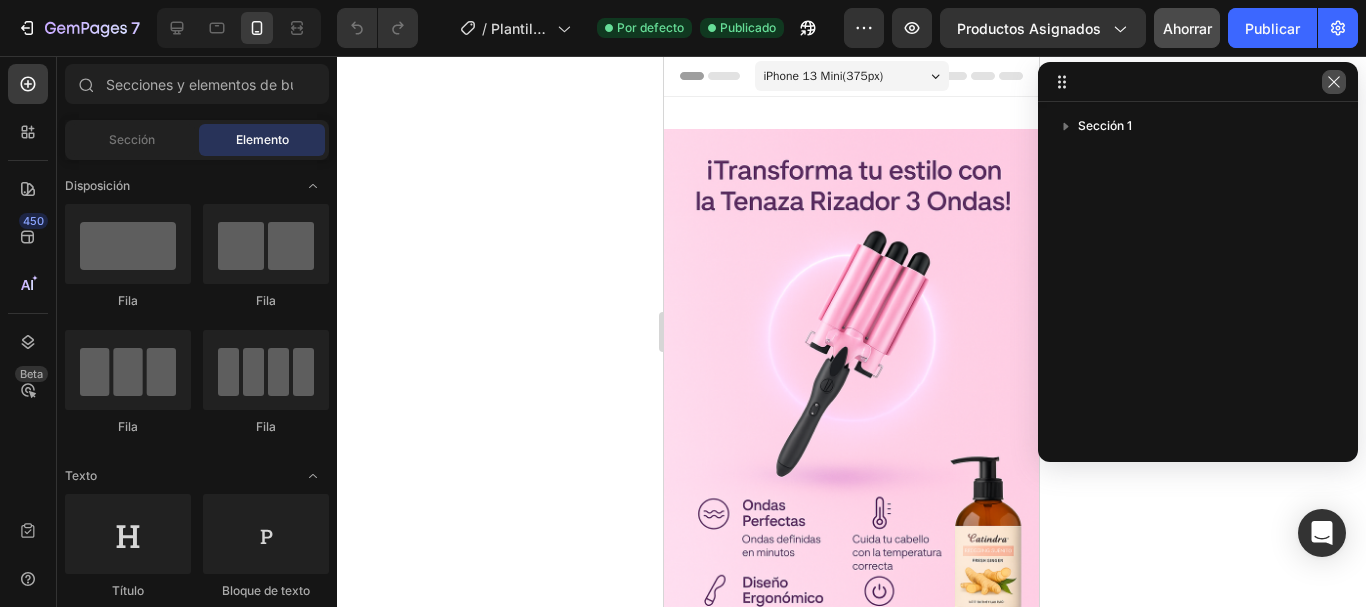 click 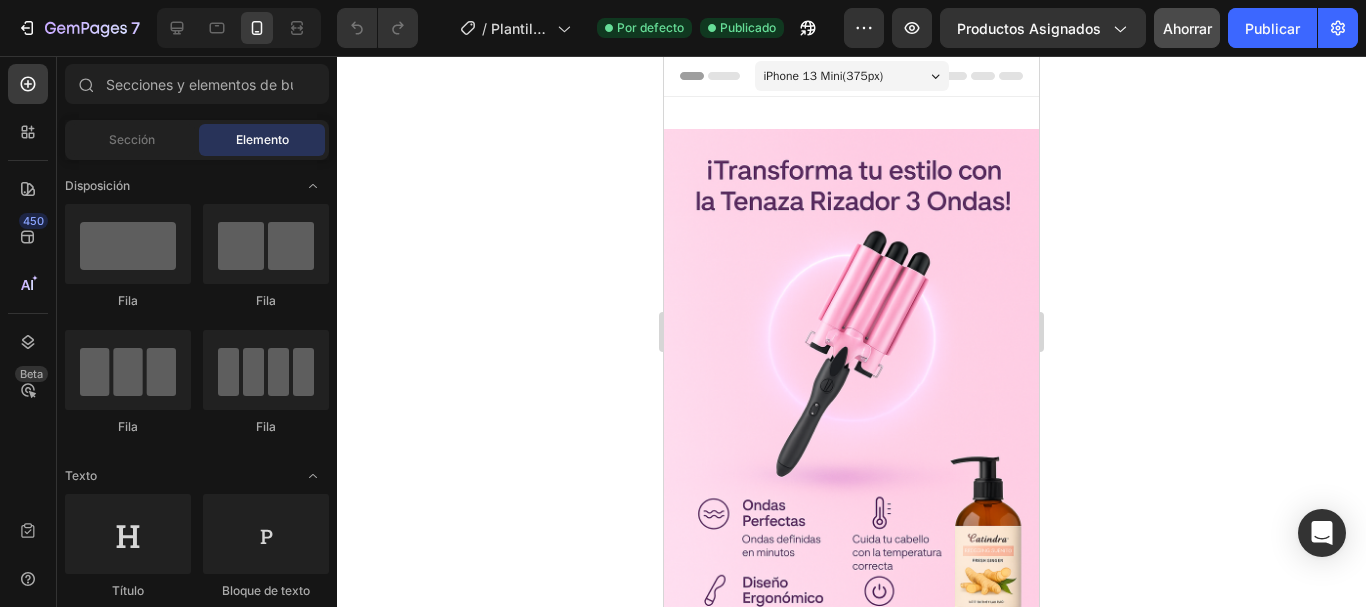 click at bounding box center (851, 76) 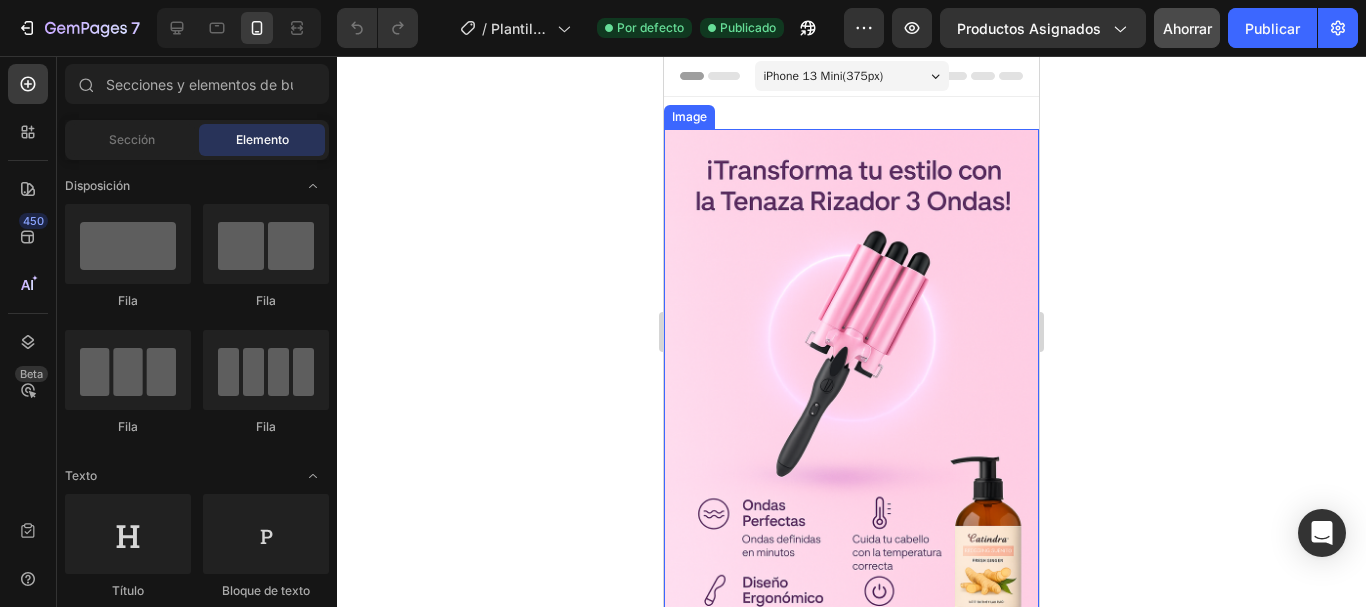 click on "Image Image Row Image Section 1" at bounding box center [851, 973] 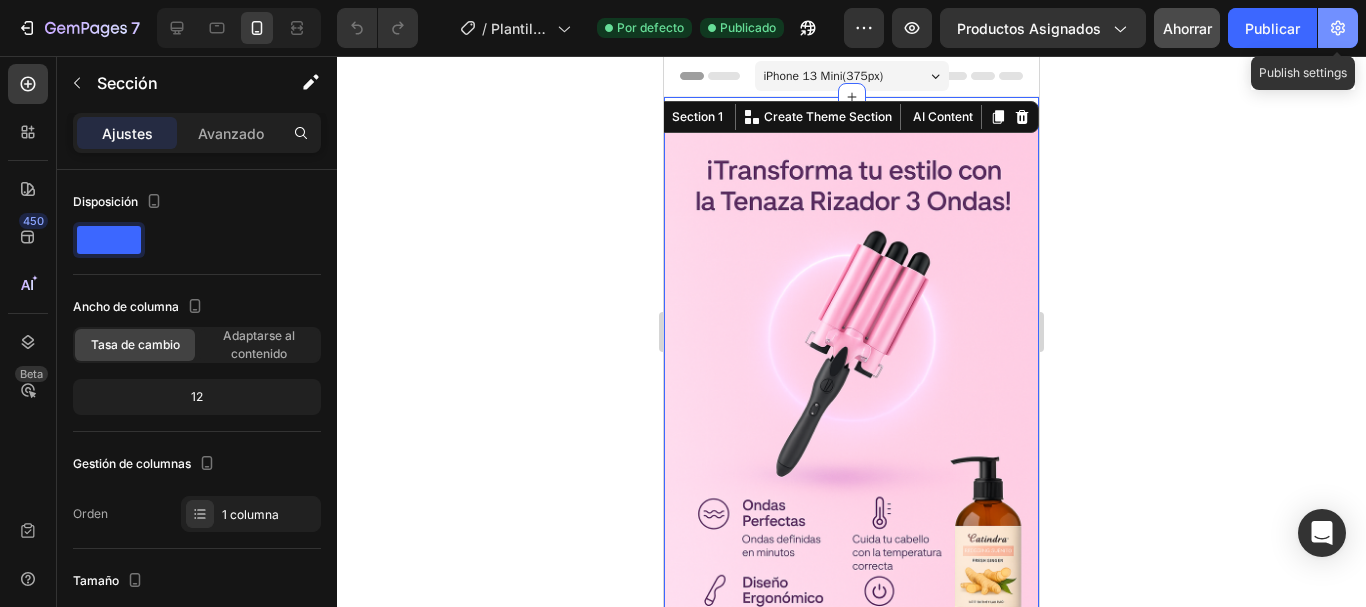 click 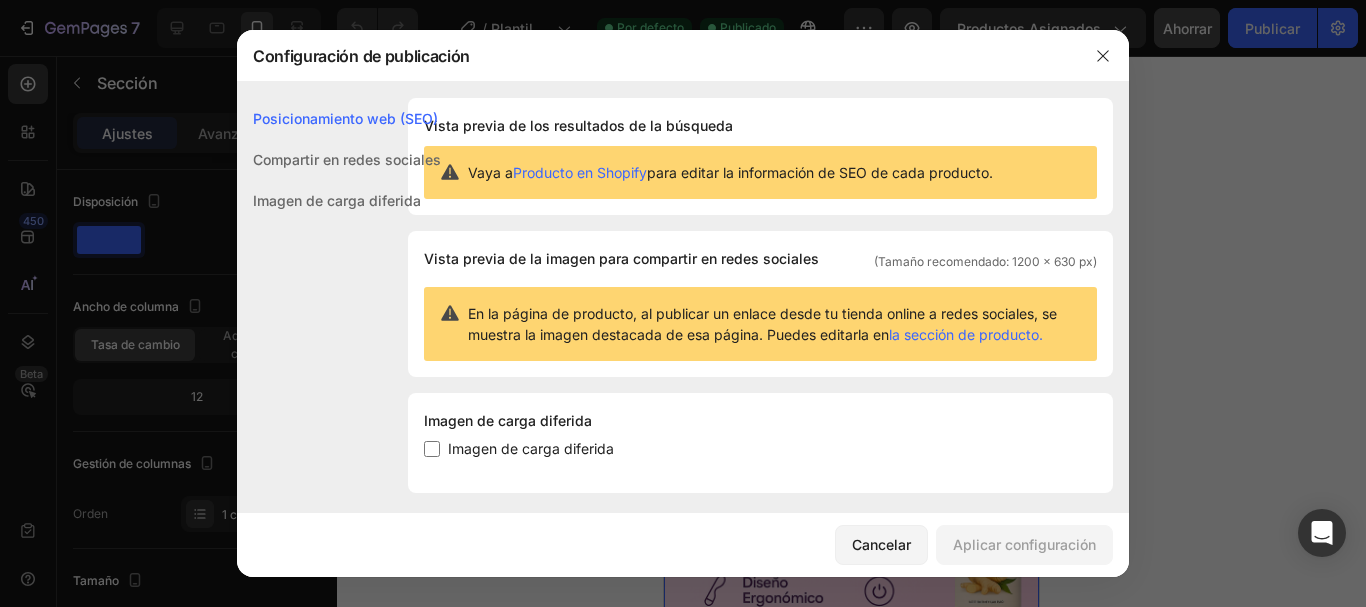 scroll, scrollTop: 12, scrollLeft: 0, axis: vertical 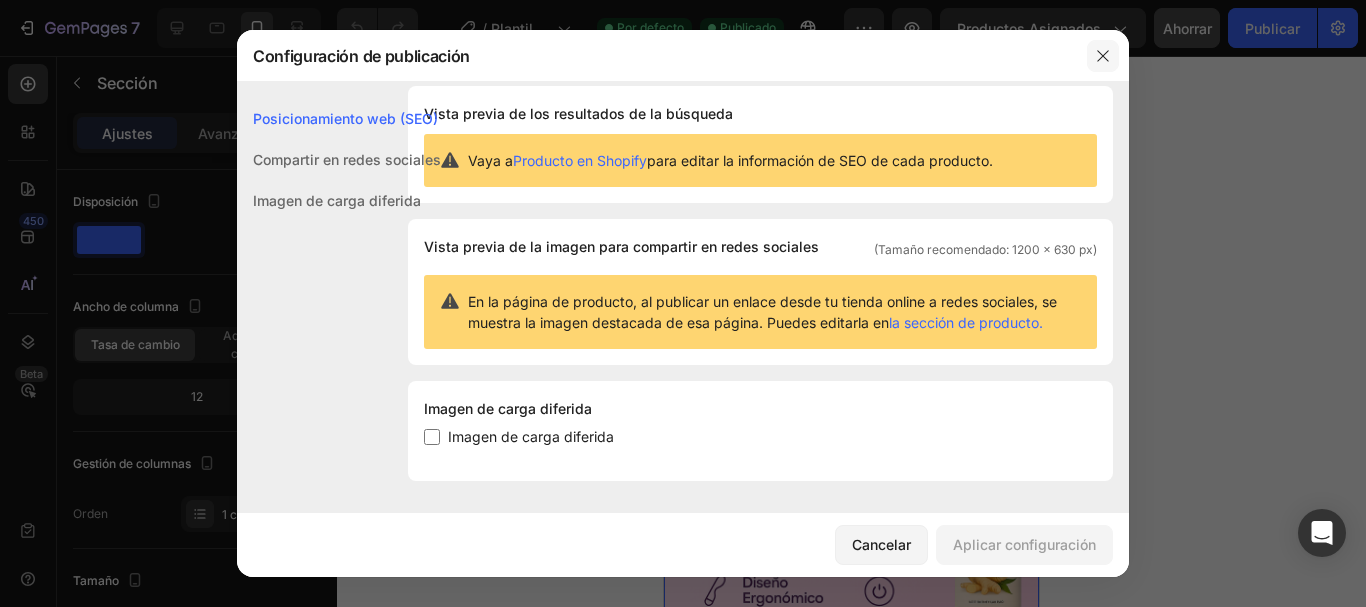 click 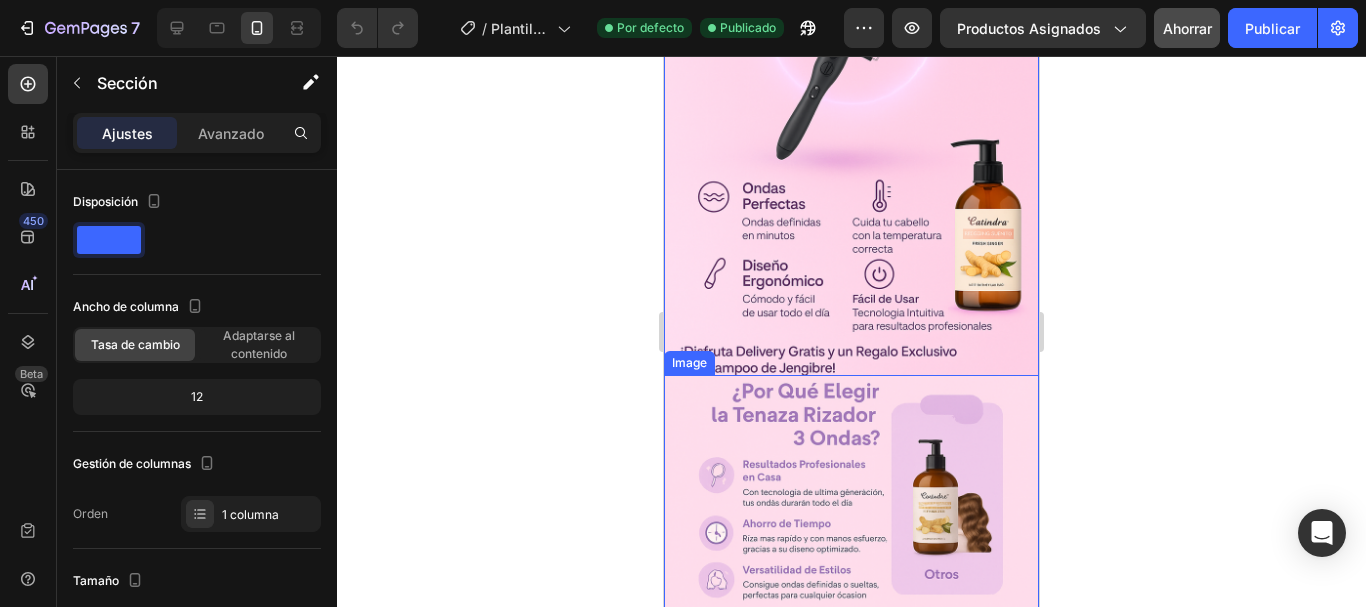 scroll, scrollTop: 300, scrollLeft: 0, axis: vertical 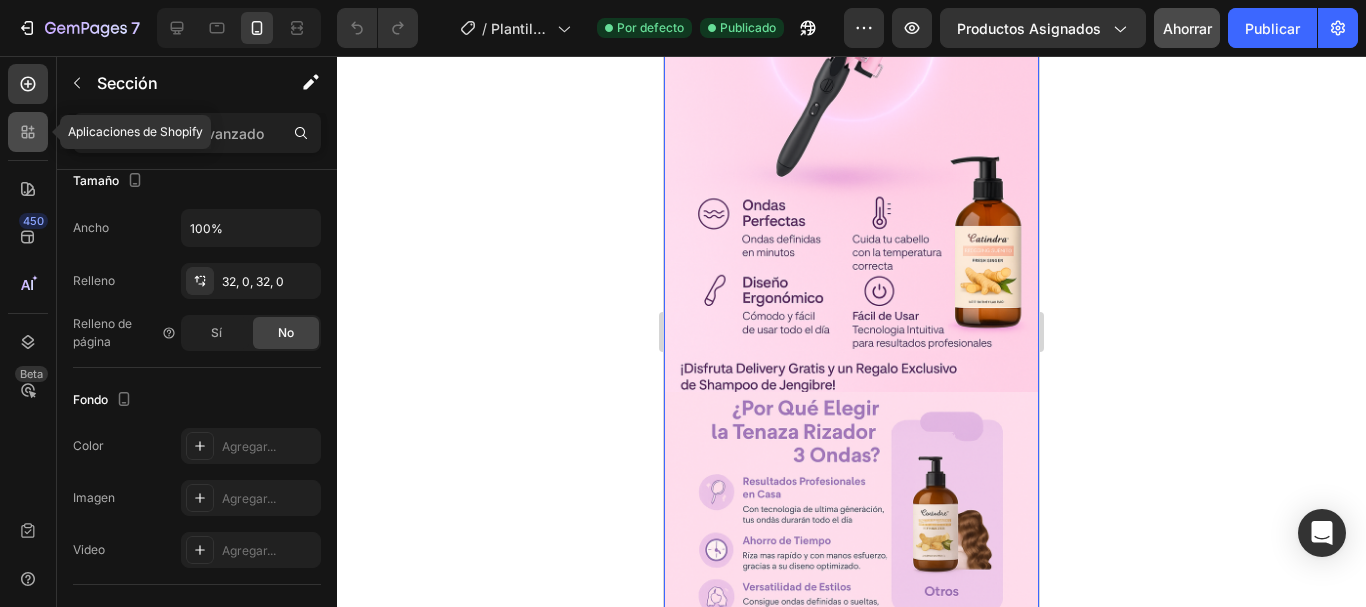 click 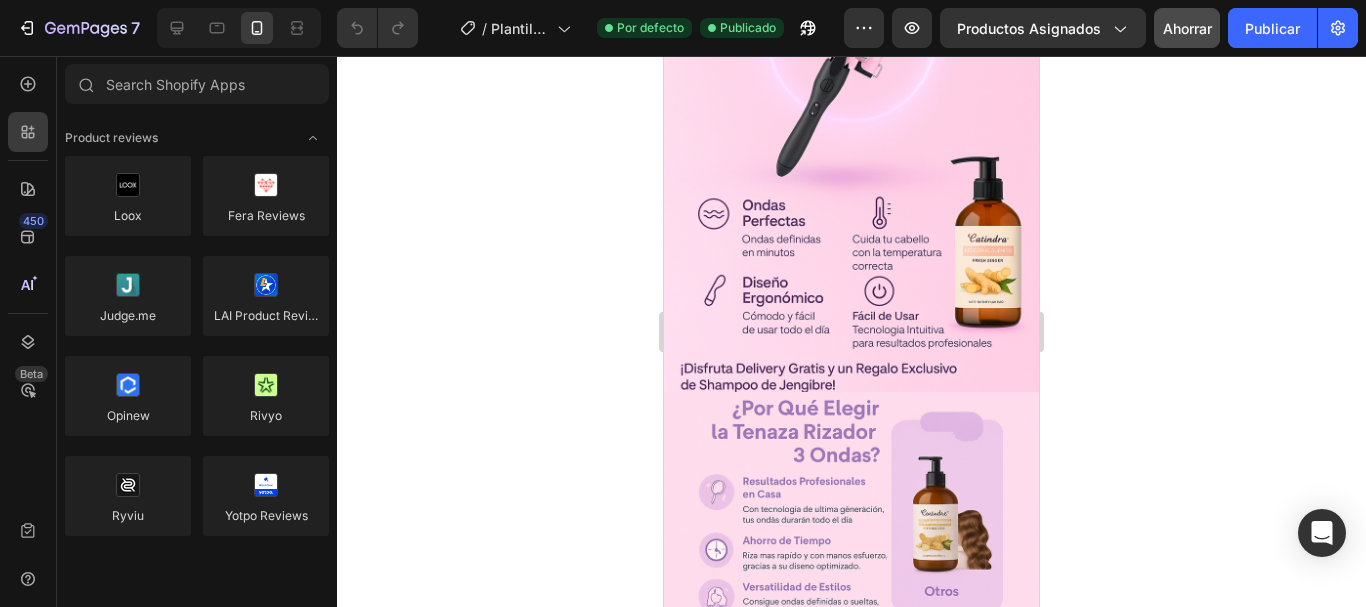 click 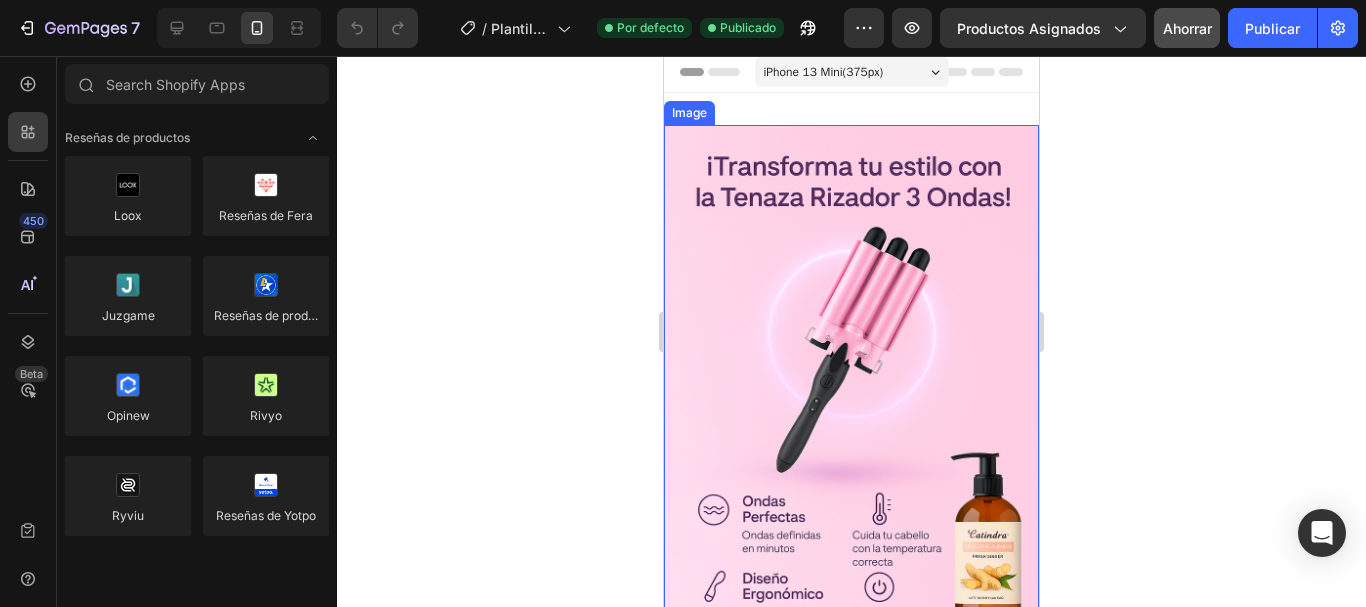 scroll, scrollTop: 0, scrollLeft: 0, axis: both 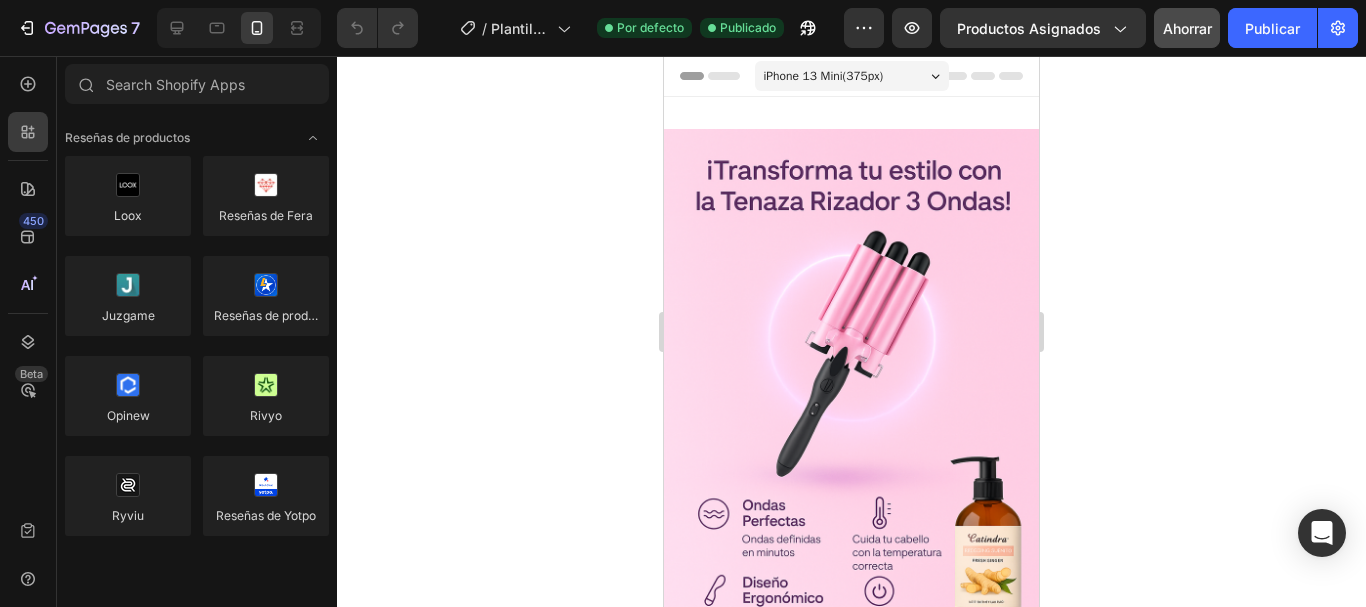 click 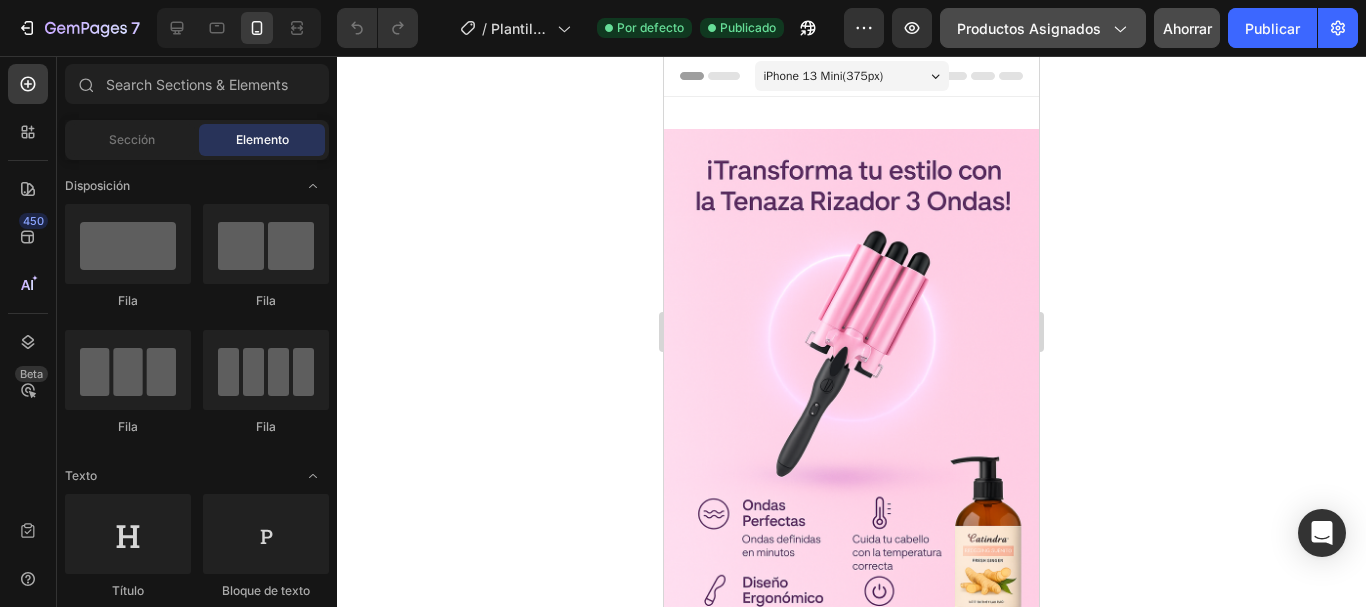 click on "Productos asignados" at bounding box center (1043, 28) 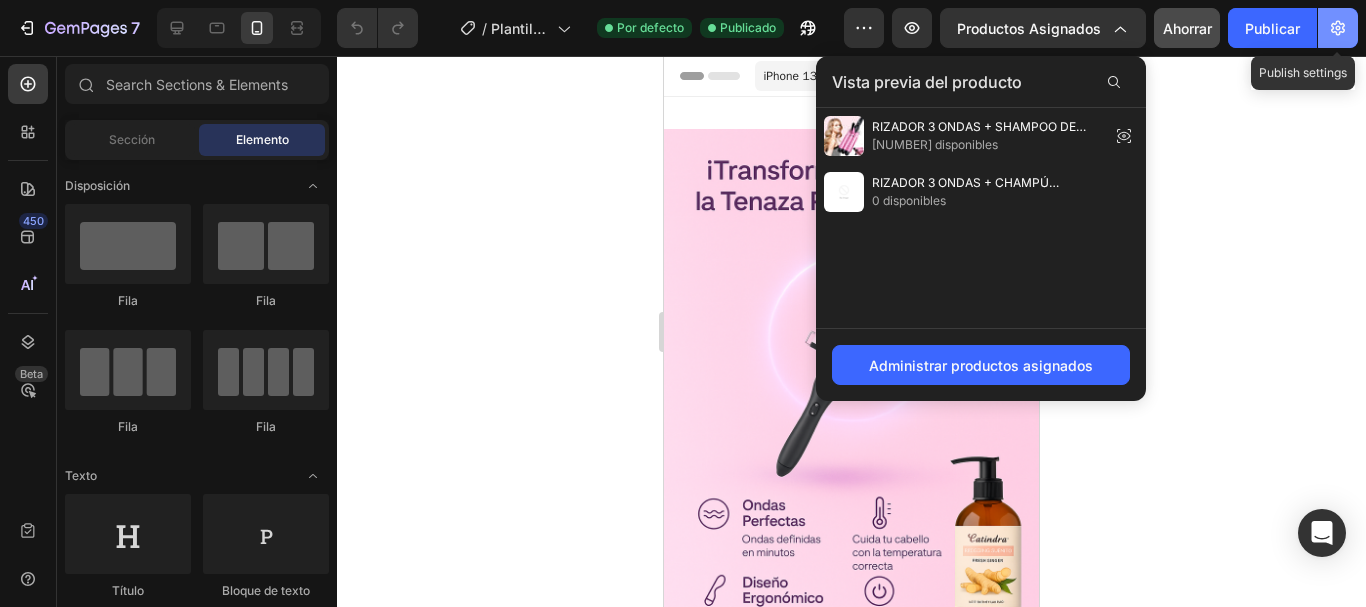 click 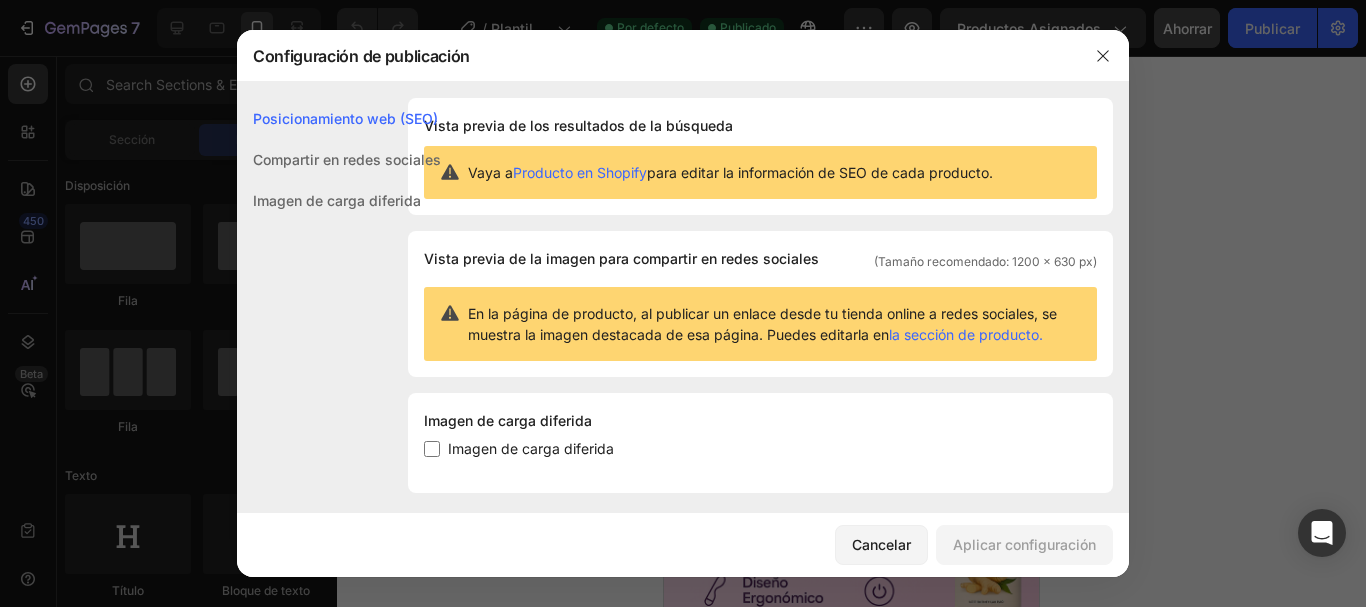 click on "Compartir en redes sociales" at bounding box center [347, 159] 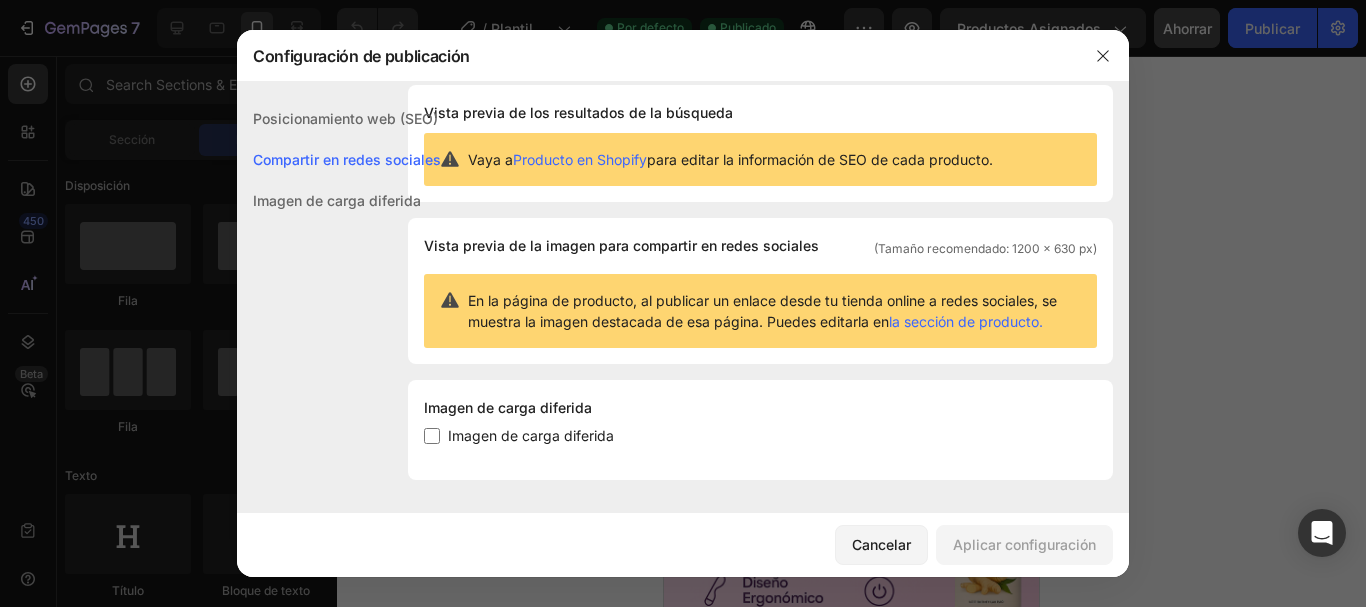 click on "Imagen de carga diferida" at bounding box center [337, 200] 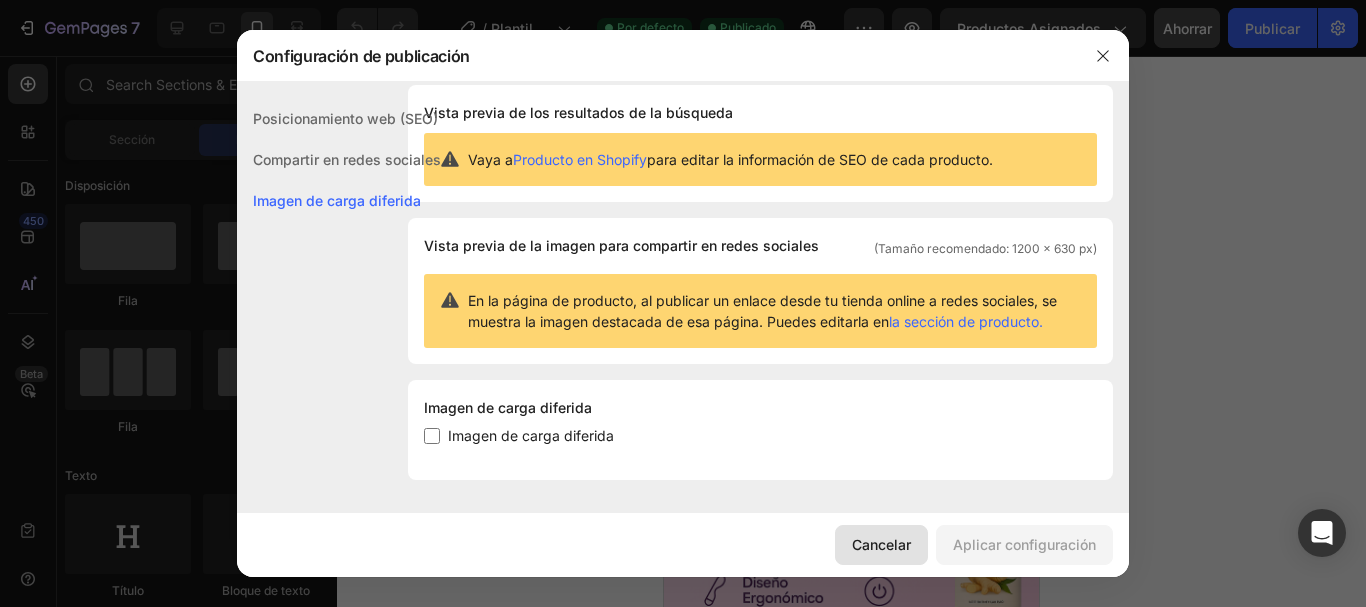 drag, startPoint x: 907, startPoint y: 535, endPoint x: 242, endPoint y: 480, distance: 667.27057 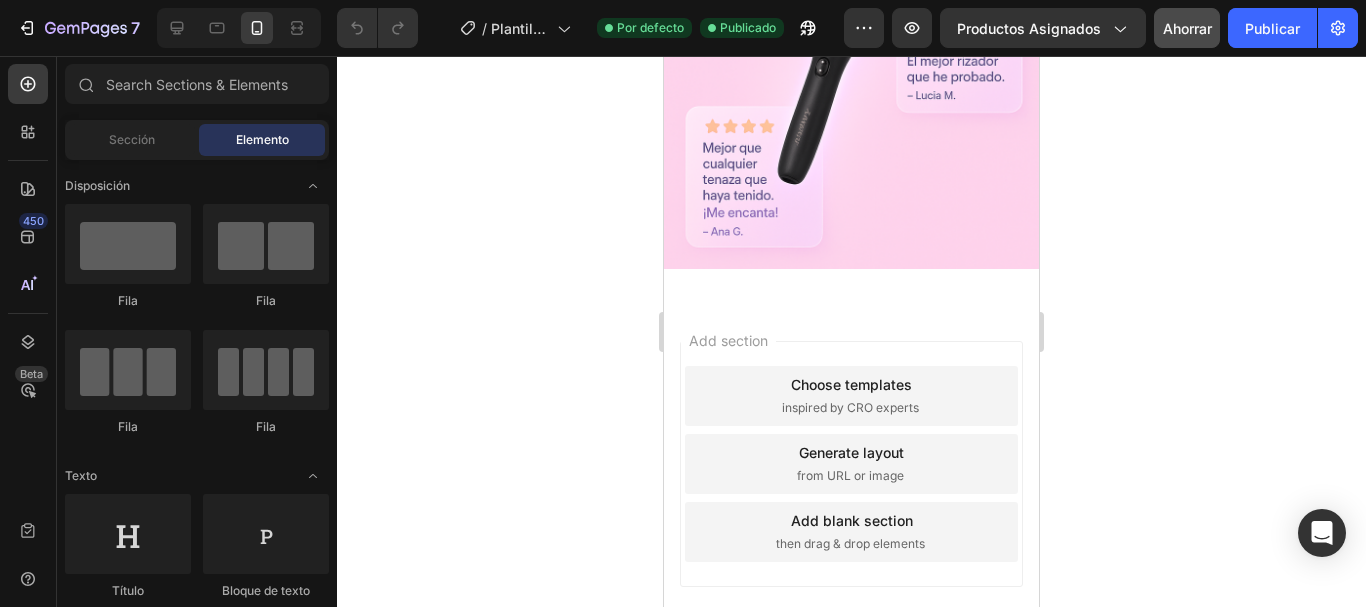 scroll, scrollTop: 1550, scrollLeft: 0, axis: vertical 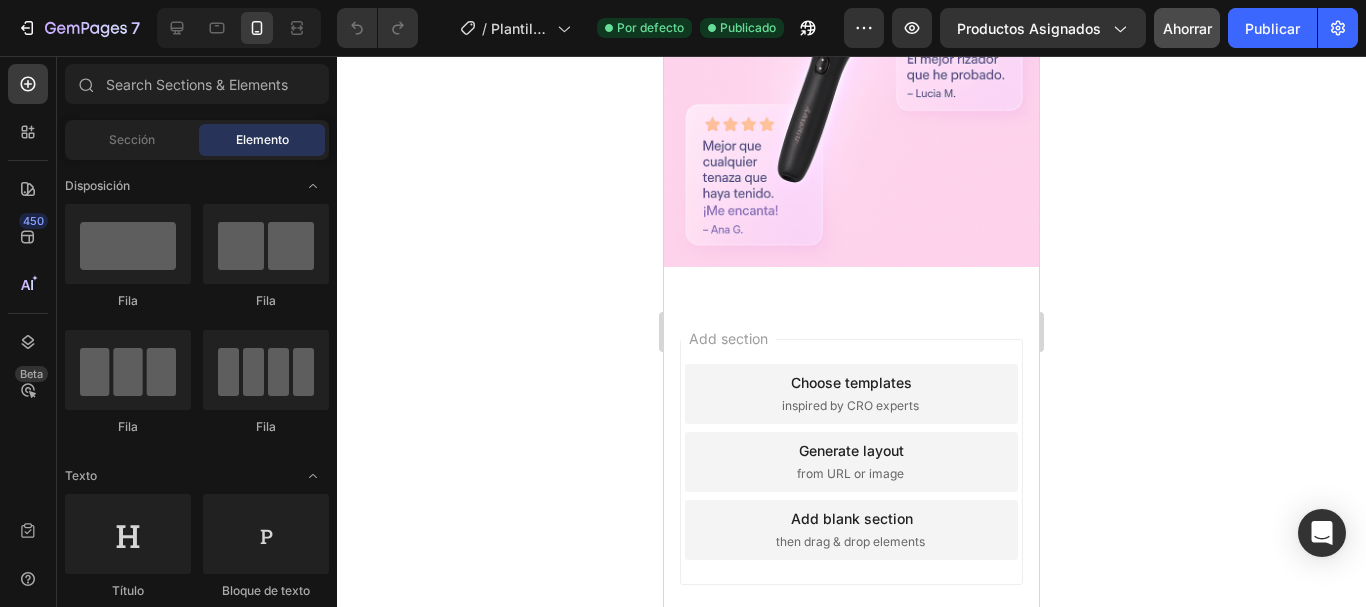 click on "Add section Choose templates inspired by CRO experts Generate layout from URL or image Add blank section then drag & drop elements" at bounding box center [851, 466] 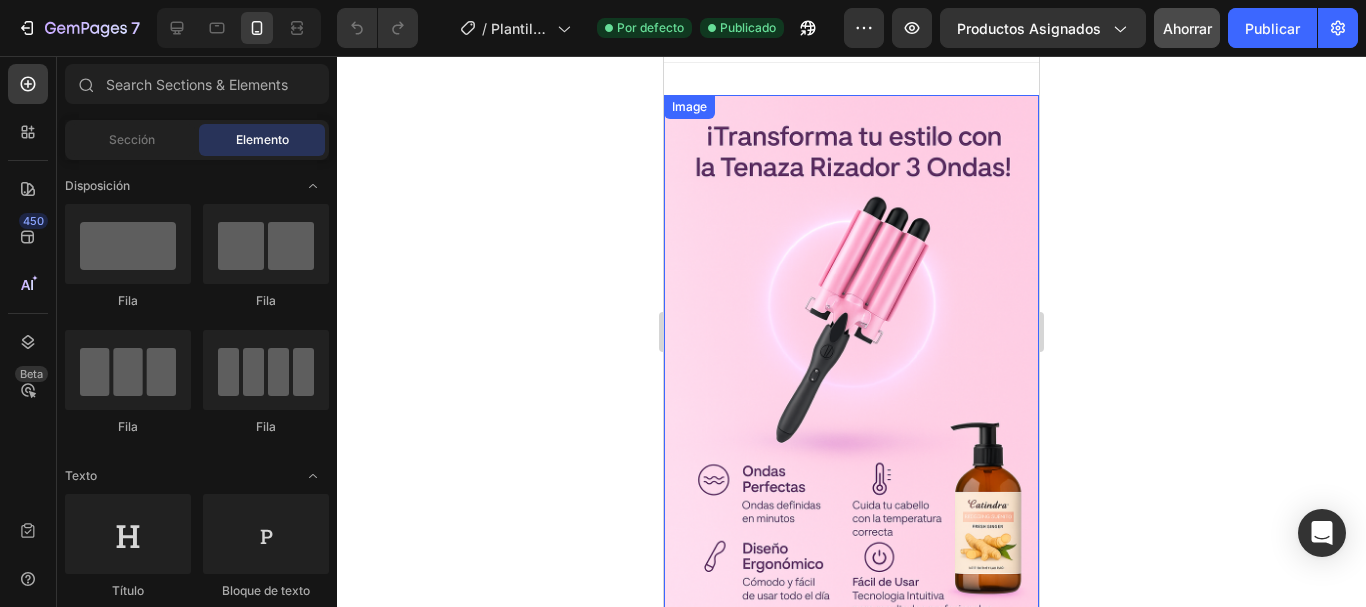 scroll, scrollTop: 0, scrollLeft: 0, axis: both 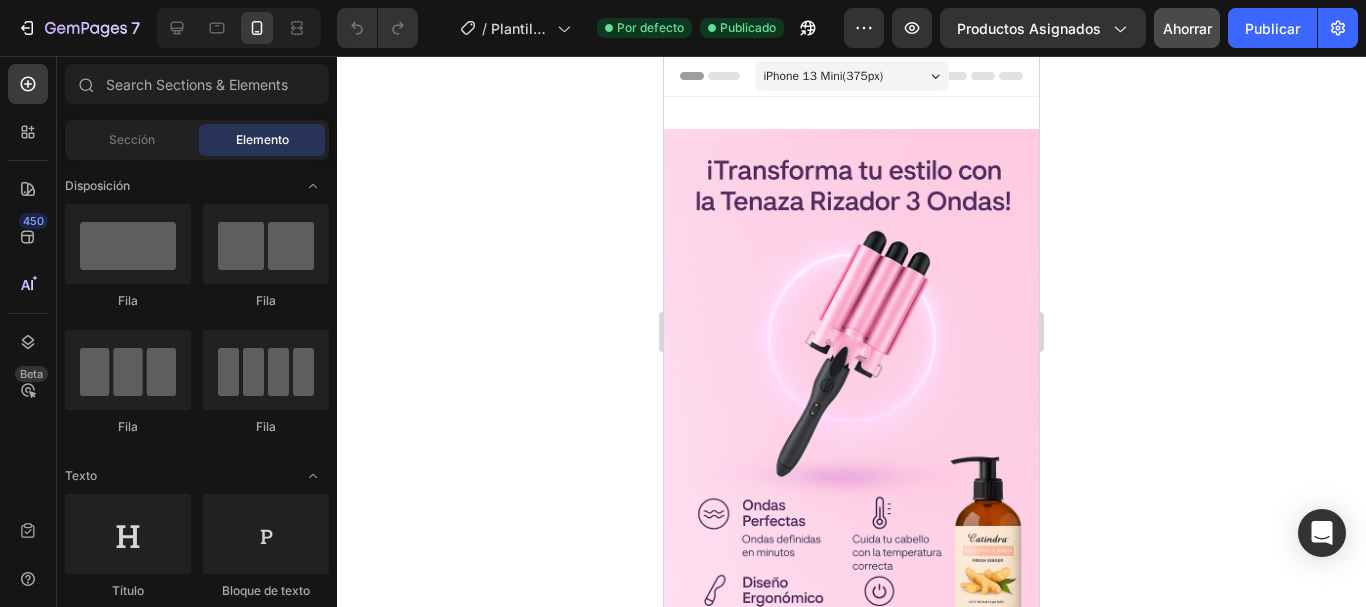 click at bounding box center (851, 76) 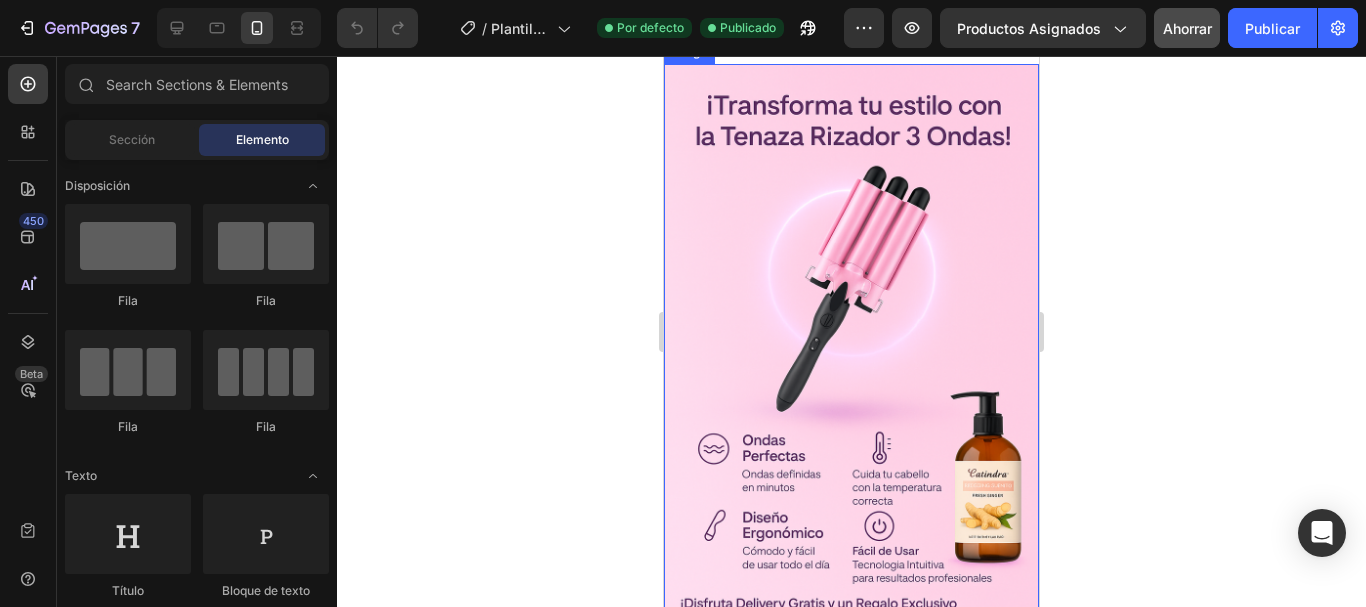 scroll, scrollTop: 100, scrollLeft: 0, axis: vertical 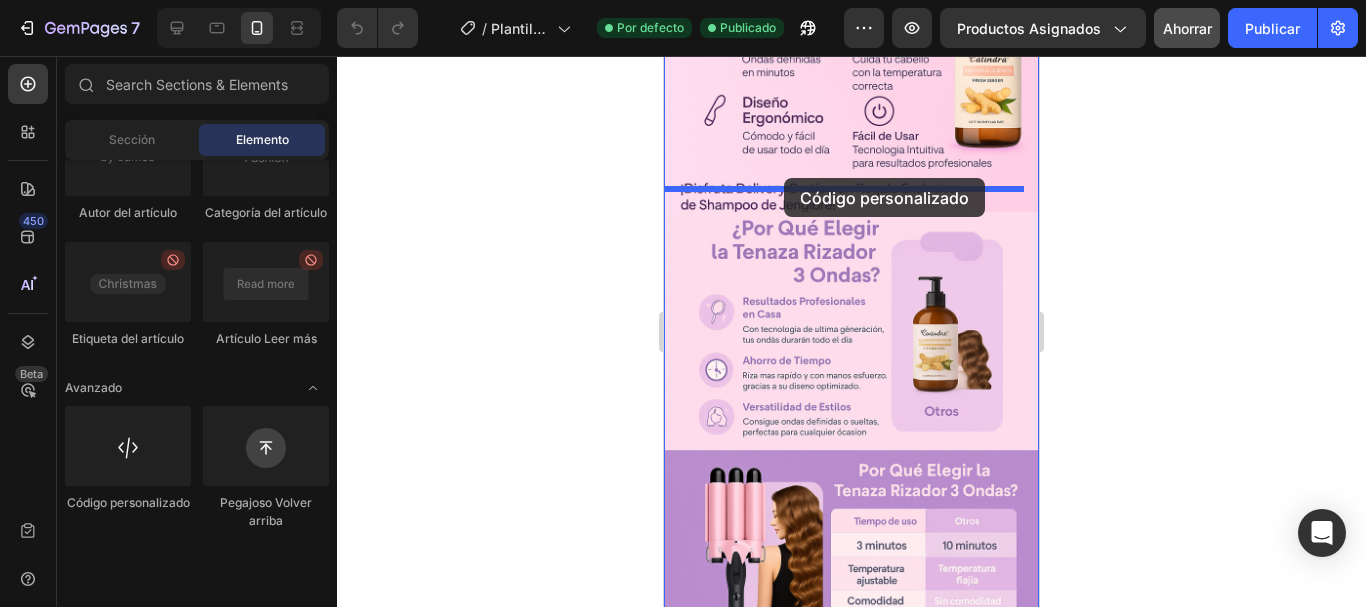 drag, startPoint x: 1304, startPoint y: 495, endPoint x: 784, endPoint y: 178, distance: 609.0066 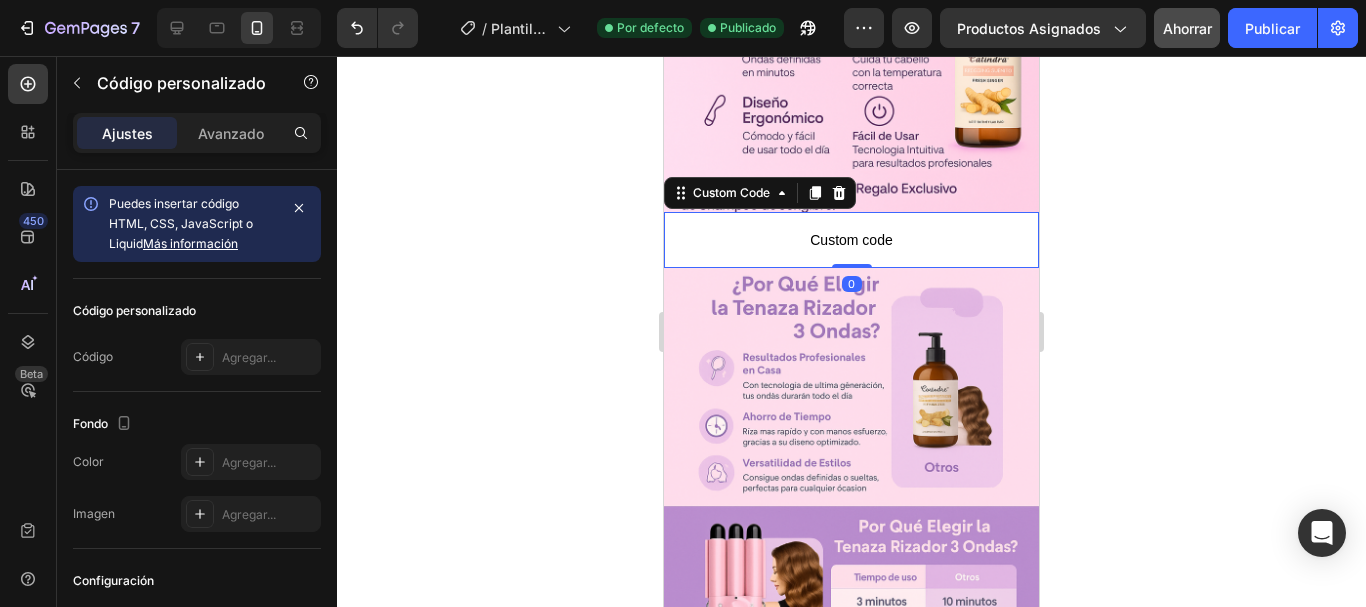 click 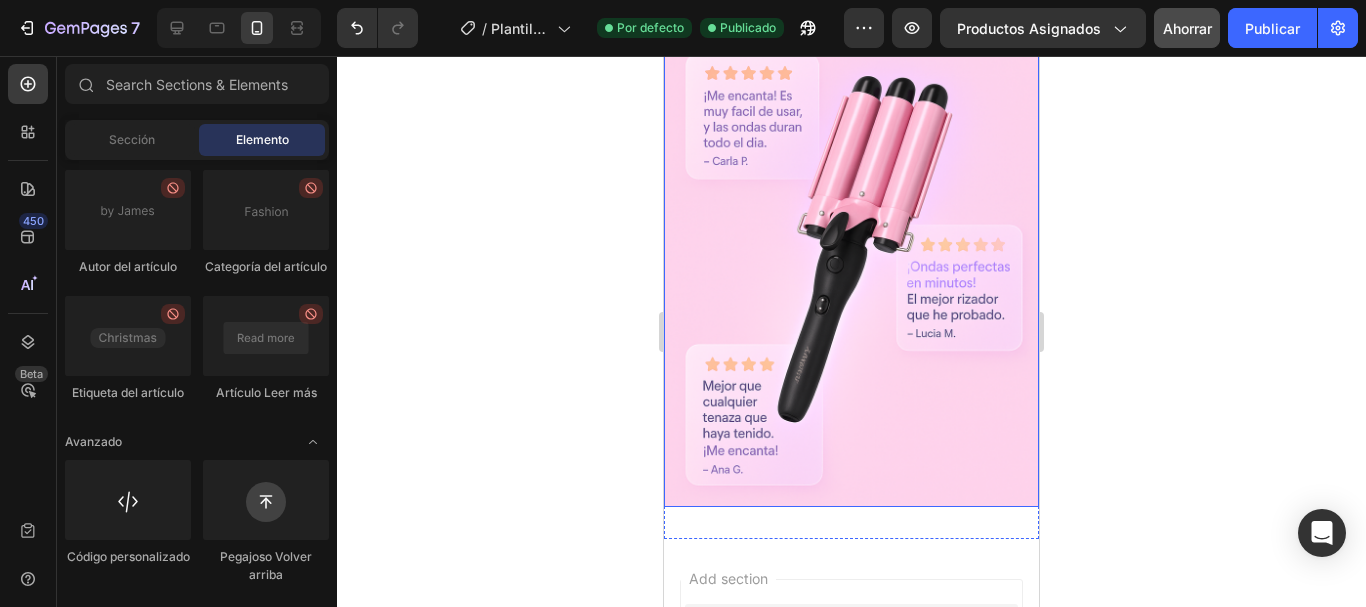 scroll, scrollTop: 1480, scrollLeft: 0, axis: vertical 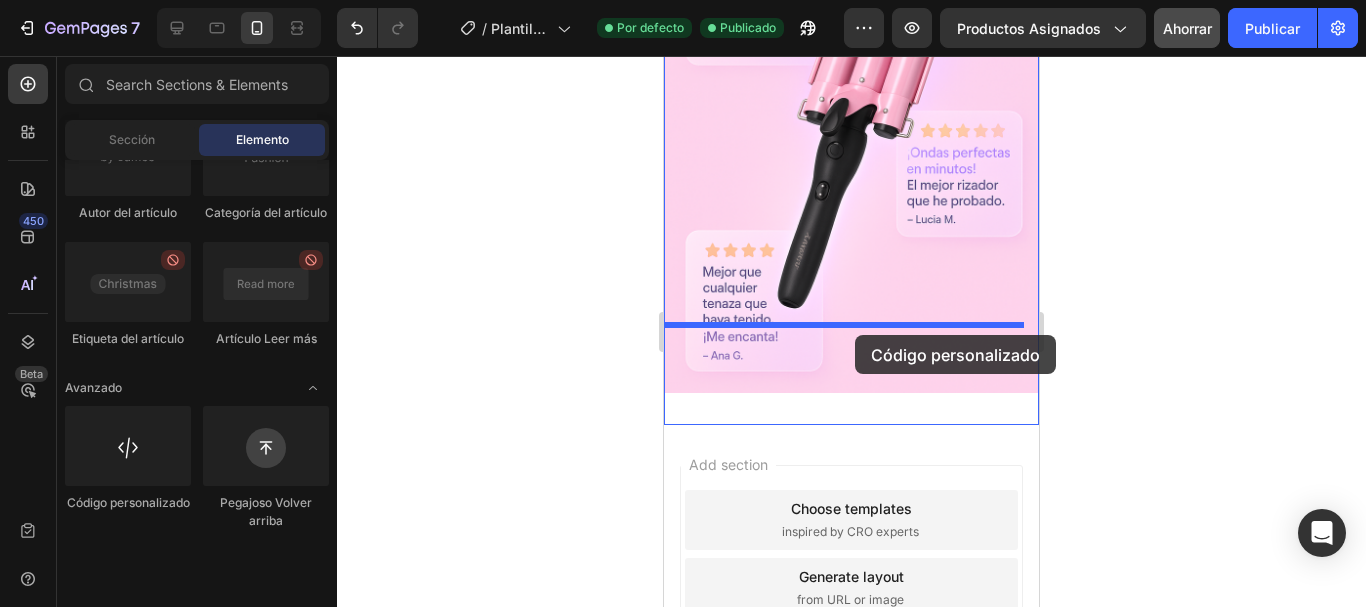 drag, startPoint x: 805, startPoint y: 563, endPoint x: 855, endPoint y: 335, distance: 233.41808 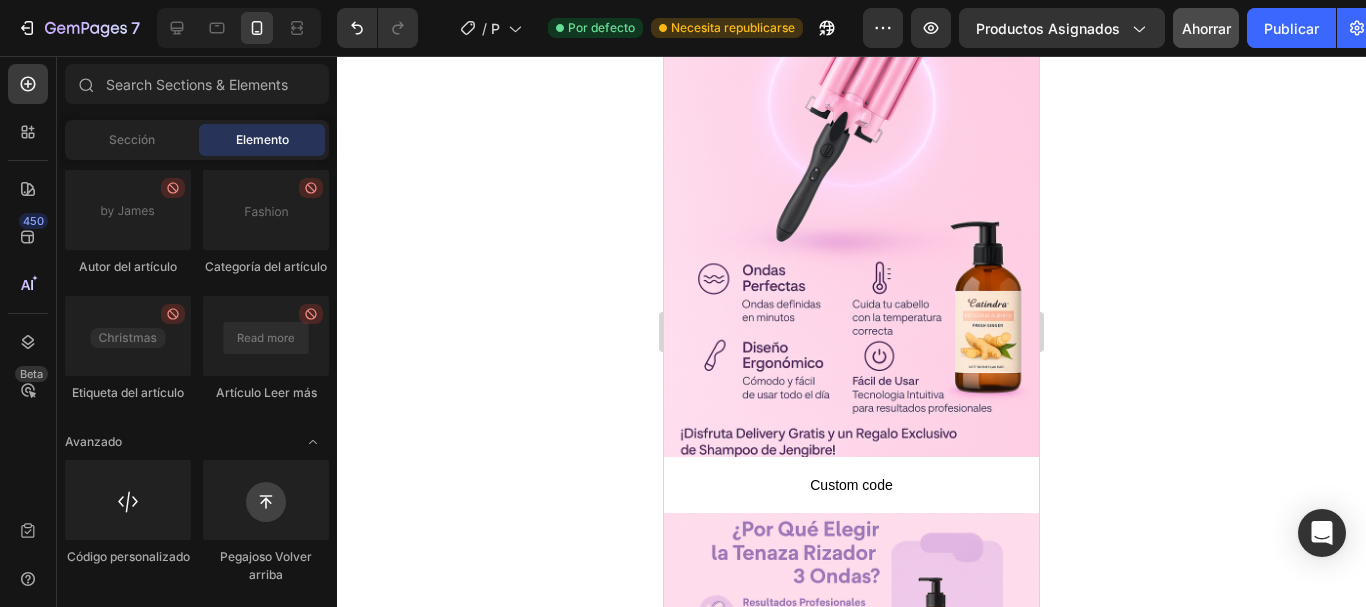 scroll, scrollTop: 170, scrollLeft: 0, axis: vertical 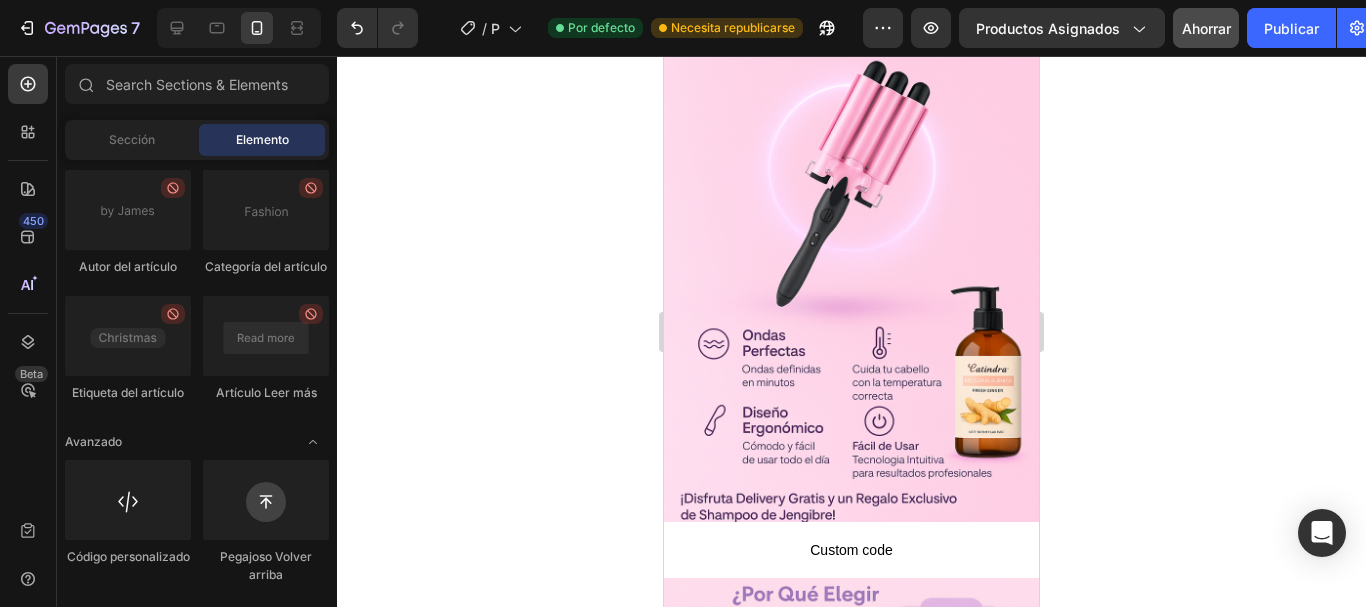 click 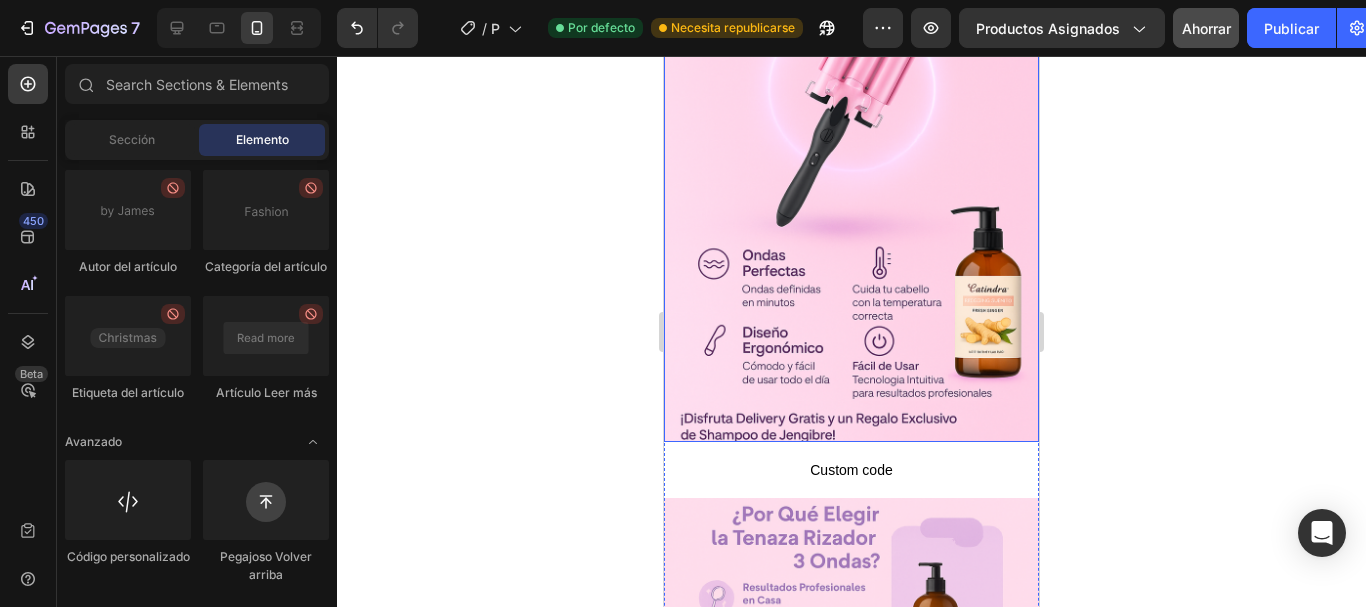 scroll, scrollTop: 370, scrollLeft: 0, axis: vertical 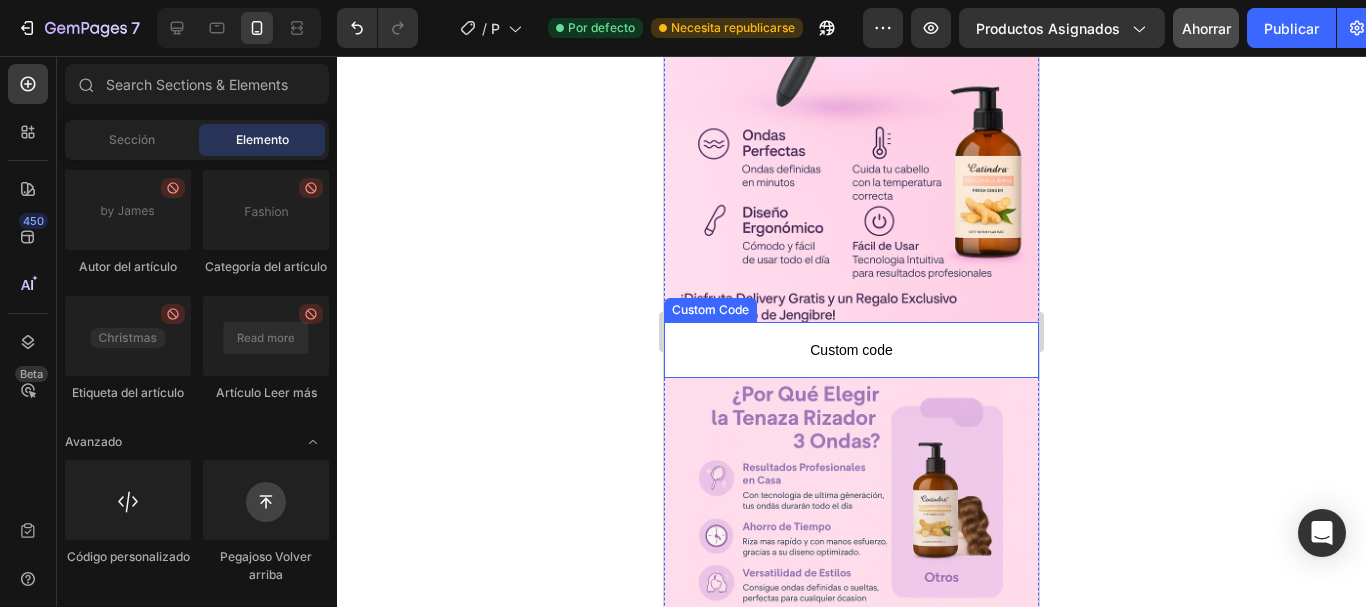 click on "Custom code" at bounding box center [851, 350] 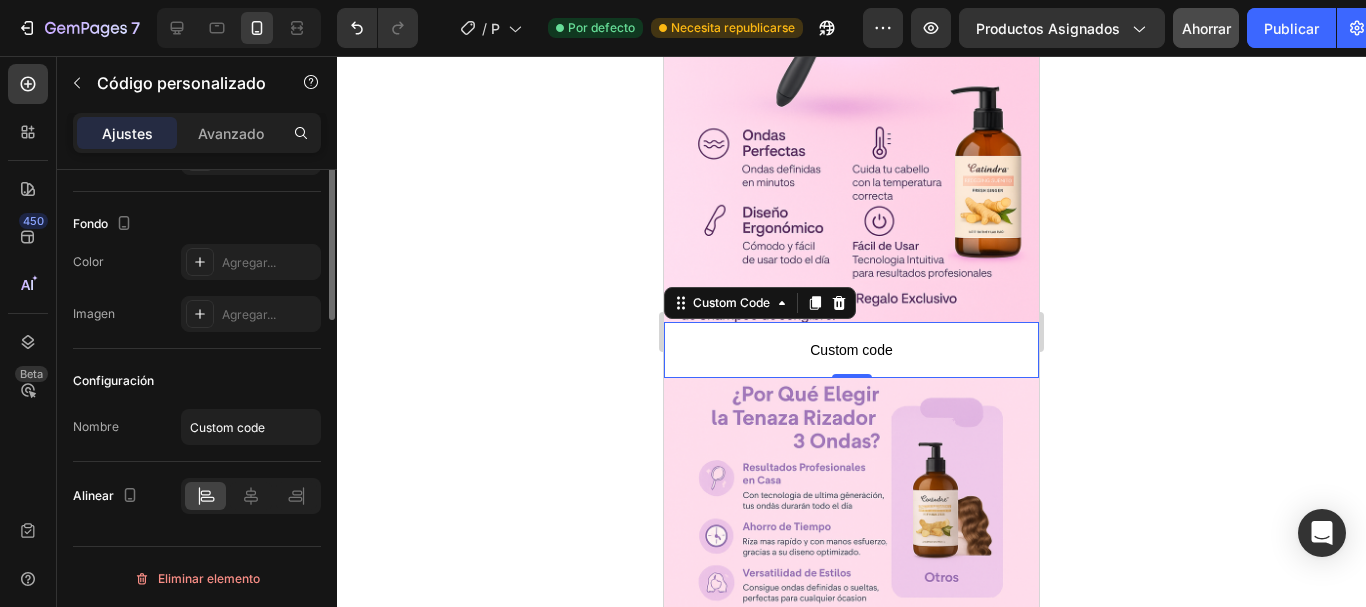 scroll, scrollTop: 0, scrollLeft: 0, axis: both 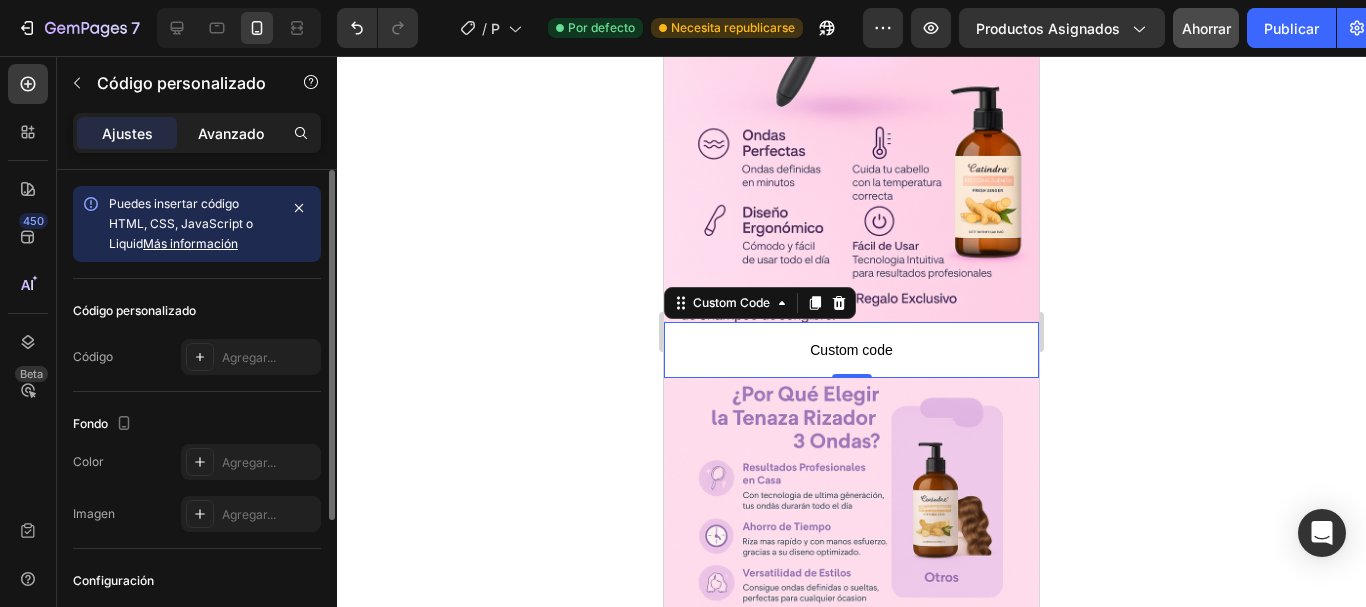 click on "Avanzado" at bounding box center (231, 133) 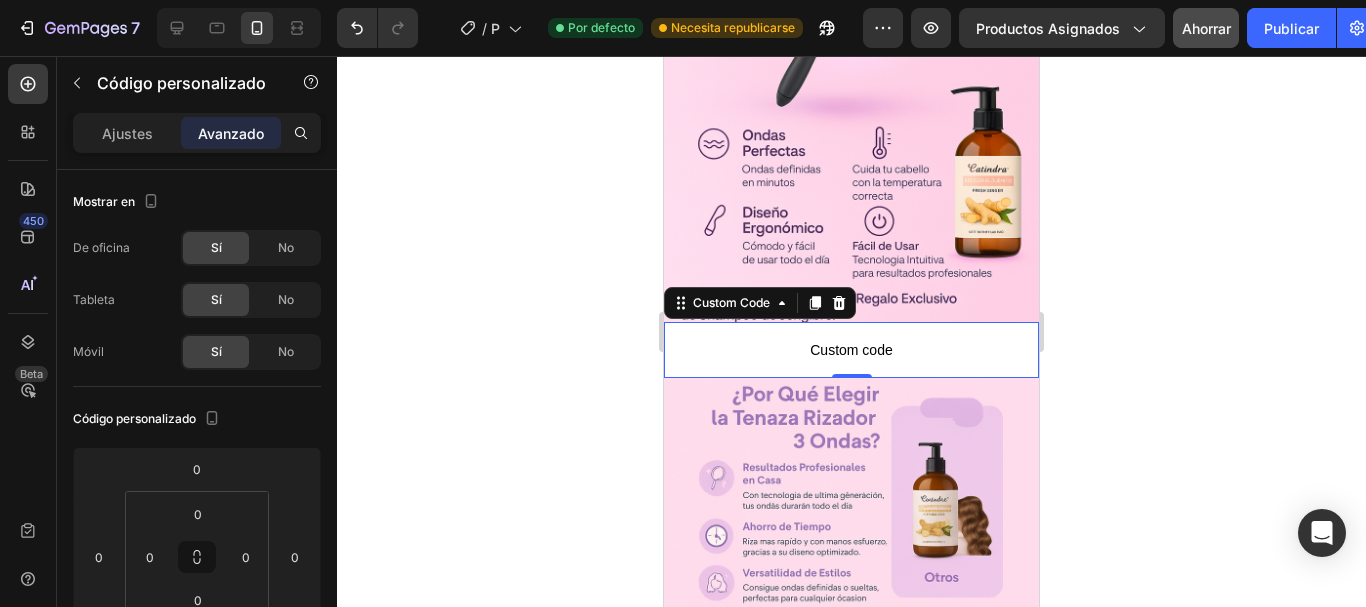 click on "Código personalizado" 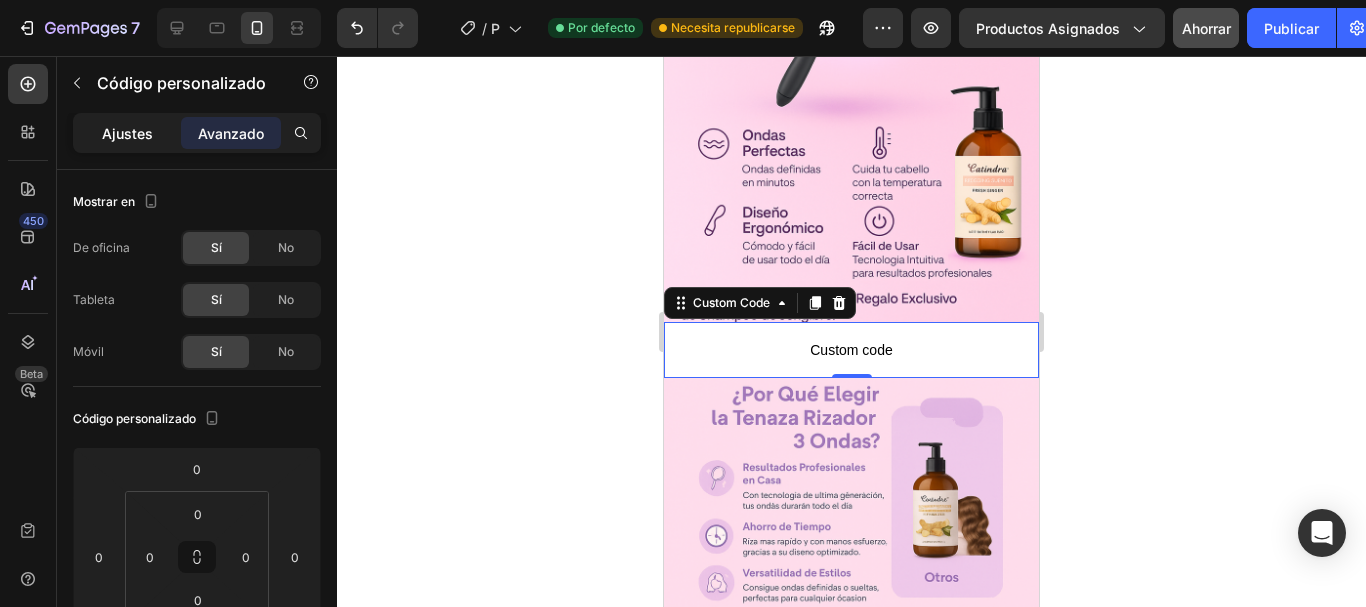 click on "Ajustes" at bounding box center (127, 133) 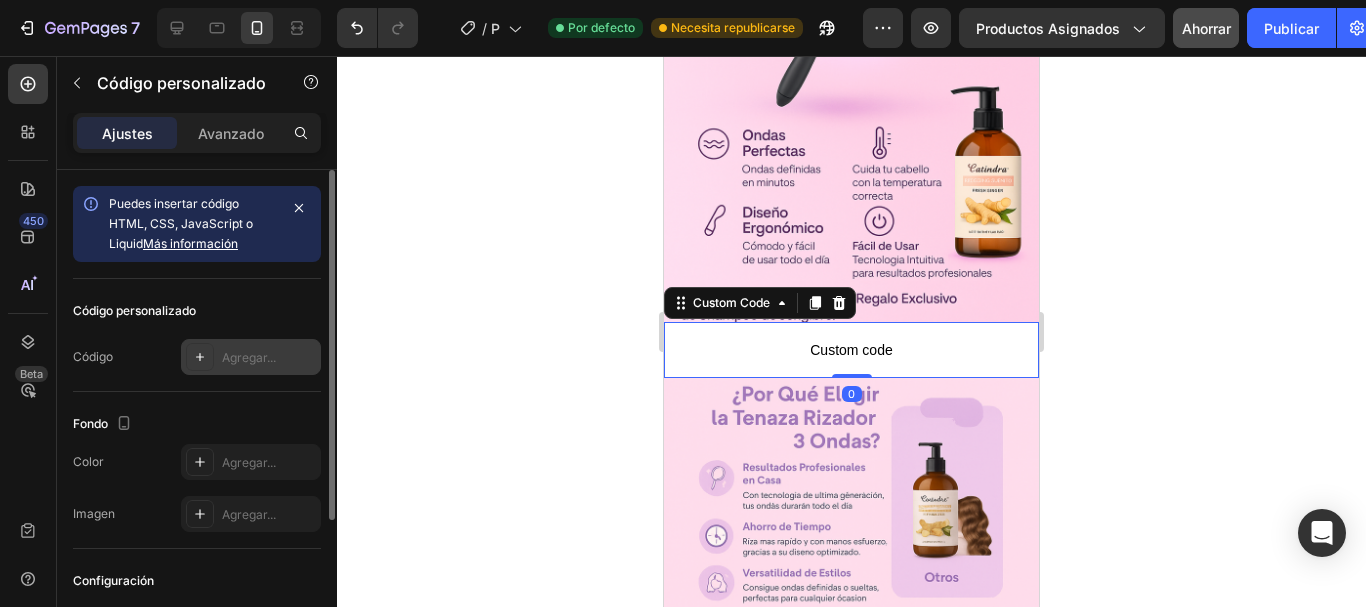 click on "Agregar..." at bounding box center [249, 357] 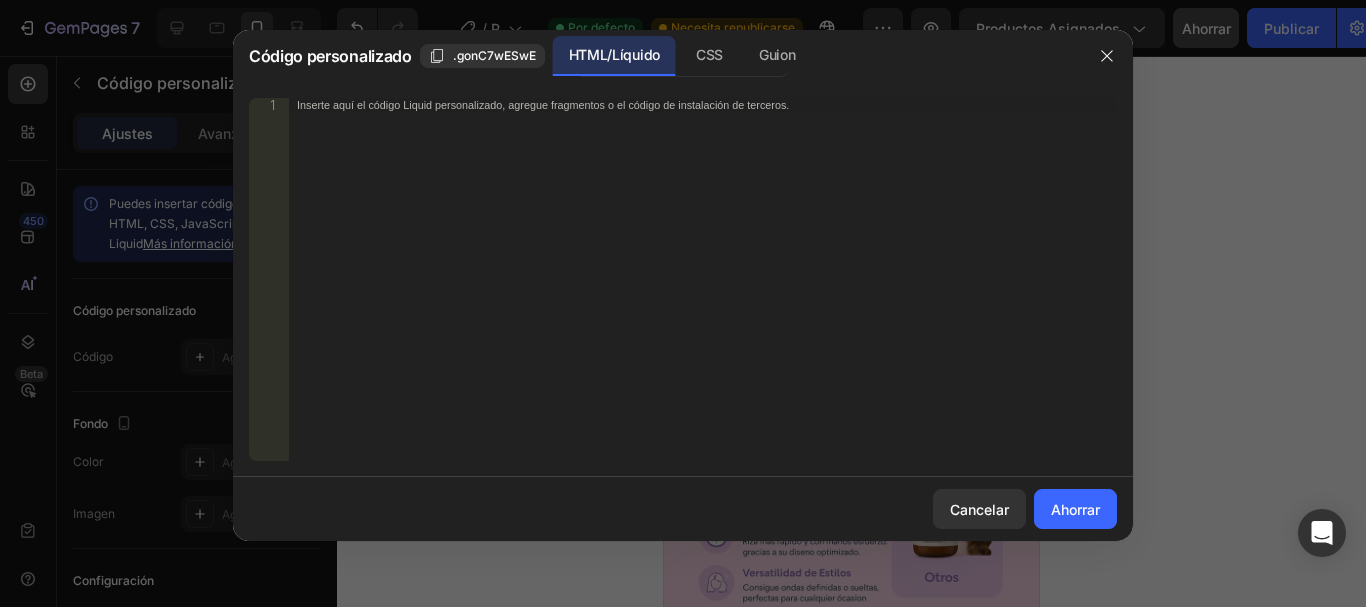 click on "Inserte aquí el código Liquid personalizado, agregue fragmentos o el código de instalación de terceros." at bounding box center (543, 105) 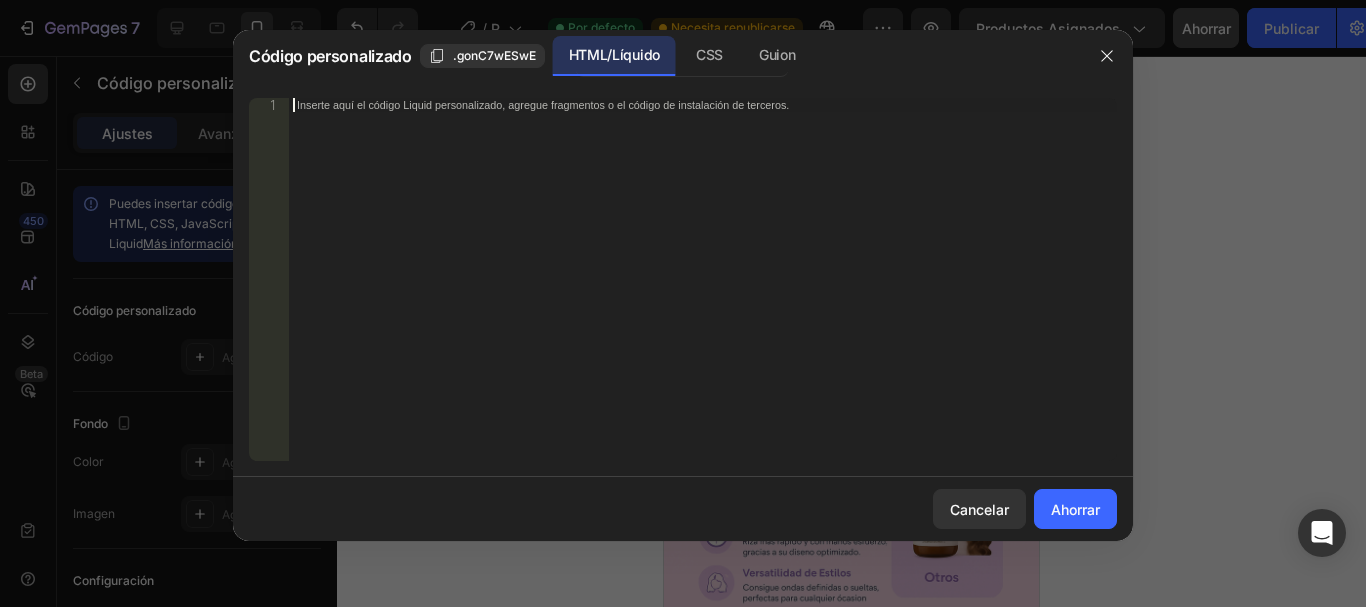 paste on "<span id="es-form-hook" ></span>" 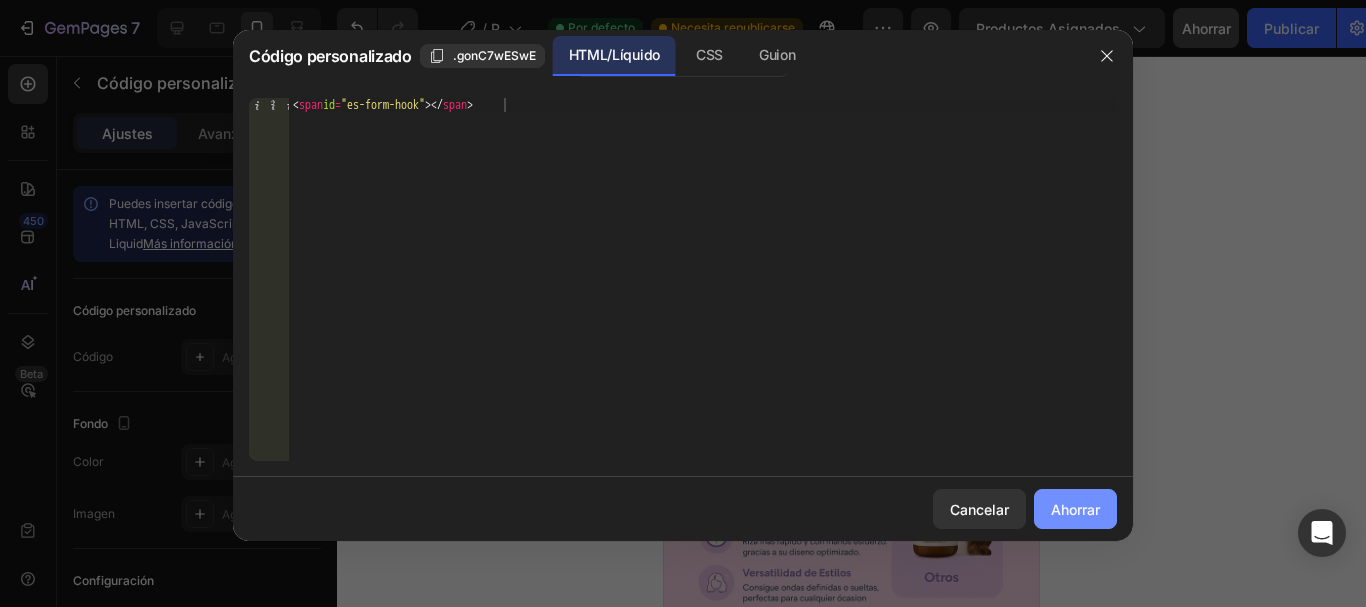 click on "Ahorrar" at bounding box center [1075, 509] 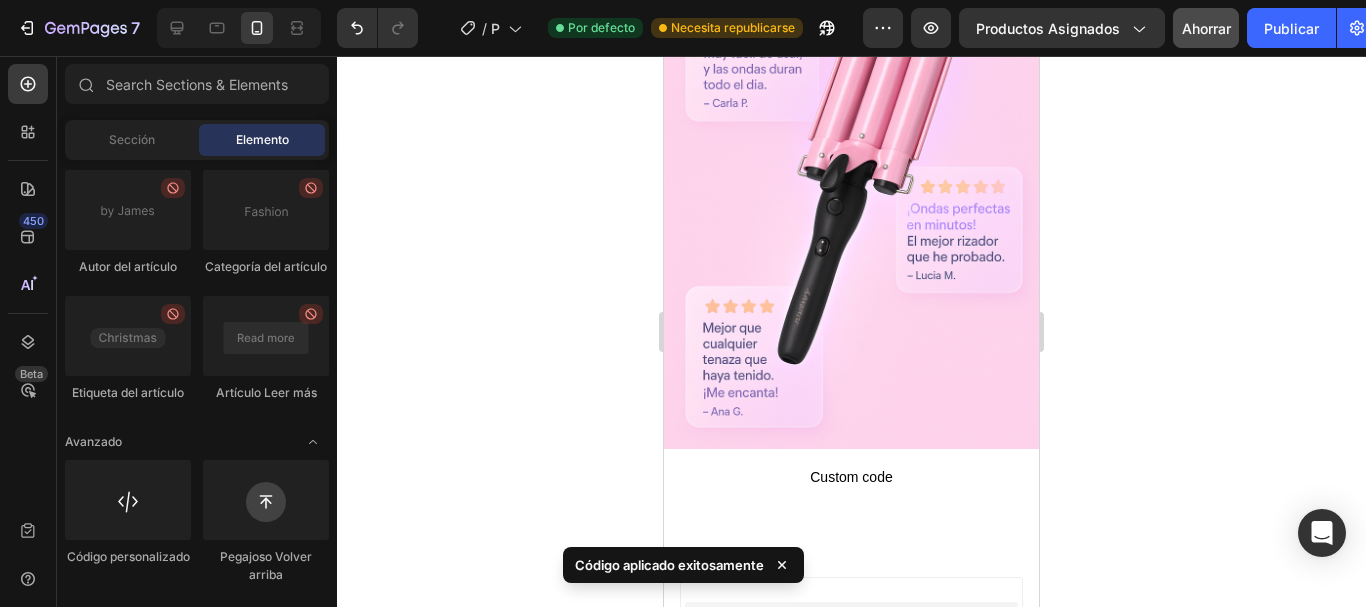 scroll, scrollTop: 1491, scrollLeft: 0, axis: vertical 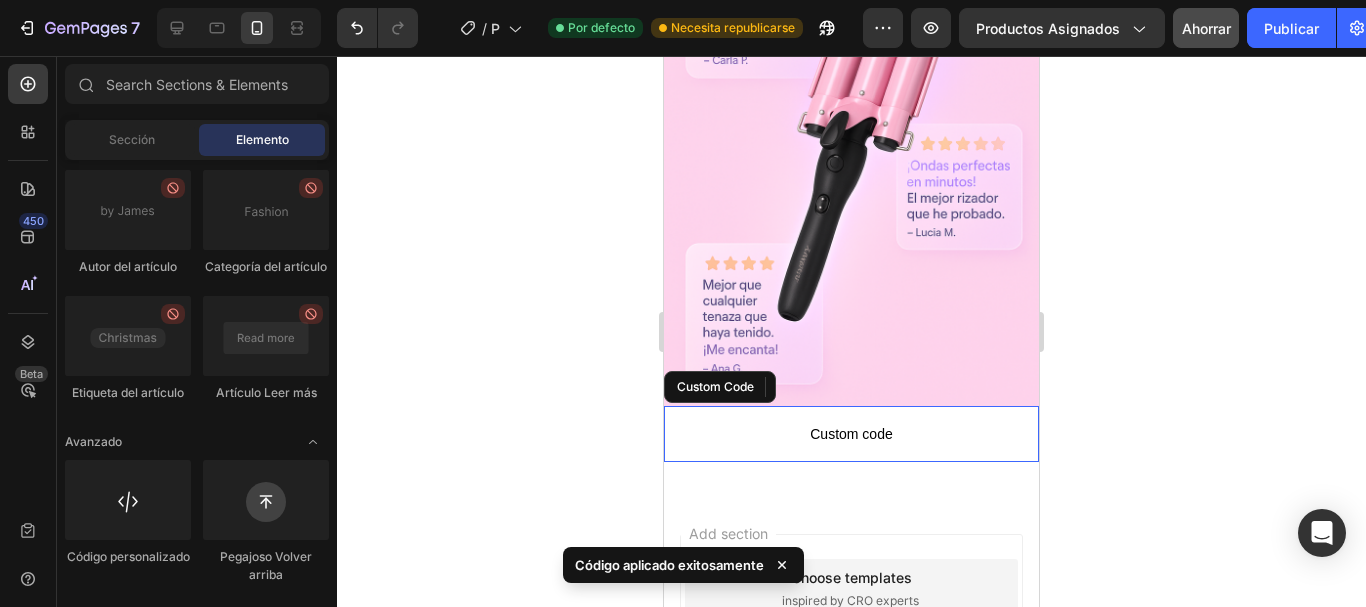 click on "Custom code" at bounding box center [851, 434] 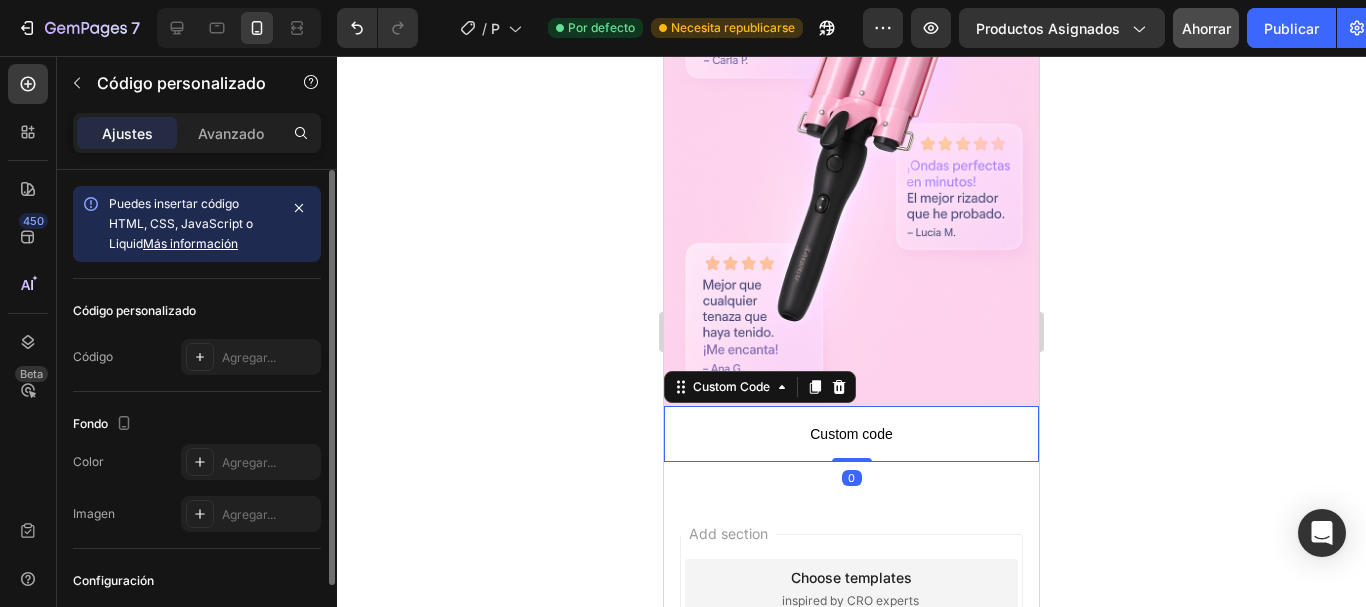 click on "Código personalizado Código Agregar..." 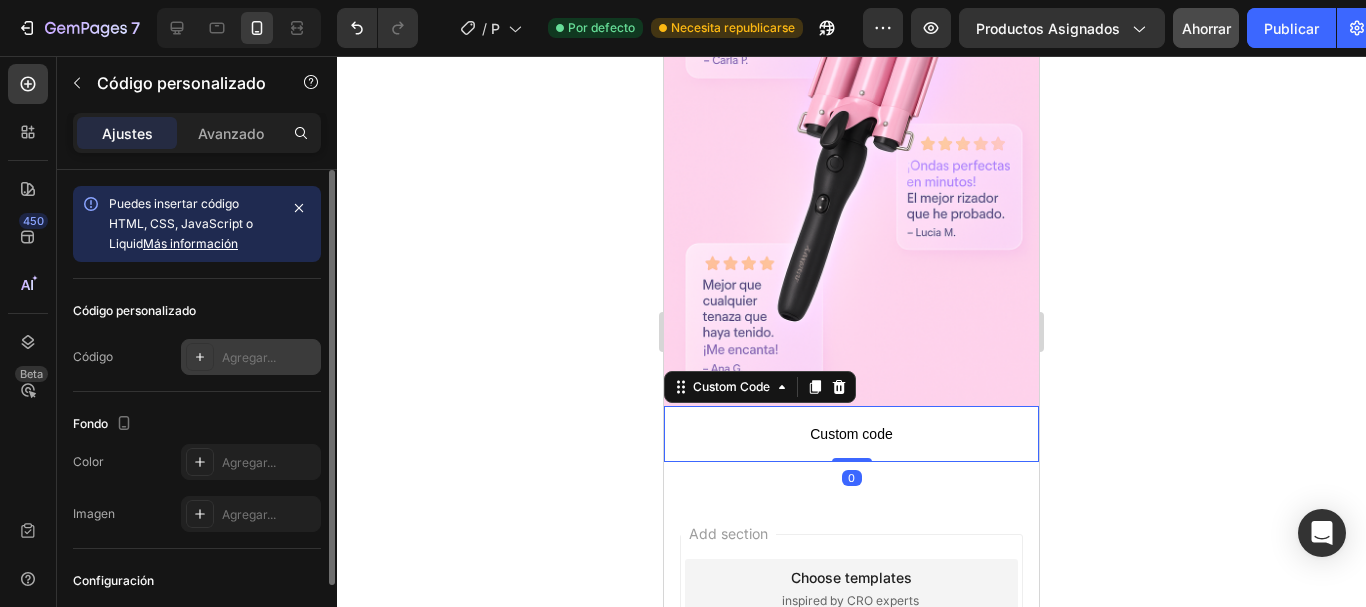 click on "Agregar..." at bounding box center [251, 357] 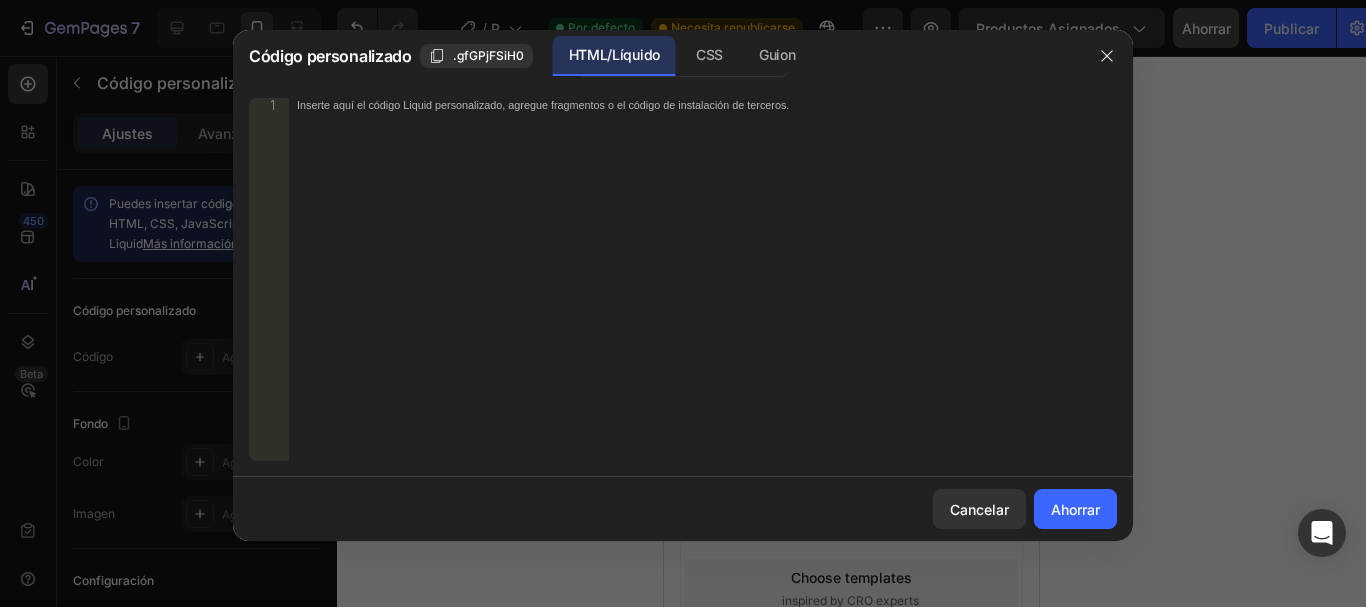 click on "Inserte aquí el código Liquid personalizado, agregue fragmentos o el código de instalación de terceros." at bounding box center (703, 293) 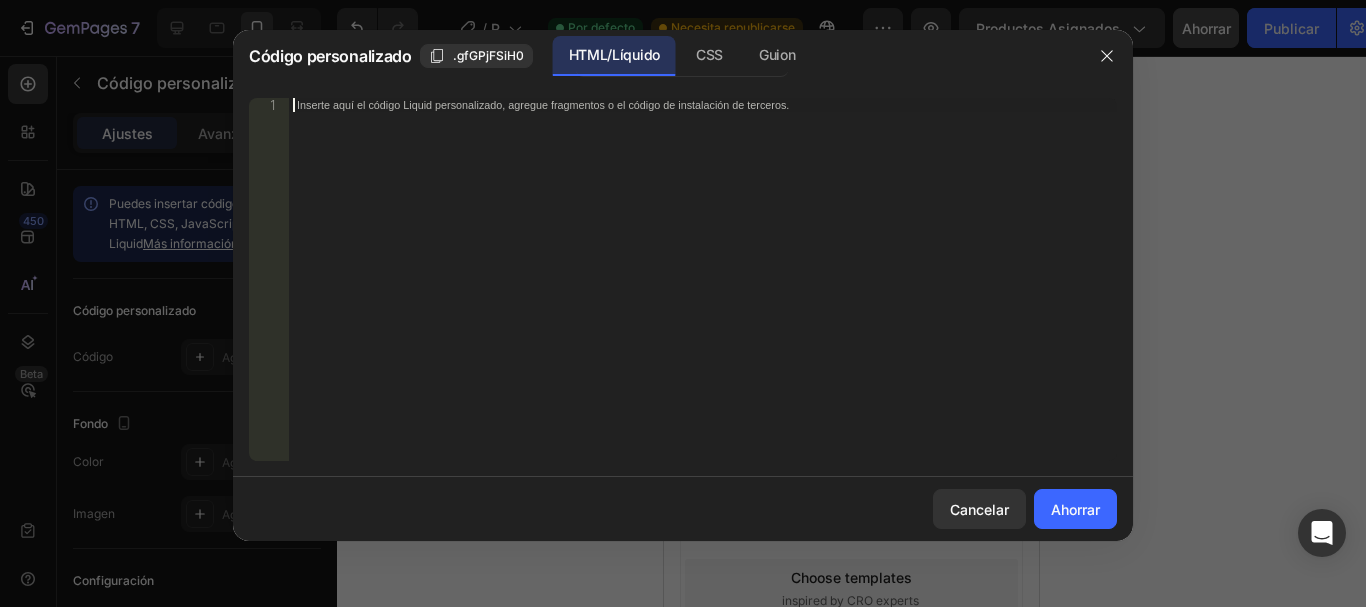 paste on "<span id="es-form-hook" ></span>" 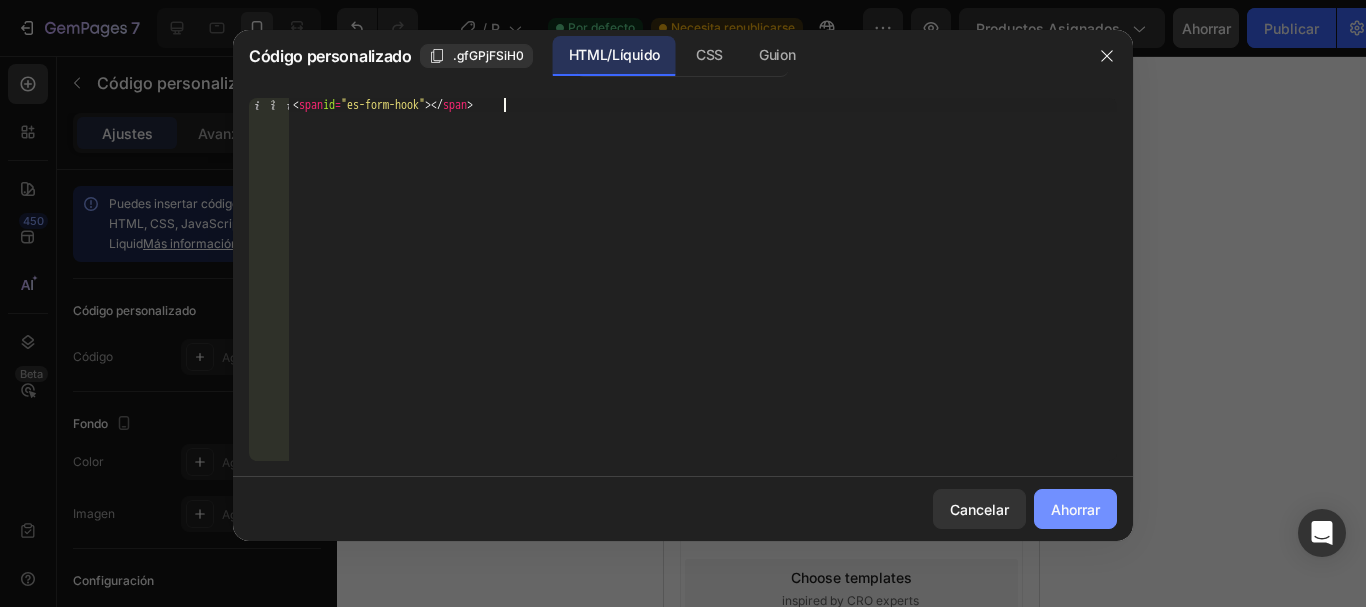click on "Ahorrar" at bounding box center (1075, 509) 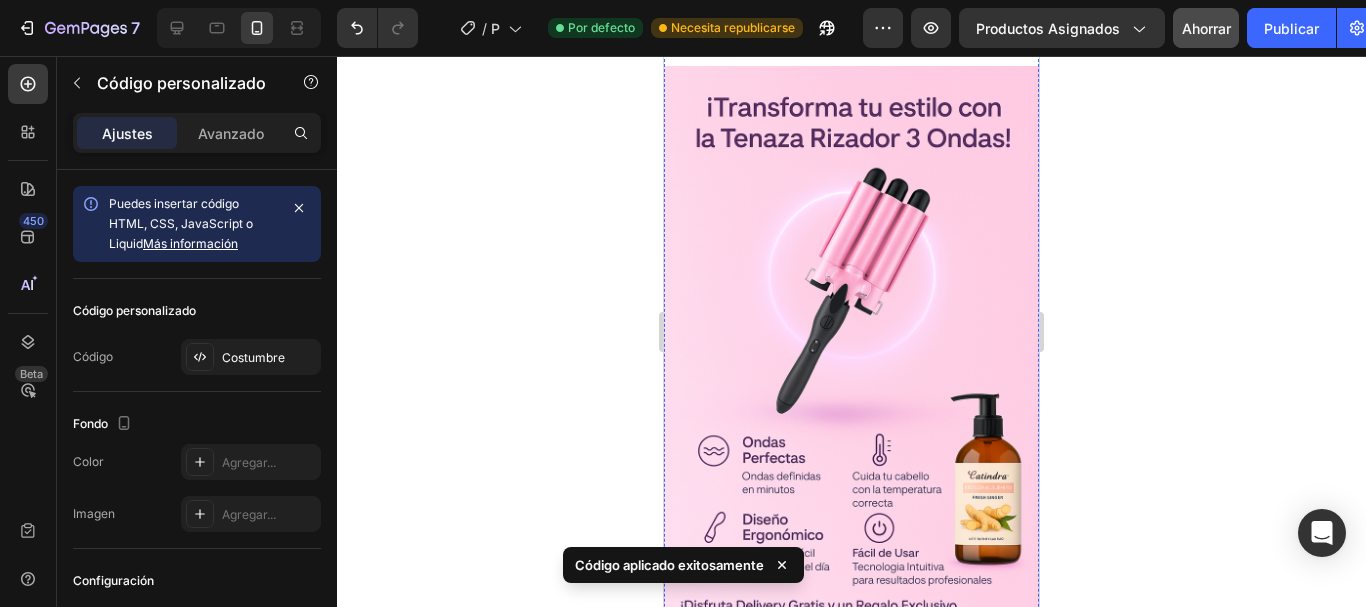 scroll, scrollTop: 0, scrollLeft: 0, axis: both 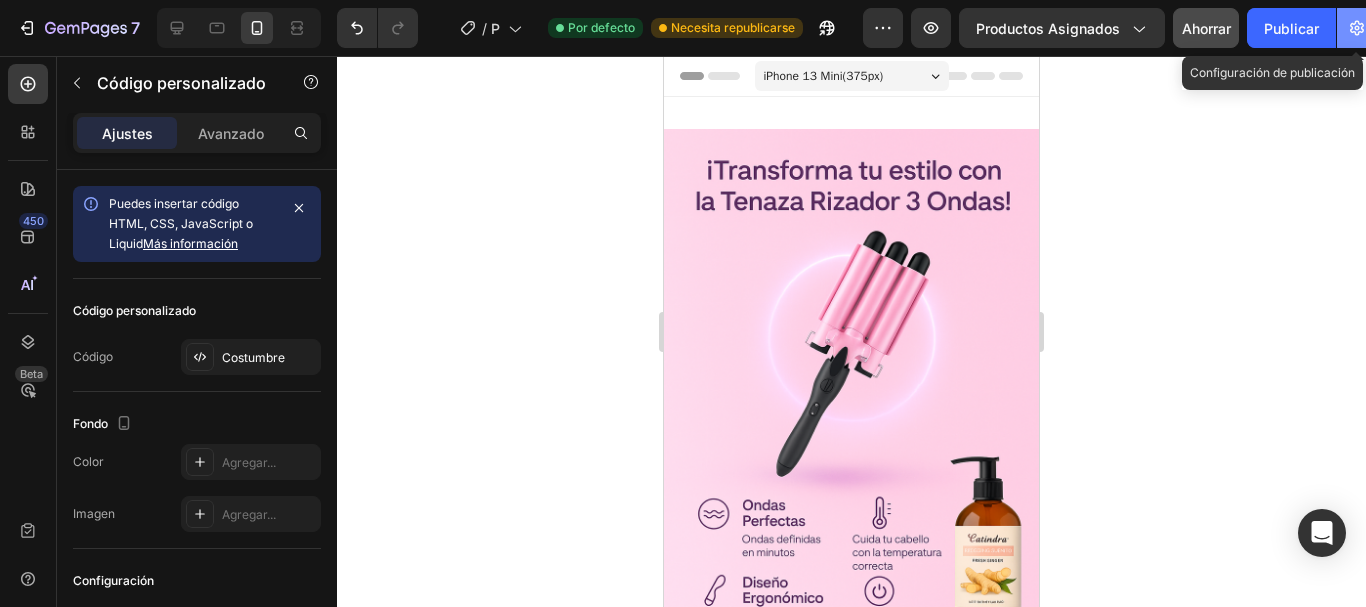 click 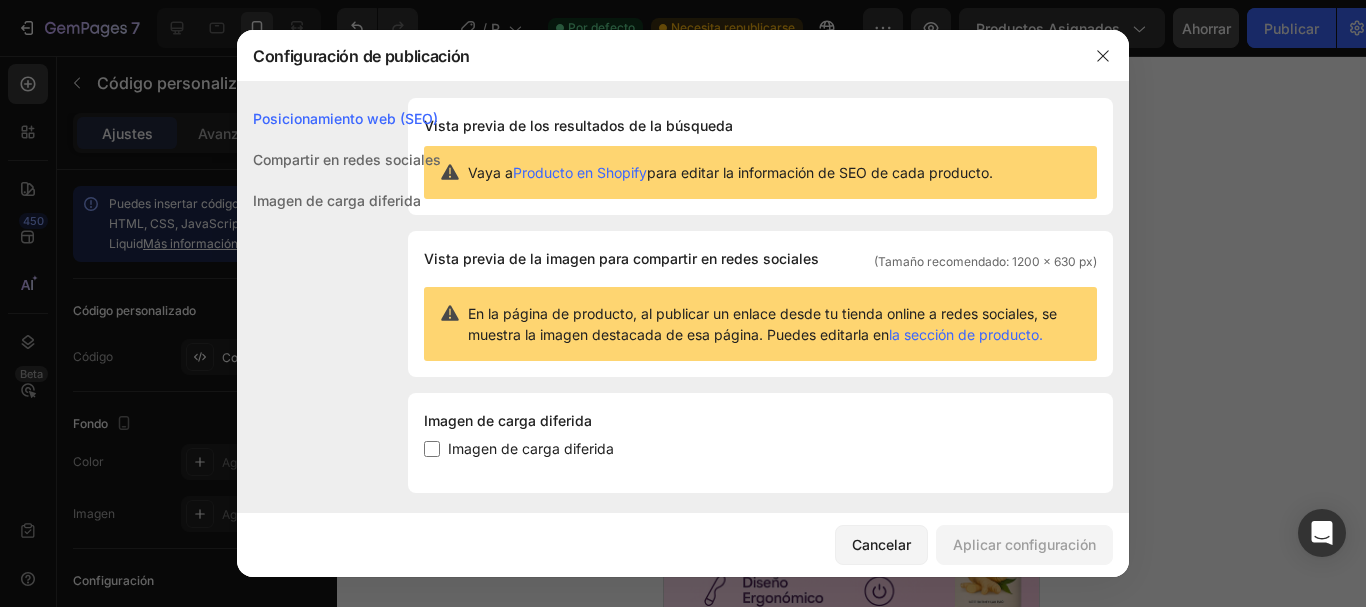 click on "Compartir en redes sociales" 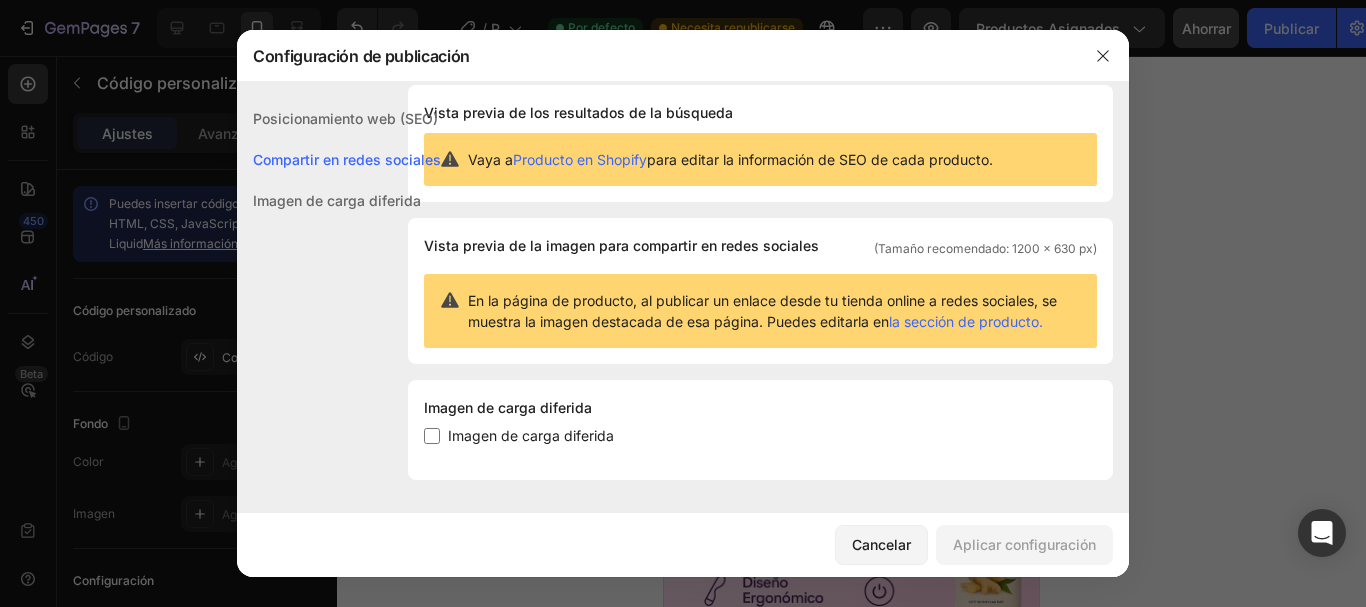 click on "Imagen de carga diferida" at bounding box center [337, 200] 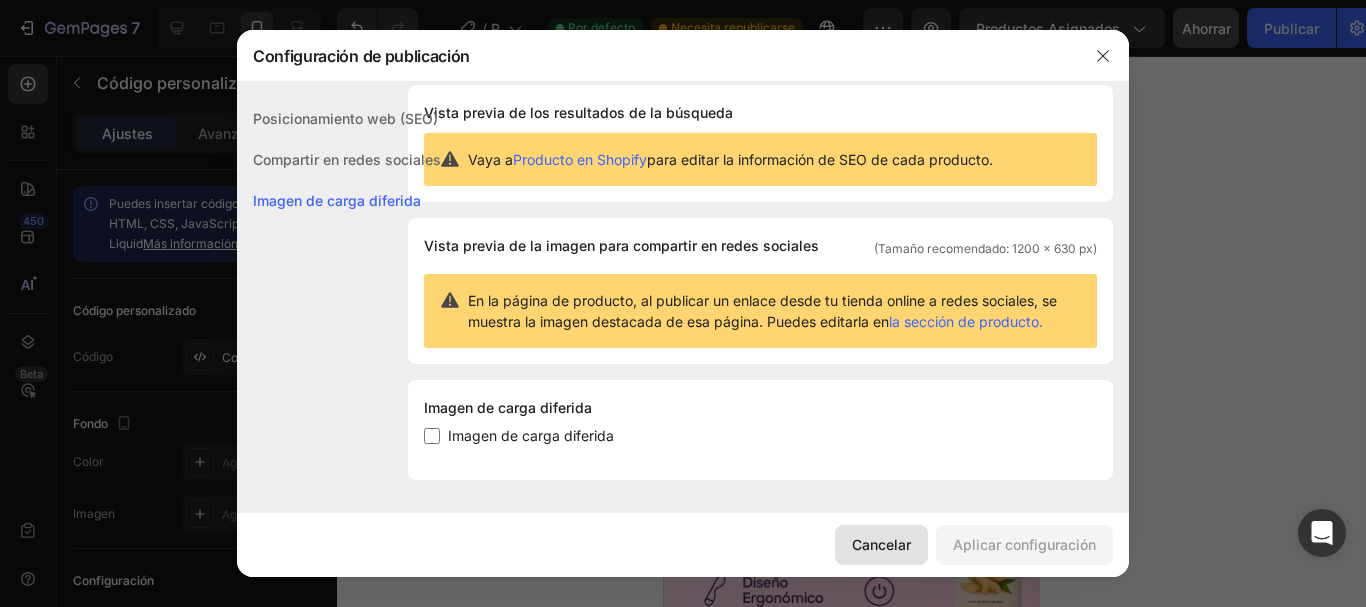 click on "Cancelar" at bounding box center [881, 544] 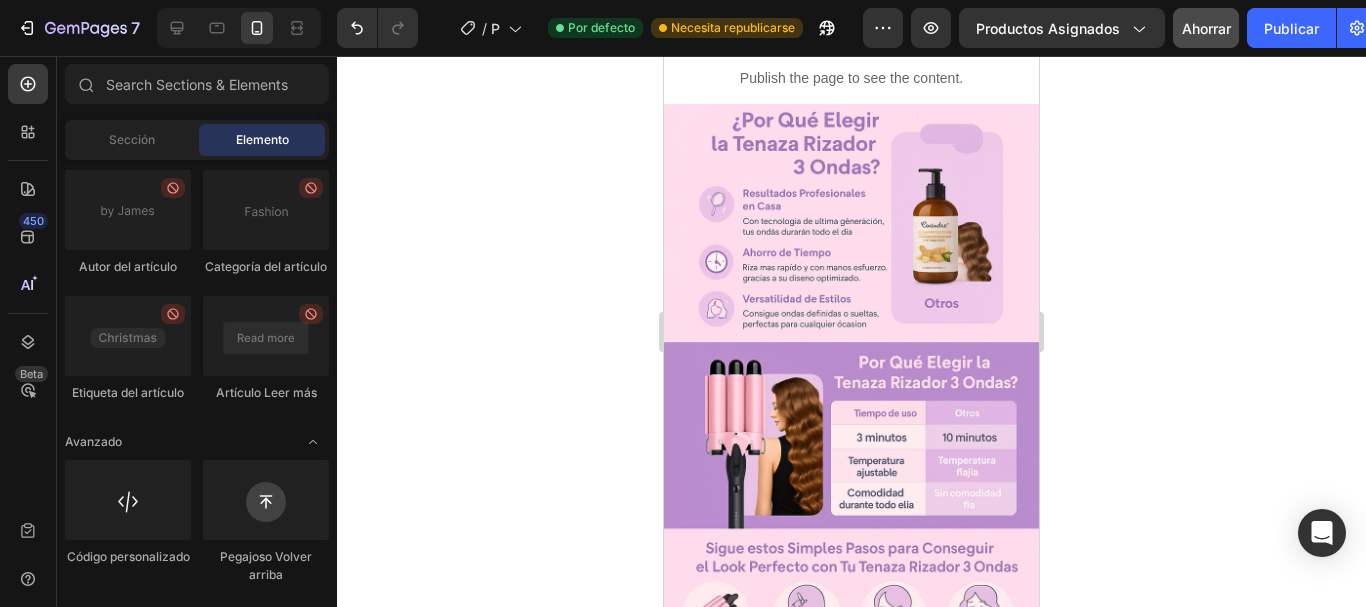 scroll, scrollTop: 673, scrollLeft: 0, axis: vertical 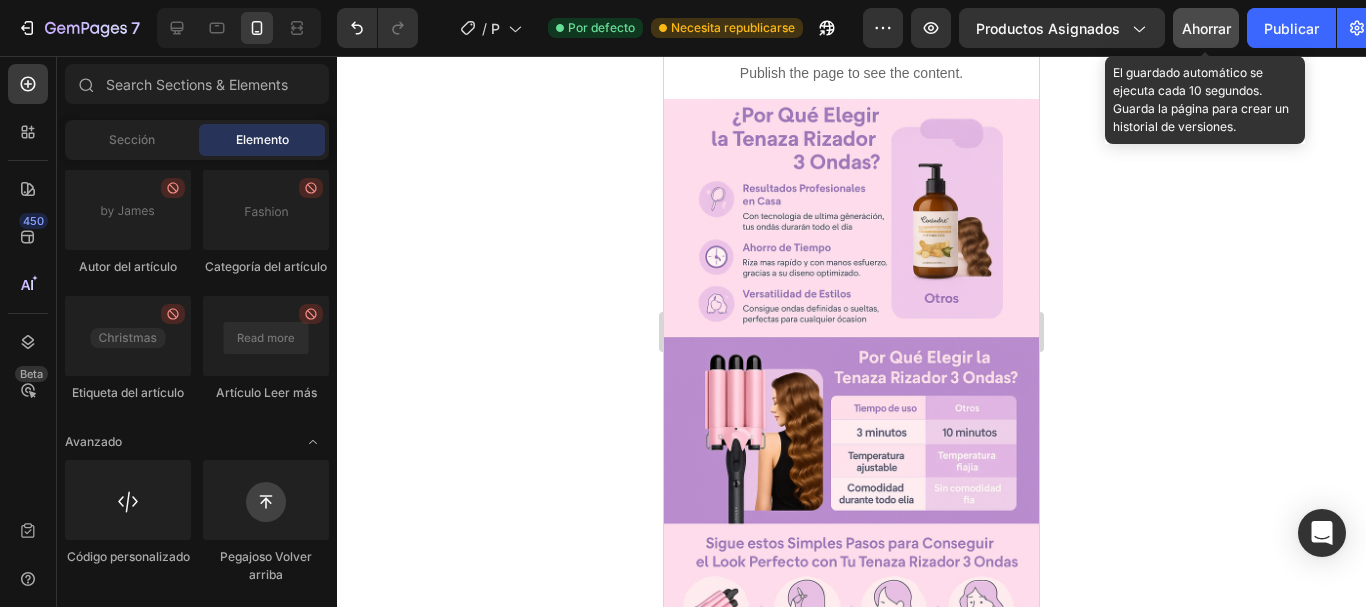click on "Ahorrar" at bounding box center [1206, 28] 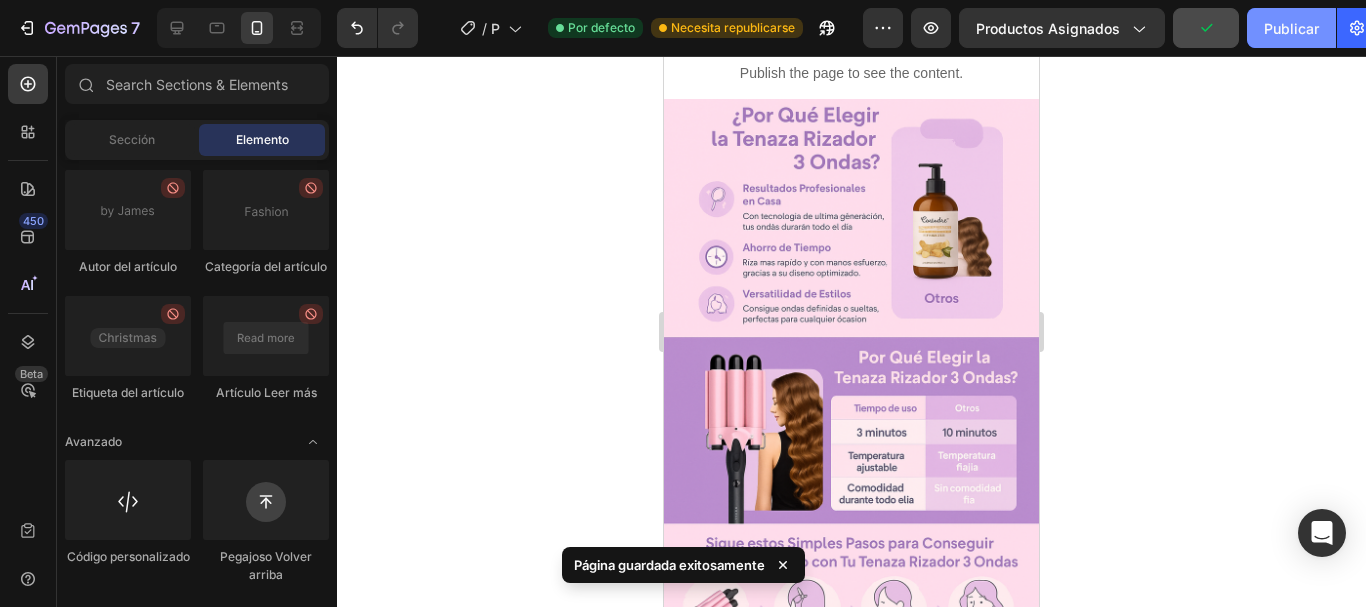 click on "Publicar" at bounding box center (1291, 28) 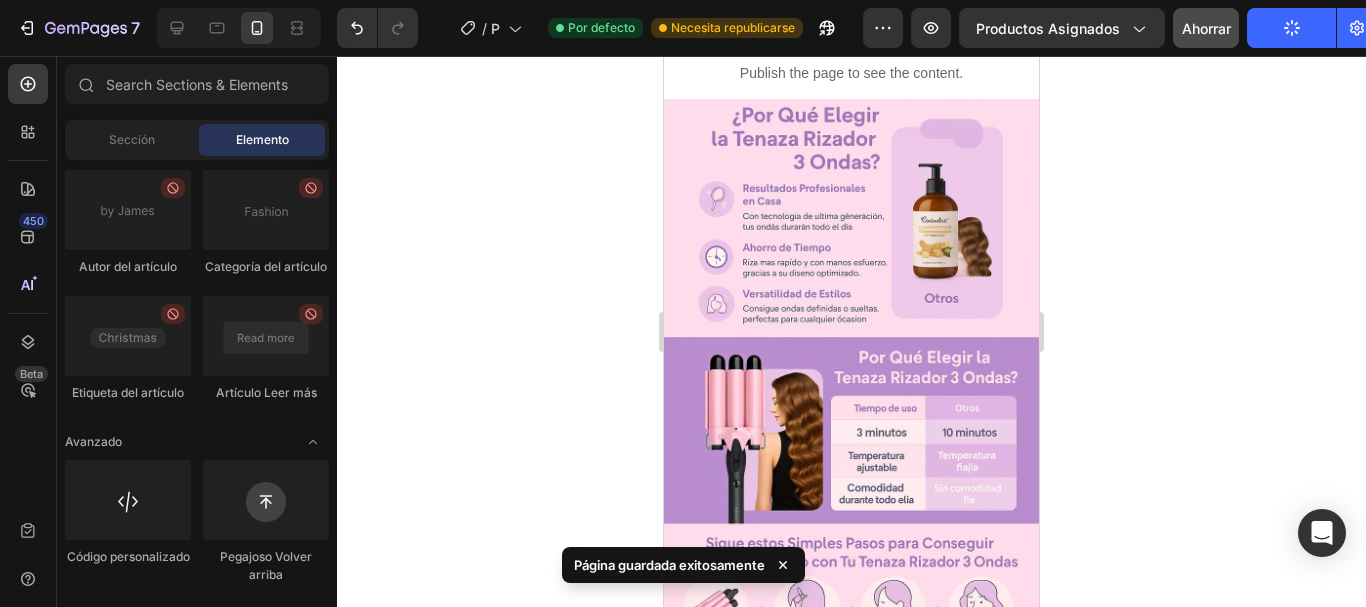 click 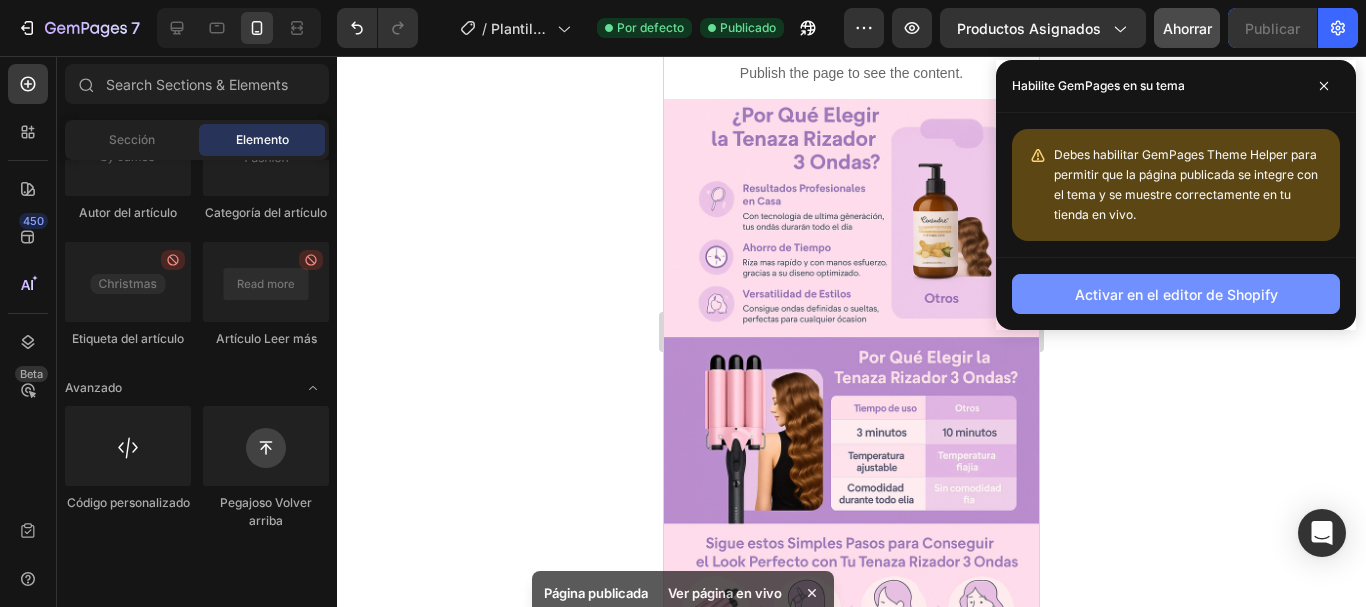 click on "Activar en el editor de Shopify" at bounding box center [1176, 294] 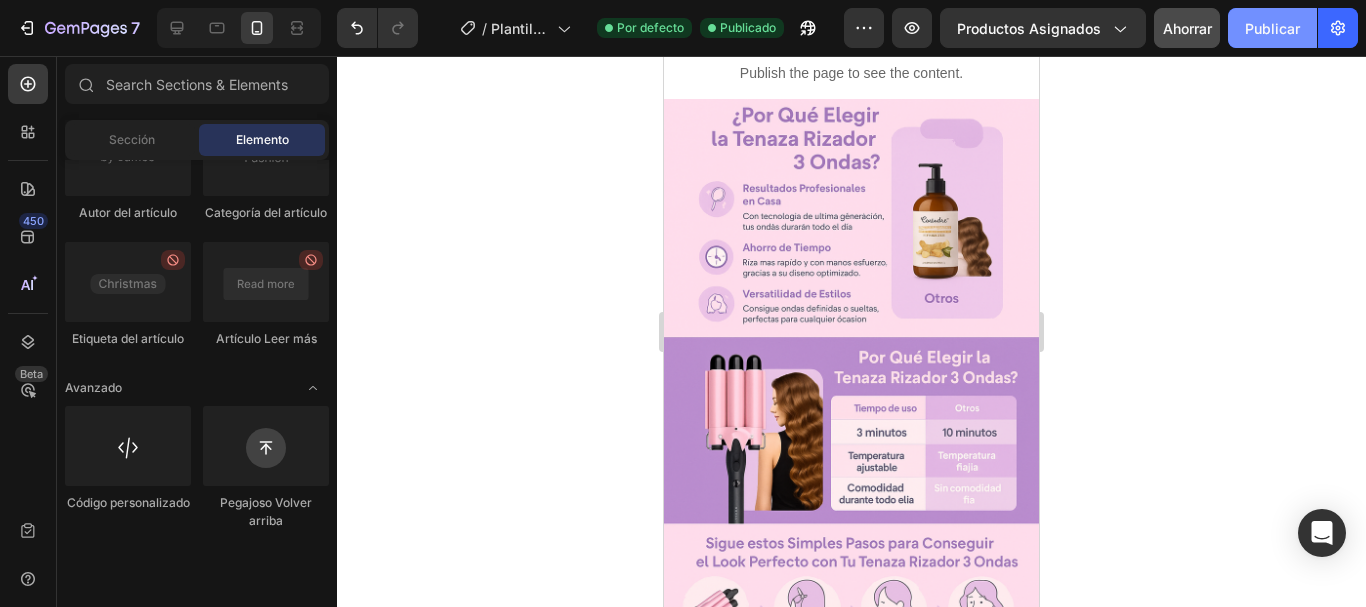 click on "Publicar" at bounding box center [1272, 28] 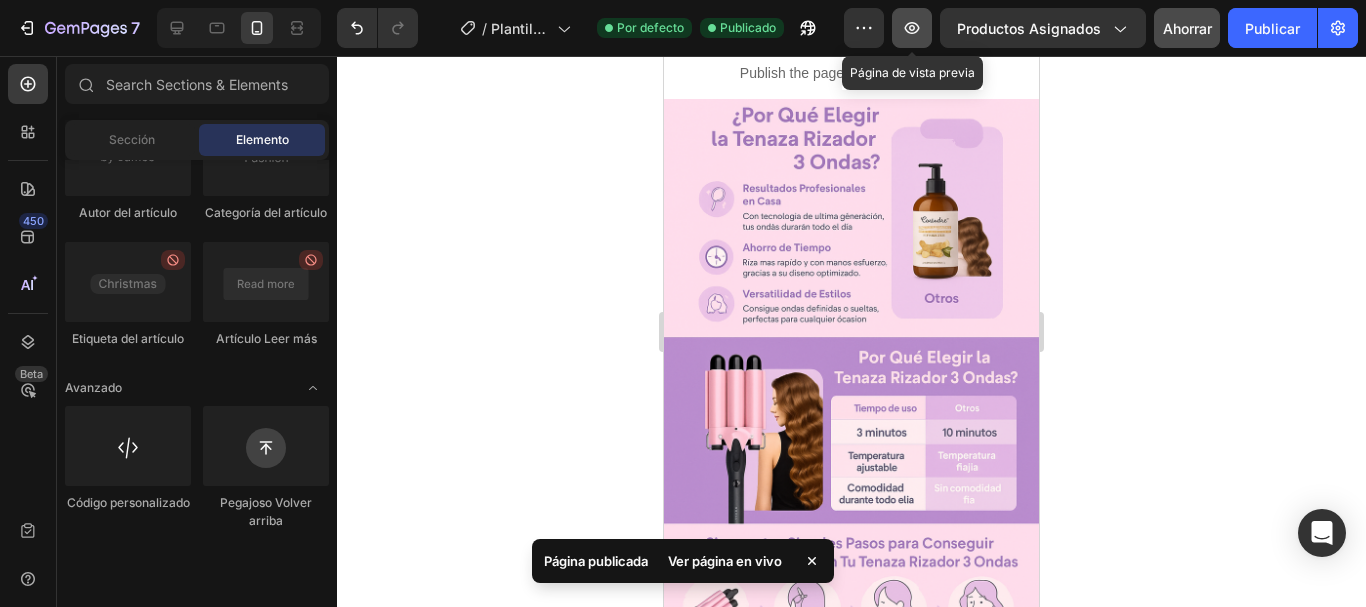click 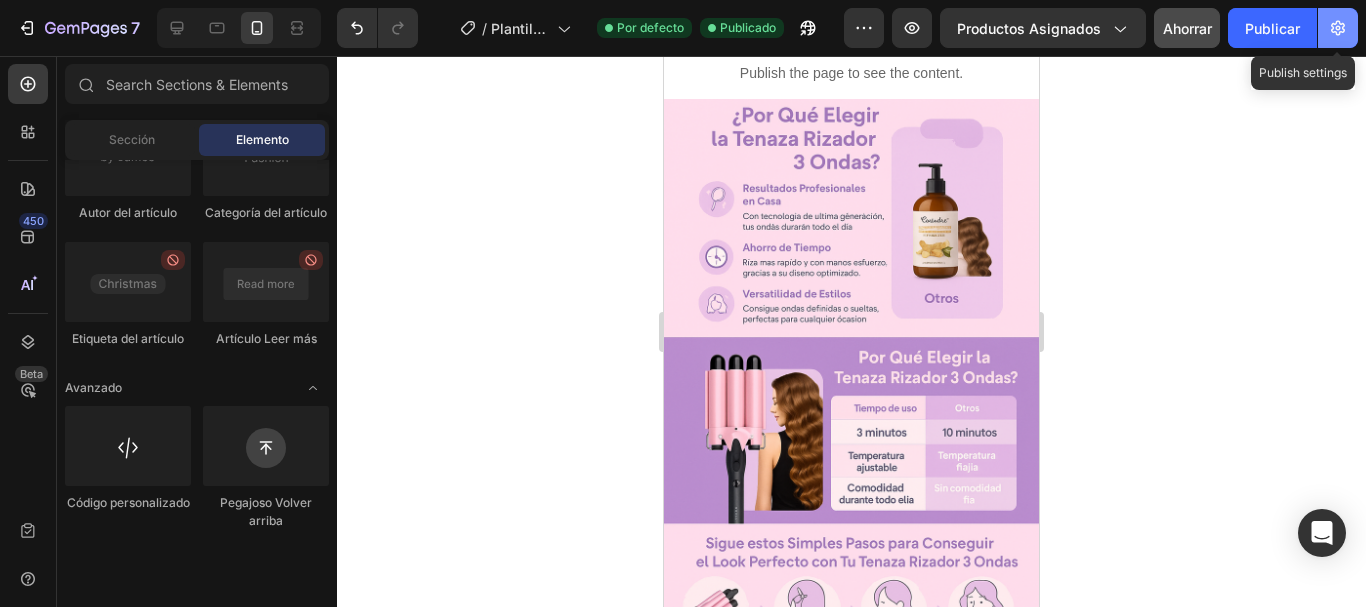click 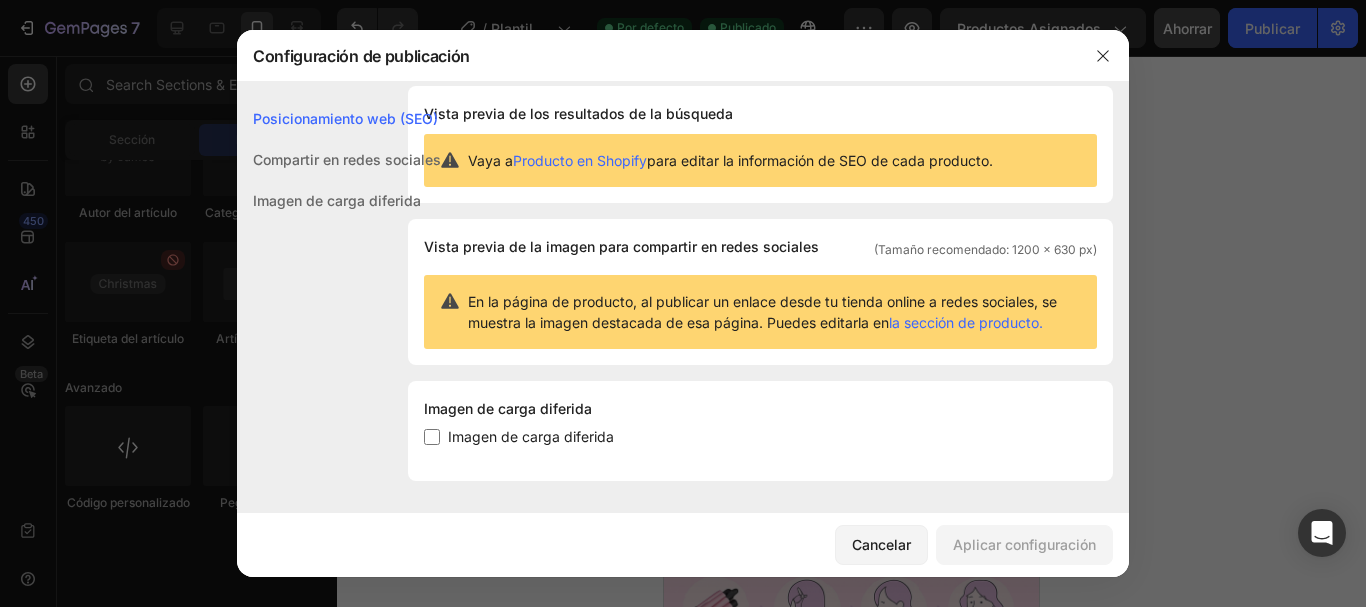click on "Compartir en redes sociales" at bounding box center (347, 159) 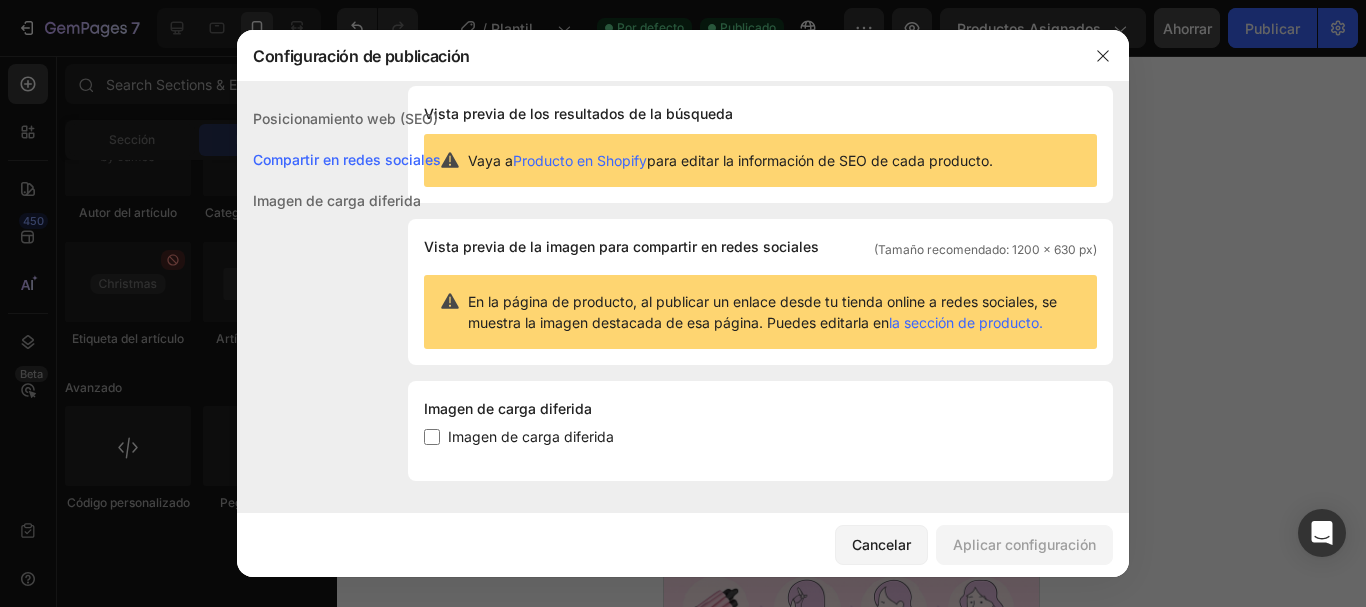scroll, scrollTop: 13, scrollLeft: 0, axis: vertical 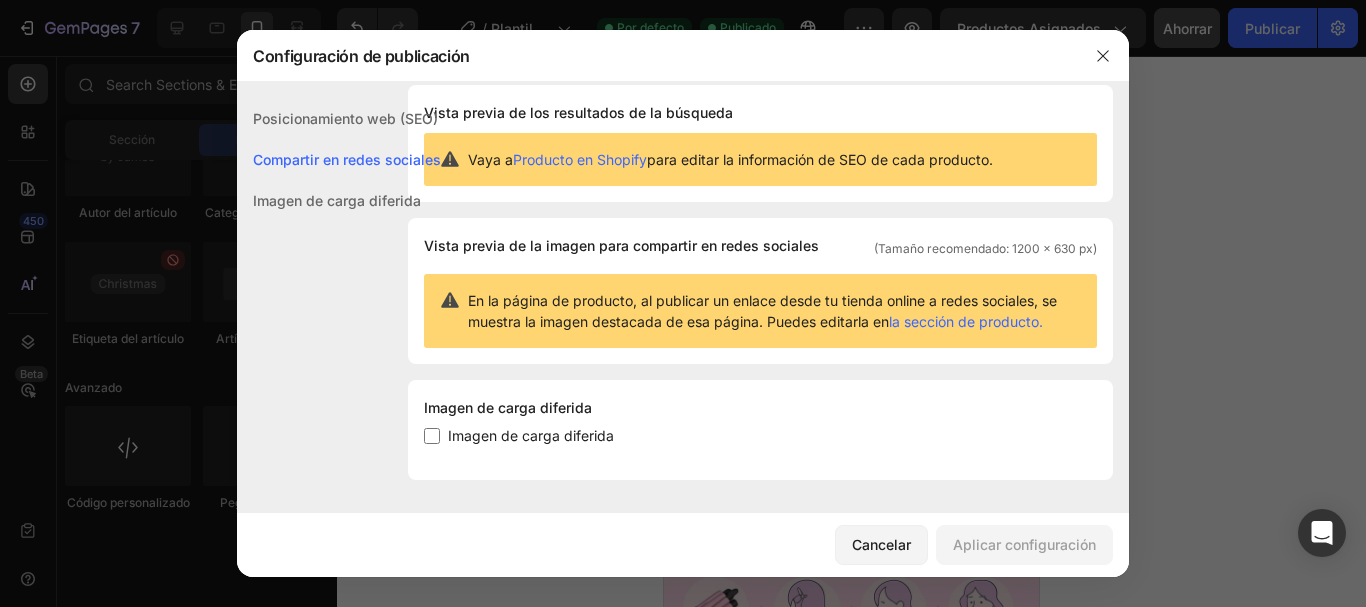 click on "Imagen de carga diferida" 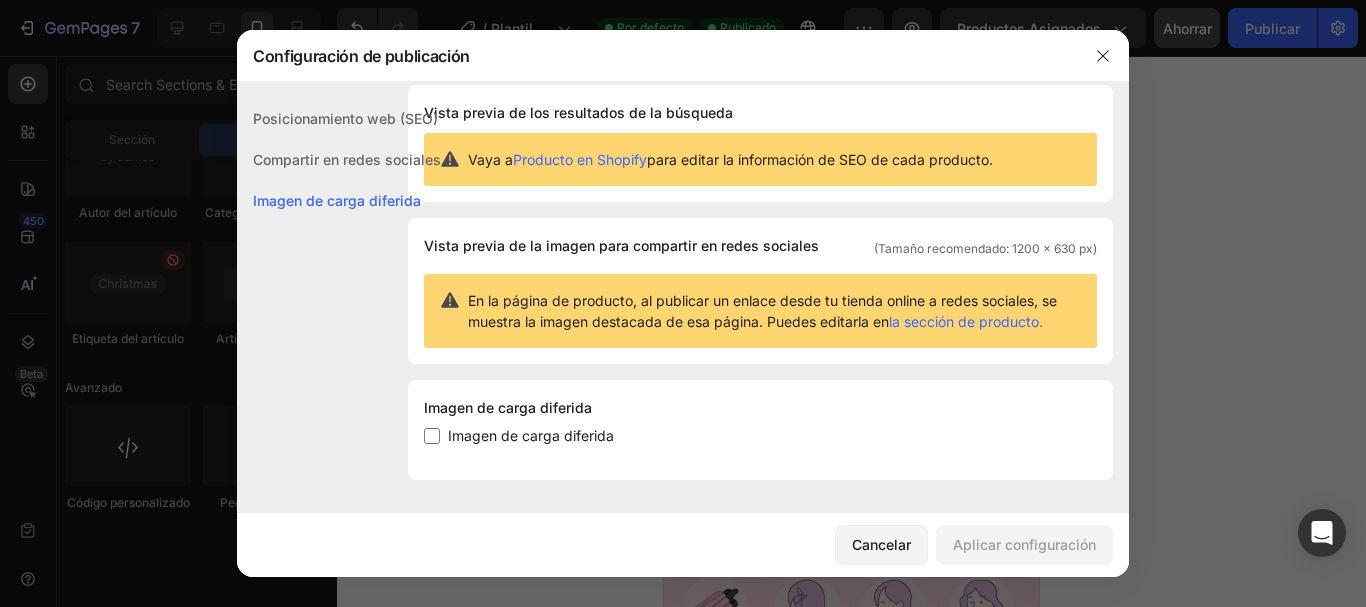 click on "Imagen de carga diferida" at bounding box center (337, 200) 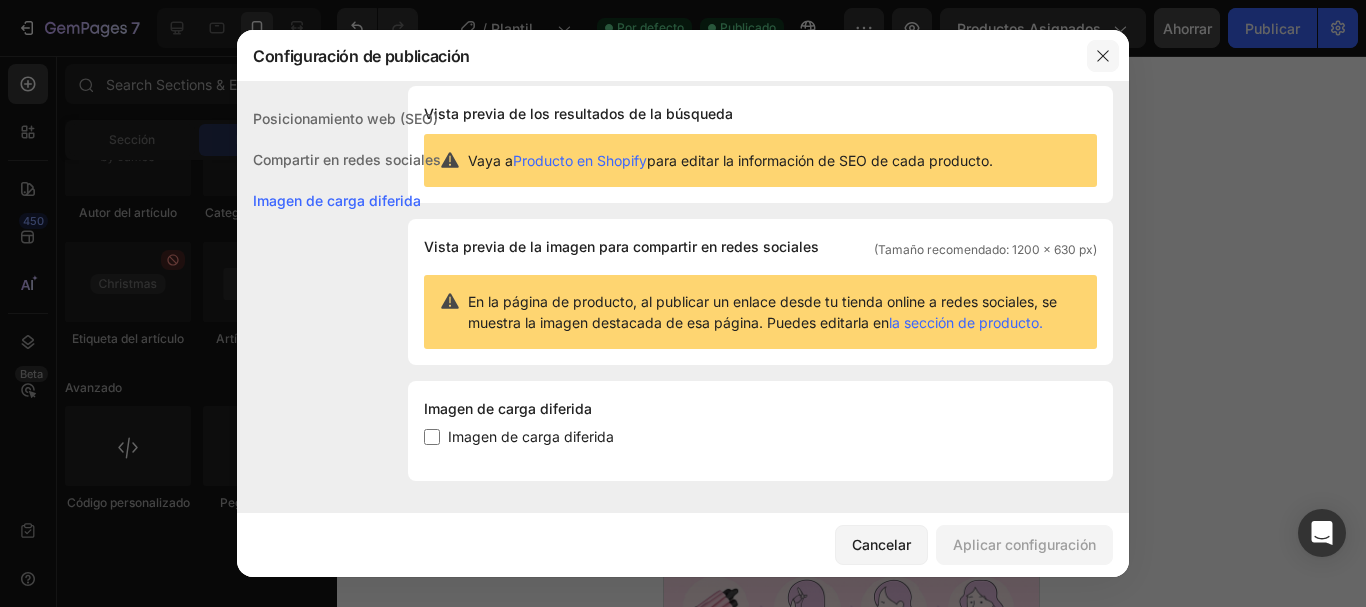 click at bounding box center [1103, 56] 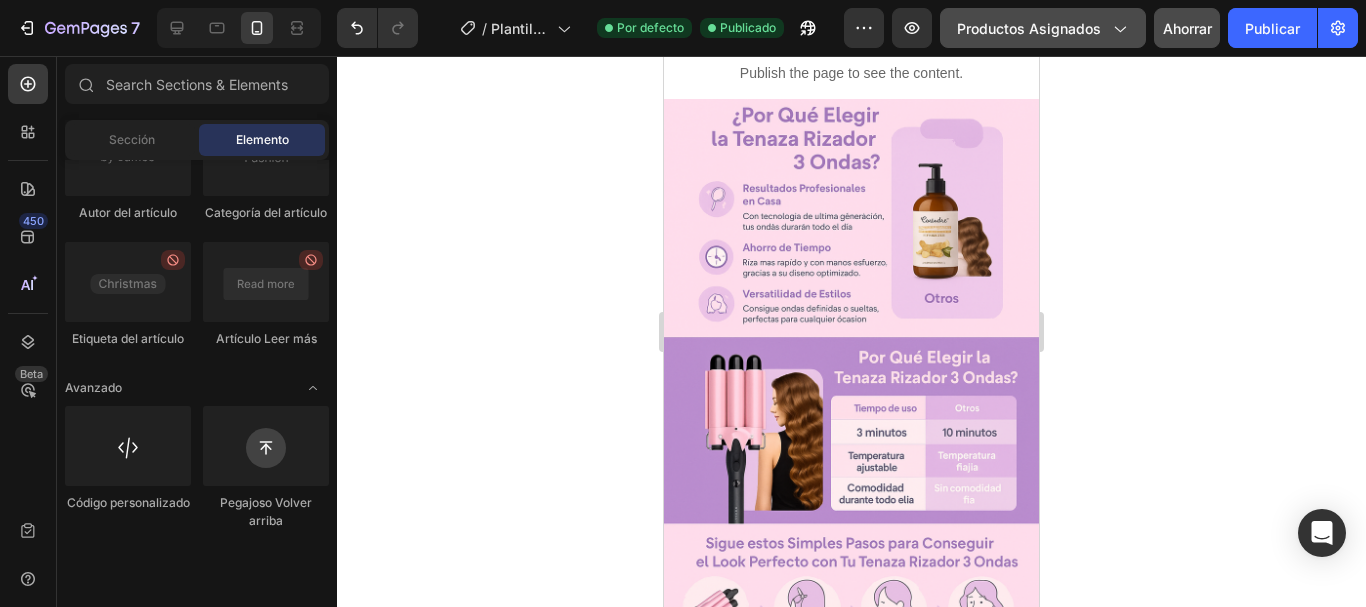 click 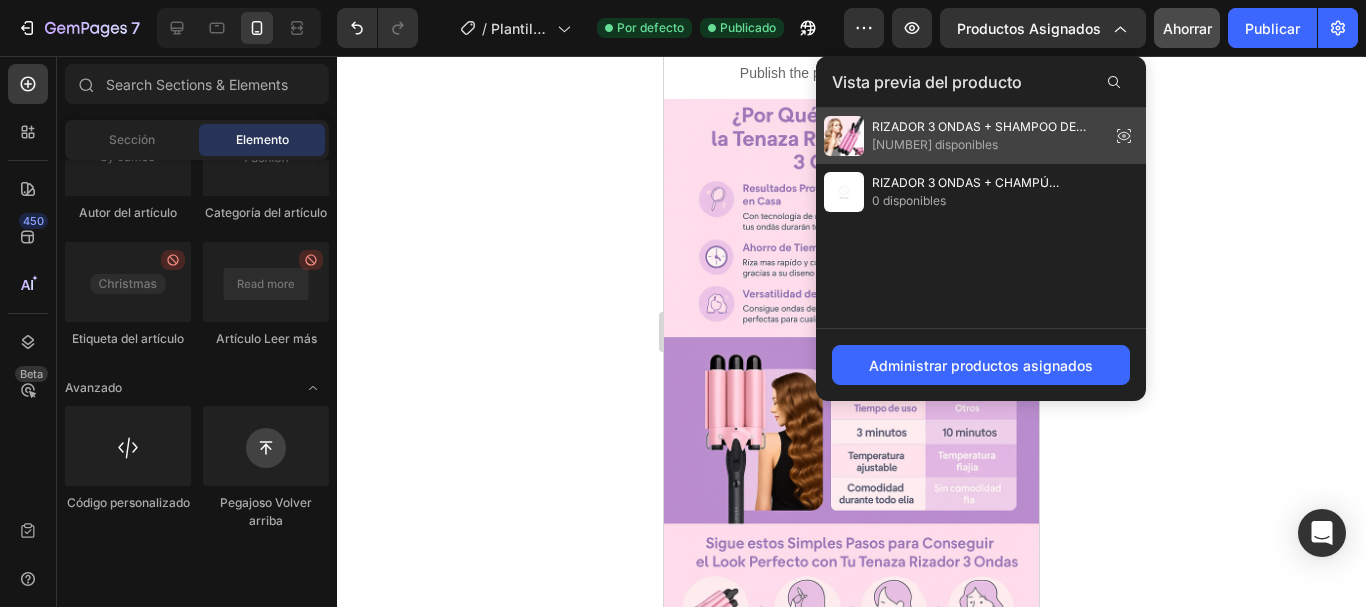 click 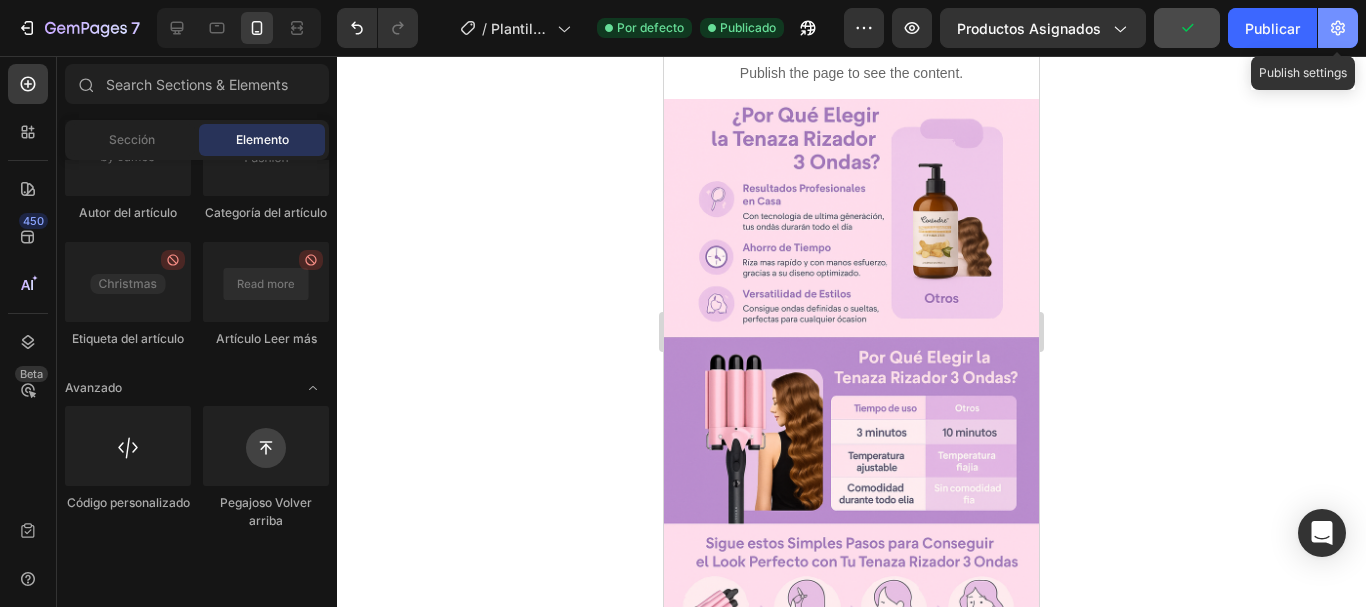 click 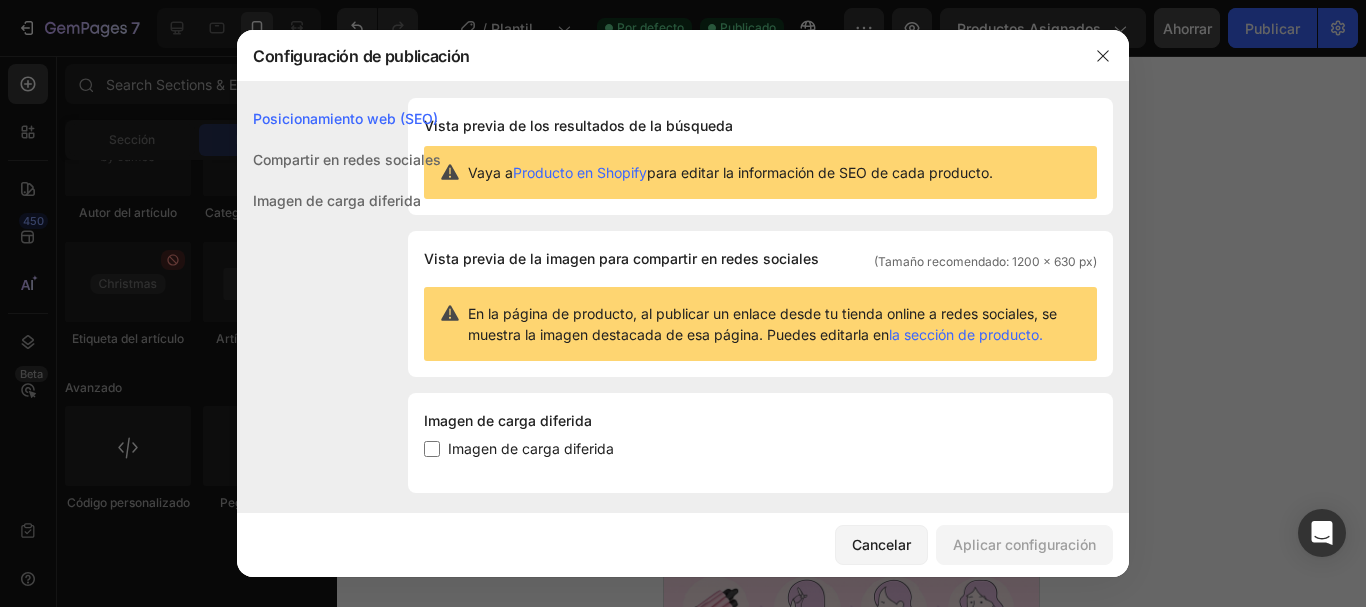 click 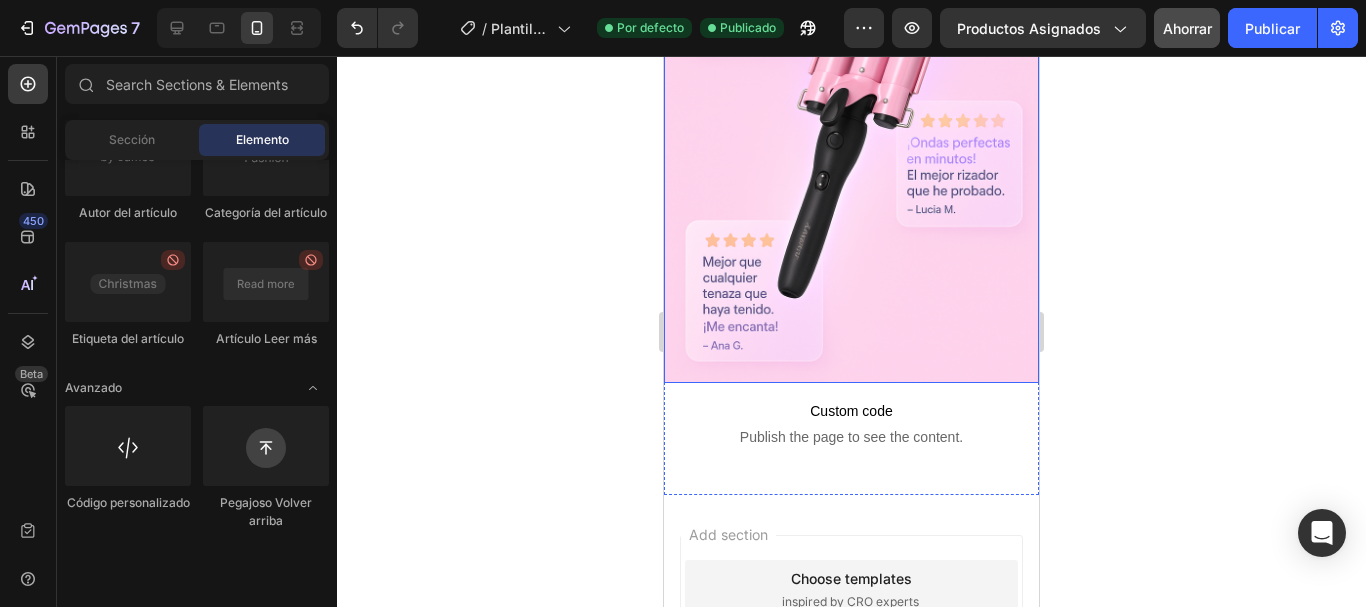 scroll, scrollTop: 1510, scrollLeft: 0, axis: vertical 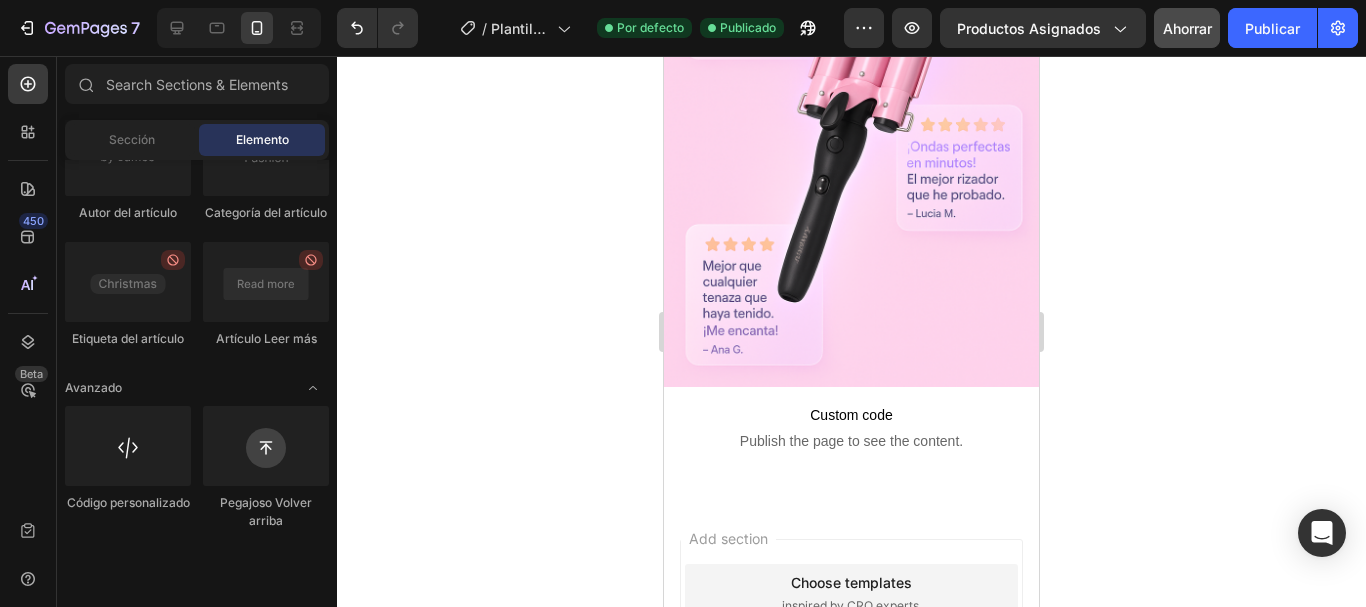 click on "Add section Choose templates inspired by CRO experts Generate layout from URL or image Add blank section then drag & drop elements" at bounding box center (851, 666) 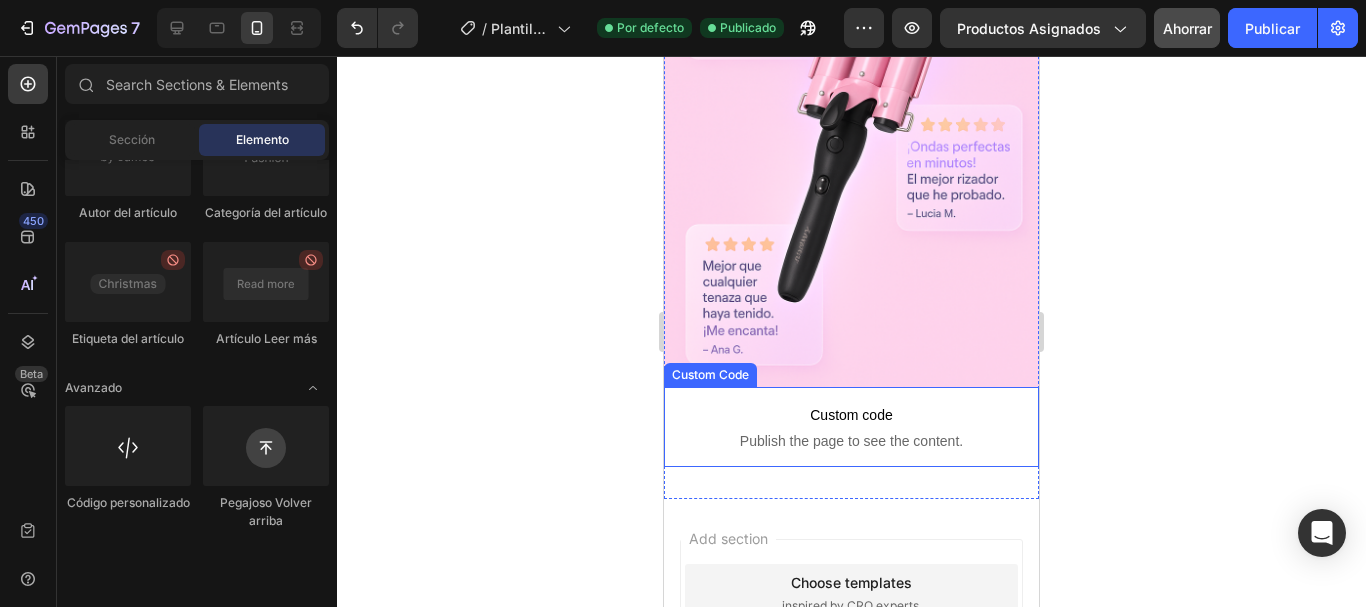 click on "Custom code" at bounding box center [851, 415] 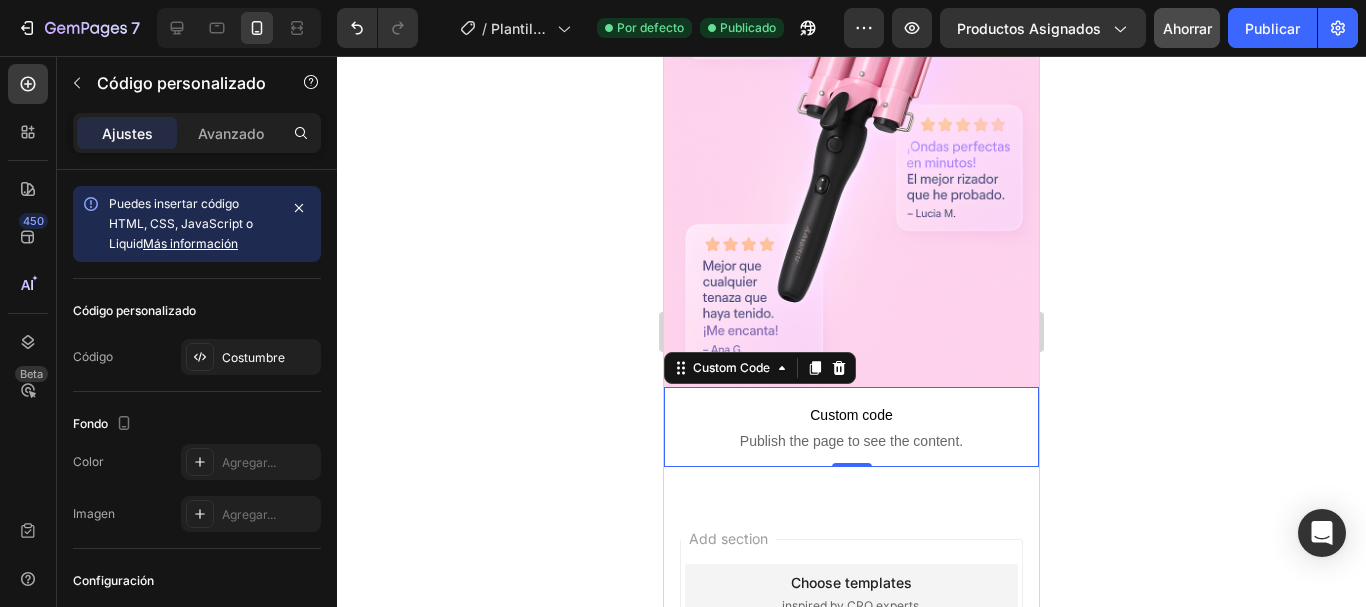 click on "Avanzado" at bounding box center [231, 133] 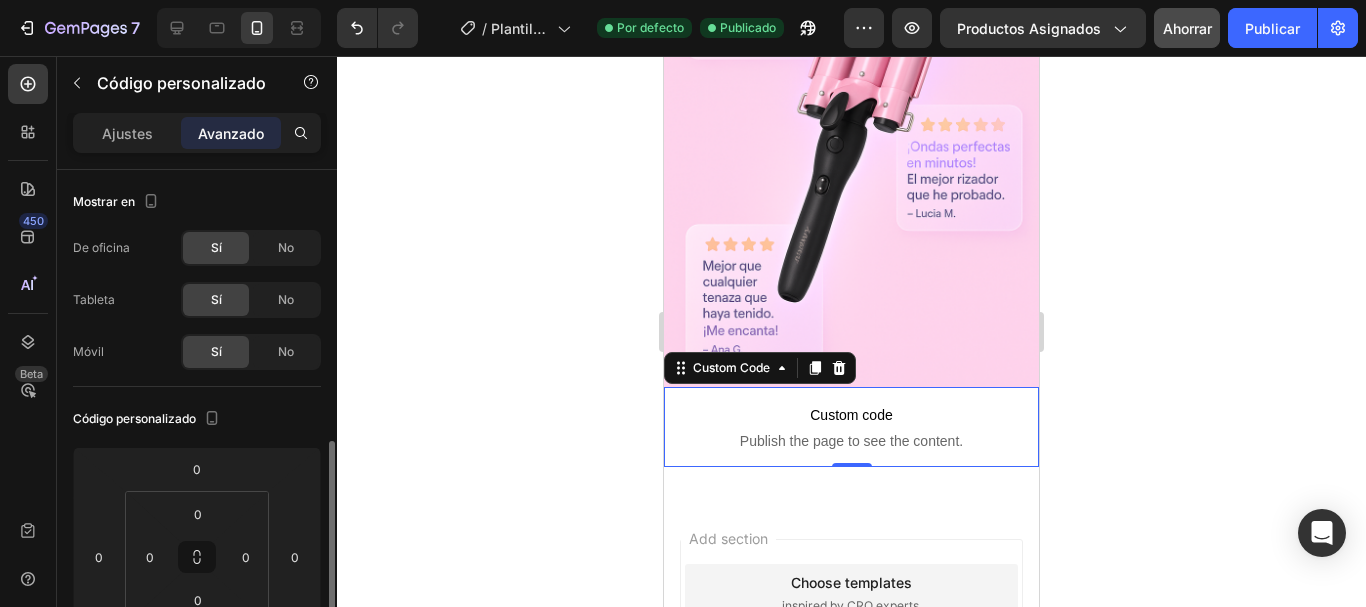 scroll, scrollTop: 200, scrollLeft: 0, axis: vertical 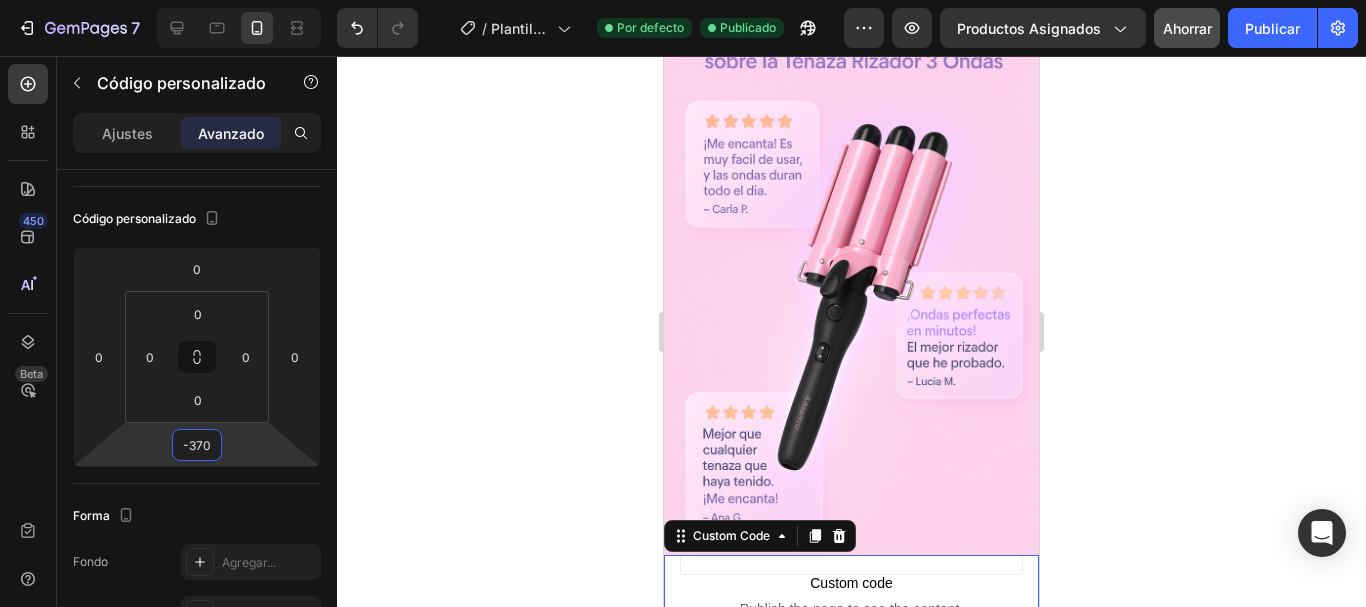 type on "-380" 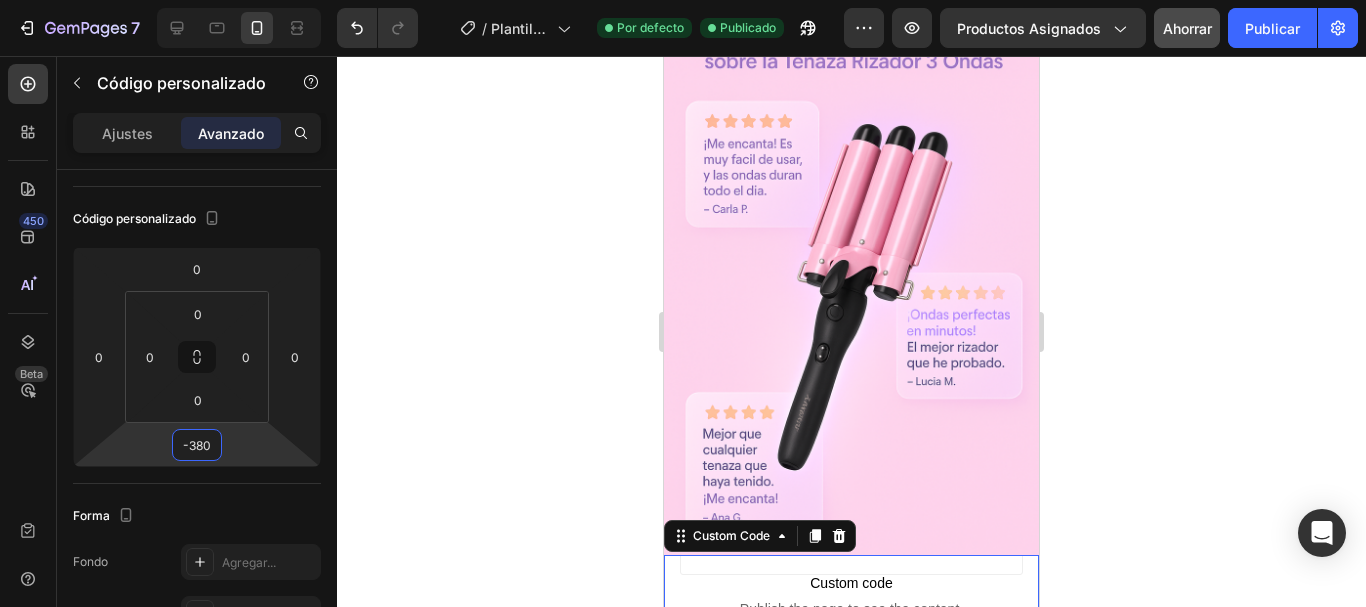 drag, startPoint x: 237, startPoint y: 426, endPoint x: 234, endPoint y: 616, distance: 190.02368 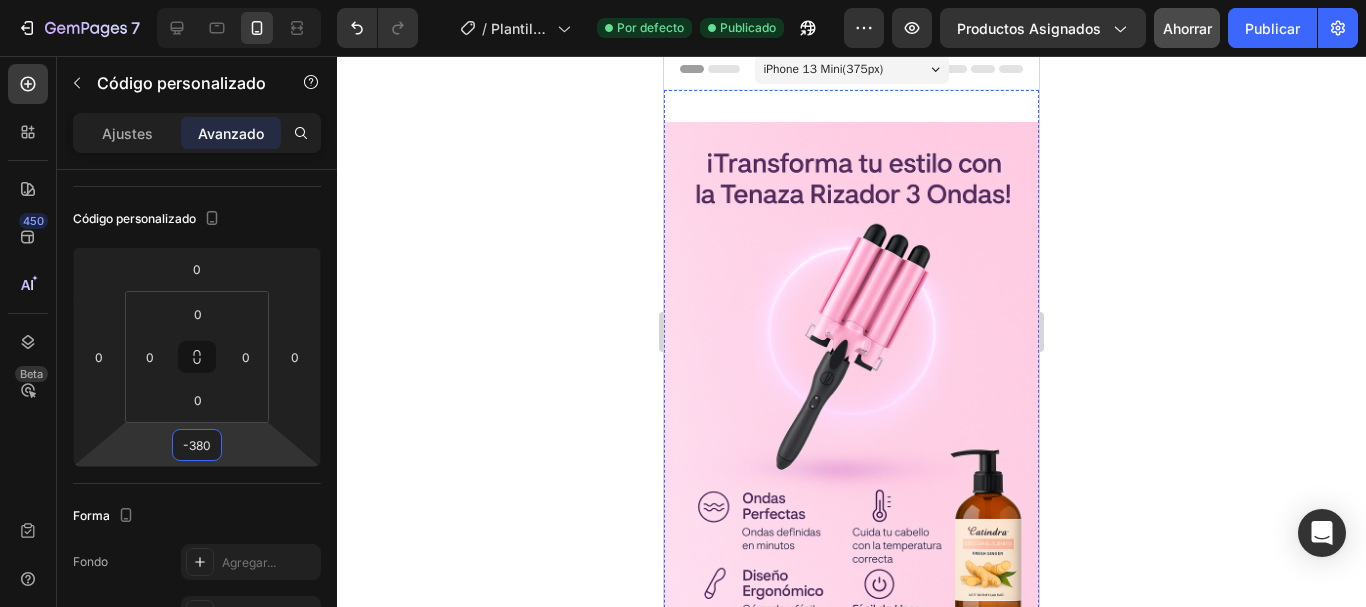 scroll, scrollTop: 0, scrollLeft: 0, axis: both 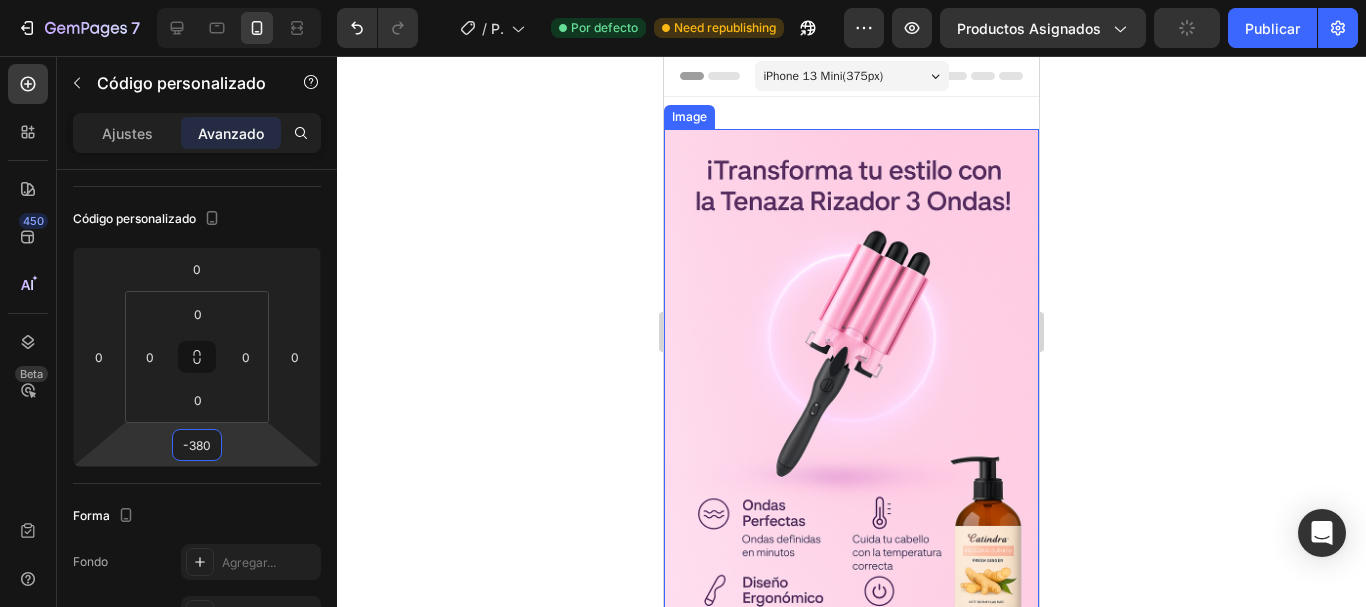 click at bounding box center (851, 410) 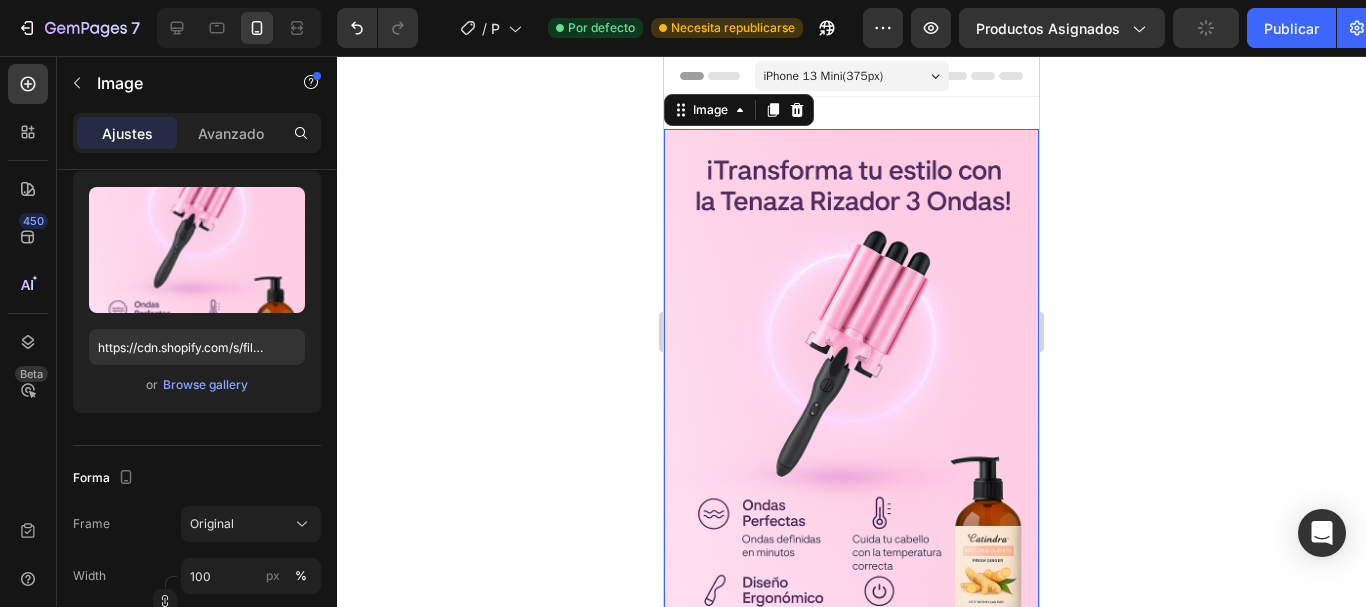 scroll, scrollTop: 0, scrollLeft: 0, axis: both 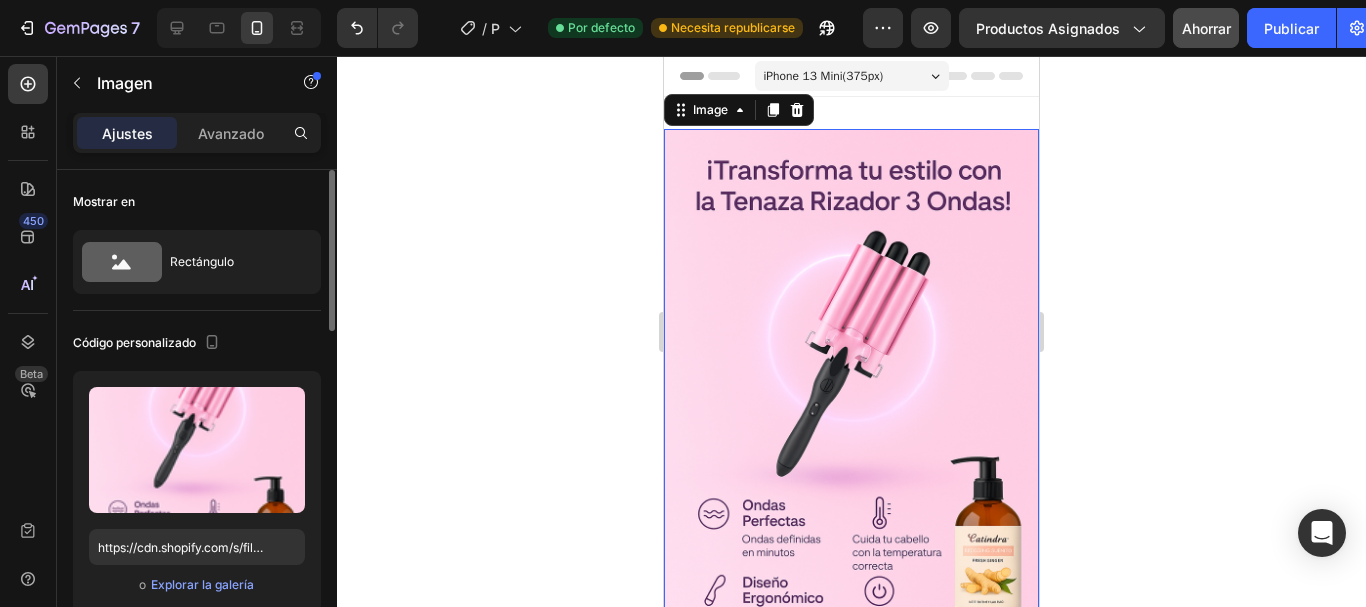 drag, startPoint x: 232, startPoint y: 134, endPoint x: 259, endPoint y: 217, distance: 87.28116 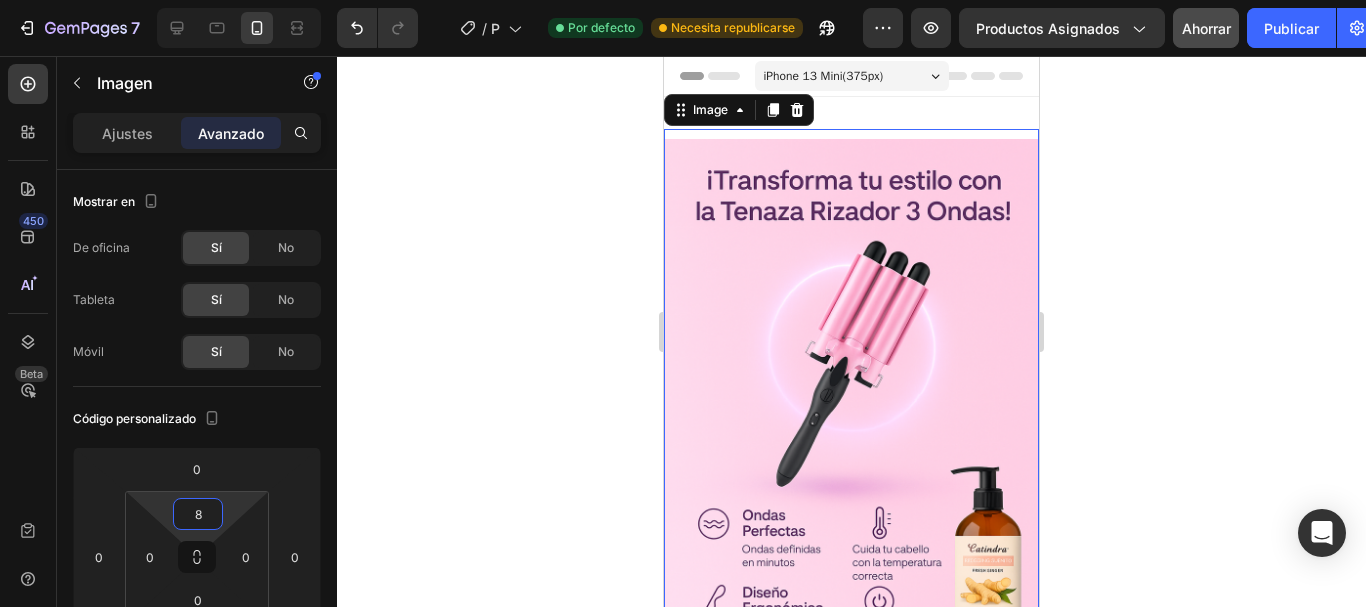 type on "0" 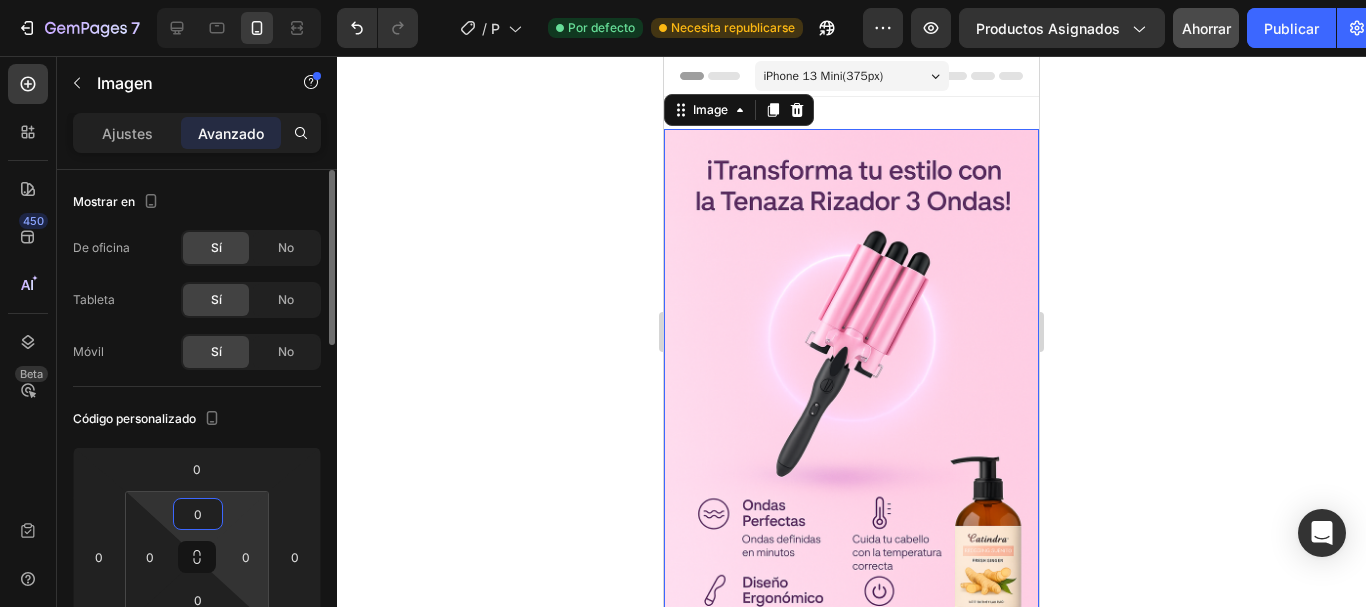 click on "7 / Plantilla de producto original de Shopify Por defecto Necesita republicarse Avance Productos asignados Ahorrar Publicar 450 Beta Secciones(0) Elementos(84) Sección Elemento Sección de héroes Detalle del producto Marcas Insignias de confianza Garantizar Desglose del producto Cómo utilizar Testimonios Comparar Manojo Preguntas frecuentes Prueba social Historia de la marca Lista de productos Recopilación Lista de blogs Contacto Sticky Añadir al carrito Pie de página personalizado Explorar la biblioteca 450 Disposición
Fila
Fila
Fila
Fila Texto
Título
Bloque de texto Botón
Botón
Botón Medios de comunicación" at bounding box center [683, 0] 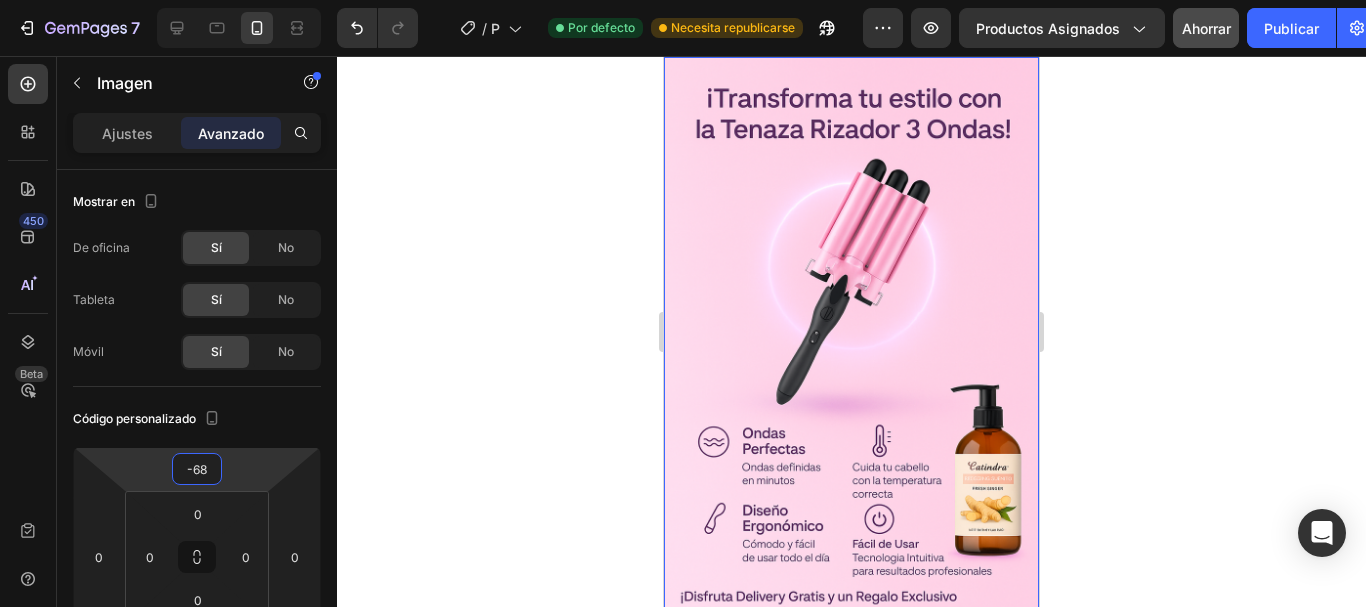 type on "-72" 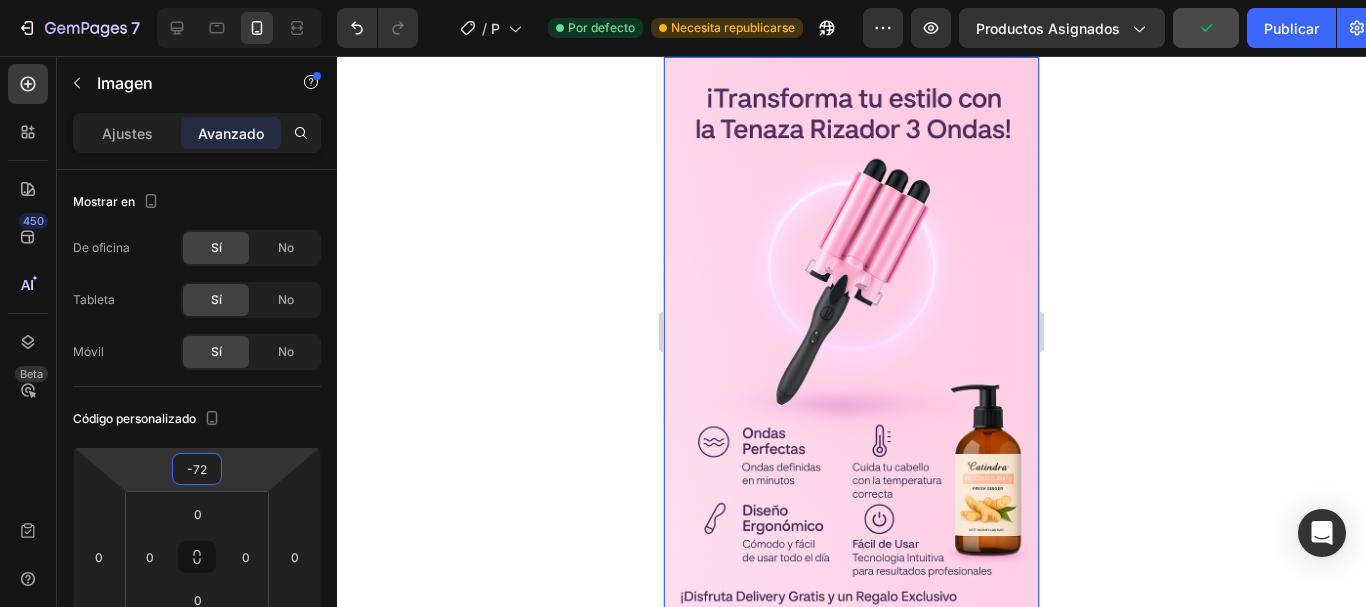 drag, startPoint x: 246, startPoint y: 471, endPoint x: 254, endPoint y: 507, distance: 36.878178 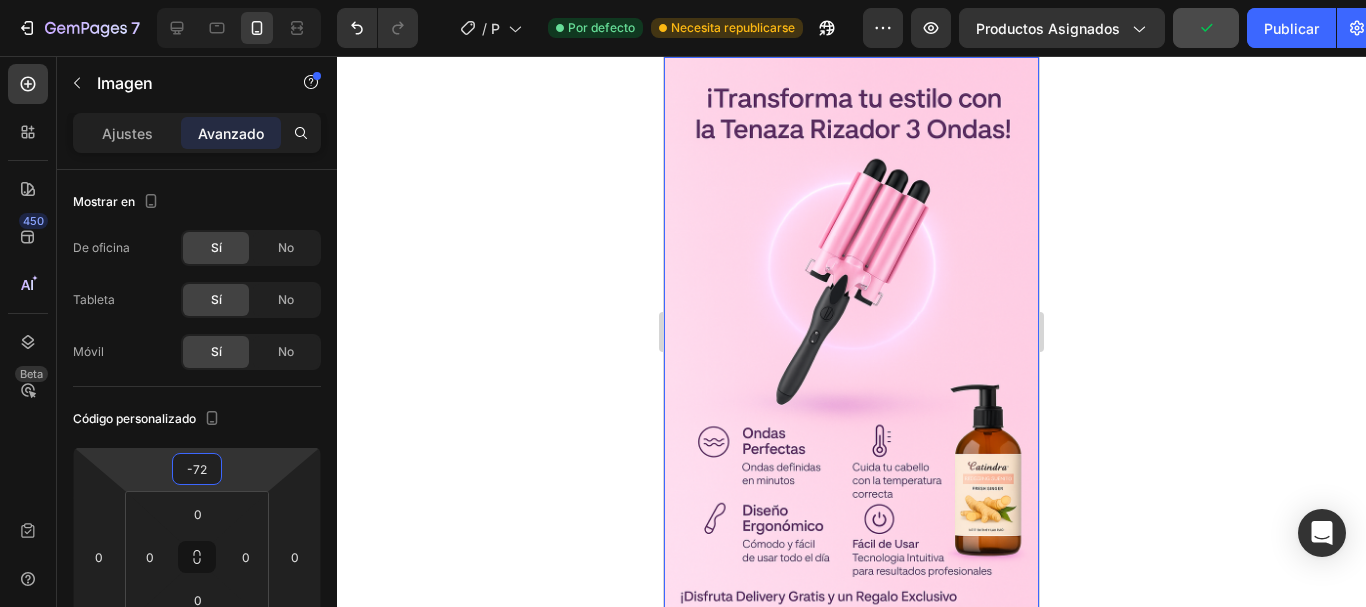 click 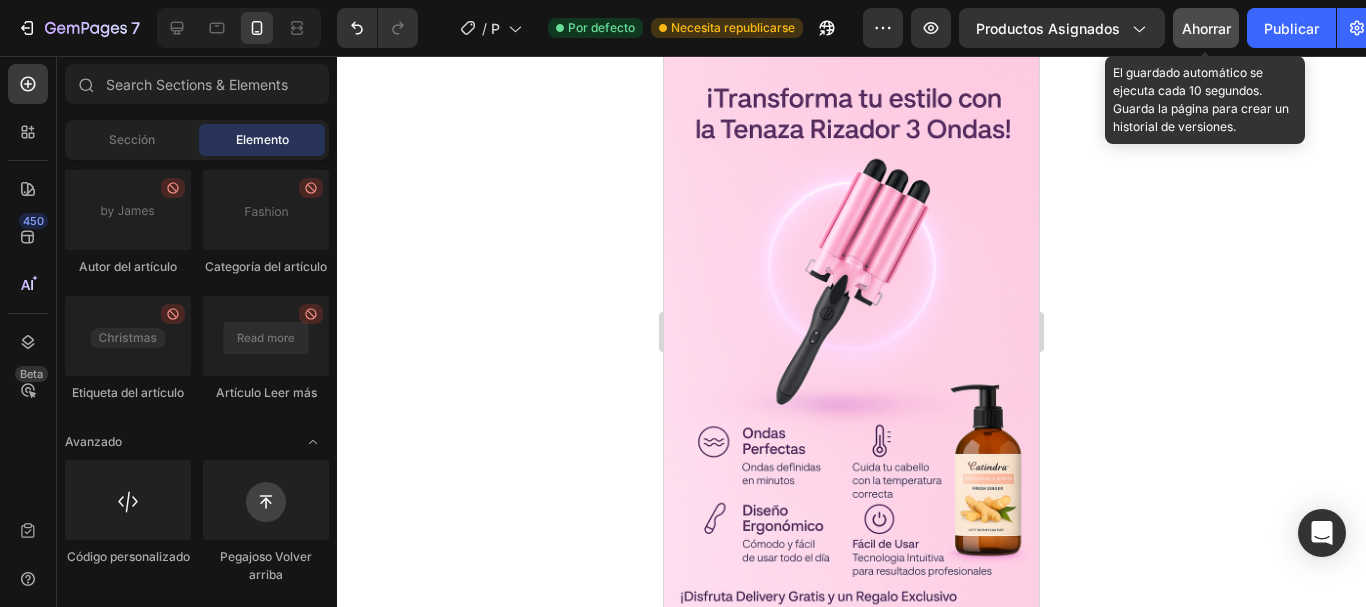 click on "Ahorrar" at bounding box center [1206, 28] 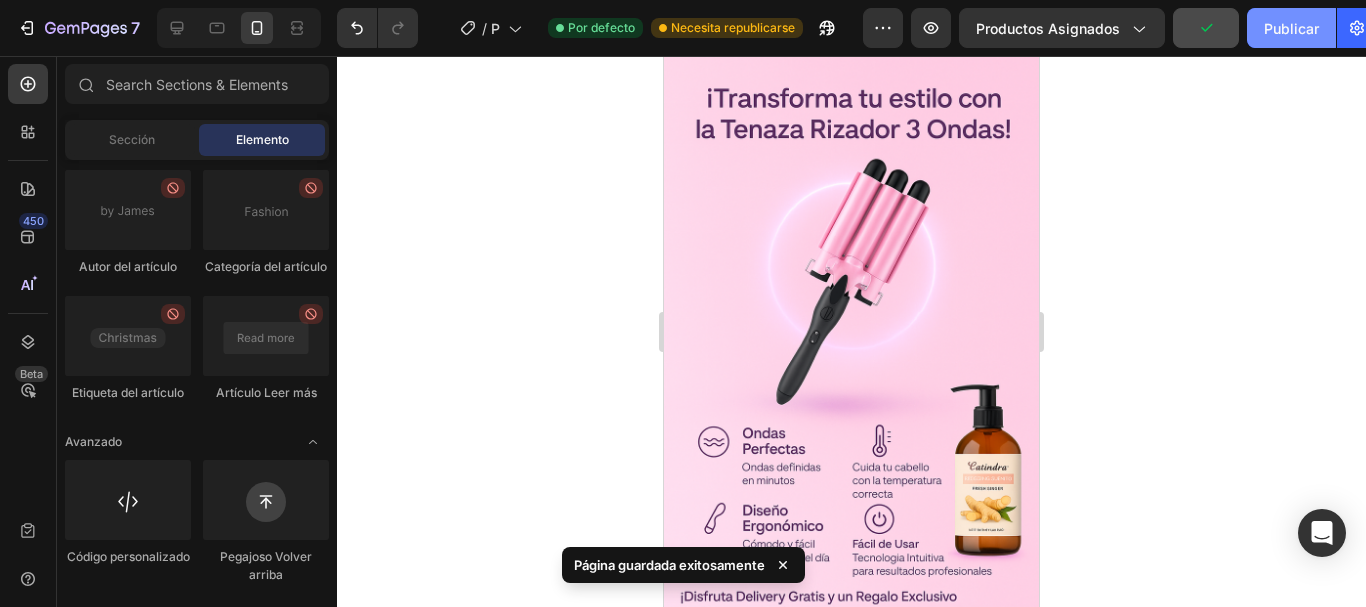 click on "Publicar" at bounding box center (1291, 28) 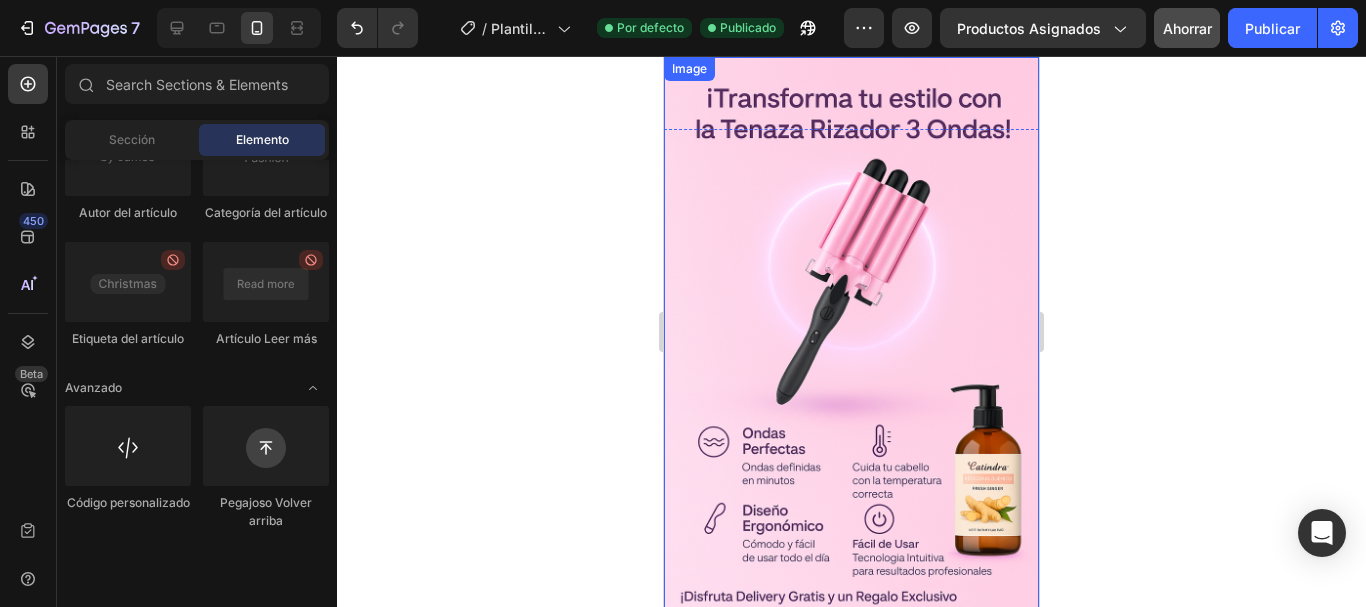 scroll, scrollTop: 500, scrollLeft: 0, axis: vertical 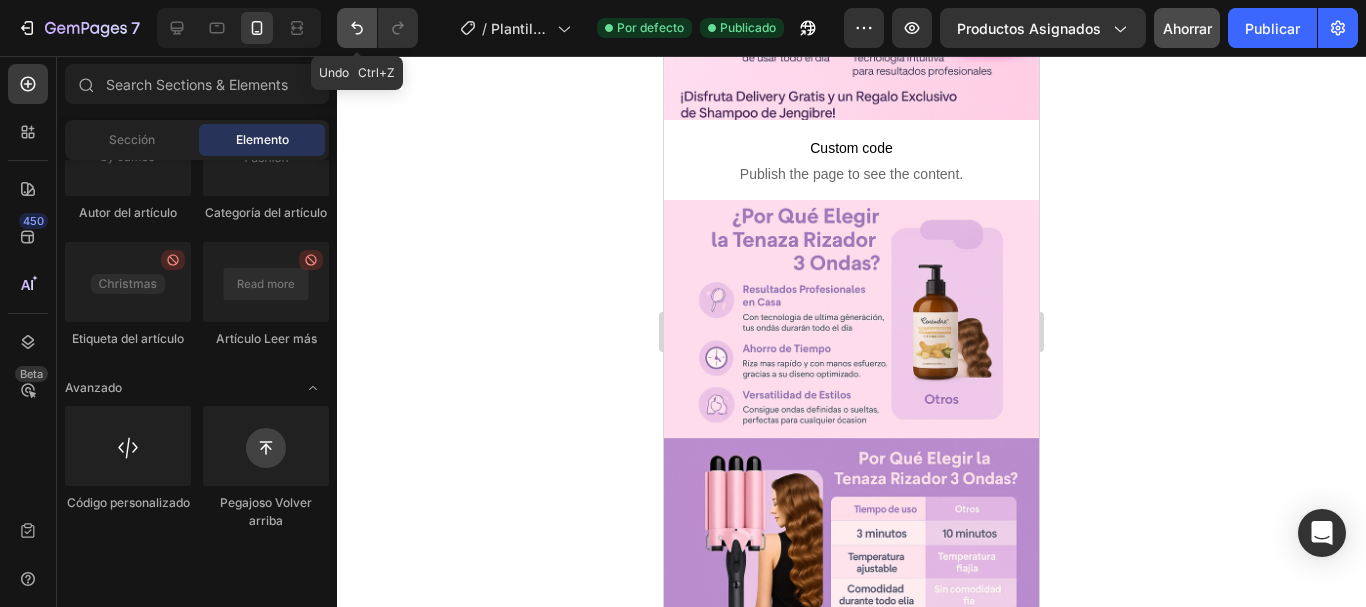 click 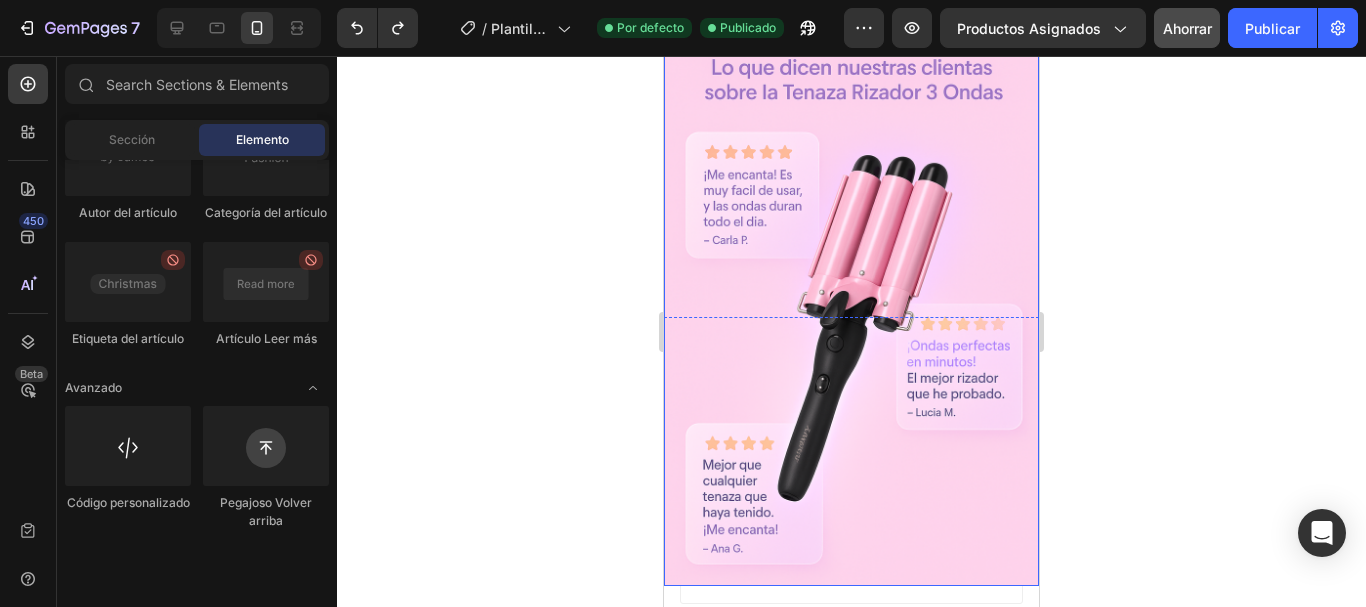 scroll, scrollTop: 1258, scrollLeft: 0, axis: vertical 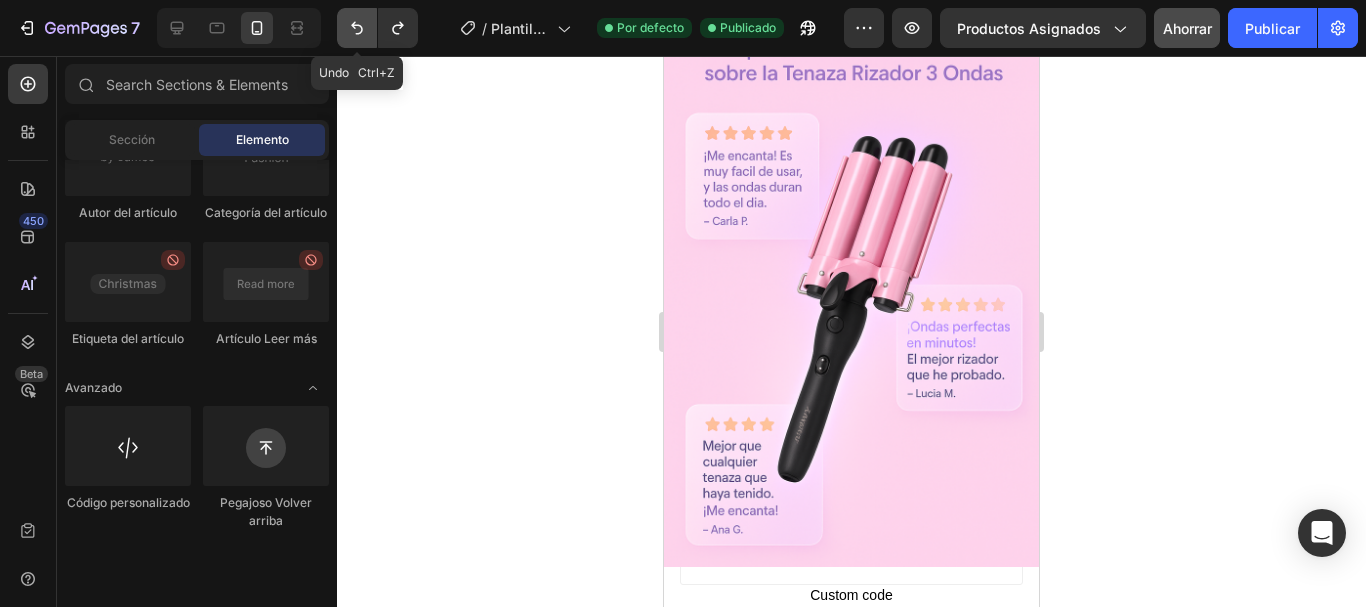 click 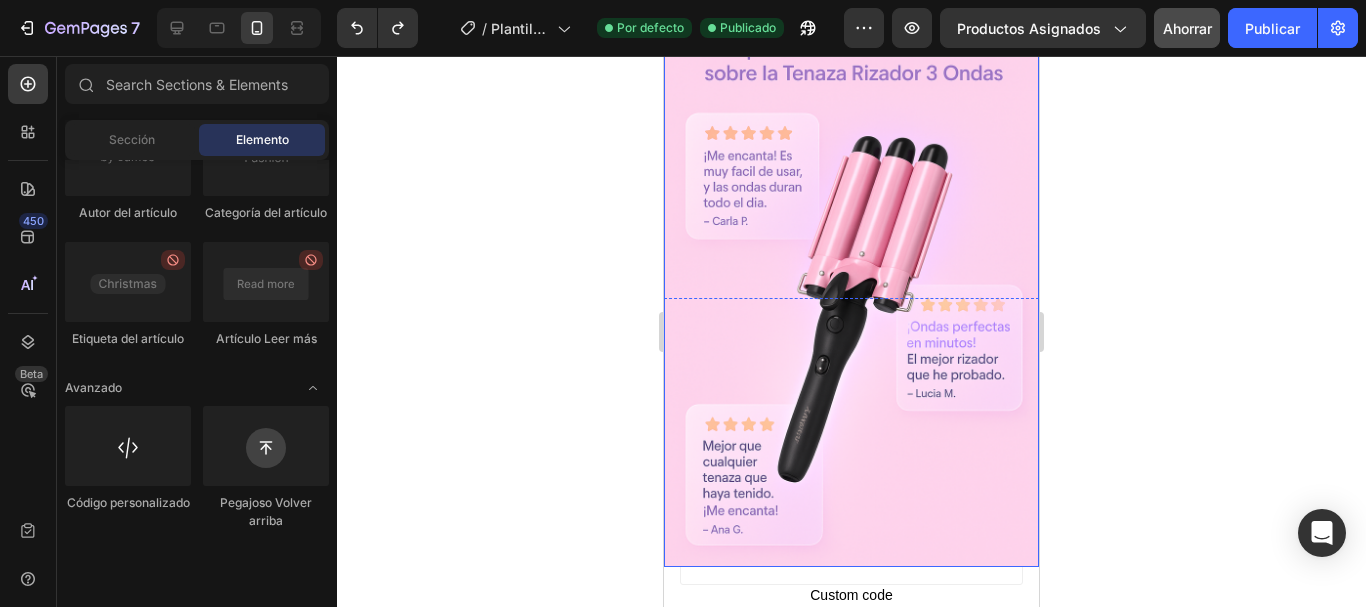 type 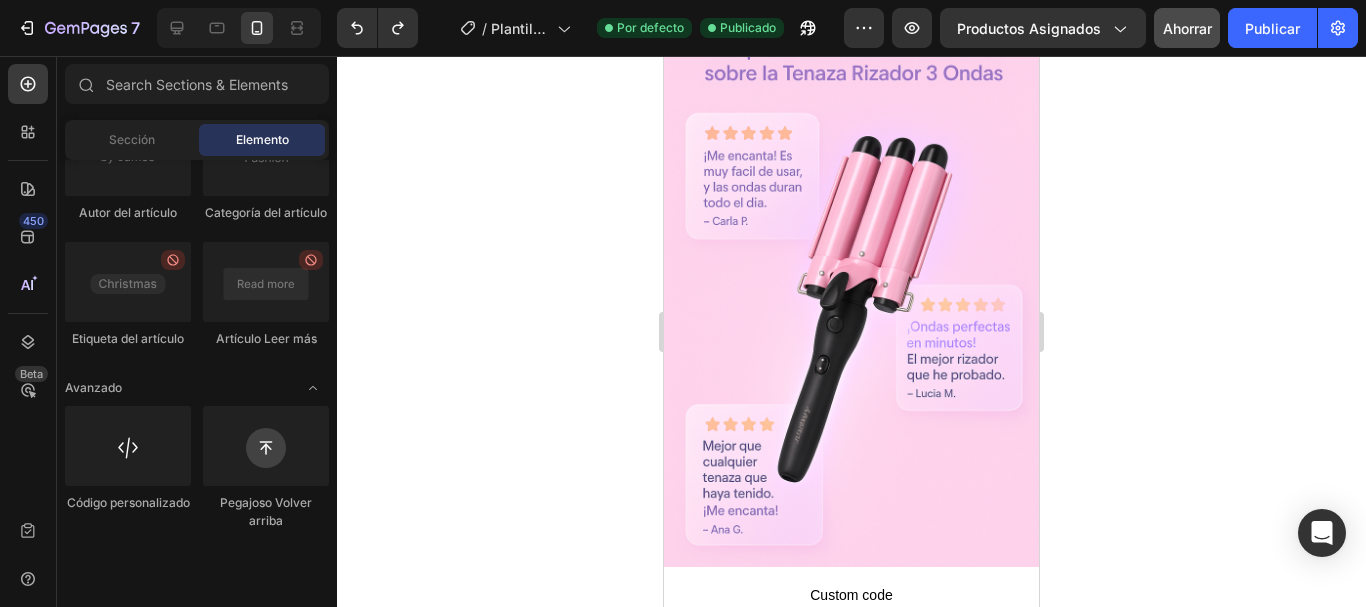 click 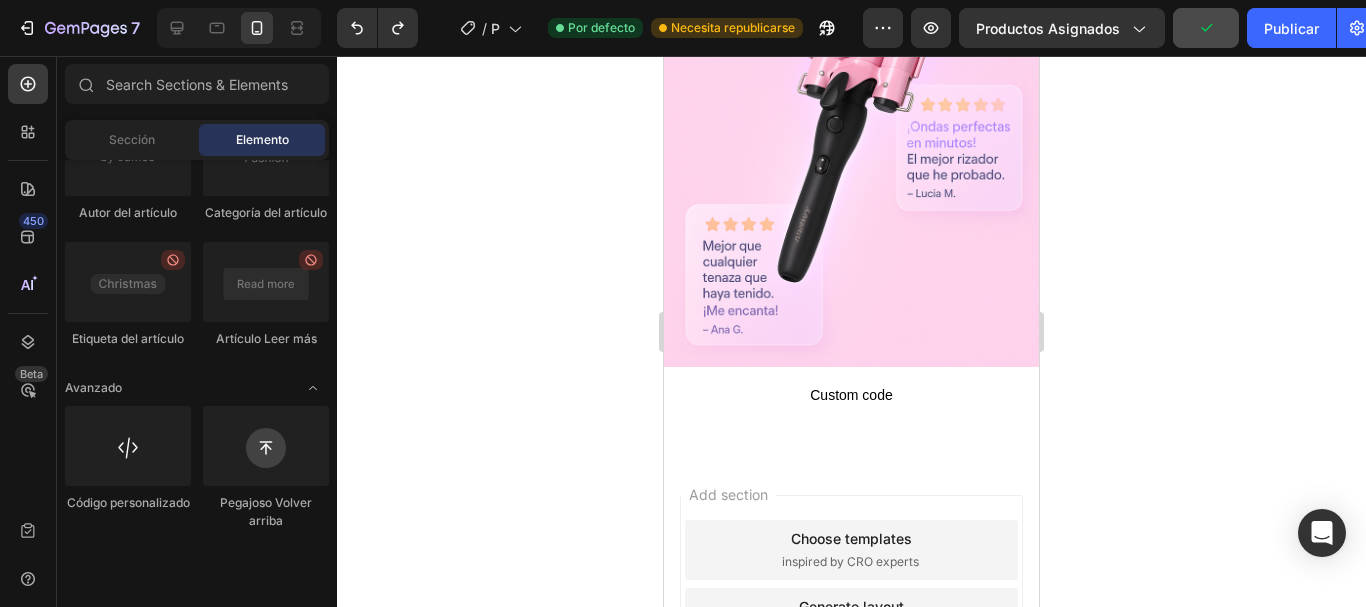 scroll, scrollTop: 1330, scrollLeft: 0, axis: vertical 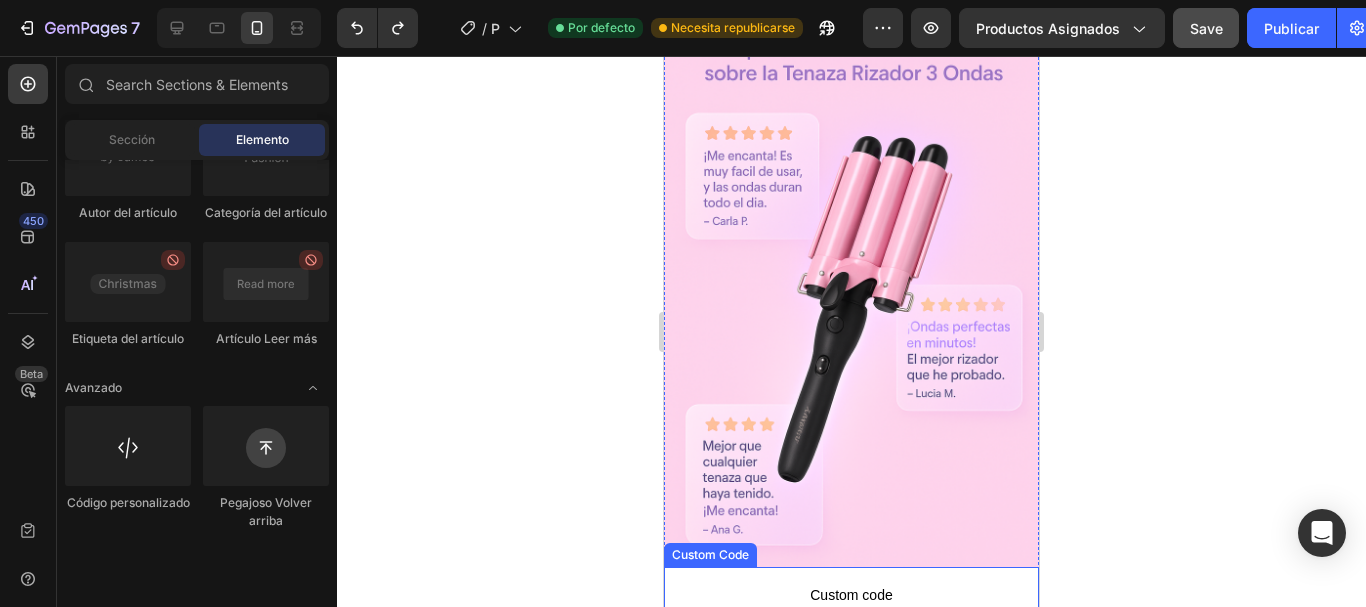 click on "Custom code" at bounding box center (851, 595) 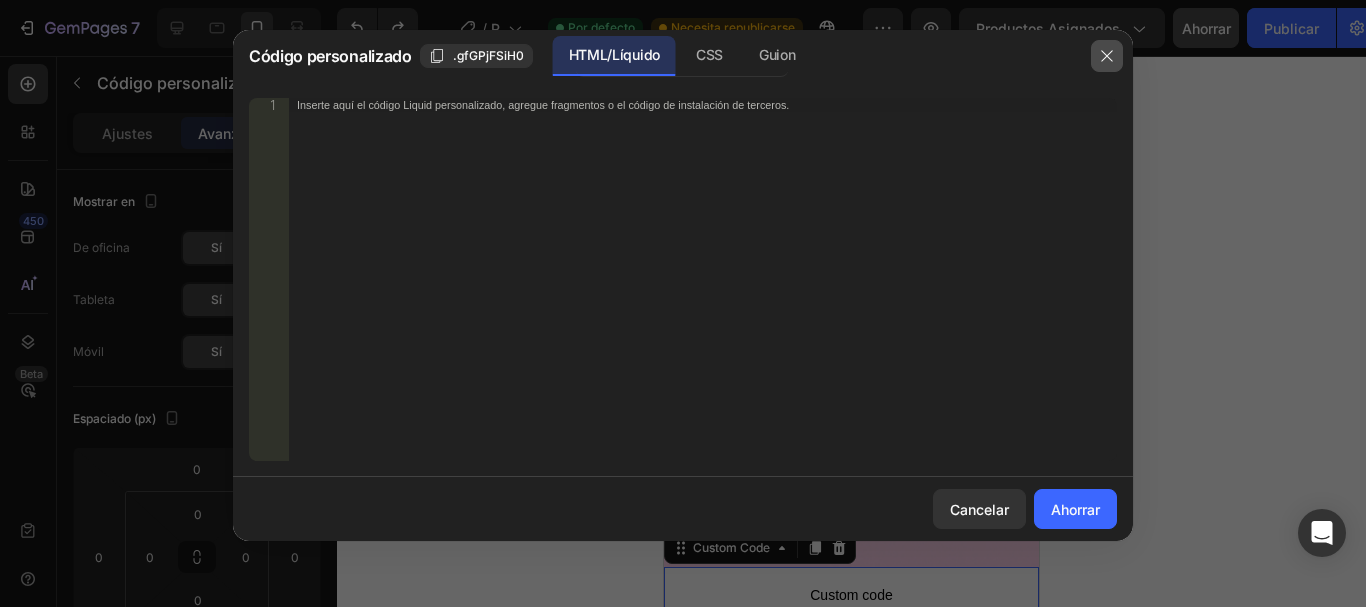 click at bounding box center [1107, 56] 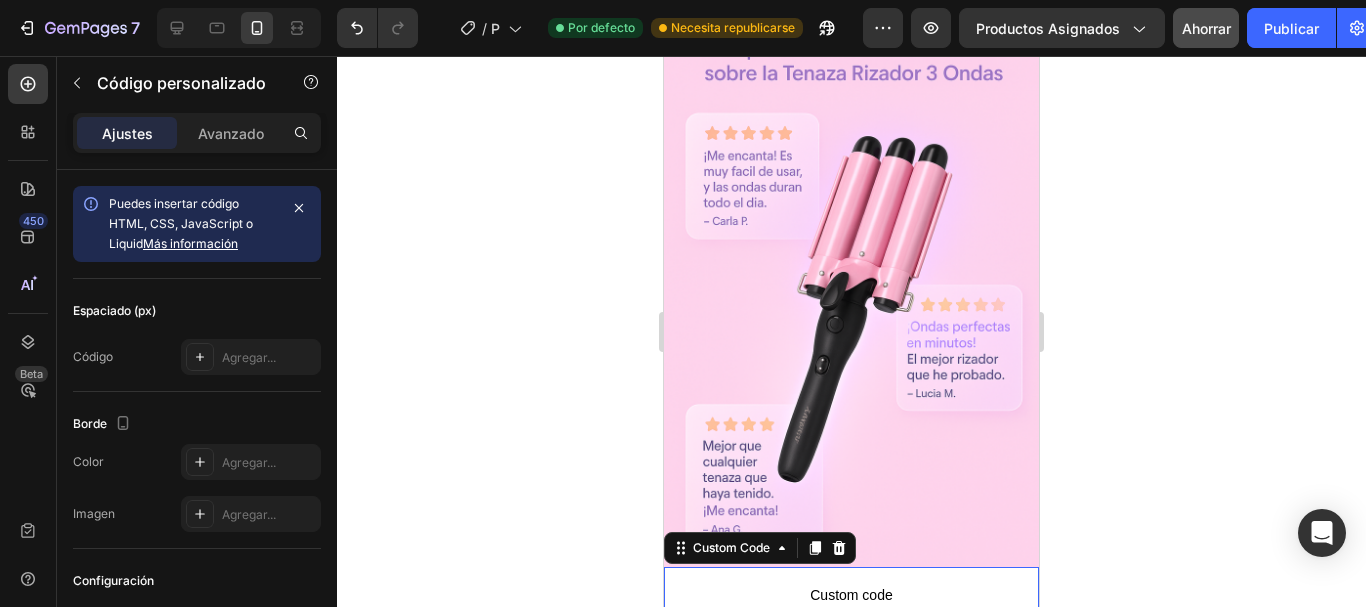 click on "Custom code" at bounding box center [851, 595] 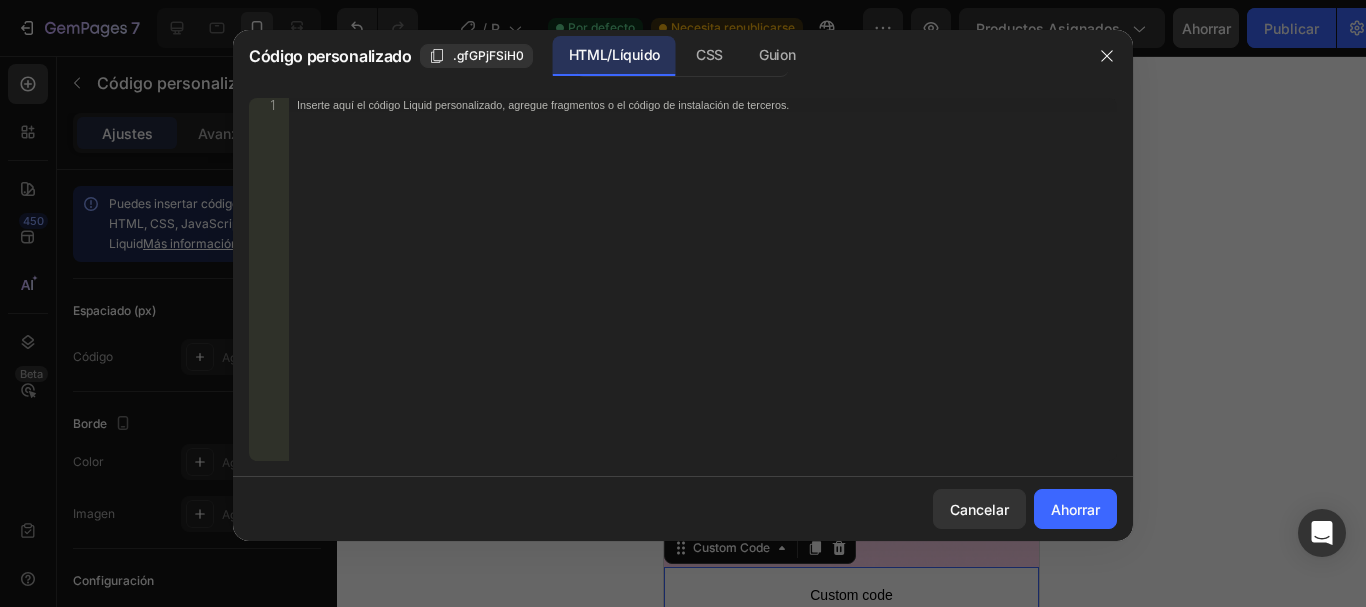 click on "Inserte aquí el código Liquid personalizado, agregue fragmentos o el código de instalación de terceros." at bounding box center (703, 293) 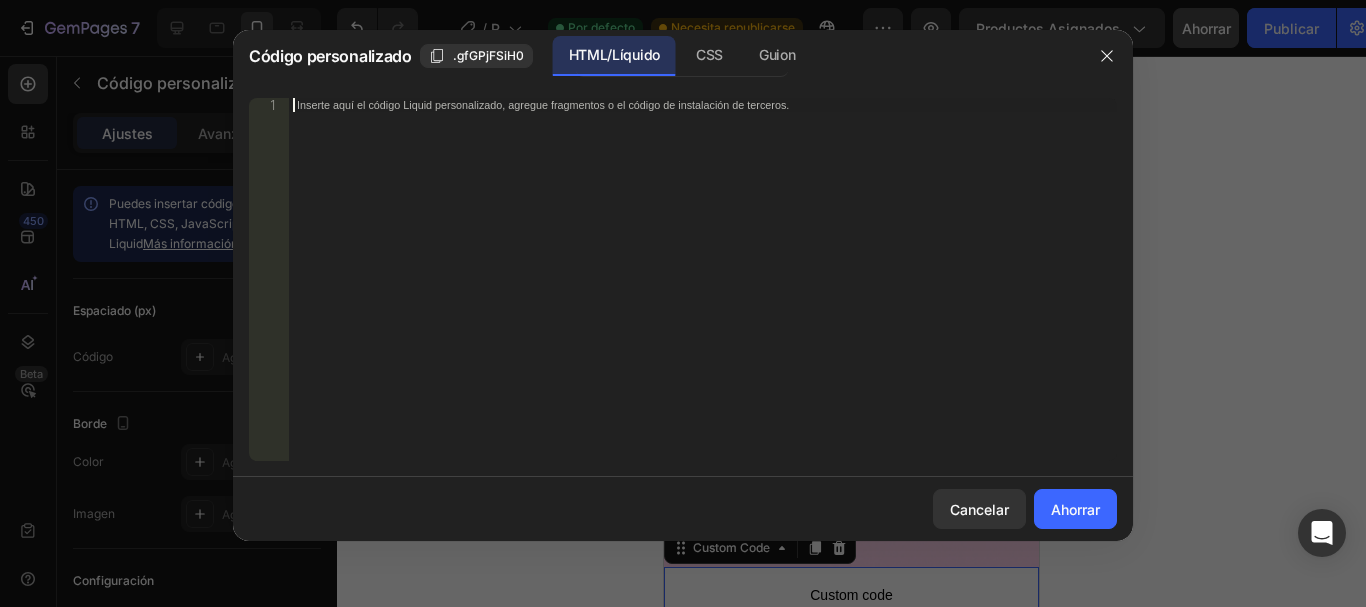 paste on "<span id="es-form-hook" ></span>" 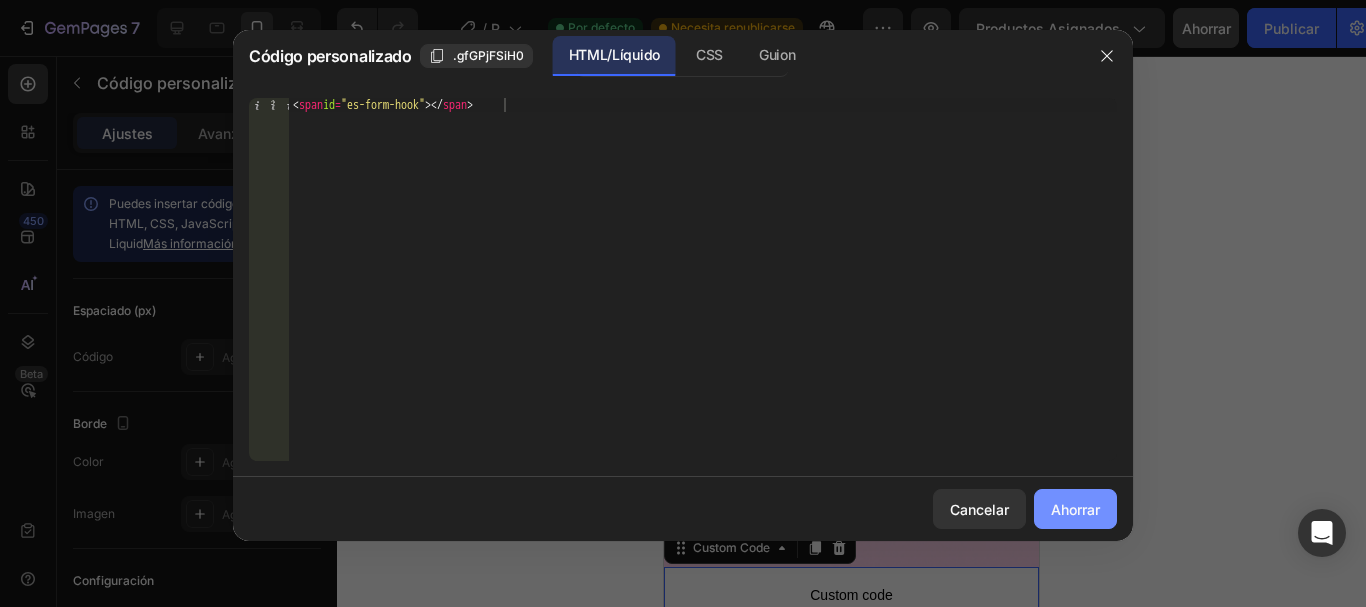 click on "Ahorrar" 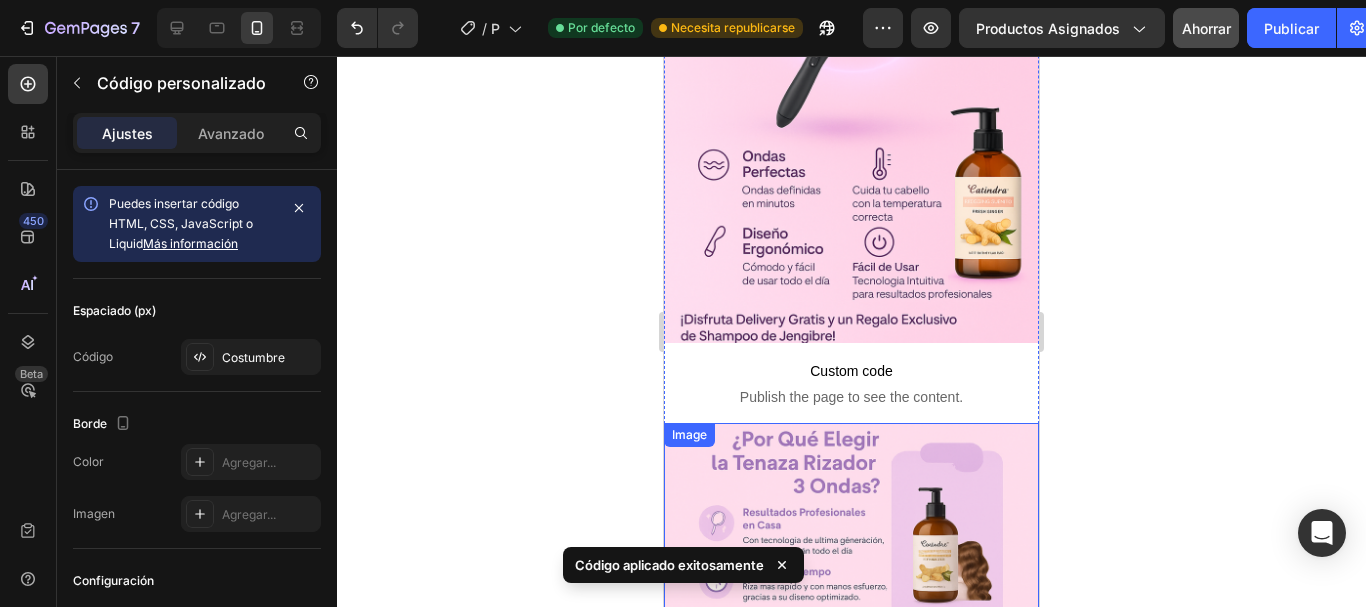 scroll, scrollTop: 330, scrollLeft: 0, axis: vertical 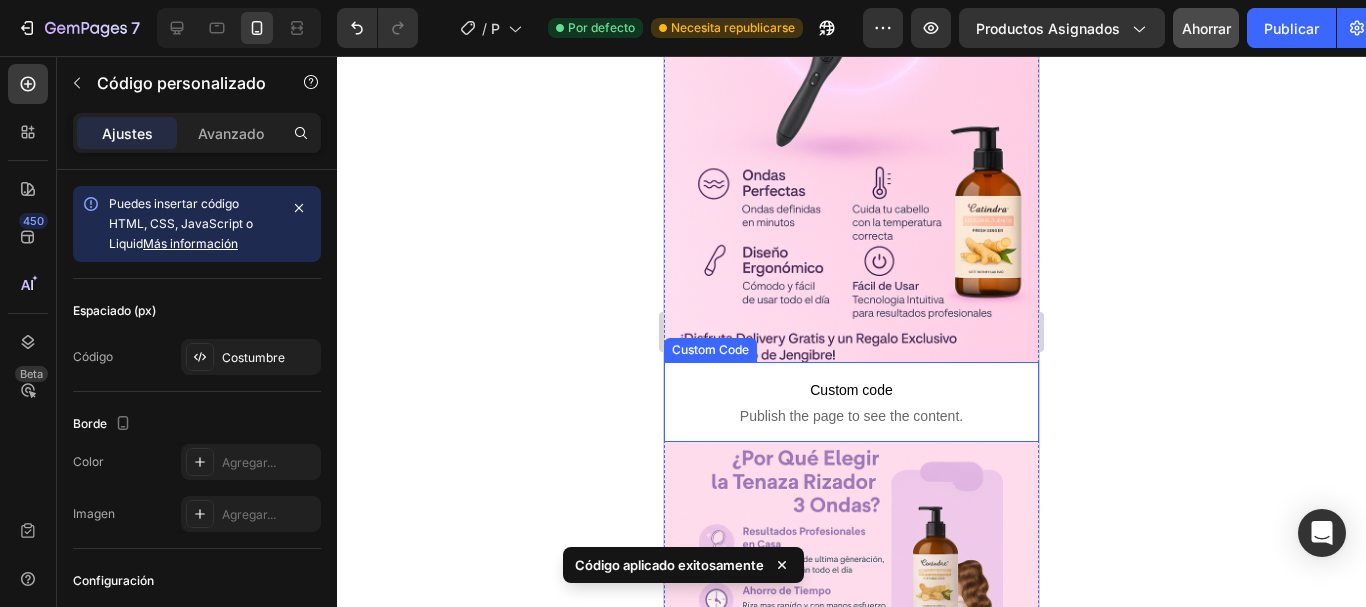 click on "Publish the page to see the content." at bounding box center [851, 416] 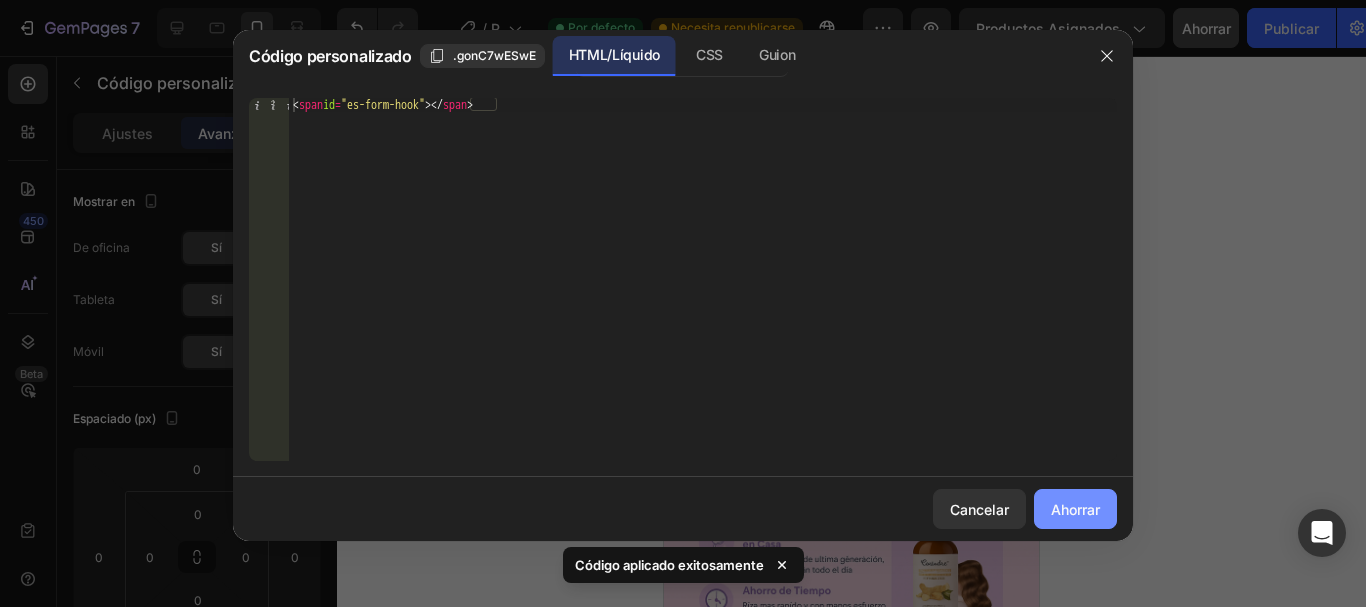 click on "Ahorrar" 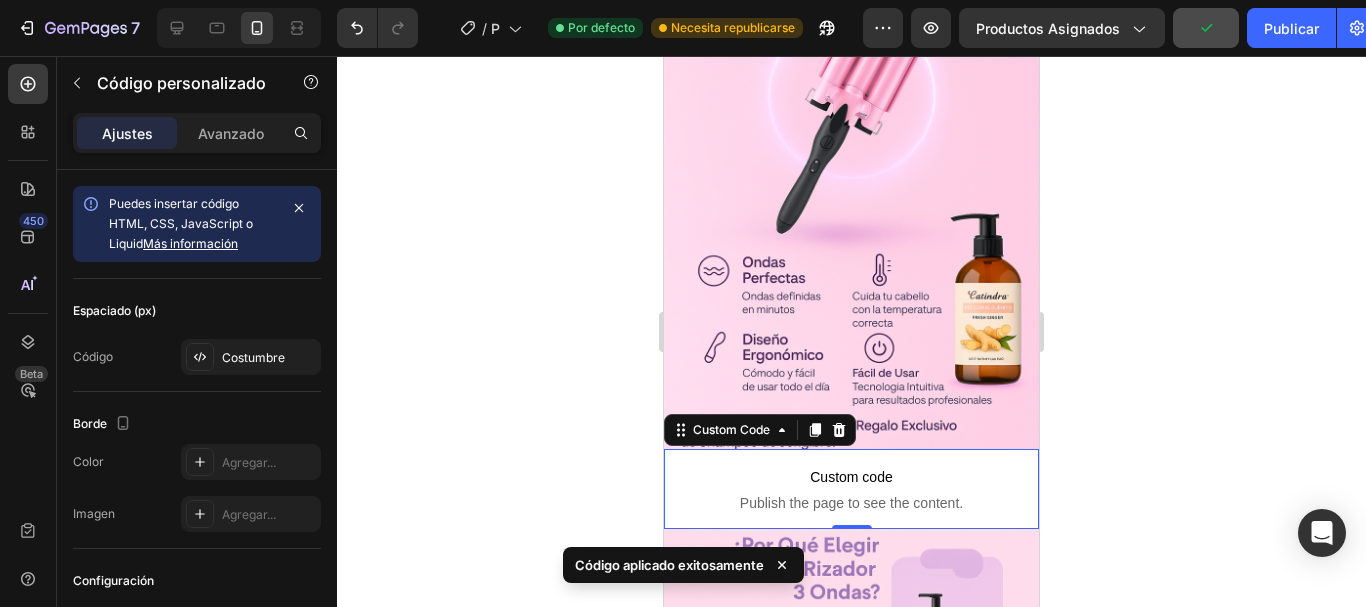 scroll, scrollTop: 230, scrollLeft: 0, axis: vertical 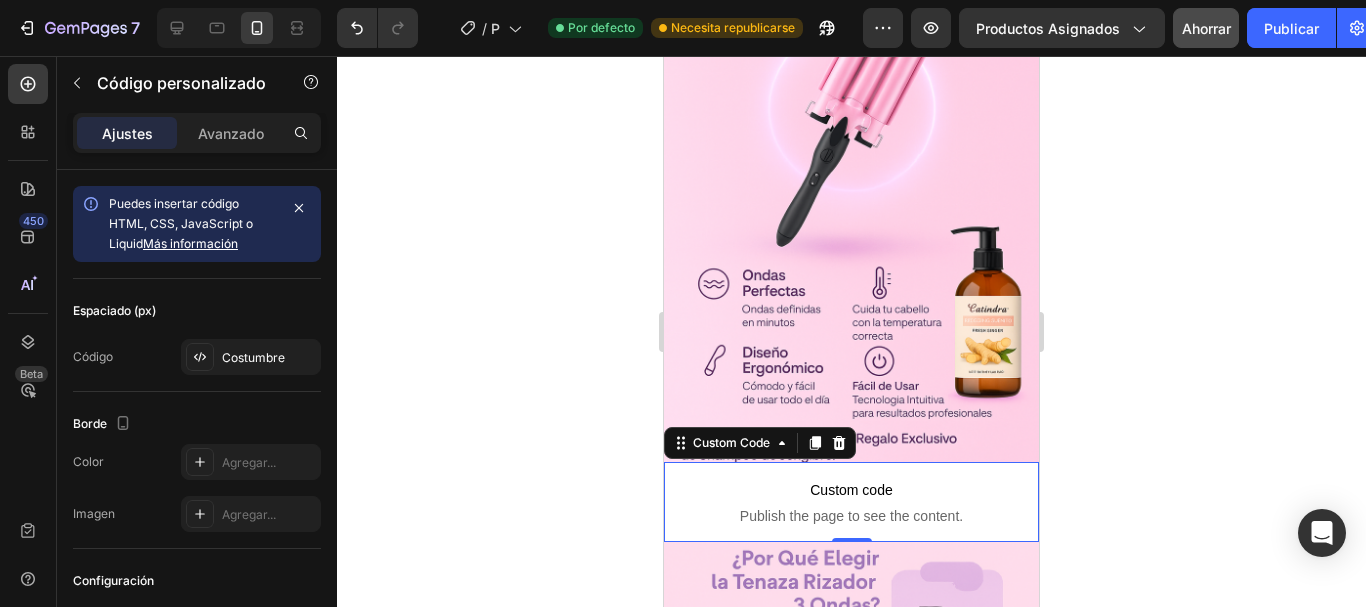 click 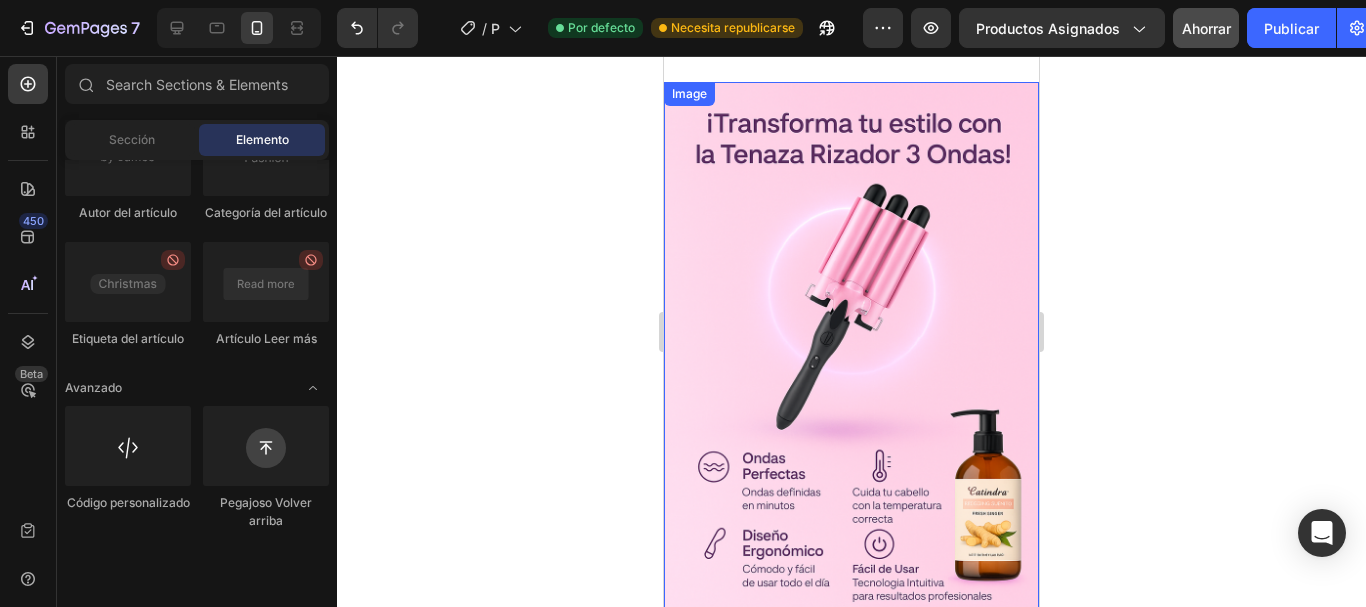 scroll, scrollTop: 0, scrollLeft: 0, axis: both 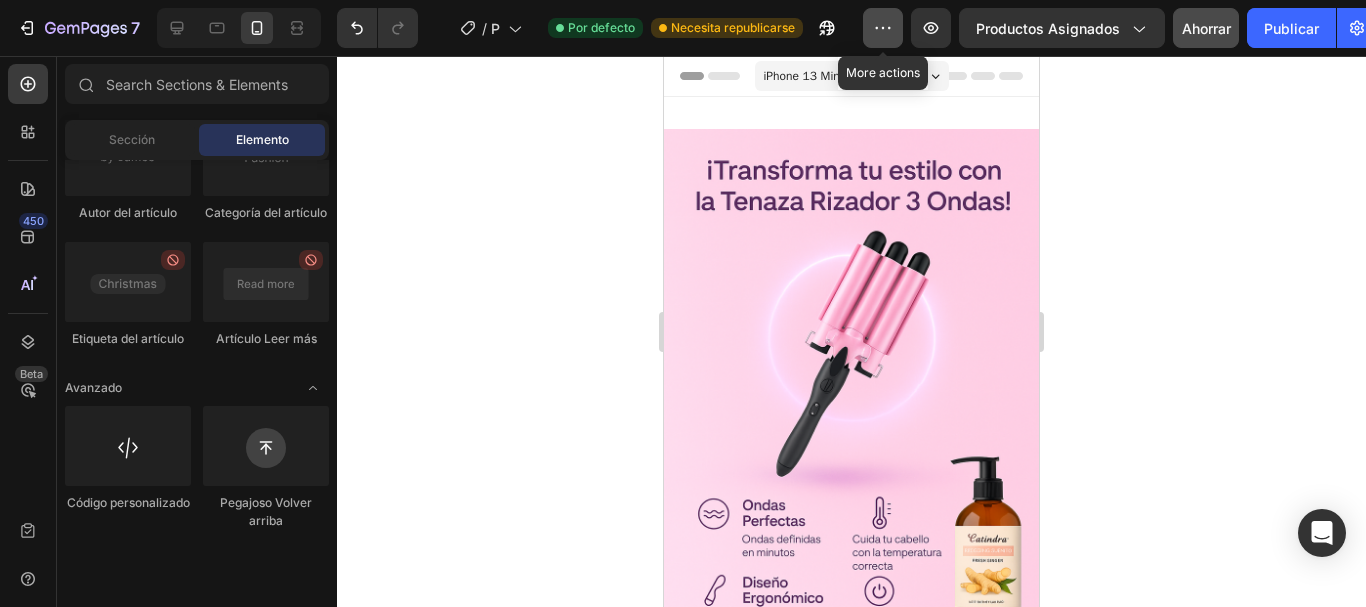 click 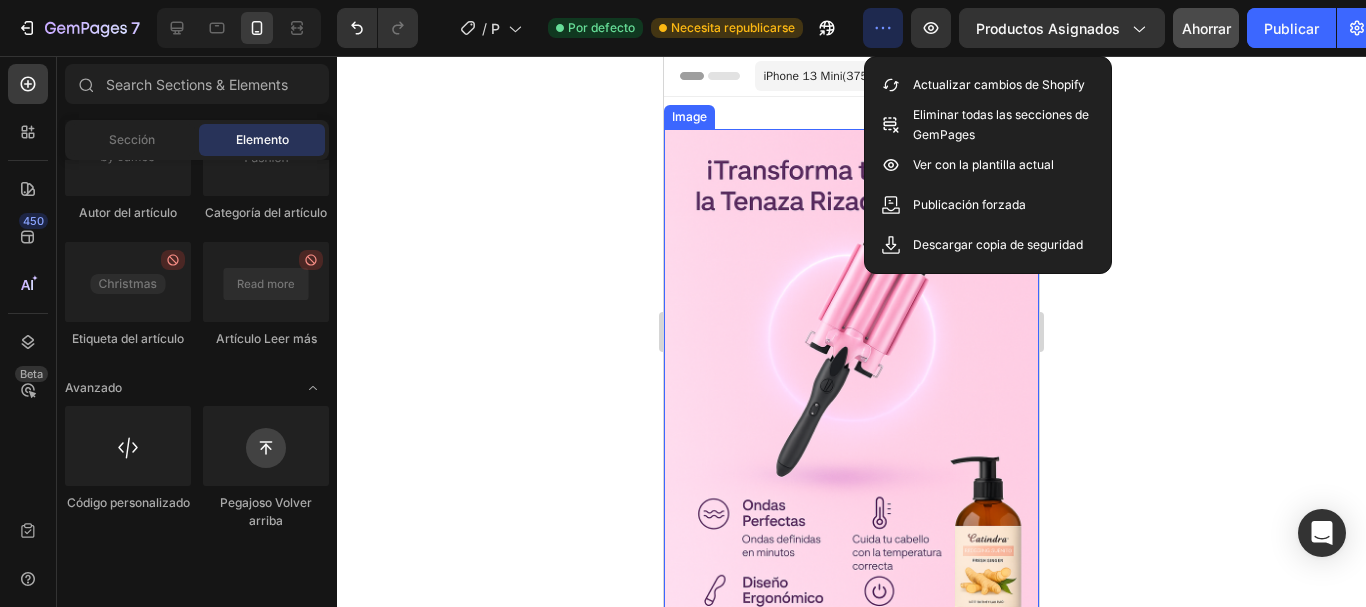 click 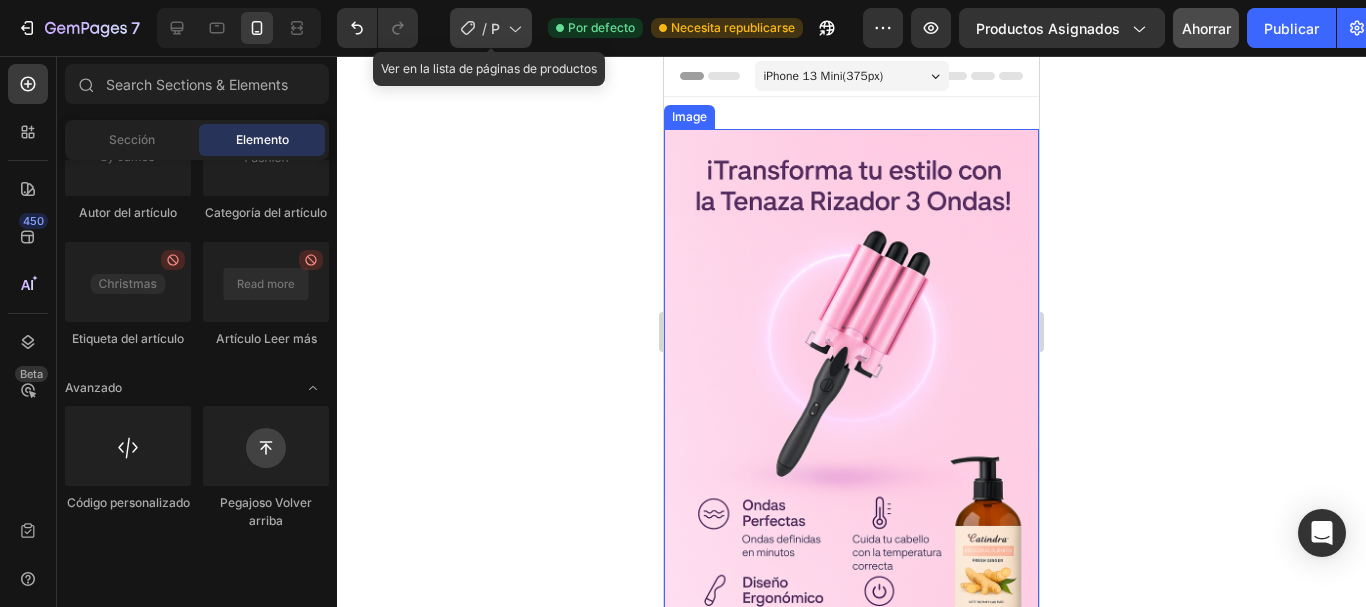 click on "/ Plantilla de producto original de Shopify" 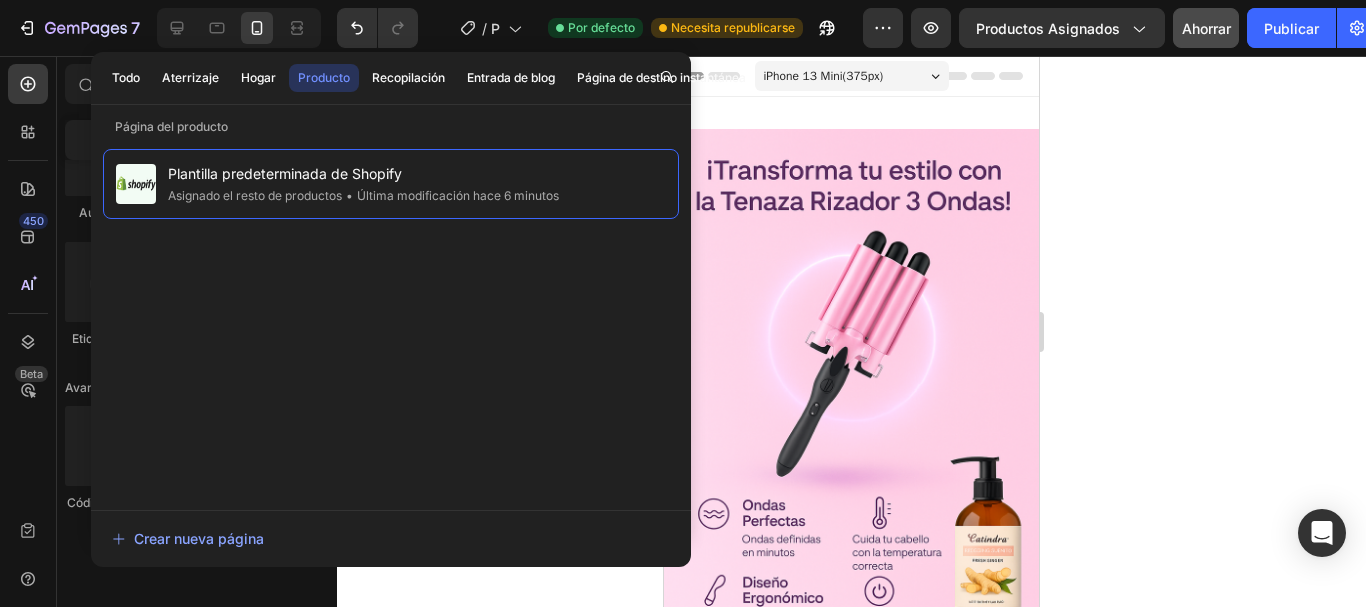 click 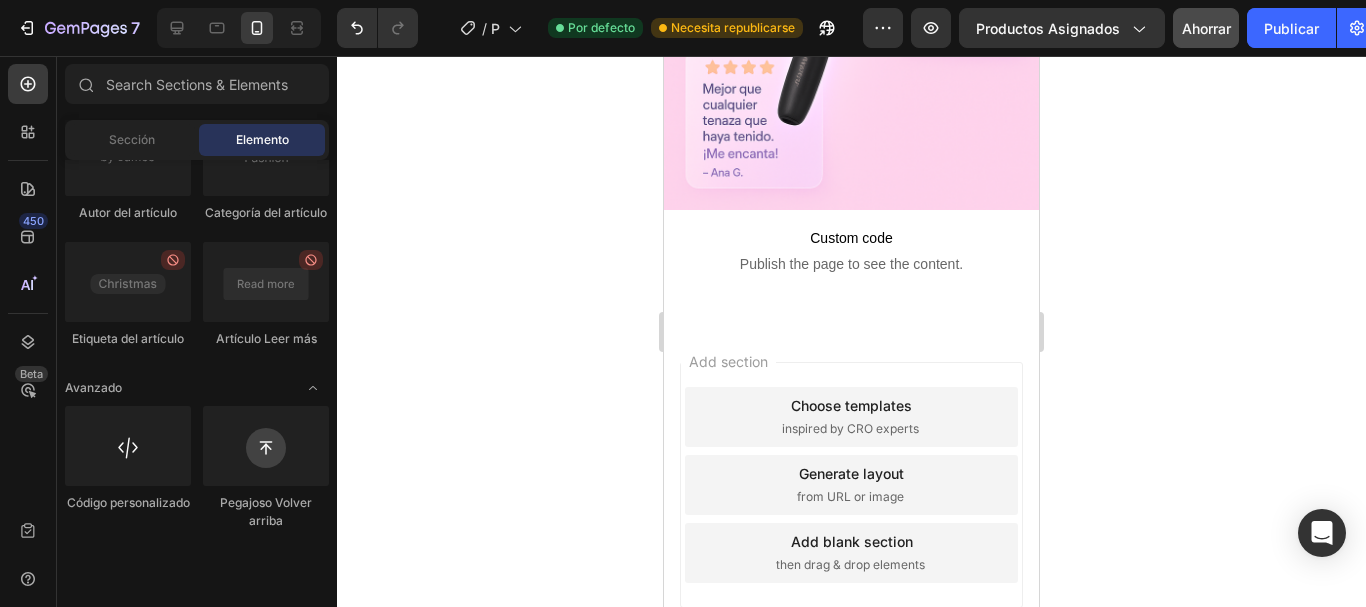 scroll, scrollTop: 1710, scrollLeft: 0, axis: vertical 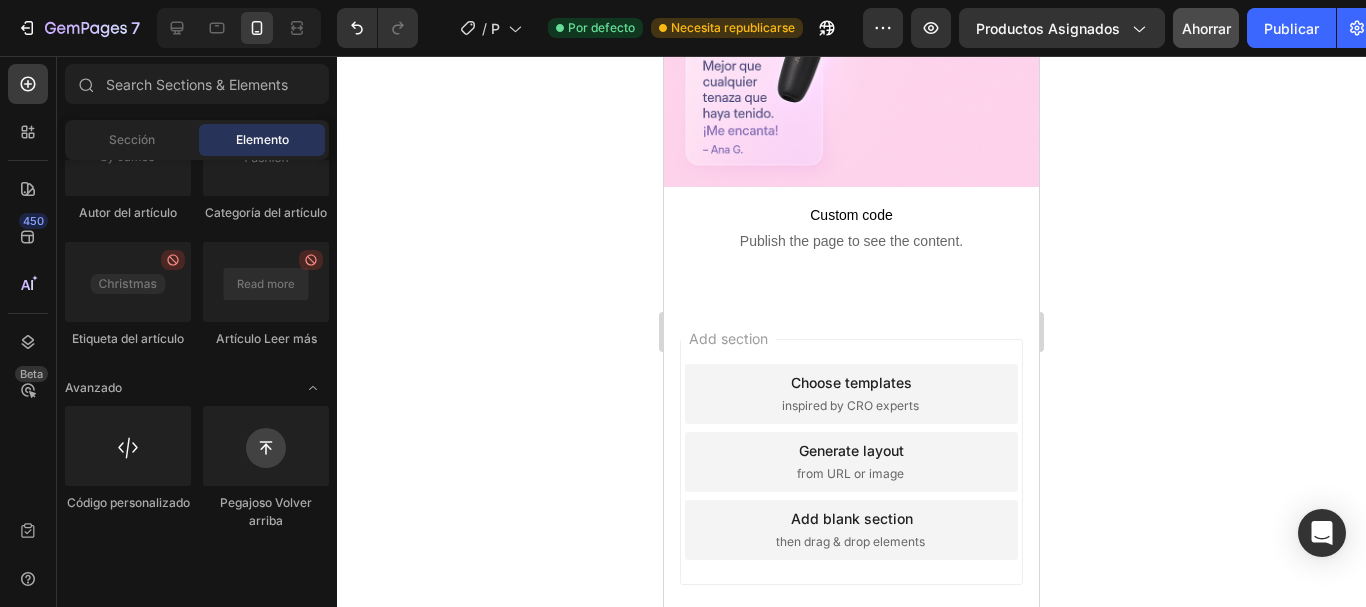 click on "Add section Choose templates inspired by CRO experts Generate layout from URL or image Add blank section then drag & drop elements" at bounding box center (851, 466) 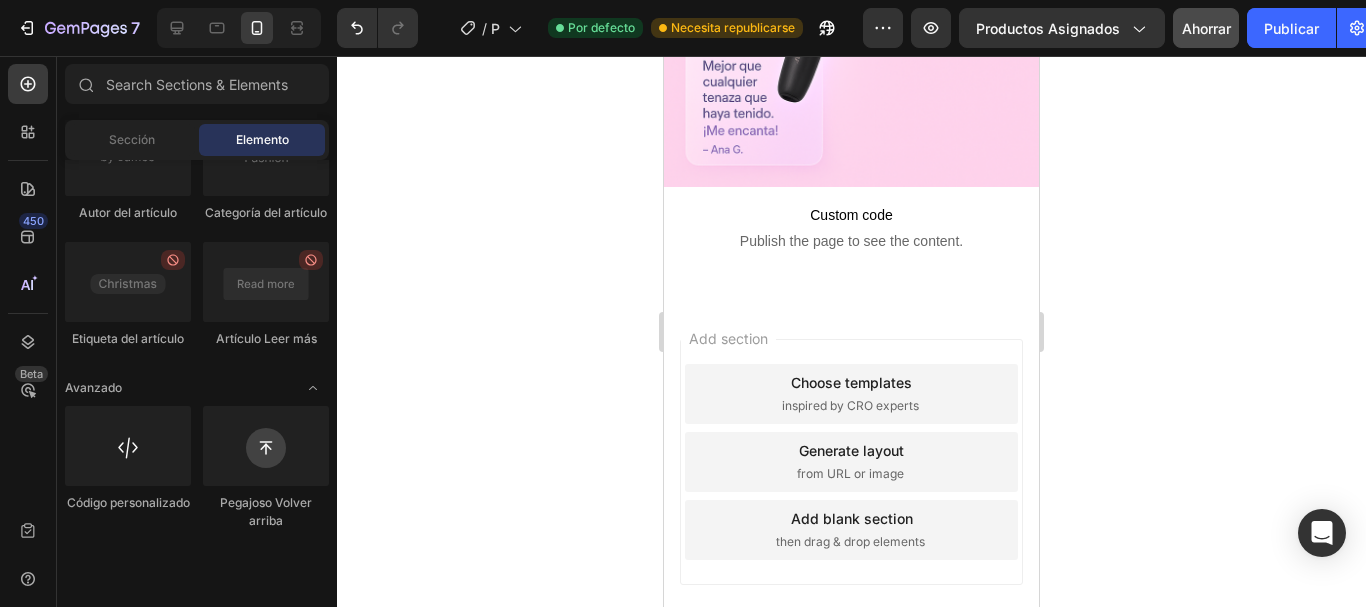 drag, startPoint x: 917, startPoint y: 334, endPoint x: 838, endPoint y: 200, distance: 155.55385 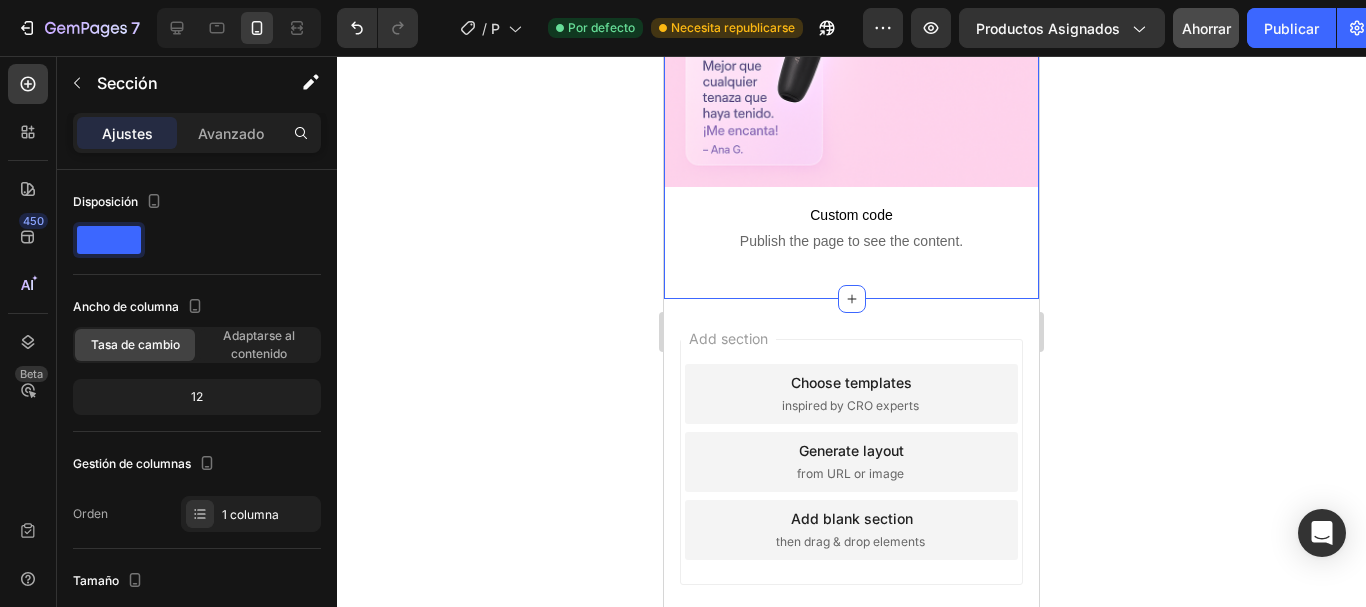 click on "Add section Choose templates inspired by CRO experts Generate layout from URL or image Add blank section then drag & drop elements" at bounding box center (851, 466) 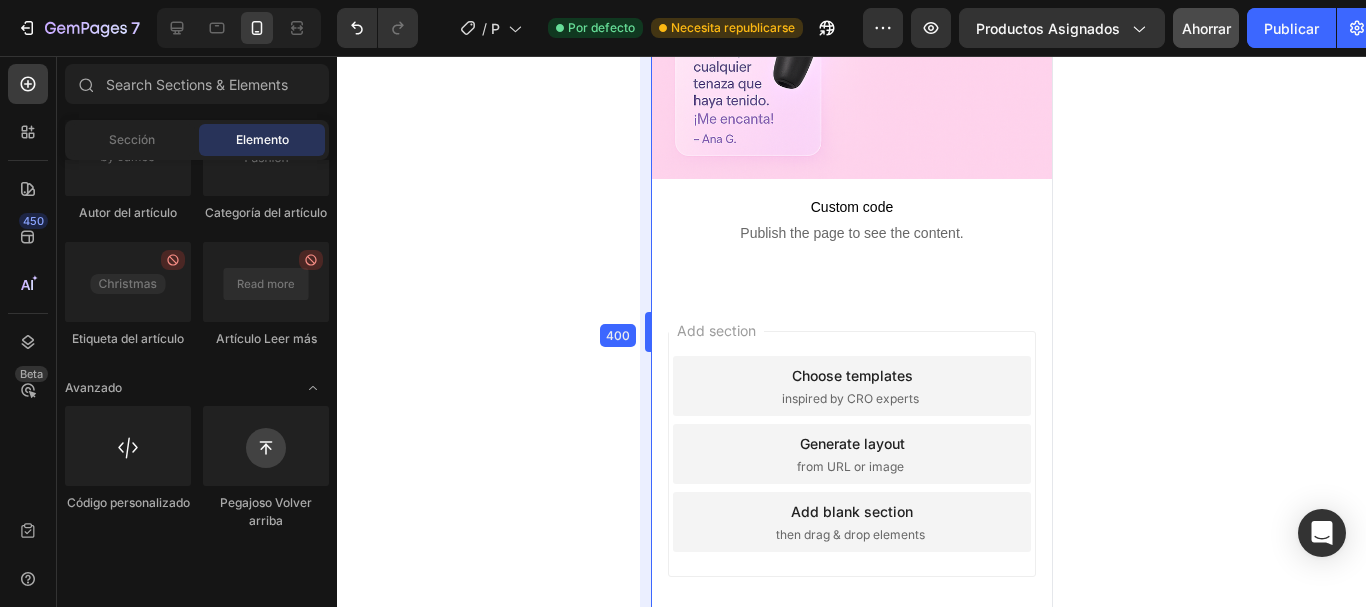 scroll, scrollTop: 1776, scrollLeft: 0, axis: vertical 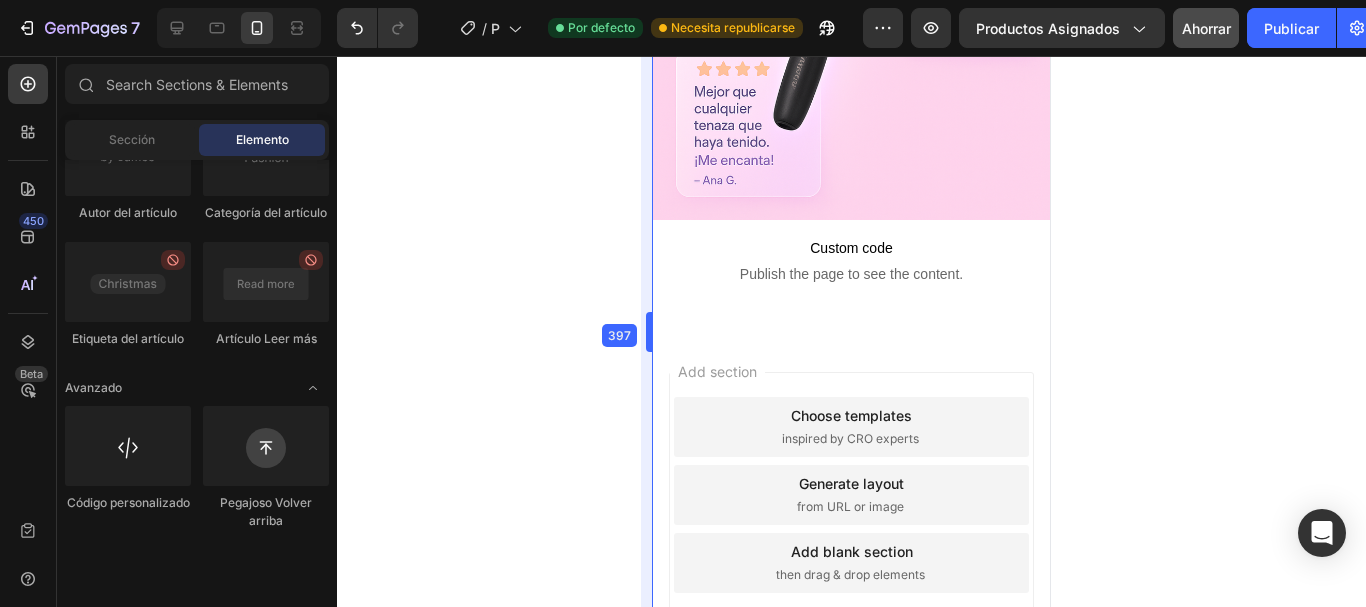 drag, startPoint x: 660, startPoint y: 333, endPoint x: 649, endPoint y: 354, distance: 23.70654 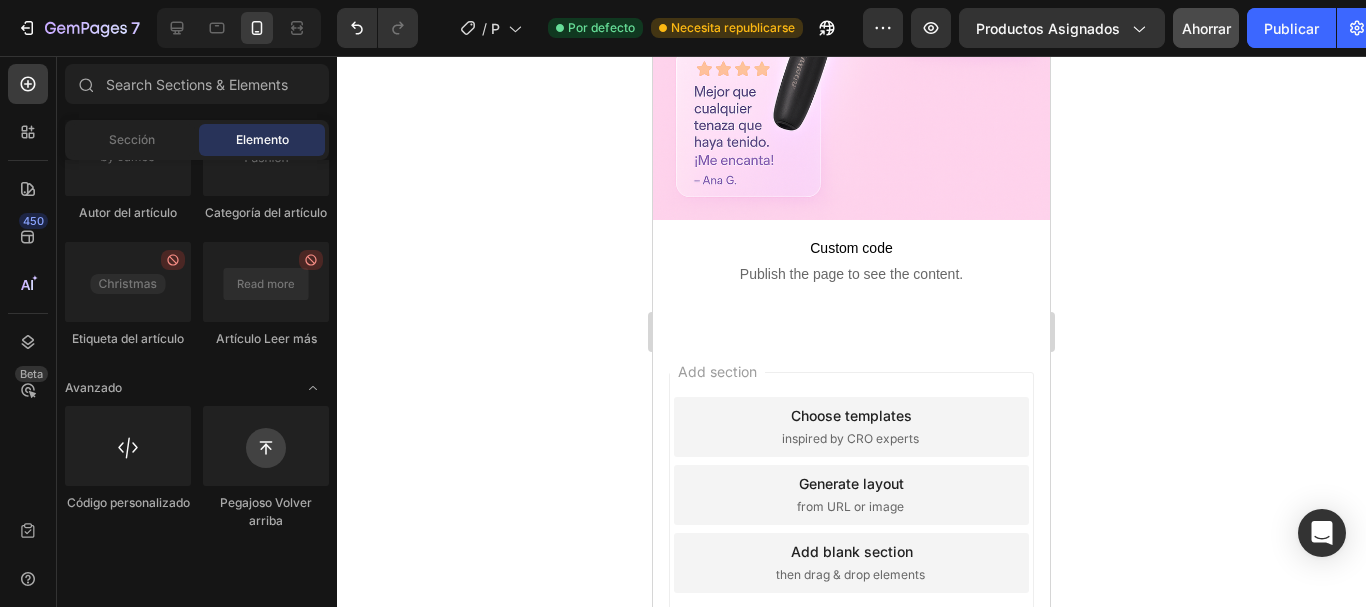click 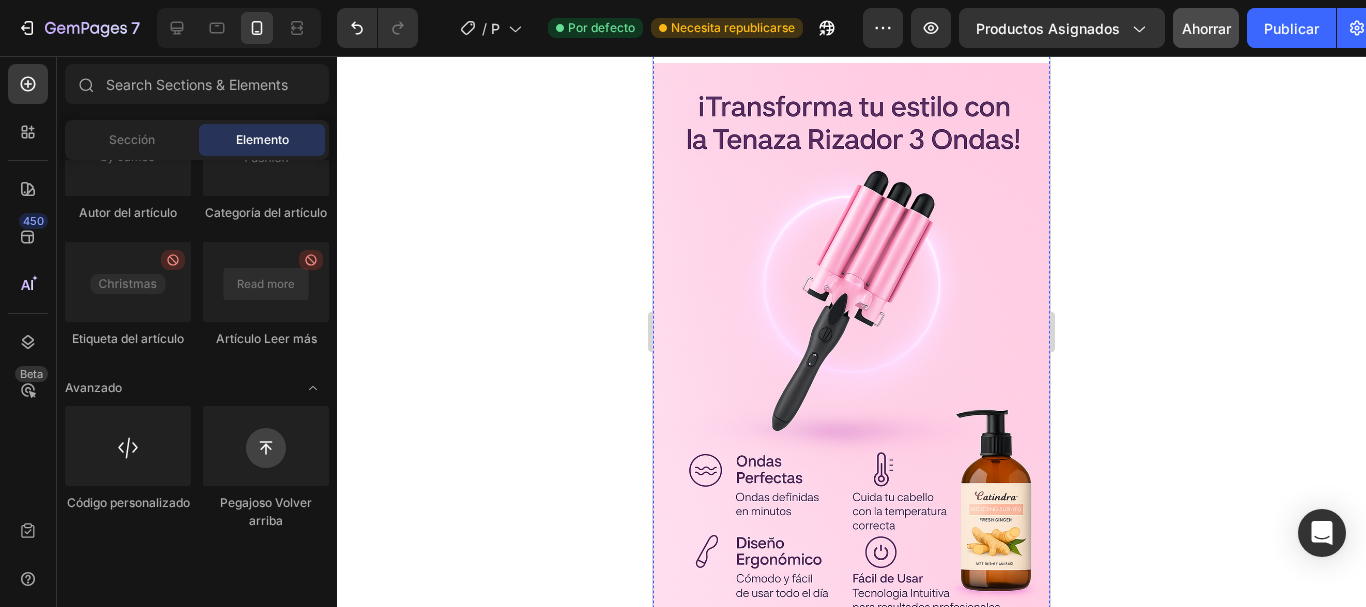 scroll, scrollTop: 0, scrollLeft: 0, axis: both 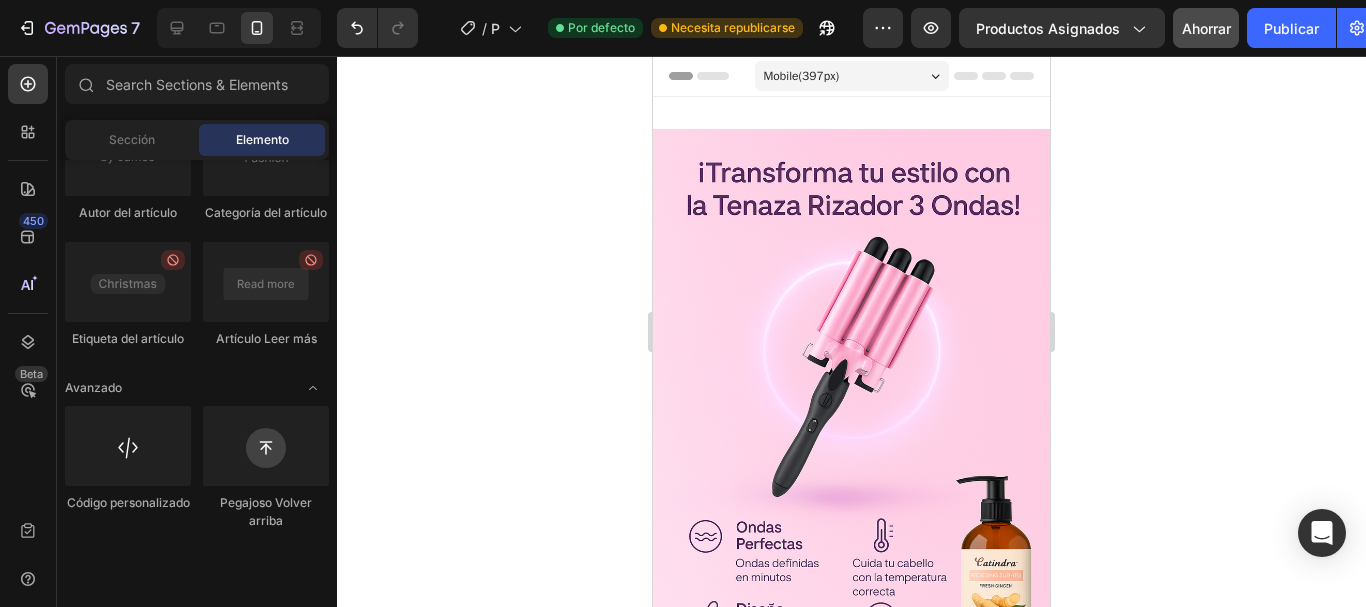 click 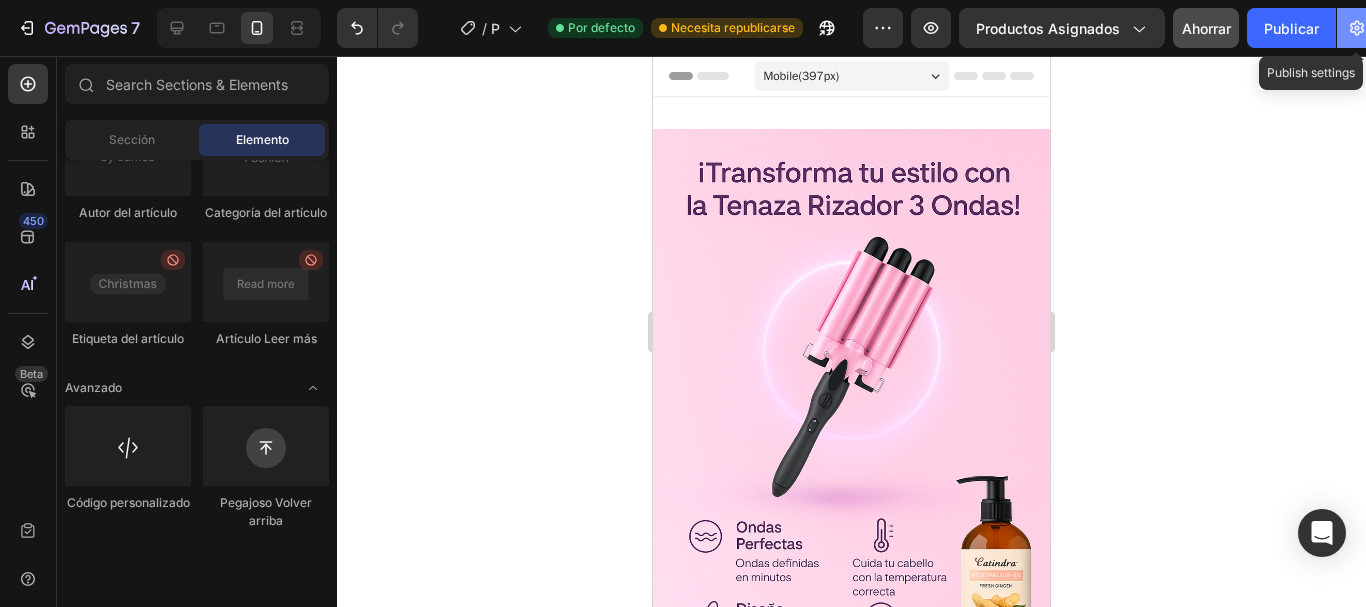 click 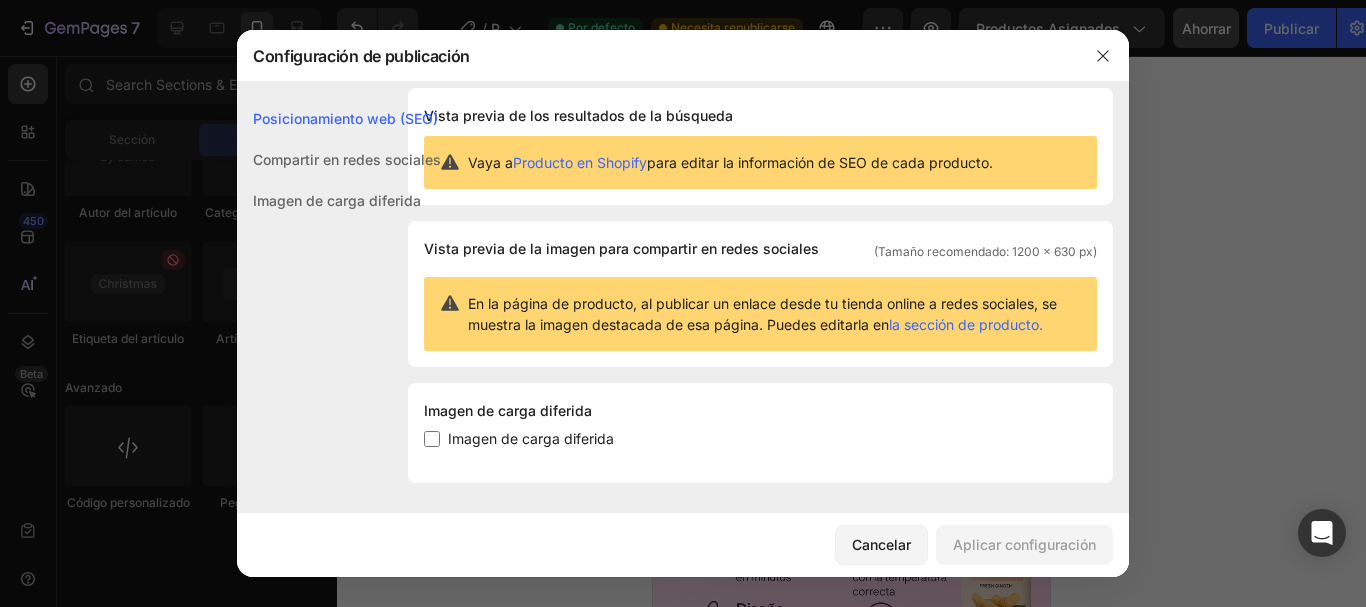 scroll, scrollTop: 12, scrollLeft: 0, axis: vertical 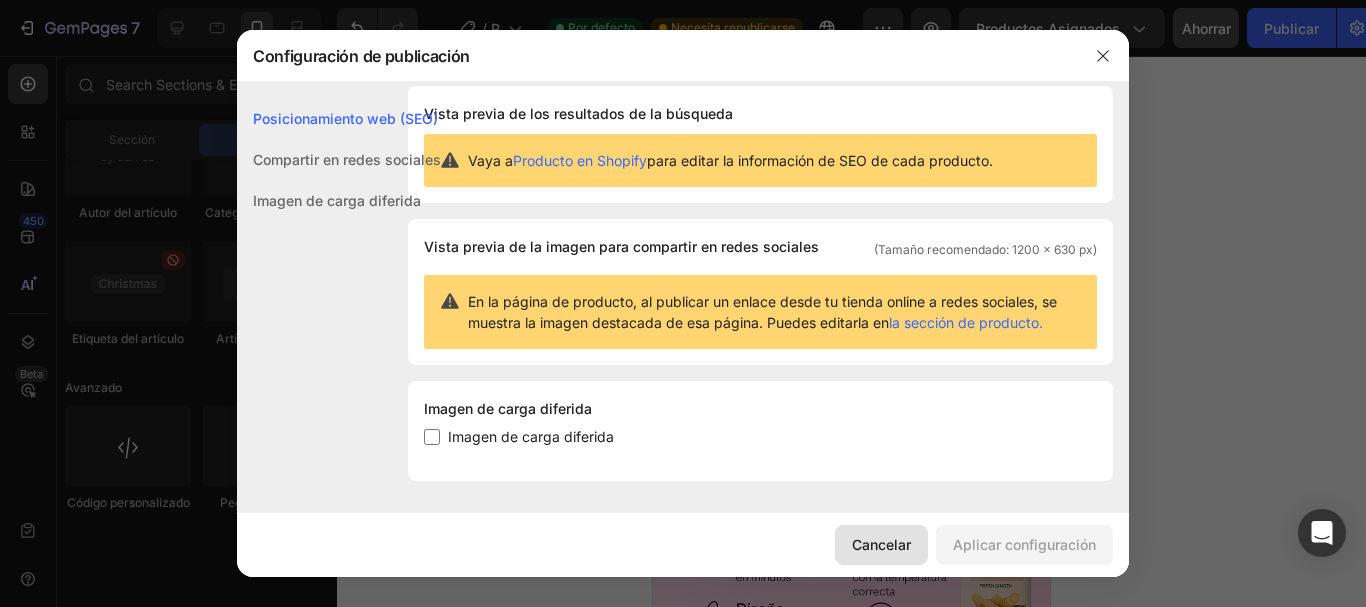 click on "Cancelar" at bounding box center [881, 544] 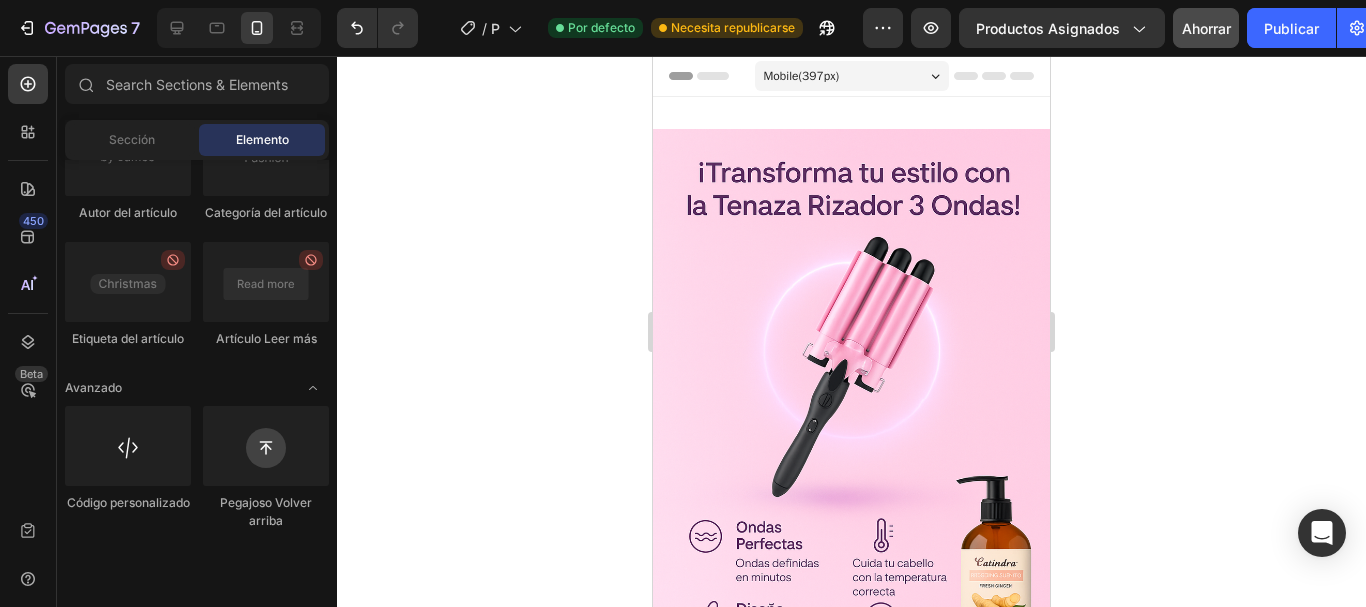 click at bounding box center (851, 427) 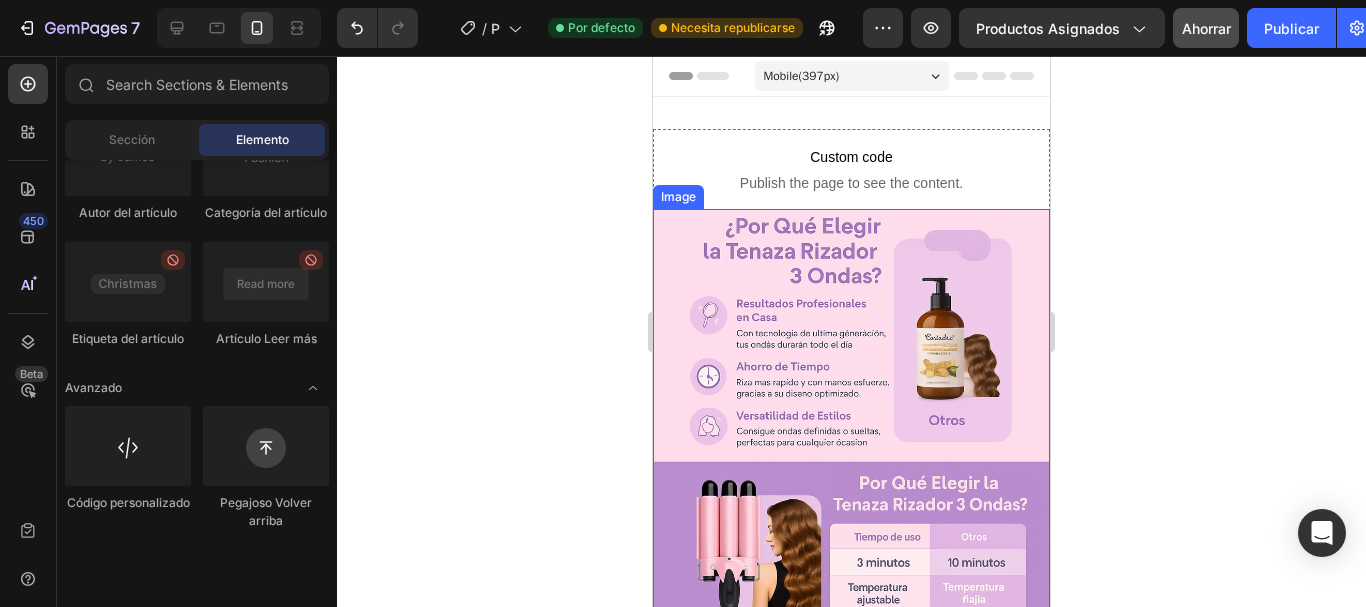 click at bounding box center [851, 507] 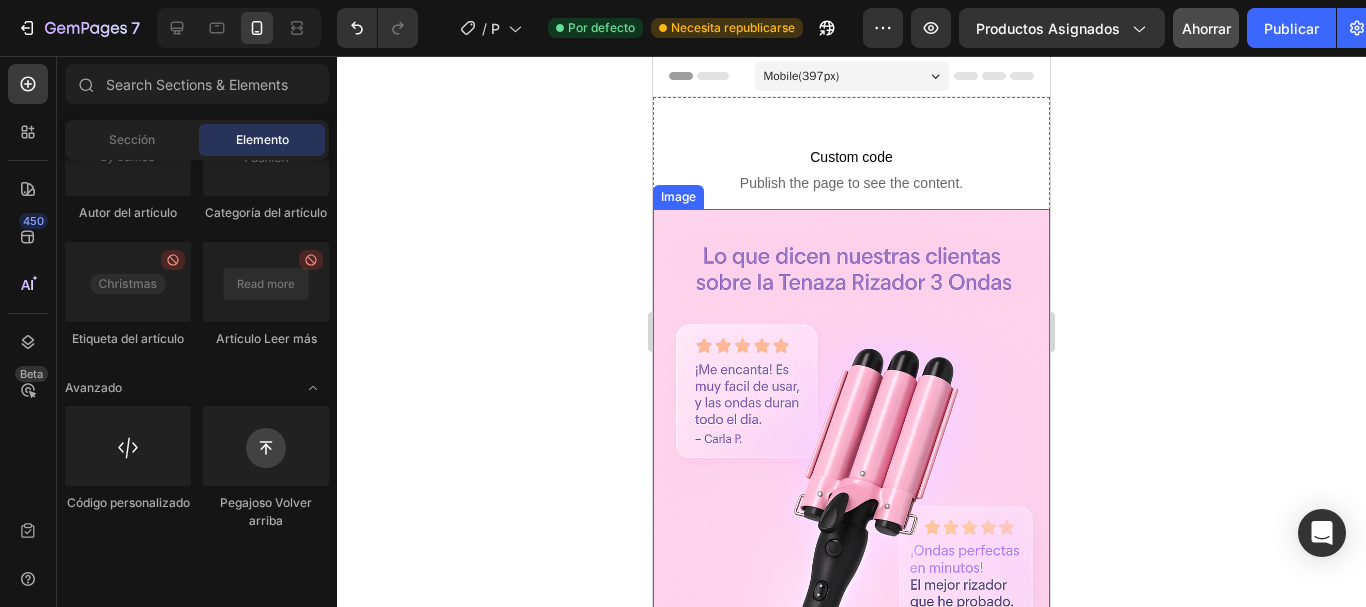 click at bounding box center (851, 507) 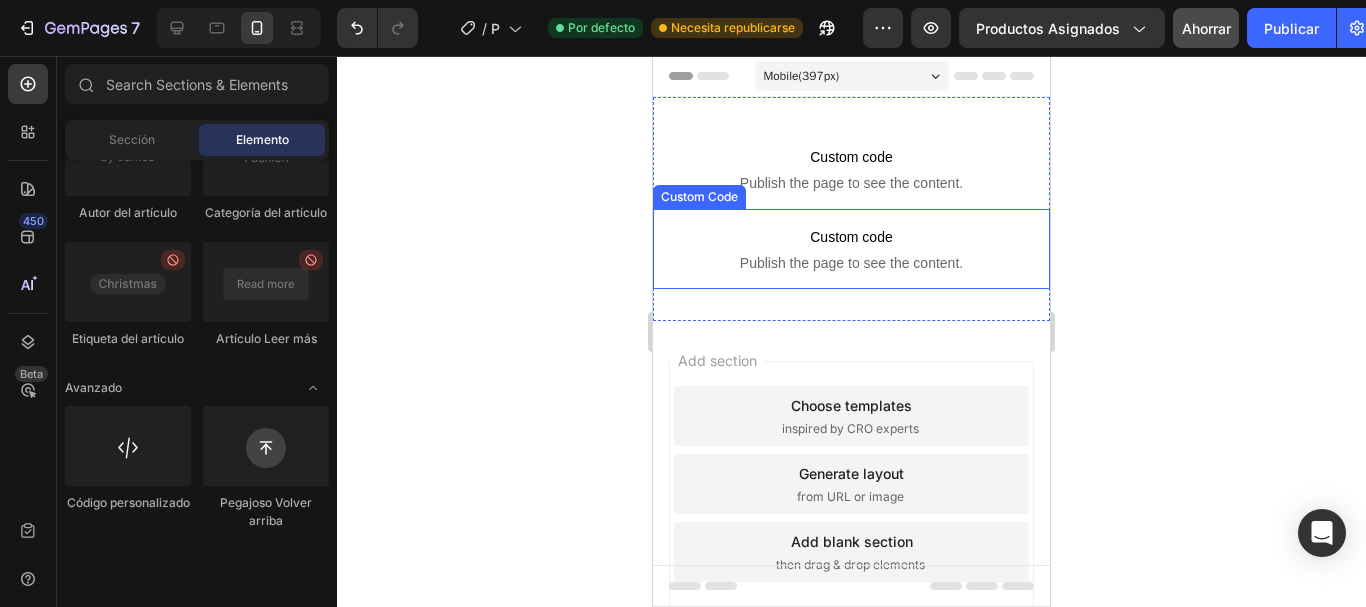 click on "Publish the page to see the content." at bounding box center (851, 263) 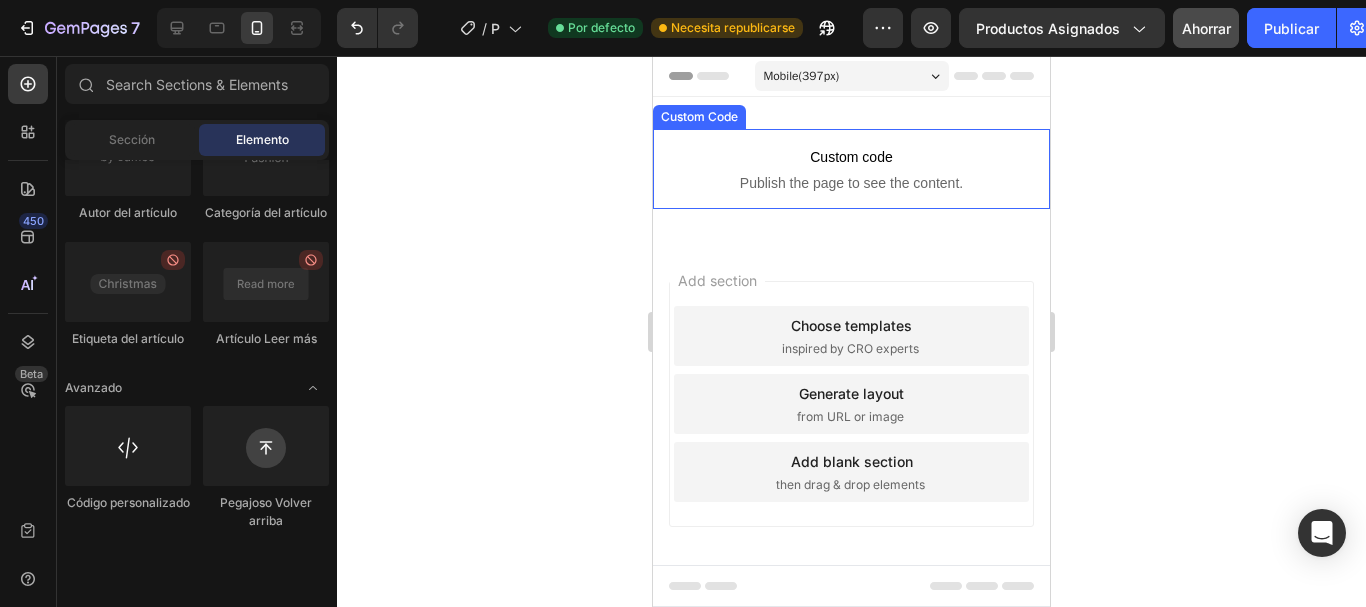 click on "Publish the page to see the content." at bounding box center (851, 183) 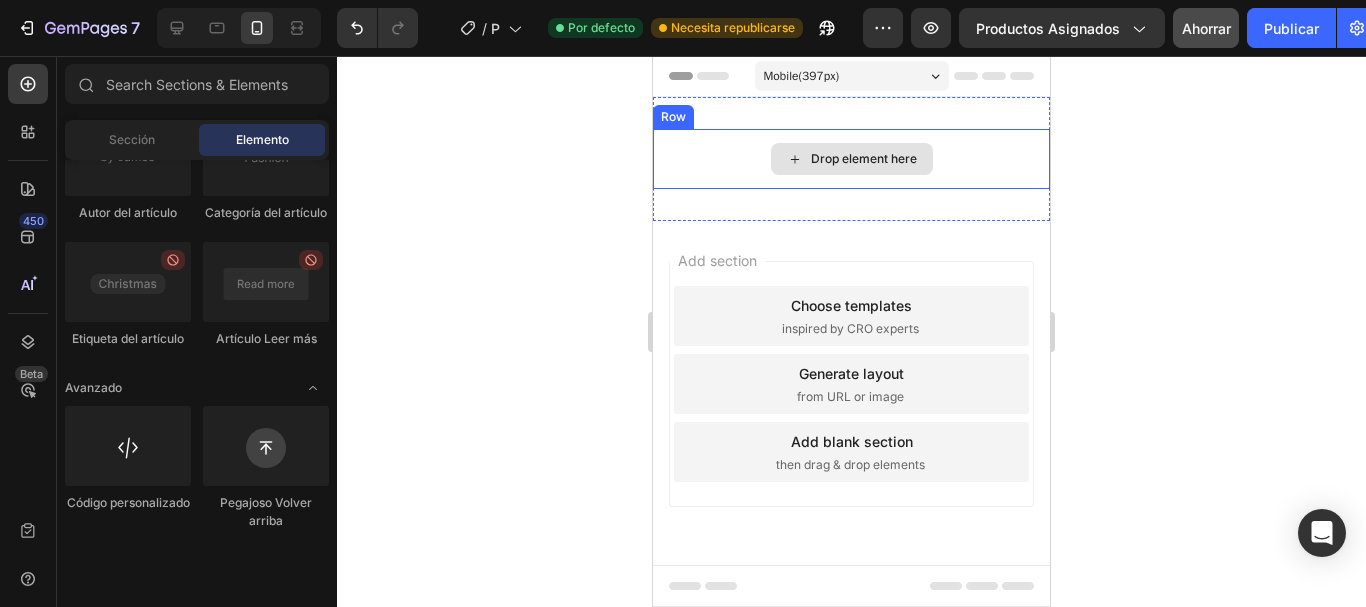 click on "Drop element here" at bounding box center [851, 159] 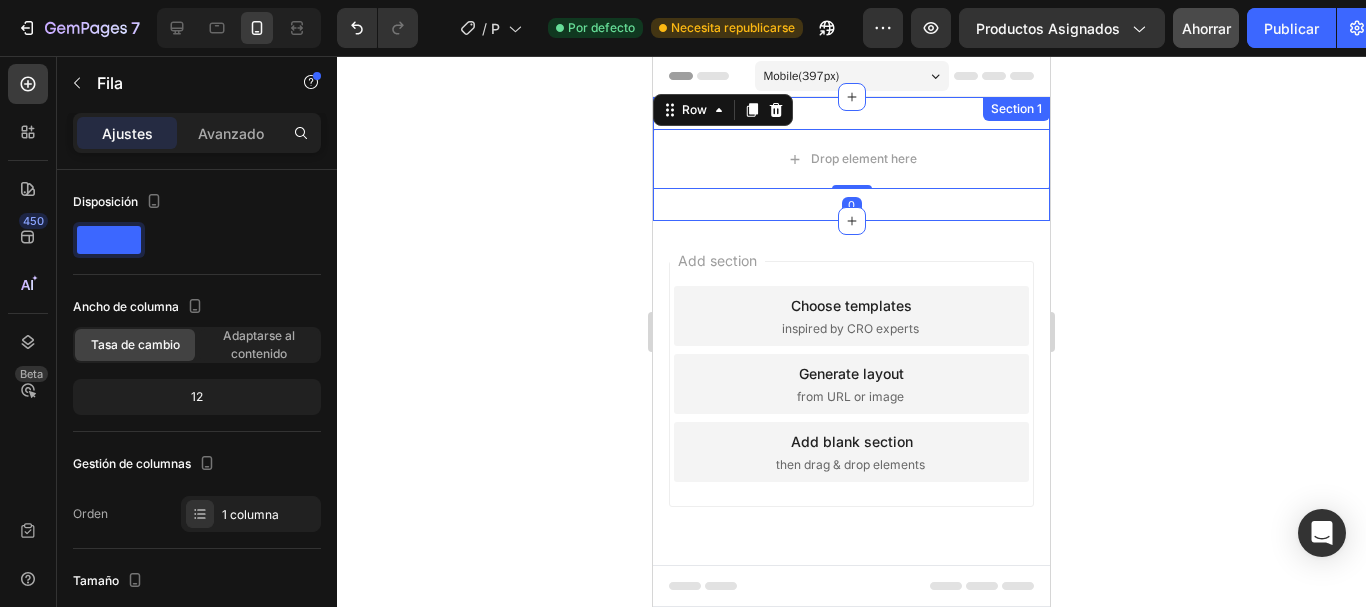 click on "Drop element here Row   0 Section 1" at bounding box center [851, 159] 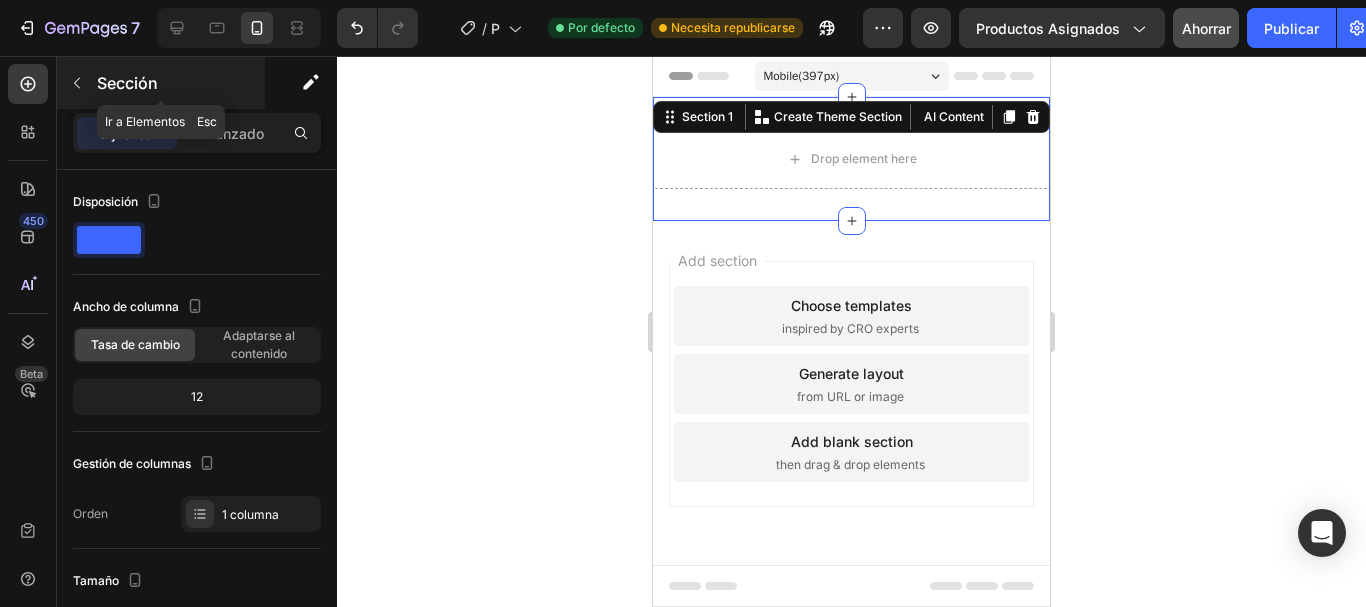 click at bounding box center (77, 83) 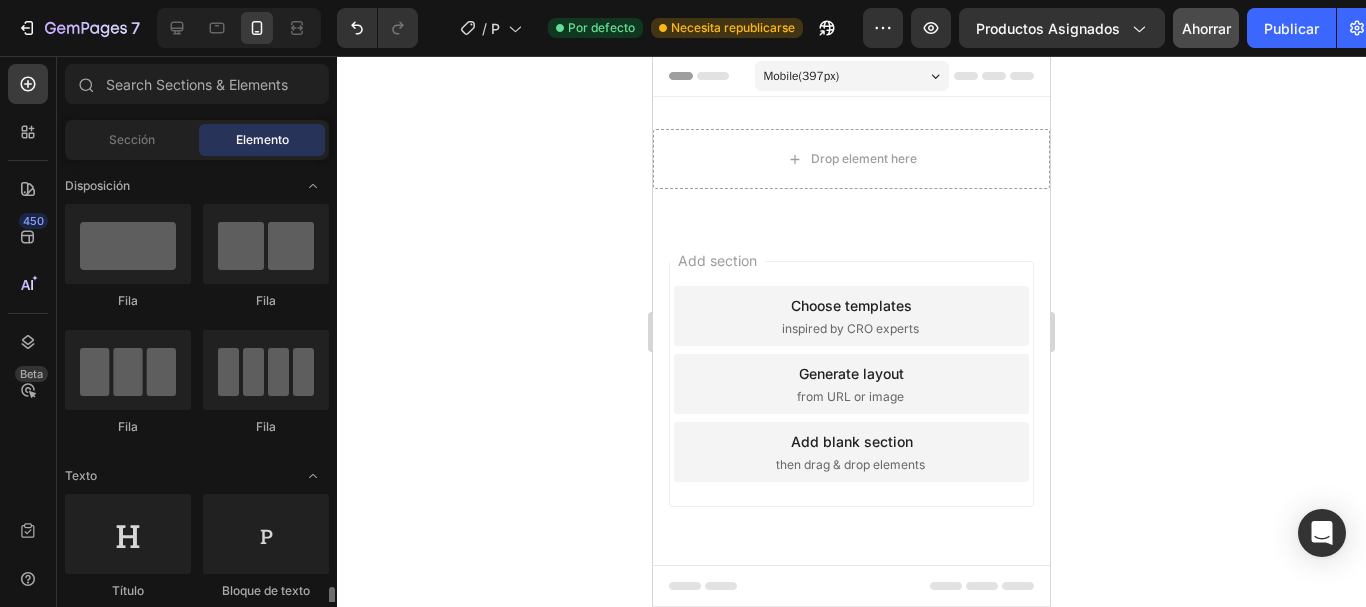 scroll, scrollTop: 400, scrollLeft: 0, axis: vertical 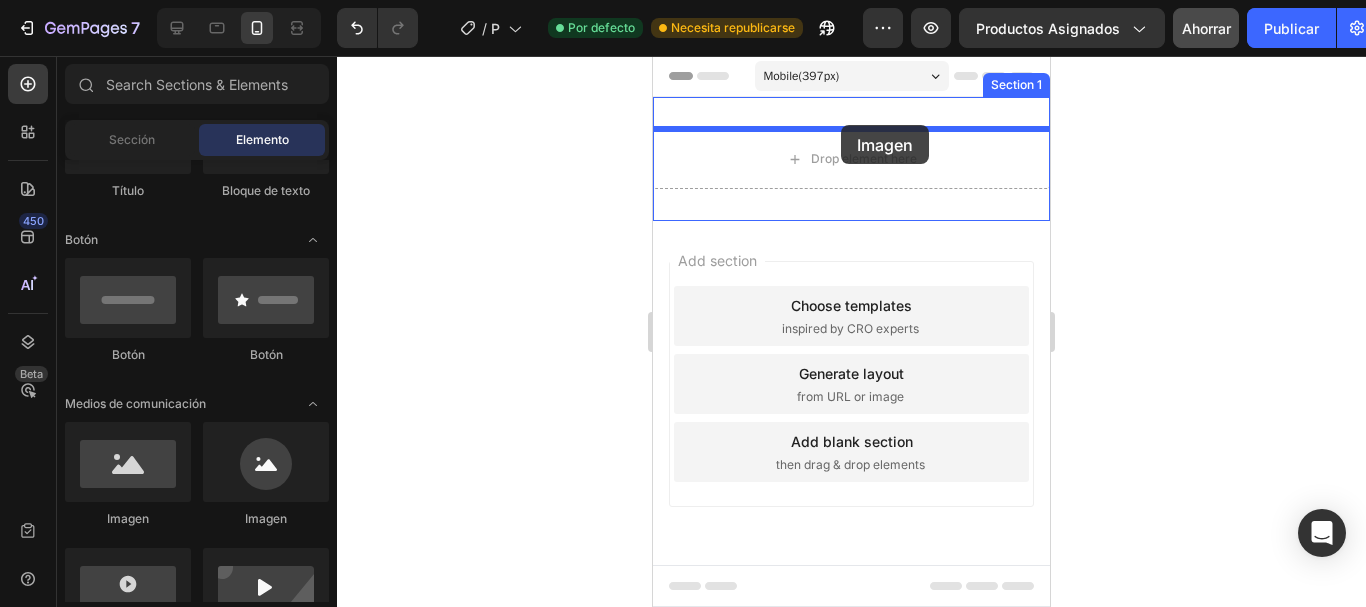 drag, startPoint x: 1063, startPoint y: 422, endPoint x: 841, endPoint y: 125, distance: 370.80048 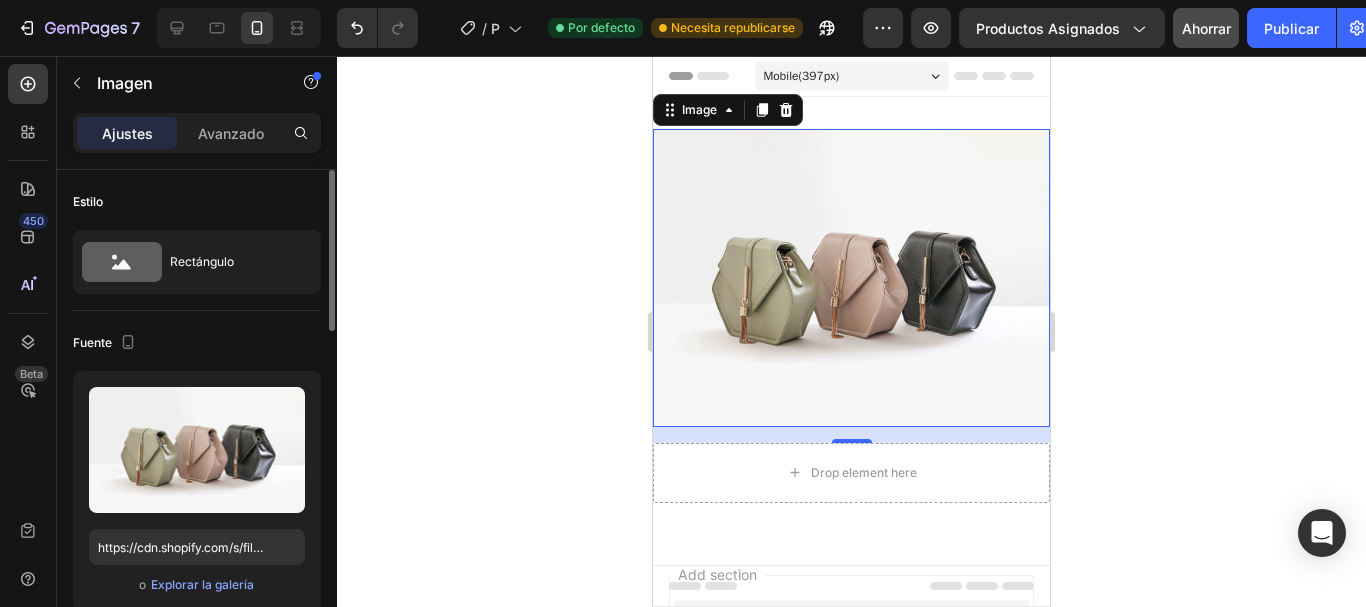 click on "o Explorar la galería" at bounding box center [197, 585] 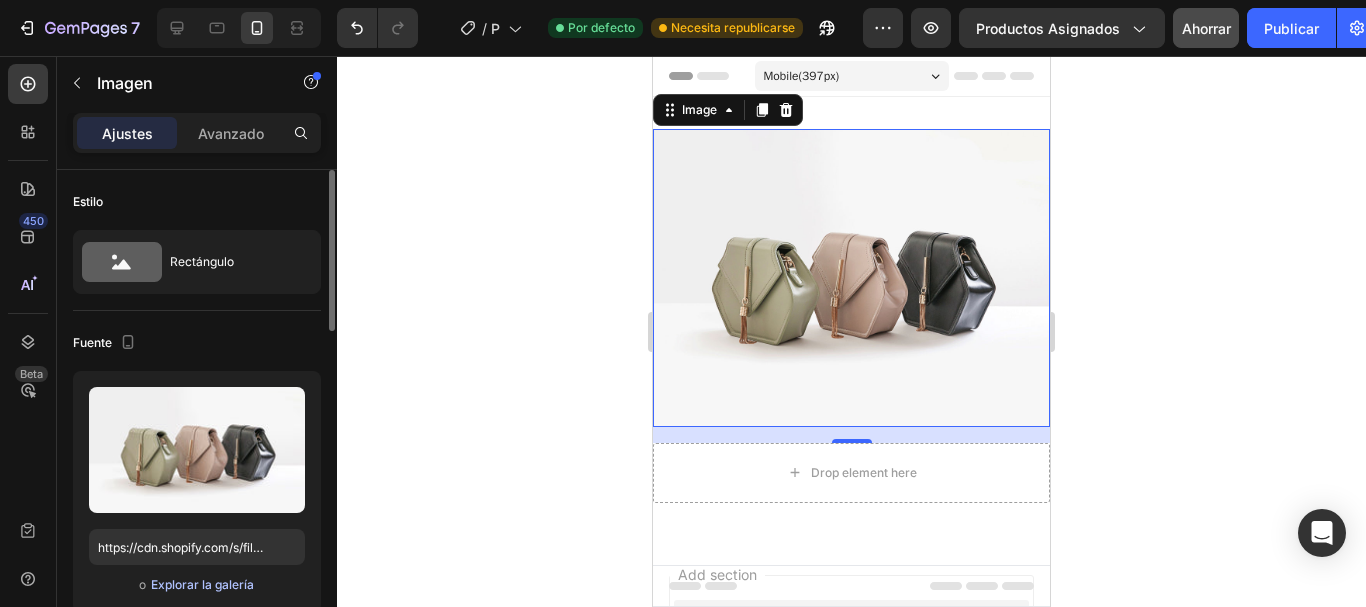 click on "Explorar la galería" at bounding box center [202, 584] 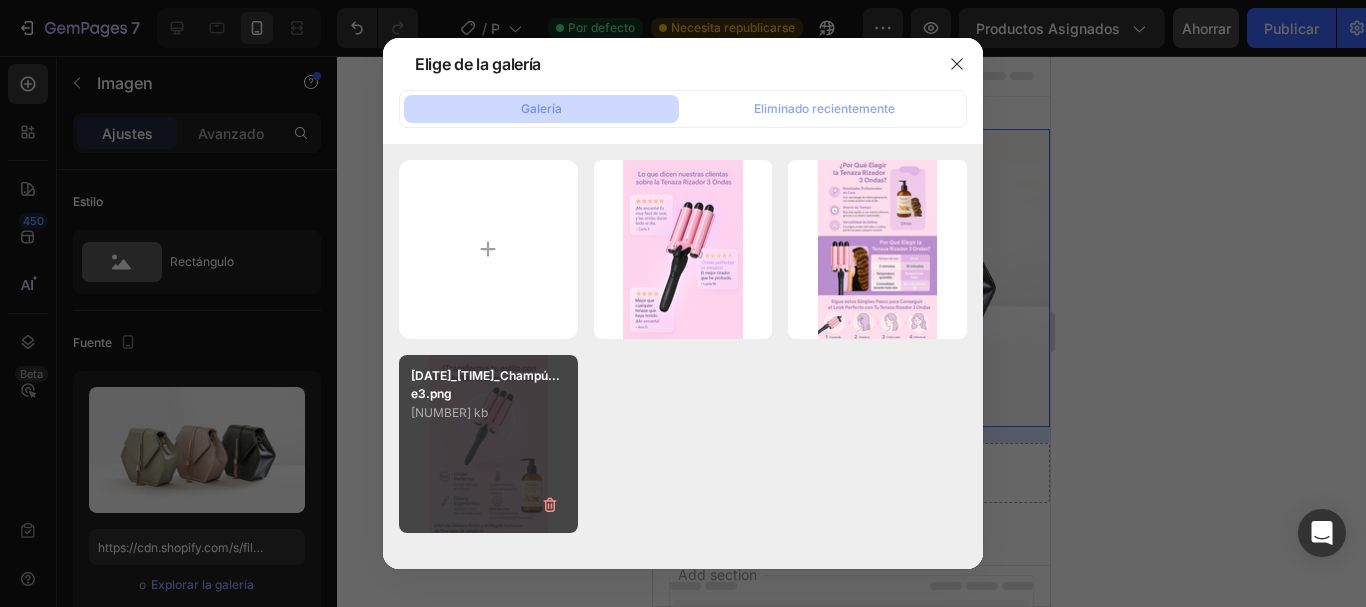 click on "20250801_1000_Champú...e3.png 1940,03 kb" at bounding box center (488, 444) 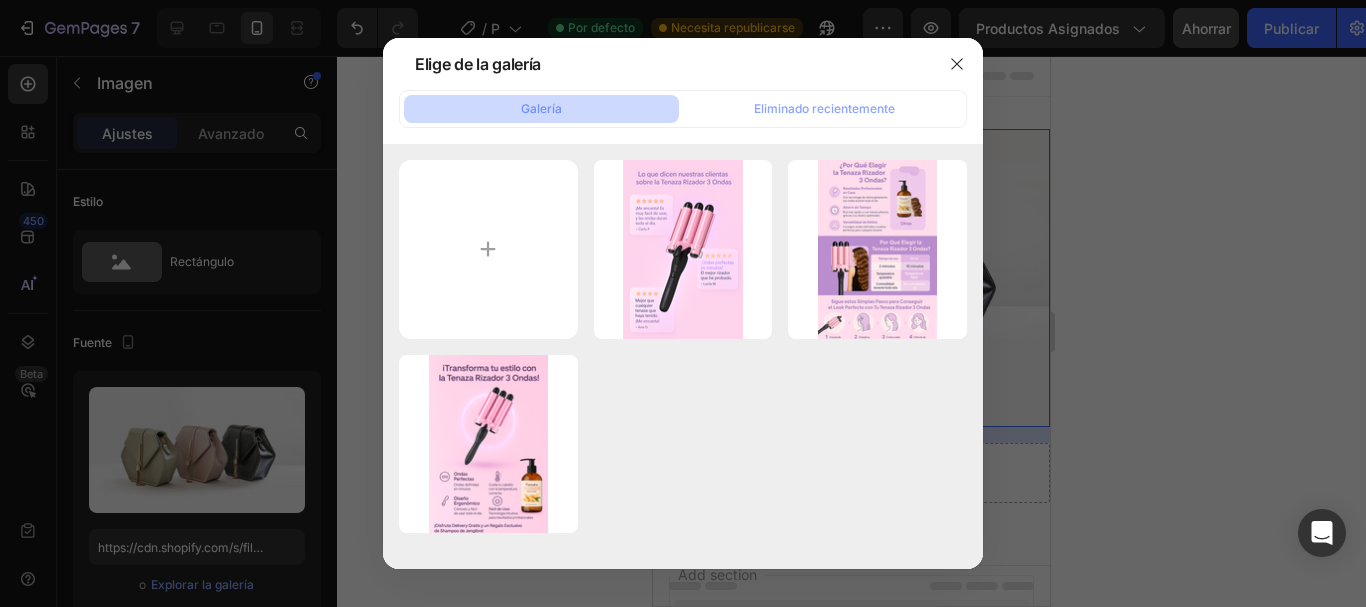 type on "https://cdn.shopify.com/s/files/1/0687/6787/5232/files/gempages_578075075236856508-c05b5cde-a52d-4c31-9906-38338411c325.png" 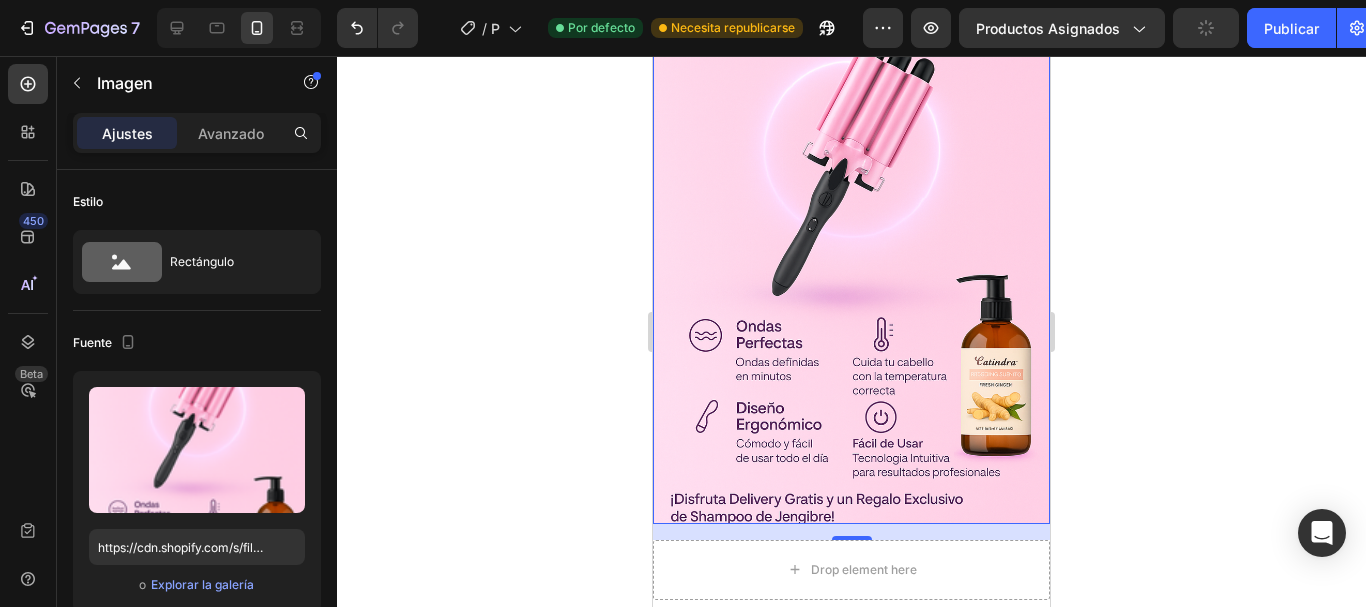 scroll, scrollTop: 200, scrollLeft: 0, axis: vertical 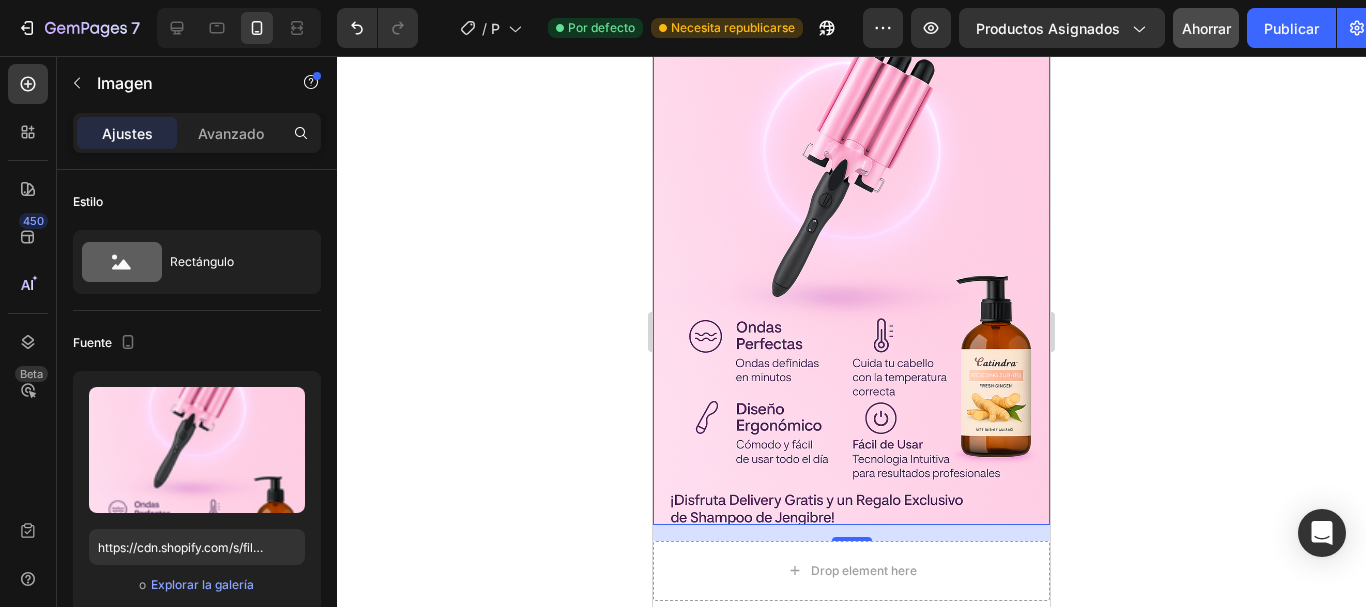 drag, startPoint x: 1315, startPoint y: 152, endPoint x: 421, endPoint y: 7, distance: 905.6826 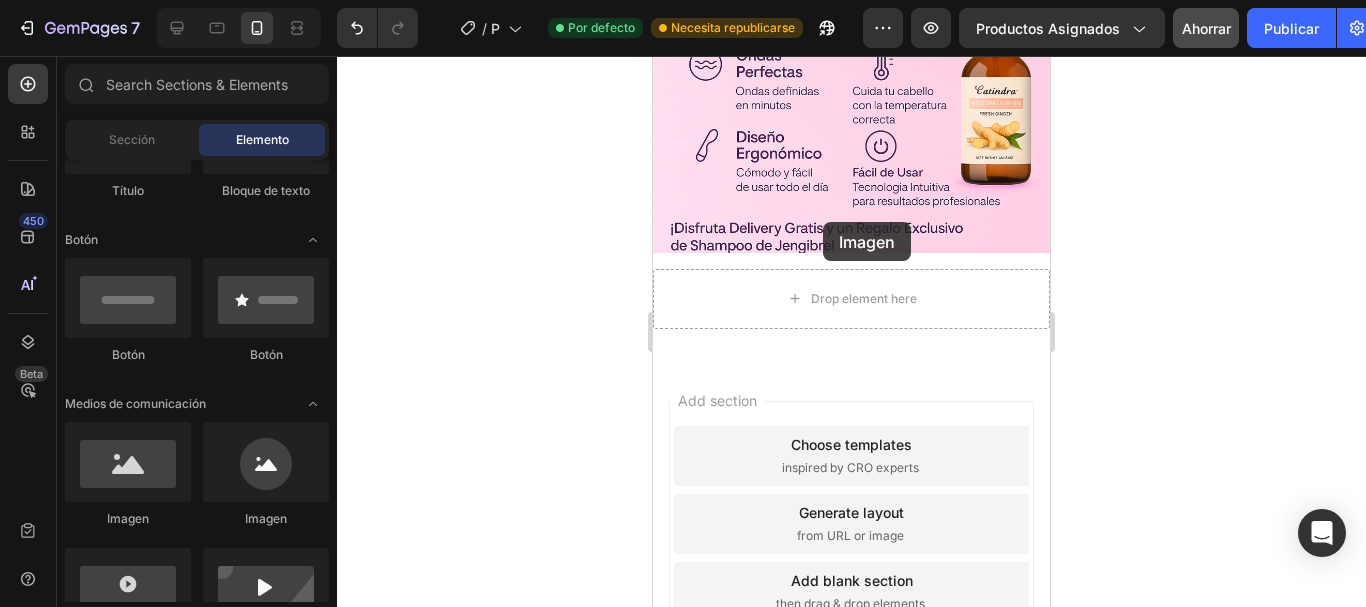 scroll, scrollTop: 488, scrollLeft: 0, axis: vertical 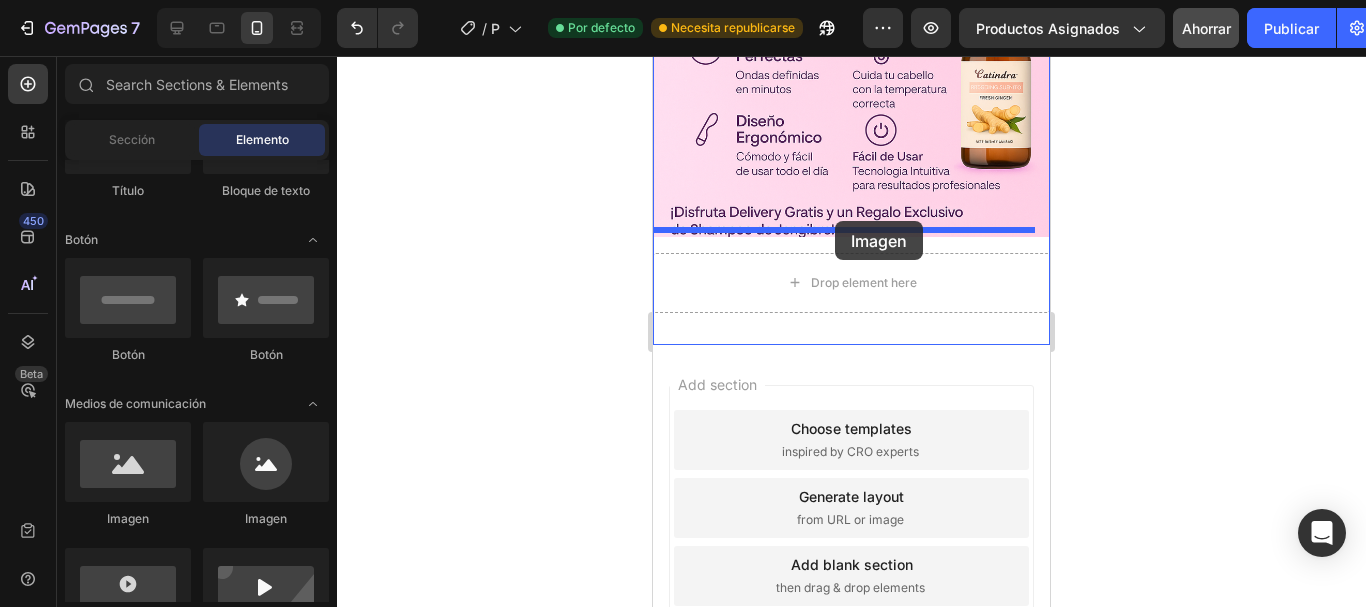 drag, startPoint x: 1194, startPoint y: 596, endPoint x: 835, endPoint y: 221, distance: 519.13965 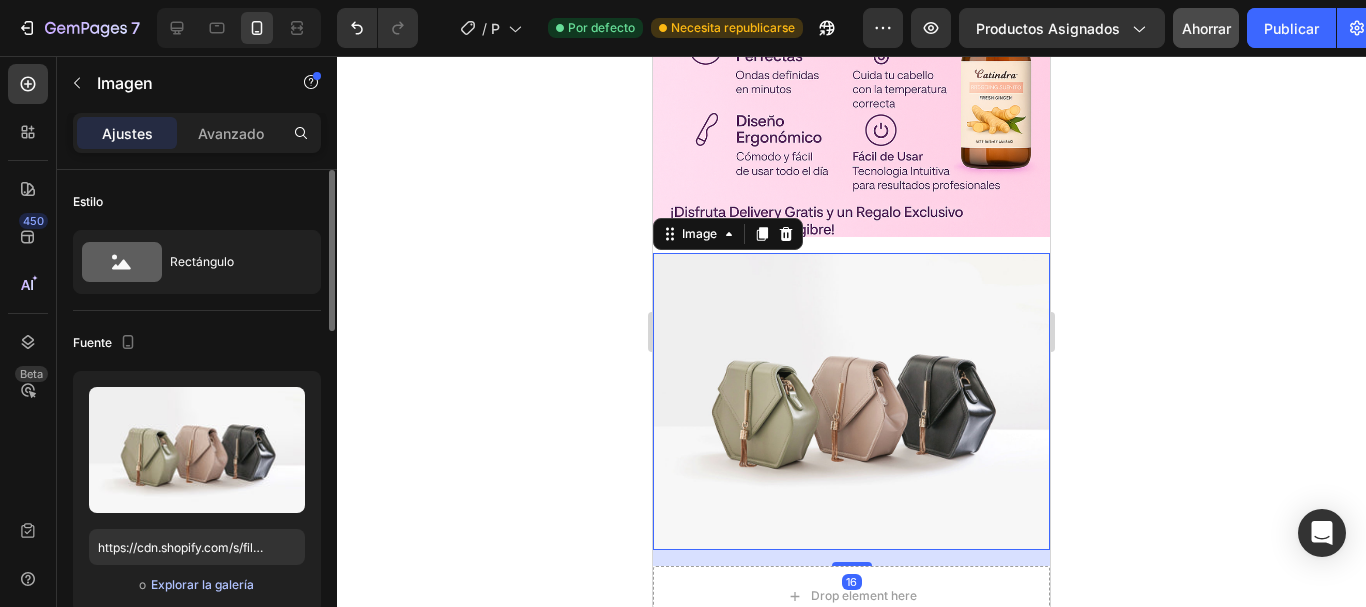 click on "Explorar la galería" at bounding box center [202, 584] 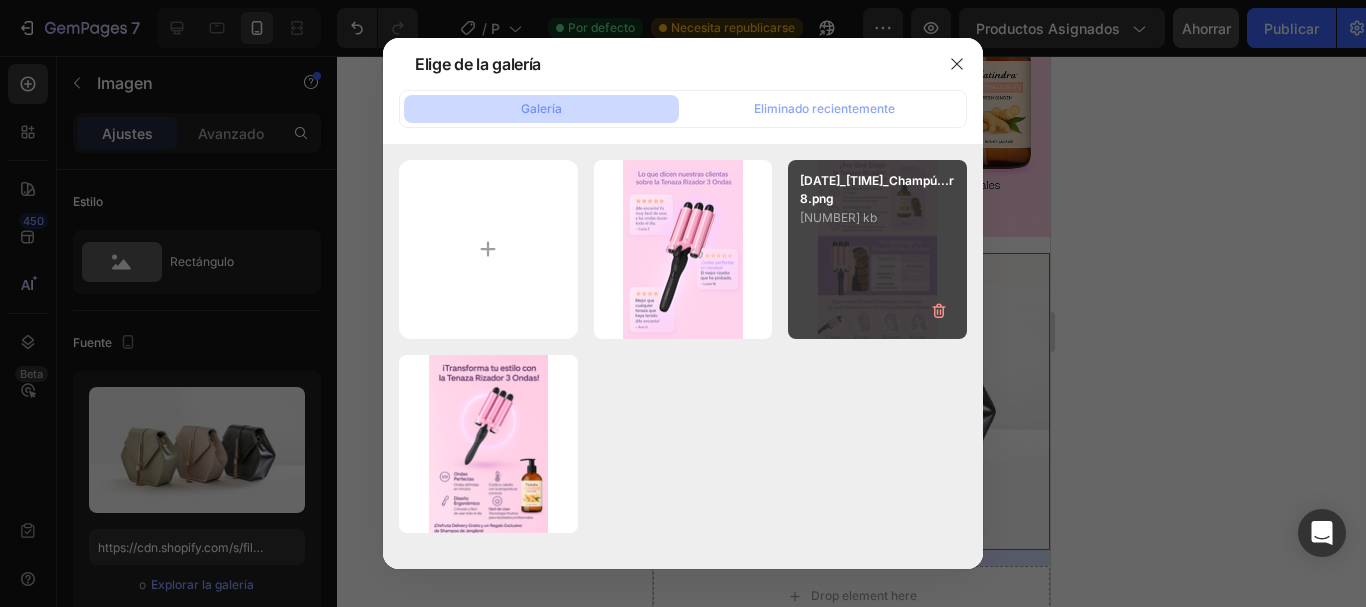click on "20250801_1007_Champú...r8.png 2201,73 kb" at bounding box center [877, 249] 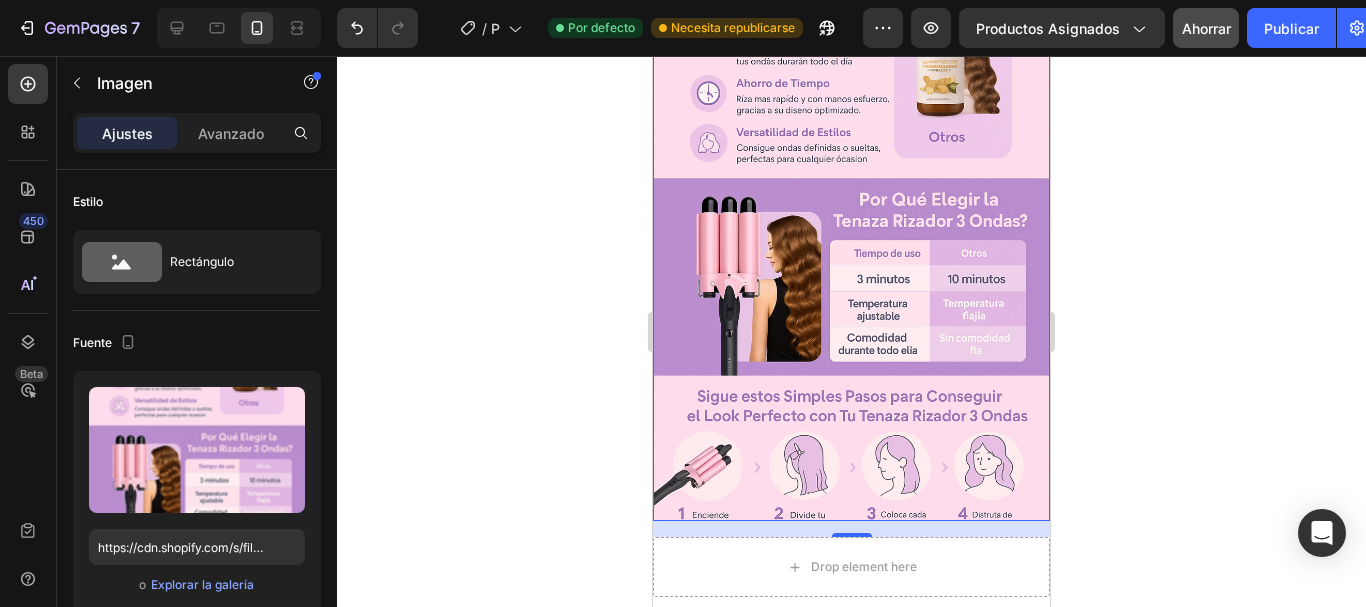 scroll, scrollTop: 888, scrollLeft: 0, axis: vertical 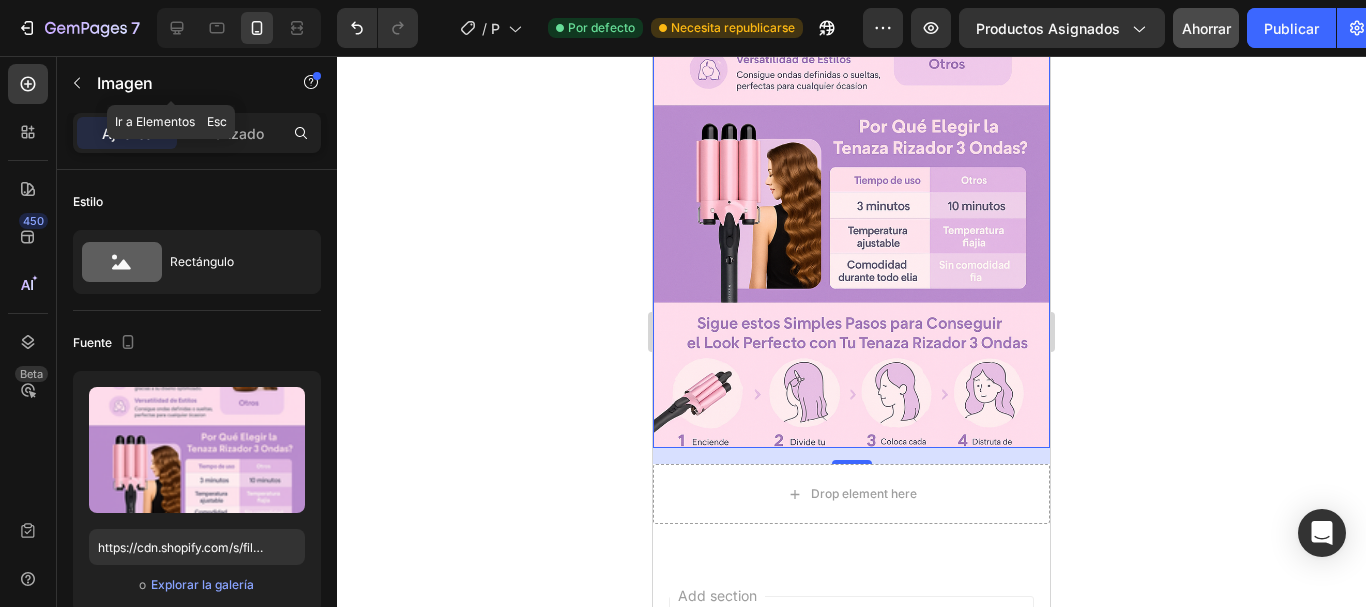 click 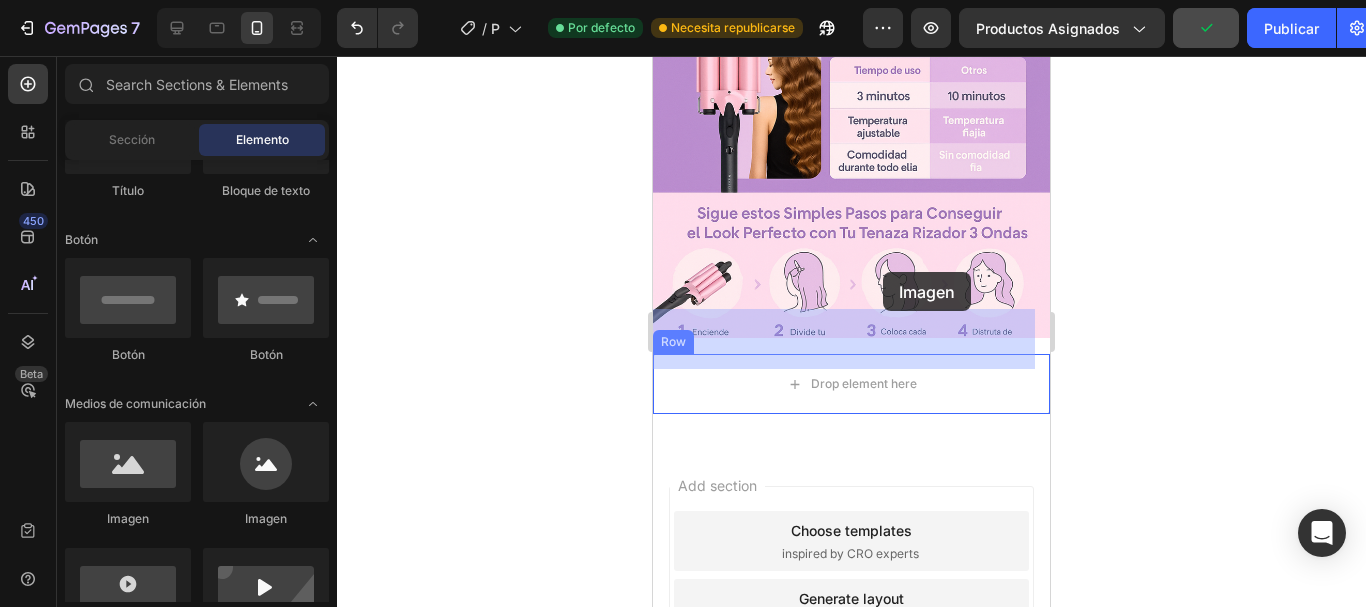 scroll, scrollTop: 1038, scrollLeft: 0, axis: vertical 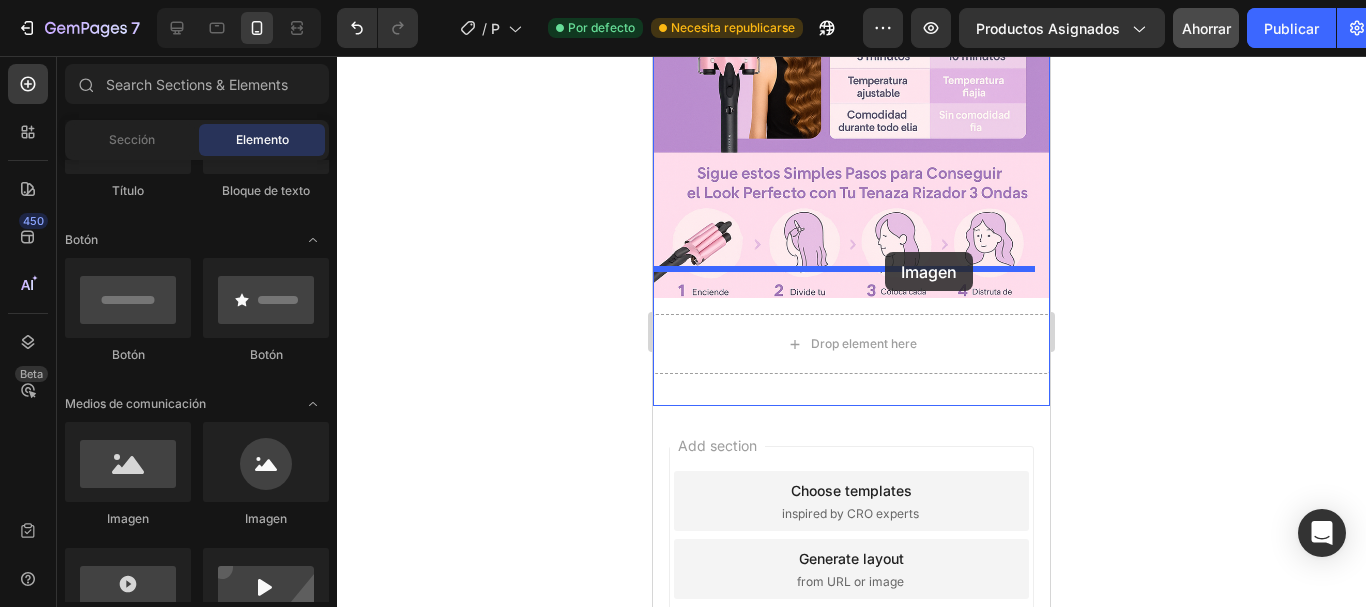 drag, startPoint x: 801, startPoint y: 540, endPoint x: 885, endPoint y: 251, distance: 300.96014 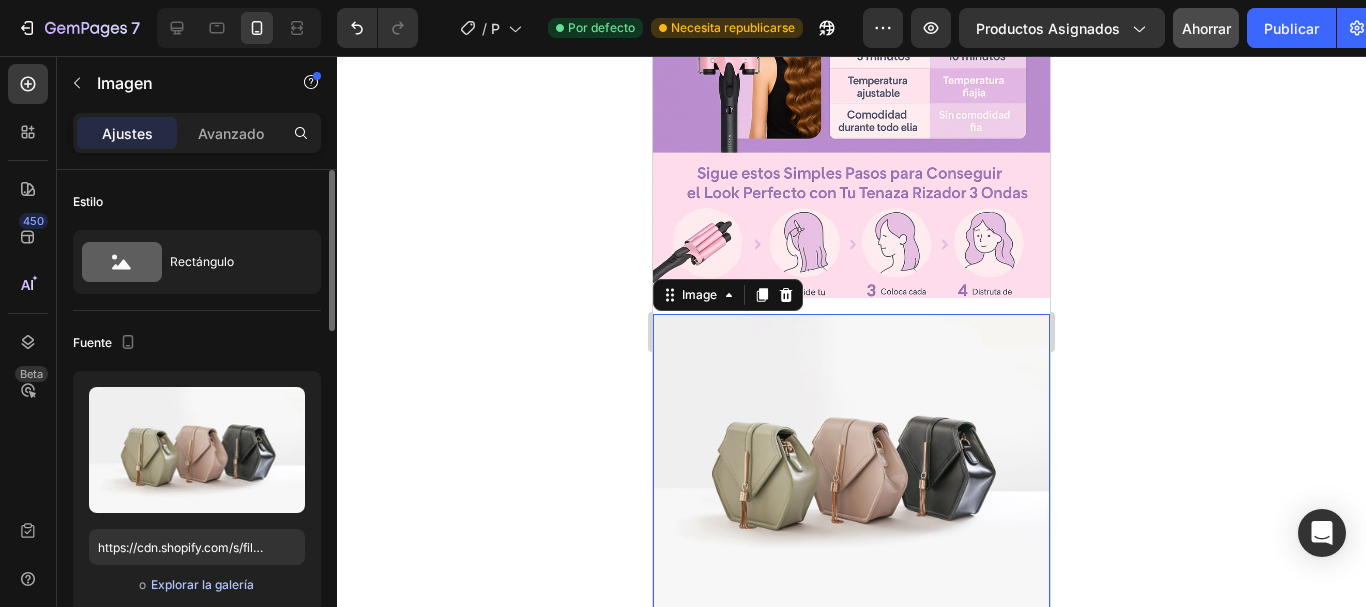 click on "Explorar la galería" at bounding box center (202, 584) 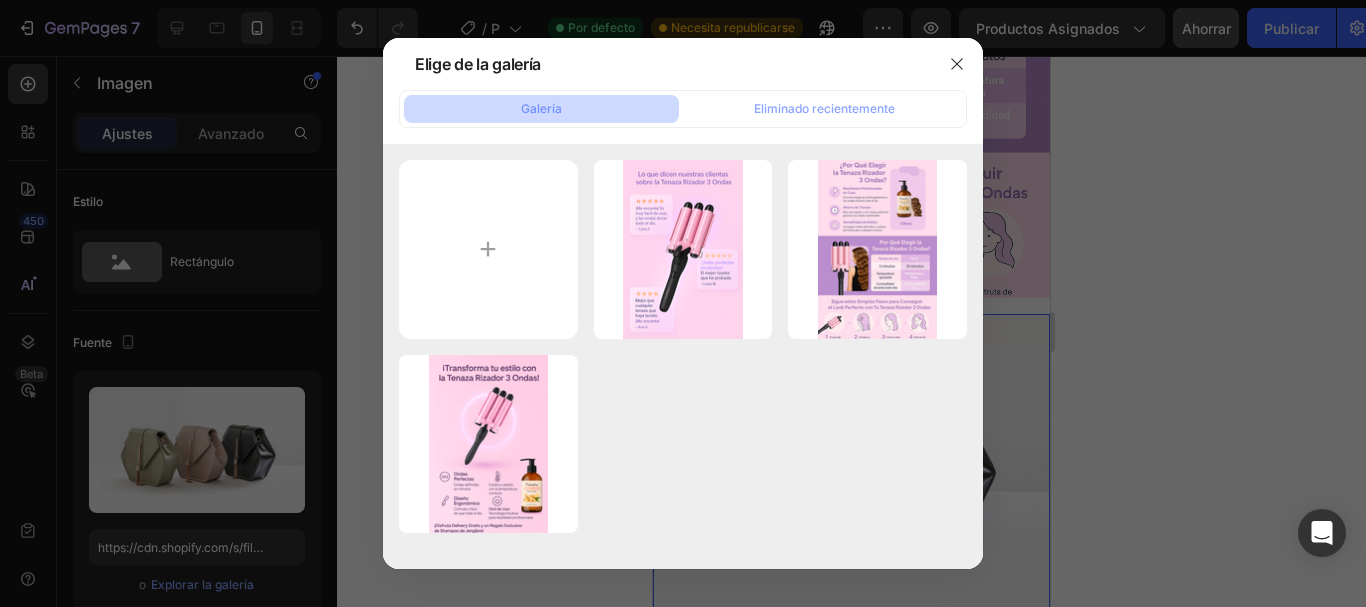 drag, startPoint x: 659, startPoint y: 284, endPoint x: 900, endPoint y: 408, distance: 271.0295 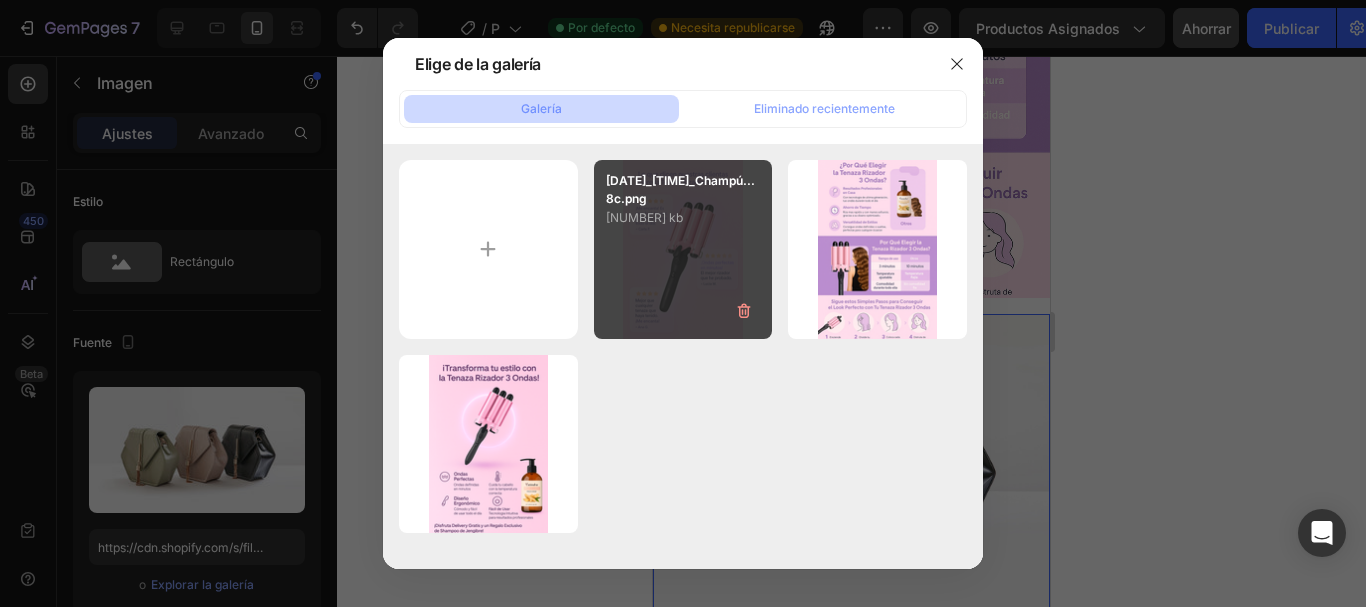 click on "20250801_1542_Champú...8c.png 1937,32 kb" at bounding box center [683, 249] 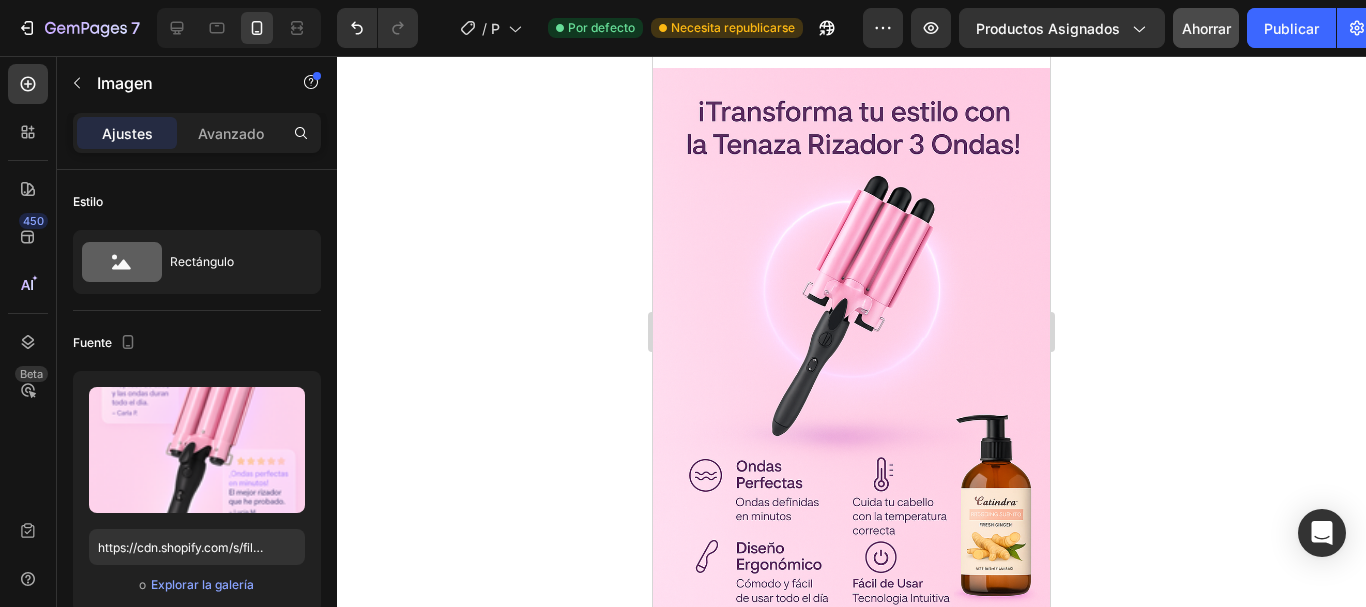 scroll, scrollTop: 0, scrollLeft: 0, axis: both 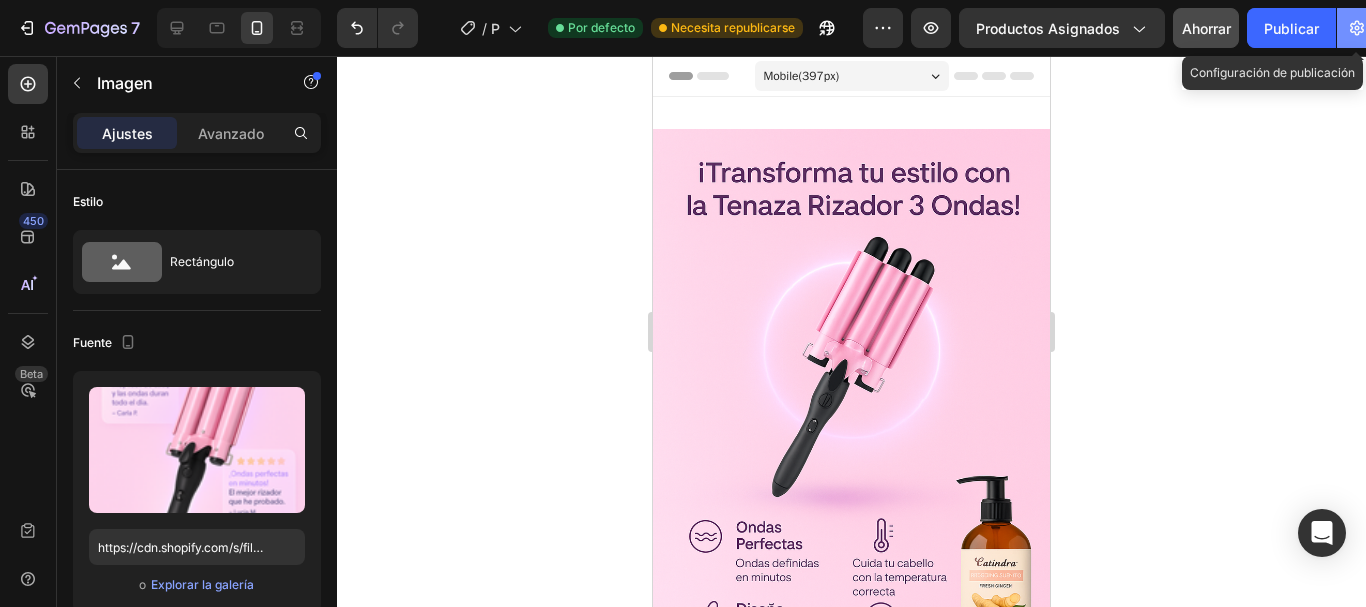 click 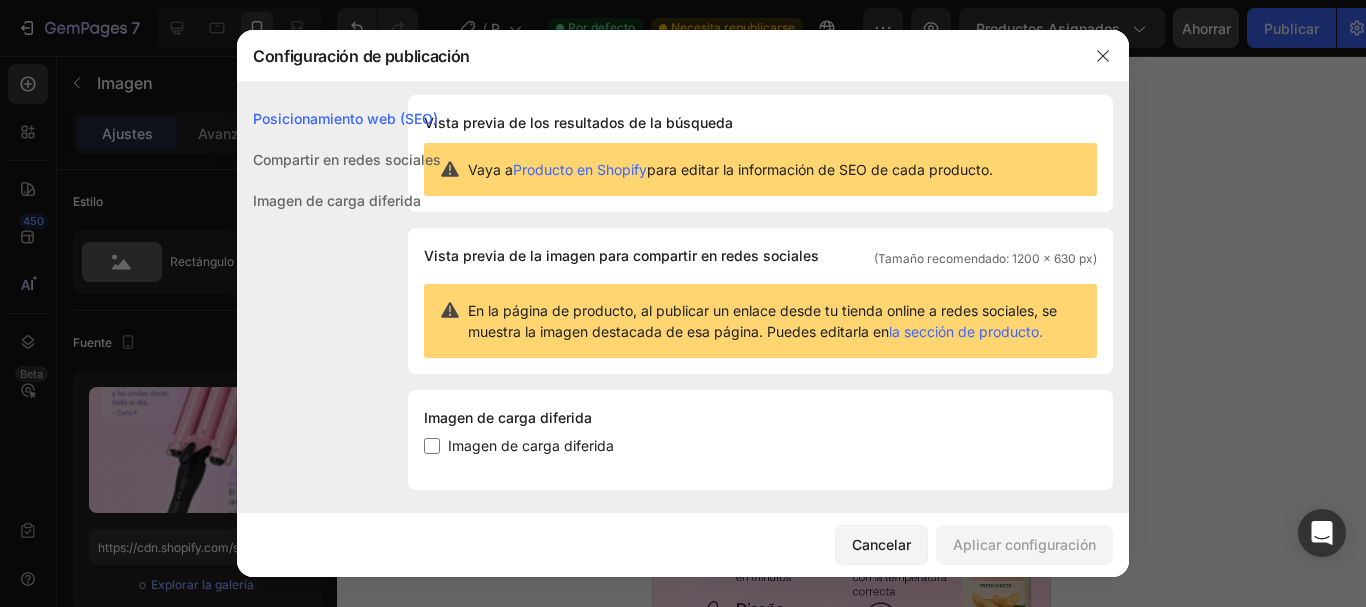 scroll, scrollTop: 0, scrollLeft: 0, axis: both 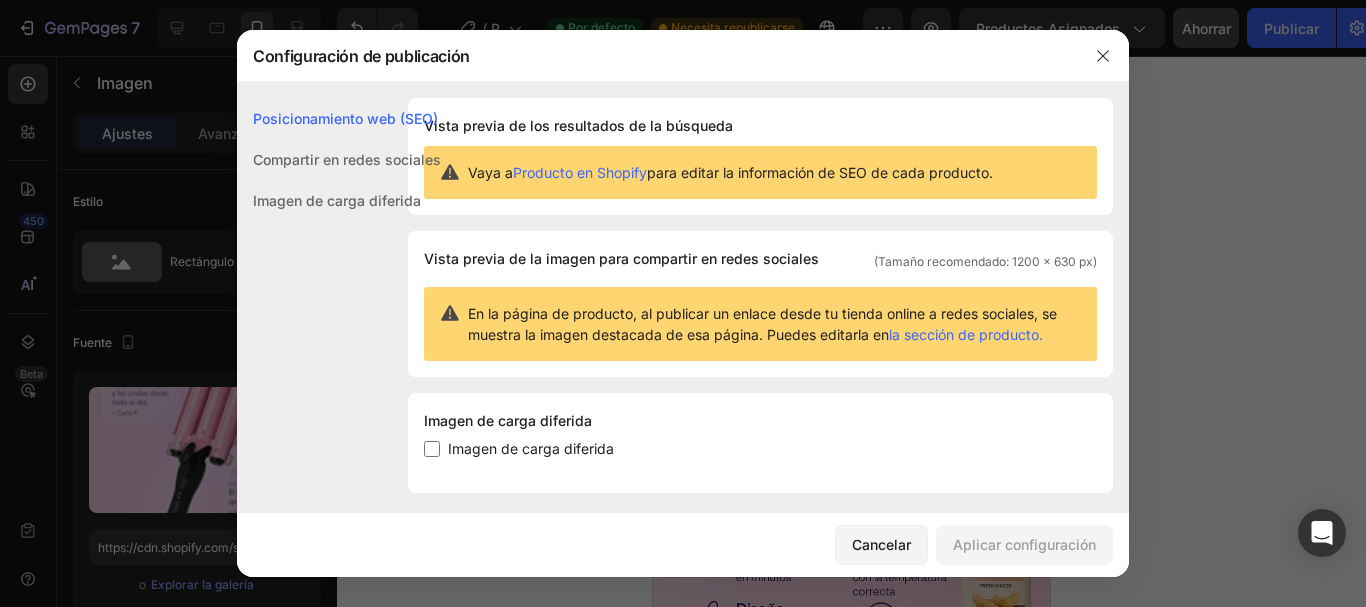 click on "(Tamaño recomendado: 1200 x 630 px)" at bounding box center (985, 262) 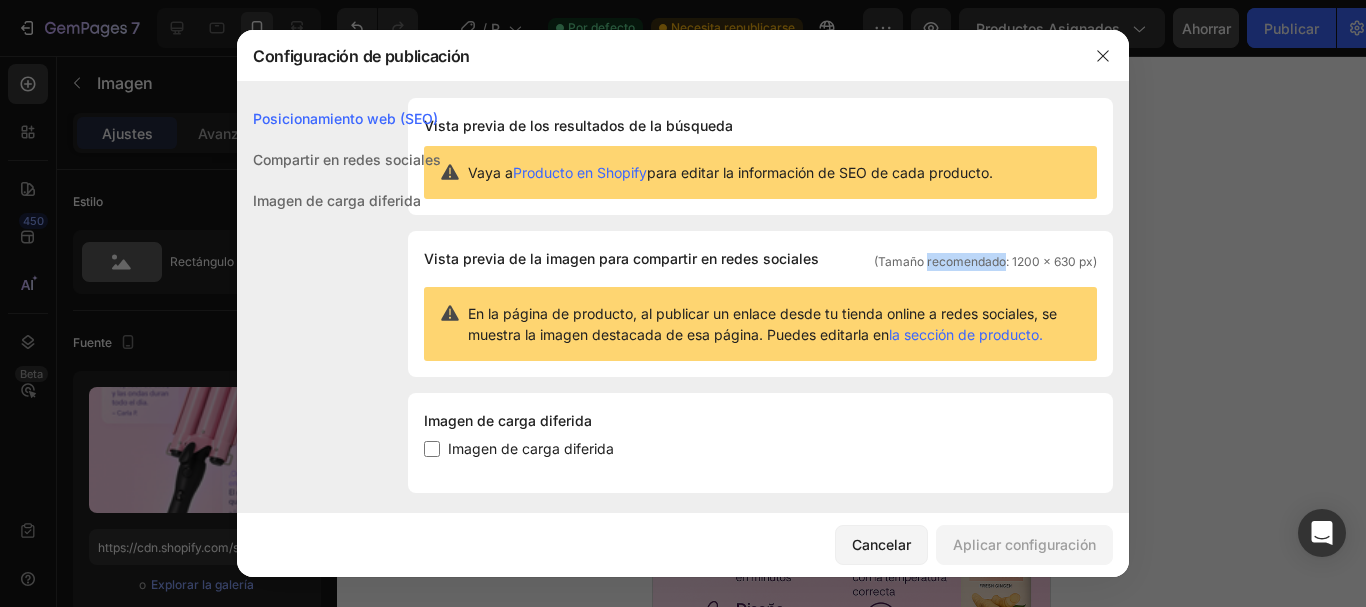 click on "(Tamaño recomendado: 1200 x 630 px)" at bounding box center (985, 262) 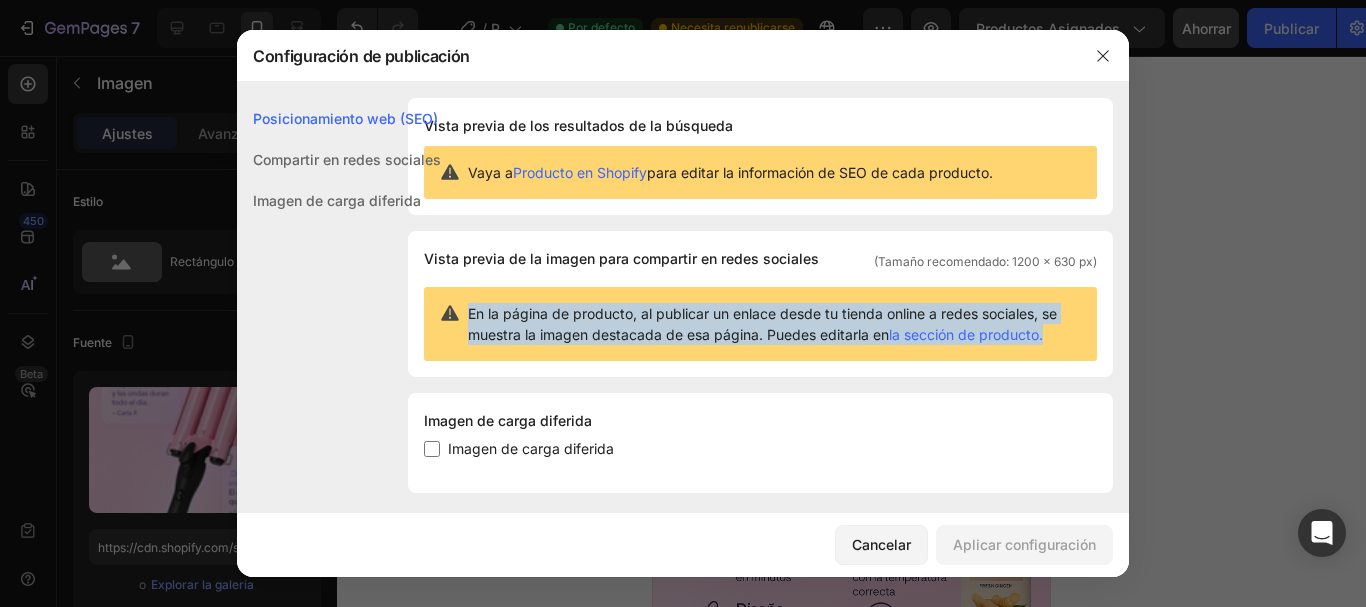 click on "Vista previa de la imagen para compartir en redes sociales (Tamaño recomendado: 1200 x 630 px) En la página de producto, al publicar un enlace desde tu tienda online a redes sociales, se muestra la imagen destacada de esa página. Puedes editarla en  la sección de producto." 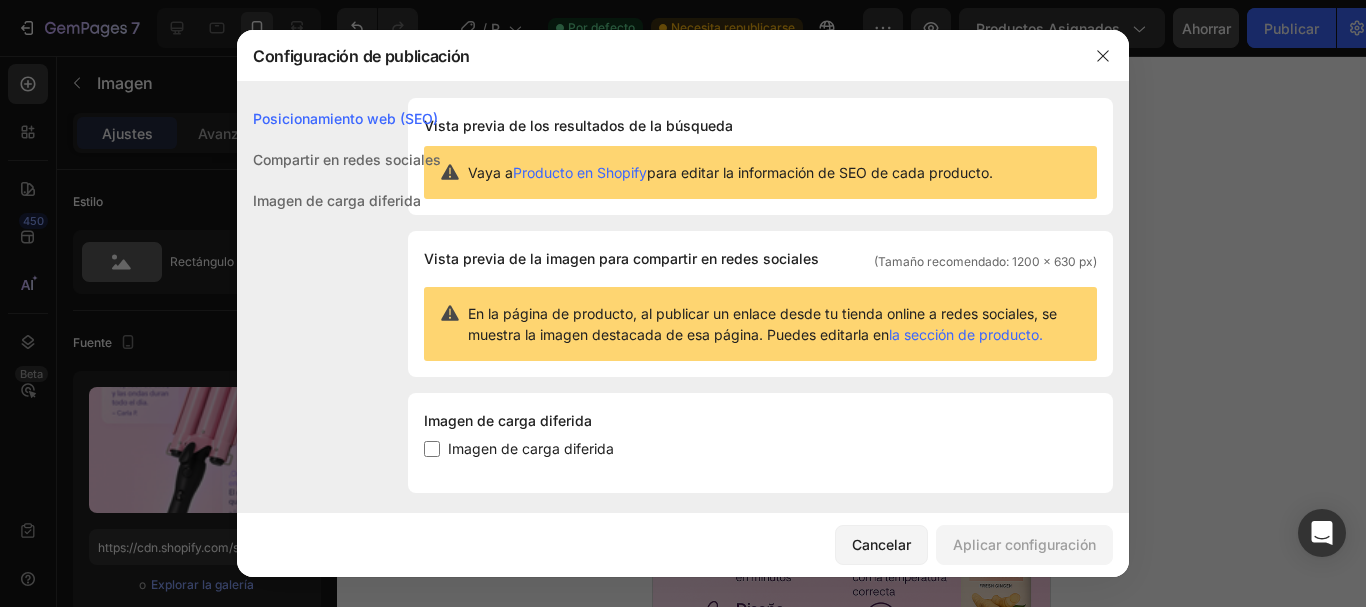 click on "Imagen de carga diferida Imagen de carga diferida" 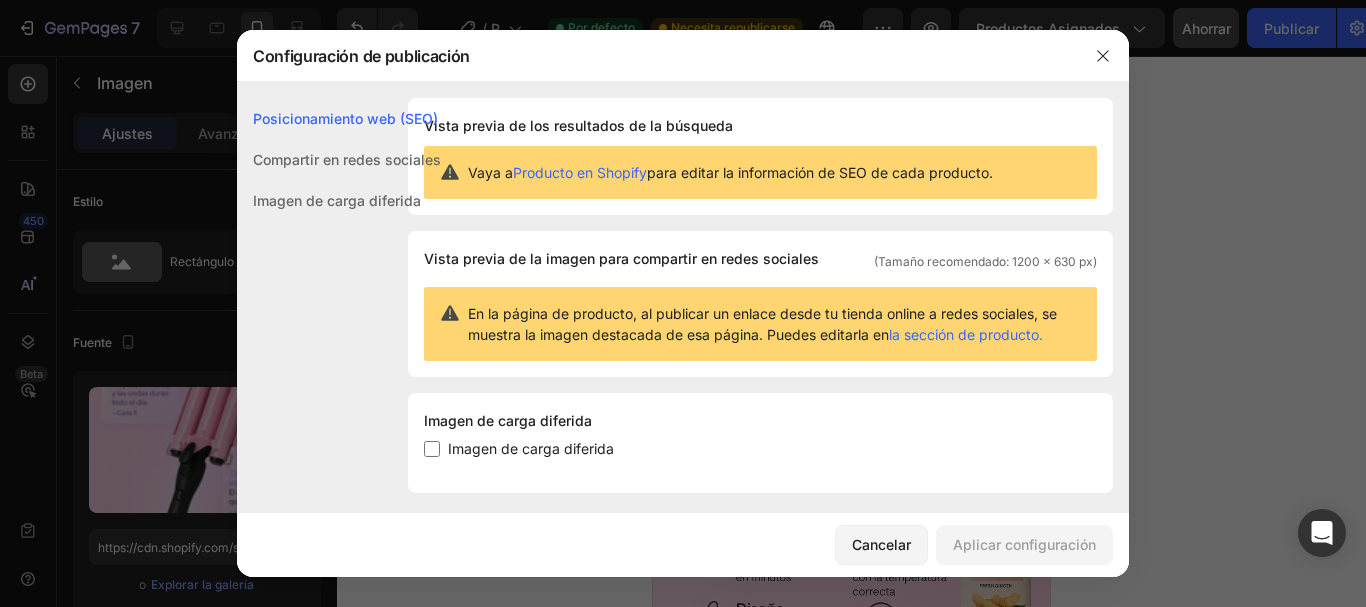 click on "la sección de producto." at bounding box center (966, 334) 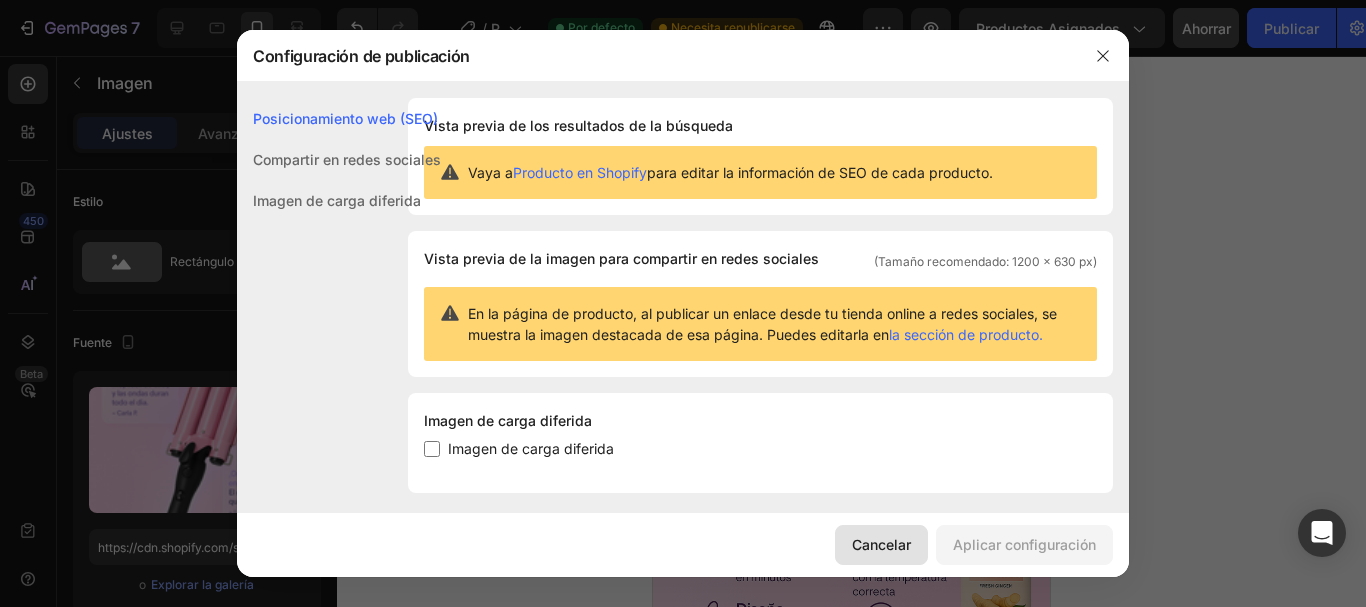 click on "Cancelar" 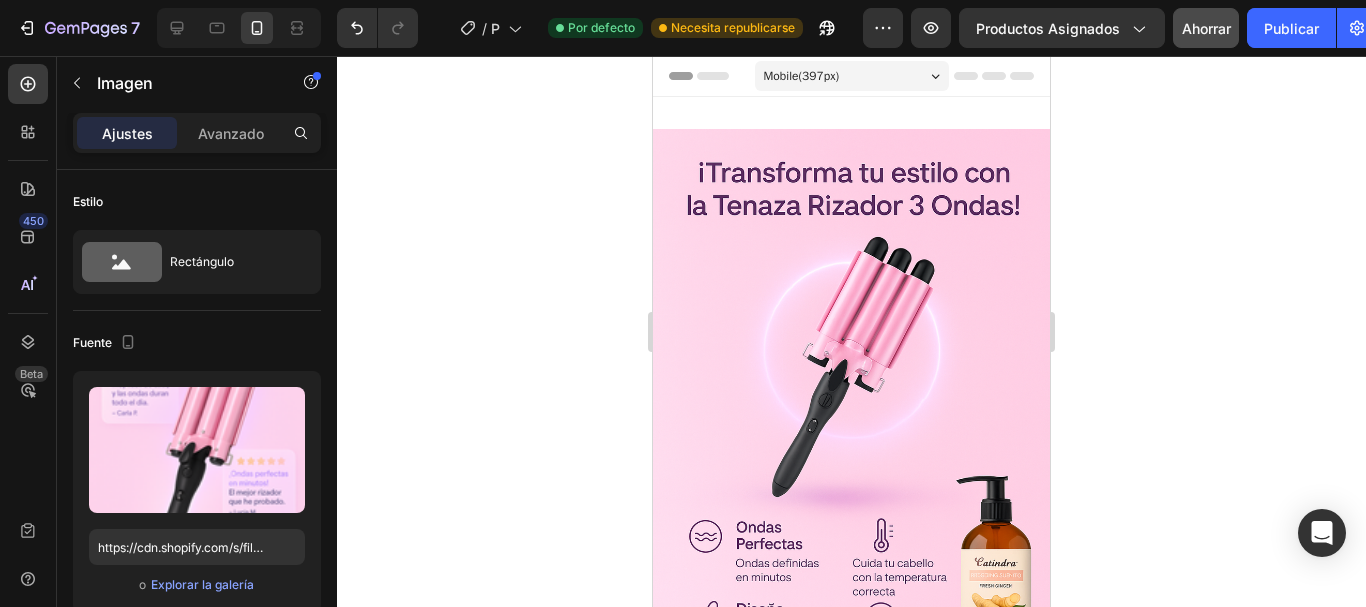 click on "7 / Plantilla de producto original de Shopify Por defecto Necesita republicarse Avance Productos asignados Ahorrar Publicar" 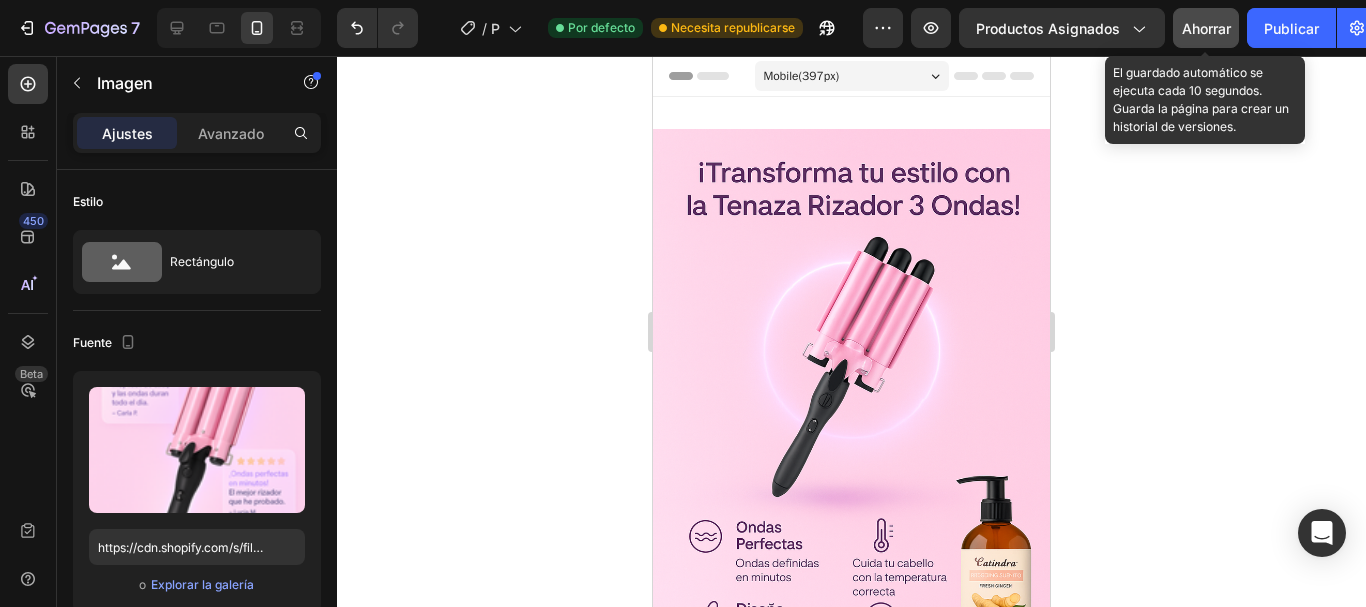 click on "Ahorrar" at bounding box center [1206, 28] 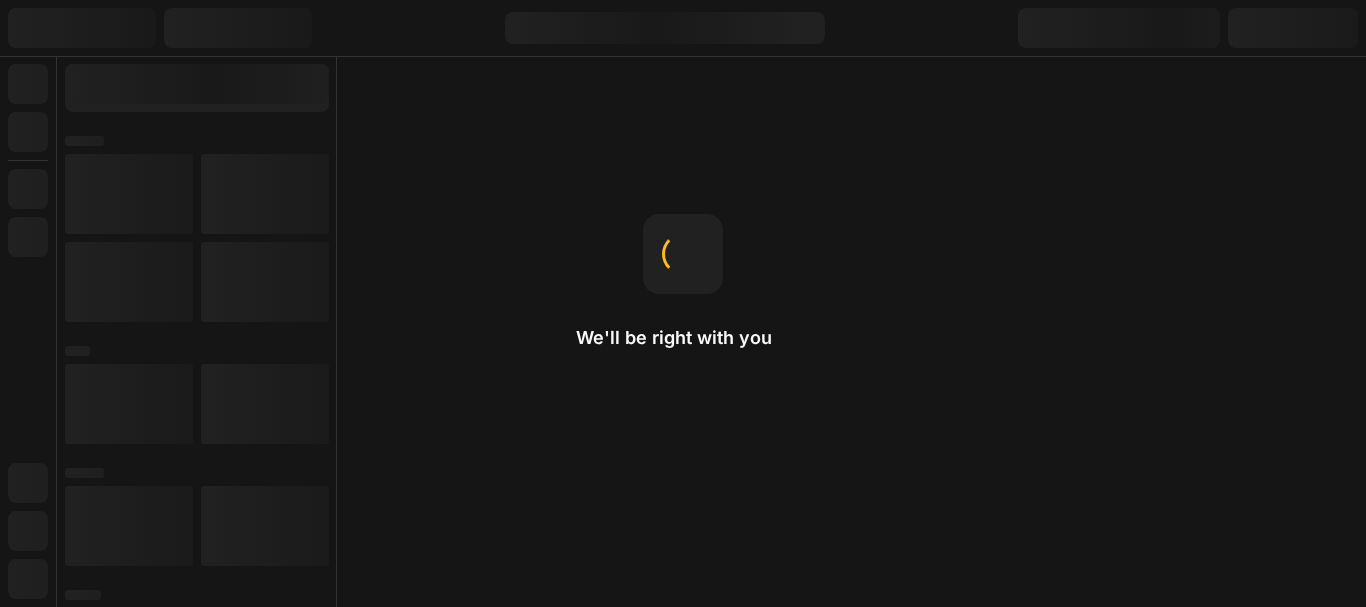 scroll, scrollTop: 0, scrollLeft: 0, axis: both 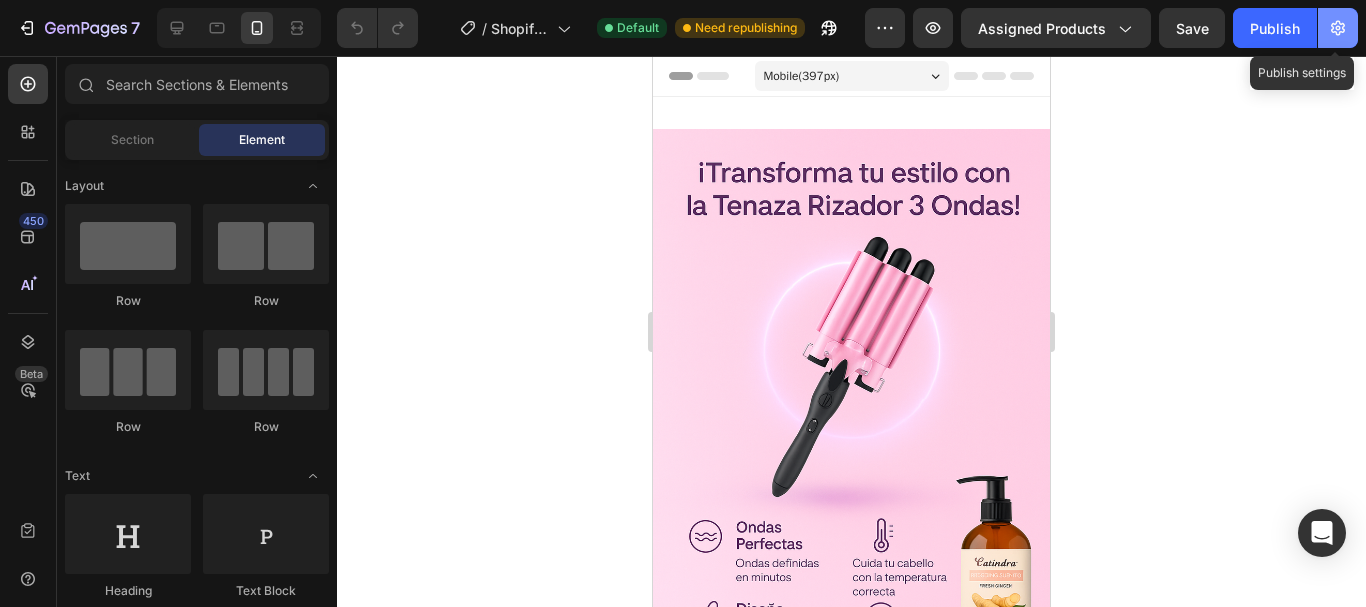click 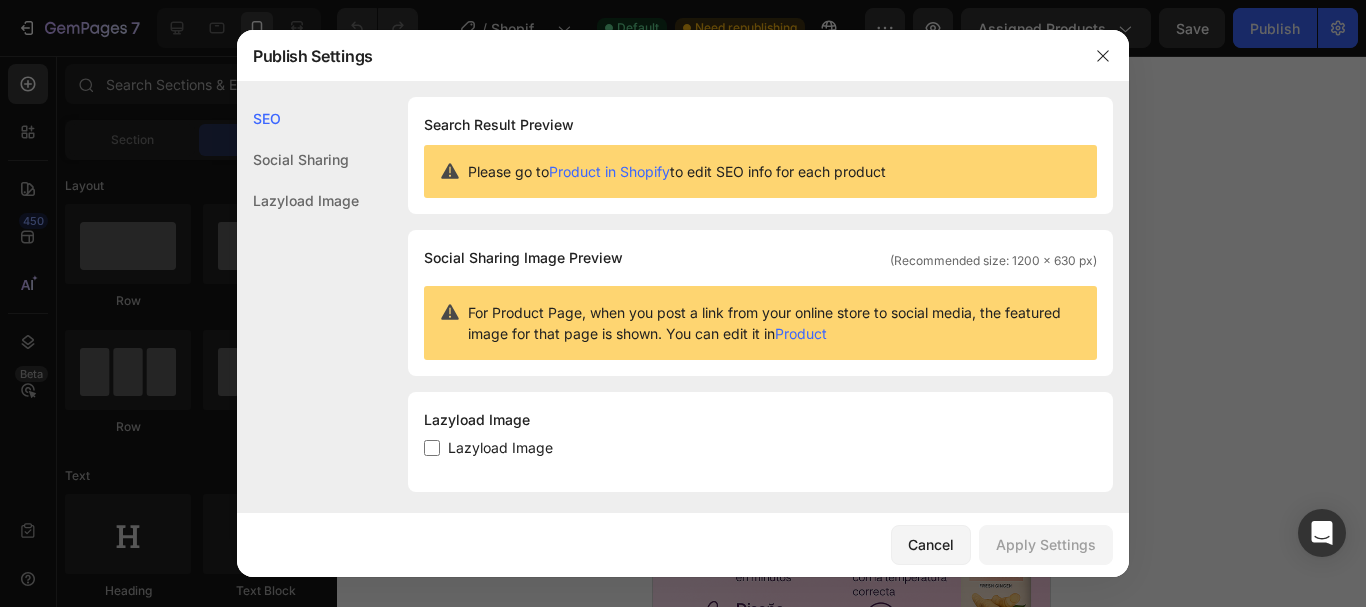 scroll, scrollTop: 0, scrollLeft: 0, axis: both 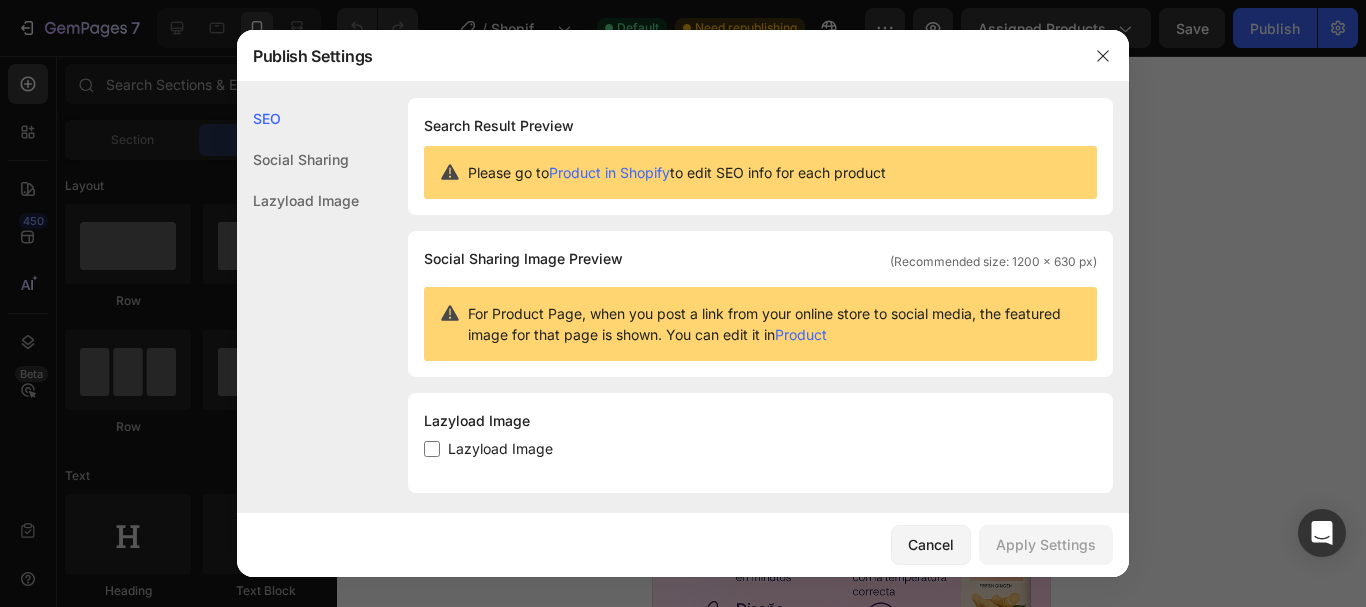 click on "Social Sharing" 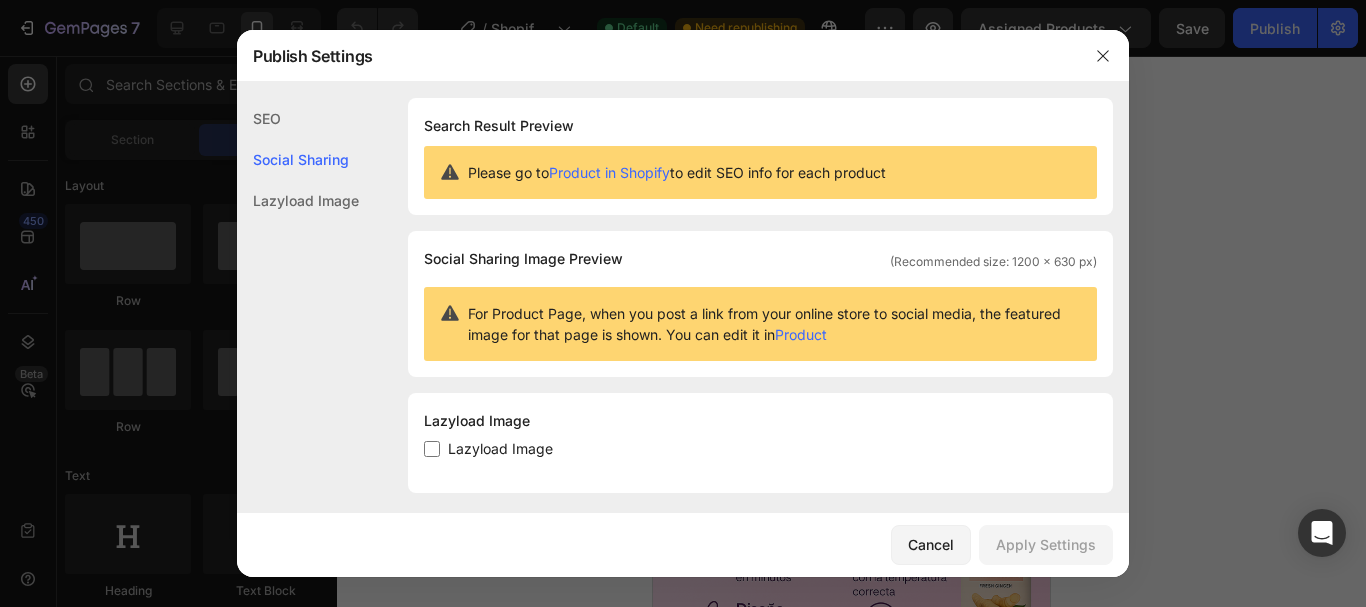 scroll, scrollTop: 13, scrollLeft: 0, axis: vertical 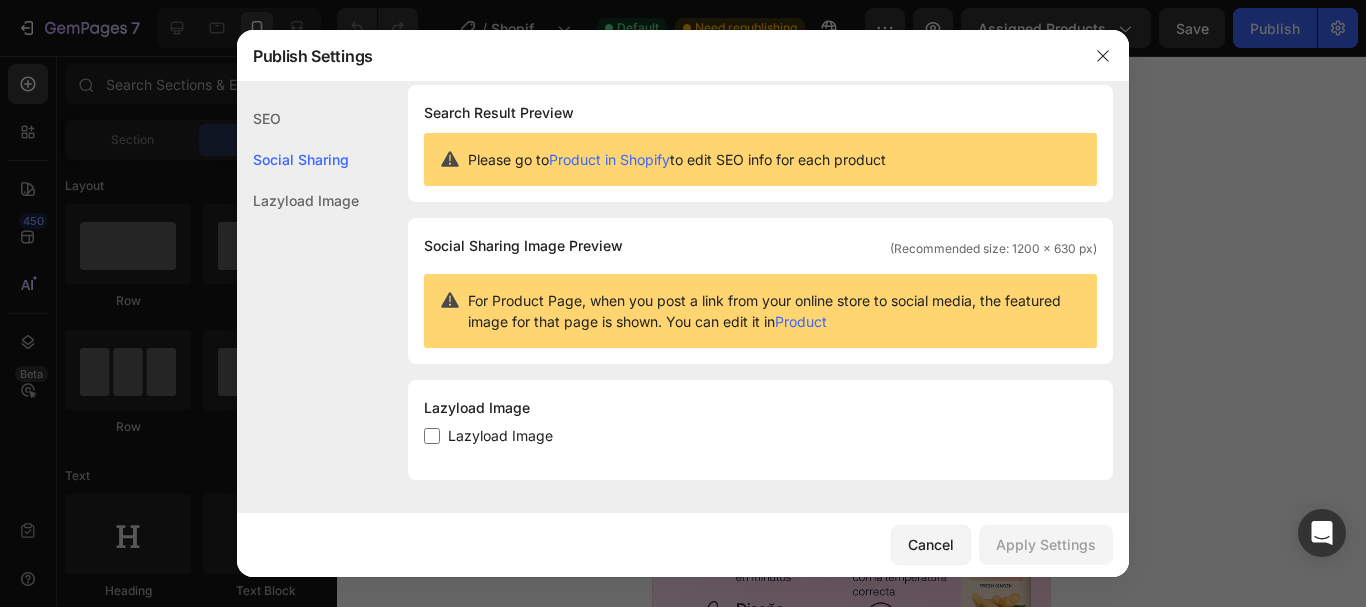 click on "Lazyload Image" 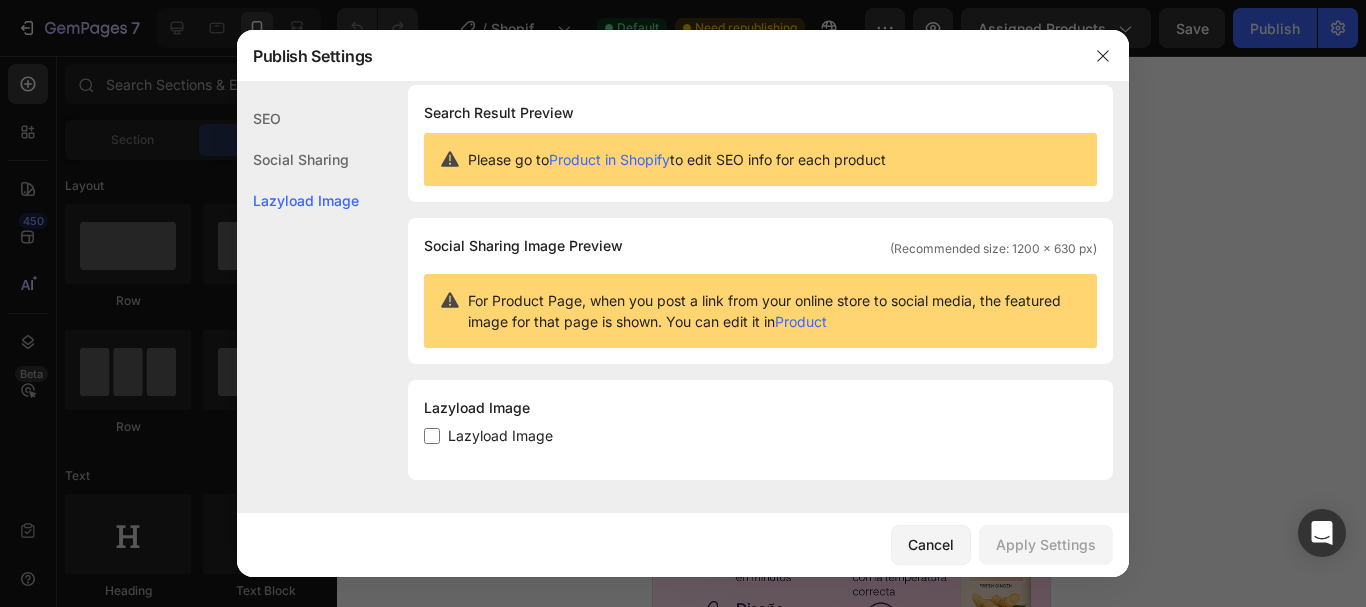 click on "Lazyload Image" 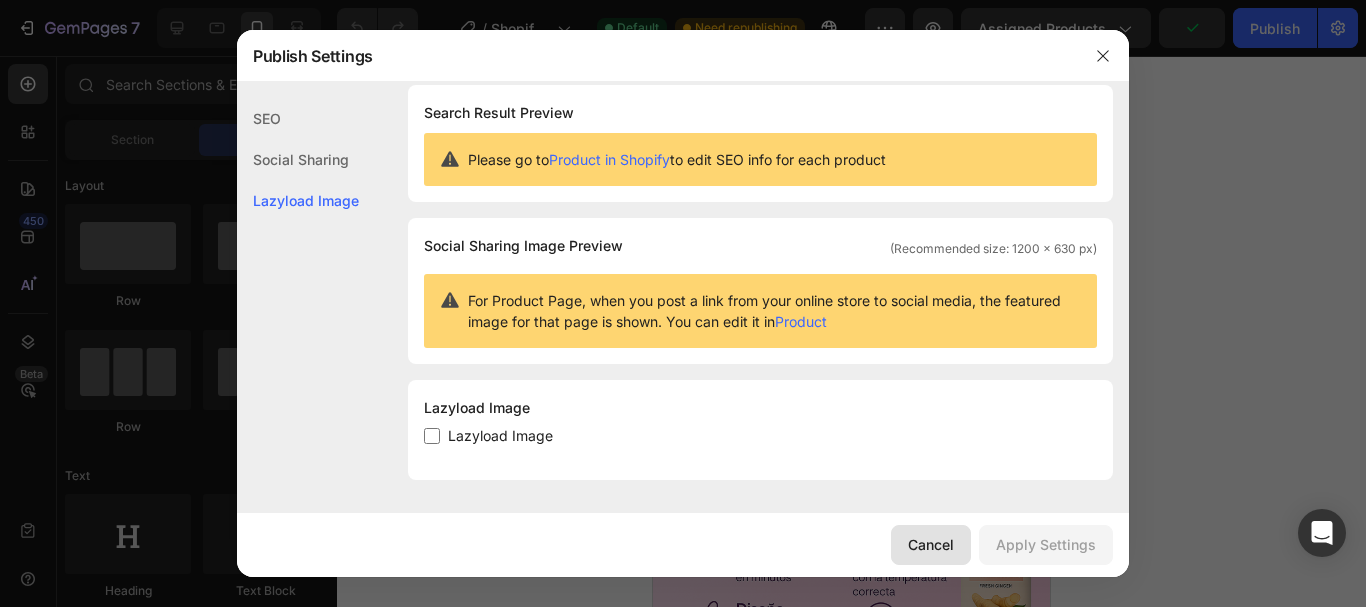 click on "Cancel" at bounding box center [931, 544] 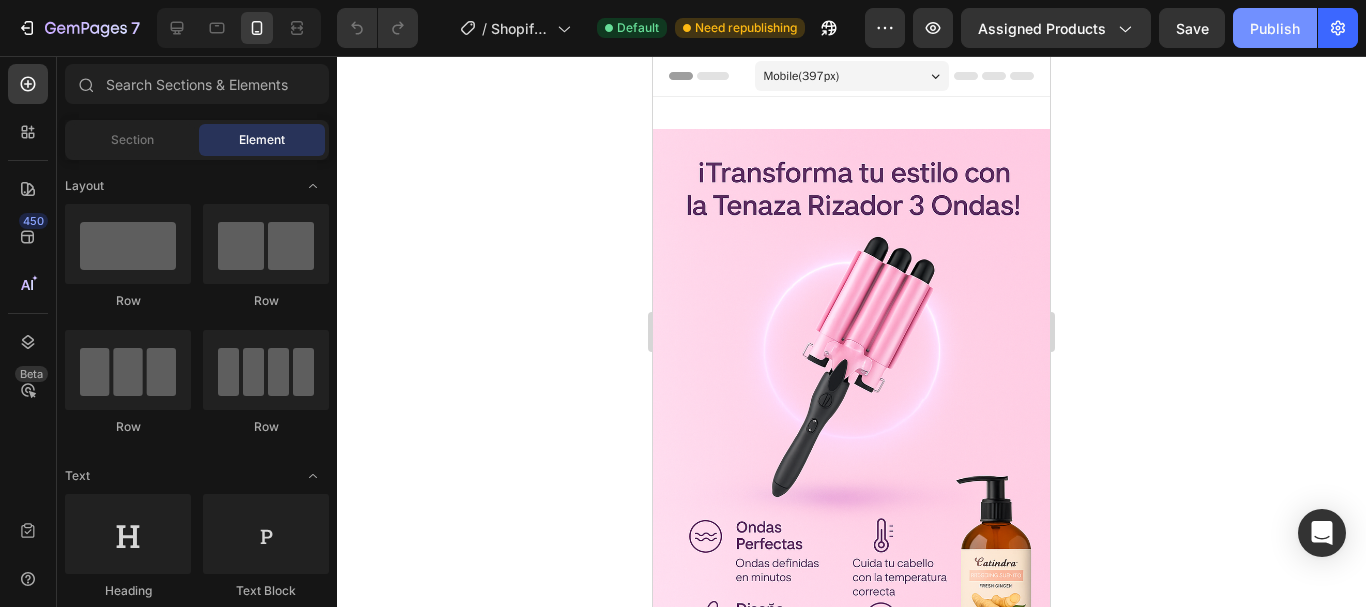 click on "Publish" at bounding box center (1275, 28) 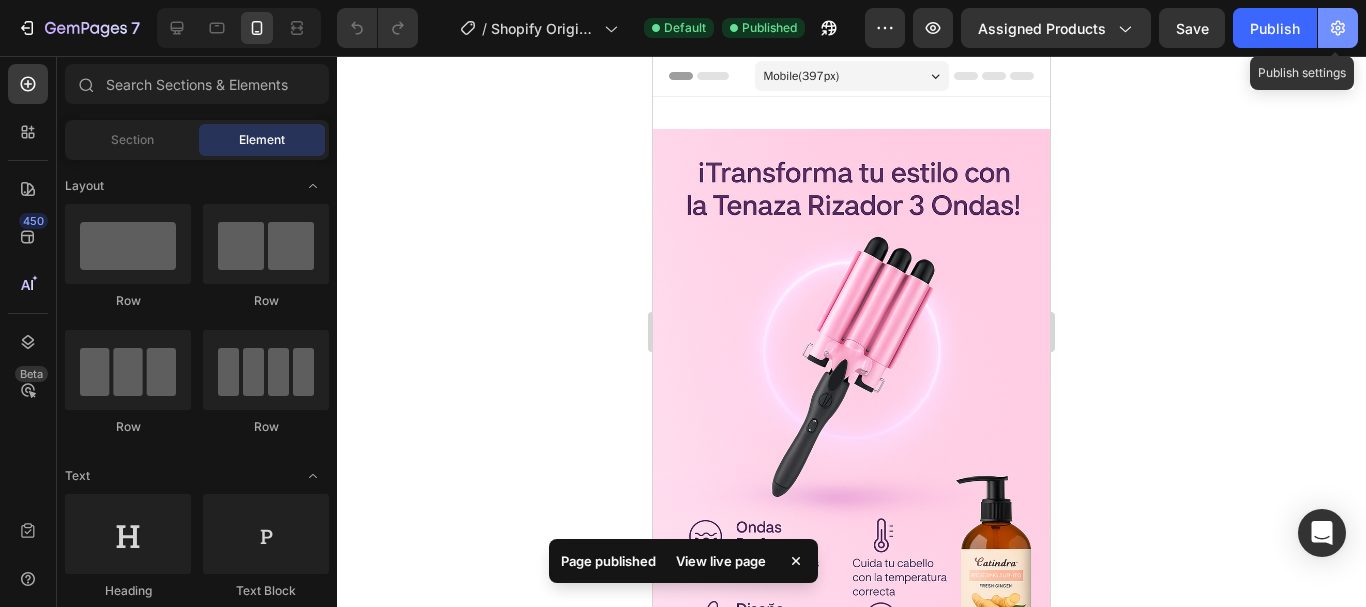 click 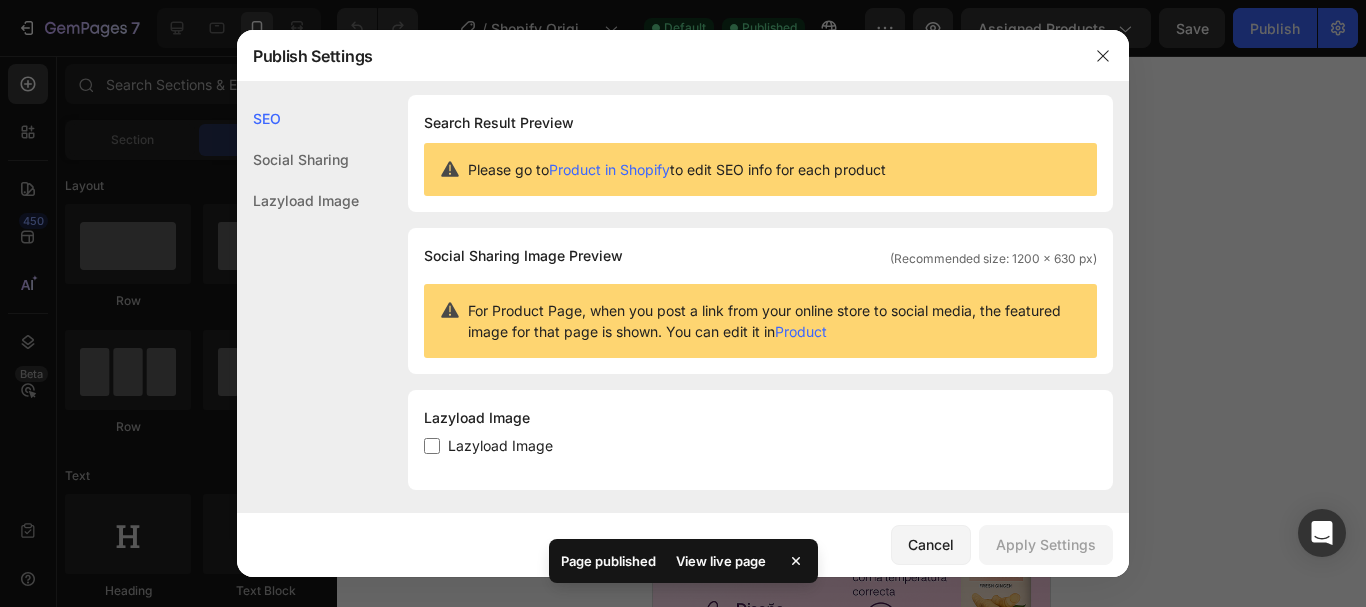 scroll, scrollTop: 0, scrollLeft: 0, axis: both 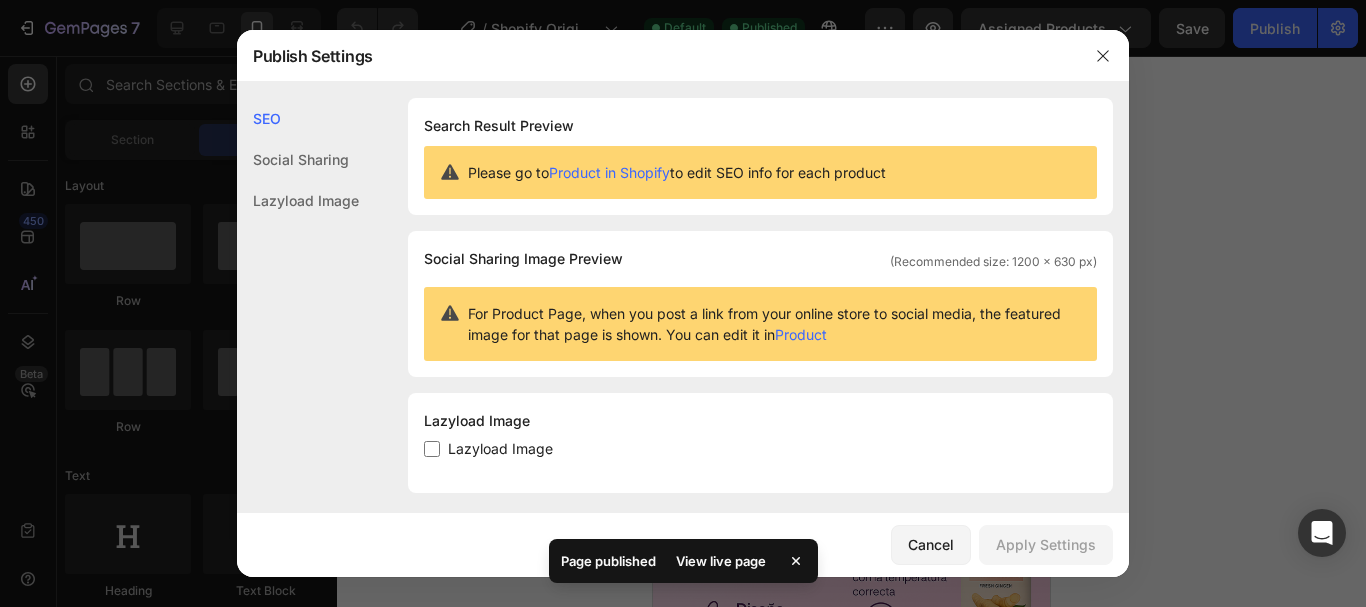 click on "Social Sharing" 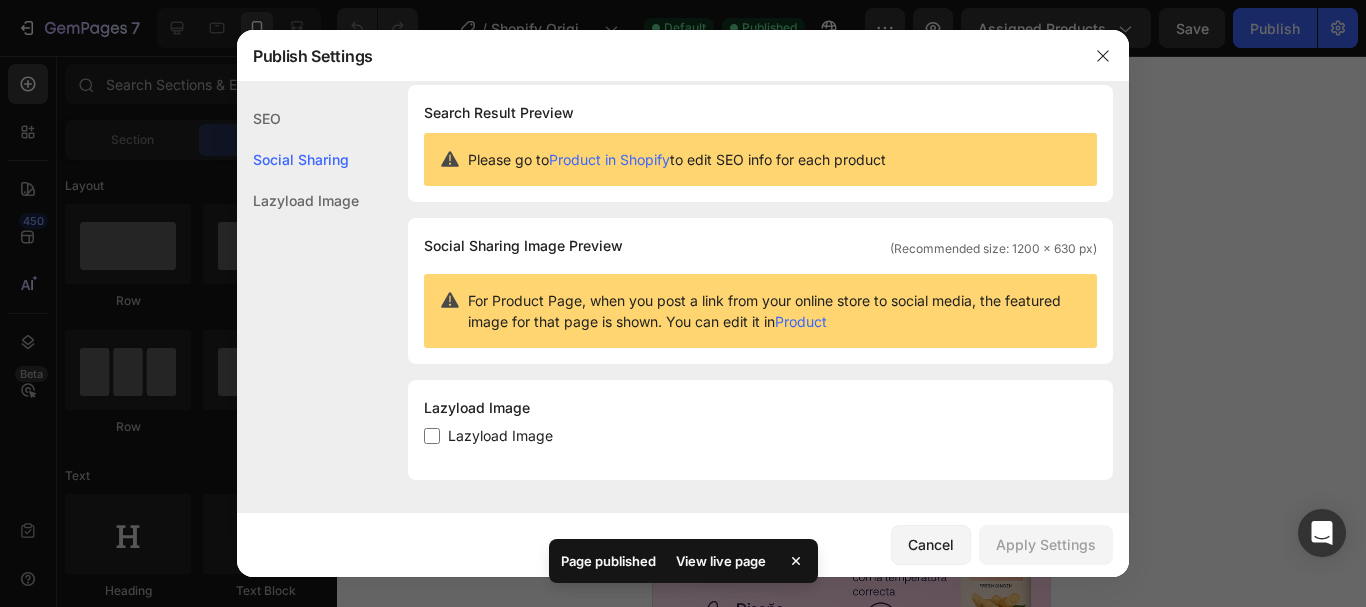 drag, startPoint x: 294, startPoint y: 166, endPoint x: 332, endPoint y: 209, distance: 57.384666 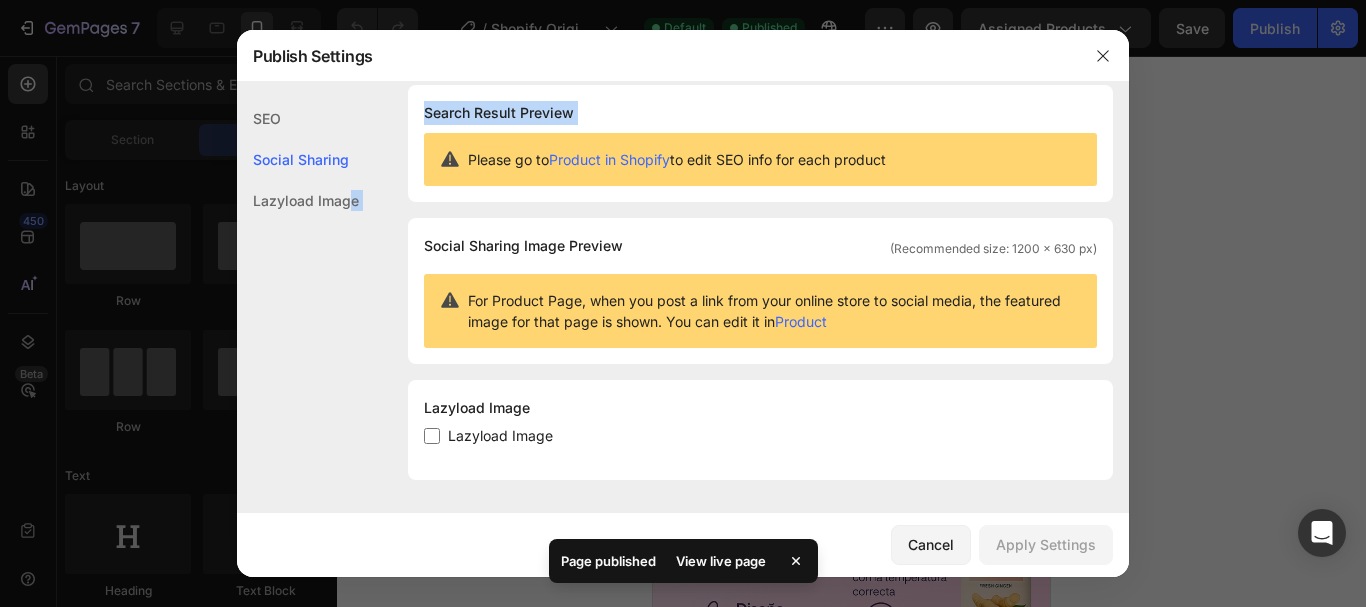 drag, startPoint x: 351, startPoint y: 202, endPoint x: 488, endPoint y: 170, distance: 140.68759 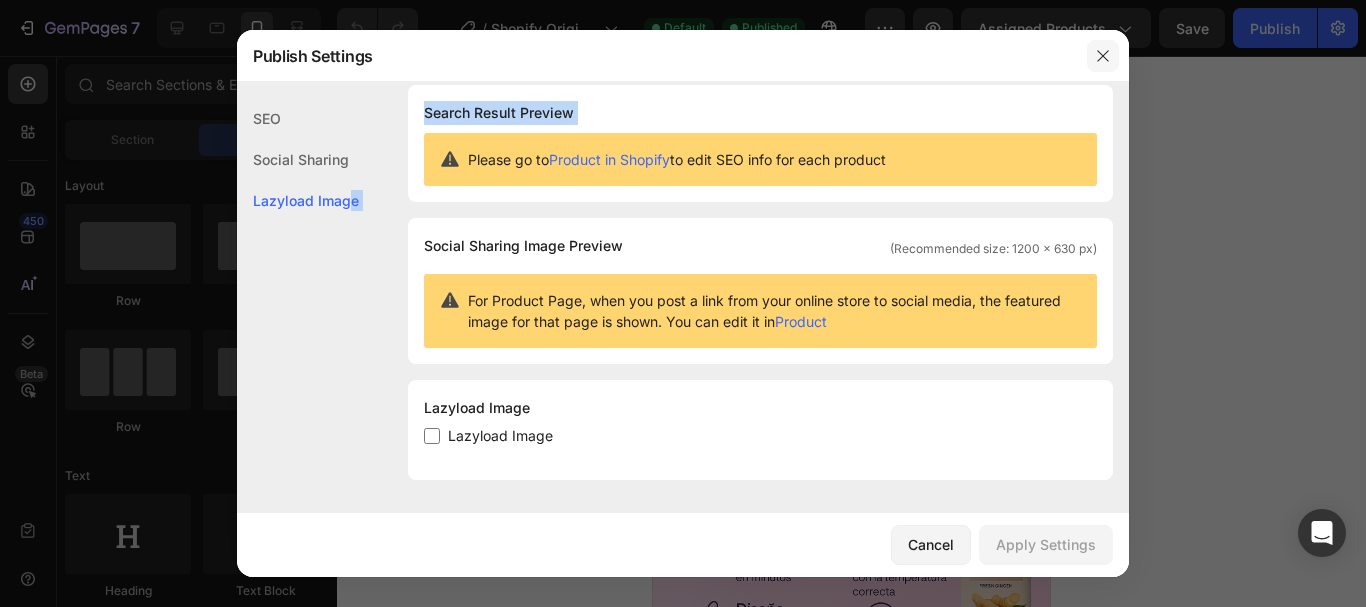click at bounding box center (1103, 56) 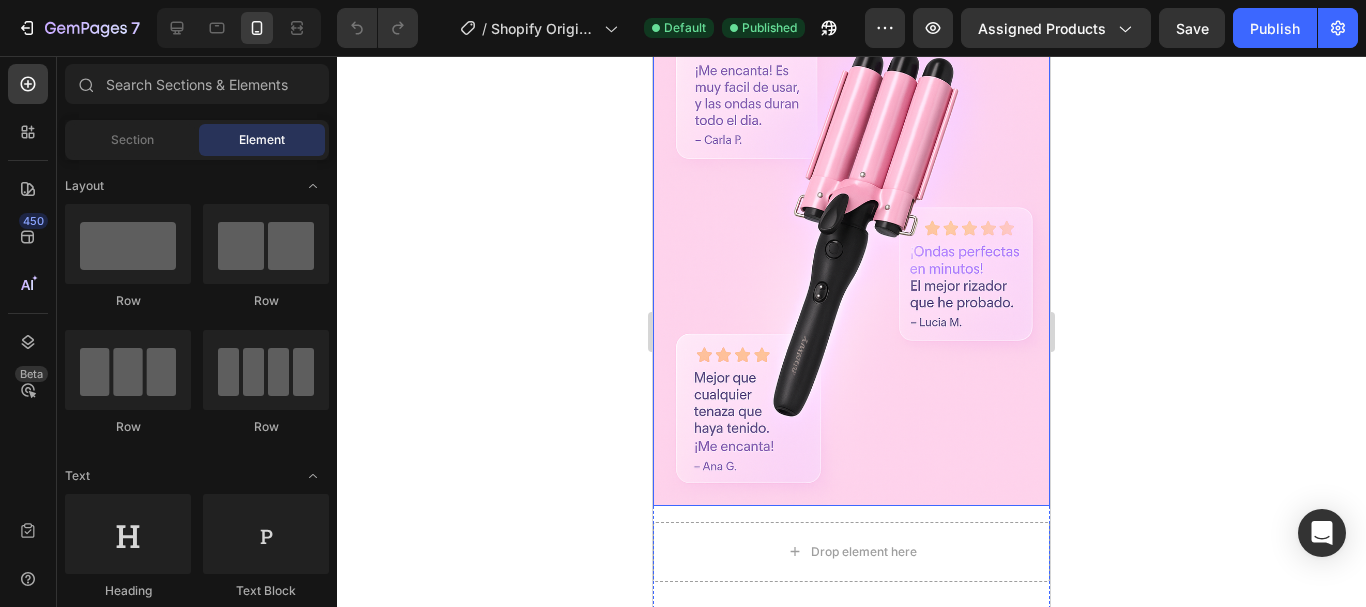 scroll, scrollTop: 1757, scrollLeft: 0, axis: vertical 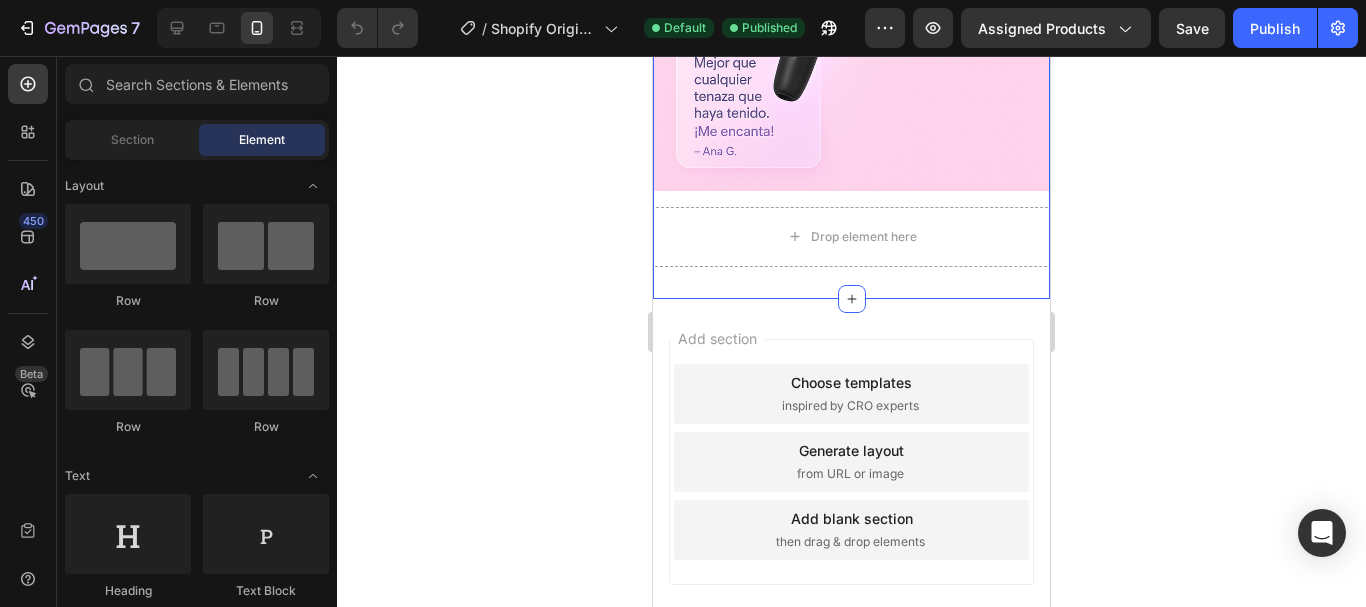 click on "Image Image Image
Drop element here Row Section 1" at bounding box center (851, -681) 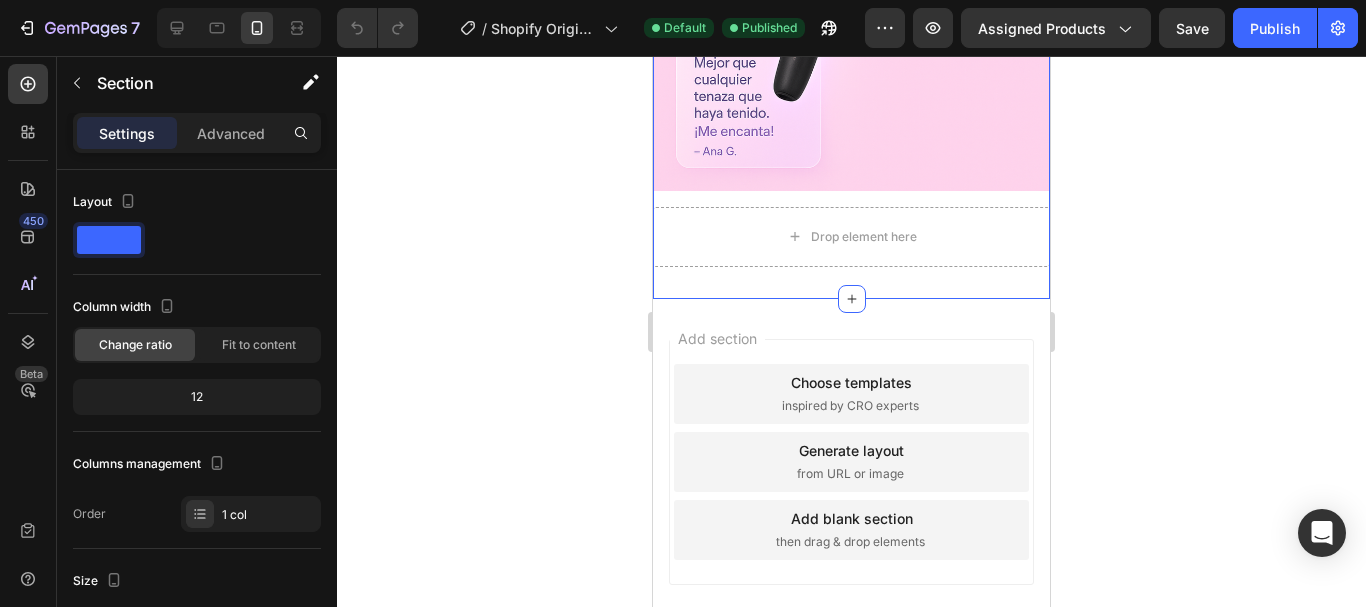 click 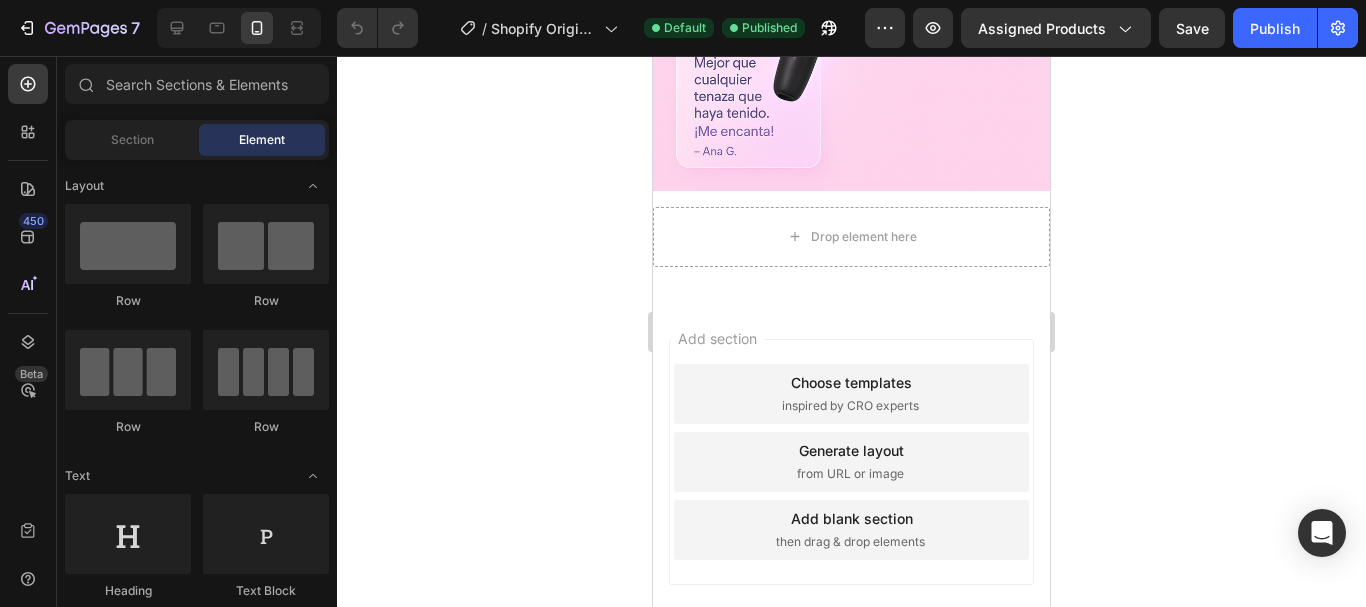drag, startPoint x: 949, startPoint y: 376, endPoint x: 789, endPoint y: 299, distance: 177.56407 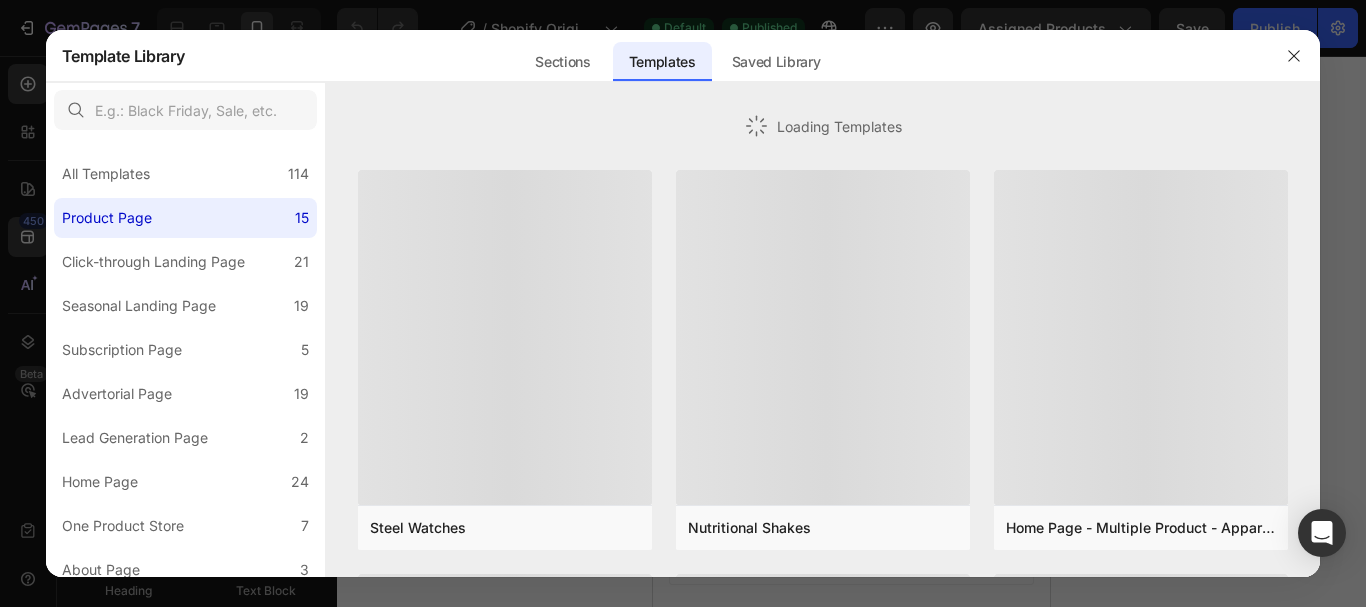 click at bounding box center [823, 337] 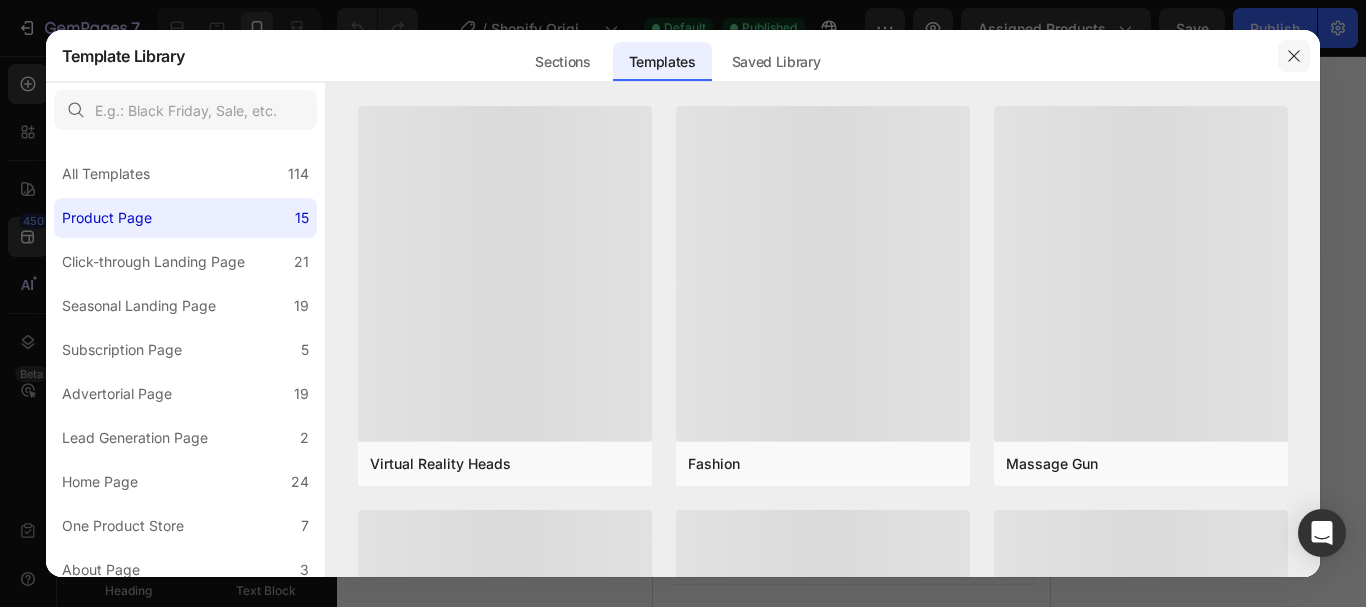 click 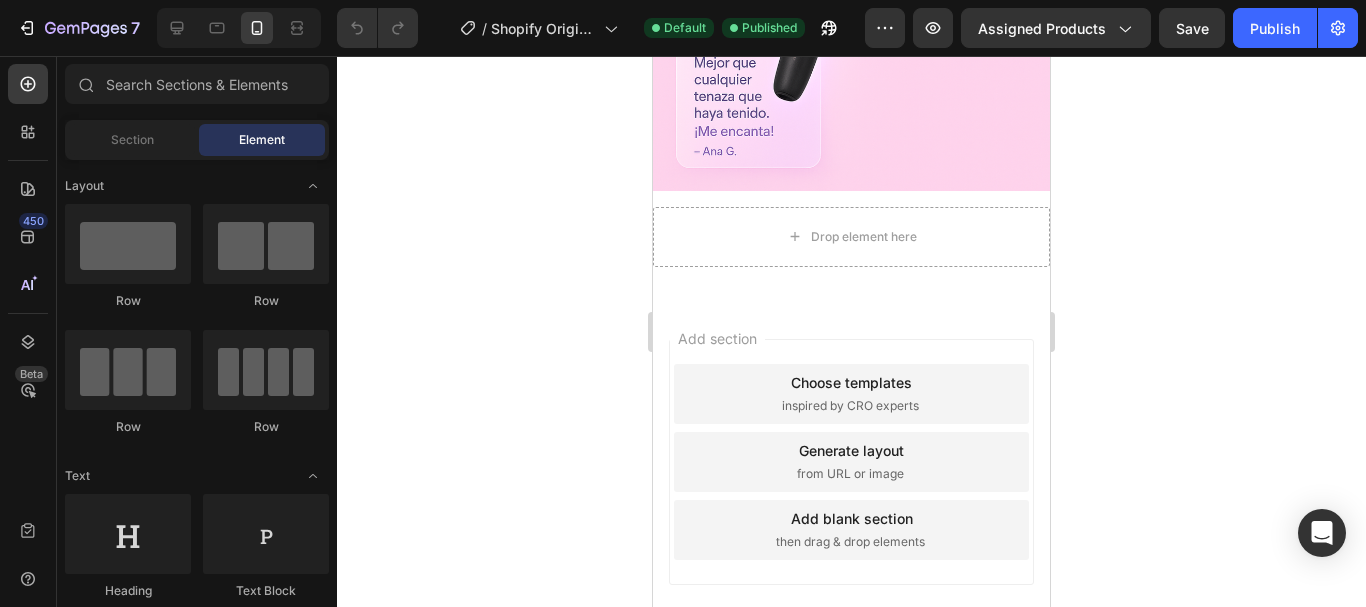 click 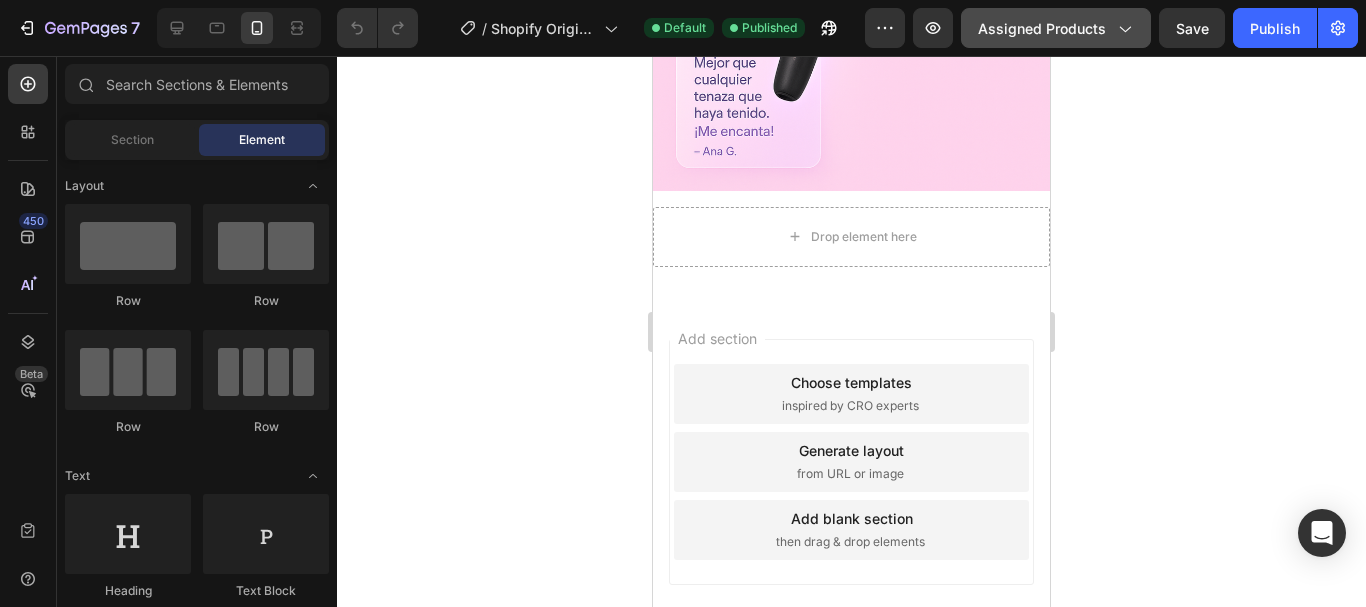 click on "Assigned Products" at bounding box center (1056, 28) 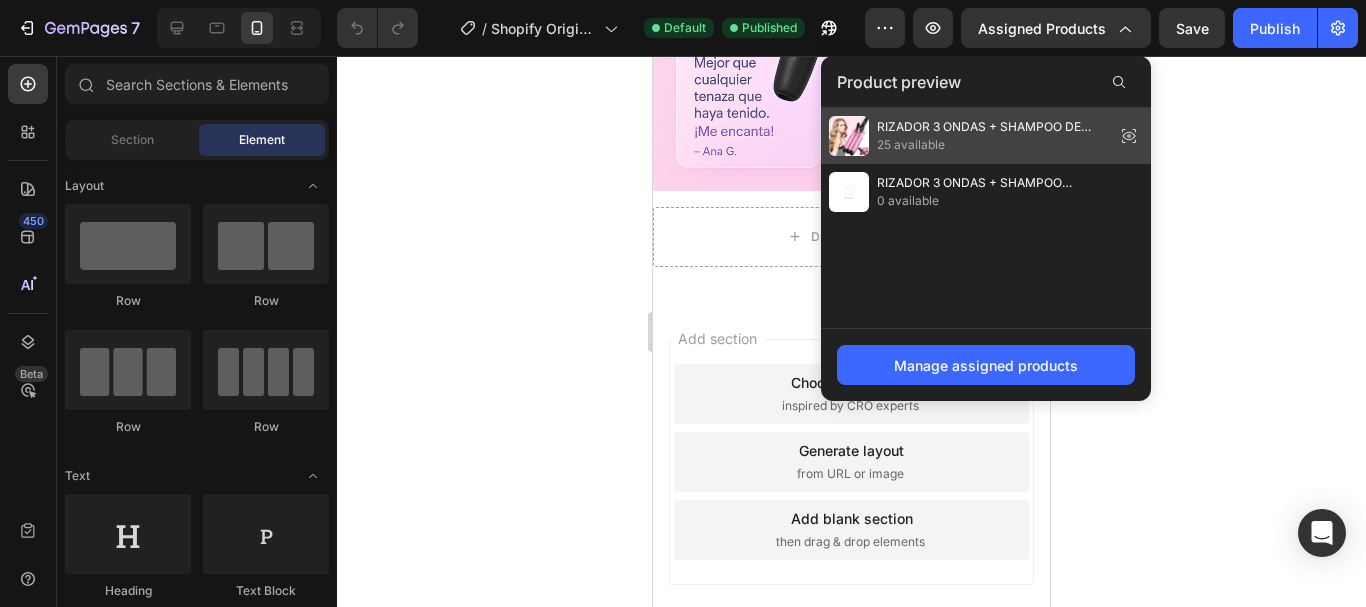 click 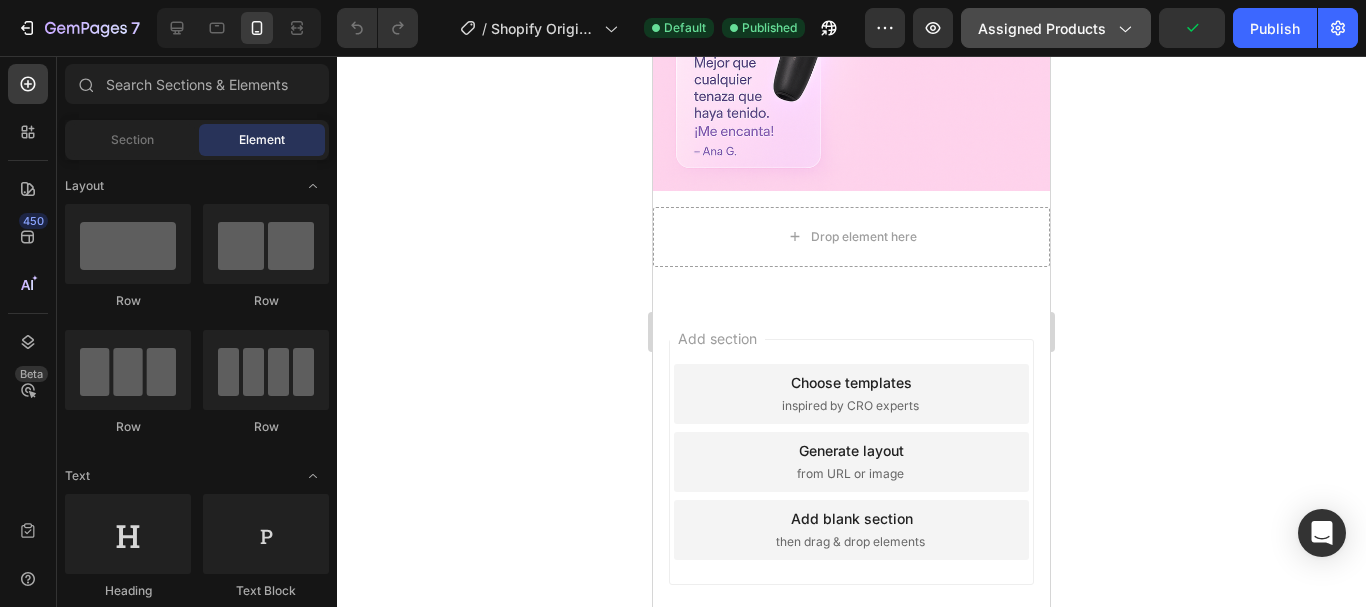 click on "Assigned Products" at bounding box center (1056, 28) 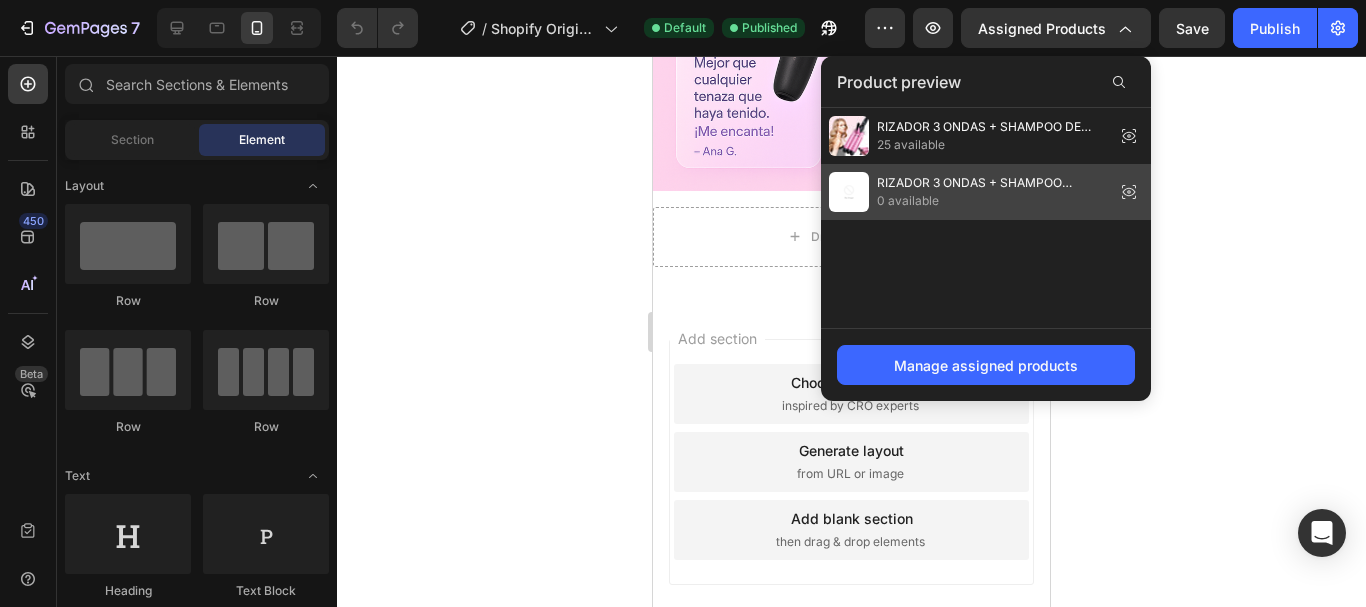 click on "0 available" at bounding box center (992, 201) 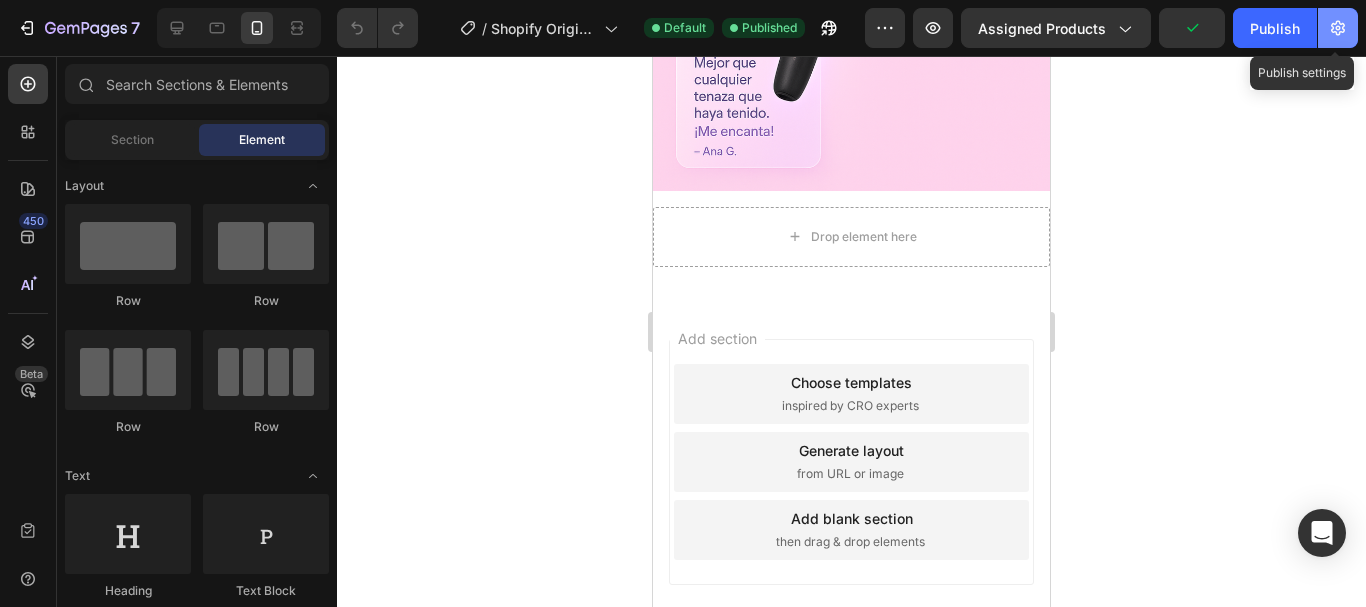 click 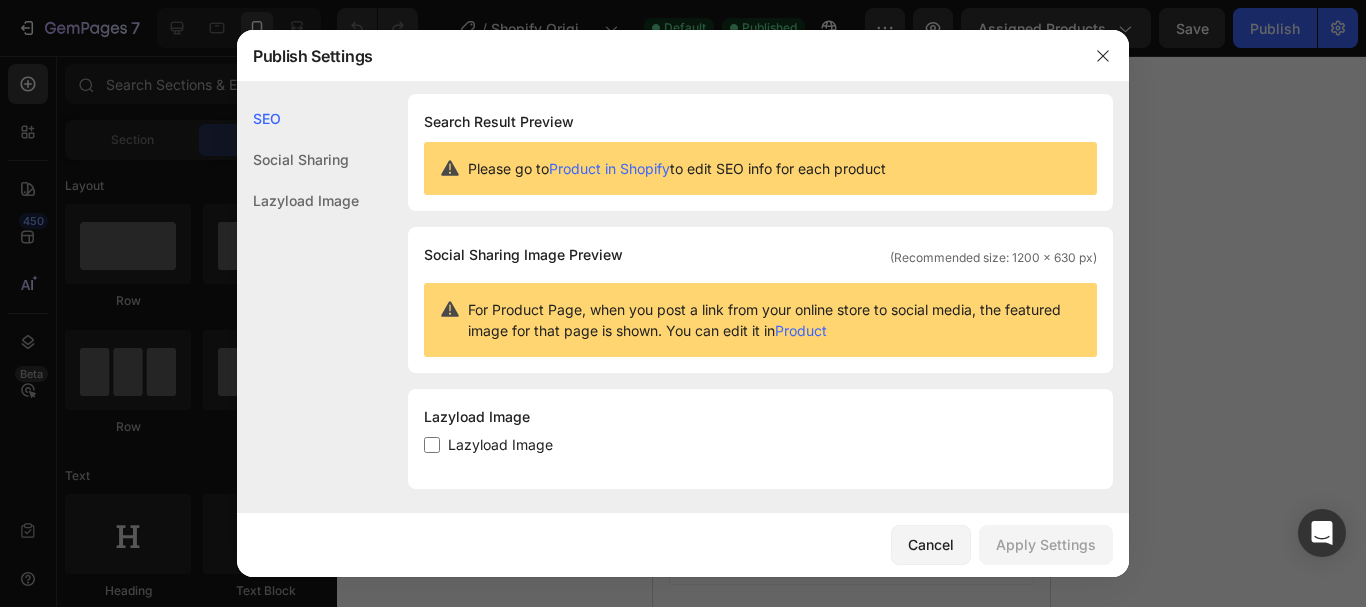 scroll, scrollTop: 0, scrollLeft: 0, axis: both 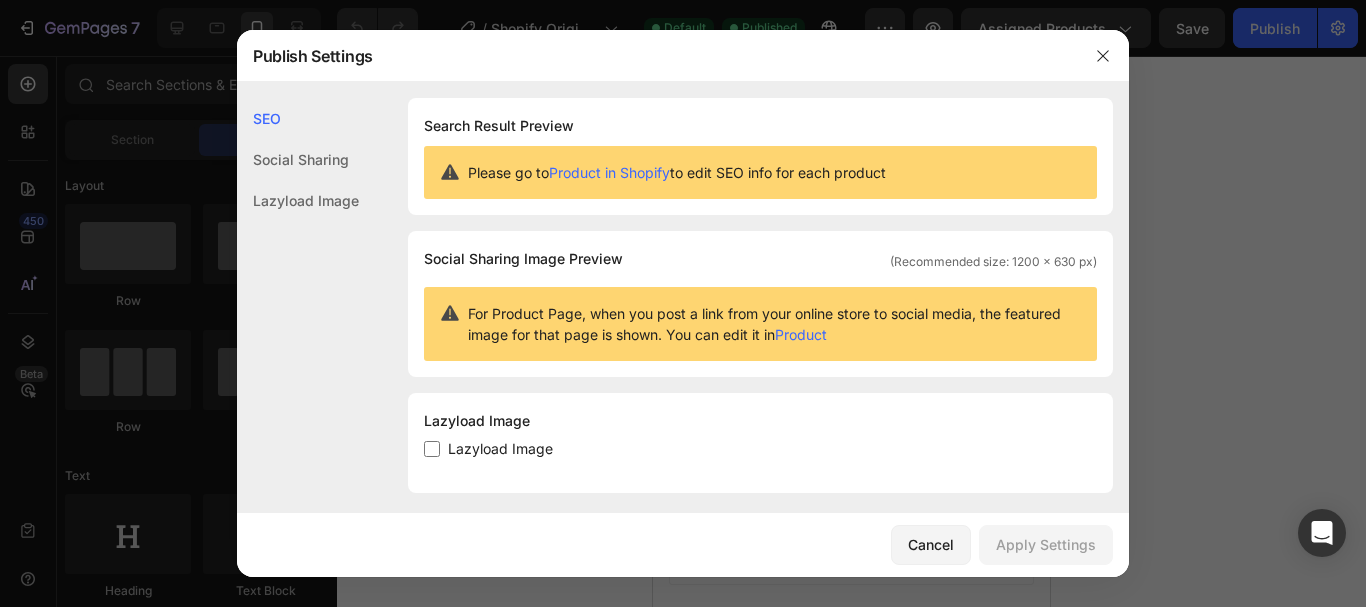 click 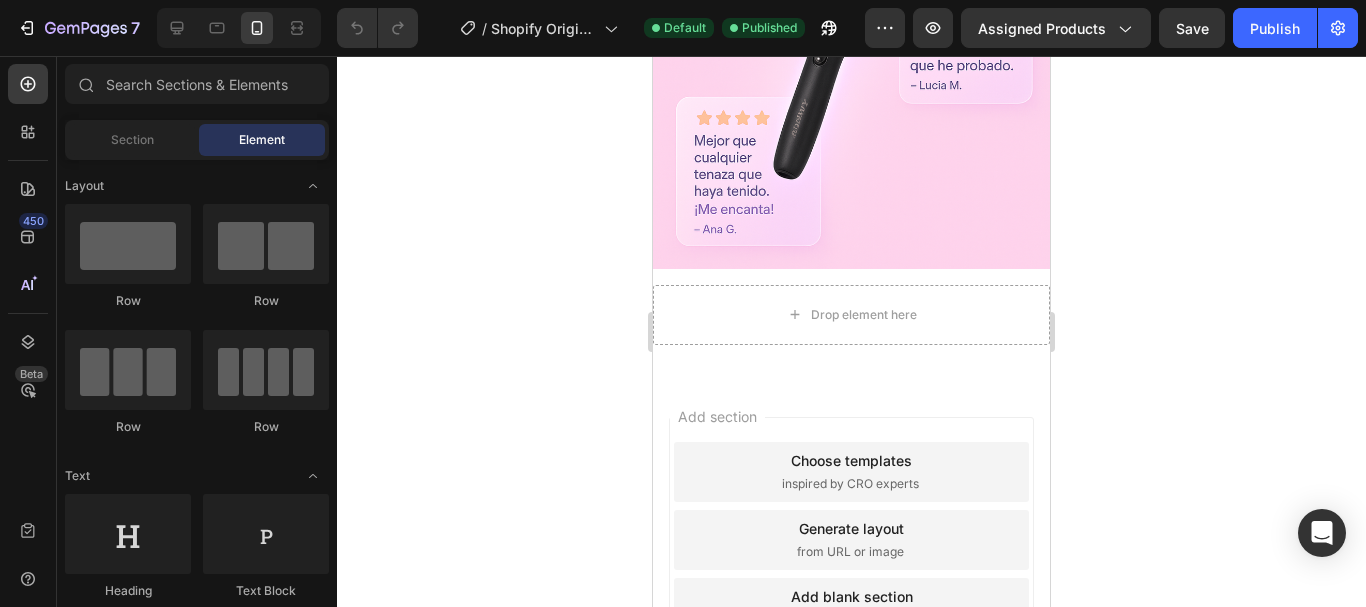 scroll, scrollTop: 1557, scrollLeft: 0, axis: vertical 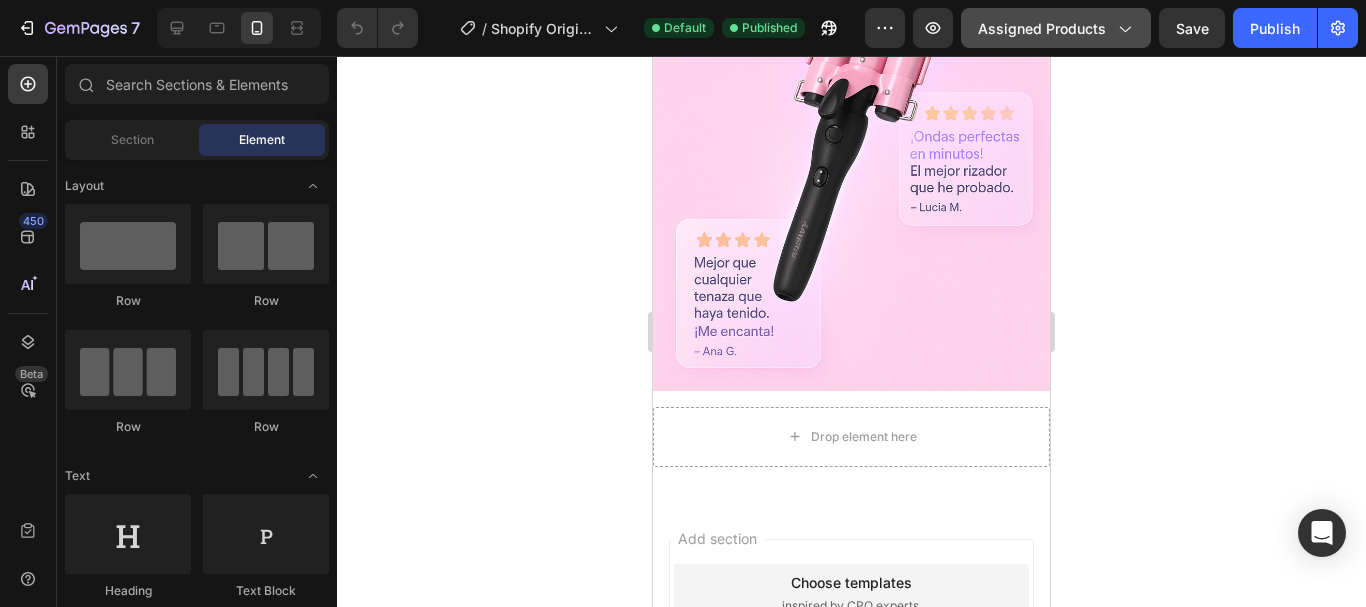click on "Assigned Products" 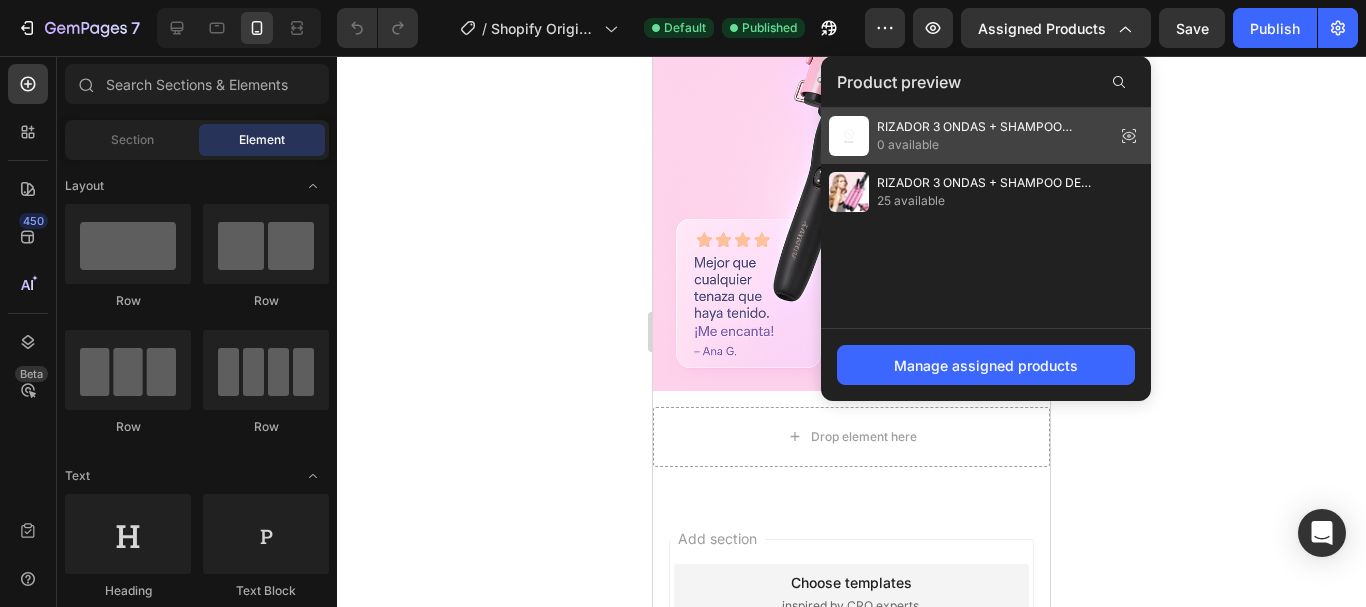click on "RIZADOR 3 ONDAS + SHAMPOO JENGIBRE" at bounding box center [992, 127] 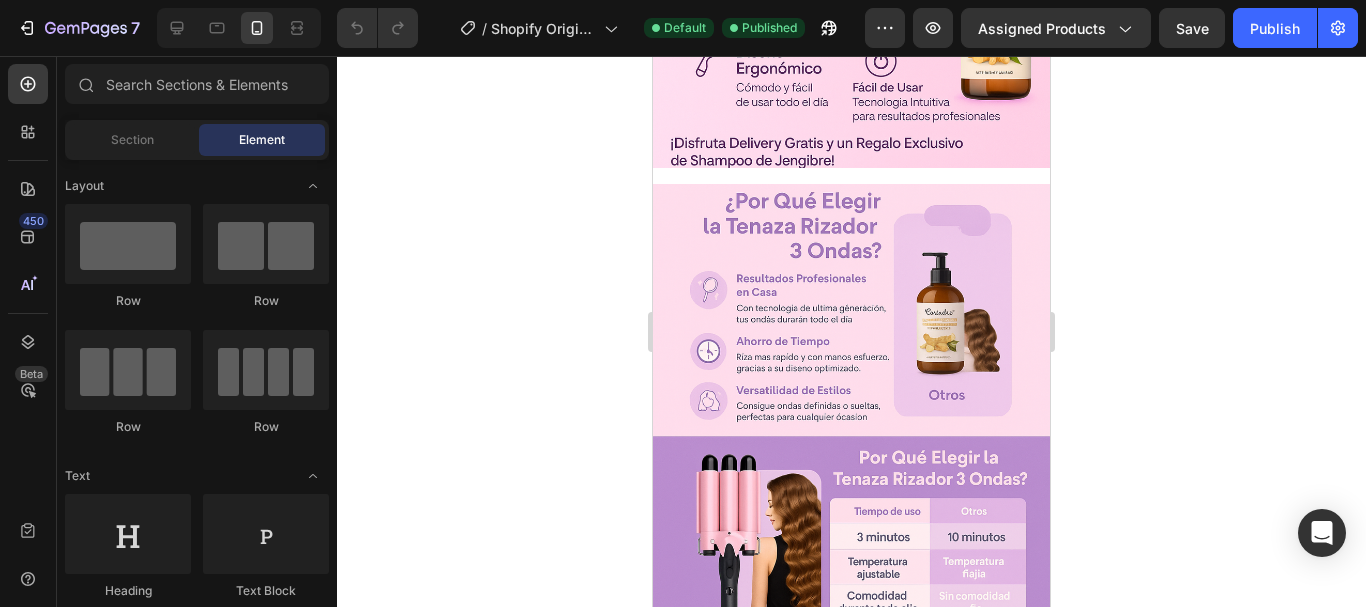 scroll, scrollTop: 457, scrollLeft: 0, axis: vertical 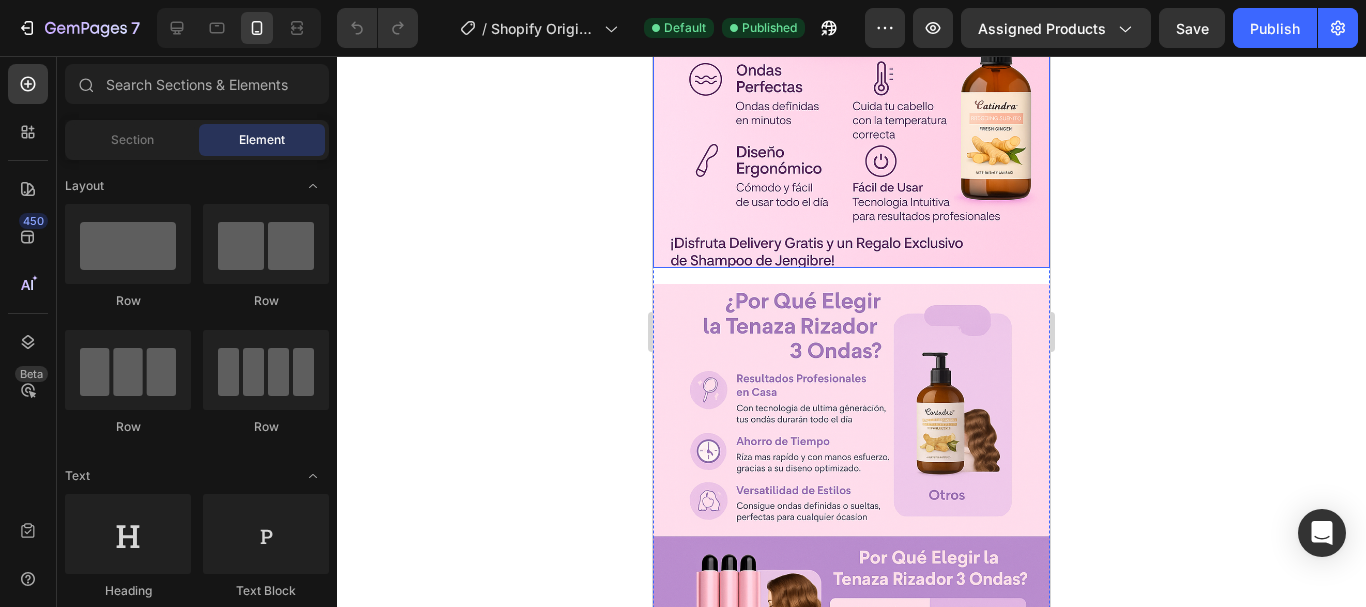 click at bounding box center [851, -30] 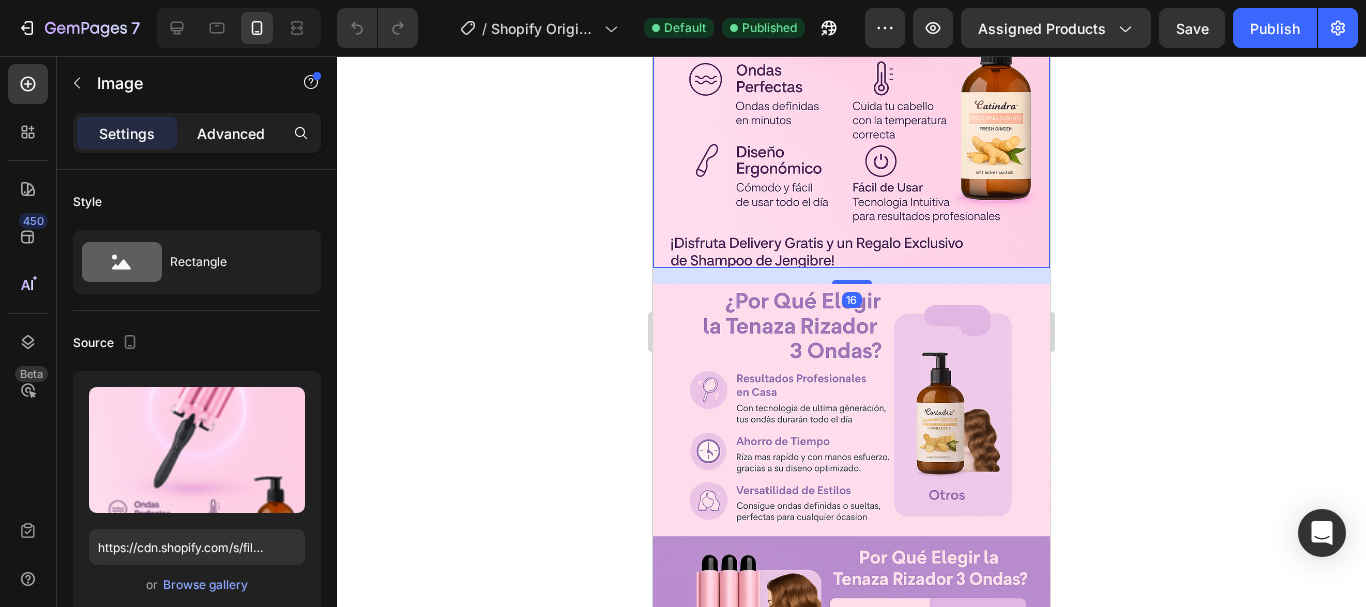 click on "Advanced" at bounding box center [231, 133] 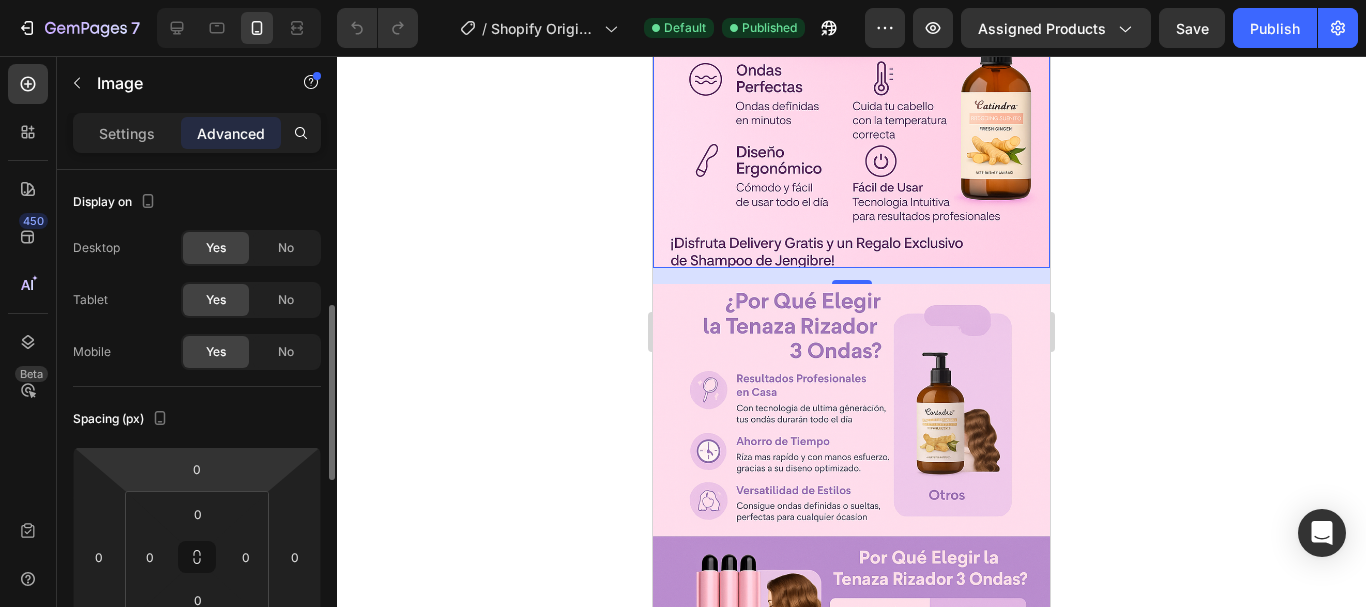 scroll, scrollTop: 100, scrollLeft: 0, axis: vertical 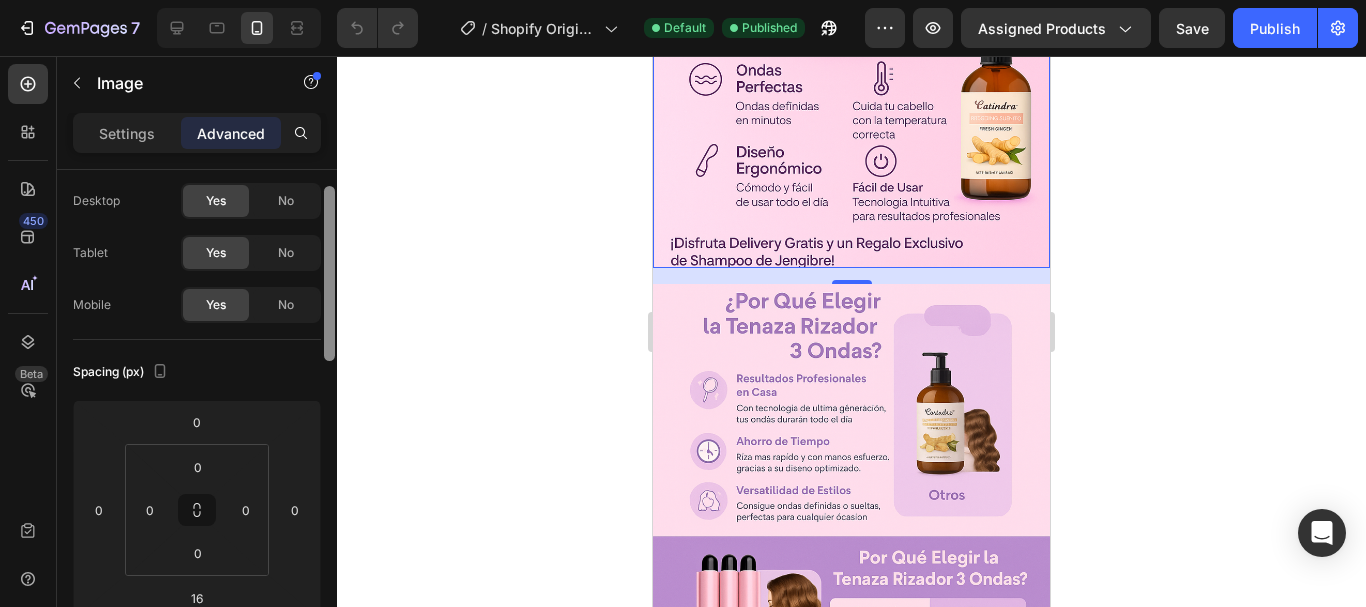 drag, startPoint x: 333, startPoint y: 295, endPoint x: 334, endPoint y: 276, distance: 19.026299 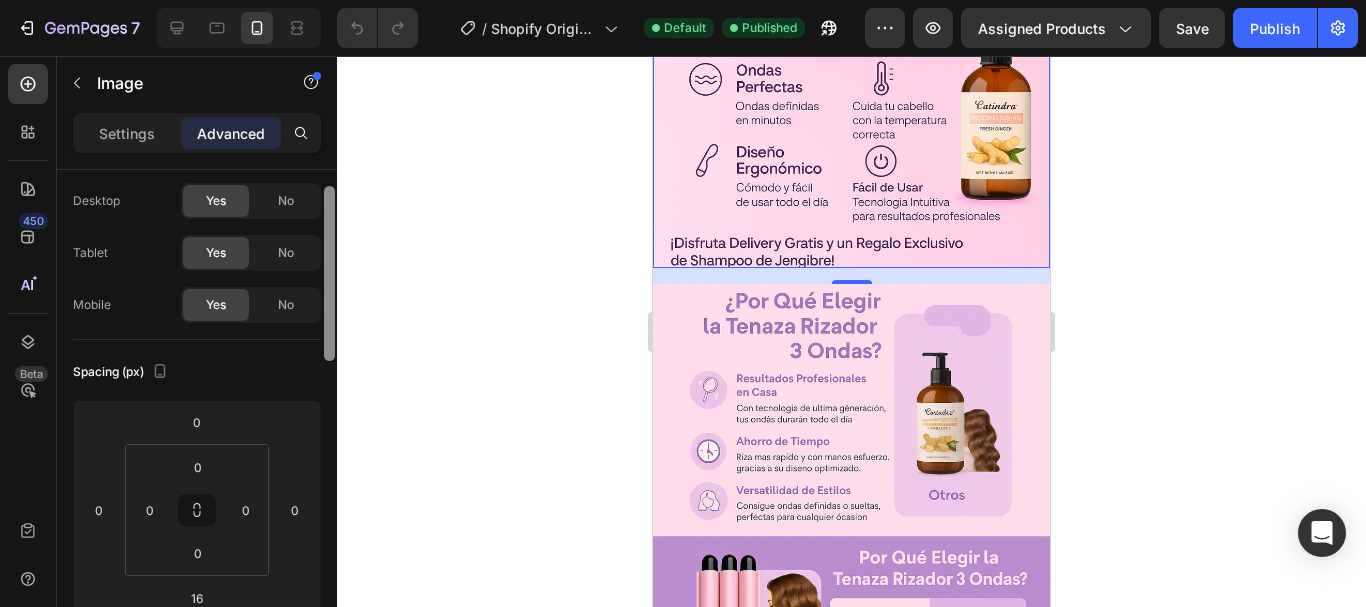 click at bounding box center (329, 273) 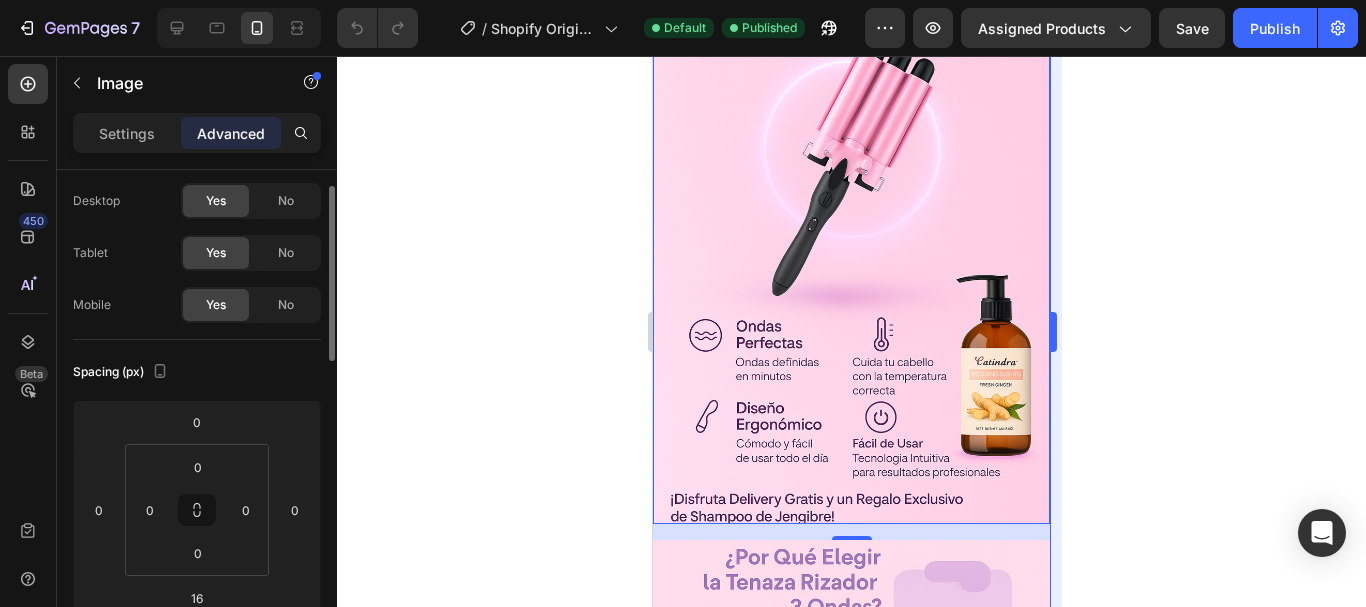 scroll, scrollTop: 157, scrollLeft: 0, axis: vertical 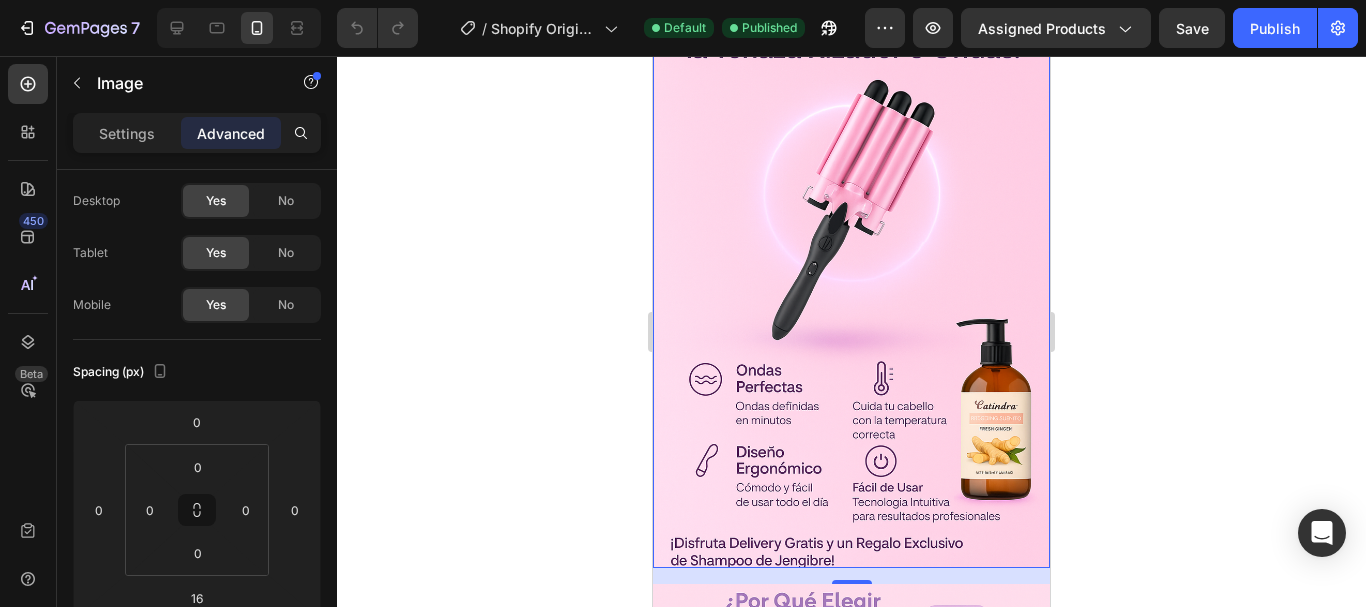 click 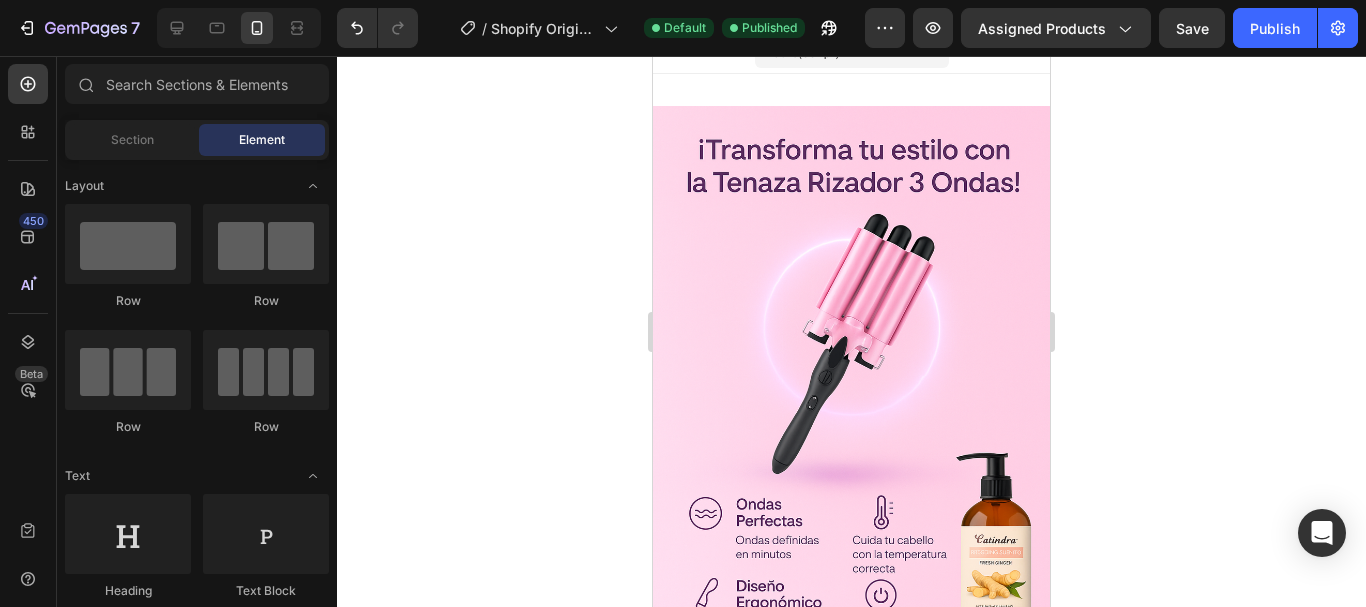 scroll, scrollTop: 0, scrollLeft: 0, axis: both 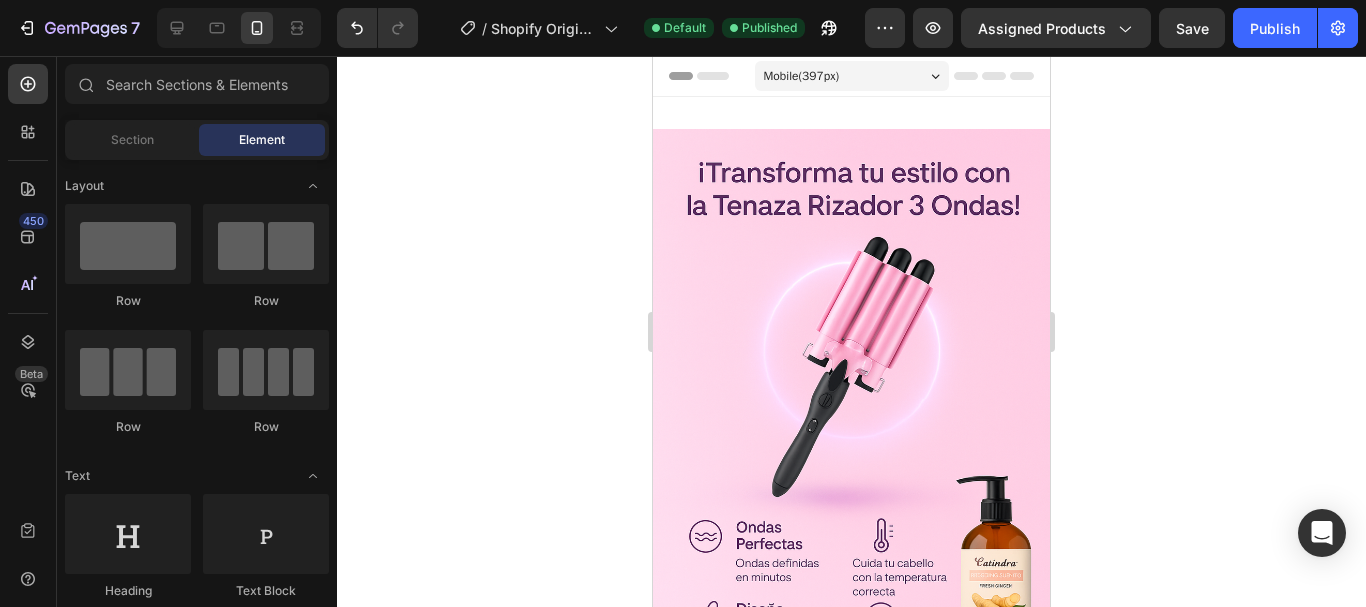 click 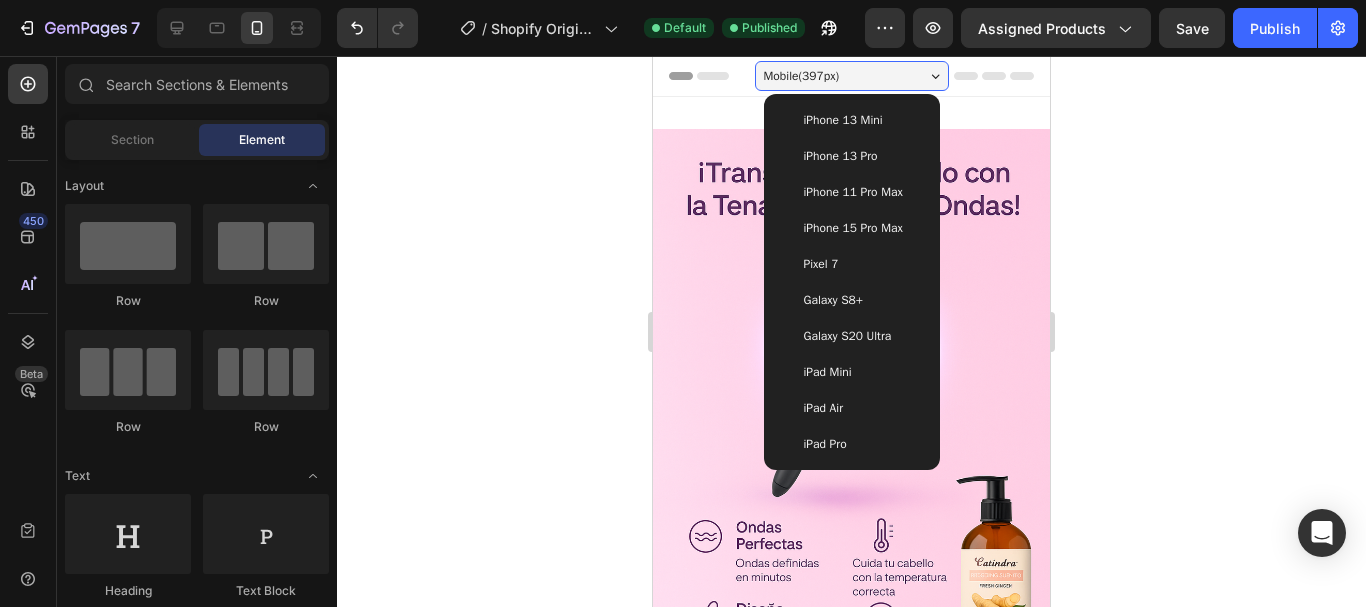 click on "iPhone 15 Pro Max" at bounding box center [852, 228] 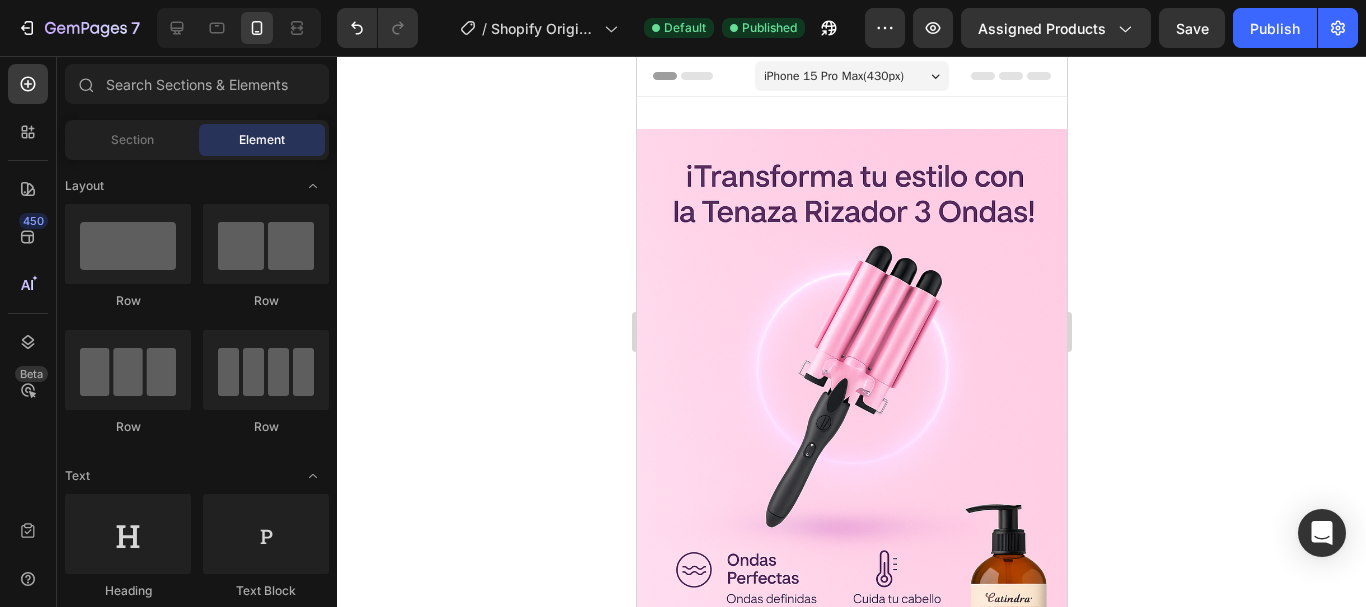 click 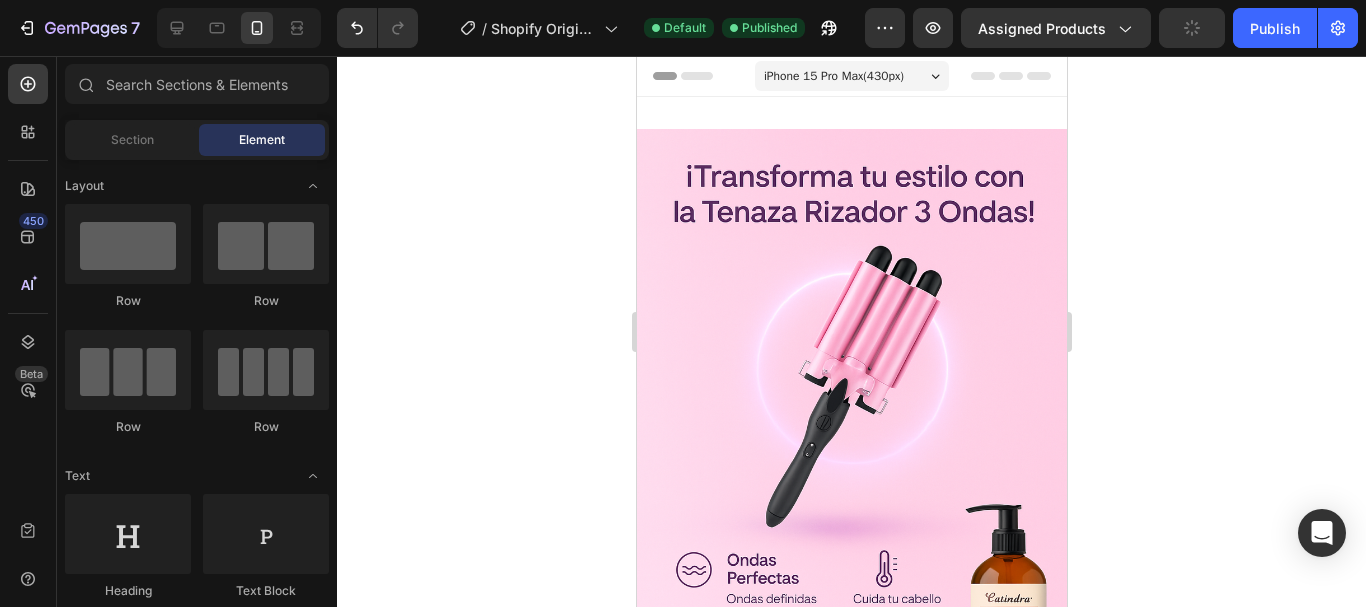 click at bounding box center (851, 76) 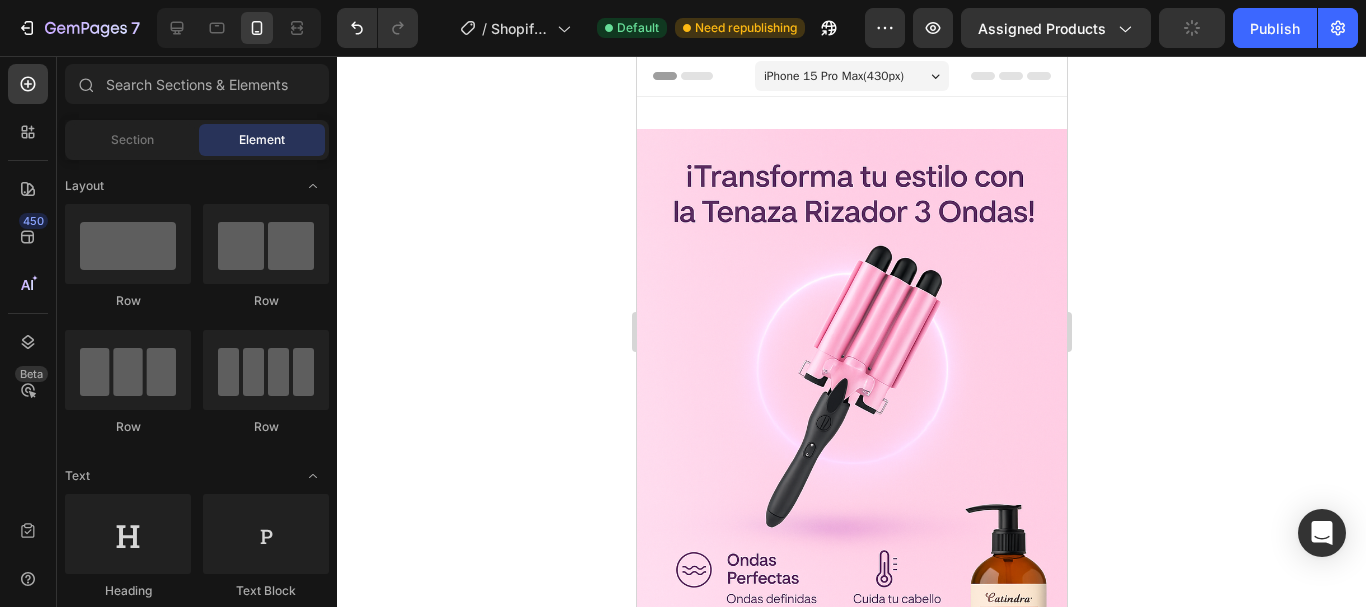 click at bounding box center (851, 76) 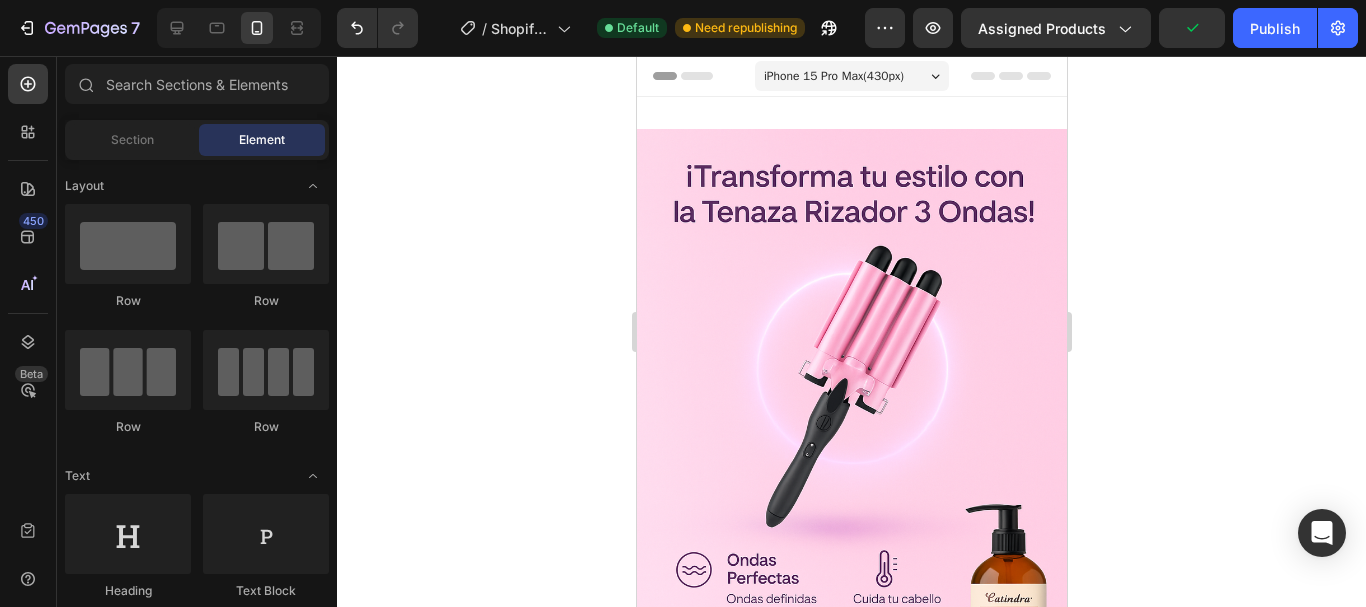 click at bounding box center (851, 76) 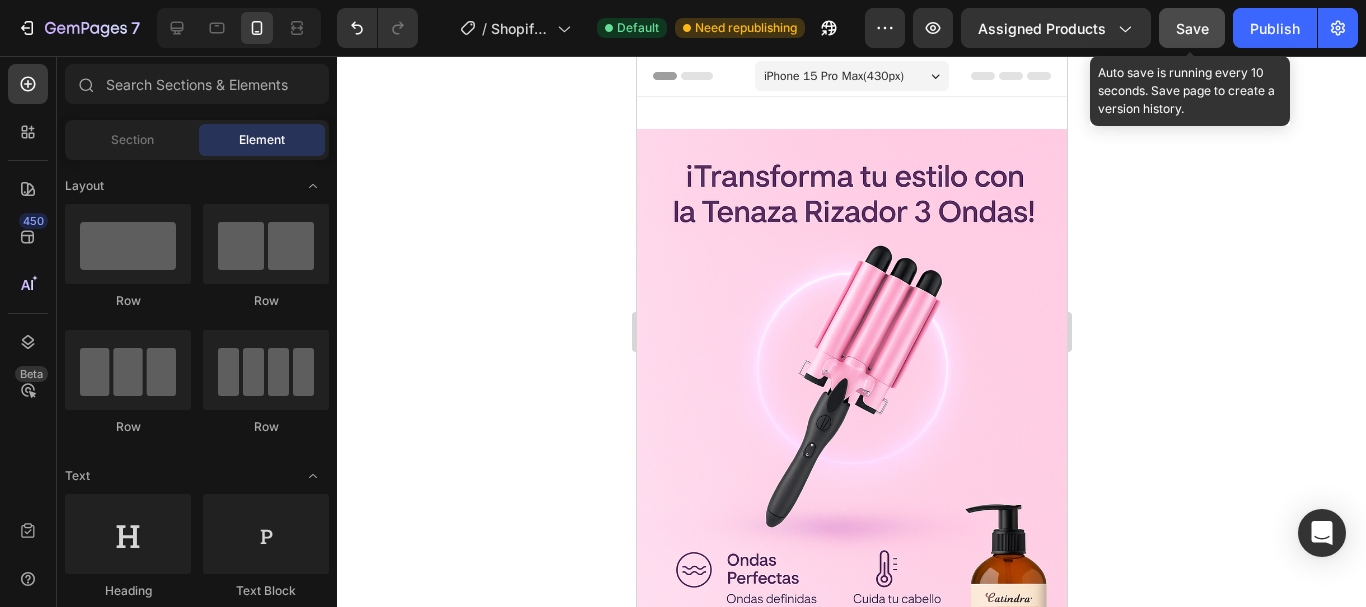 click on "Save" 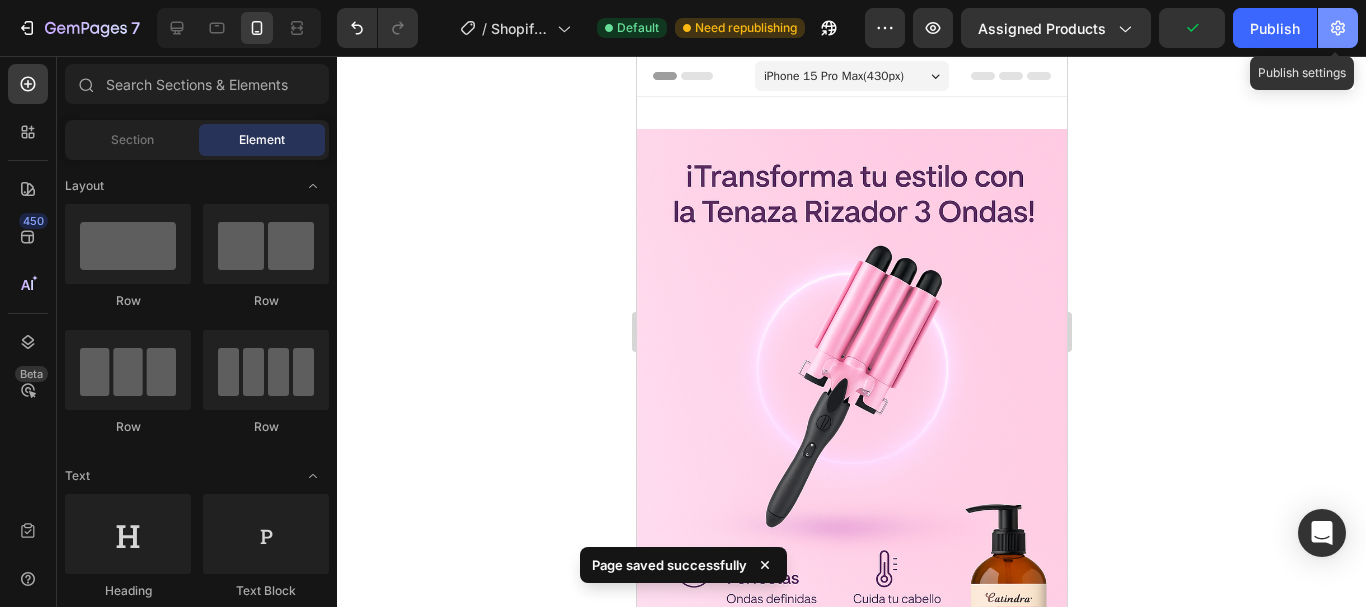 click 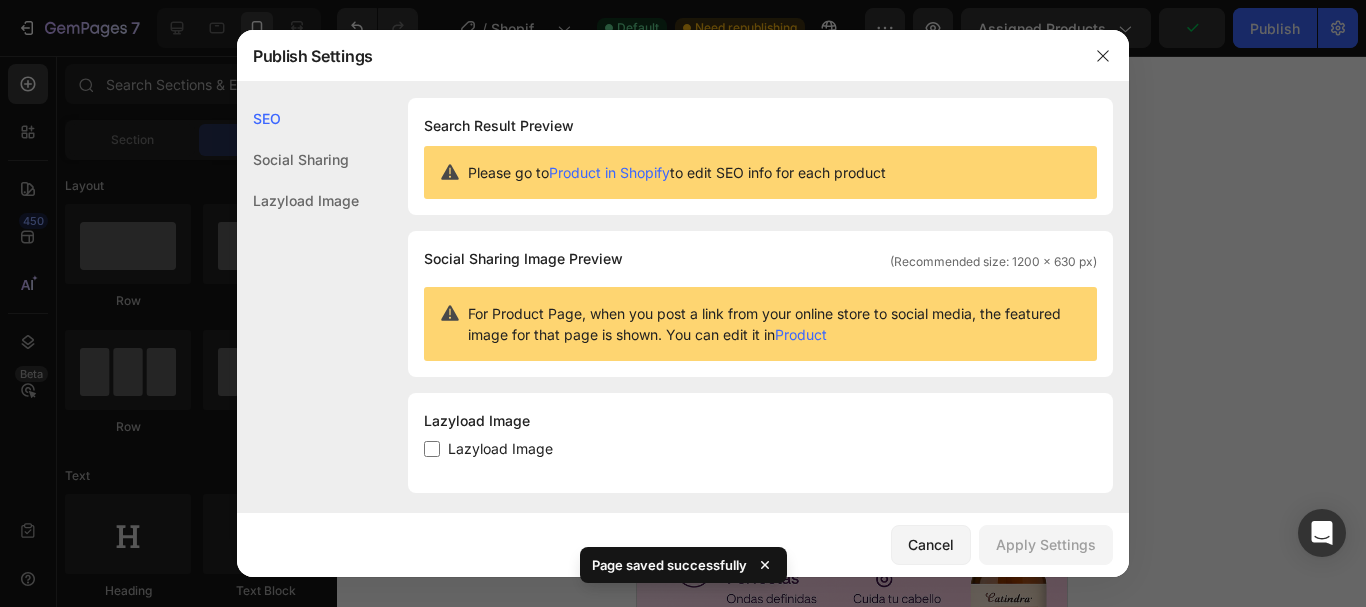 scroll, scrollTop: 12, scrollLeft: 0, axis: vertical 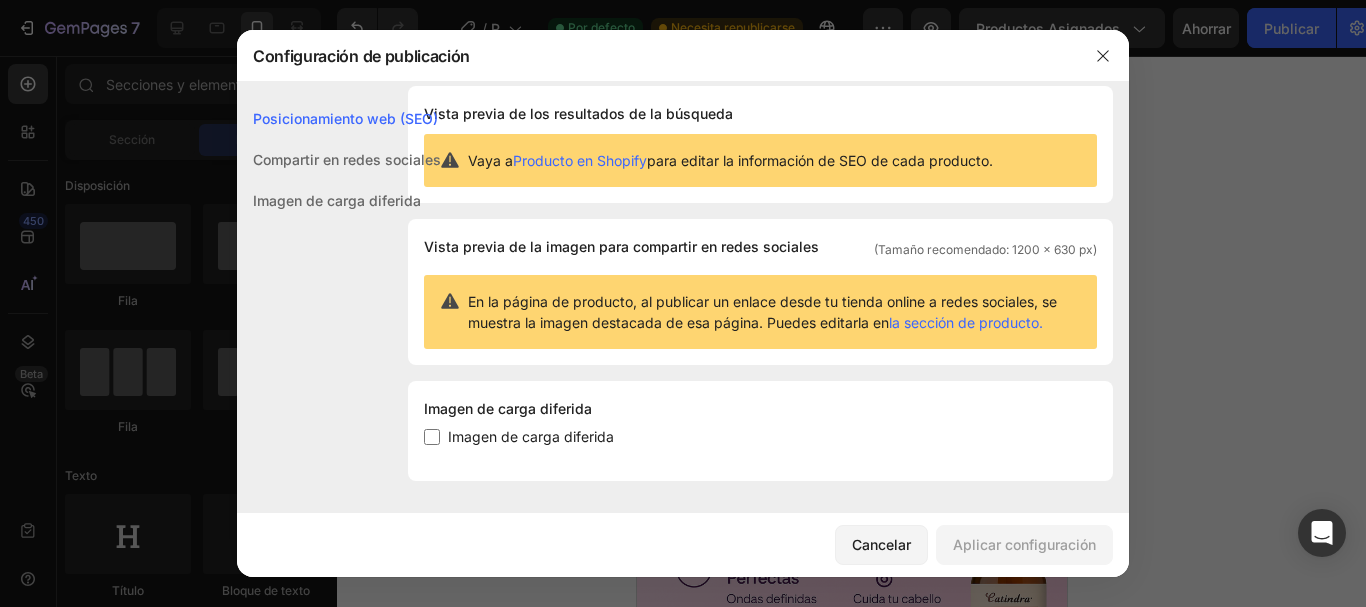 click on "Imagen de carga diferida" at bounding box center [531, 436] 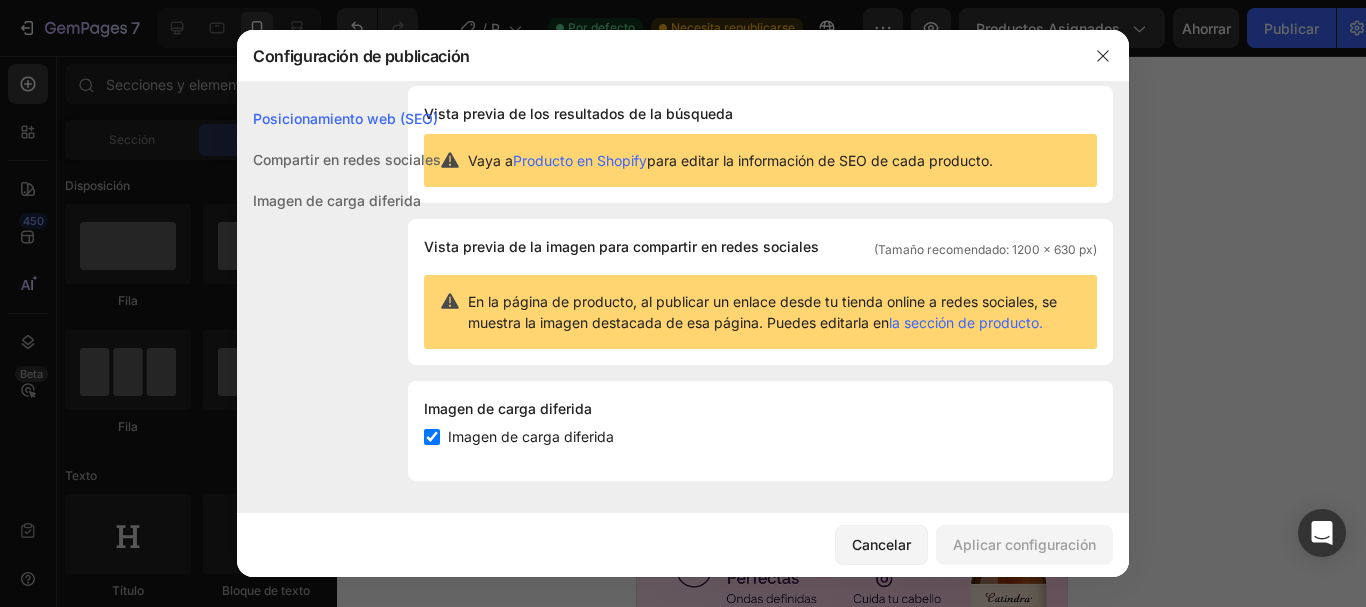 checkbox on "true" 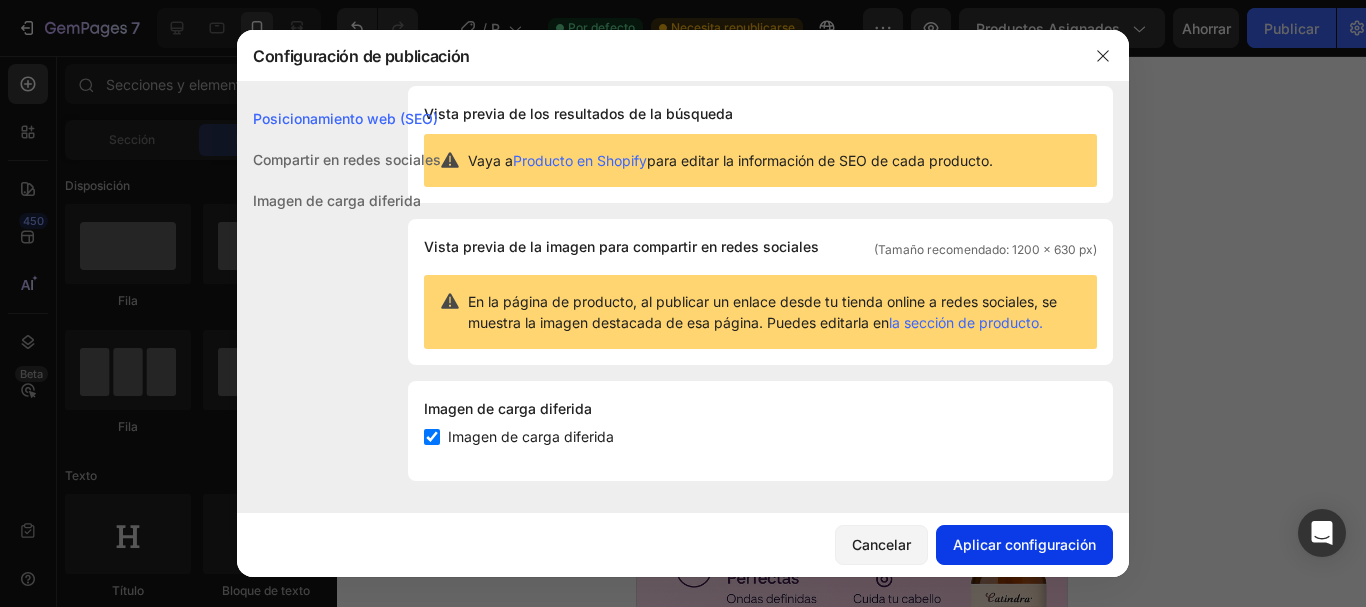 click on "Aplicar configuración" at bounding box center (1024, 544) 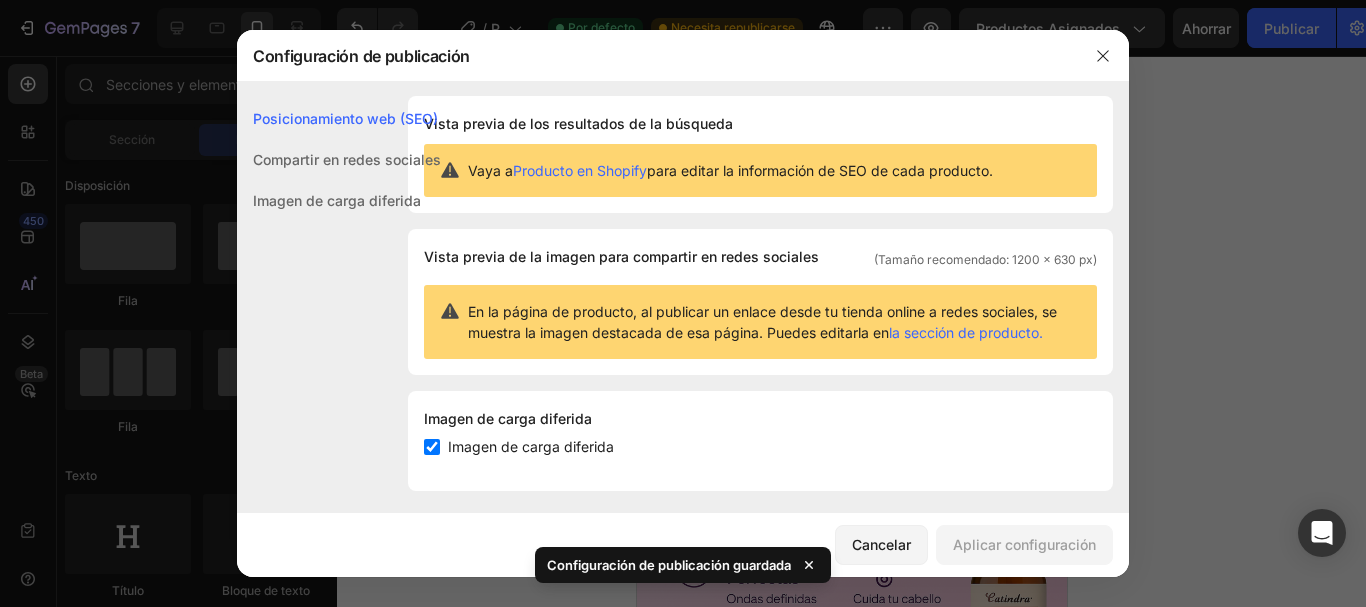 scroll, scrollTop: 0, scrollLeft: 0, axis: both 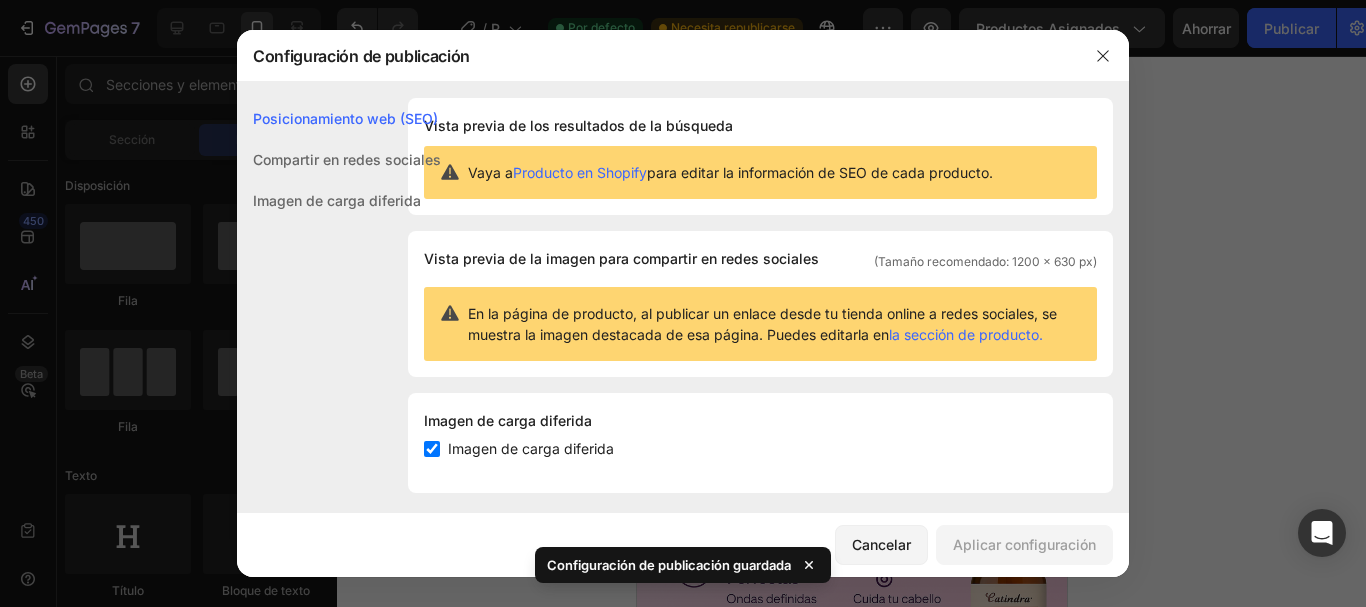 click on "Compartir en redes sociales" at bounding box center [347, 159] 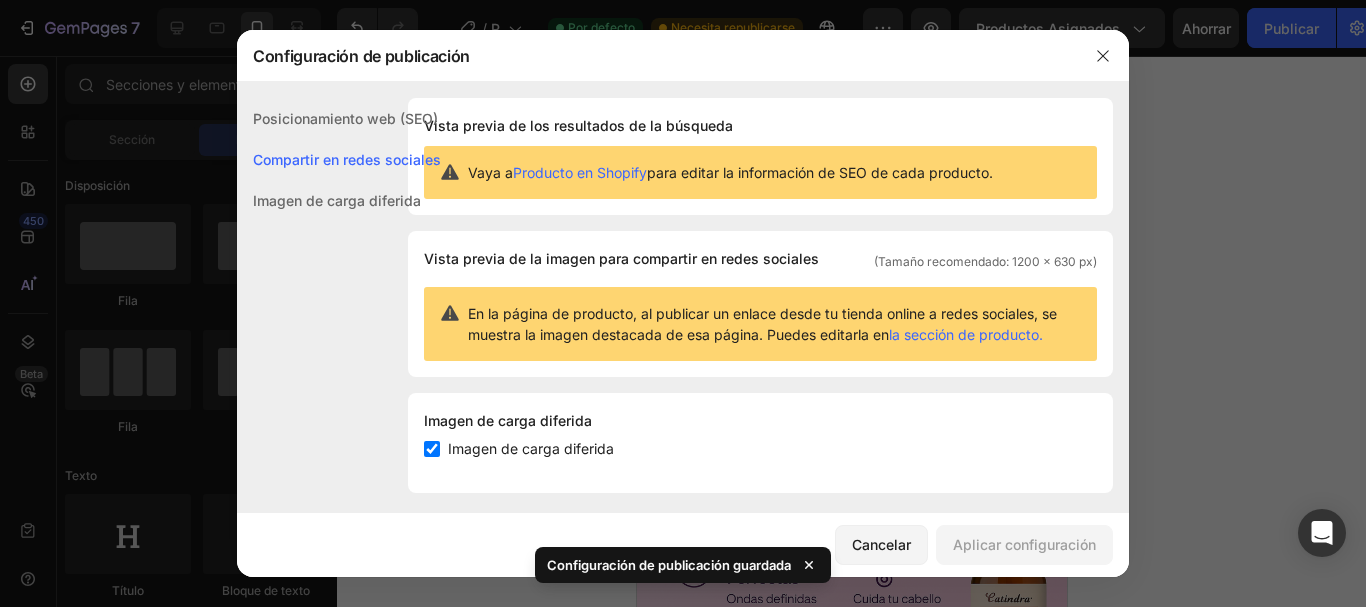 scroll, scrollTop: 13, scrollLeft: 0, axis: vertical 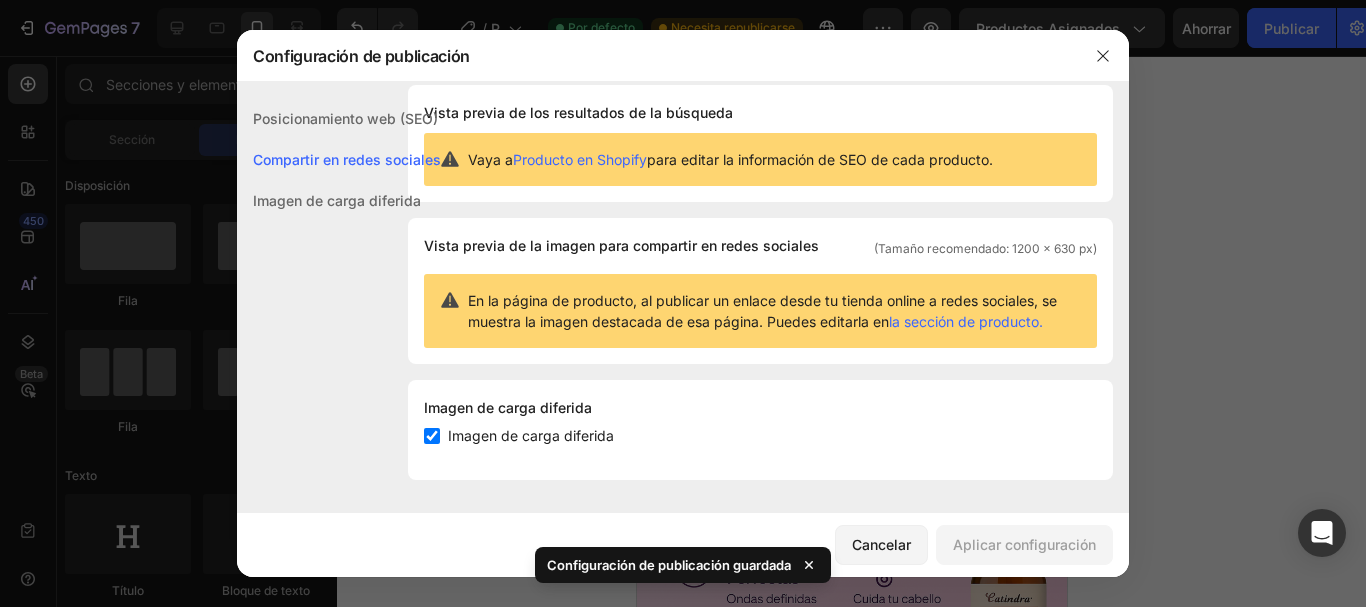 click on "Imagen de carga diferida" at bounding box center [337, 200] 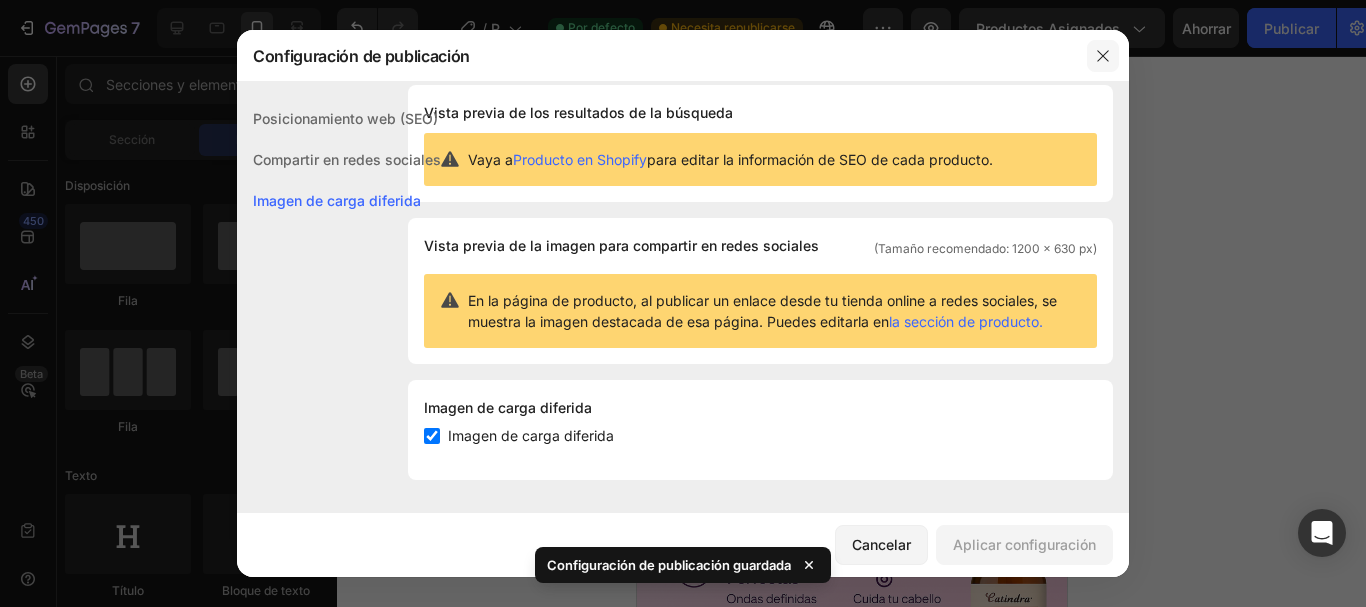 click 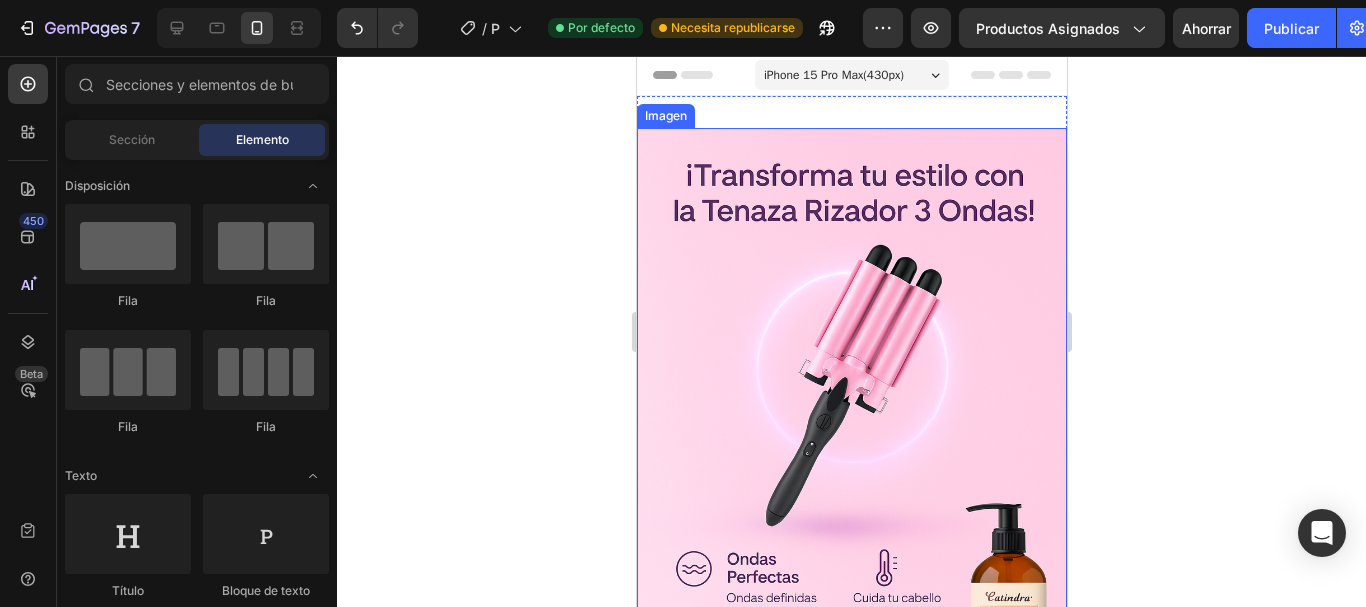 scroll, scrollTop: 0, scrollLeft: 0, axis: both 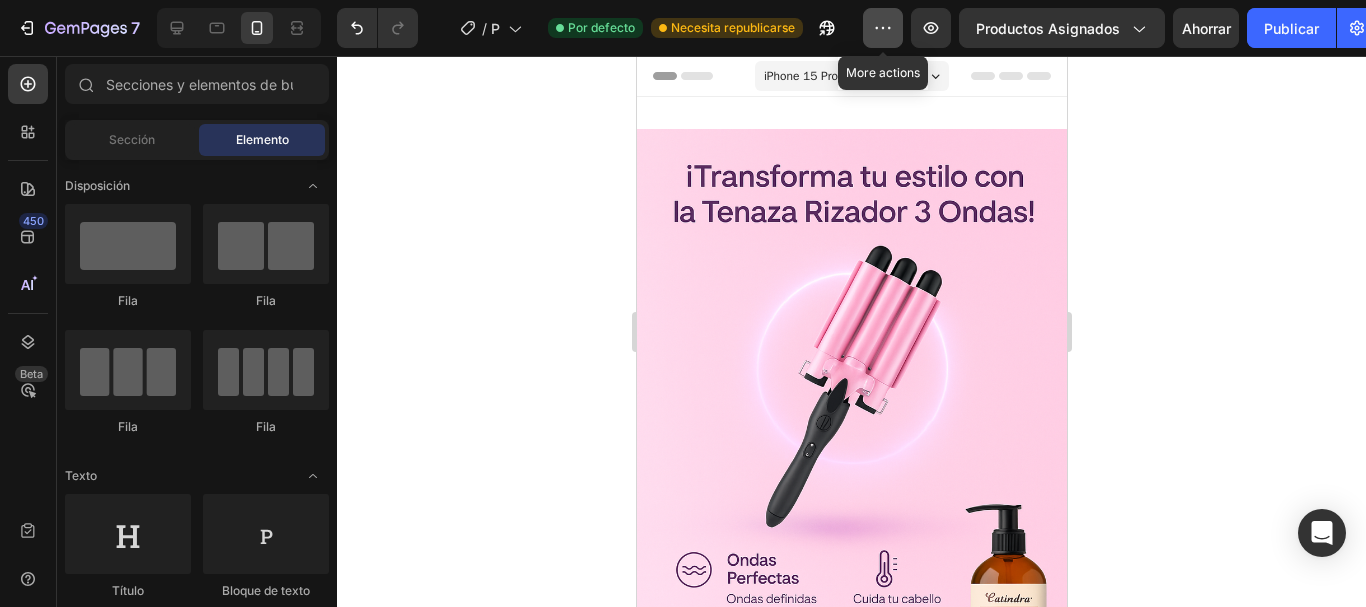 click 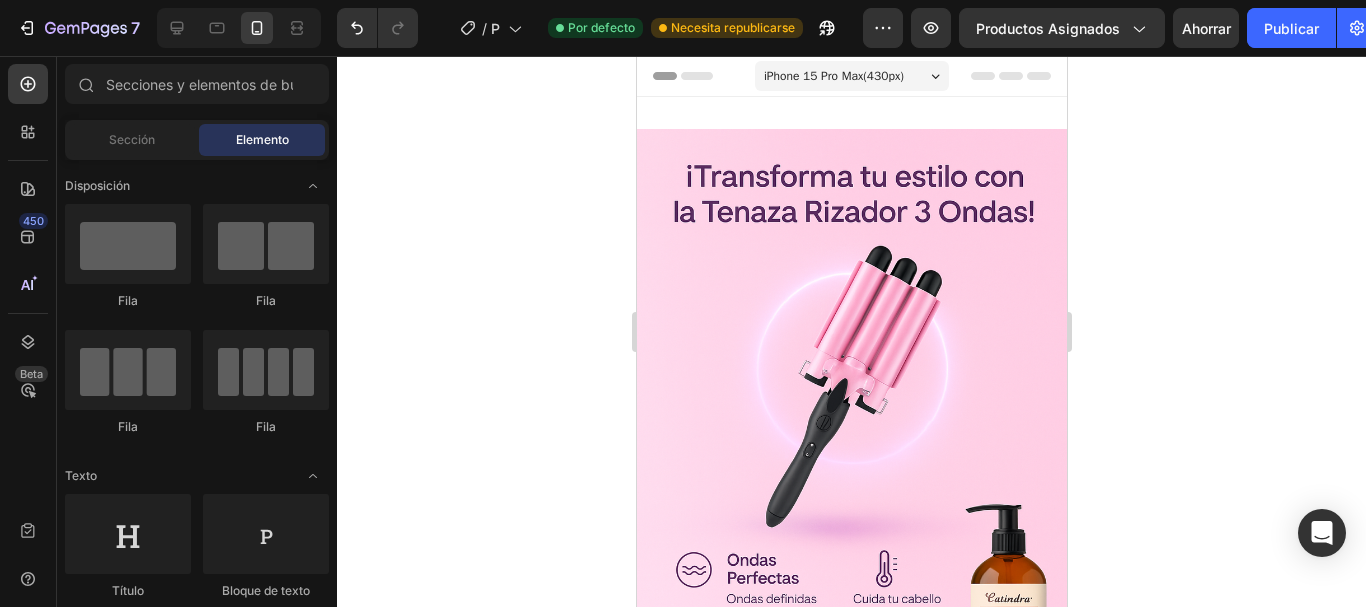 click 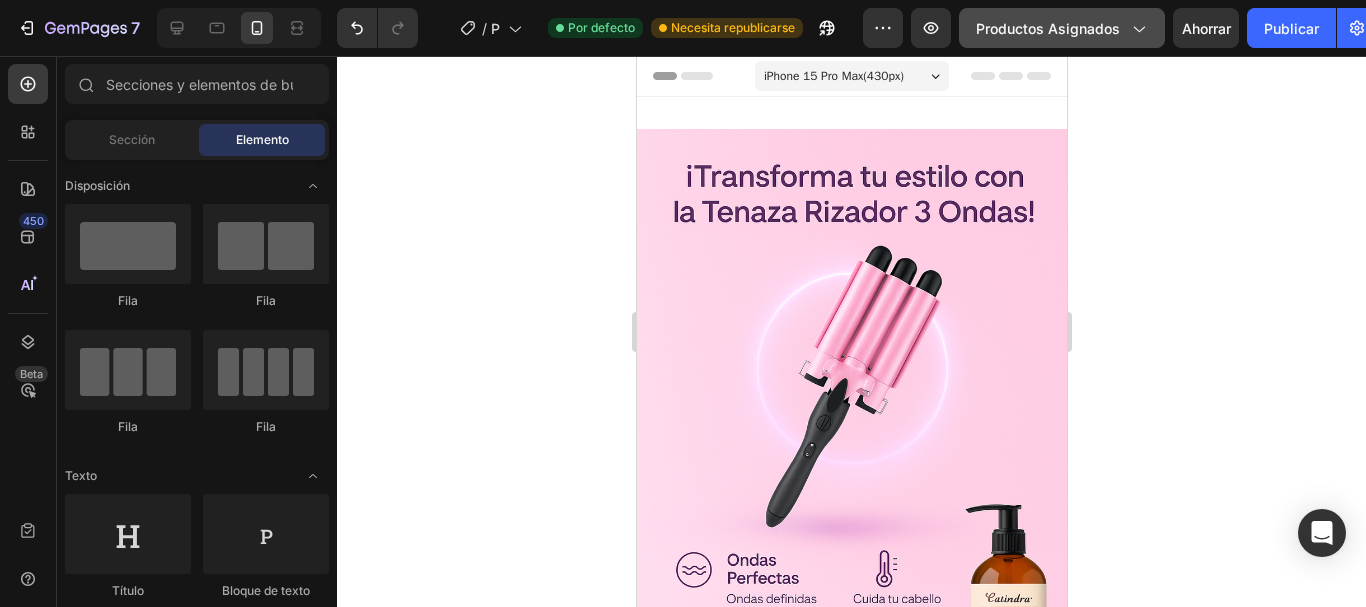 click 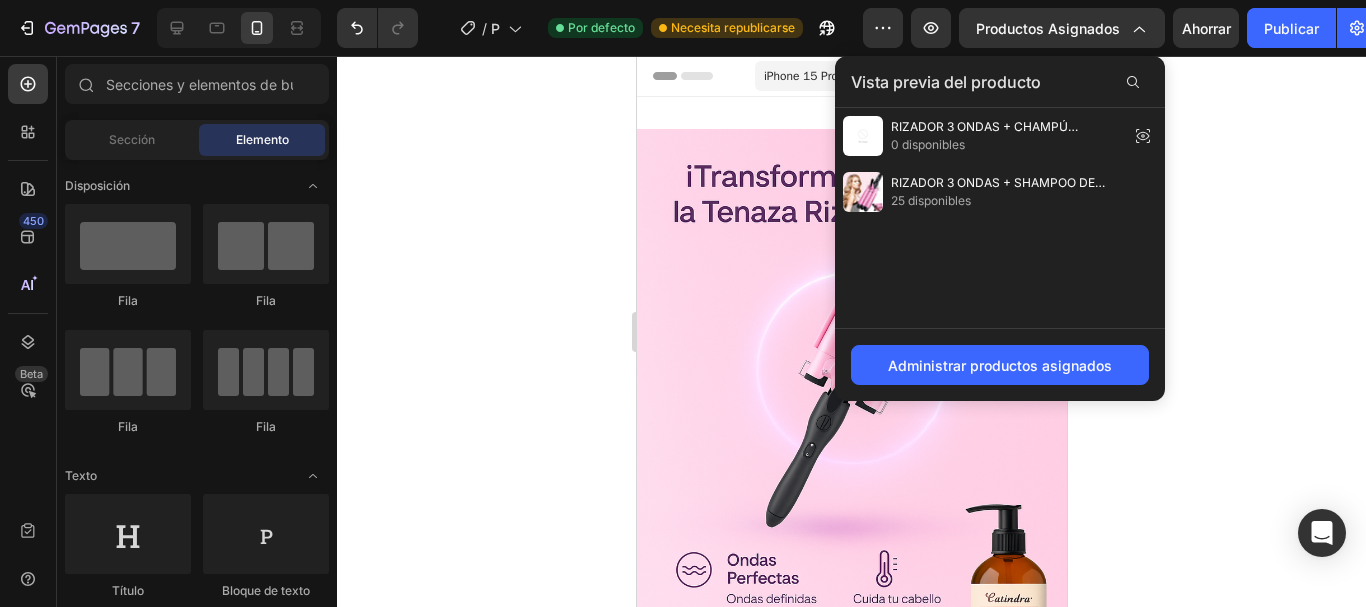 click 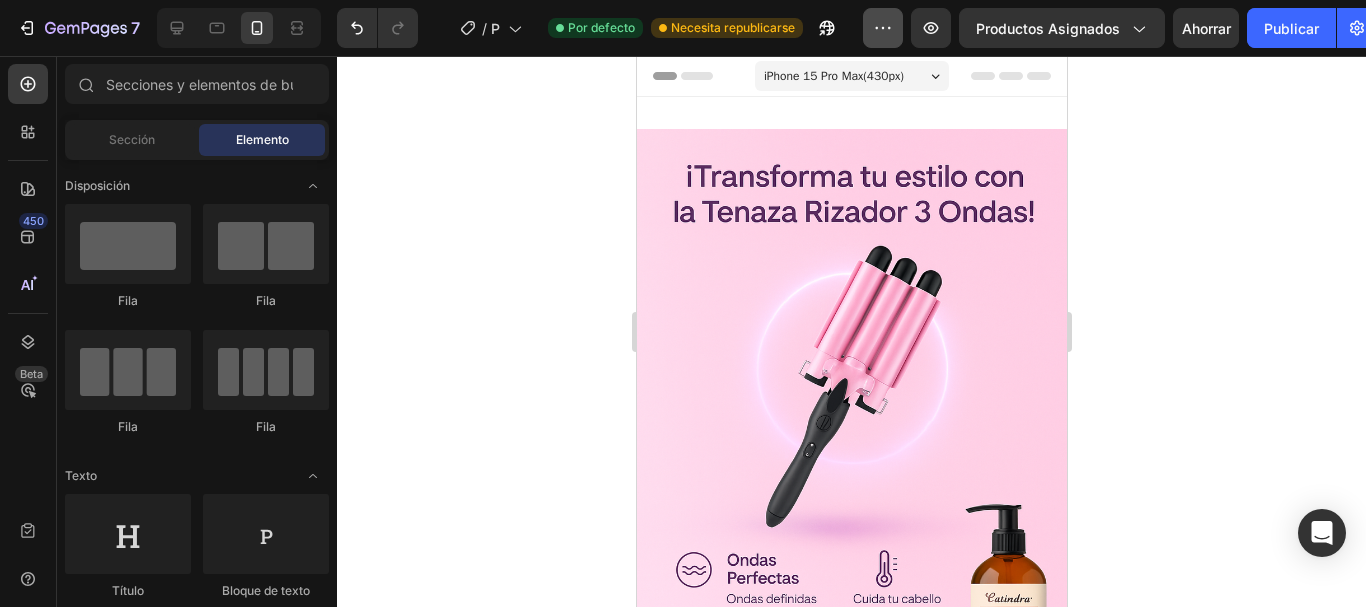 click 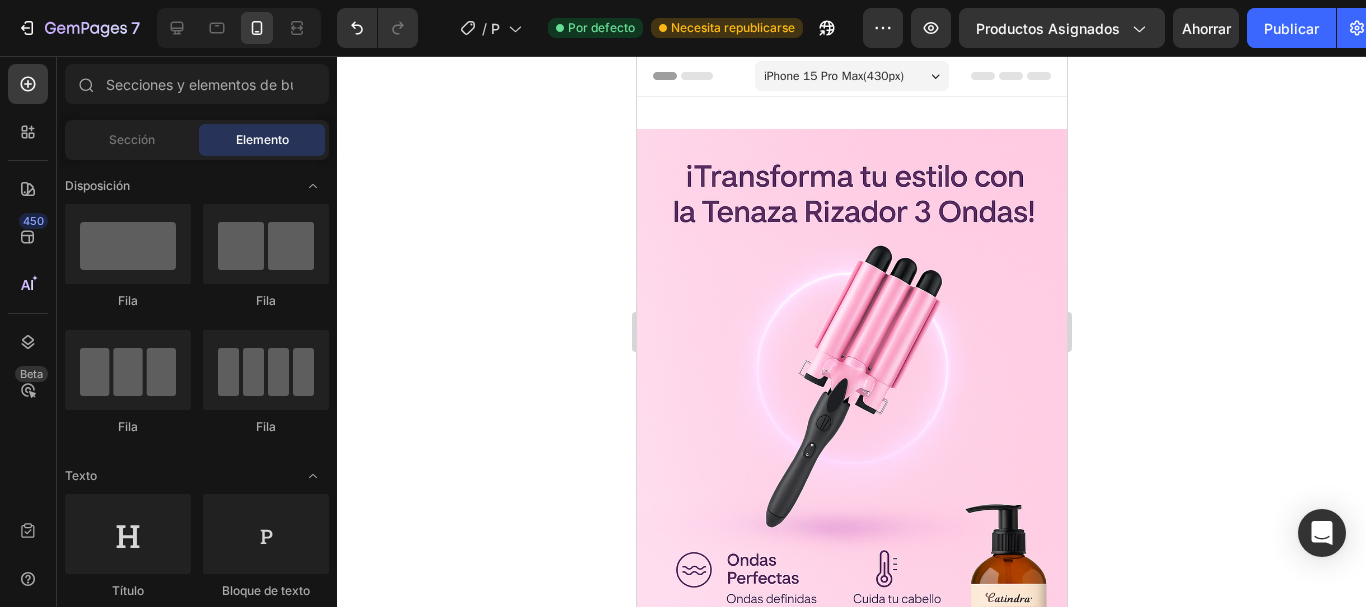 click 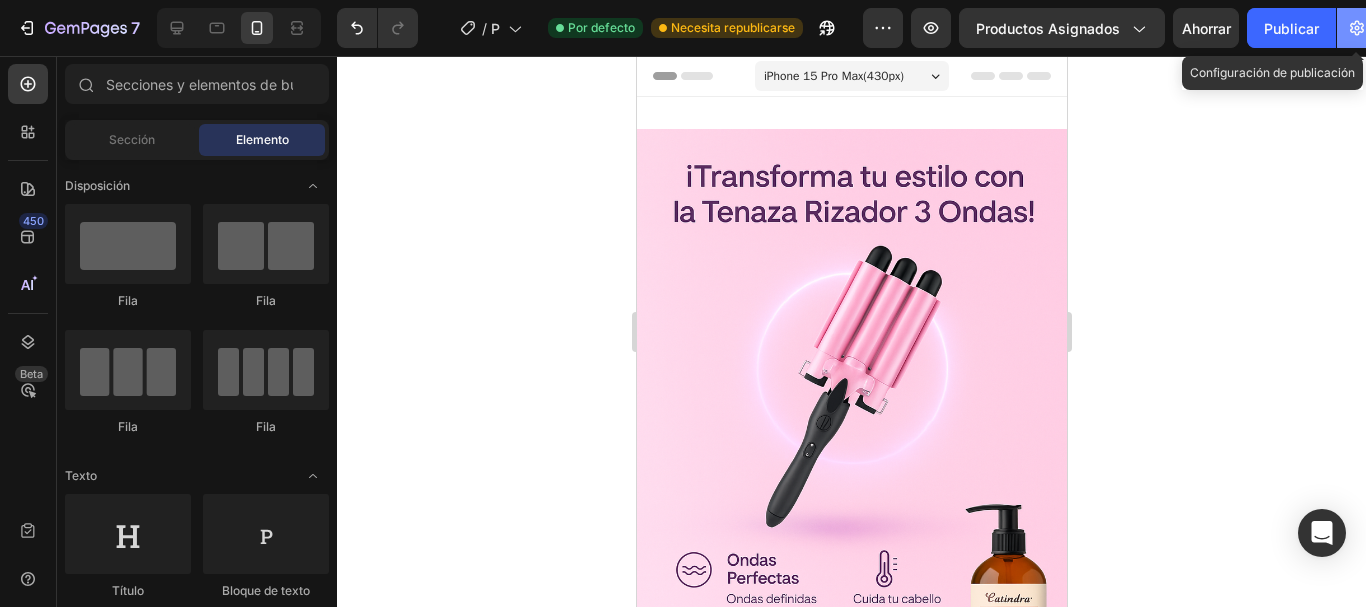 click 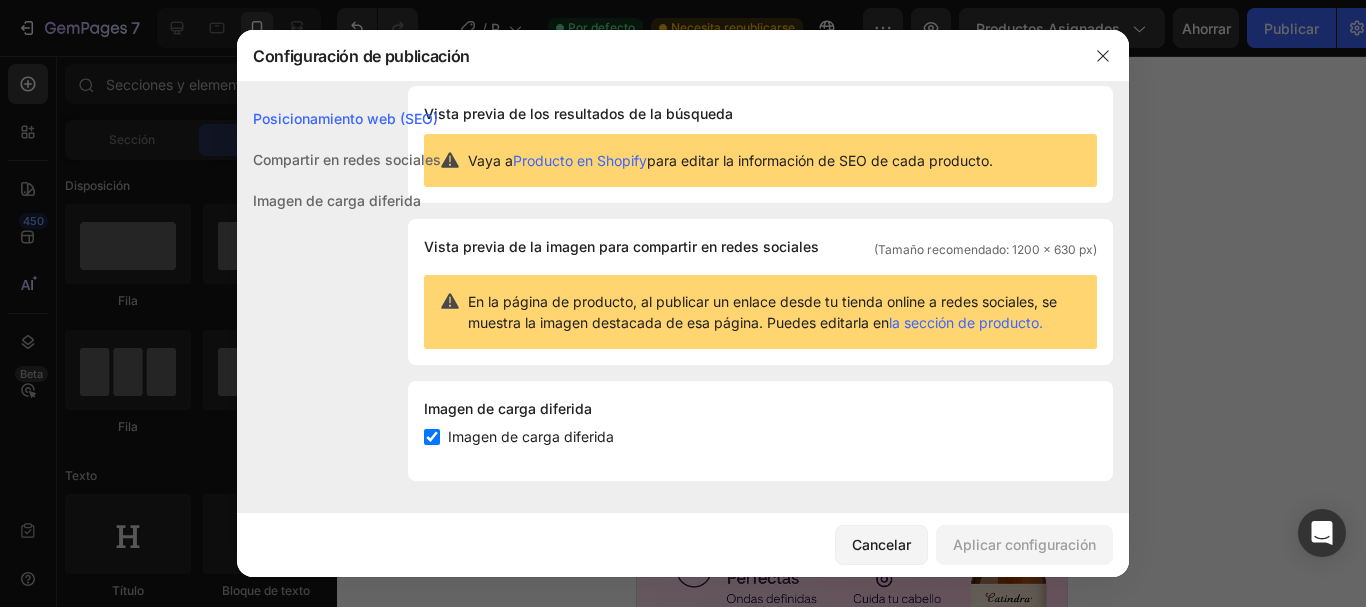 click on "Compartir en redes sociales" at bounding box center [347, 159] 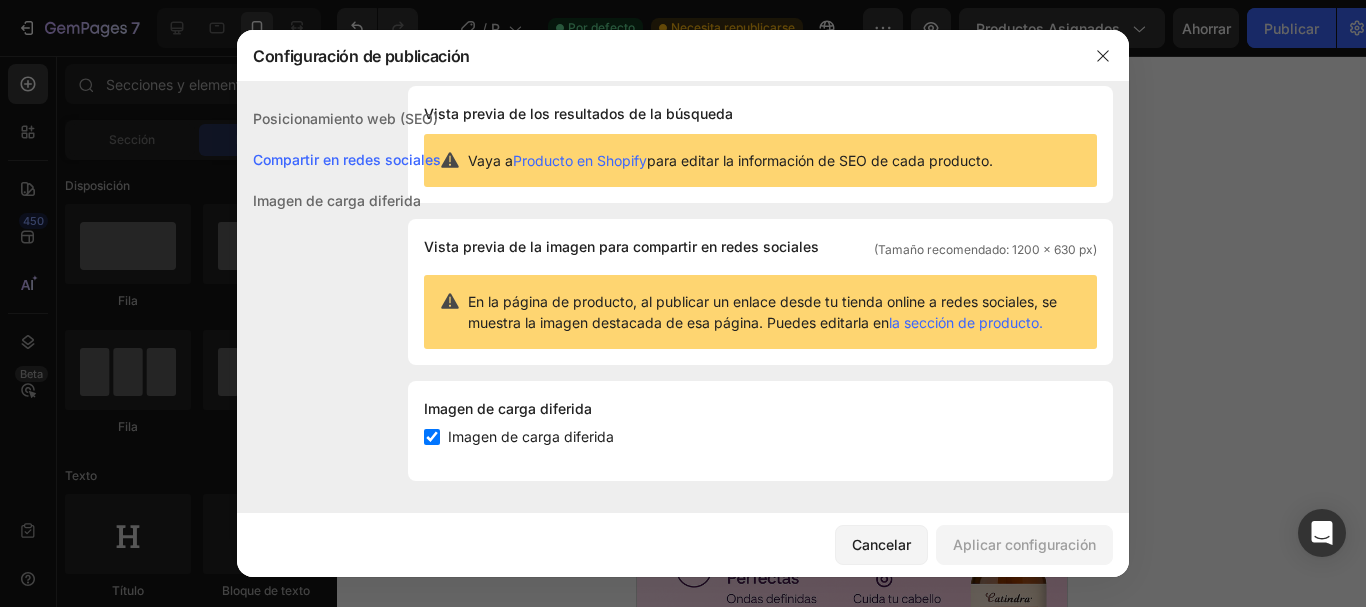scroll, scrollTop: 13, scrollLeft: 0, axis: vertical 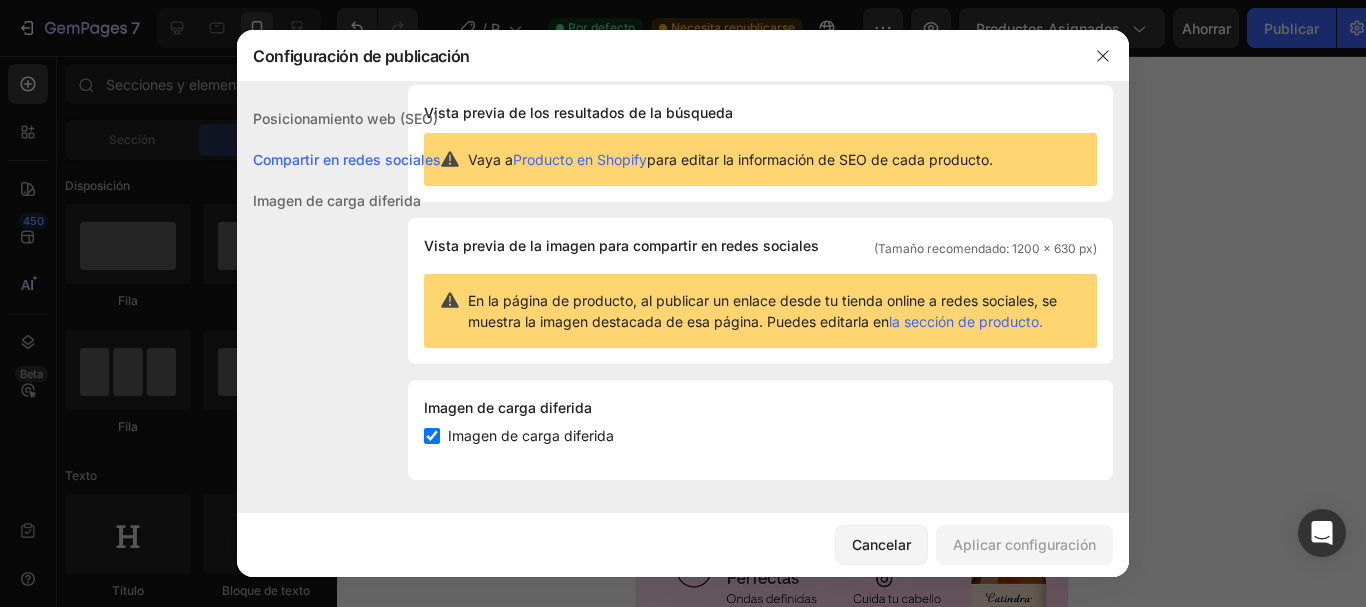 click on "Imagen de carga diferida" at bounding box center (337, 200) 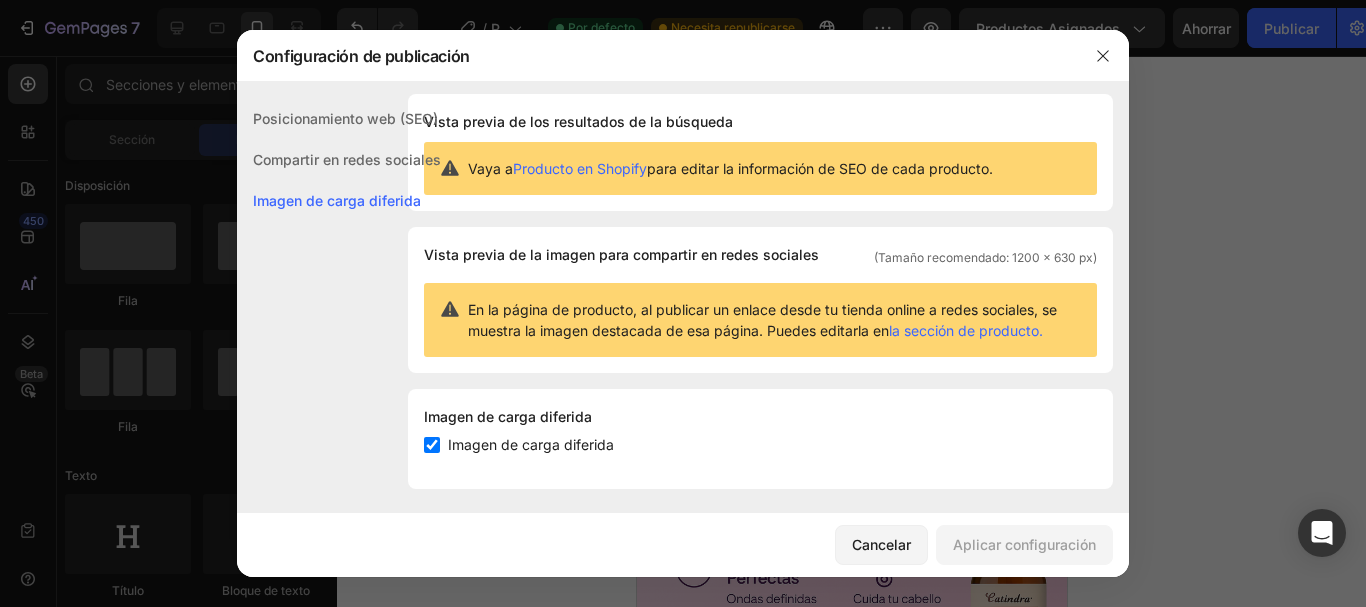 scroll, scrollTop: 0, scrollLeft: 0, axis: both 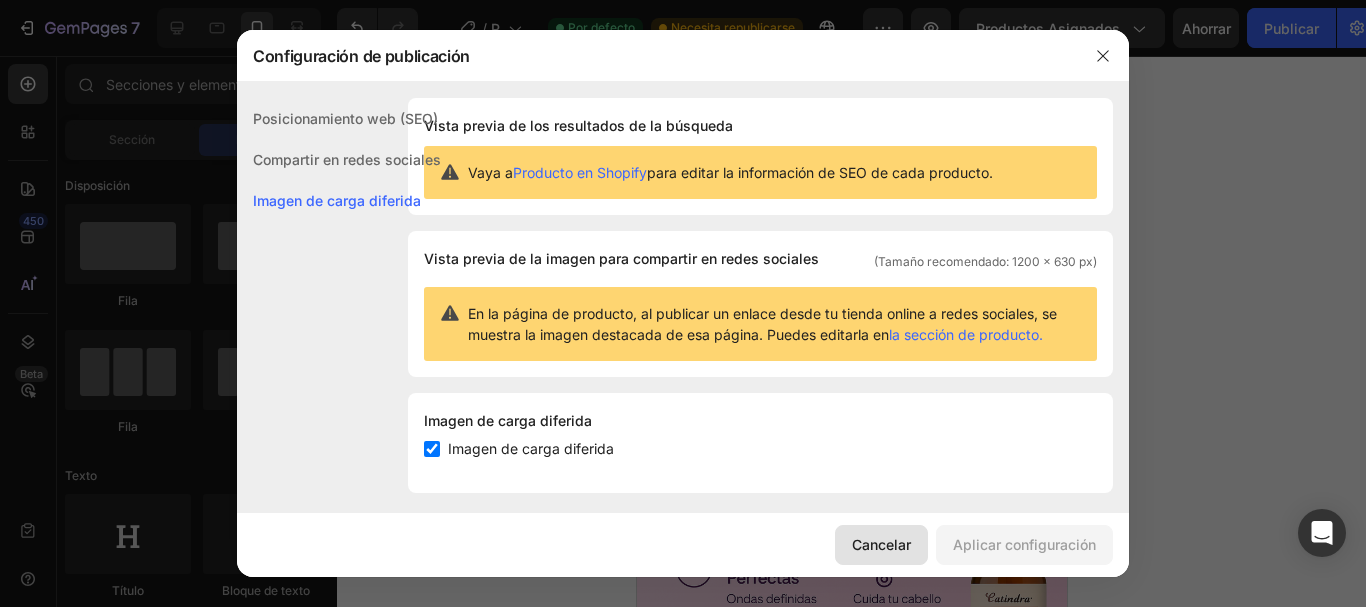 click on "Cancelar" 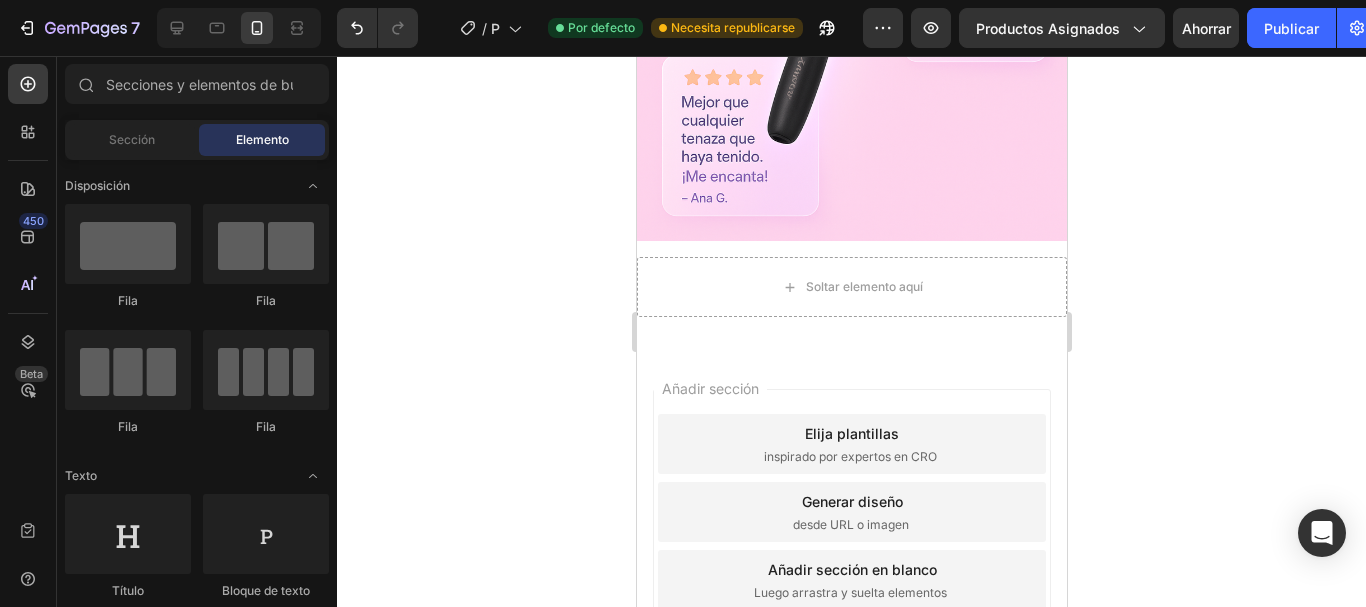 scroll, scrollTop: 1906, scrollLeft: 0, axis: vertical 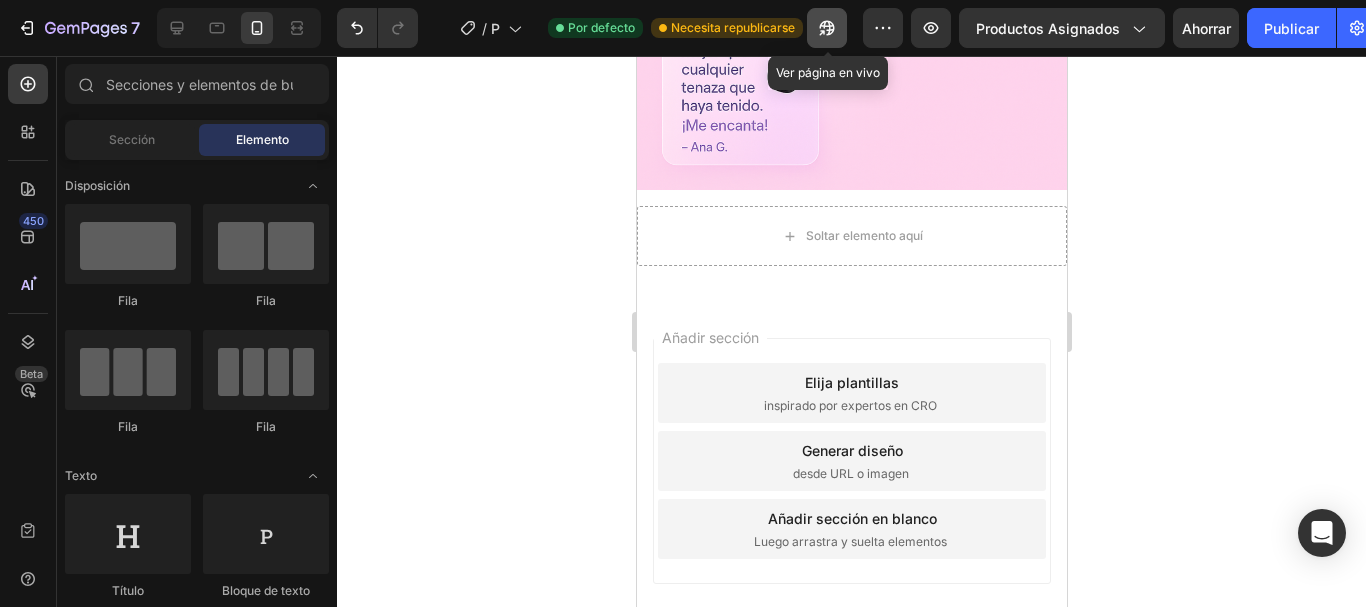 click 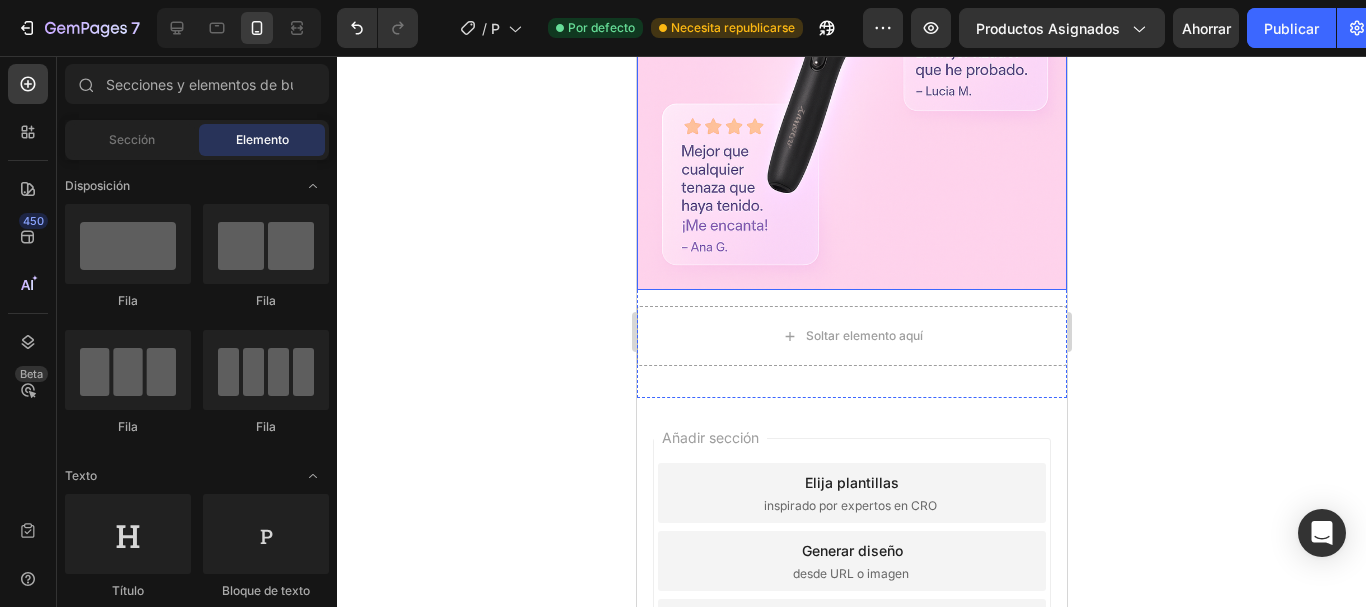 scroll, scrollTop: 1706, scrollLeft: 0, axis: vertical 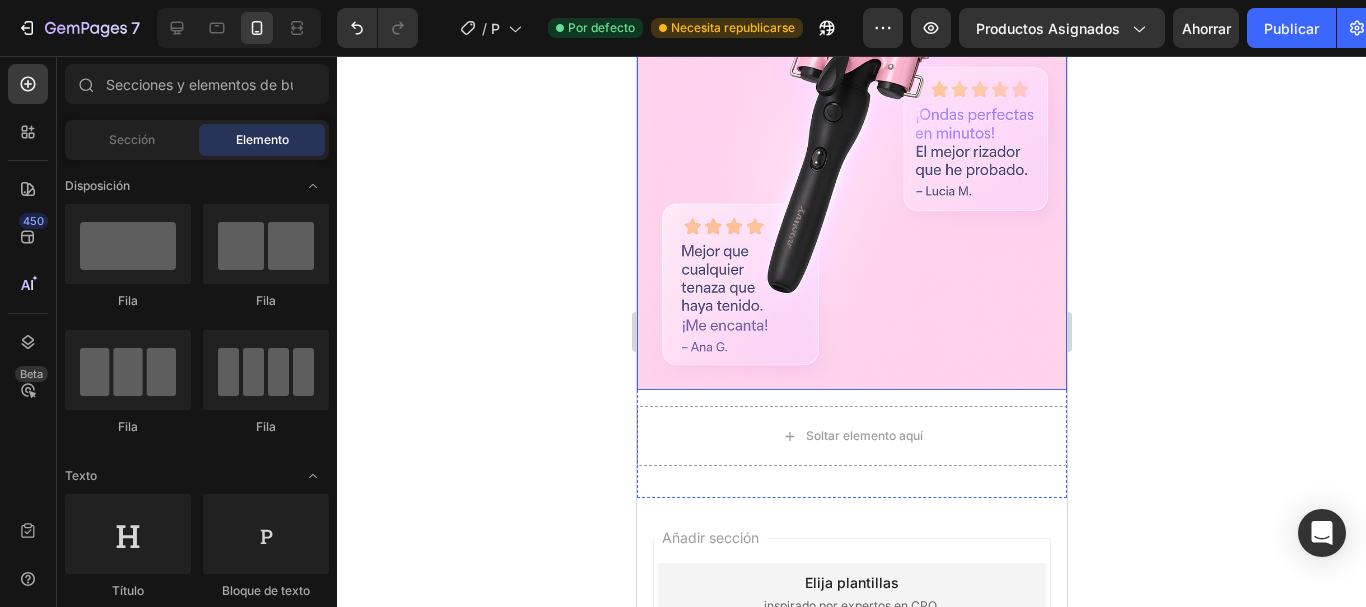 click at bounding box center [851, 67] 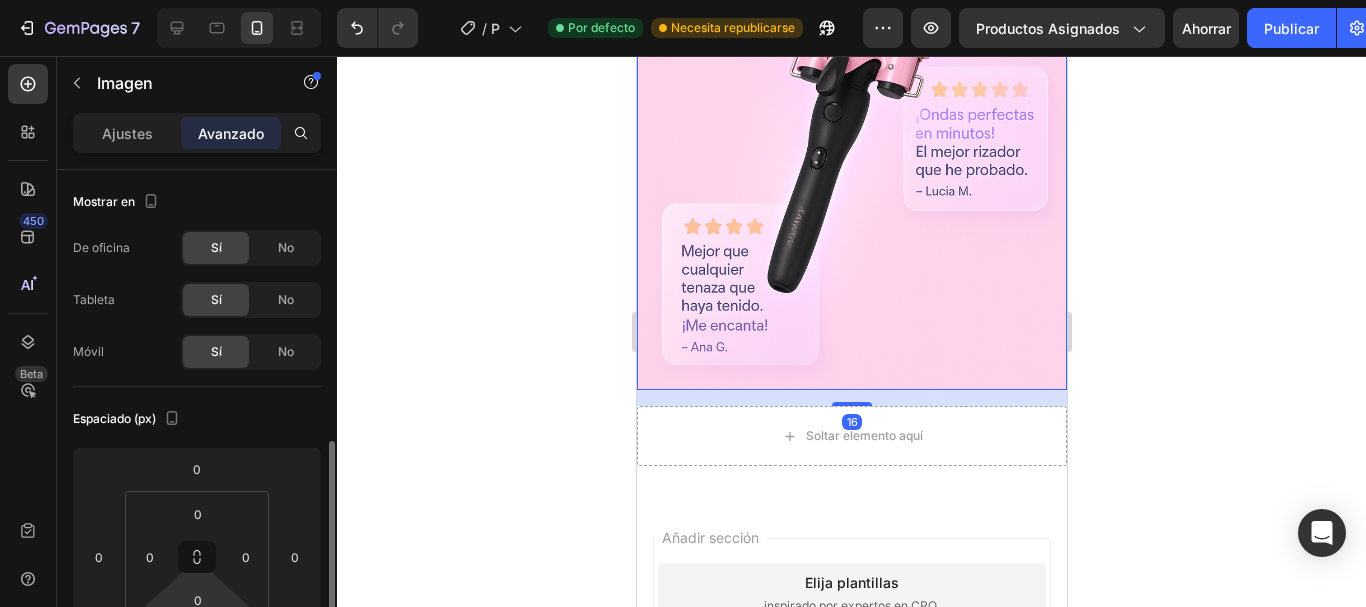 scroll, scrollTop: 200, scrollLeft: 0, axis: vertical 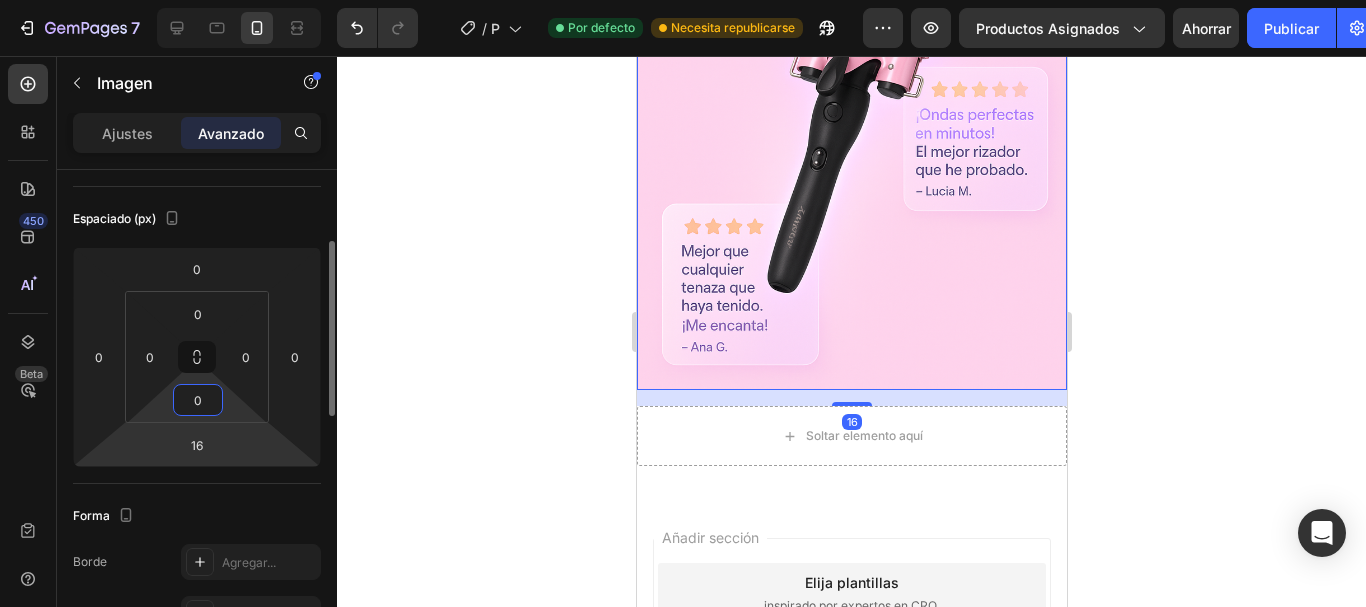 drag, startPoint x: 230, startPoint y: 411, endPoint x: 236, endPoint y: 427, distance: 17.088007 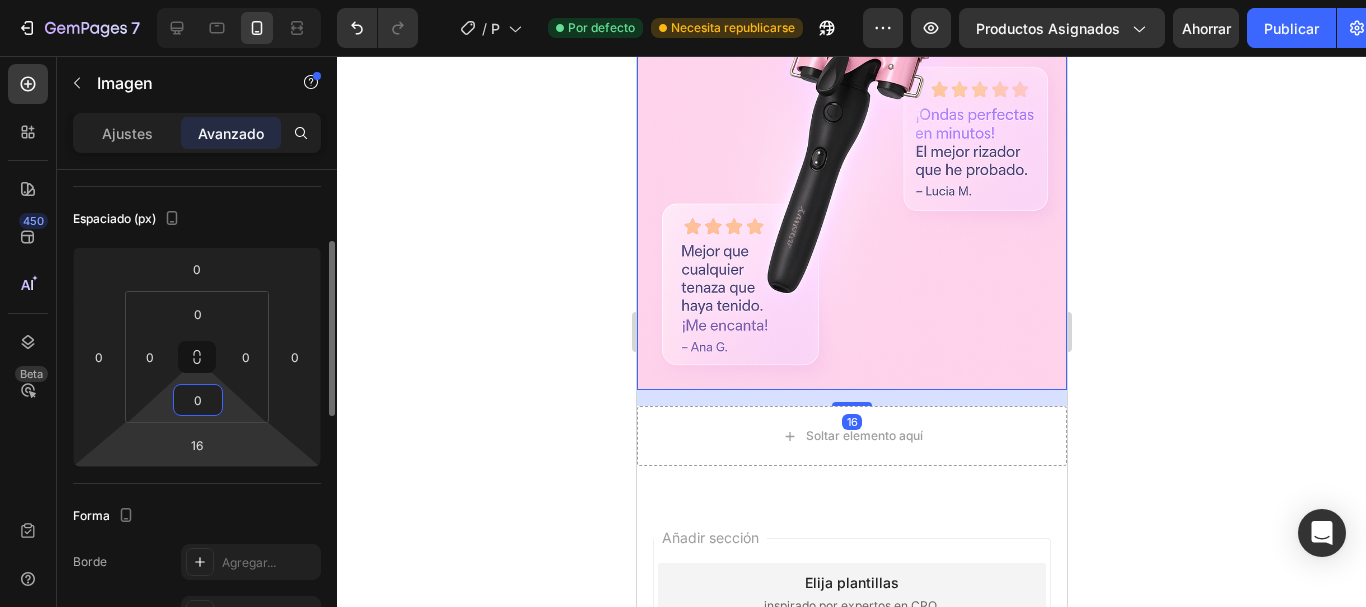 click on "7 / Plantilla de producto original de Shopify Por defecto Necesita republicarse Avance Productos asignados Ahorrar Publicar 450 Beta Secciones(18) Elementos(84) Sección Elemento Sección de héroes Detalle del producto Marcas Insignias de confianza Garantizar Desglose del producto Cómo utilizar Testimonios Comparar Manojo Preguntas frecuentes Prueba social Historia de la marca Lista de productos Recopilación Lista de blogs Contacto Sticky Añadir al carrito Pie de página personalizado Explorar la biblioteca 450 Disposición Fila Fila Fila Fila Texto Título Bloque de texto Botón Botón Botón Medios de comunicación" at bounding box center [683, 0] 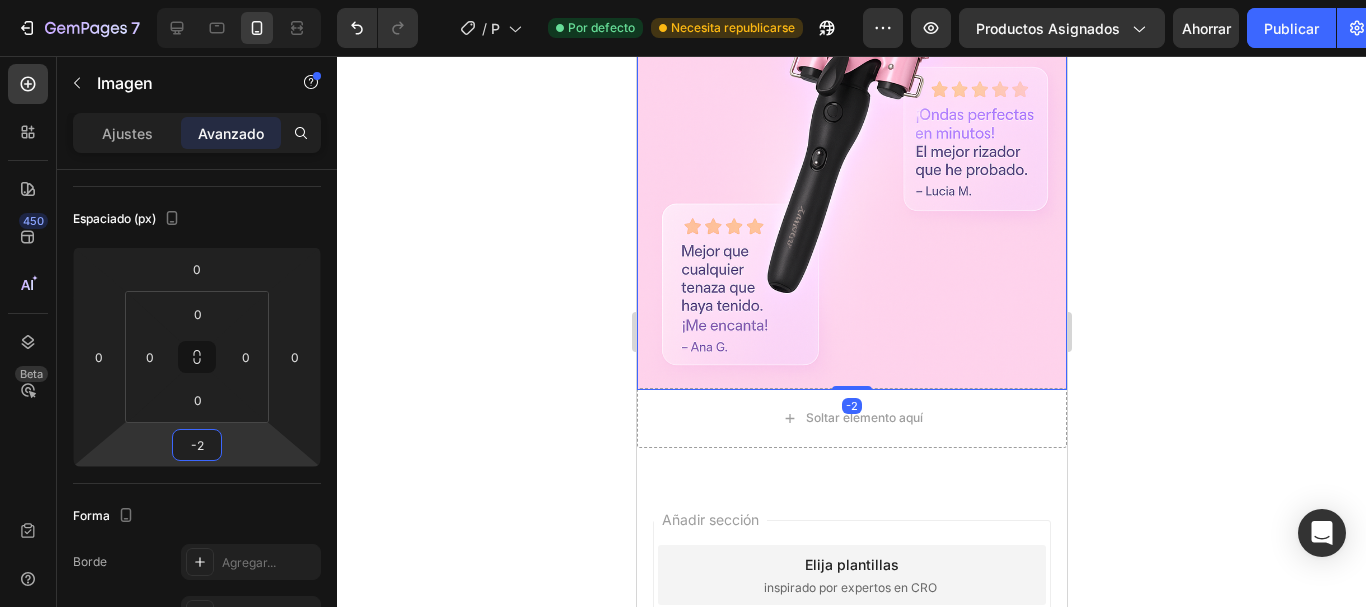 type on "0" 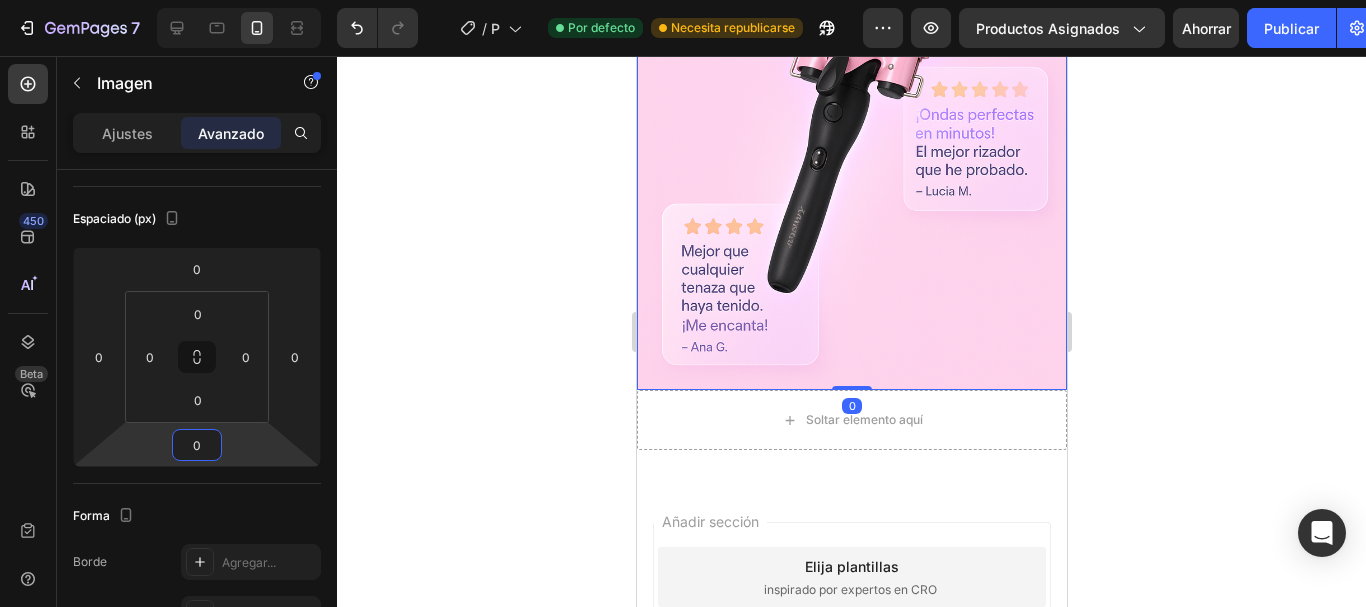 click on "7 / Plantilla de producto original de Shopify Por defecto Necesita republicarse Avance Productos asignados Ahorrar Publicar 450 Beta Secciones(18) Elementos(84) Sección Elemento Sección de héroes Detalle del producto Marcas Insignias de confianza Garantizar Desglose del producto Cómo utilizar Testimonios Comparar Manojo Preguntas frecuentes Prueba social Historia de la marca Lista de productos Recopilación Lista de blogs Contacto Sticky Añadir al carrito Pie de página personalizado Explorar la biblioteca 450 Disposición Fila Fila Fila Fila Texto Título Bloque de texto Botón Botón Botón Medios de comunicación" at bounding box center (683, 0) 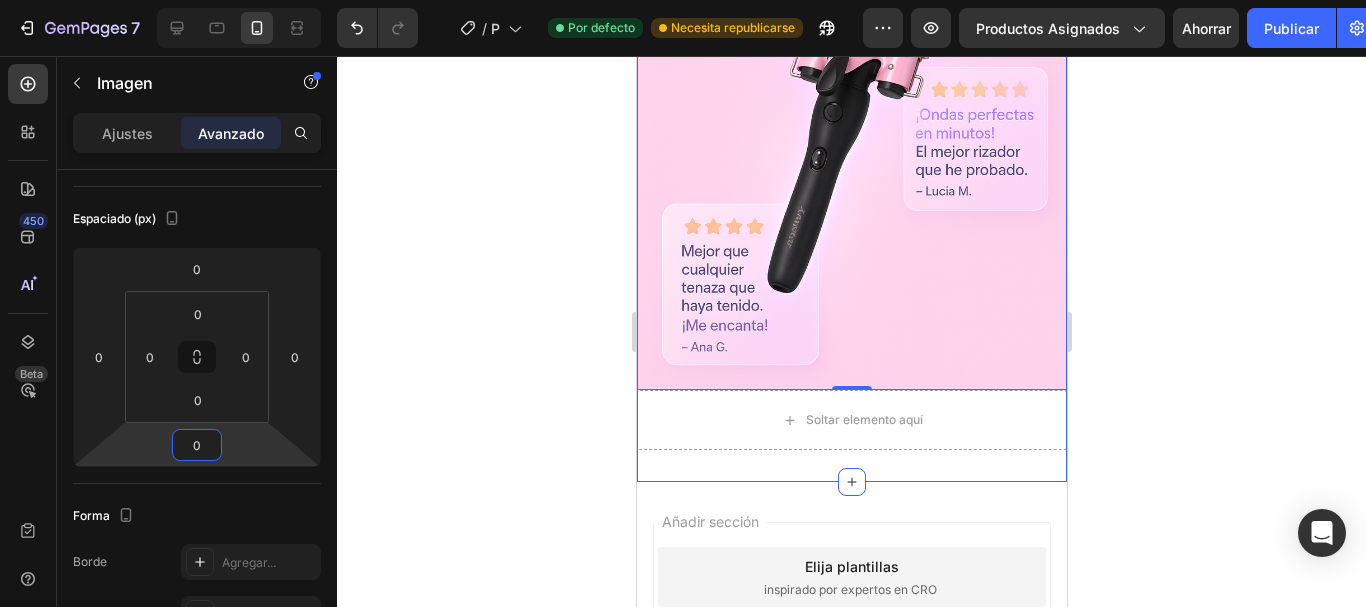 click on "Imagen Imagen Imagen   0
Soltar elemento aquí Fila Sección 1" at bounding box center [851, -564] 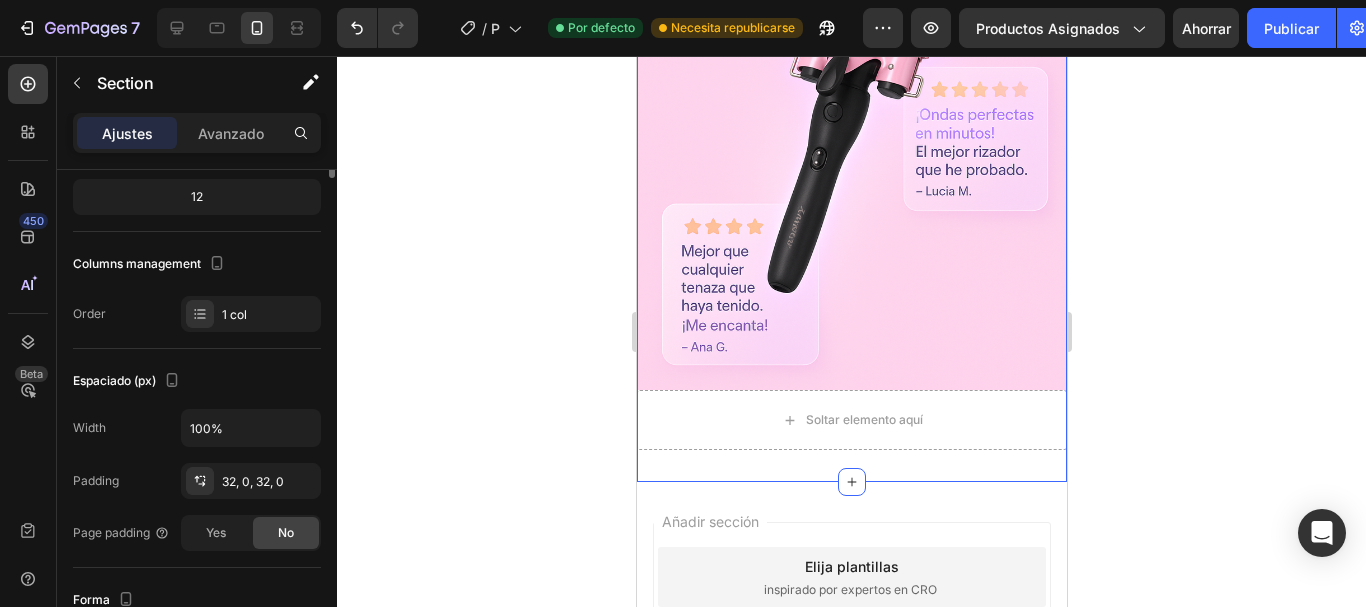 scroll, scrollTop: 0, scrollLeft: 0, axis: both 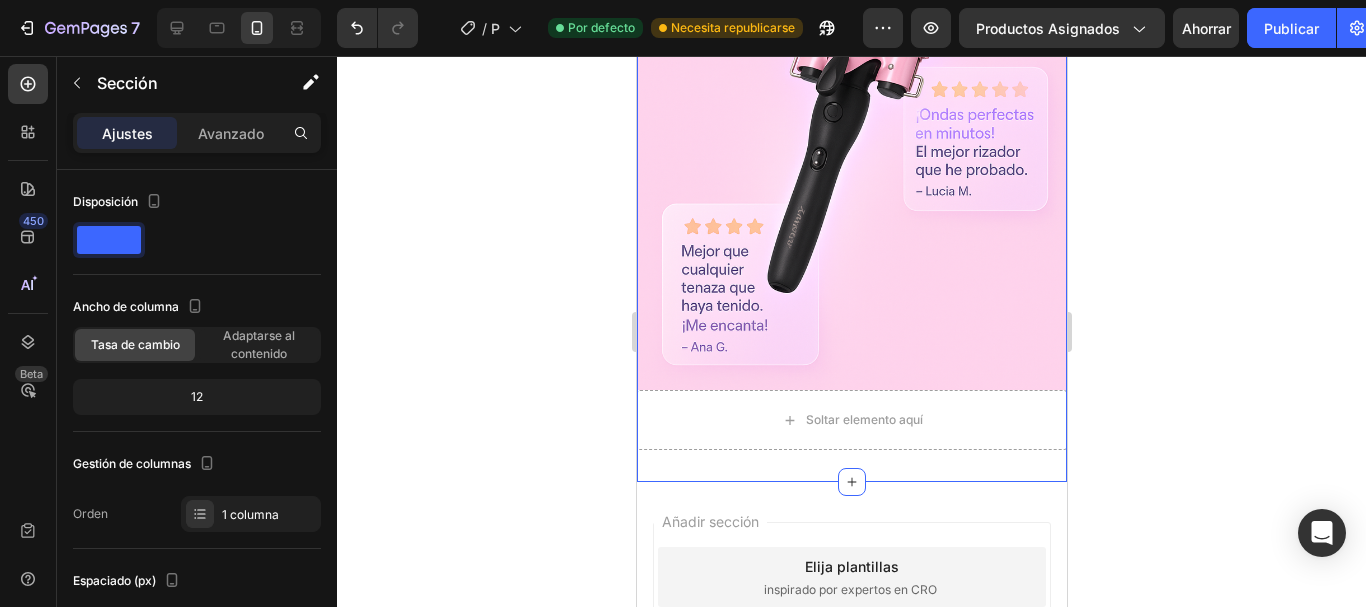 click on "Avanzado" at bounding box center (231, 133) 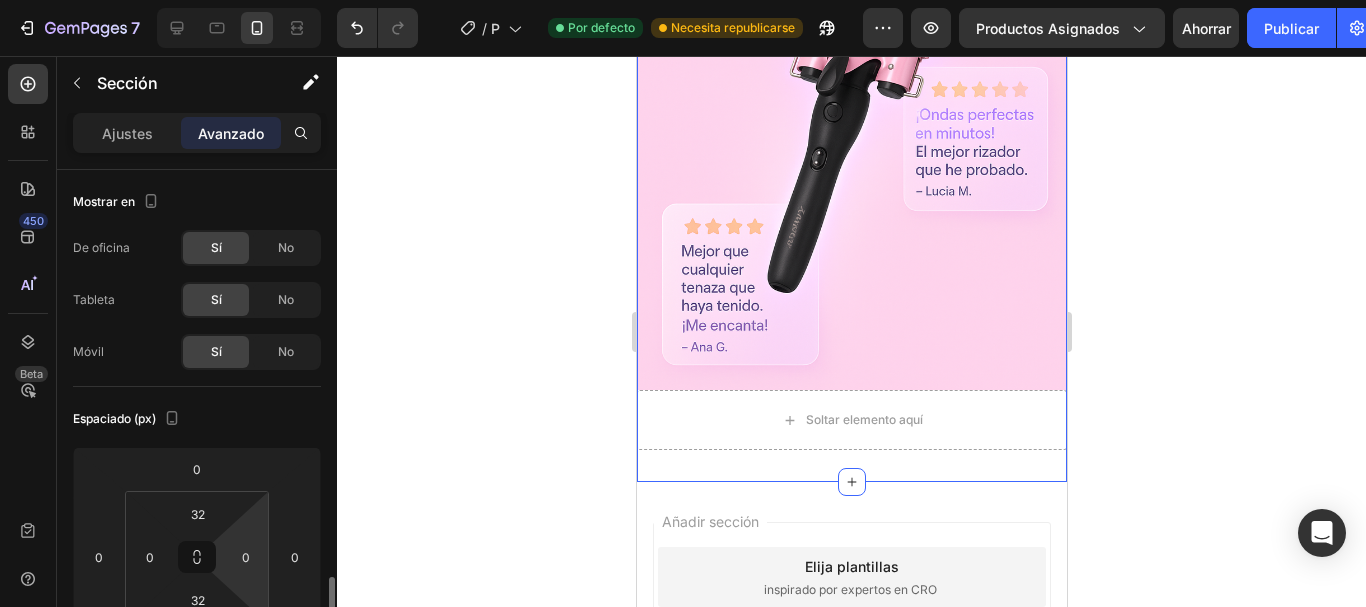 scroll, scrollTop: 300, scrollLeft: 0, axis: vertical 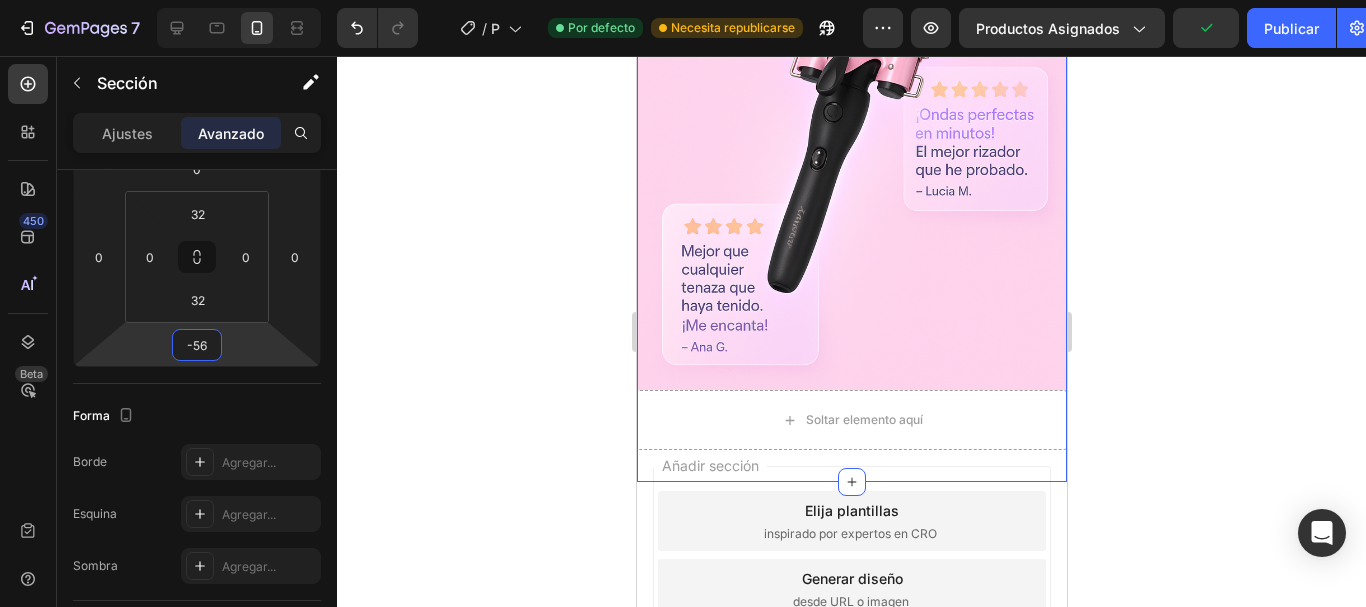 type on "-58" 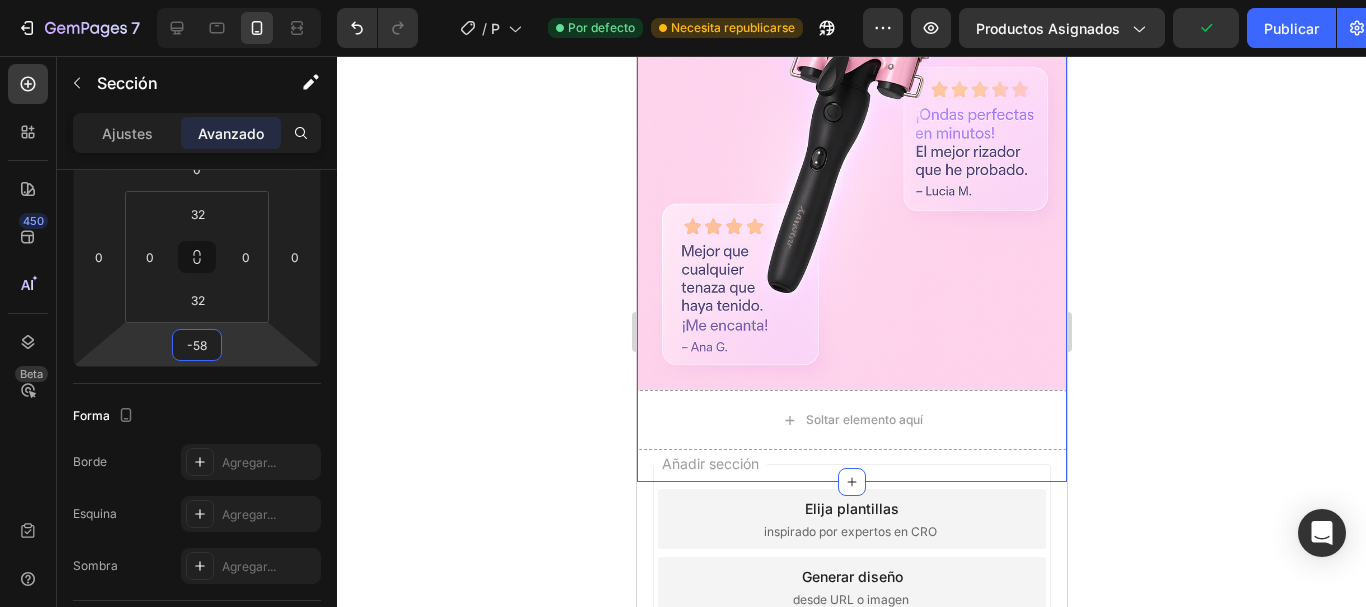 drag, startPoint x: 244, startPoint y: 342, endPoint x: 244, endPoint y: 357, distance: 15 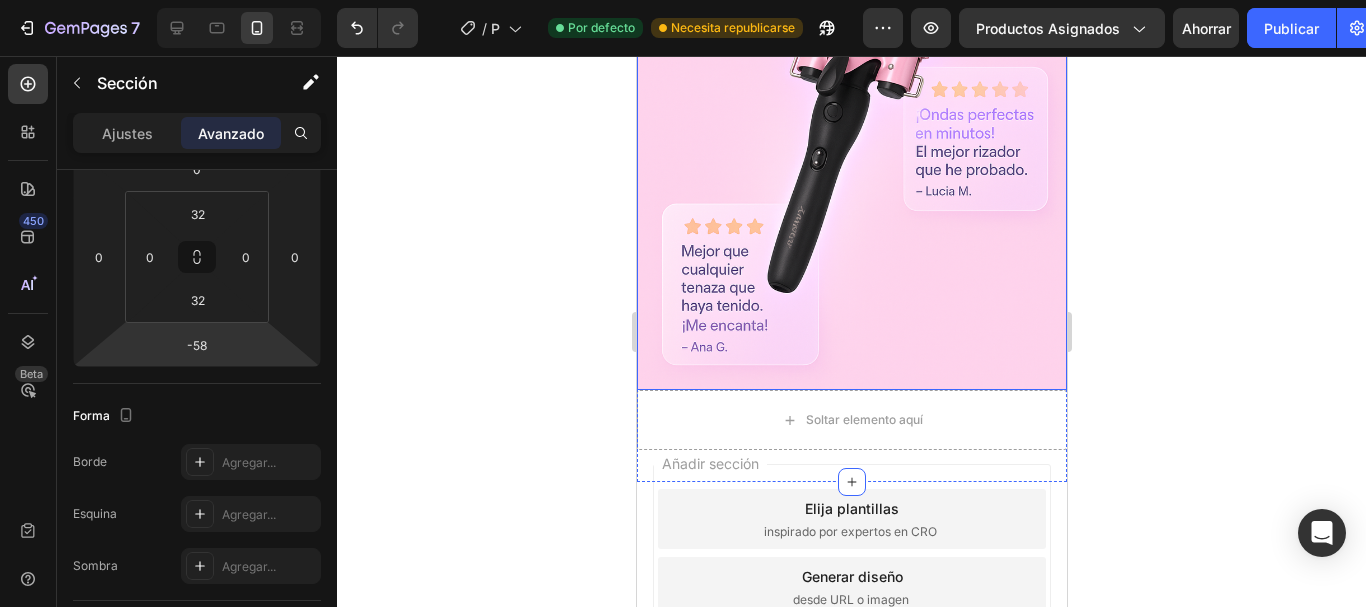 click 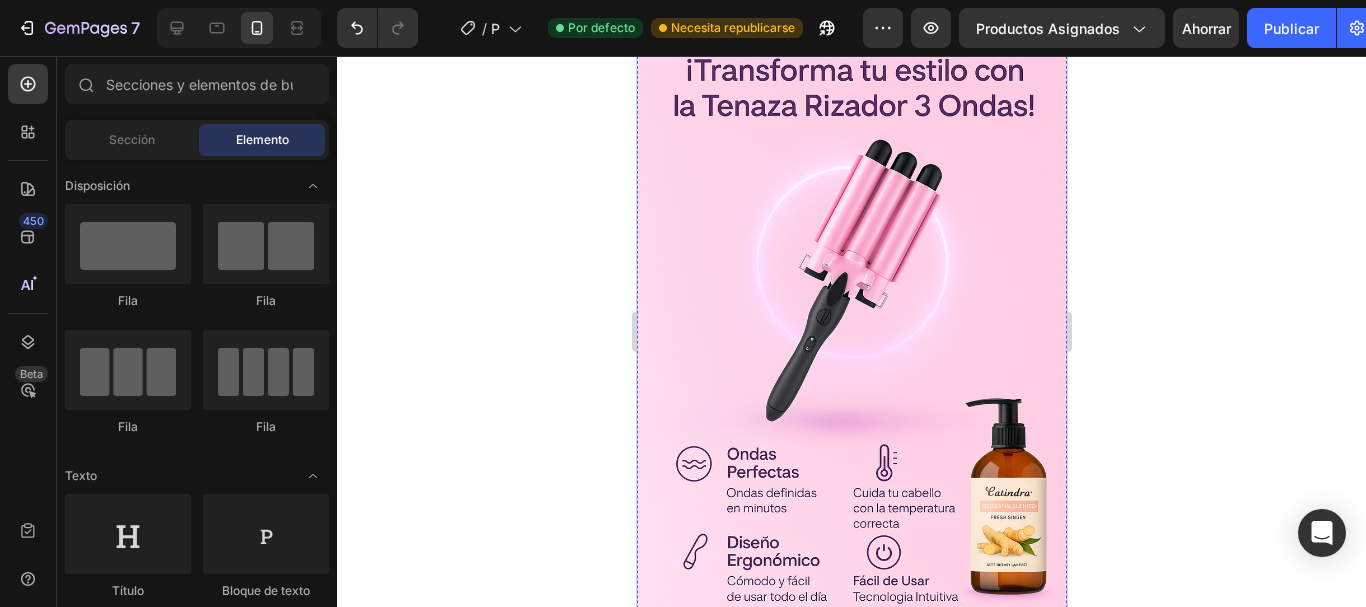 scroll, scrollTop: 0, scrollLeft: 0, axis: both 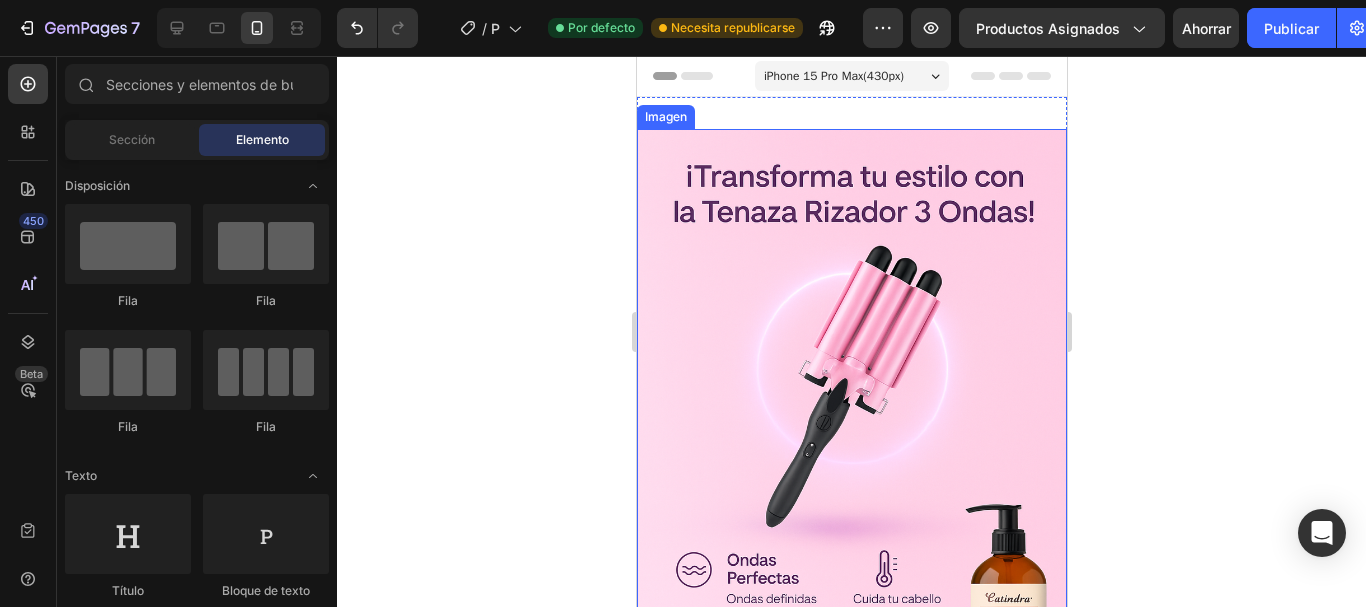 click at bounding box center (851, 451) 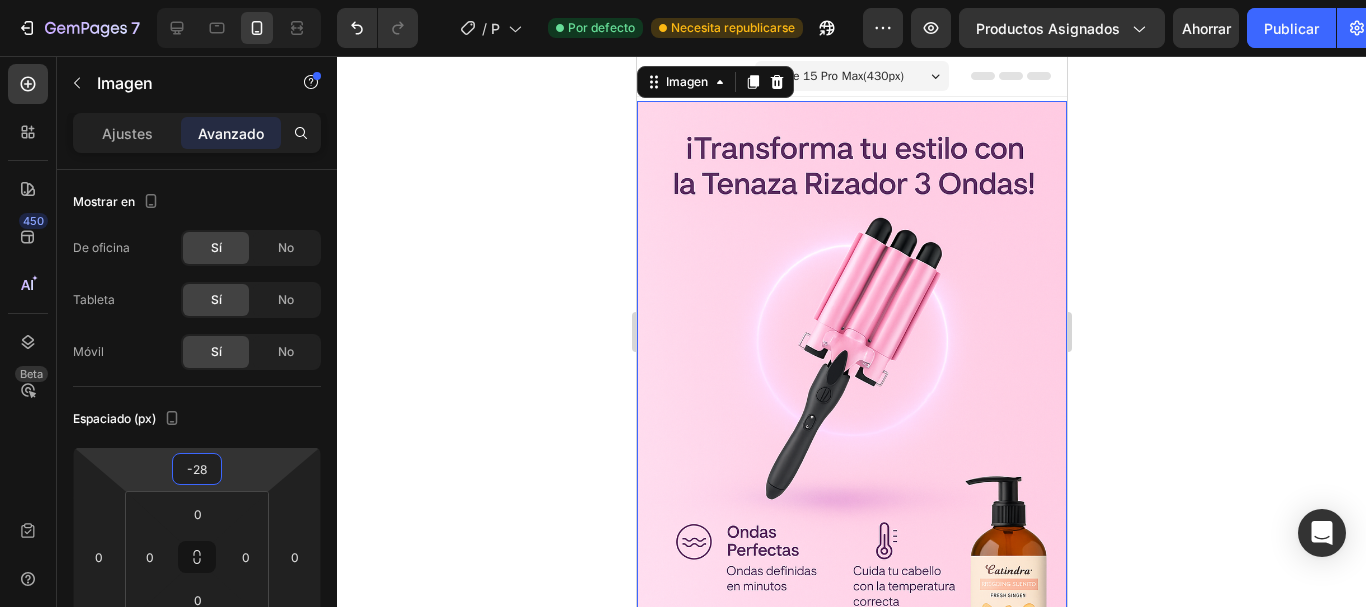 type on "-30" 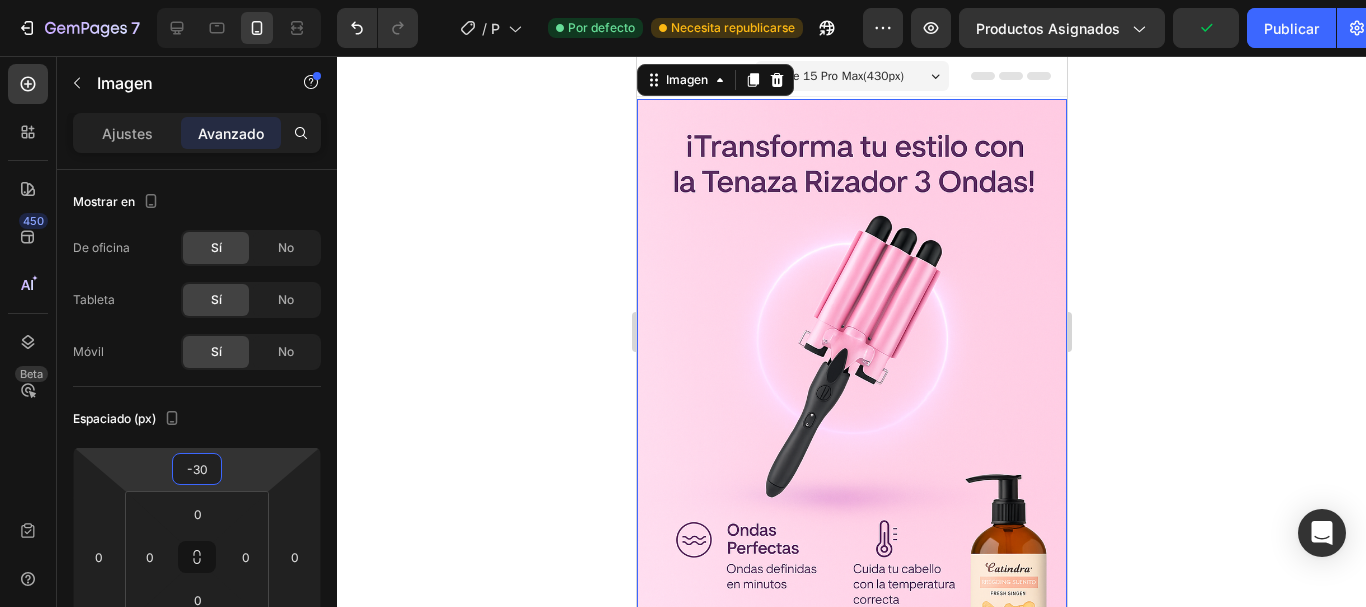 drag, startPoint x: 236, startPoint y: 477, endPoint x: 242, endPoint y: 492, distance: 16.155495 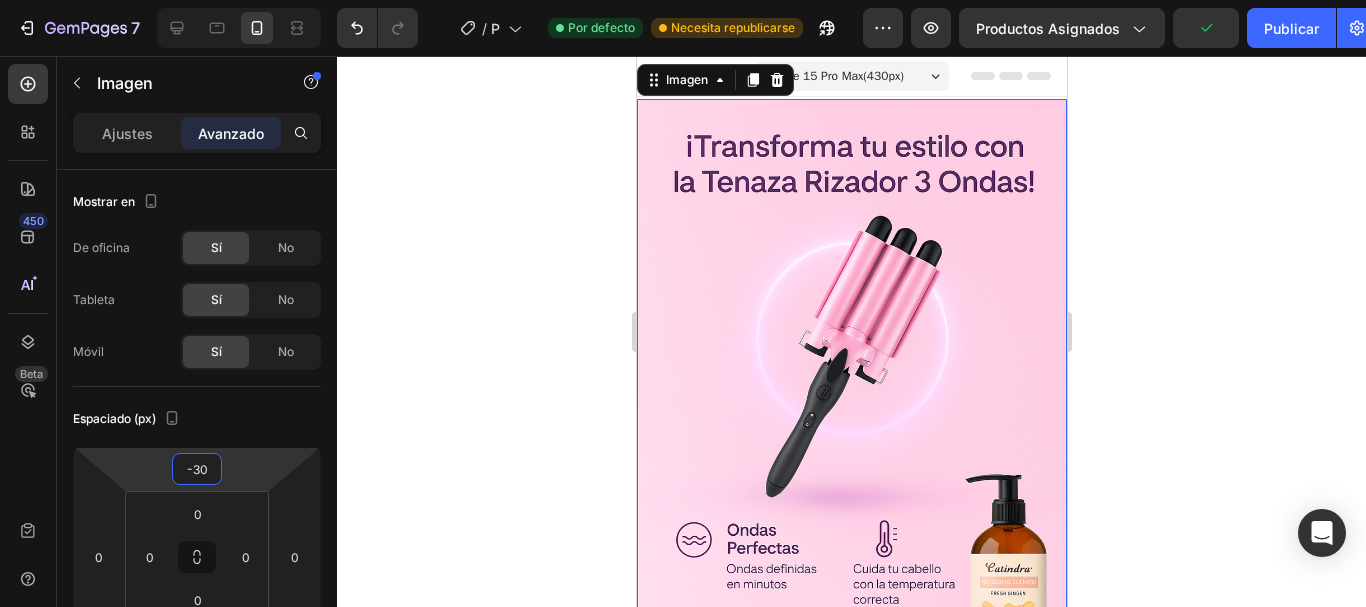 drag, startPoint x: 1365, startPoint y: 233, endPoint x: 1330, endPoint y: 241, distance: 35.902645 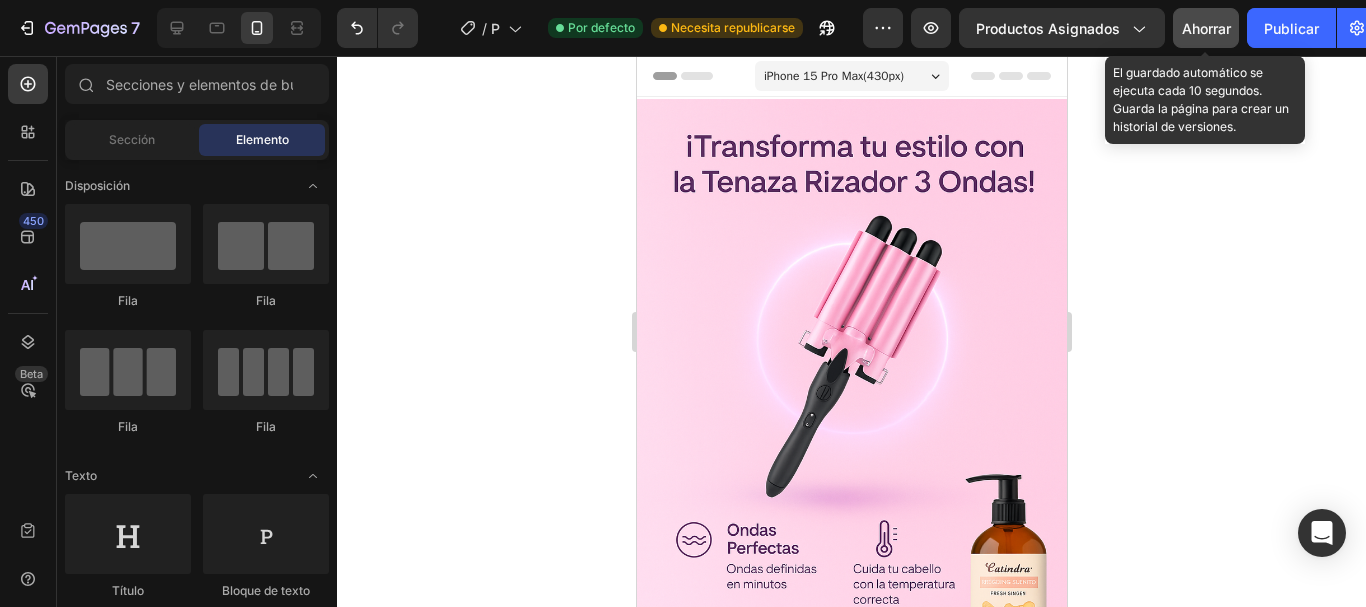 click on "Ahorrar" 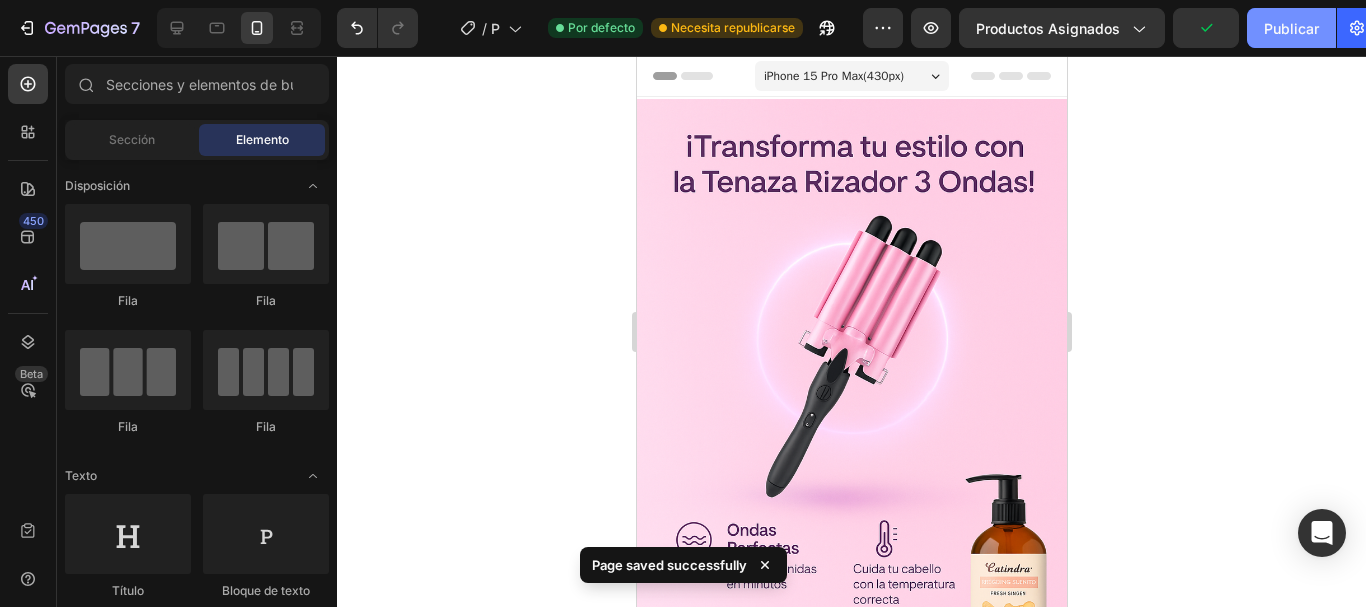 click on "Publicar" at bounding box center [1291, 28] 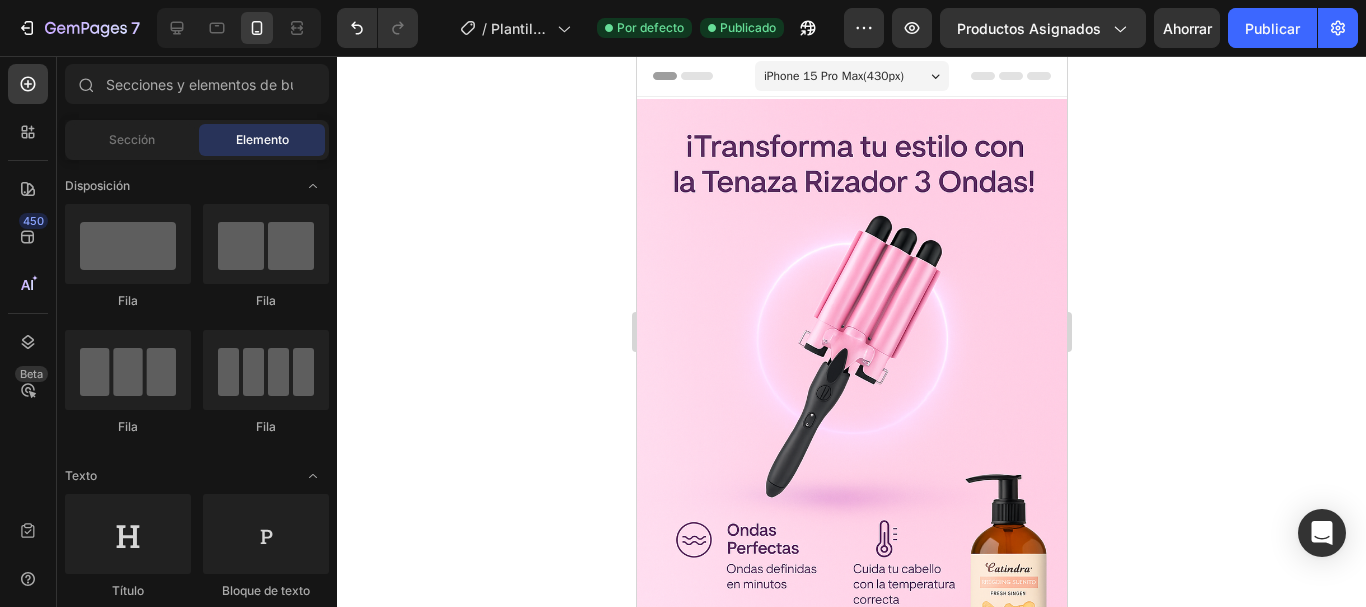click 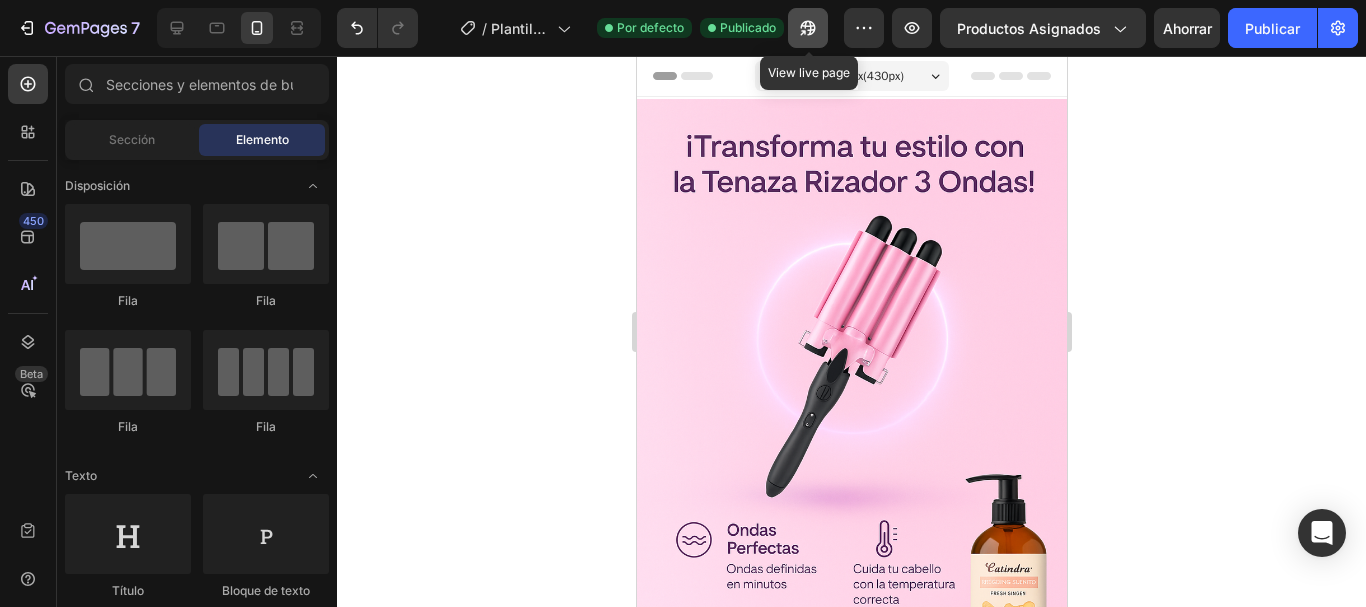 click 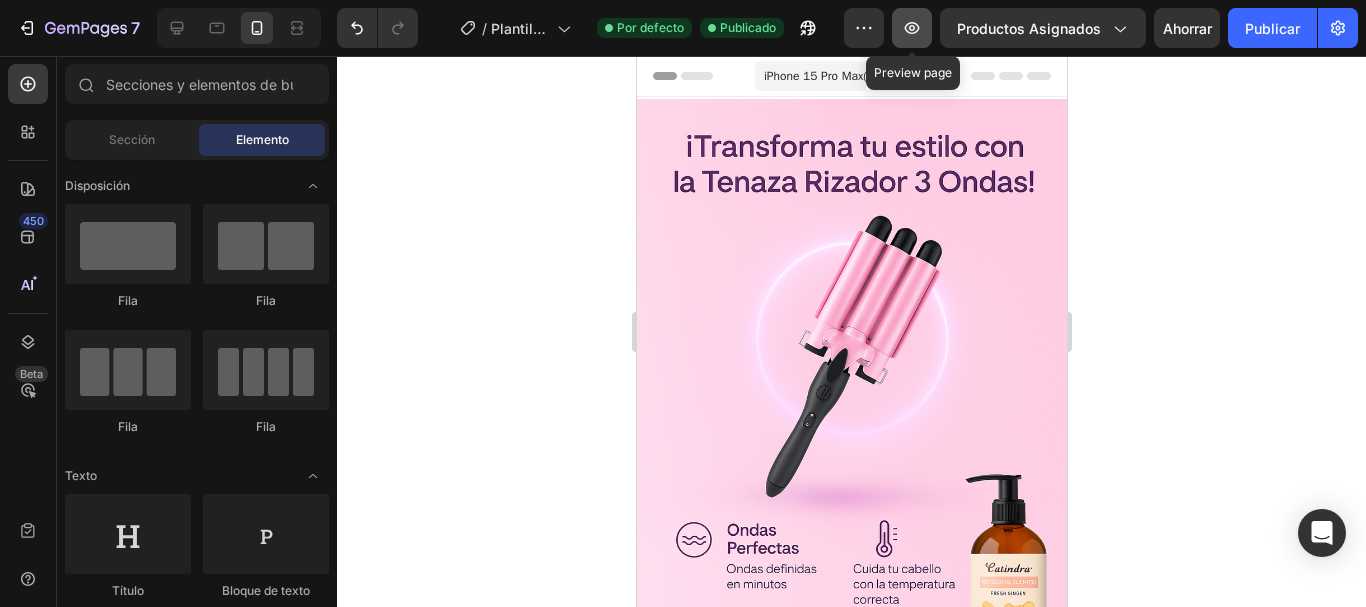 click 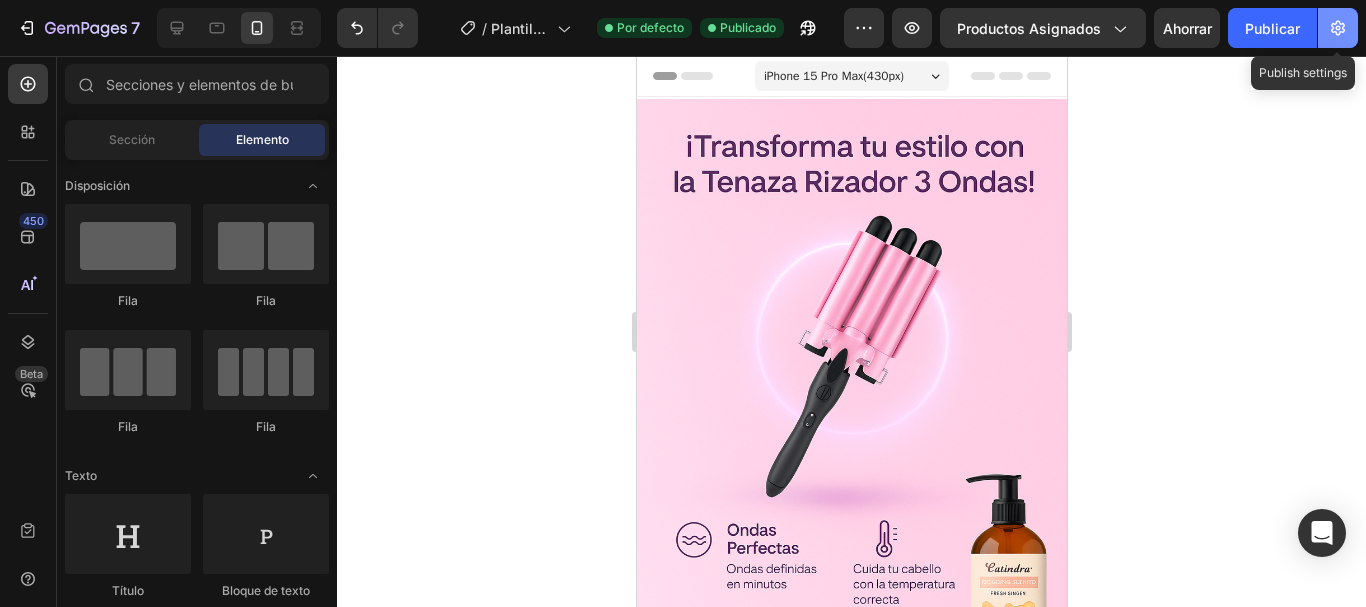 click 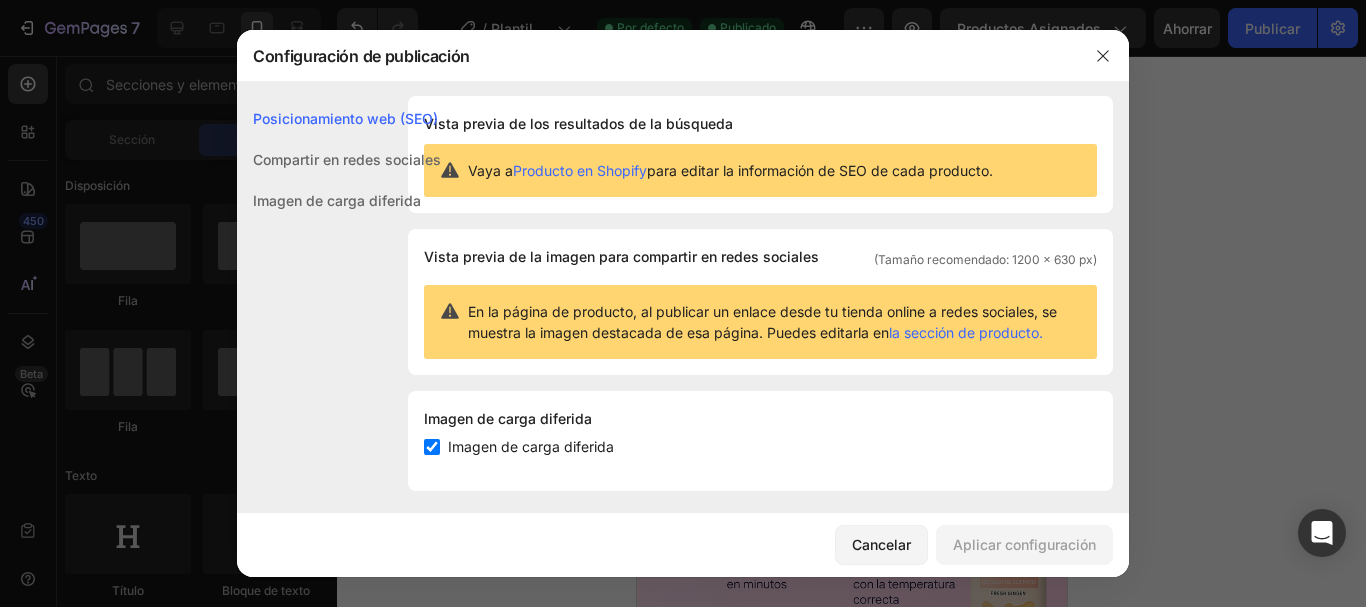 scroll, scrollTop: 0, scrollLeft: 0, axis: both 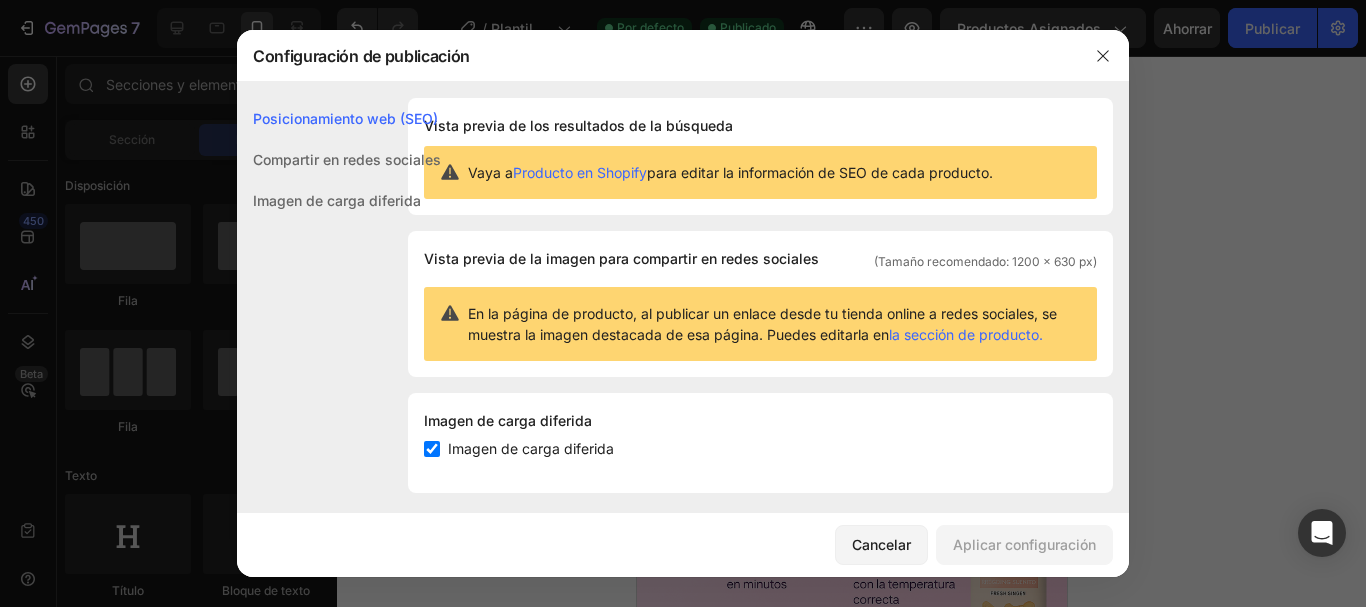 click on "Compartir en redes sociales" at bounding box center (347, 159) 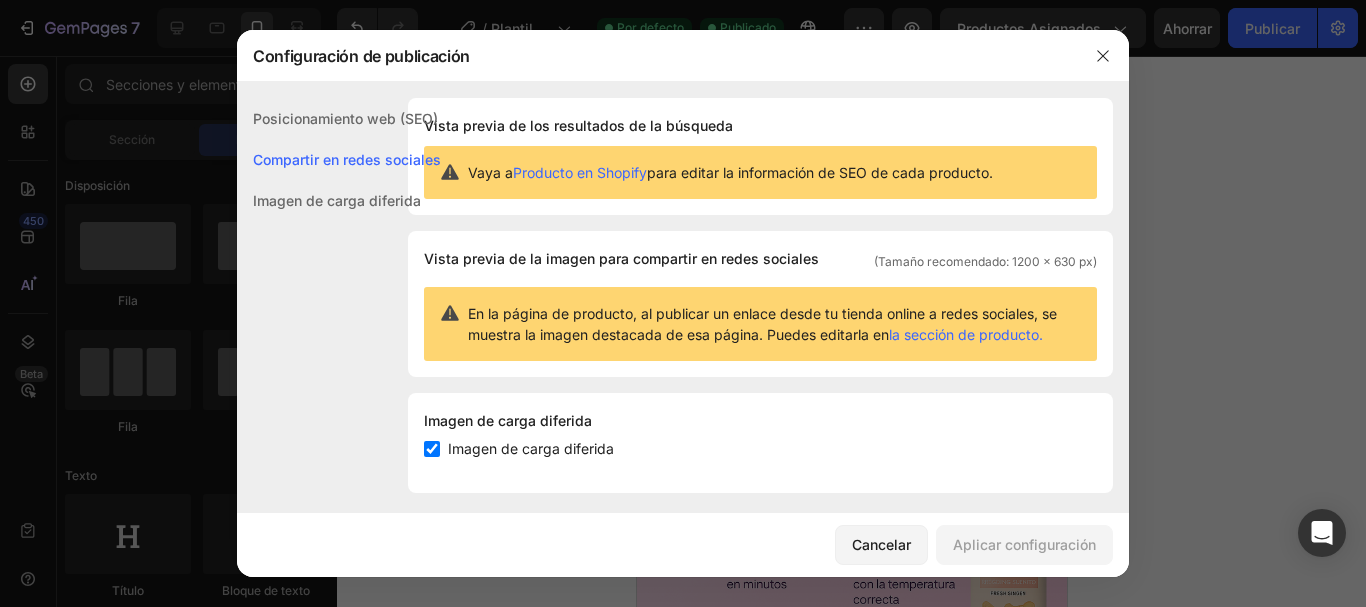 scroll, scrollTop: 13, scrollLeft: 0, axis: vertical 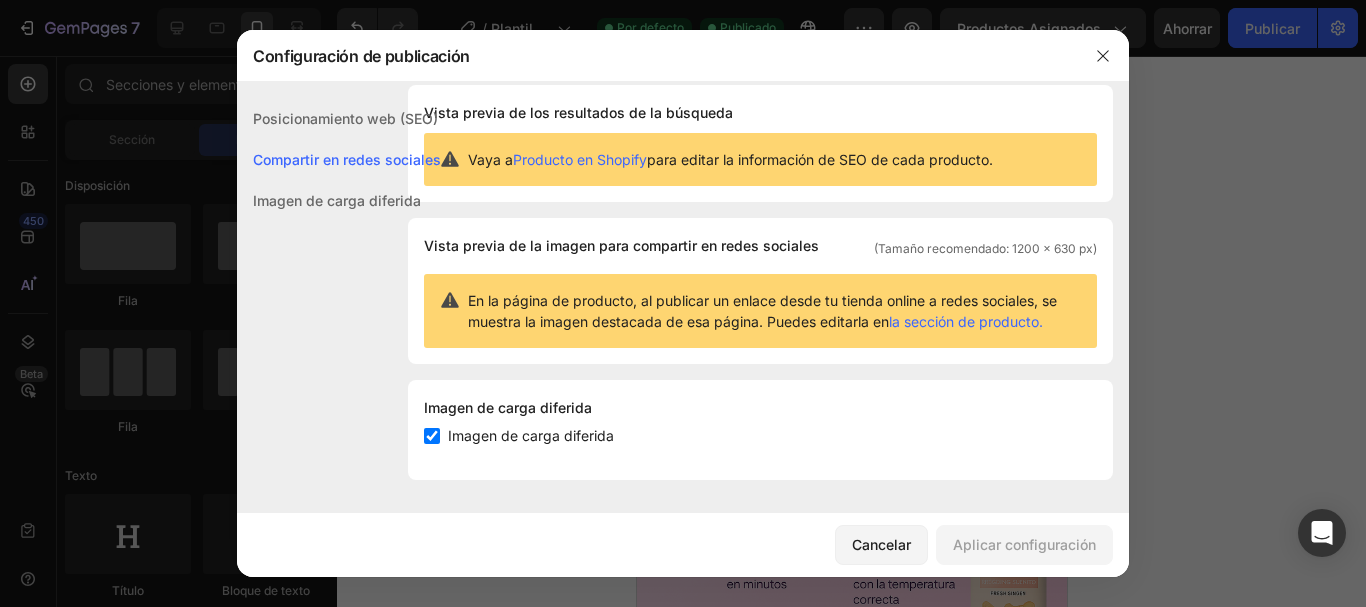 click on "Imagen de carga diferida" at bounding box center [337, 200] 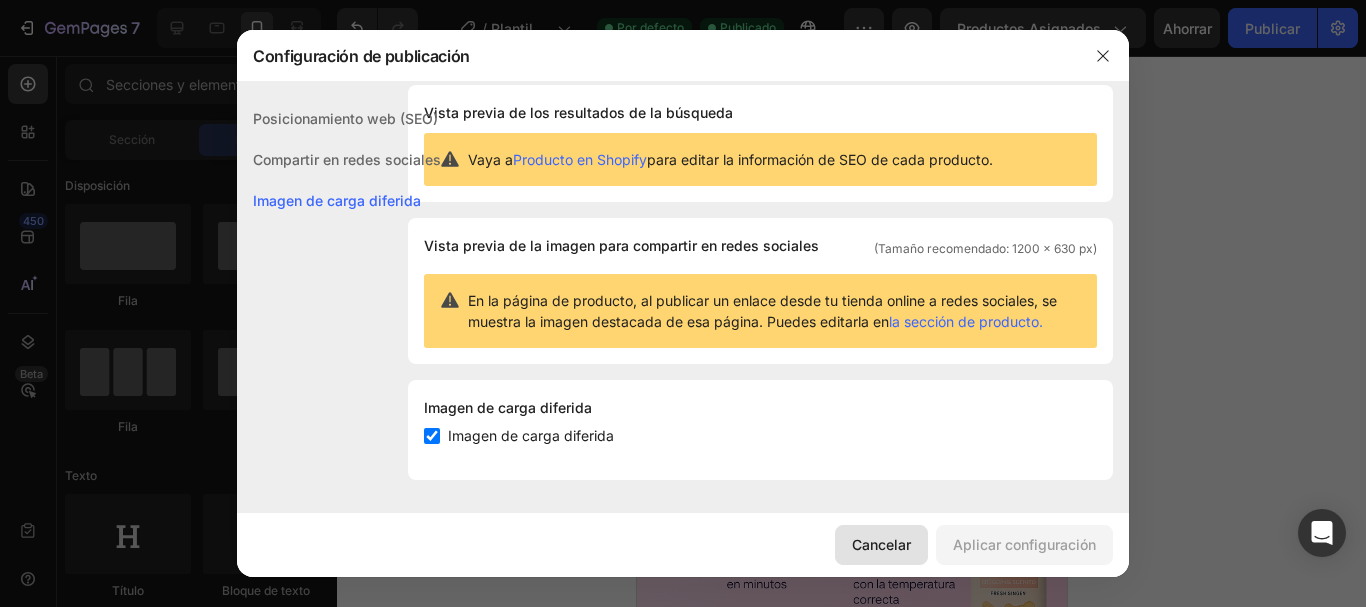 click on "Cancelar" 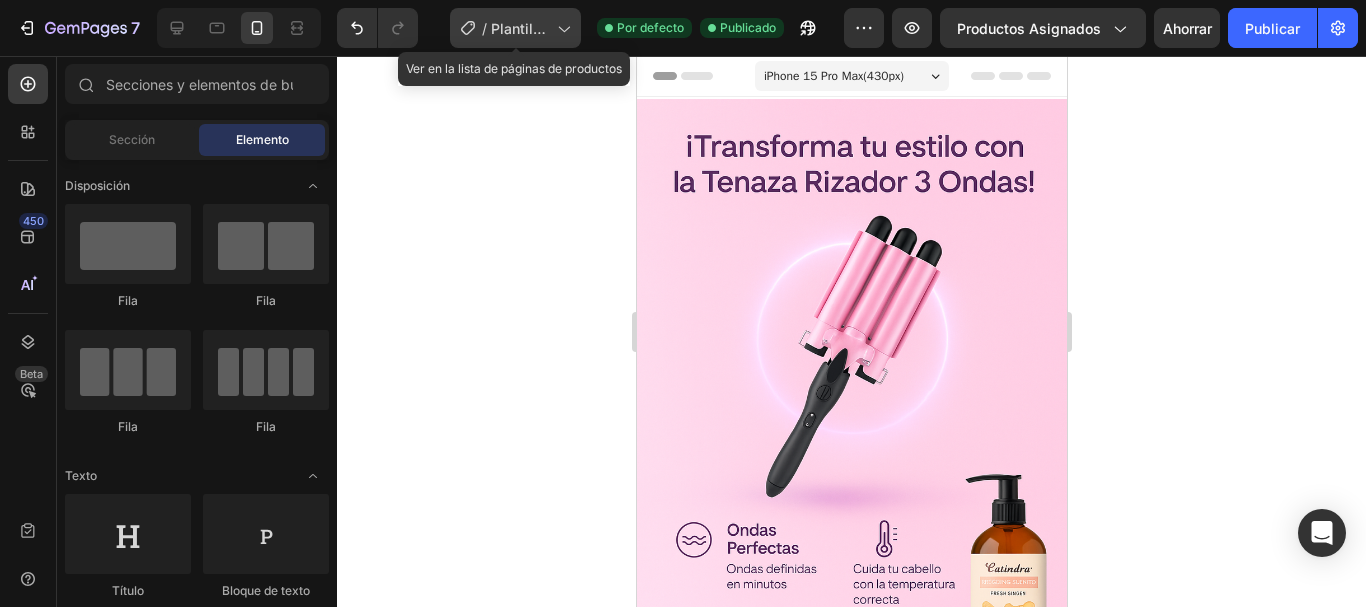 click 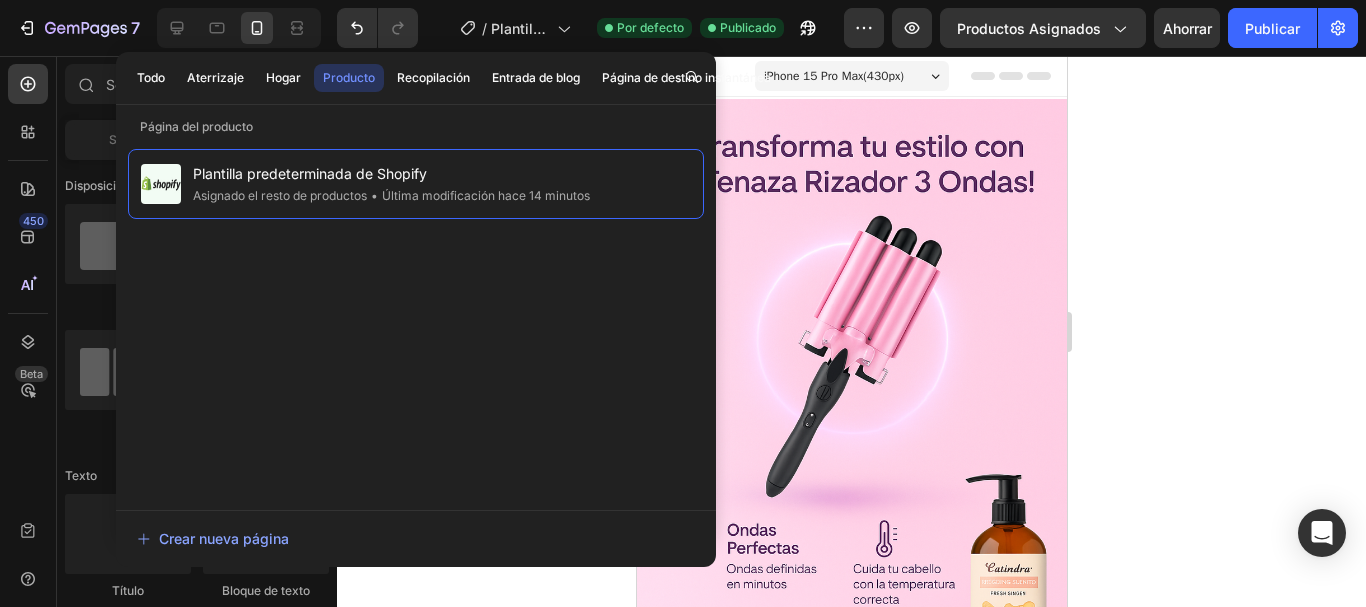 click 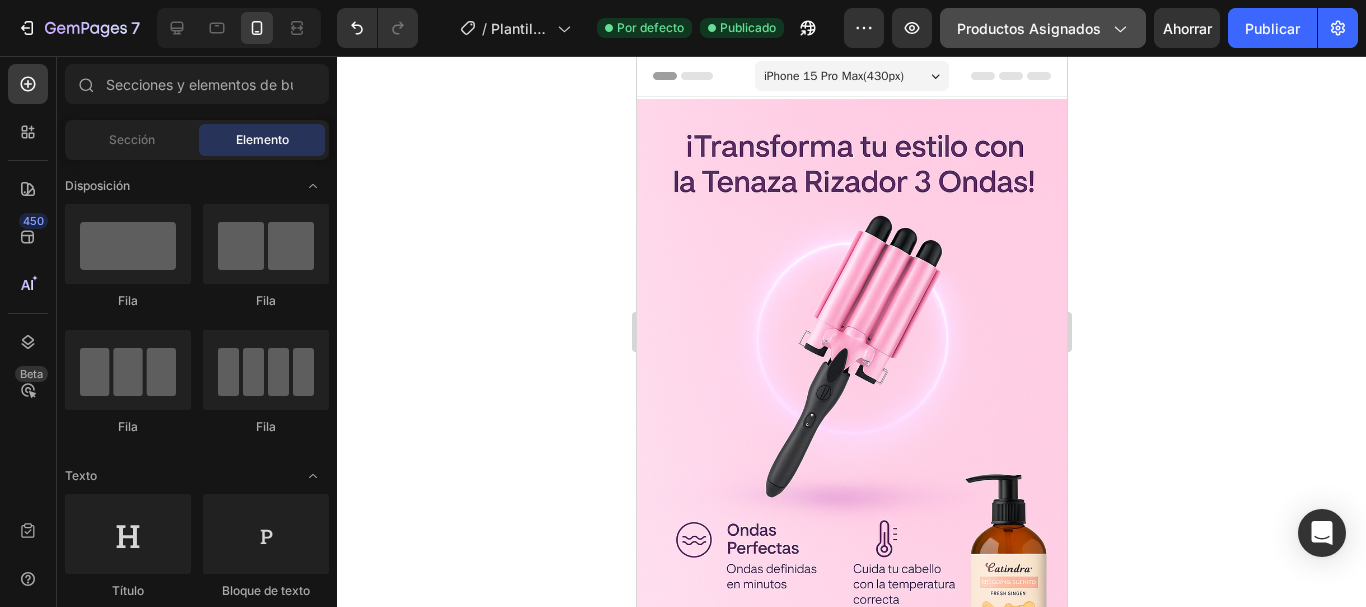 click on "Productos asignados" at bounding box center [1029, 28] 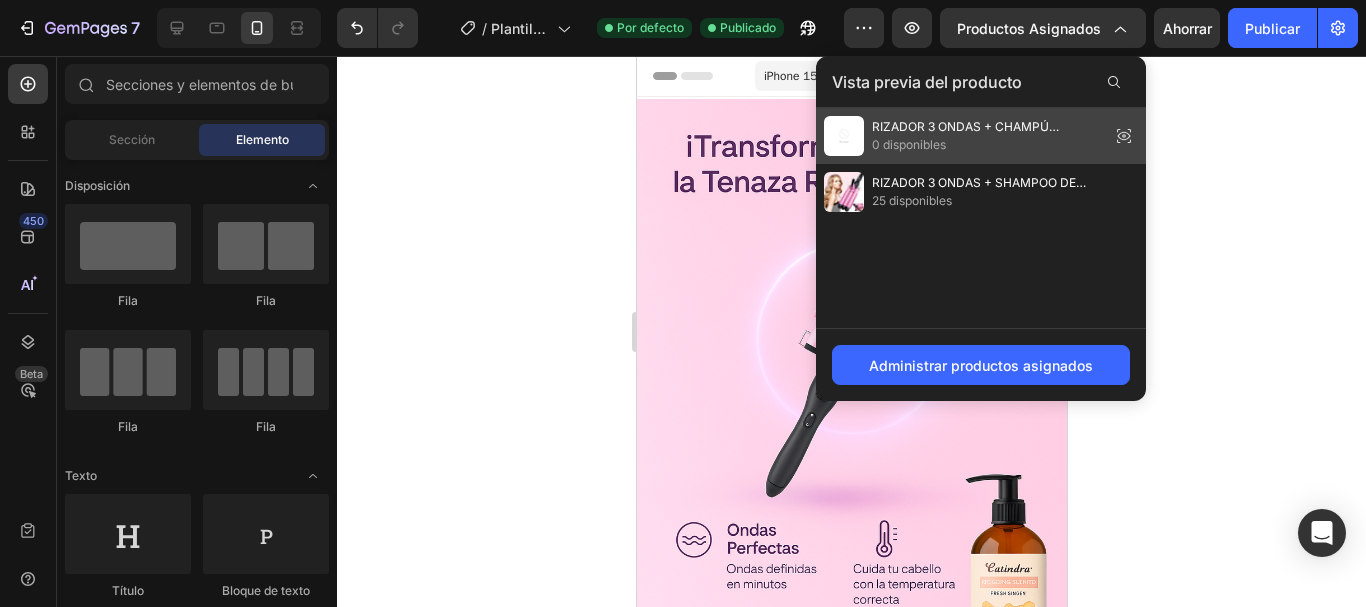 click 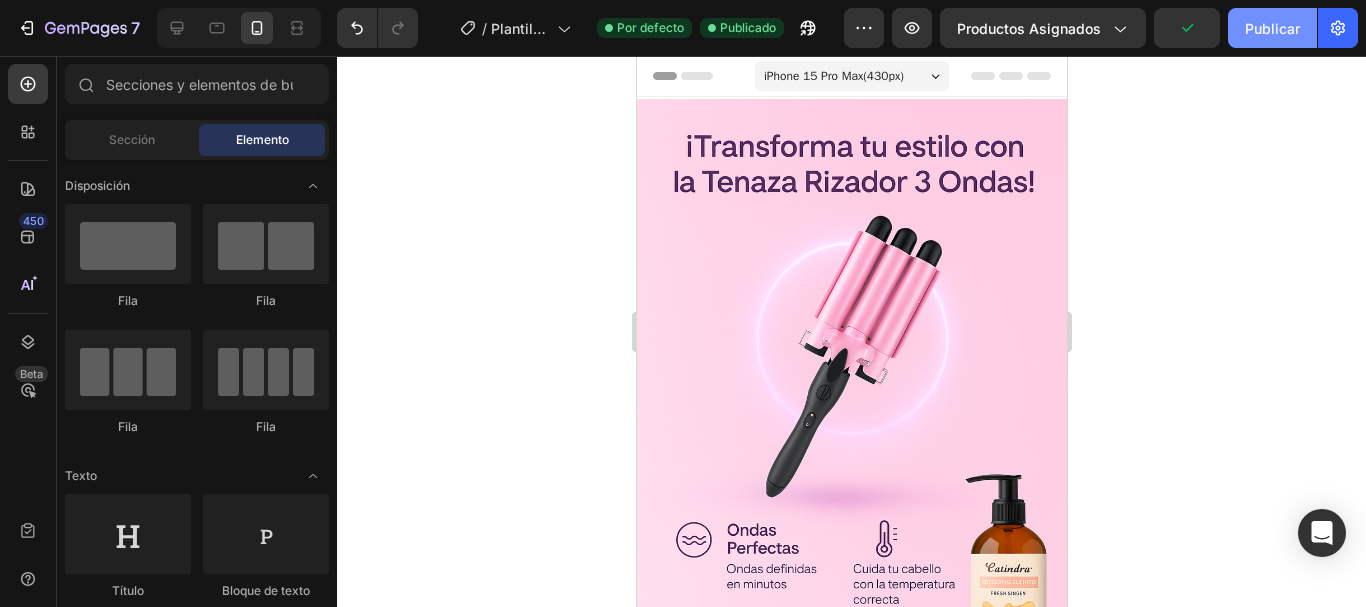 click on "Publicar" 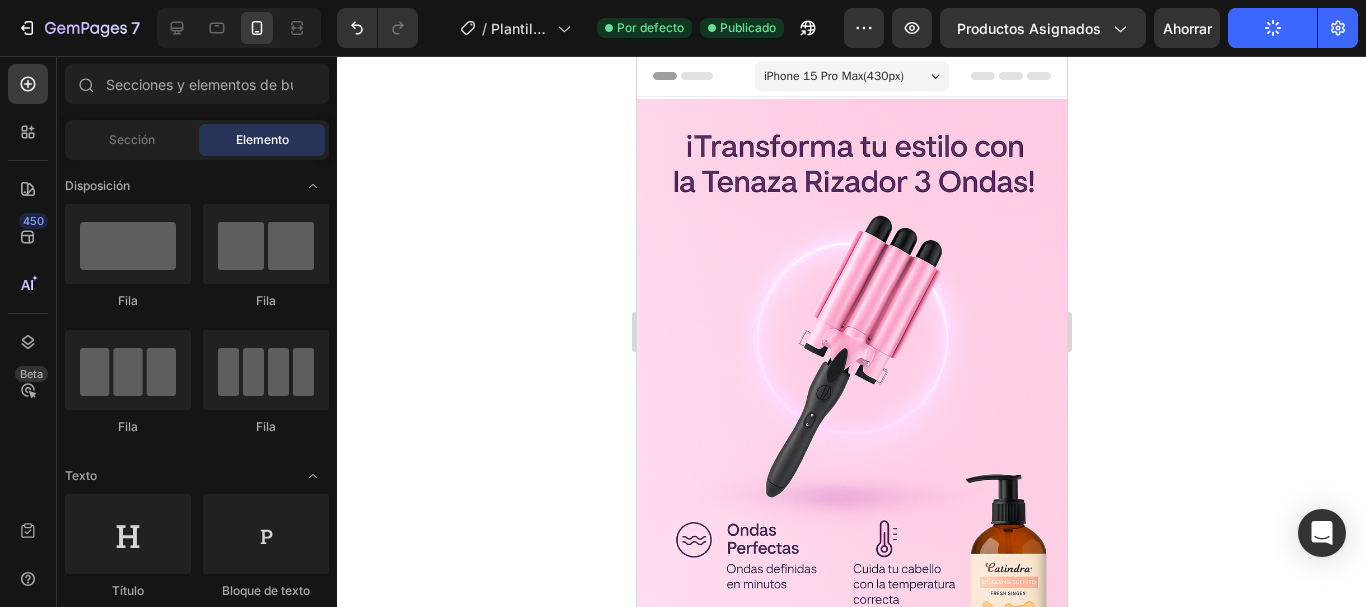 click 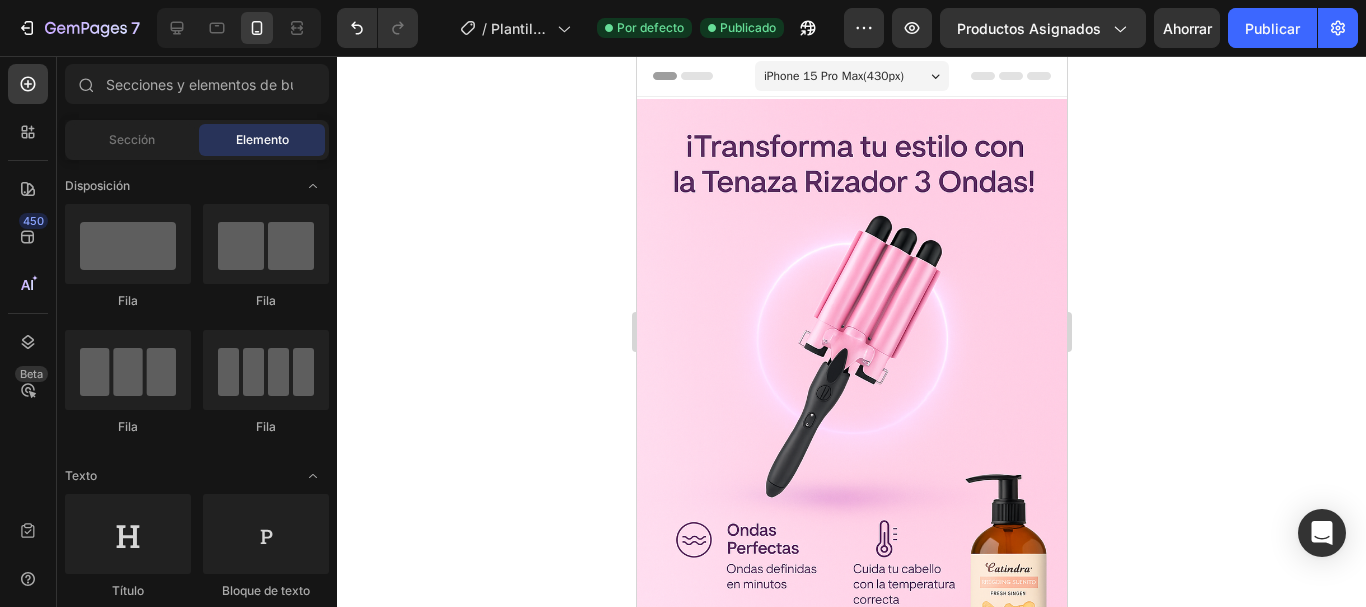 click at bounding box center [851, 76] 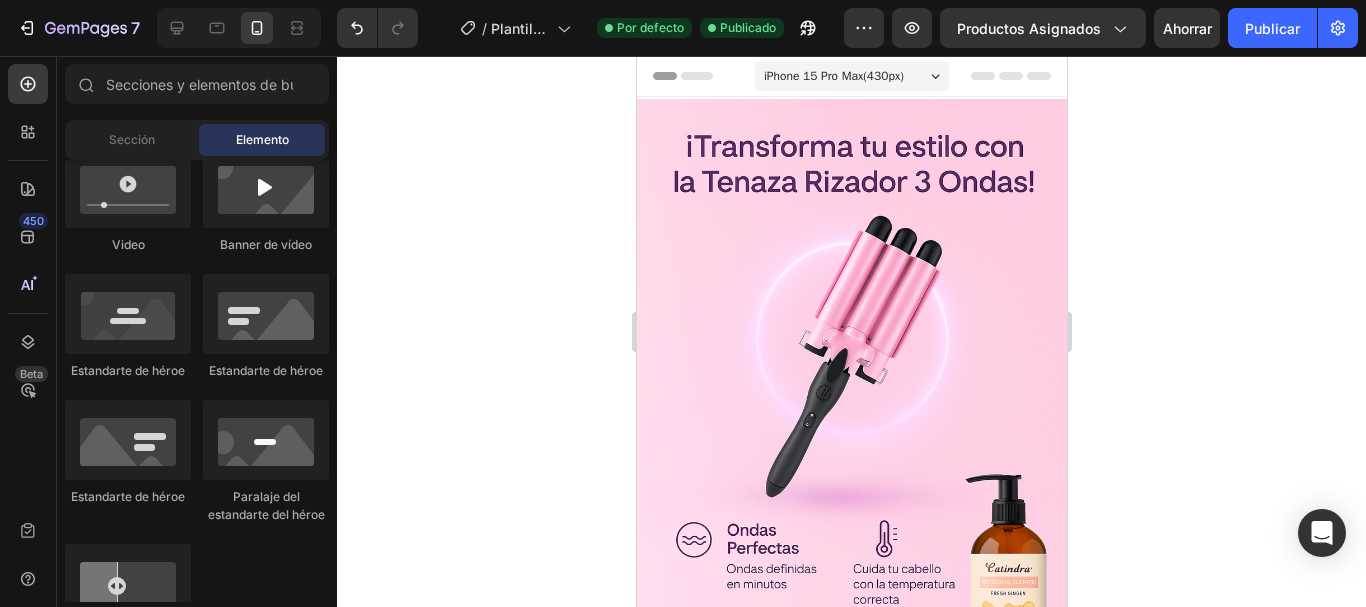scroll, scrollTop: 400, scrollLeft: 0, axis: vertical 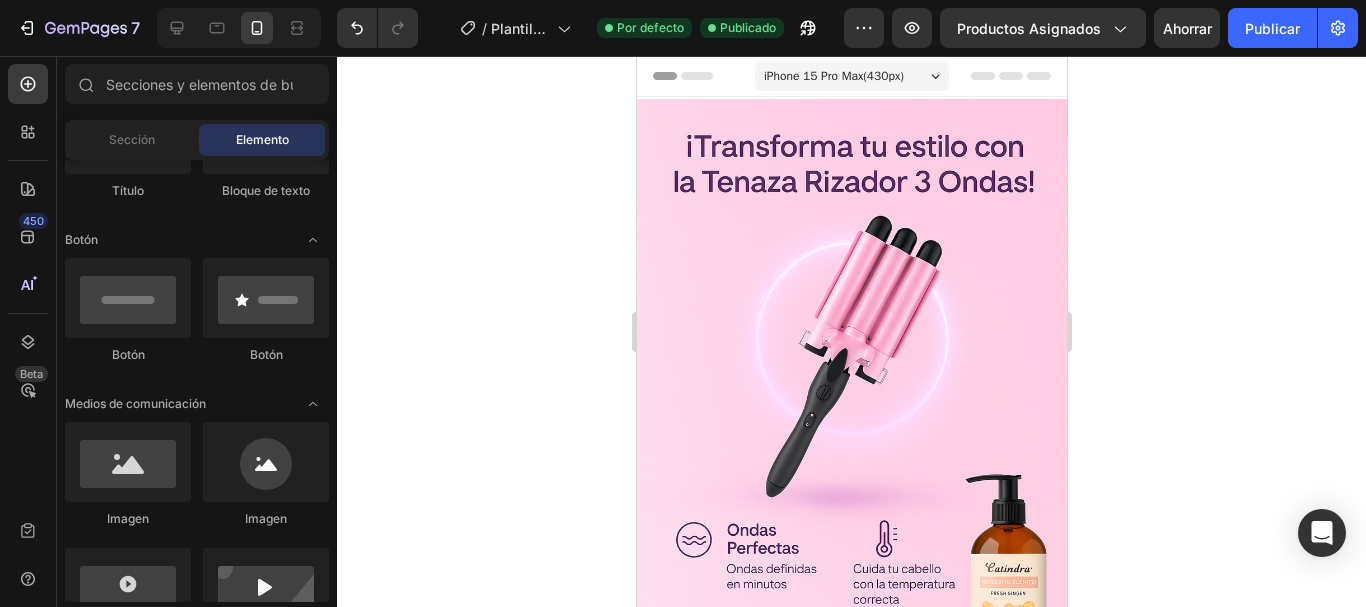 click 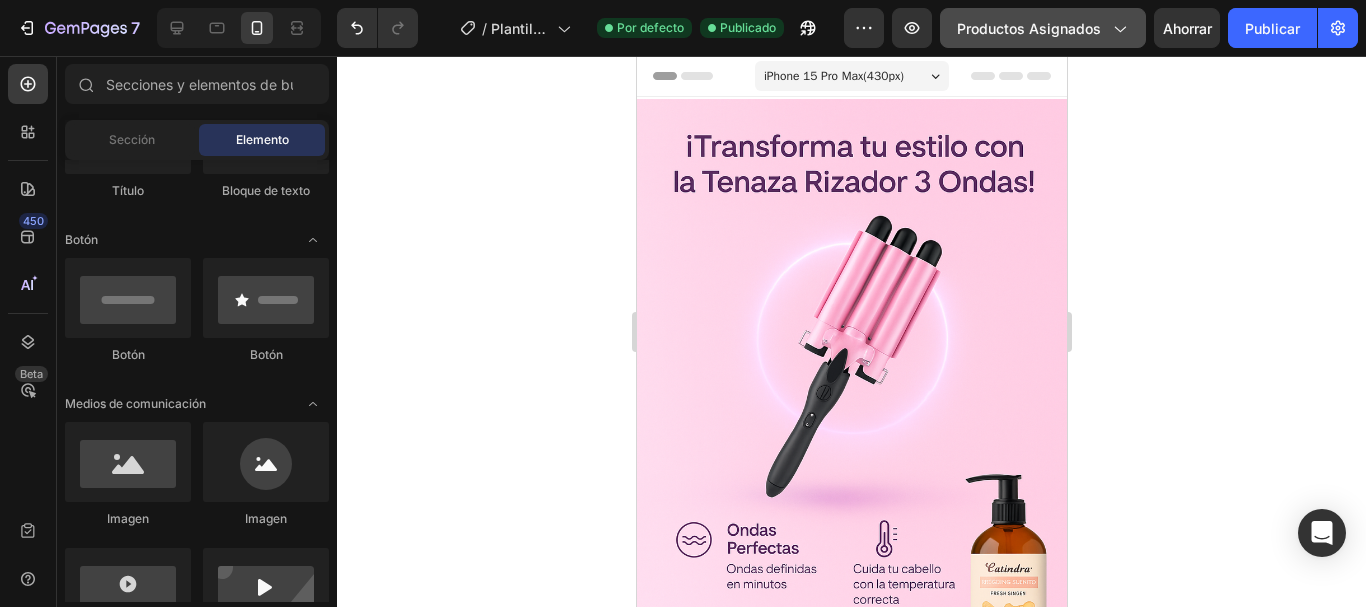click 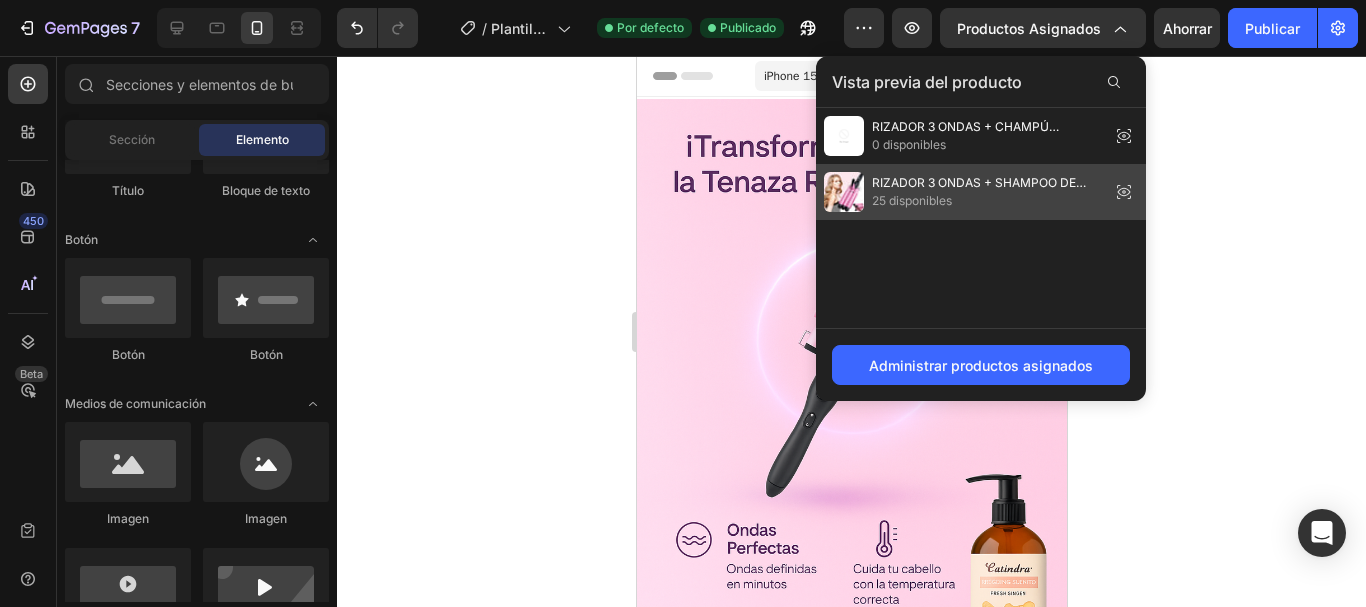 click on "25 disponibles" at bounding box center [987, 201] 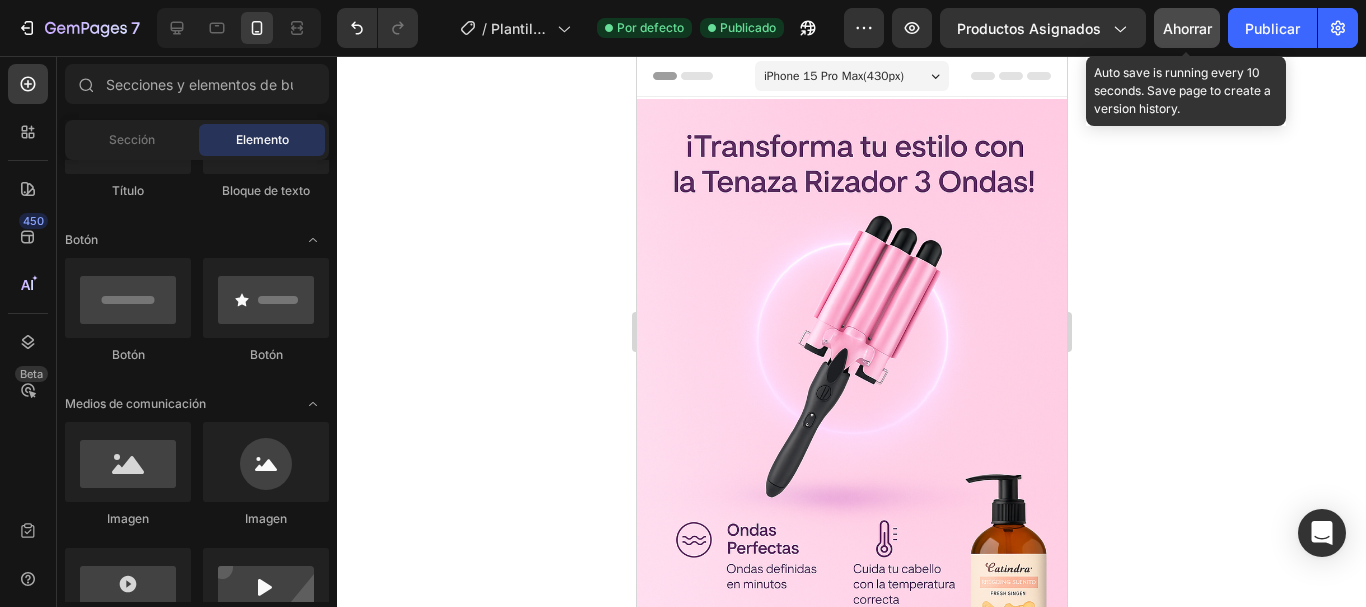 click on "Ahorrar" 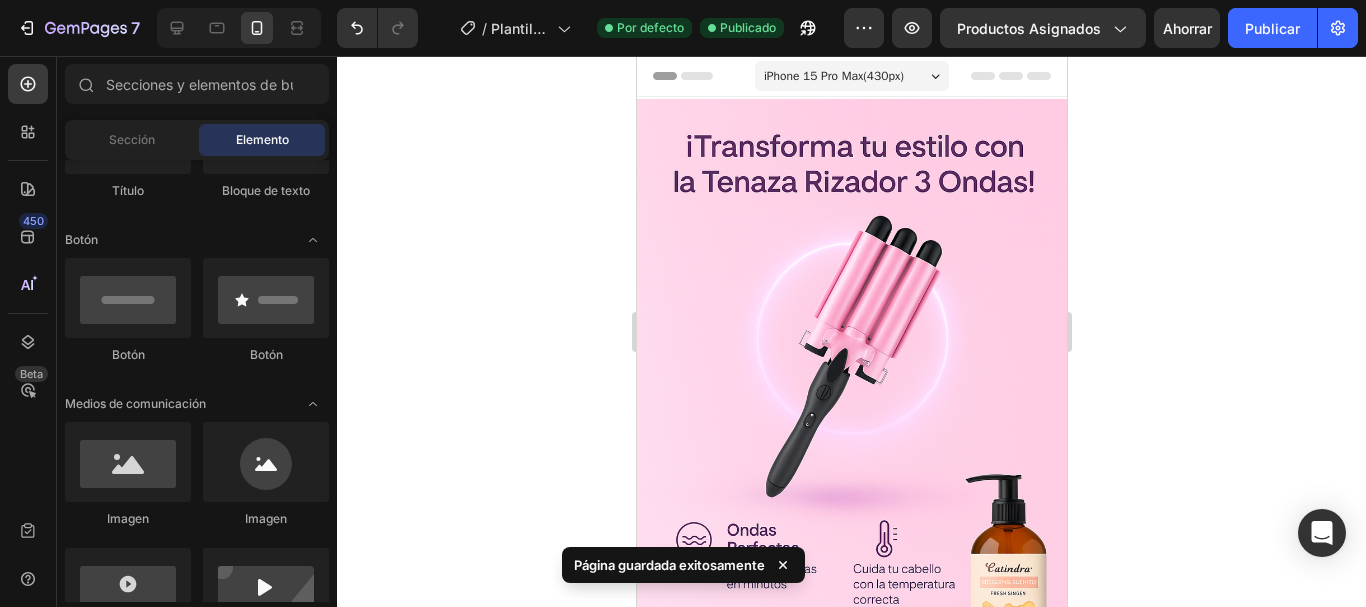 click 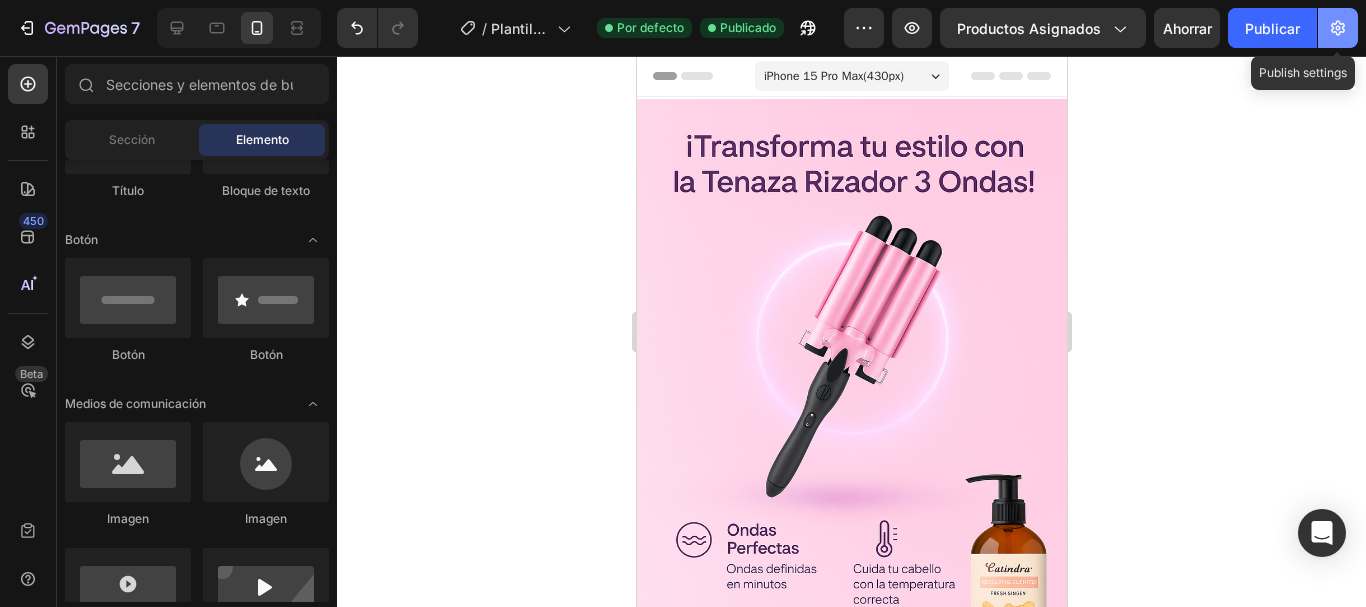 click 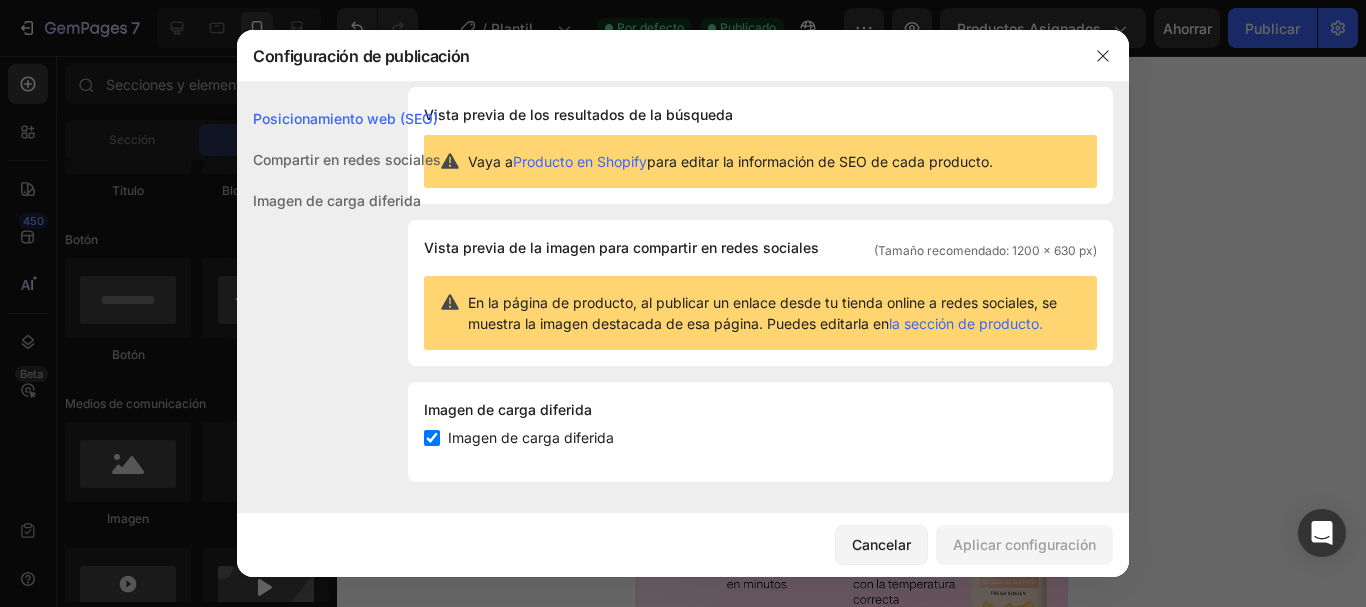 scroll, scrollTop: 0, scrollLeft: 0, axis: both 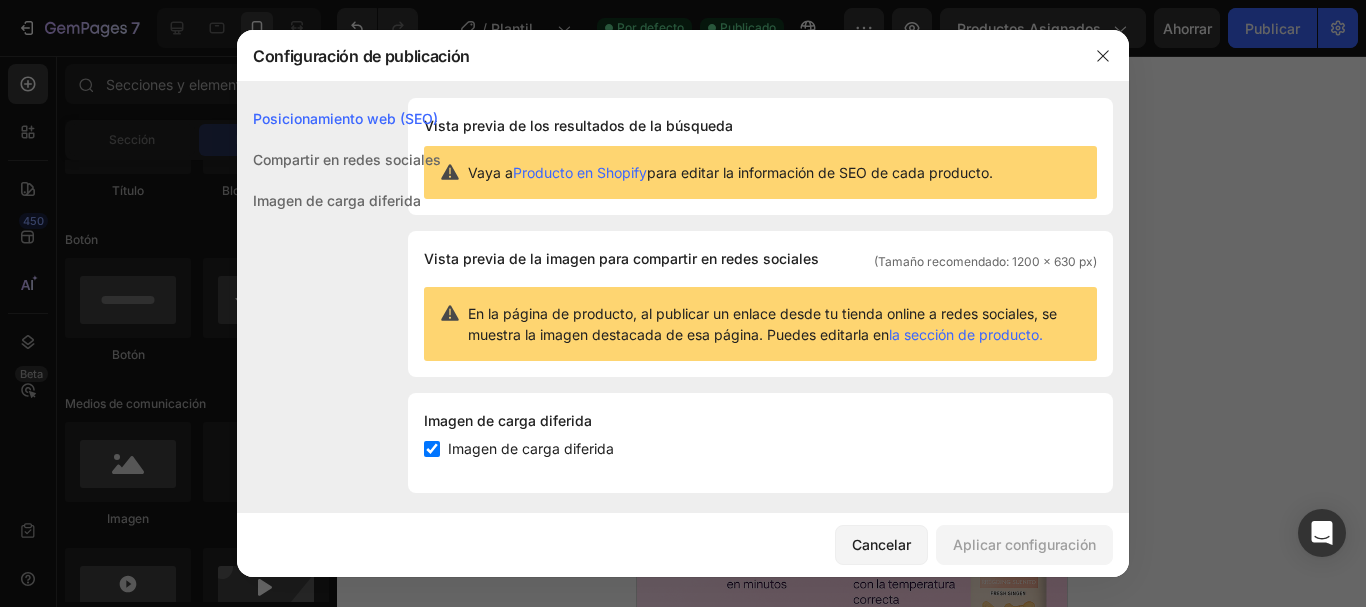 click on "Compartir en redes sociales" at bounding box center (347, 159) 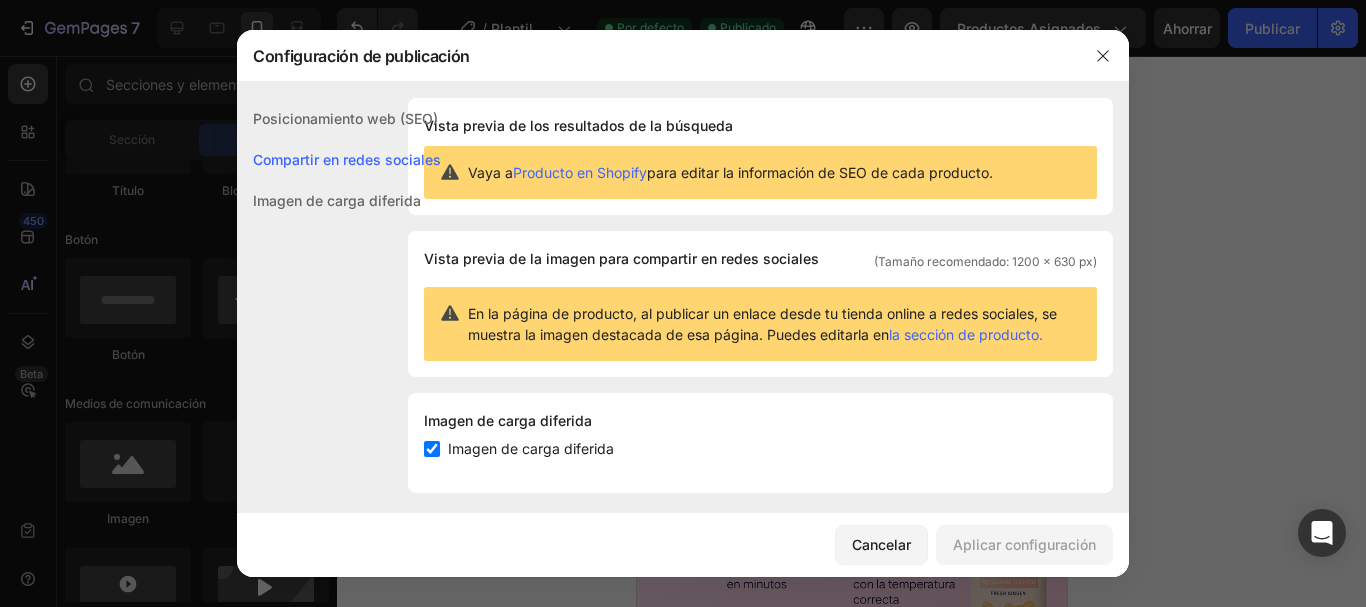 scroll, scrollTop: 13, scrollLeft: 0, axis: vertical 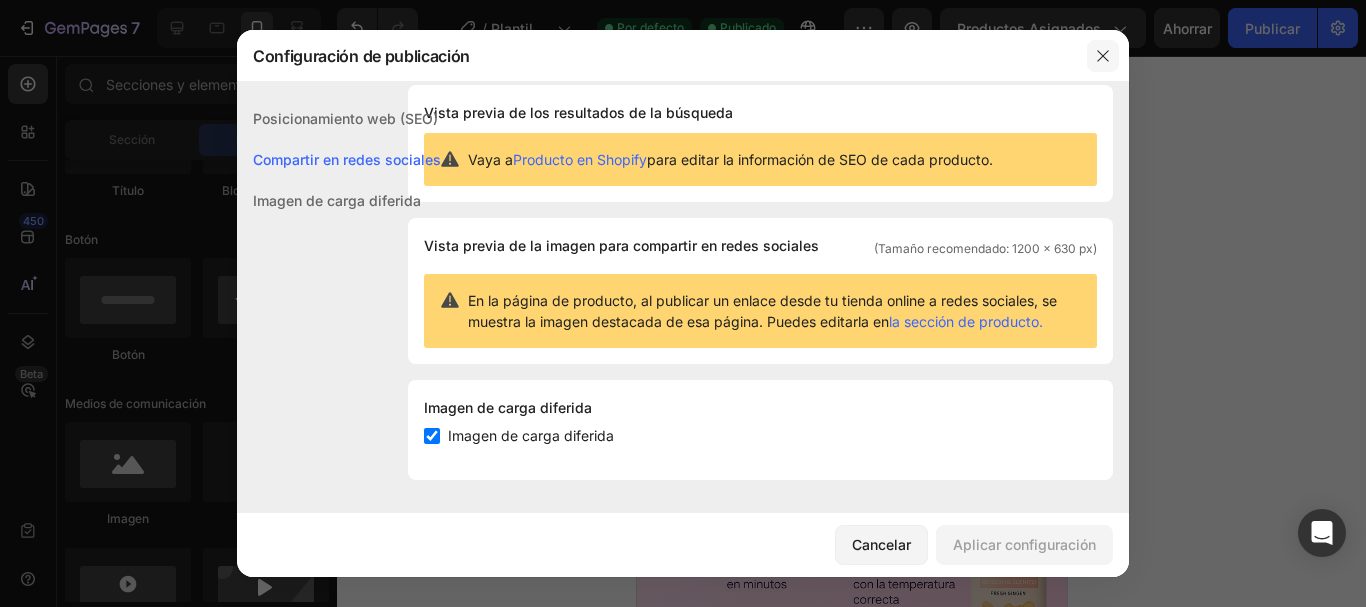 click 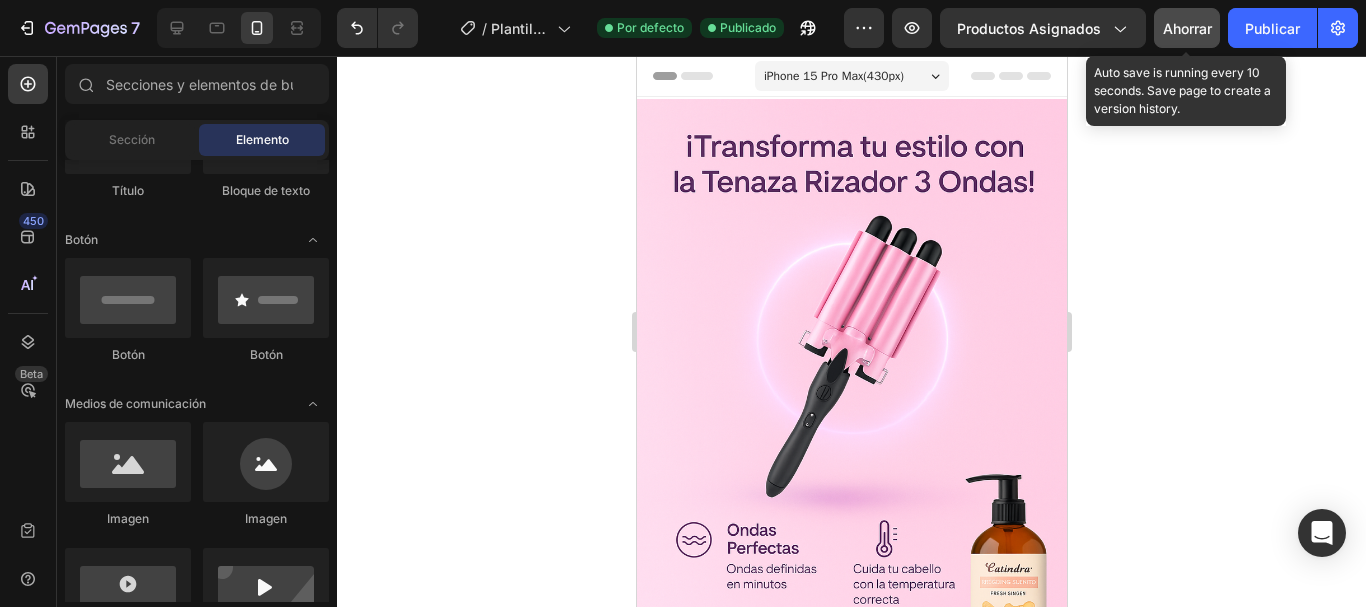 click on "Ahorrar" at bounding box center [1187, 28] 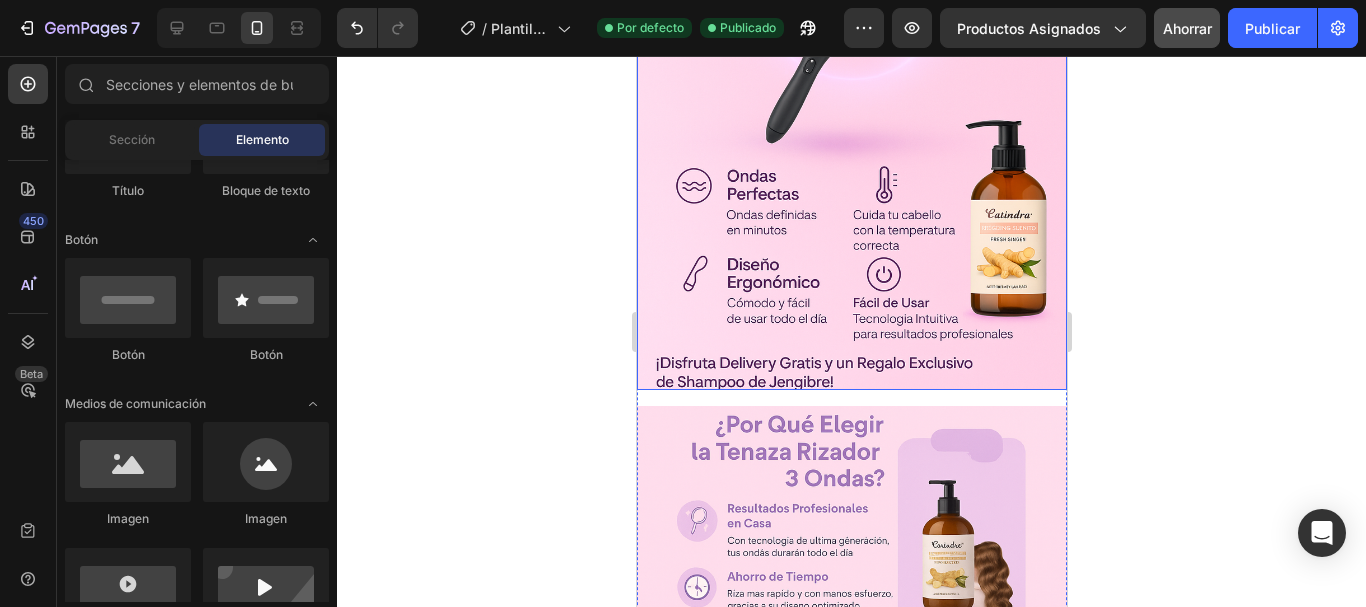 scroll, scrollTop: 500, scrollLeft: 0, axis: vertical 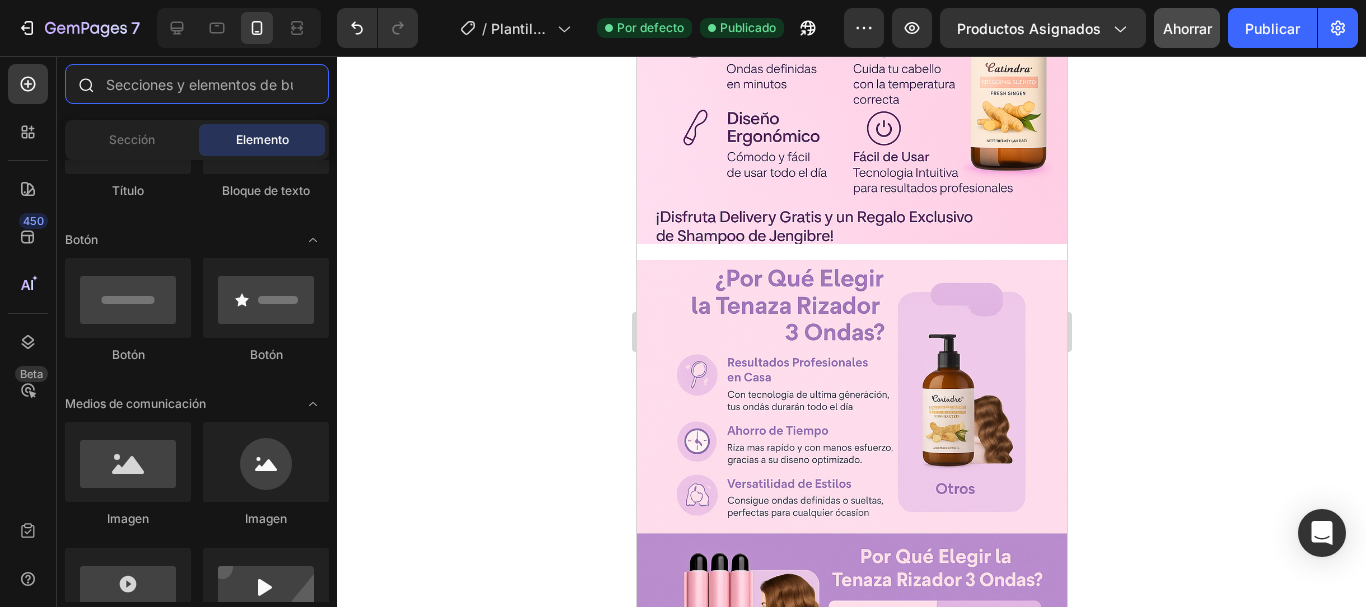 click at bounding box center [197, 84] 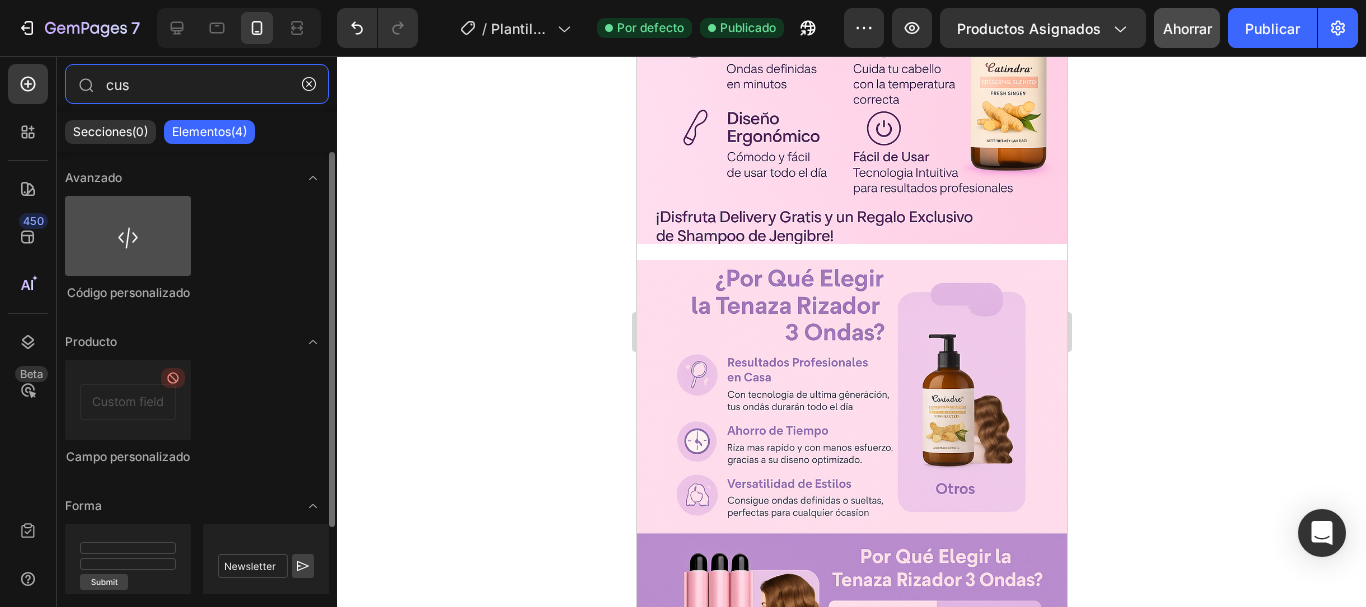 type on "cus" 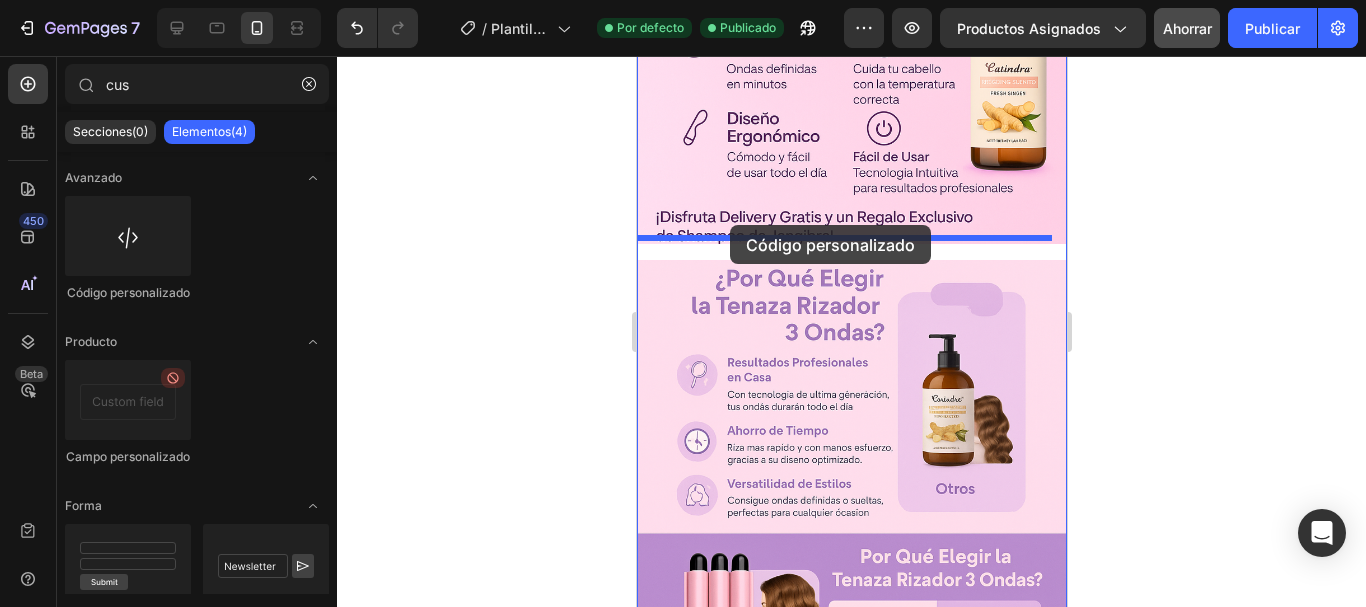 drag, startPoint x: 763, startPoint y: 292, endPoint x: 729, endPoint y: 225, distance: 75.13322 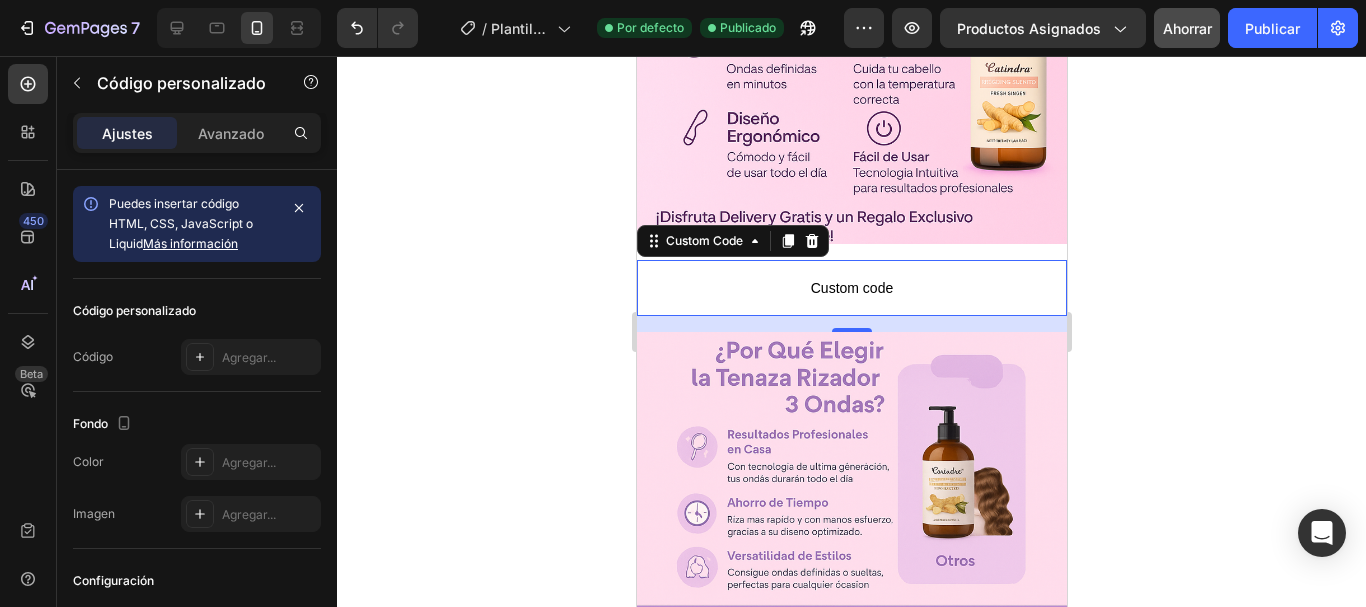 click on "Custom code" at bounding box center (851, 288) 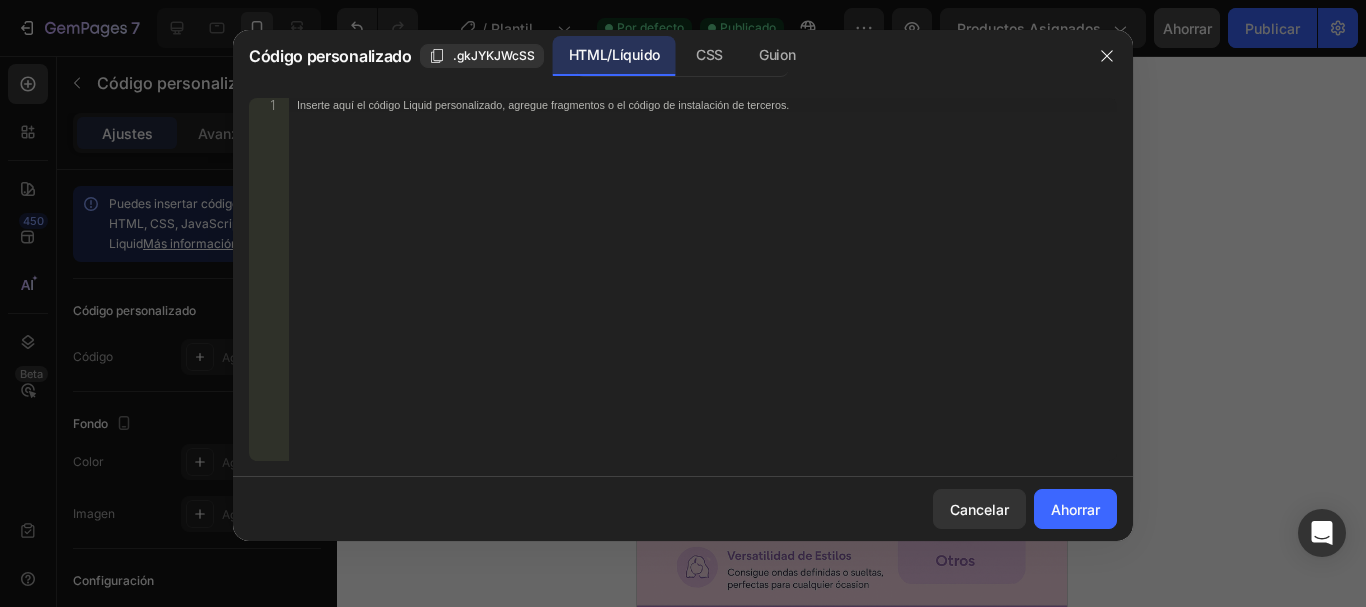 click on "Inserte aquí el código Liquid personalizado, agregue fragmentos o el código de instalación de terceros." at bounding box center [703, 293] 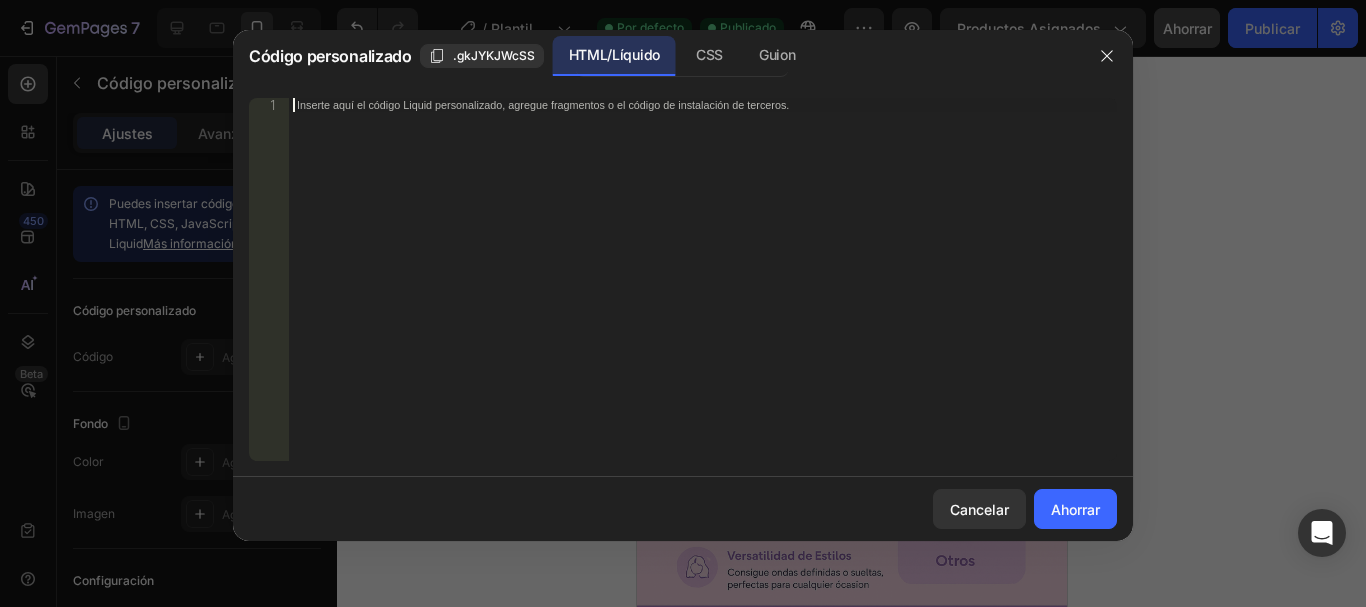 paste on "<span id="es-form-hook" ></span>" 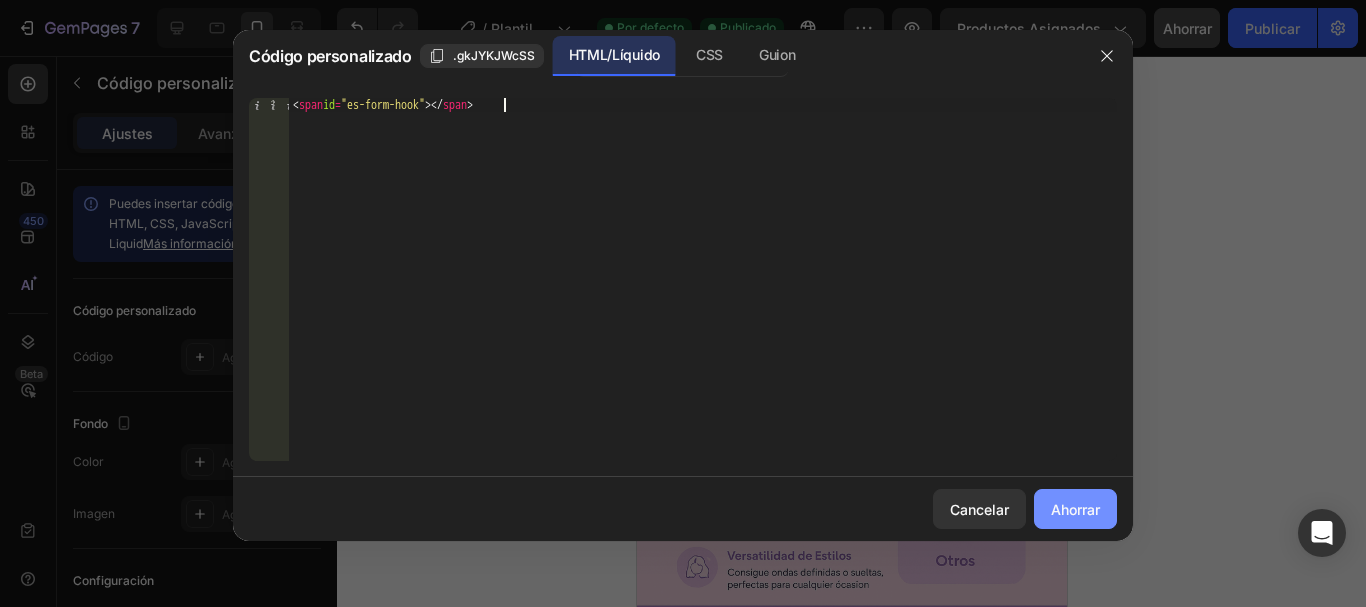 click on "Ahorrar" 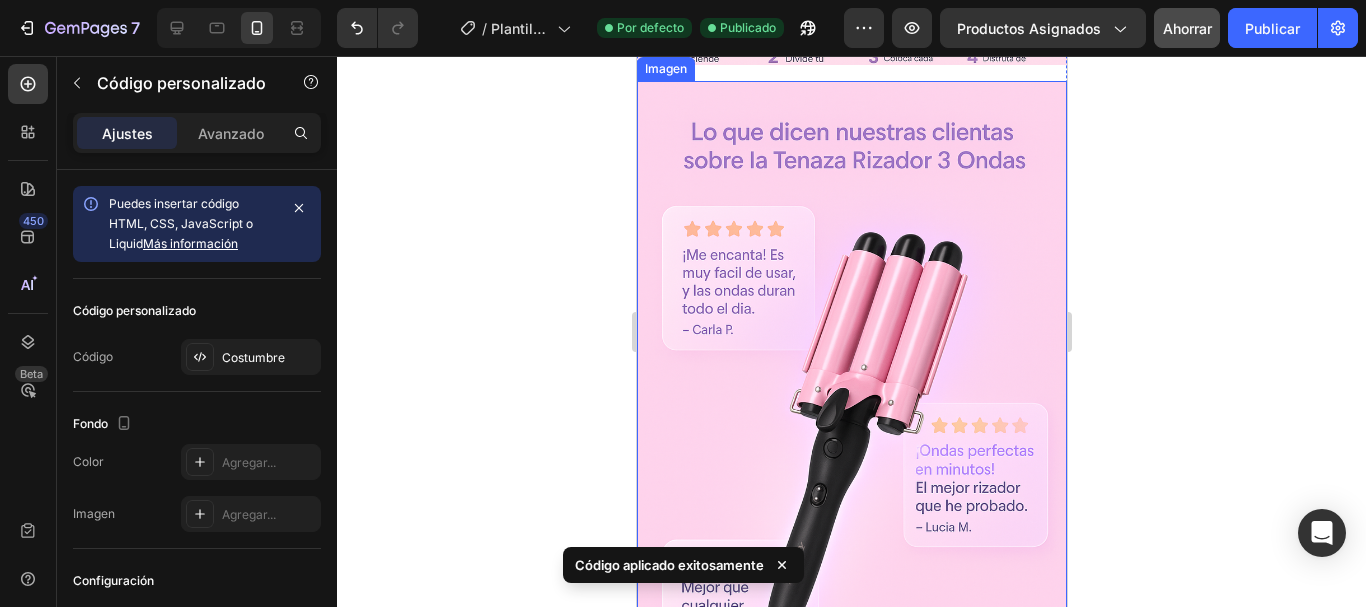scroll, scrollTop: 1500, scrollLeft: 0, axis: vertical 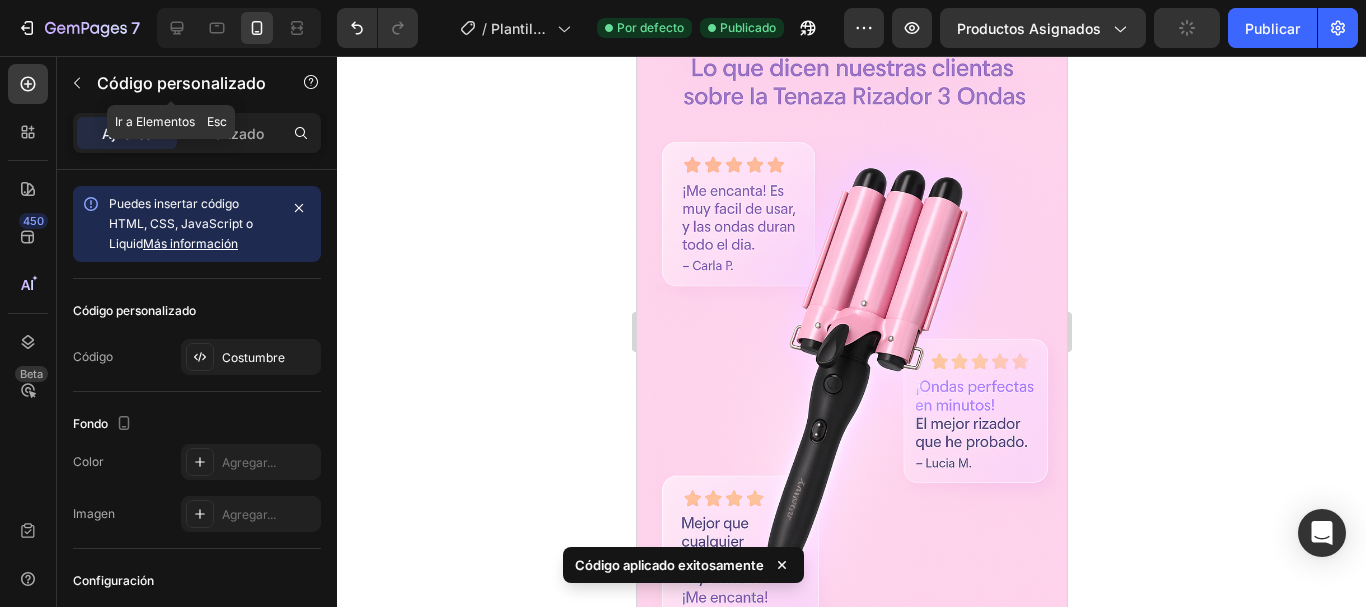 click at bounding box center [77, 83] 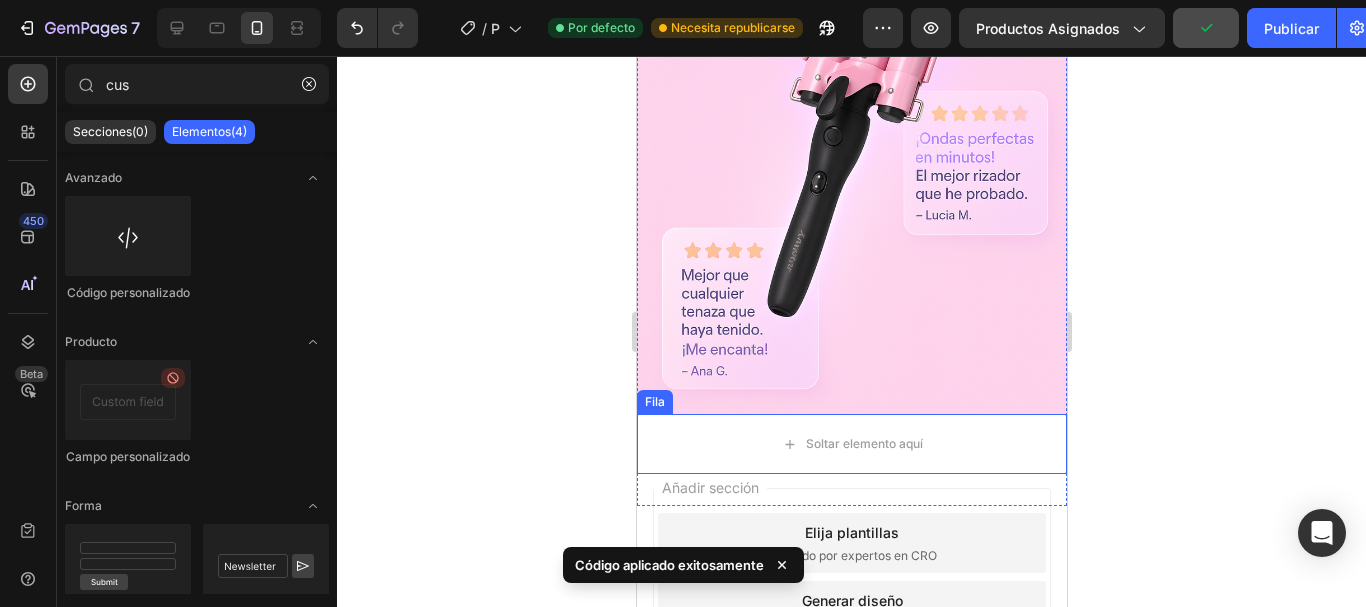 scroll, scrollTop: 1800, scrollLeft: 0, axis: vertical 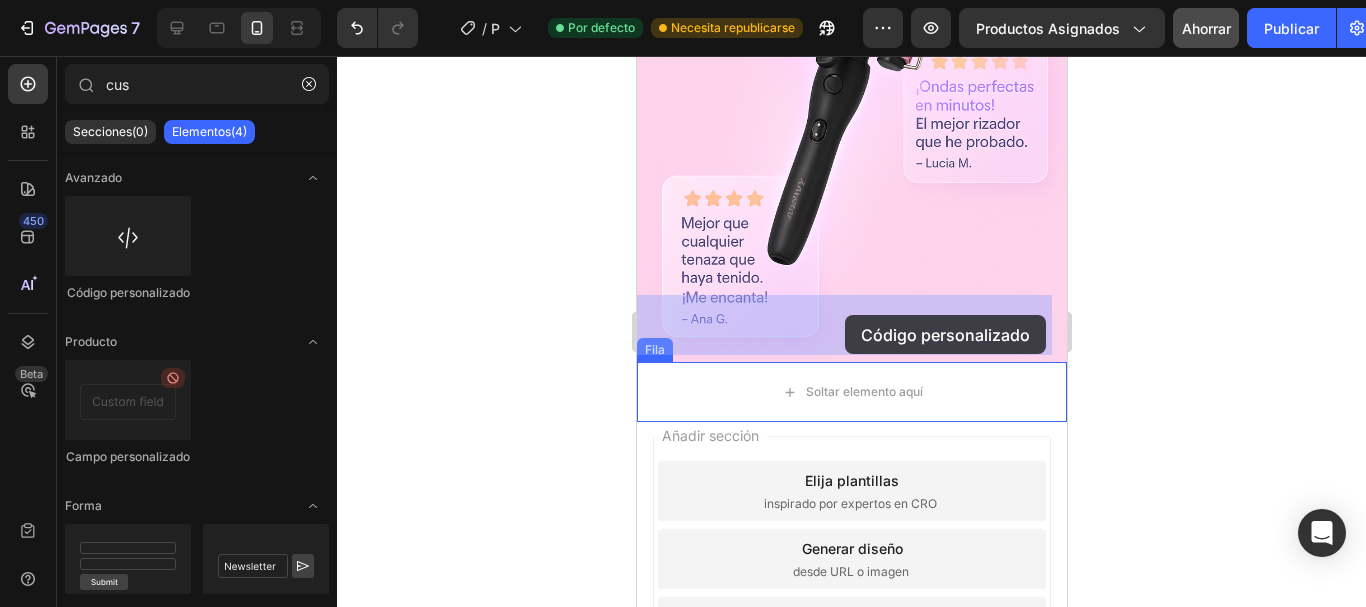 drag, startPoint x: 778, startPoint y: 305, endPoint x: 840, endPoint y: 315, distance: 62.801273 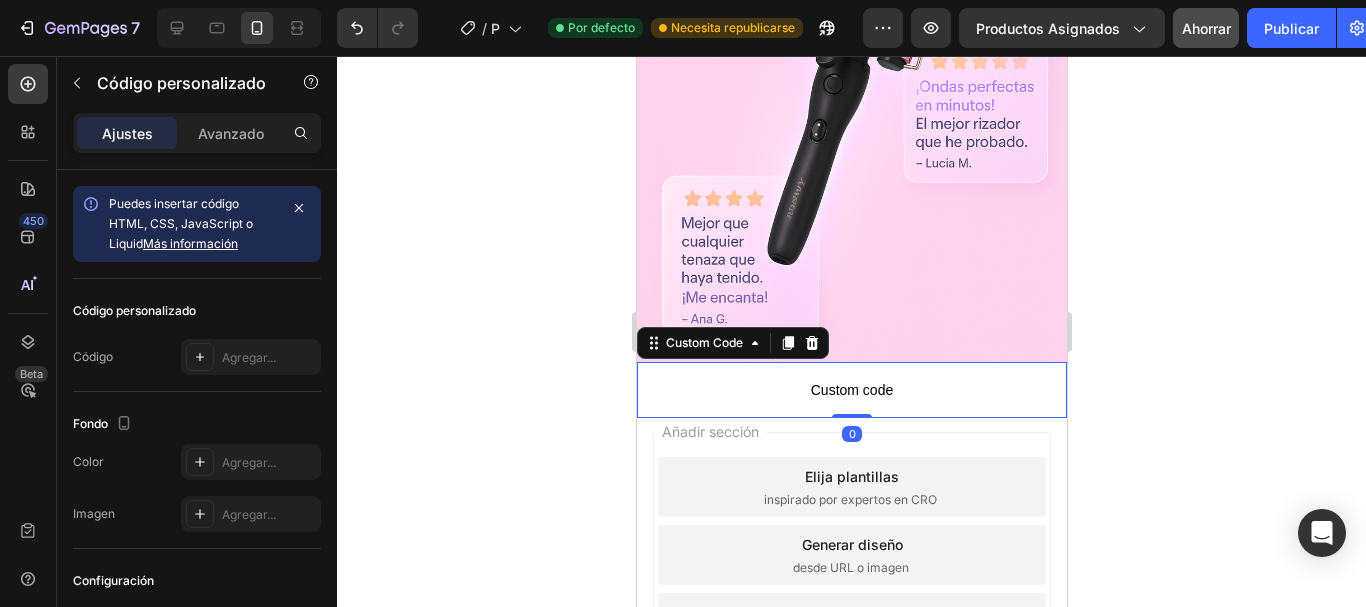 click 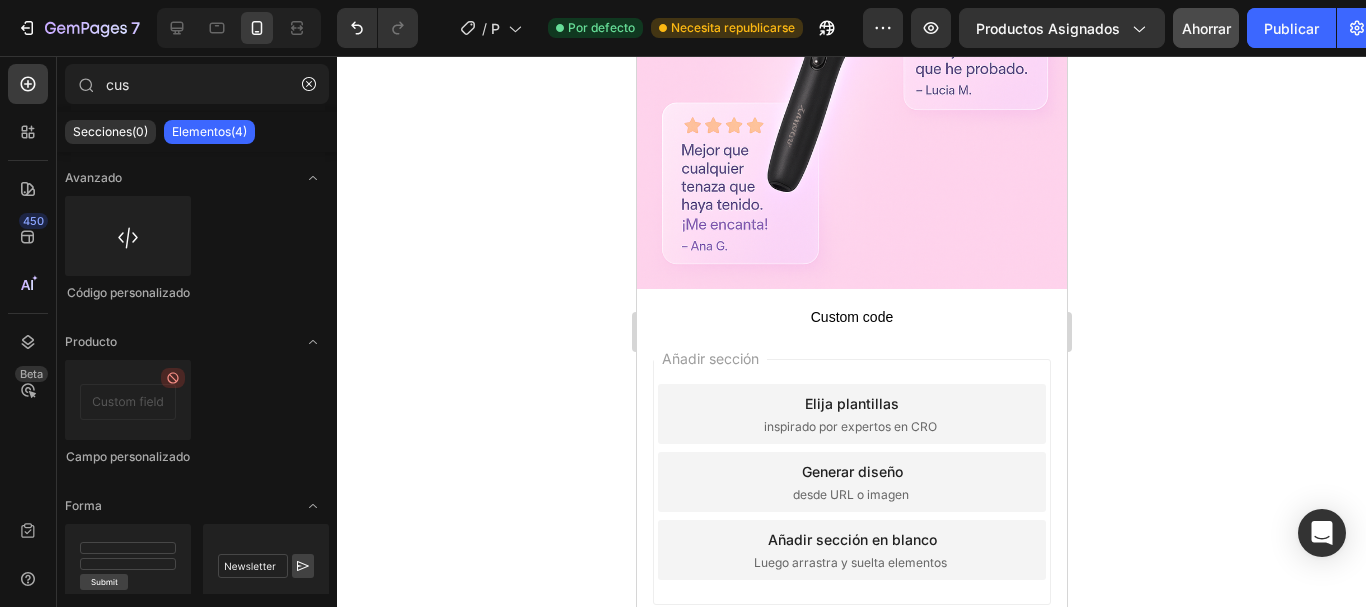 scroll, scrollTop: 1894, scrollLeft: 0, axis: vertical 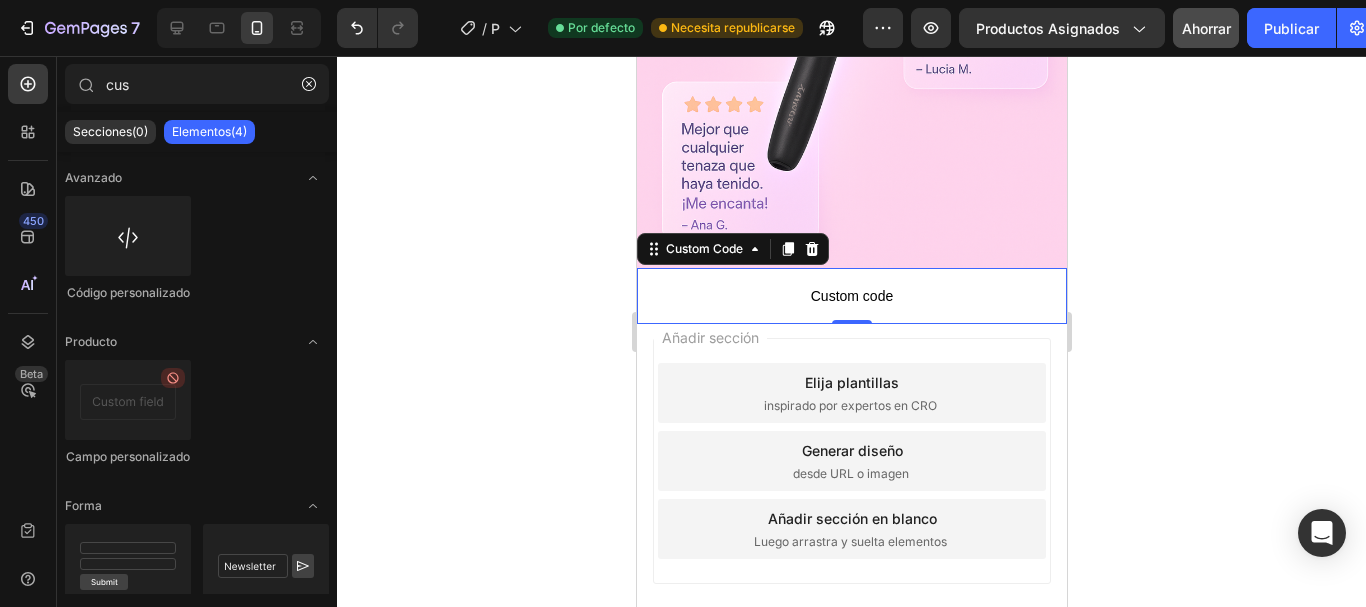 click on "Custom code" at bounding box center (851, 296) 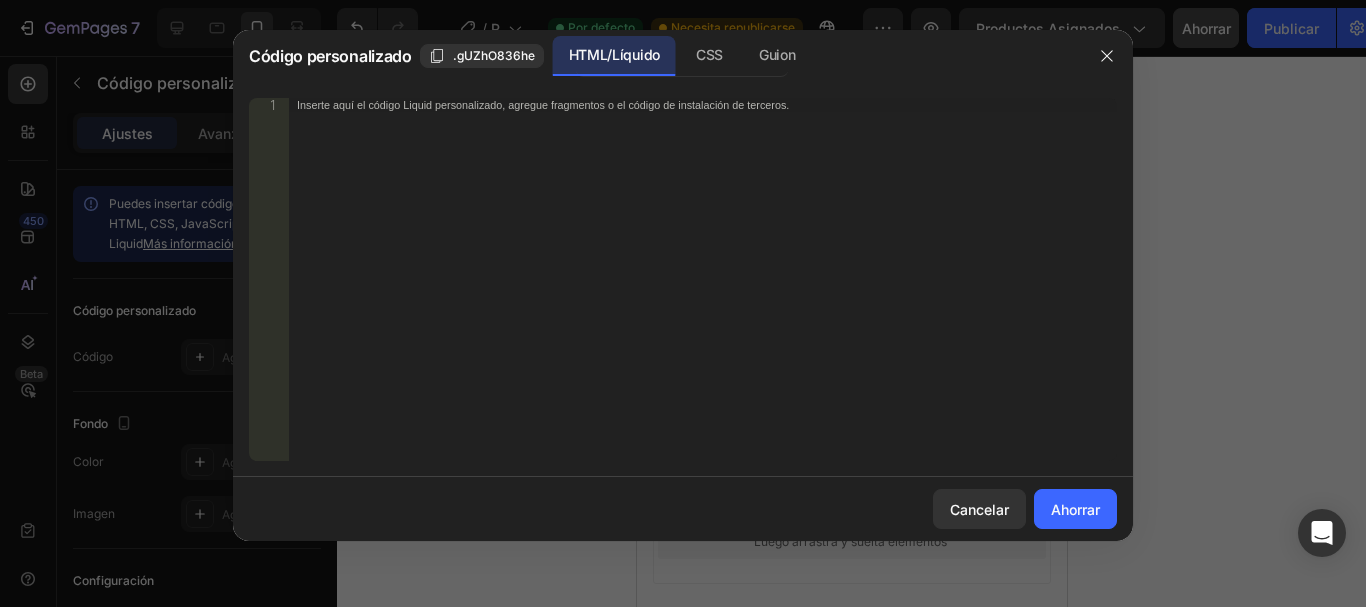 click on "Inserte aquí el código Liquid personalizado, agregue fragmentos o el código de instalación de terceros." at bounding box center (703, 293) 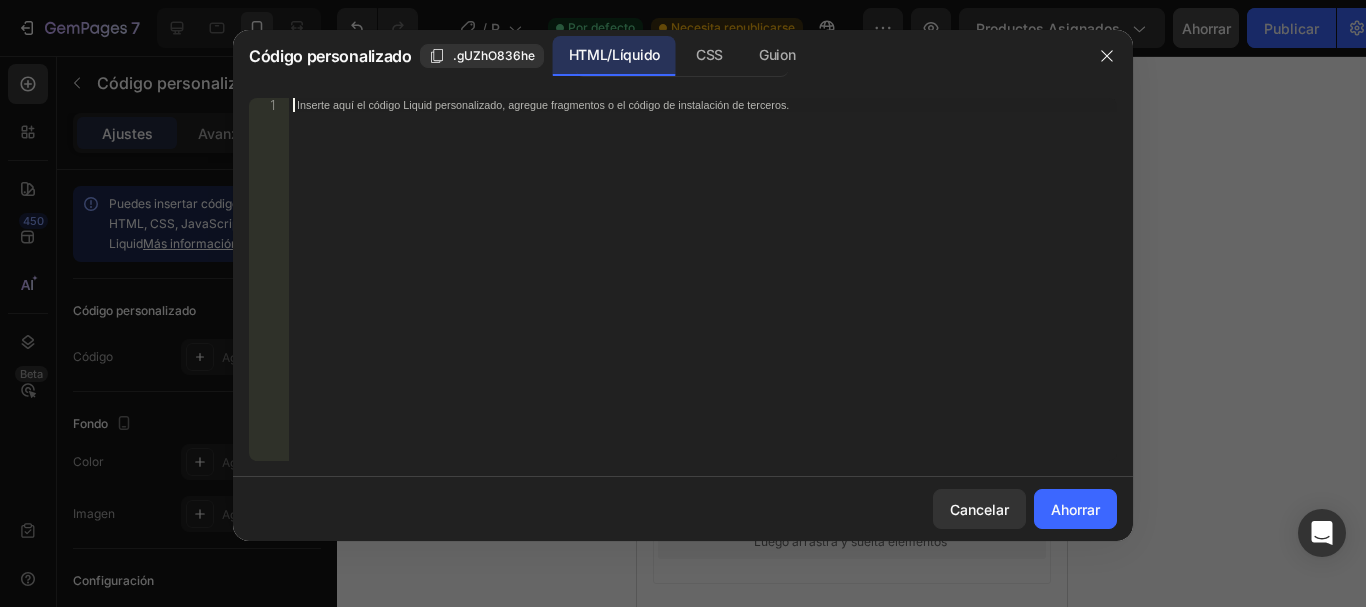paste on "<span id="es-form-hook" ></span>" 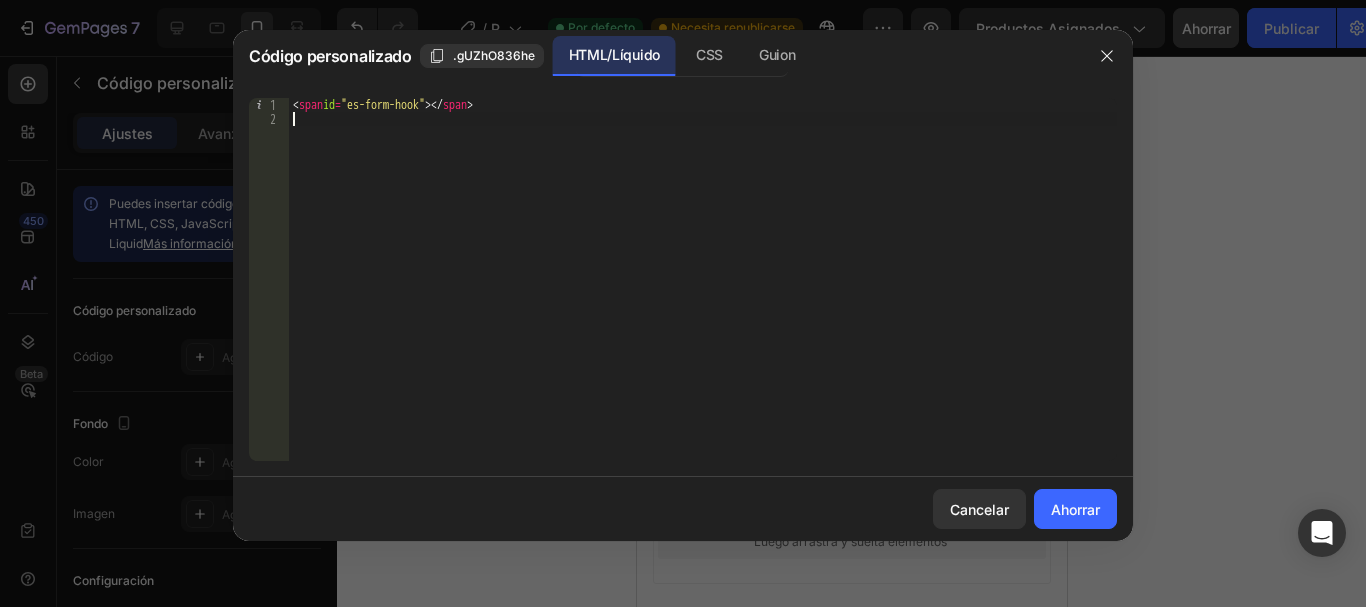 type on "<span id="es-form-hook" ></span>" 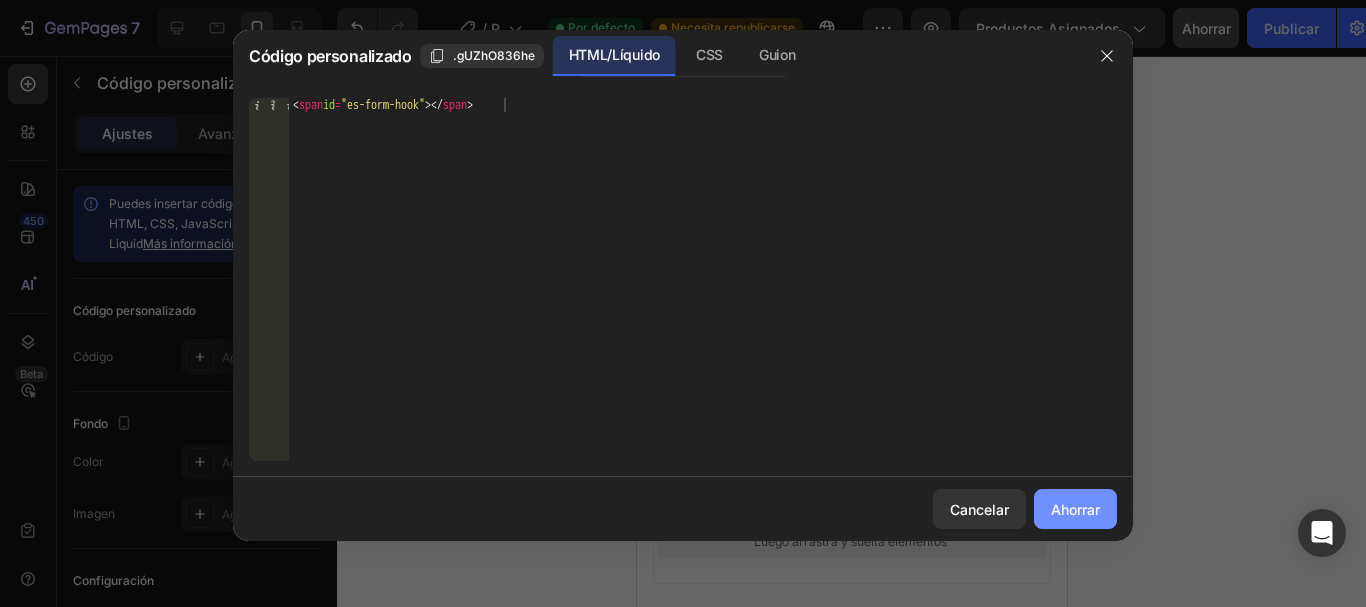 click on "Ahorrar" at bounding box center [1075, 509] 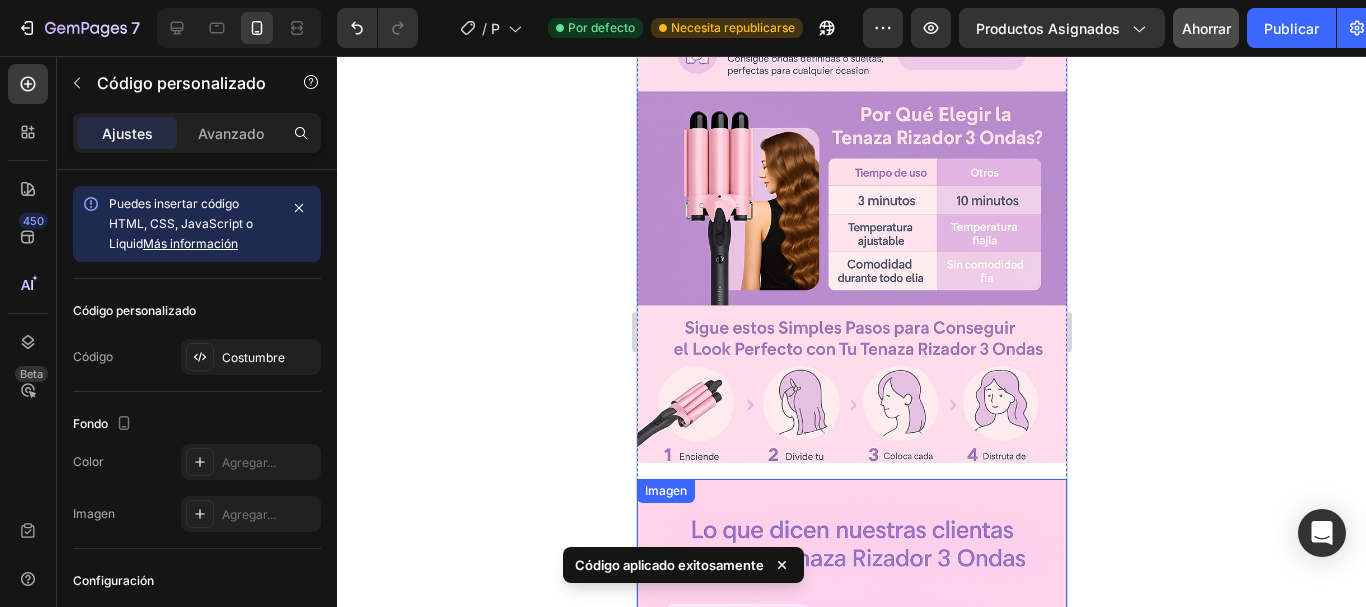 scroll, scrollTop: 994, scrollLeft: 0, axis: vertical 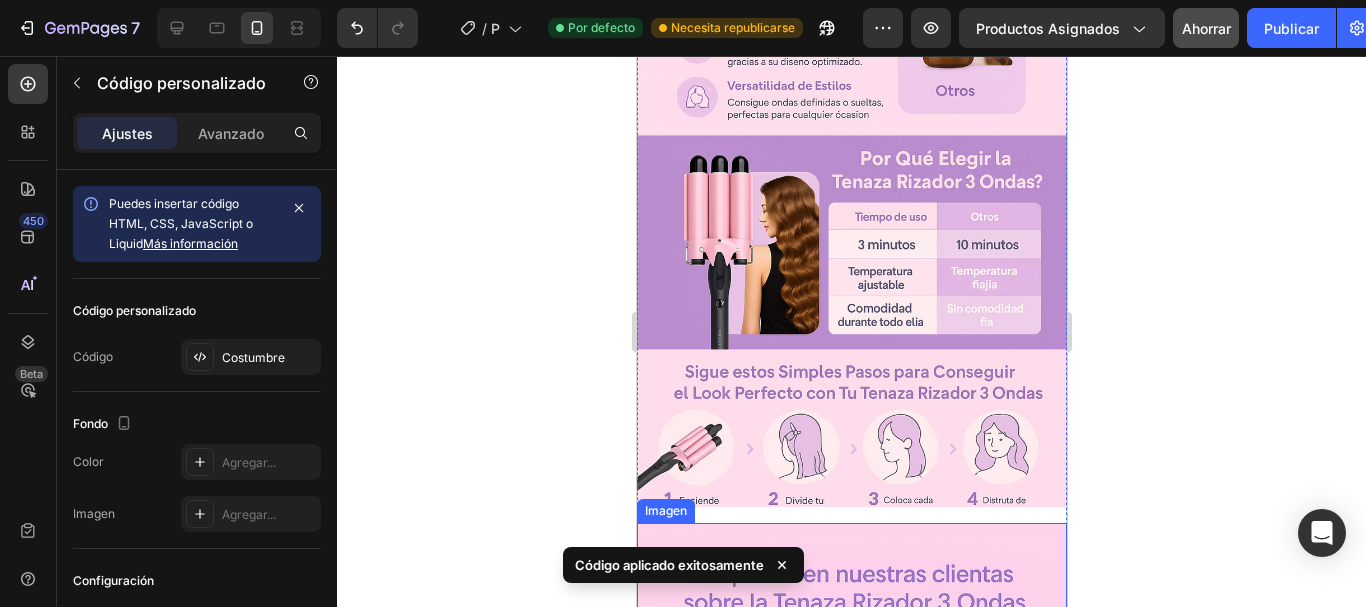 click at bounding box center (851, 845) 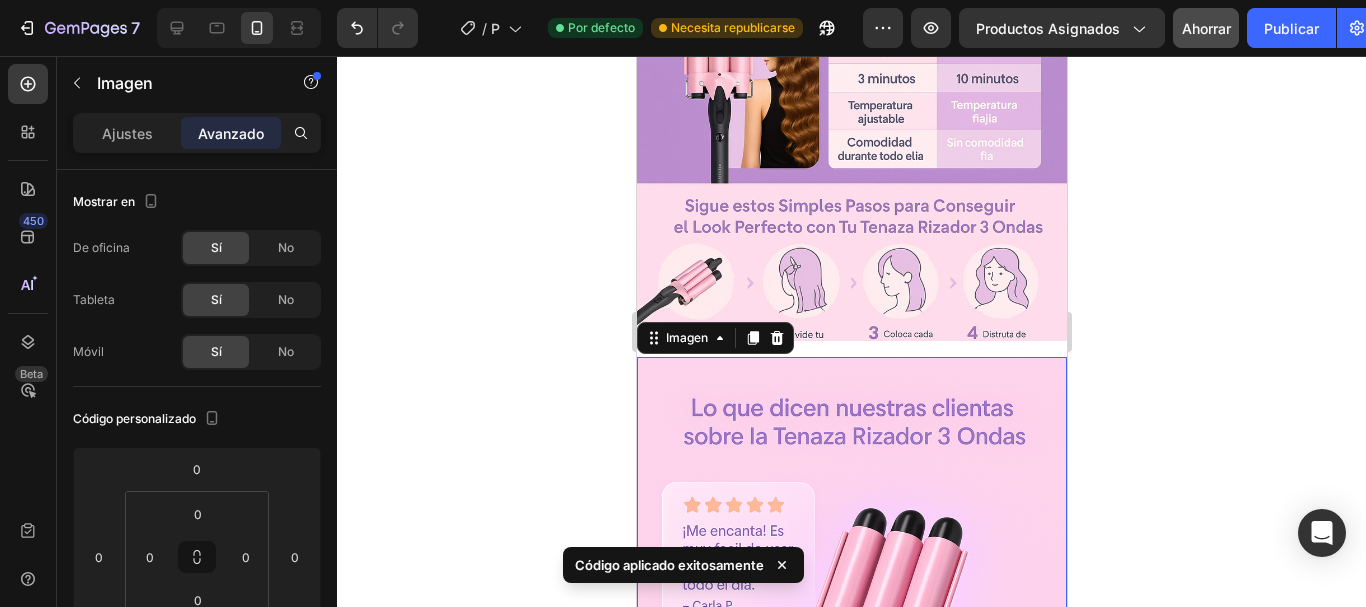 scroll, scrollTop: 1194, scrollLeft: 0, axis: vertical 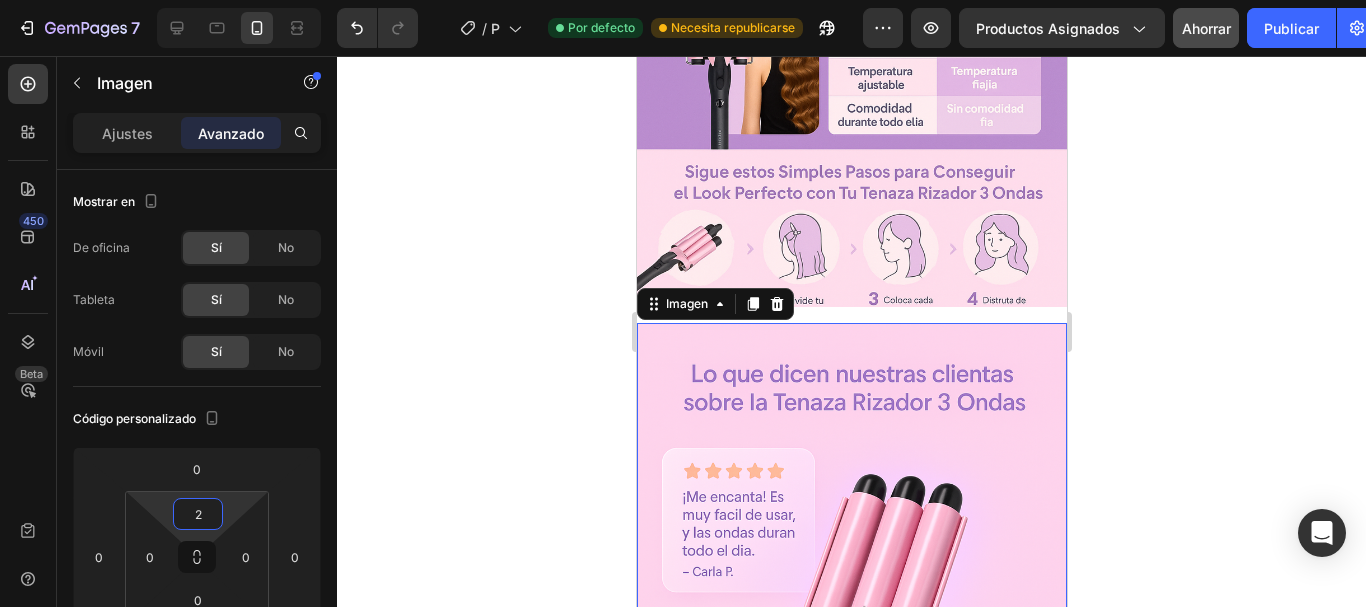 type on "0" 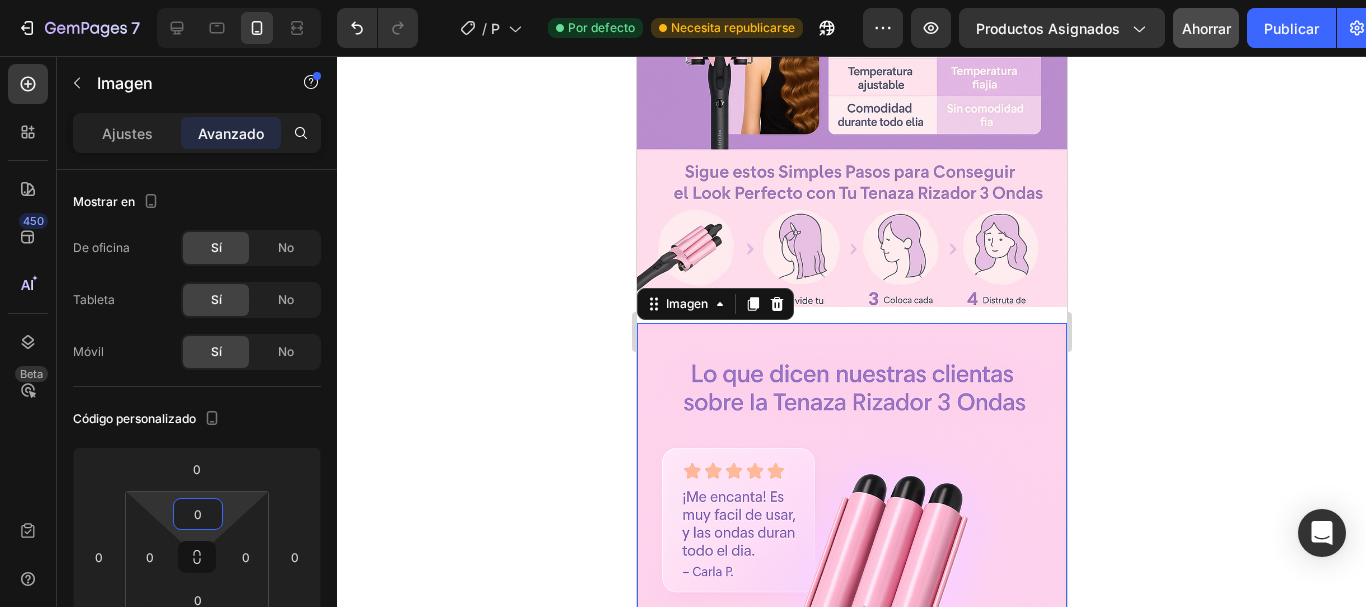drag, startPoint x: 242, startPoint y: 510, endPoint x: 252, endPoint y: 525, distance: 18.027756 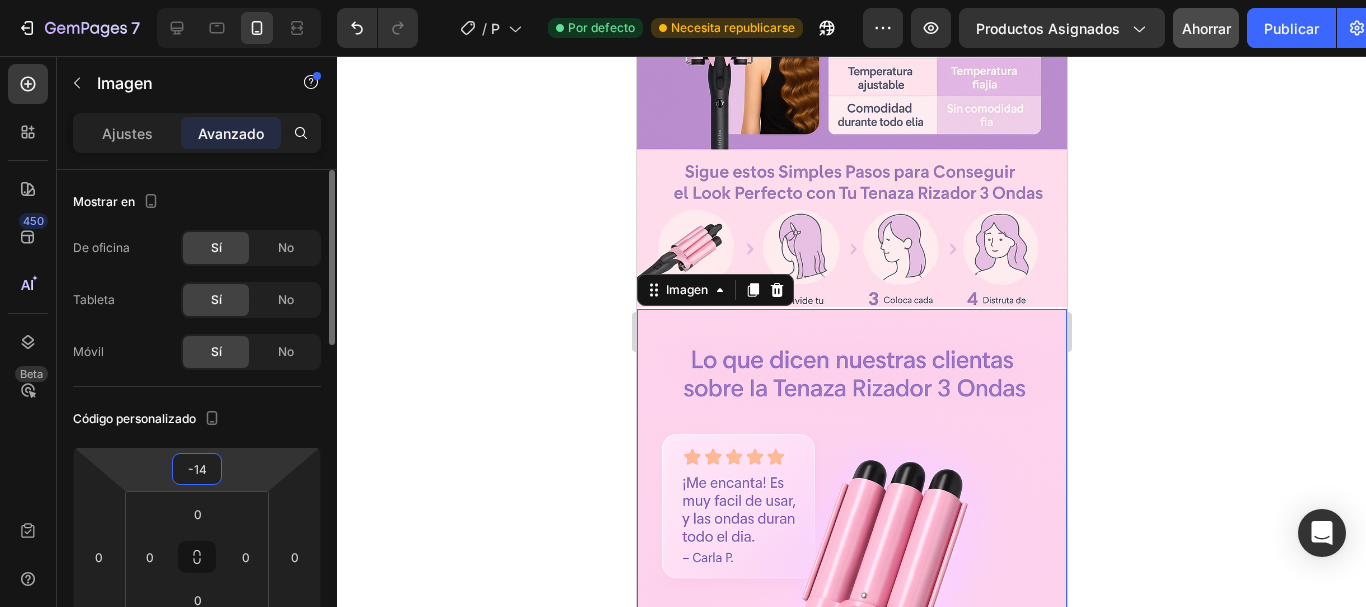drag, startPoint x: 254, startPoint y: 480, endPoint x: 246, endPoint y: 487, distance: 10.630146 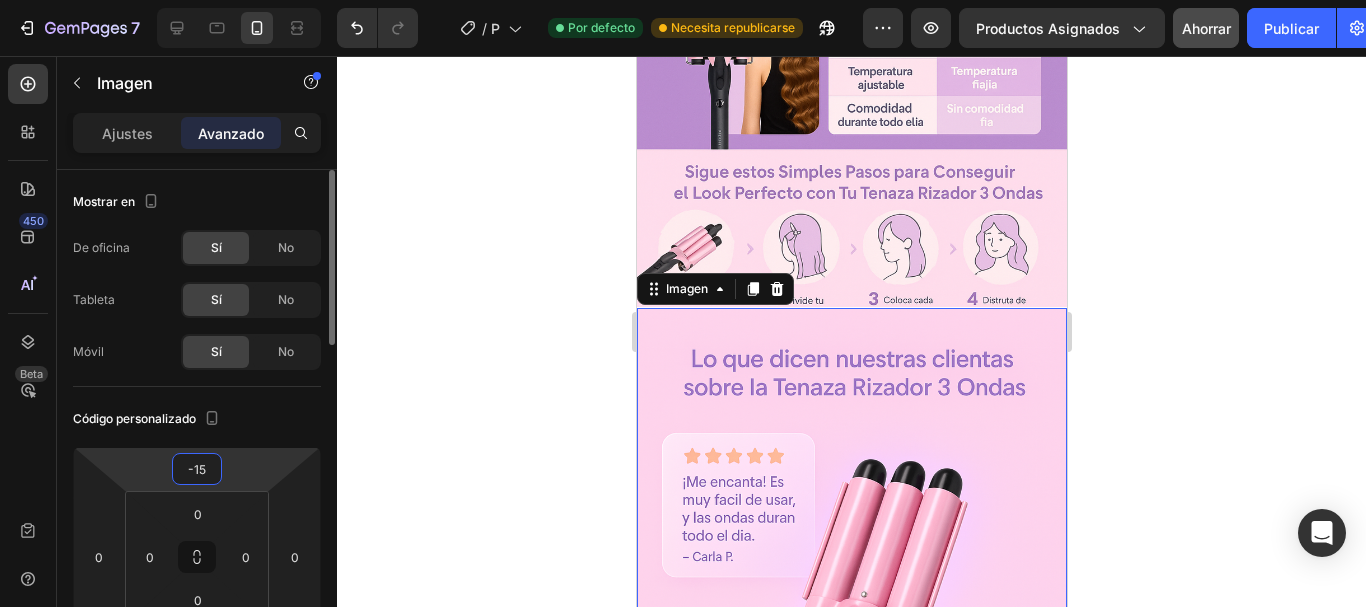 type on "-16" 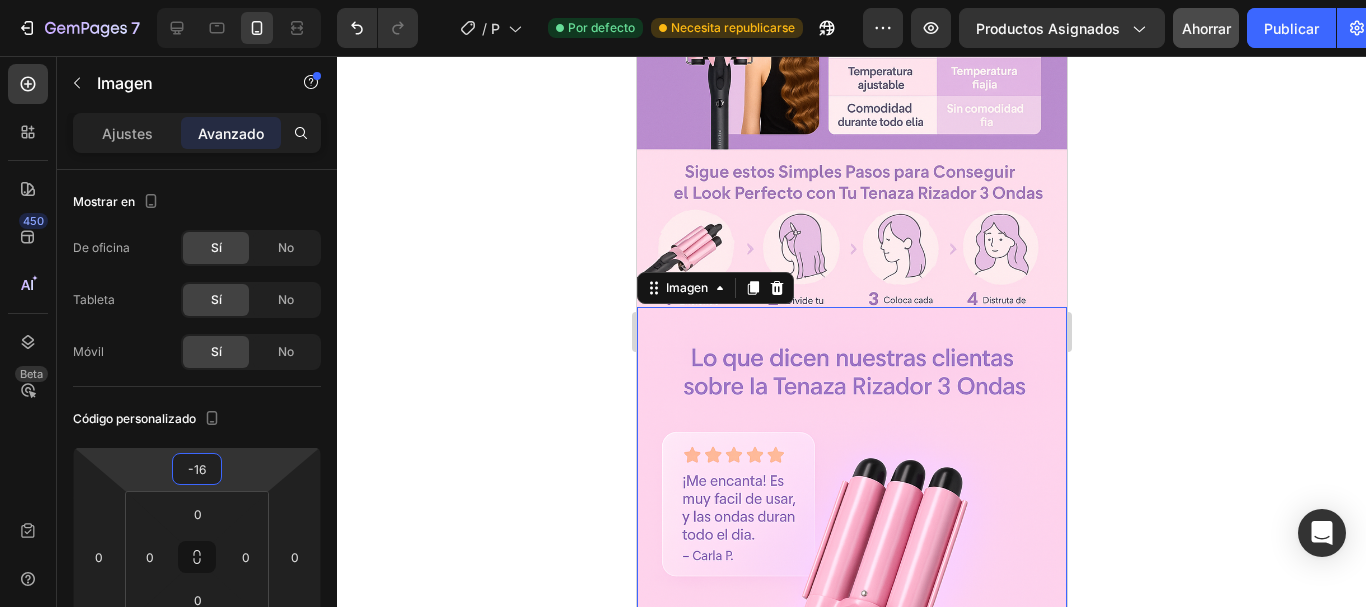 click 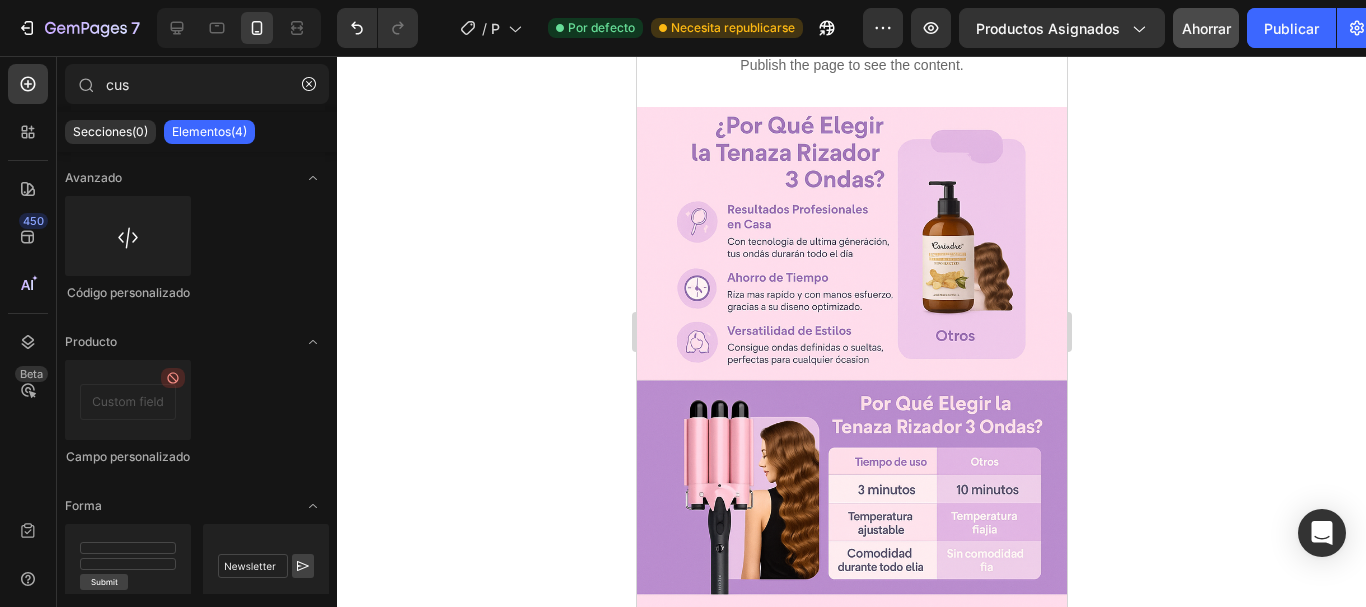 scroll, scrollTop: 712, scrollLeft: 0, axis: vertical 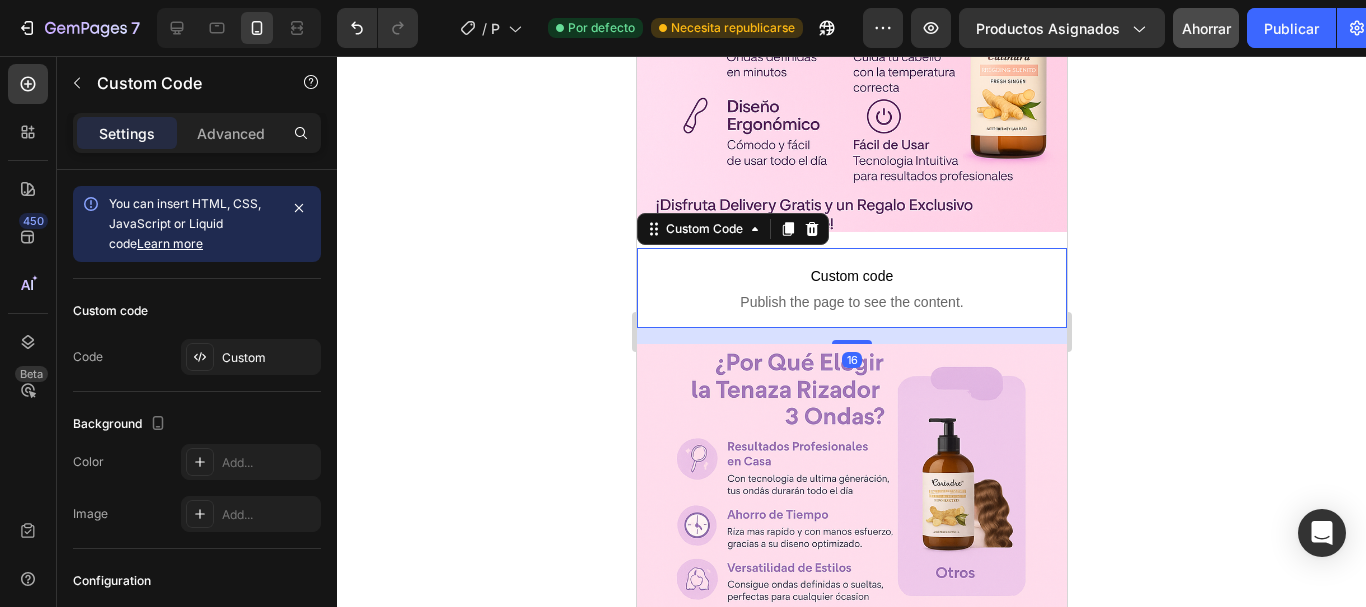 click on "Publish the page to see the content." at bounding box center (851, 302) 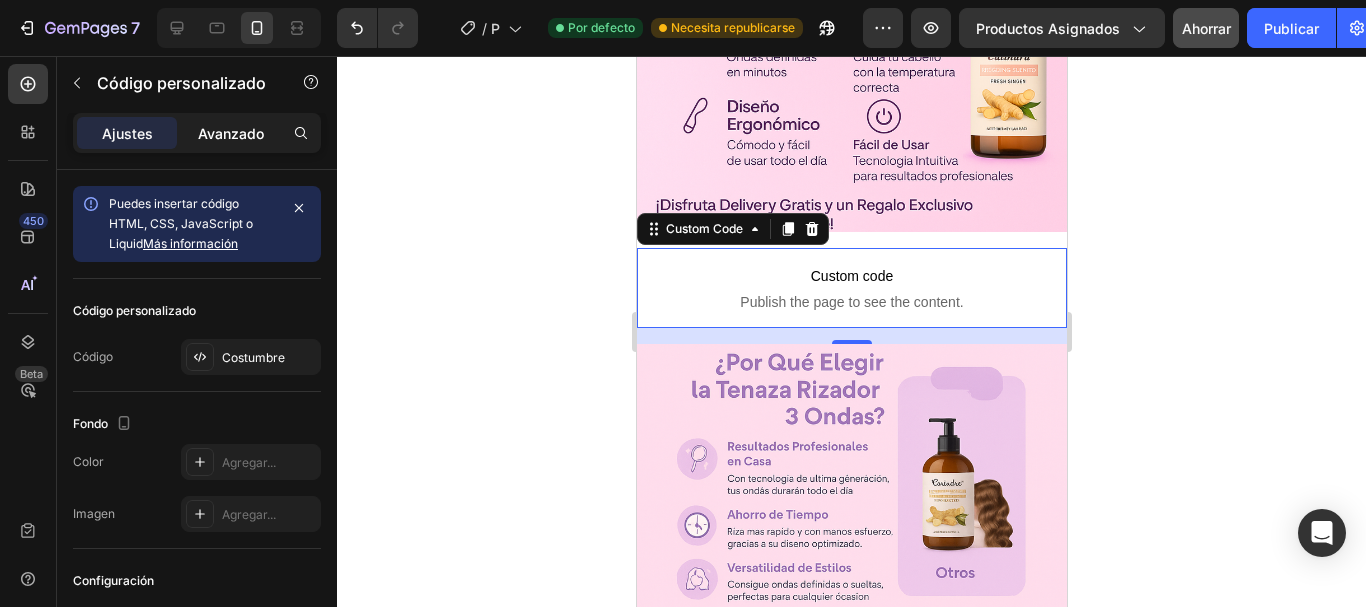 click on "Avanzado" at bounding box center [231, 133] 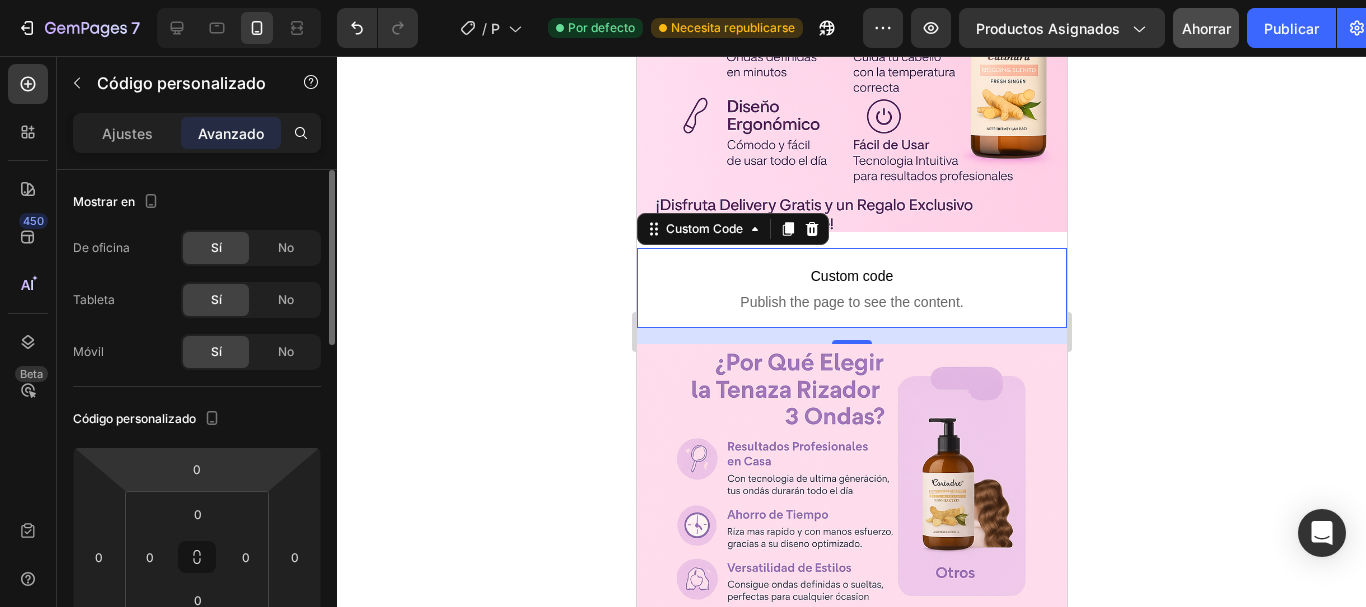 click on "7 / Plantilla de producto original de Shopify Por defecto Necesita republicarse Avance Productos asignados Ahorrar Publicar 450 Beta cus Secciones(0) Elementos(4) No pudimos encontrar ninguna coincidencia para  "cus" Sugerencias: Comprueba si tu búsqueda tiene algún error tipográfico Pruebe diferentes palabras clave ¿Buscas plantillas? Echa un vistazo a  nuestras bibliotecas. Avanzado
Código personalizado Producto
Campo personalizado Forma
Formulario de contacto
Hoja informativa Código personalizado Ajustes Avanzado Mostrar en De oficina Sí No Tableta Sí No Móvil Sí No Código personalizado 0 0 16 0 0 0 0 0 Forma Fondo Agregar... Esquina Agregar... Sombra Agregar... Nombre Estático Alinear 100% Animación Actualizar al plan Build para desbloquear animación y otras funciones premium. Interacción Actualice al plan Optimize Clase CSS Eliminar elemento 333333 100 % 333333 100" at bounding box center [683, 0] 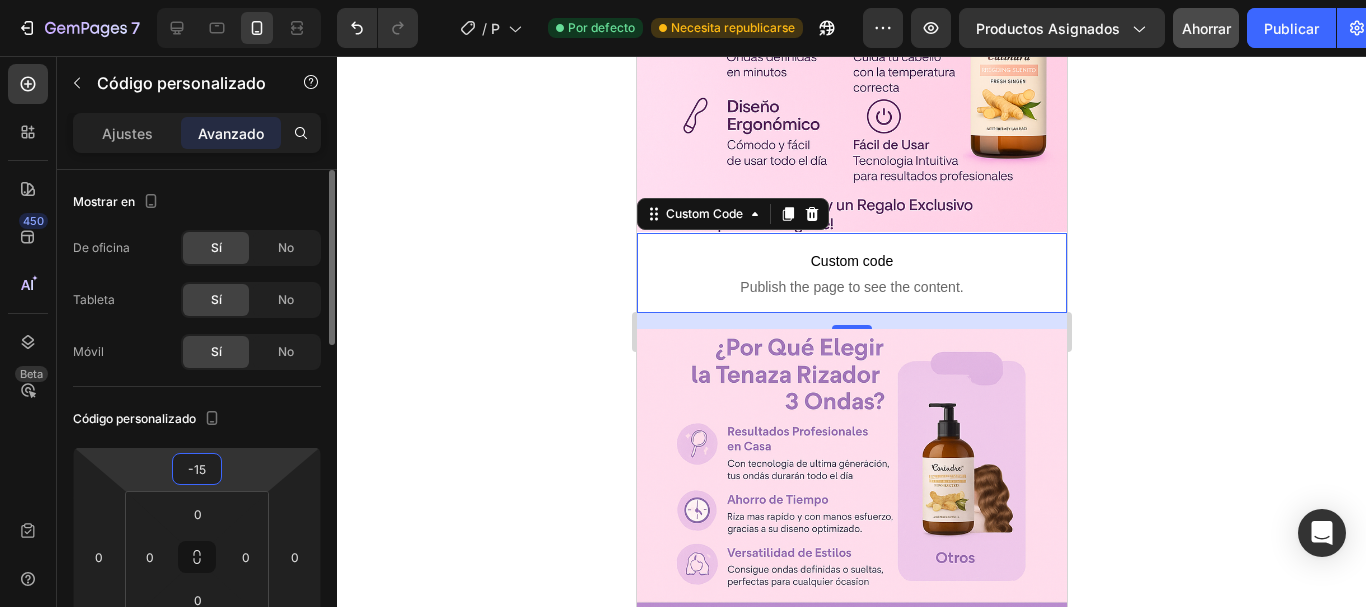 type on "-16" 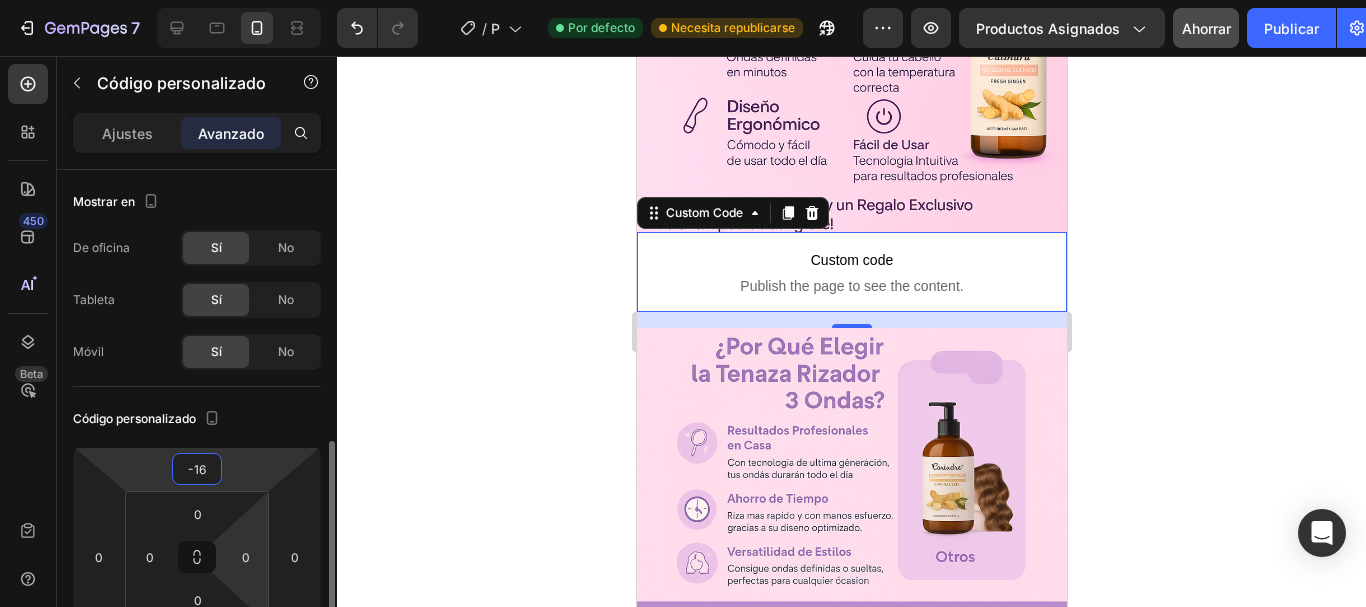 scroll, scrollTop: 200, scrollLeft: 0, axis: vertical 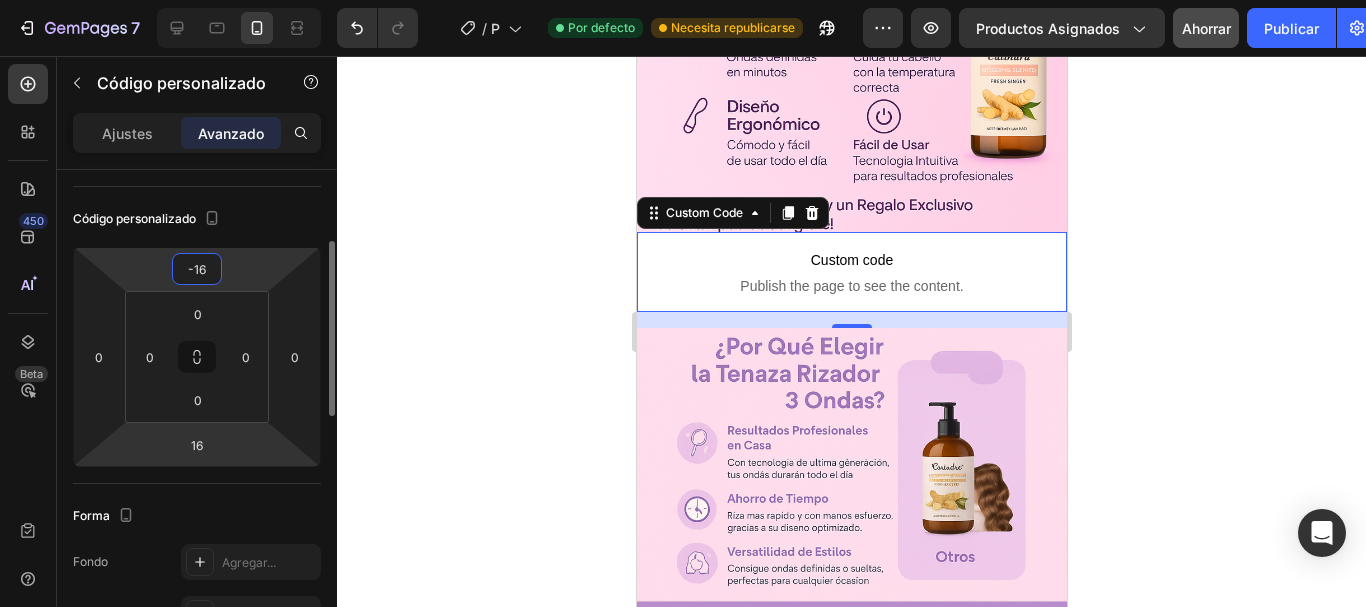 click on "7 / Plantilla de producto original de Shopify Por defecto Necesita republicarse Avance Productos asignados Ahorrar Publicar 450 Beta cus Secciones(0) Elementos(4) No pudimos encontrar ninguna coincidencia para  "cus" Sugerencias: Comprueba si tu búsqueda tiene algún error tipográfico Pruebe diferentes palabras clave ¿Buscas plantillas? Echa un vistazo a  nuestras bibliotecas. Avanzado
Código personalizado Producto
Campo personalizado Forma
Formulario de contacto
Hoja informativa Código personalizado Ajustes Avanzado Mostrar en De oficina Sí No Tableta Sí No Móvil Sí No Código personalizado -16 0 16 0 0 0 0 0 Forma Fondo Agregar... Esquina Agregar... Sombra Agregar... Nombre Estático Alinear 100% Animación Actualizar al plan Build para desbloquear animación y otras funciones premium. Interacción Actualice al plan Optimize Clase CSS Eliminar elemento 333333 100 % 333333 %" at bounding box center [683, 0] 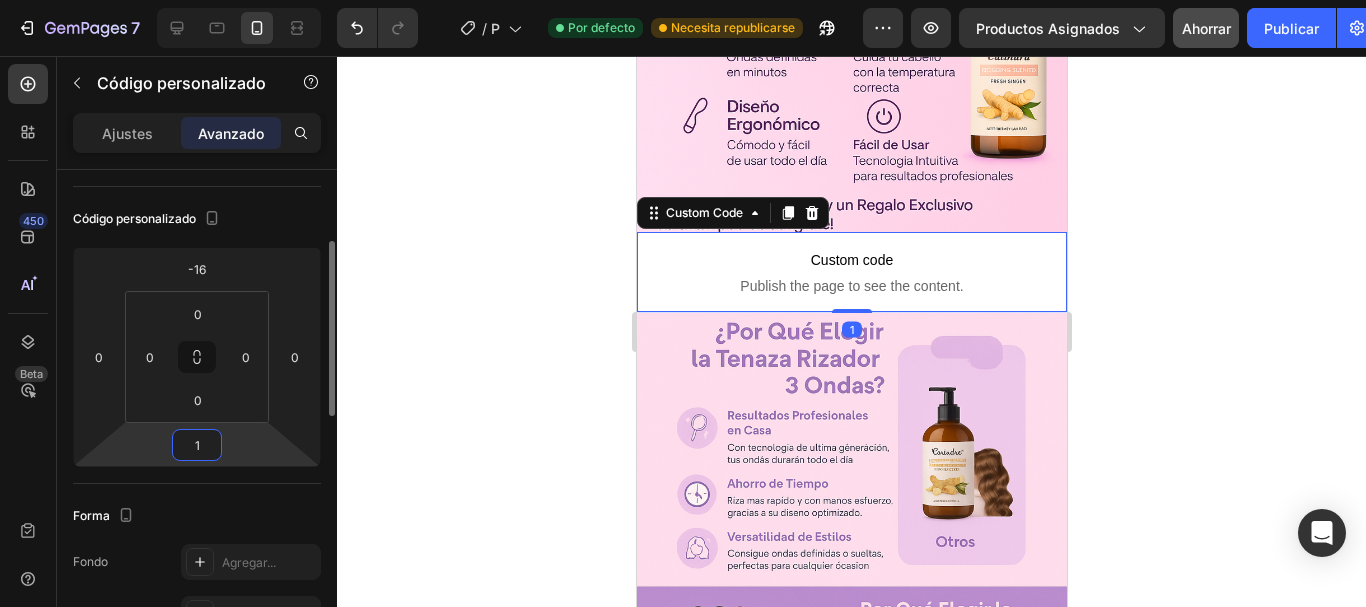 type on "0" 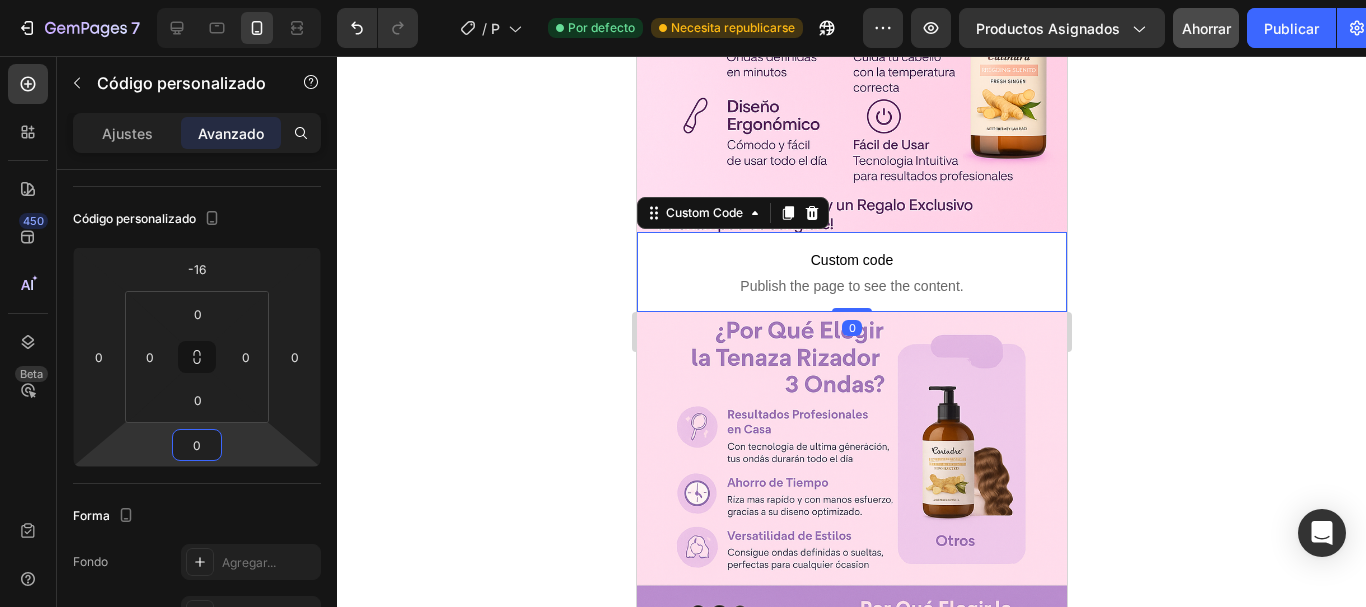 click 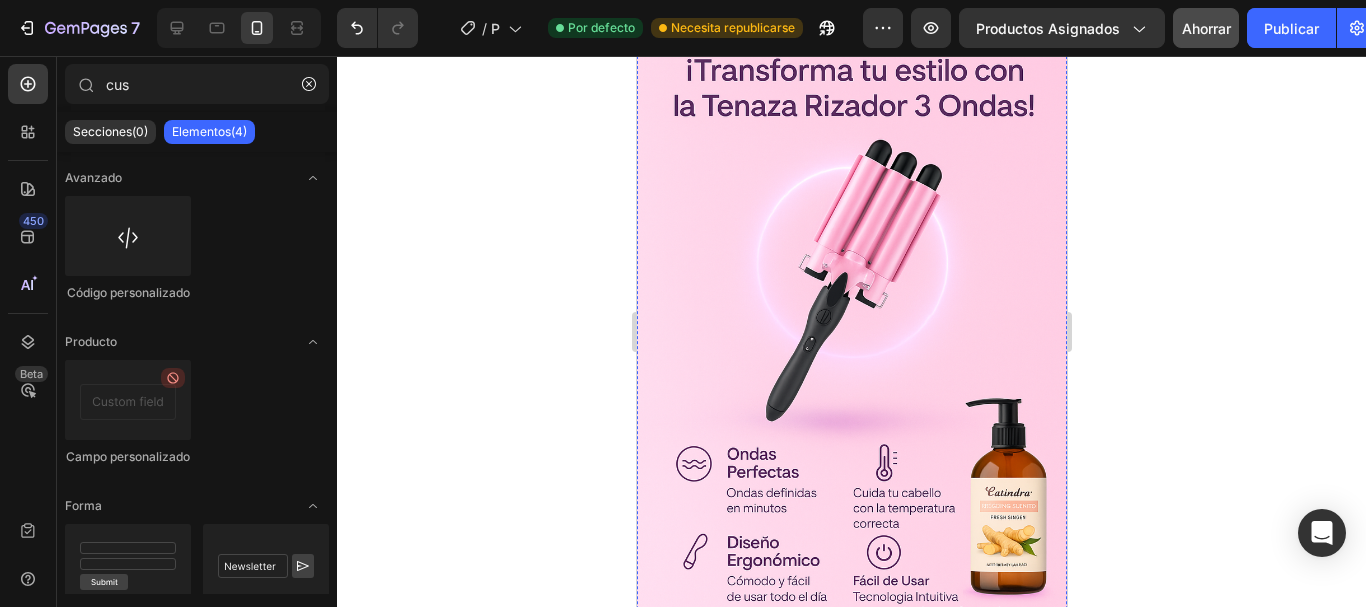 scroll, scrollTop: 0, scrollLeft: 0, axis: both 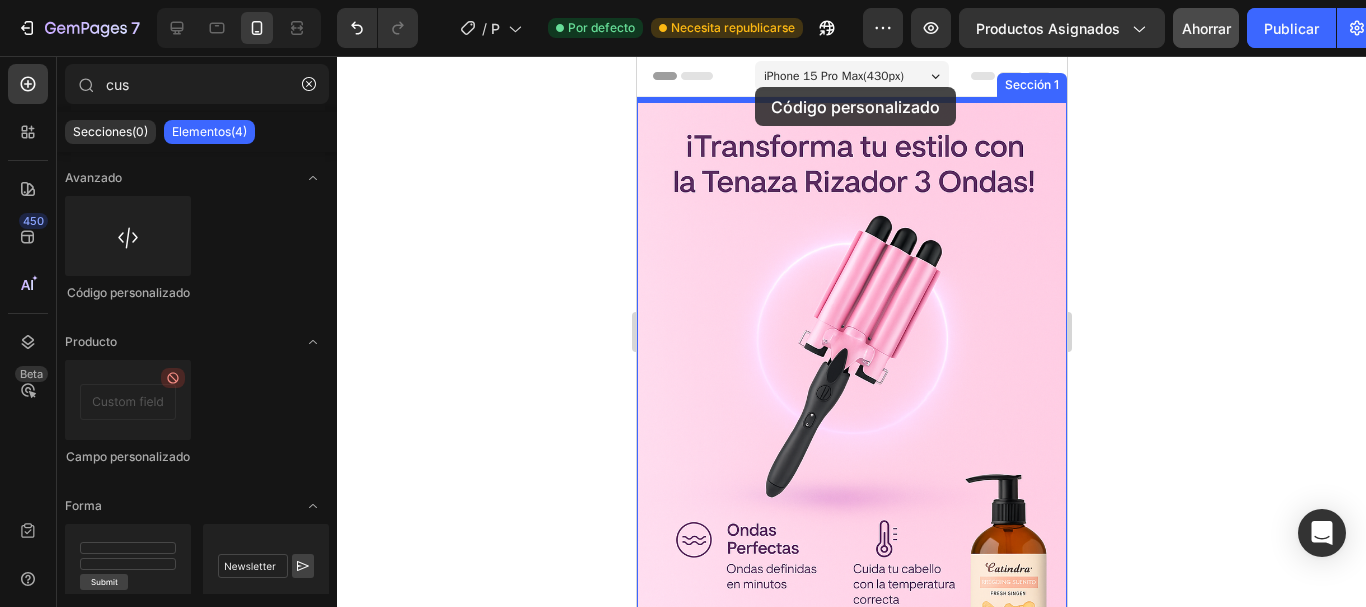 drag, startPoint x: 801, startPoint y: 315, endPoint x: 754, endPoint y: 87, distance: 232.7939 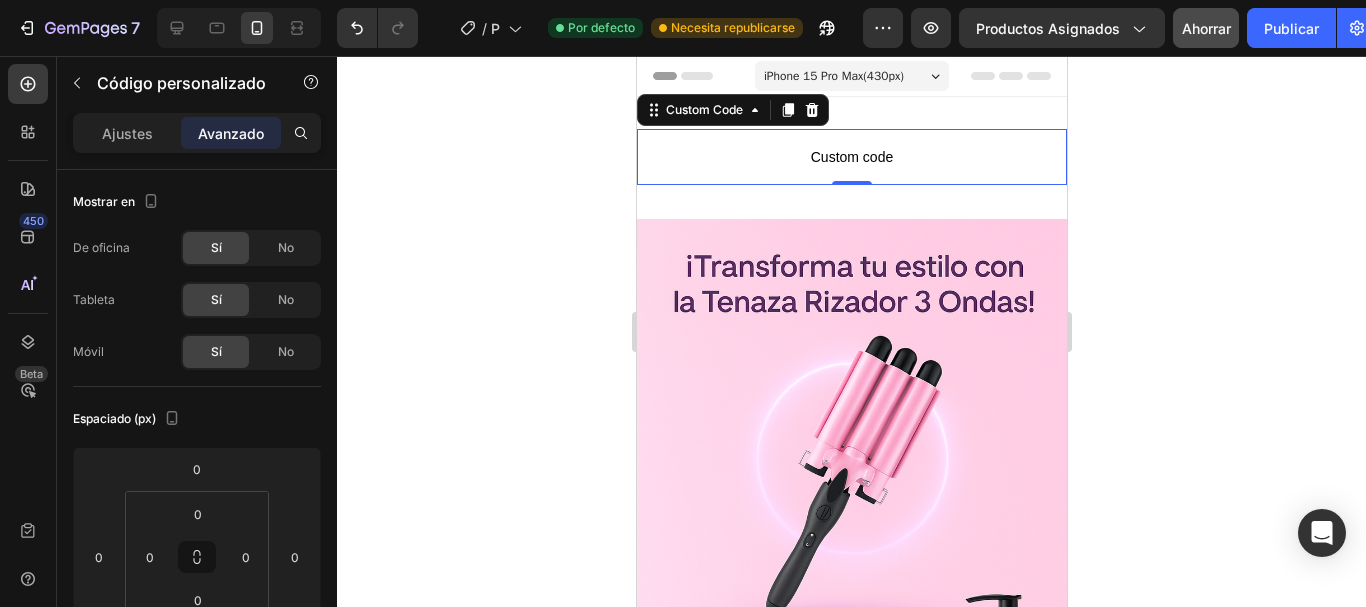 click on "Custom code" at bounding box center (851, 157) 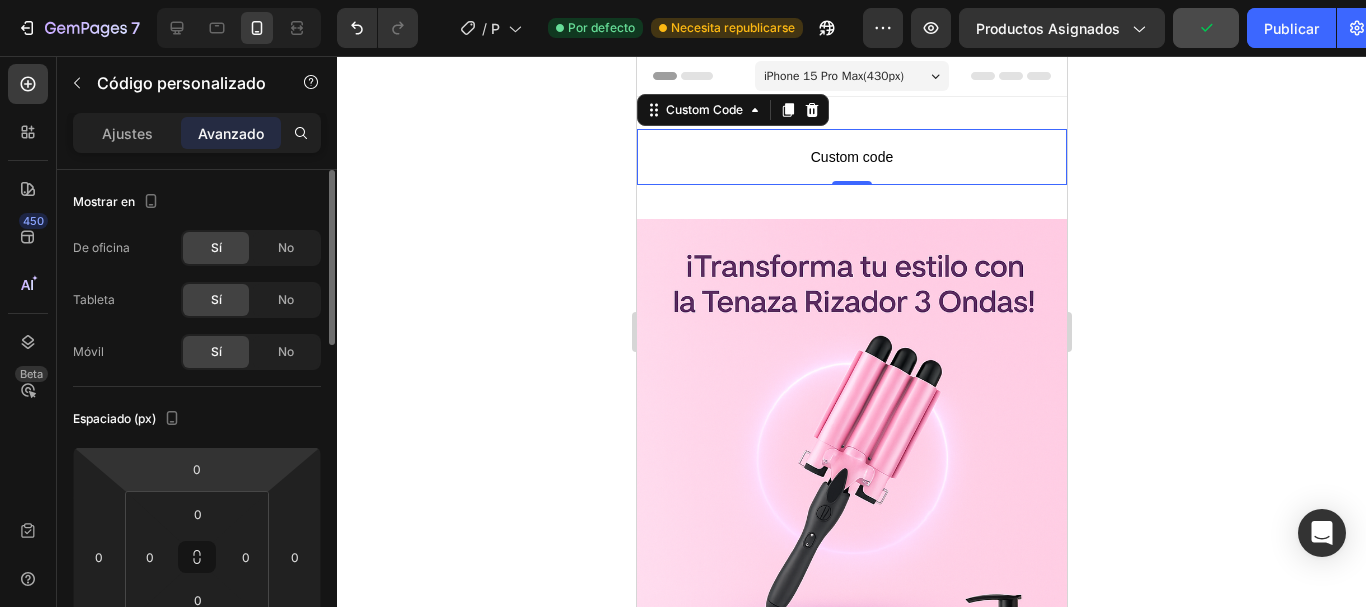 click on "7 / Plantilla de producto original de Shopify Por defecto Necesita republicarse Avance Productos asignados Ahorrar Publicar 450 Beta cus Secciones(0) Elementos(4) No pudimos encontrar ninguna coincidencia para "cus" Sugerencias: Comprueba si tu búsqueda tiene algún error tipográfico Pruebe diferentes palabras clave ¿Buscas plantillas? Echa un vistazo a nuestras bibliotecas. Avanzado Código personalizado Producto Campo personalizado Forma Formulario de contacto Hoja informativa Código personalizado Ajustes Avanzado Mostrar en De oficina Sí No Tableta Sí No Móvil Sí No Espaciado (px) 0 0 0 0 0 0 0 0 Forma Borde Agregar... Esquina Agregar... Sombra Agregar... Posición Estático Opacidad 100% Animación Actualizar al plan Build para desbloquear animación y otras funciones premium. Interacción Actualice al plan Optimize para desbloquear Interacción y otras funciones premium. 333333" at bounding box center (683, 0) 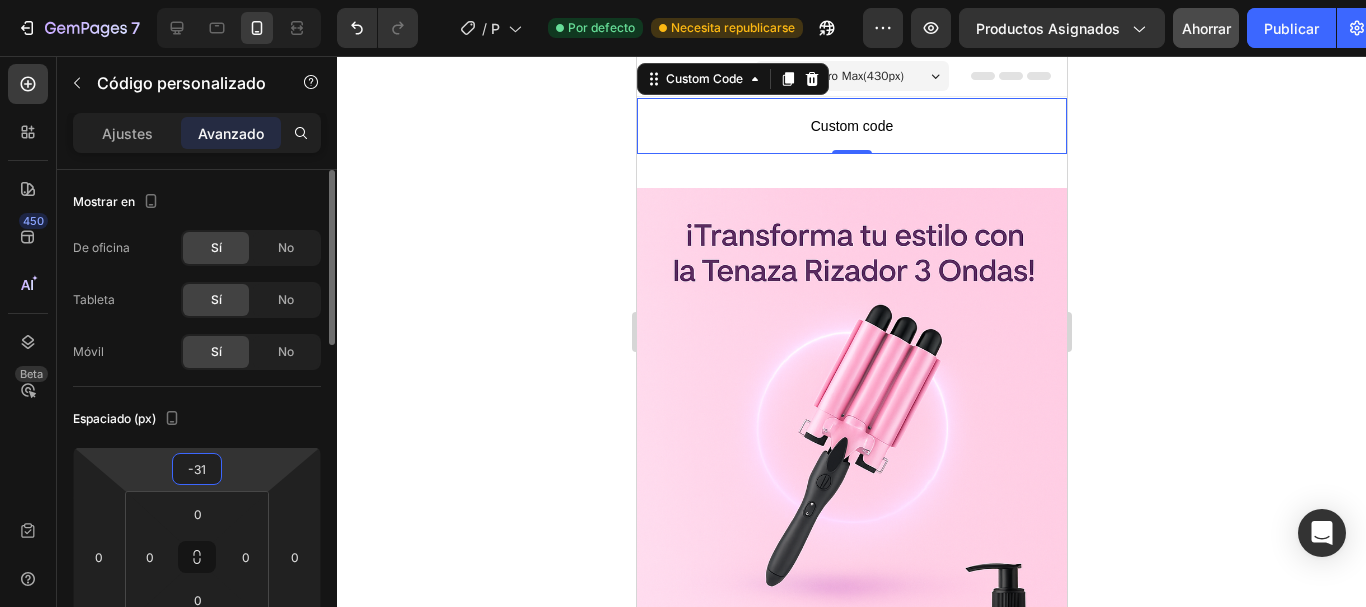type on "-32" 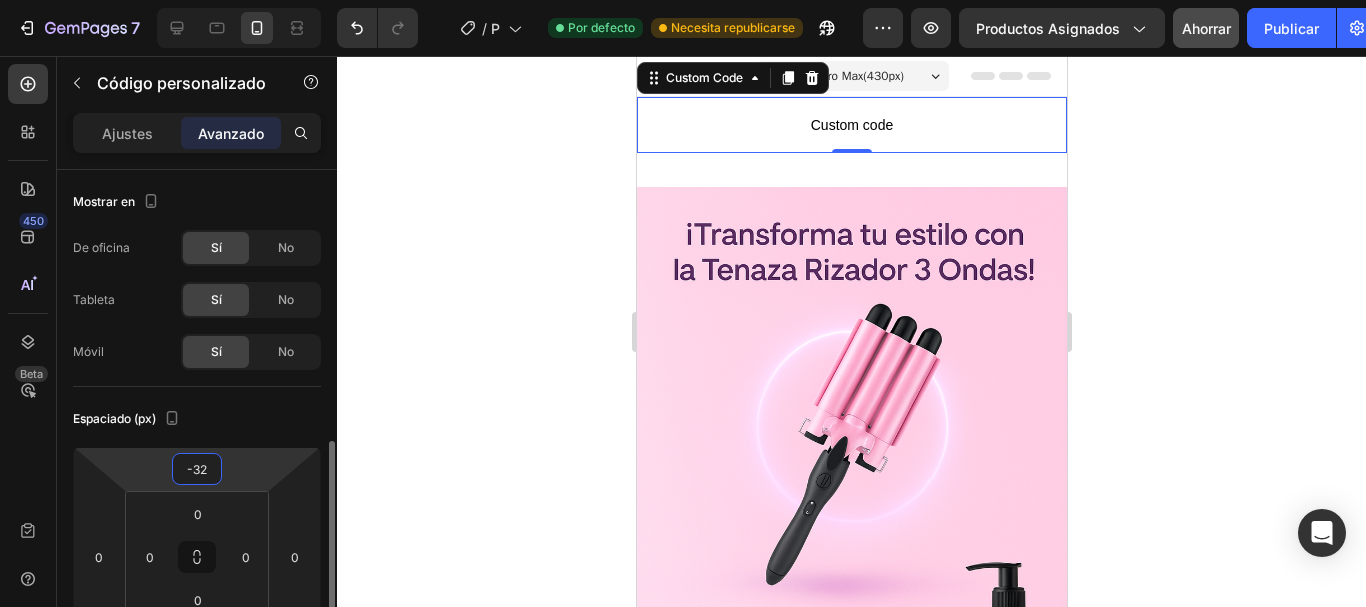 scroll, scrollTop: 200, scrollLeft: 0, axis: vertical 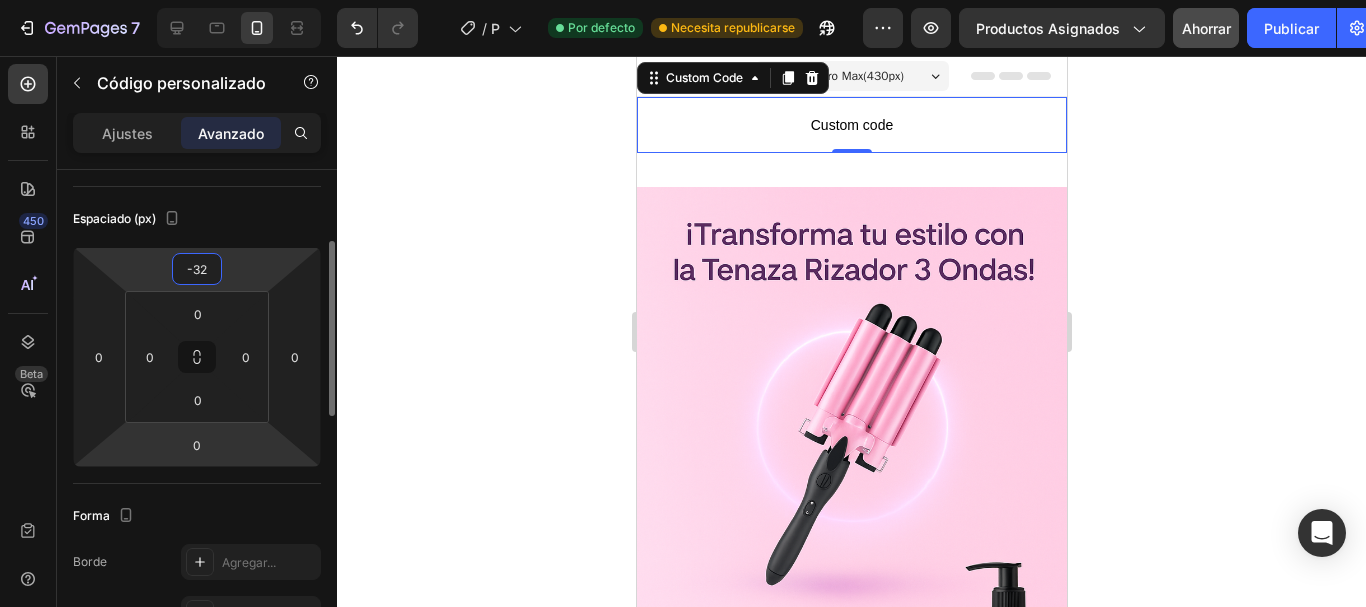 click on "7 / Plantilla de producto original de Shopify Por defecto Necesita republicarse Avance Productos asignados Ahorrar Publicar 450 Beta cus Secciones(0) Elementos(4) No pudimos encontrar ninguna coincidencia para  "cus" Sugerencias: Comprueba si tu búsqueda tiene algún error tipográfico Pruebe diferentes palabras clave ¿Buscas plantillas? Echa un vistazo a  nuestras bibliotecas. Avanzado
Código personalizado Producto
Campo personalizado Forma
Formulario de contacto
Hoja informativa Código personalizado Ajustes Avanzado Mostrar en De oficina Sí No Tableta Sí No Móvil Sí No Código personalizado 0 0 16 0 0 0 0 0 Forma Fondo Agregar... Esquina Agregar... Sombra Agregar... Nombre Estático Alinear 100% Animación Actualizar al plan Build para desbloquear animación y otras funciones premium. Interacción Actualice al plan Optimize Clase CSS Eliminar elemento 333333 100 % 333333 100" at bounding box center [683, 0] 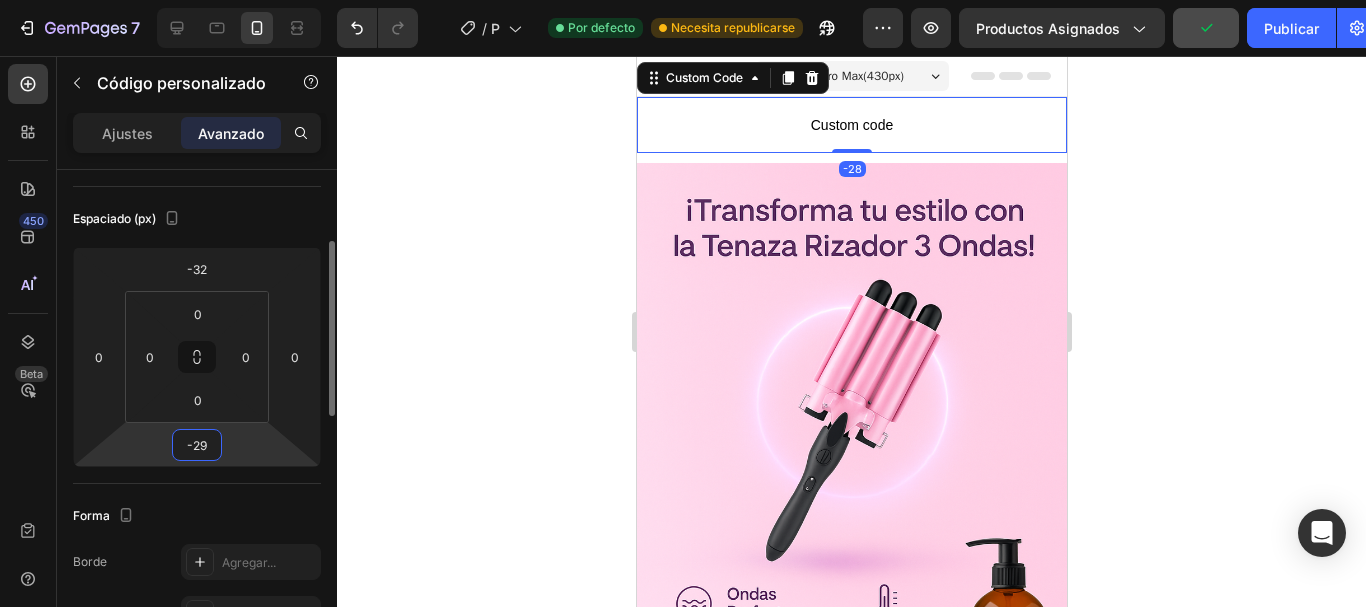 type on "-30" 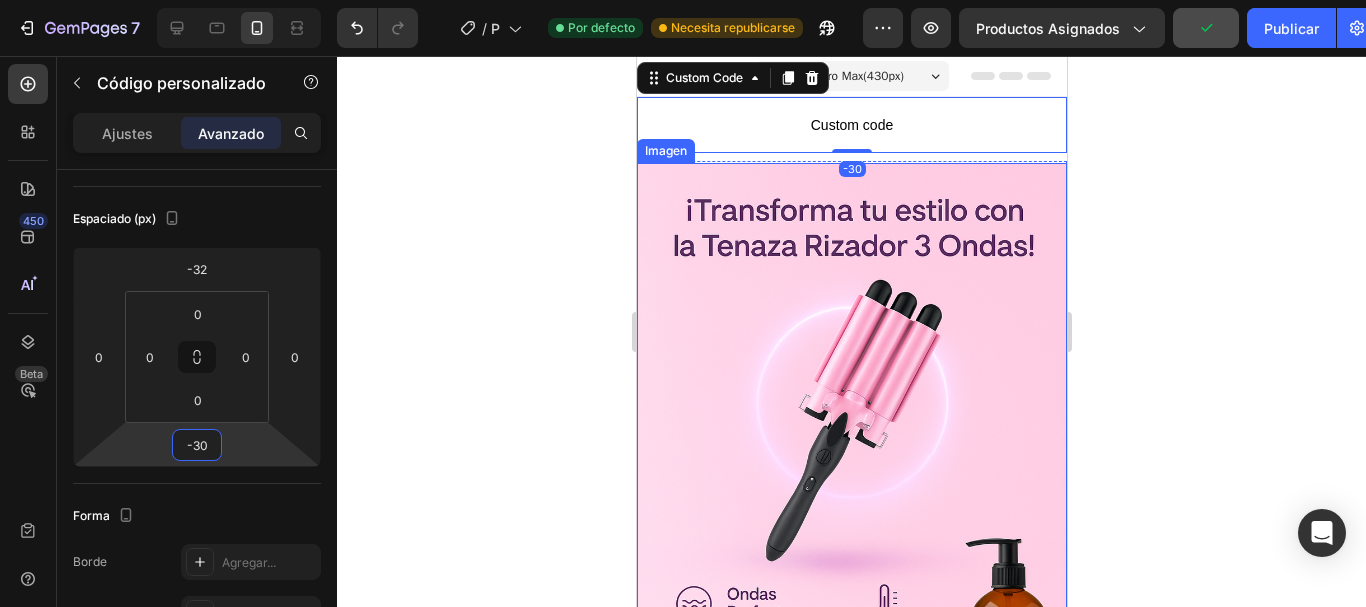 click at bounding box center [851, 485] 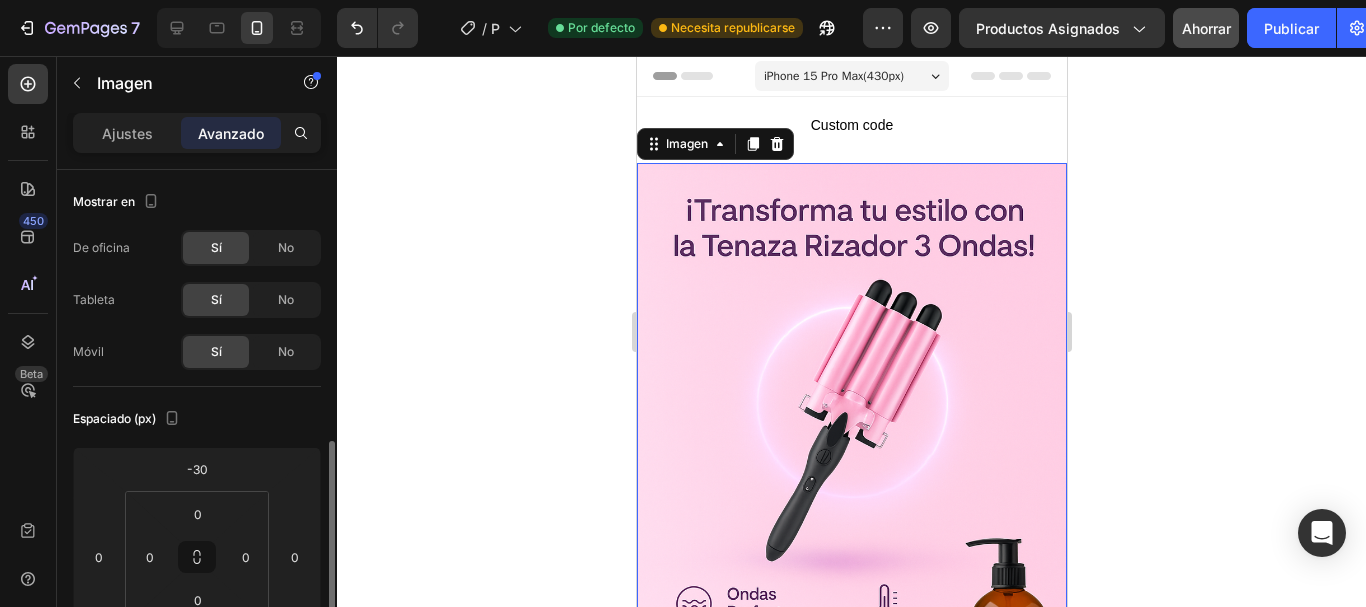 scroll, scrollTop: 200, scrollLeft: 0, axis: vertical 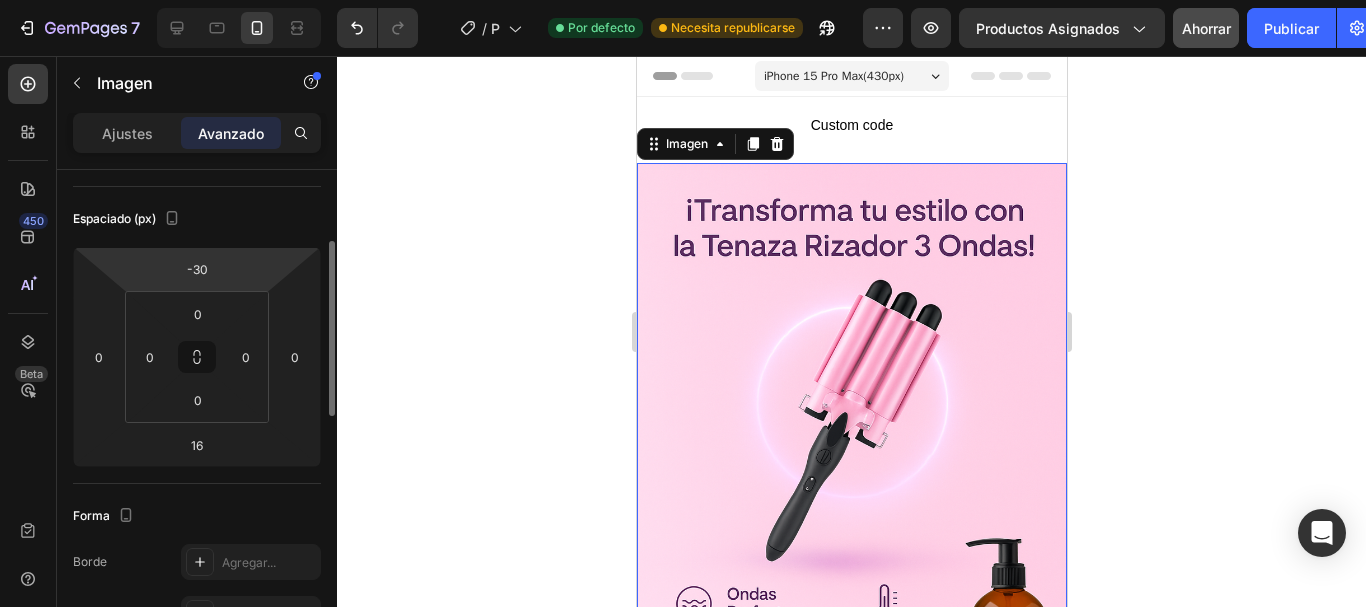 click on "7 / Plantilla de producto original de Shopify Por defecto Necesita republicarse Avance Productos asignados Ahorrar Publicar 450 Beta cus Secciones(0) Elementos(4) No pudimos encontrar ninguna coincidencia para "cus" Sugerencias: Comprueba si tu búsqueda tiene algún error tipográfico Pruebe diferentes palabras clave ¿Buscas plantillas? Echa un vistazo a nuestras bibliotecas. Avanzado Código personalizado Producto Campo personalizado Forma Formulario de contacto Hoja informativa Imagen Ajustes Avanzado Mostrar en De oficina Sí No Tableta Sí No Móvil Sí No Espaciado (px) -30 0 16 0 0 0 0 0 Forma Borde Agregar... Esquina Agregar... Sombra Agregar... Posición Estático Opacidad 100% Animación Actualizar al plan Build para desbloquear animación y otras funciones premium. Interacción Actualice al plan Optimize para desbloquear Interacción y otras funciones premium. Clase CSS" at bounding box center (683, 0) 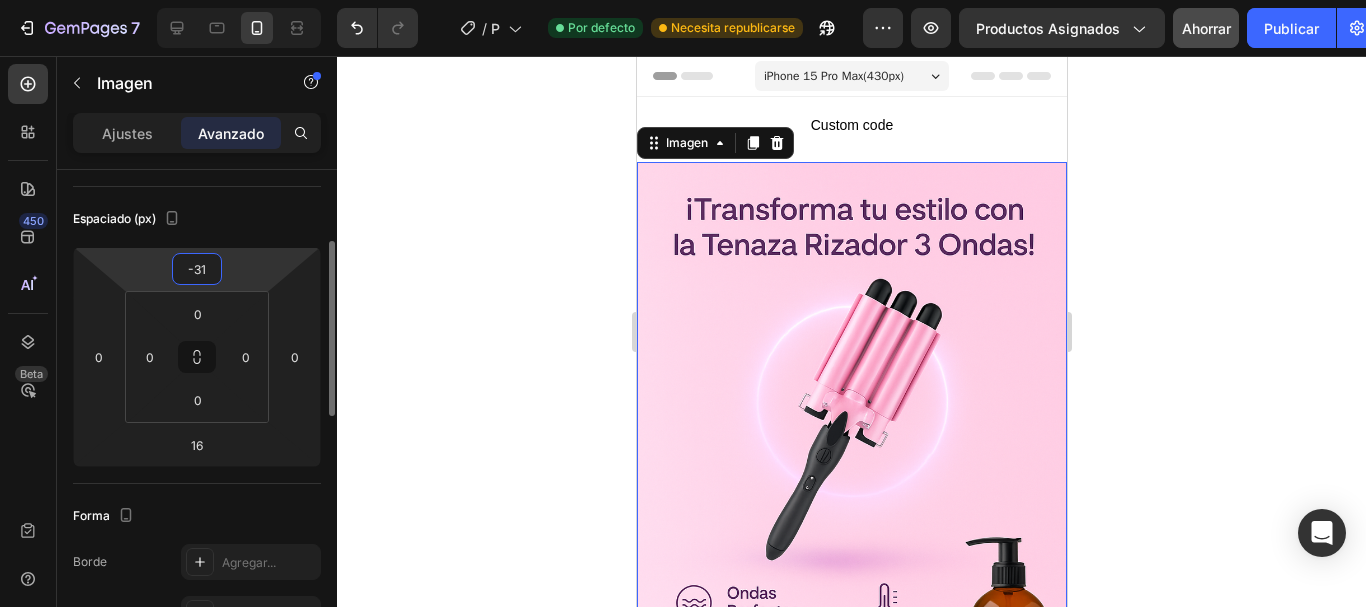 type on "-32" 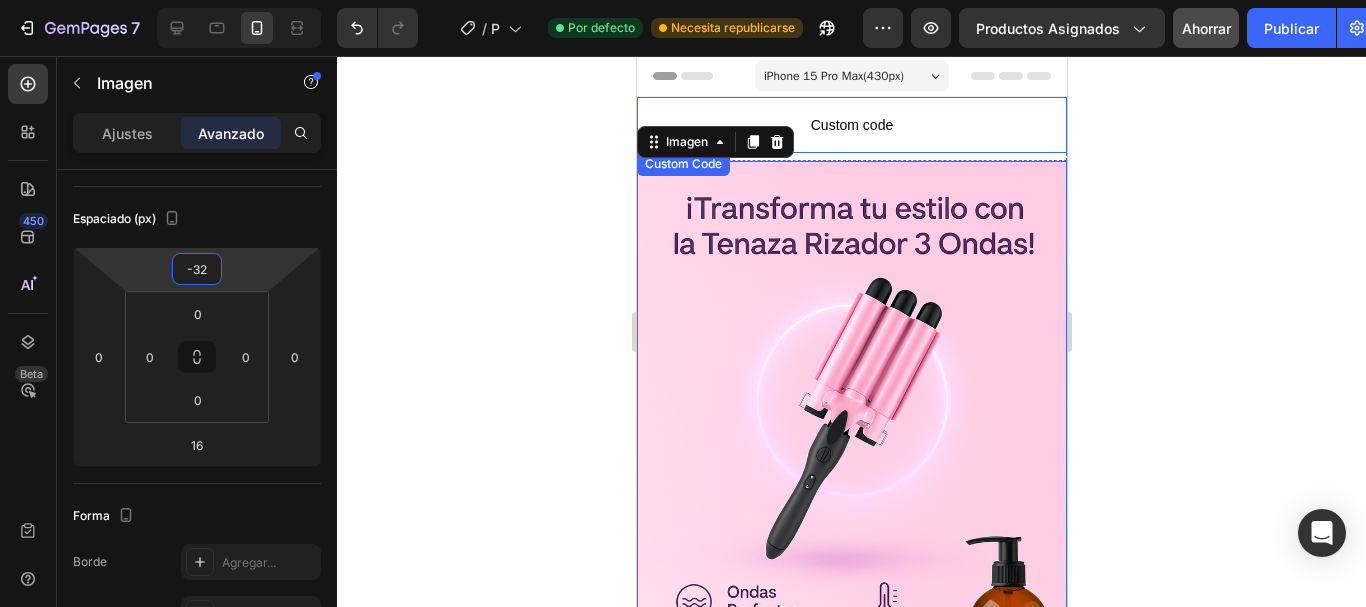 click on "Custom code" at bounding box center (851, 125) 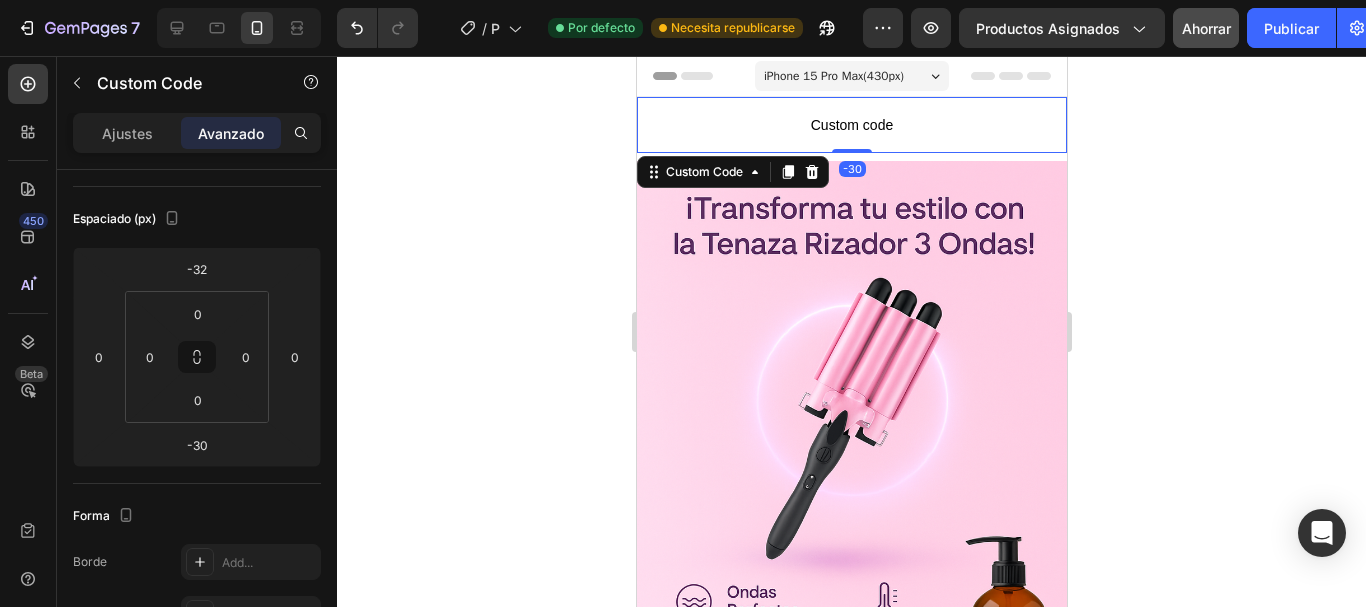 scroll, scrollTop: 0, scrollLeft: 0, axis: both 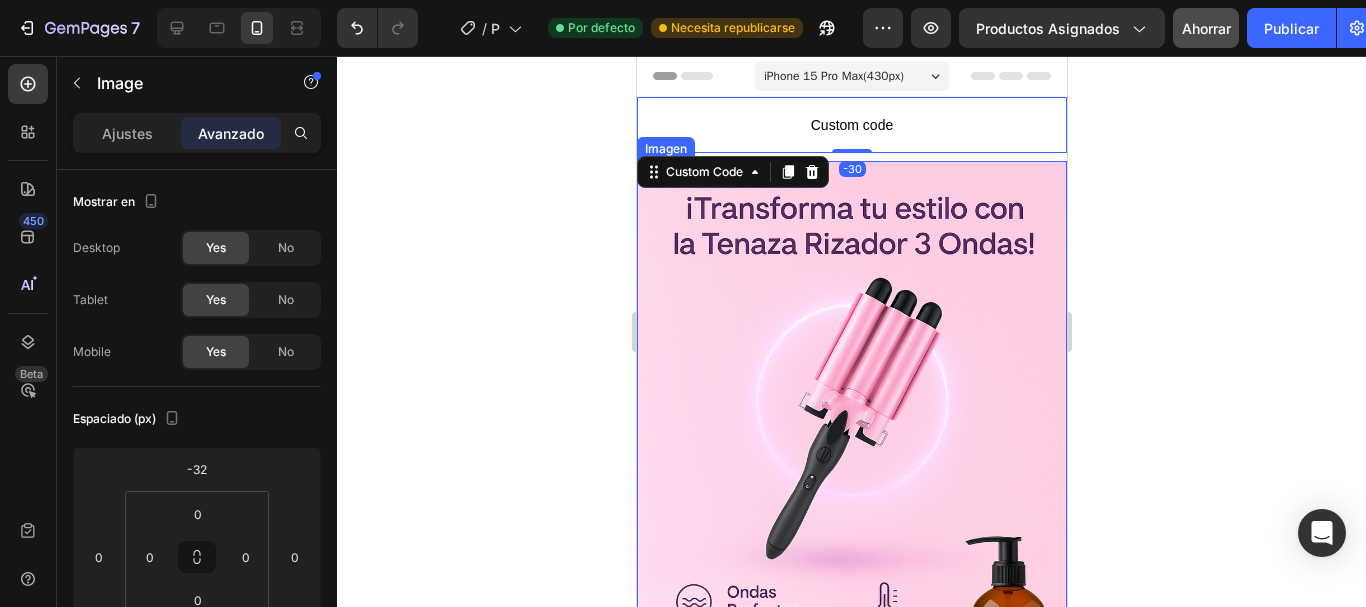 click at bounding box center (851, 483) 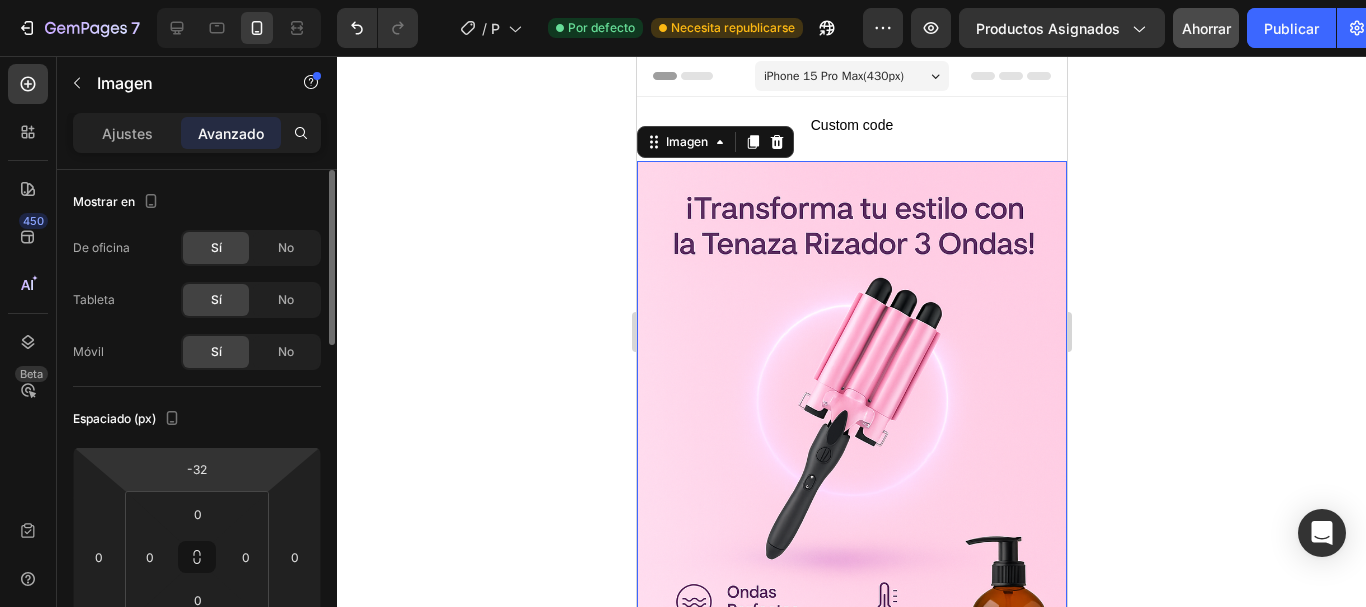 click on "7 / Plantilla de producto original de Shopify Por defecto Necesita republicarse Avance Productos asignados Ahorrar Publicar 450 Beta cus Secciones(0) Elementos(4) No pudimos encontrar ninguna coincidencia para "cus" Sugerencias: Comprueba si tu búsqueda tiene algún error tipográfico Pruebe diferentes palabras clave ¿Buscas plantillas? Echa un vistazo a nuestras bibliotecas. Avanzado Código personalizado Producto Campo personalizado Forma Formulario de contacto Hoja informativa Imagen Ajustes Avanzado Mostrar en De oficina Sí No Tableta Sí No Móvil Sí No Espaciado (px) -32 0 16 0 0 0 0 0 Forma Borde Agregar... Esquina Agregar... Sombra Agregar... Posición Estático Opacidad 100% Animación Actualizar al plan Build para desbloquear animación y otras funciones premium. Interacción Actualice al plan Optimize para desbloquear Interacción y otras funciones premium. Clase CSS" at bounding box center [683, 0] 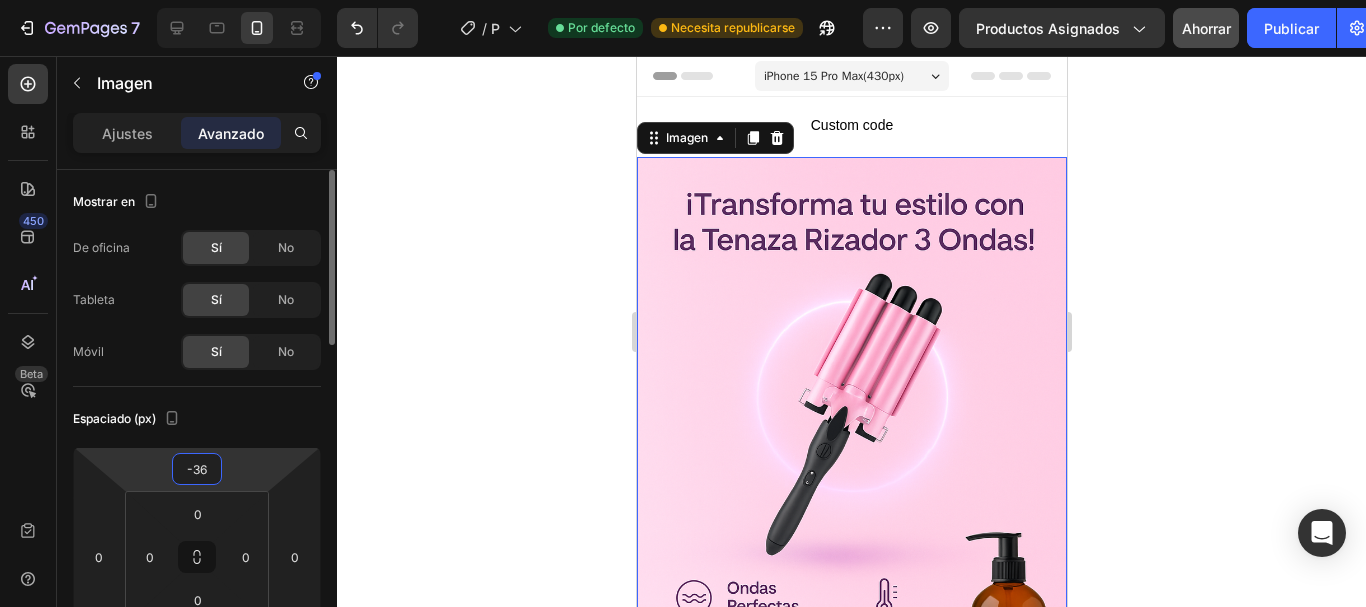 type on "-37" 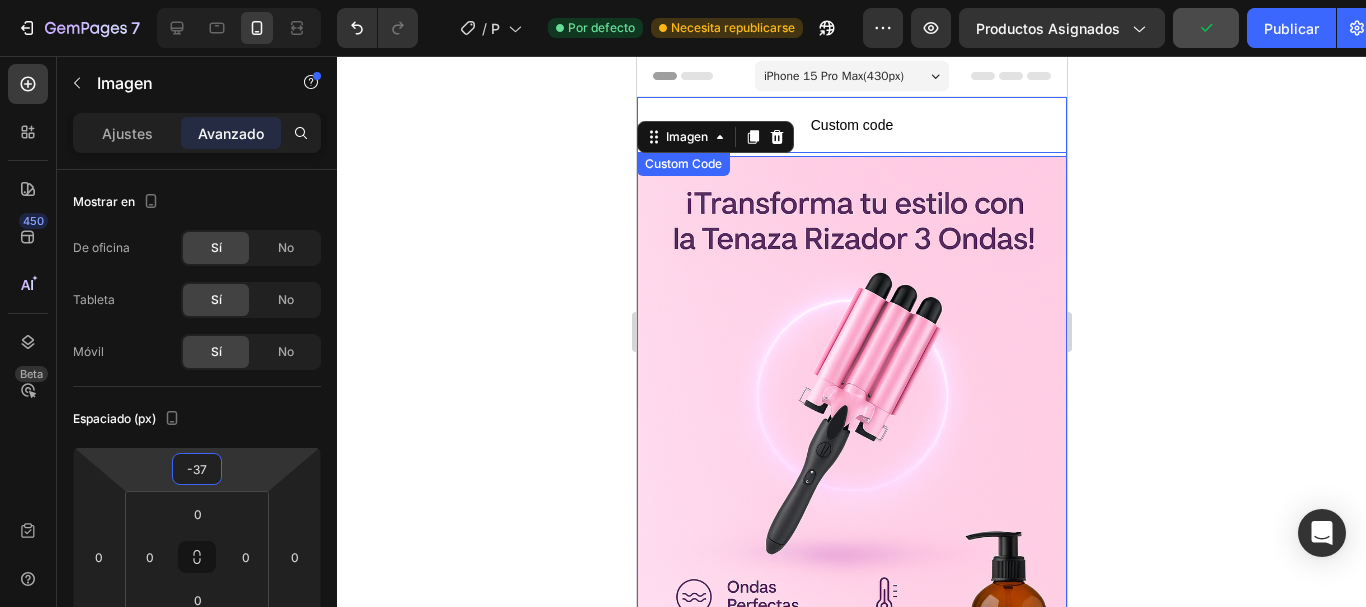 click on "Custom code" at bounding box center [851, 125] 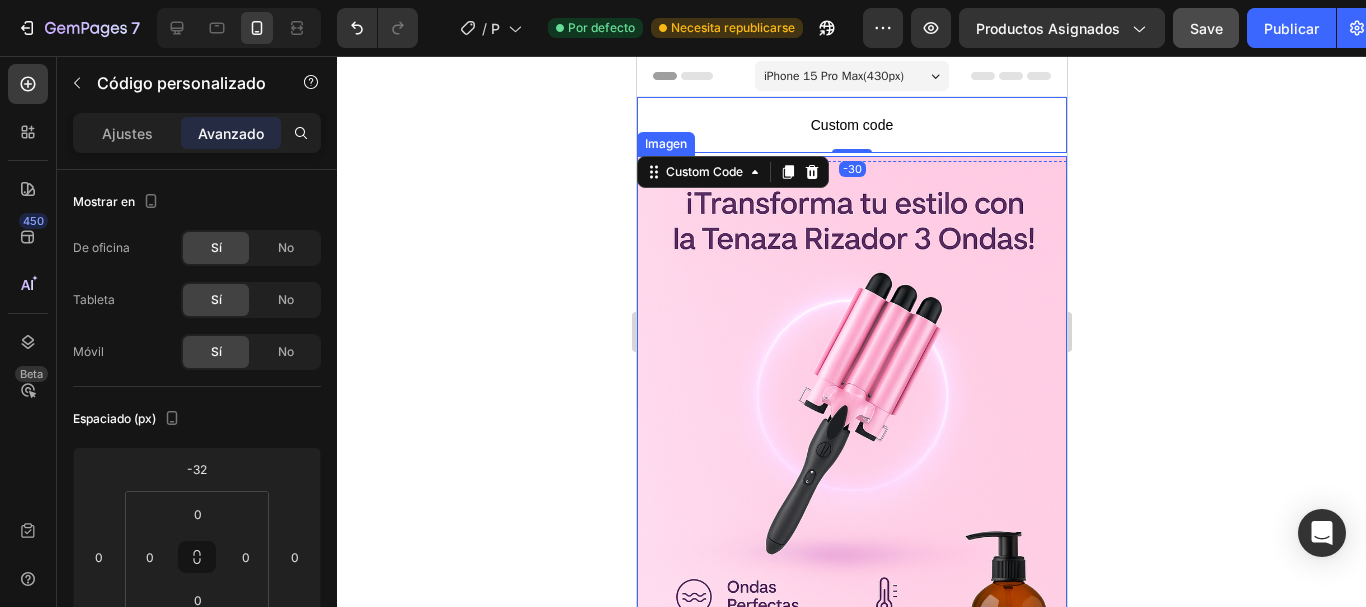 click at bounding box center (851, 478) 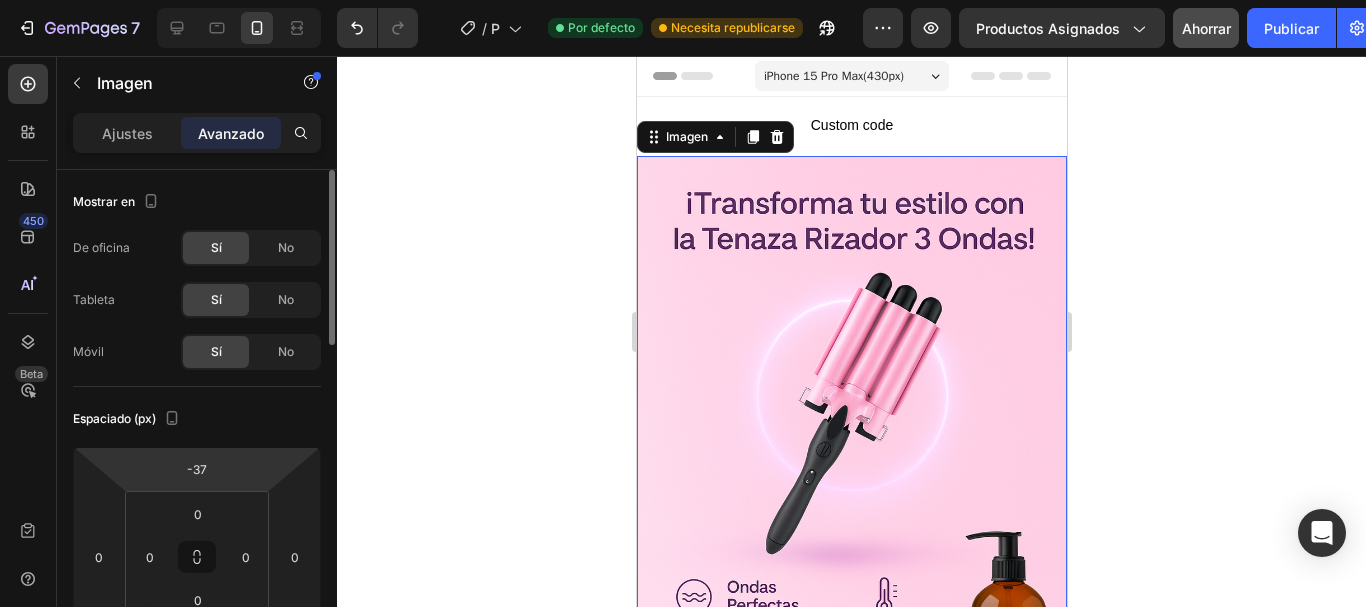 click on "7 / Plantilla de producto original de Shopify Por defecto Necesita republicarse Avance Productos asignados Ahorrar Publicar 450 Beta cus Secciones(0) Elementos(4) No pudimos encontrar ninguna coincidencia para "[TEXT]" Sugerencias: Comprueba si tu búsqueda tiene algún error tipográfico Pruebe diferentes palabras clave ¿Buscas plantillas? Echa un vistazo a nuestras bibliotecas. Avanzado
Código personalizado Producto
Campo personalizado Forma
Formulario de contacto
Hoja informativa Imagen Ajustes Avanzado Mostrar en De oficina Sí No Tableta Sí No Móvil Sí No Espaciado (px) -37 0 16 0 0 0 0 0 Forma Borde Agregar... Esquina Agregar... Sombra Agregar... Posición Estático Opacidad 100% Animación Actualizar al plan Build para desbloquear animación y otras funciones premium. Interacción Actualice al plan Optimize para desbloquear Interacción y otras funciones premium. Clase CSS" at bounding box center (683, 0) 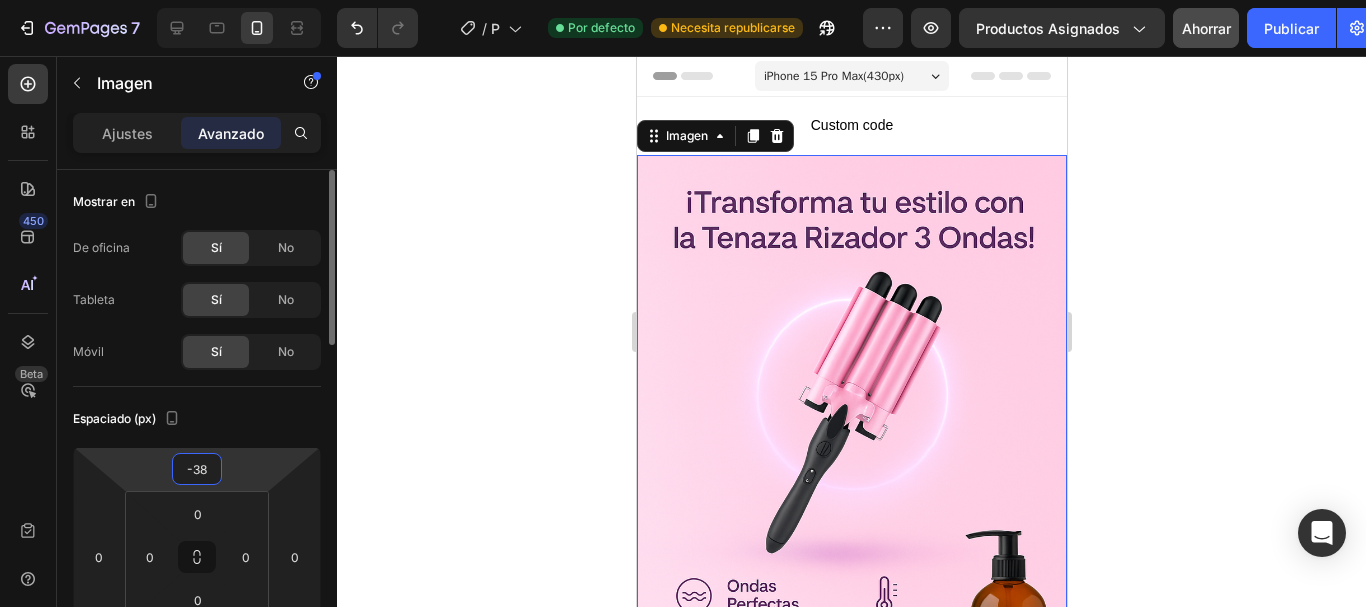 type on "-39" 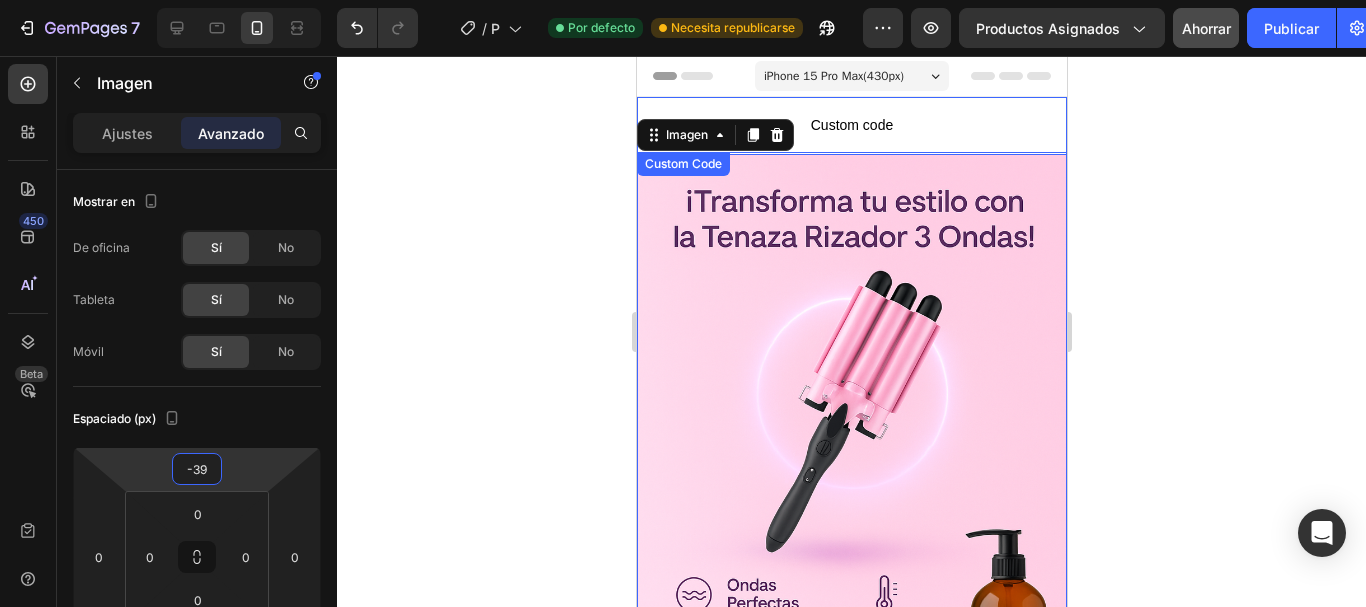 click on "Custom code" at bounding box center (851, 125) 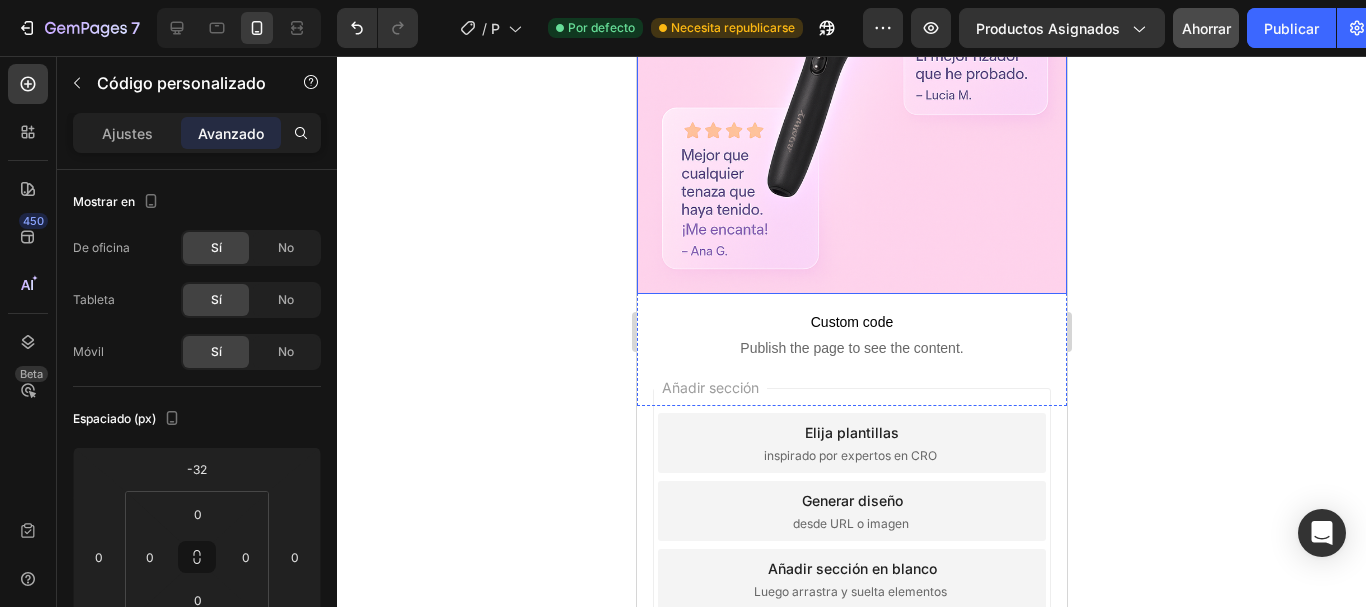 scroll, scrollTop: 1900, scrollLeft: 0, axis: vertical 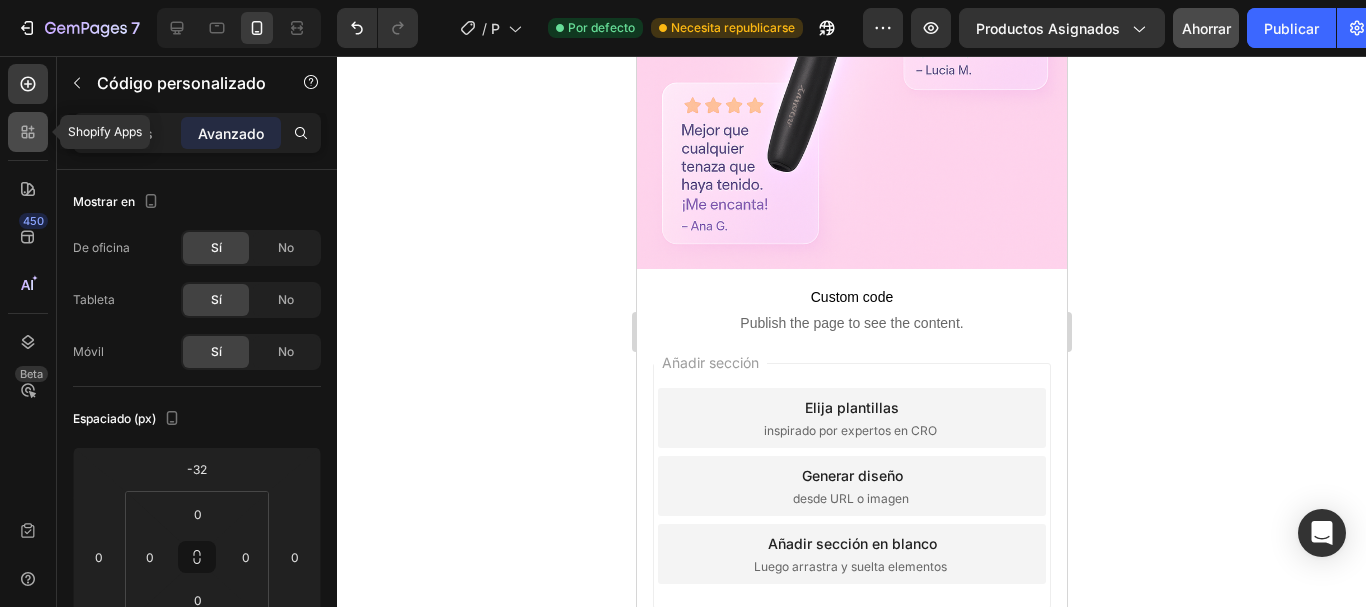 click 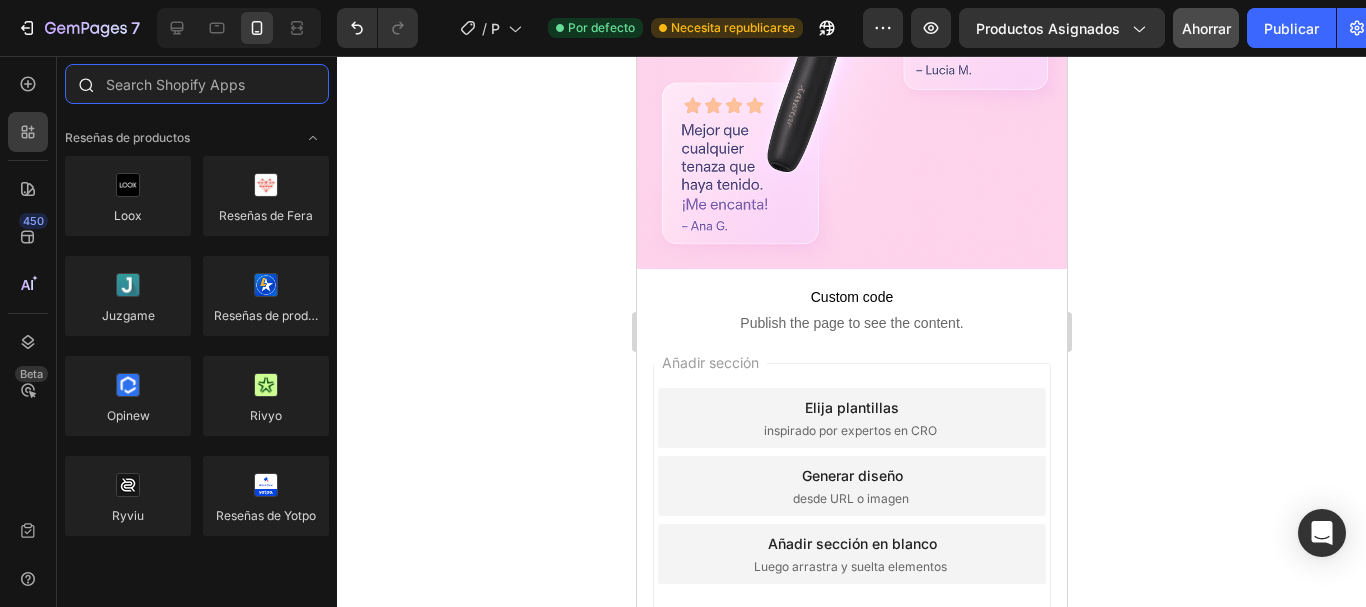 click at bounding box center [197, 84] 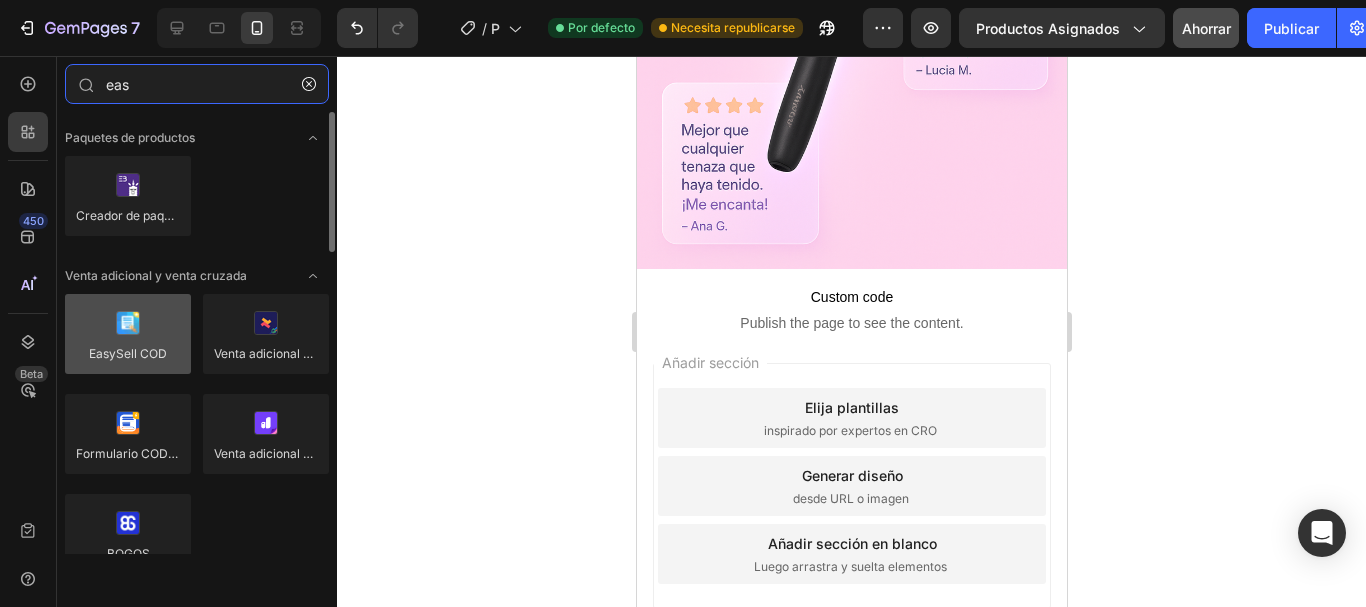 type on "eas" 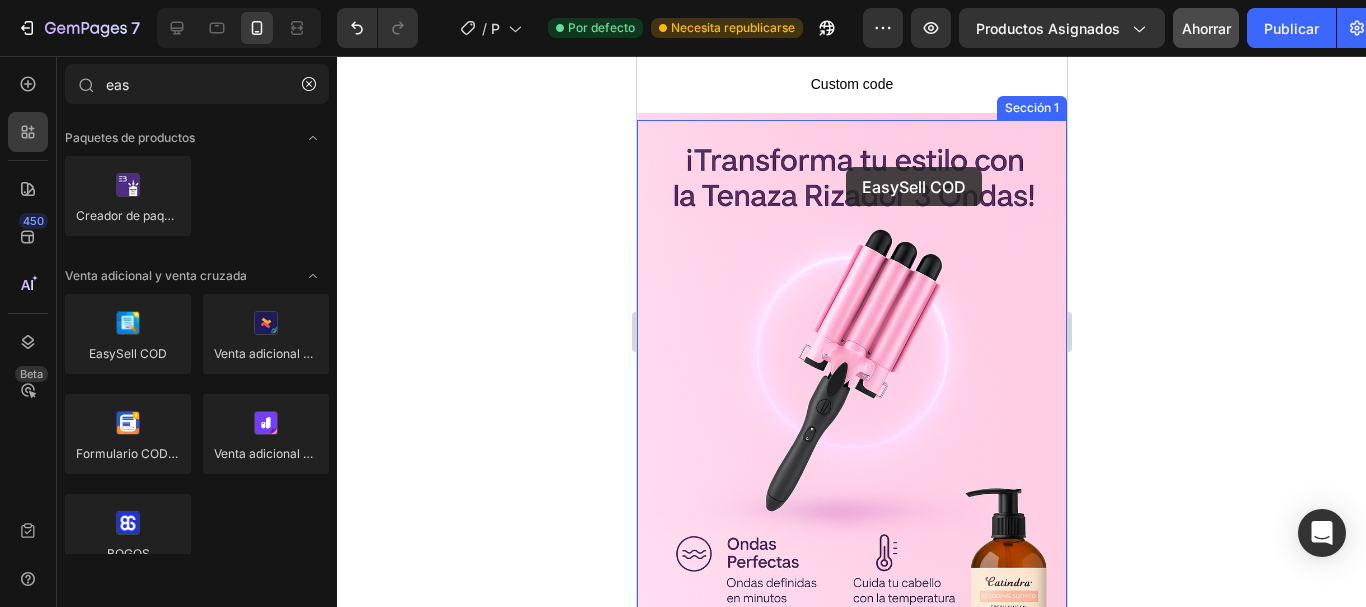 scroll, scrollTop: 0, scrollLeft: 0, axis: both 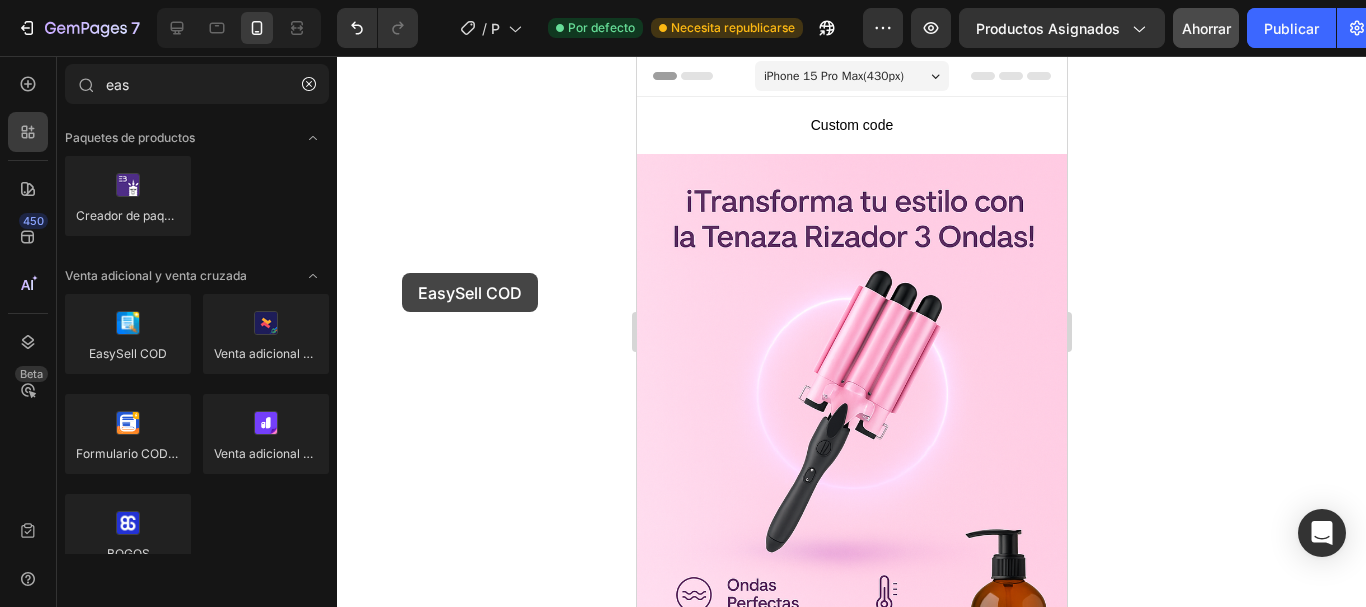 drag, startPoint x: 136, startPoint y: 361, endPoint x: 391, endPoint y: 278, distance: 268.16785 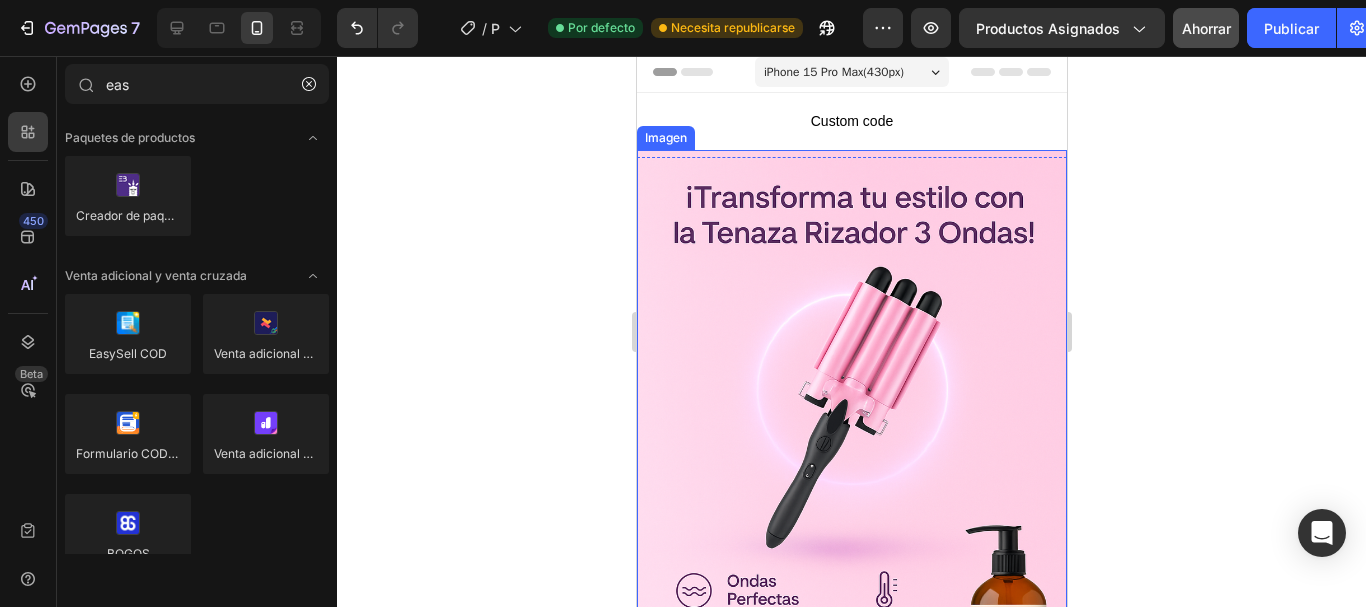 scroll, scrollTop: 0, scrollLeft: 0, axis: both 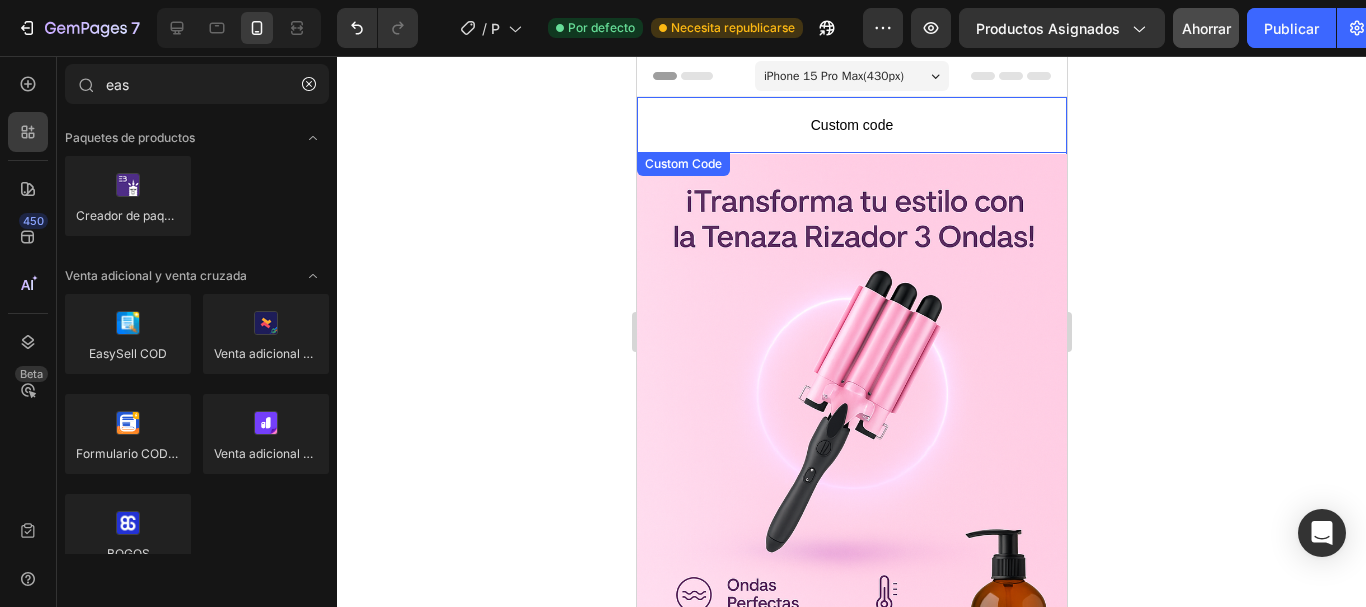click on "Custom code" at bounding box center [851, 125] 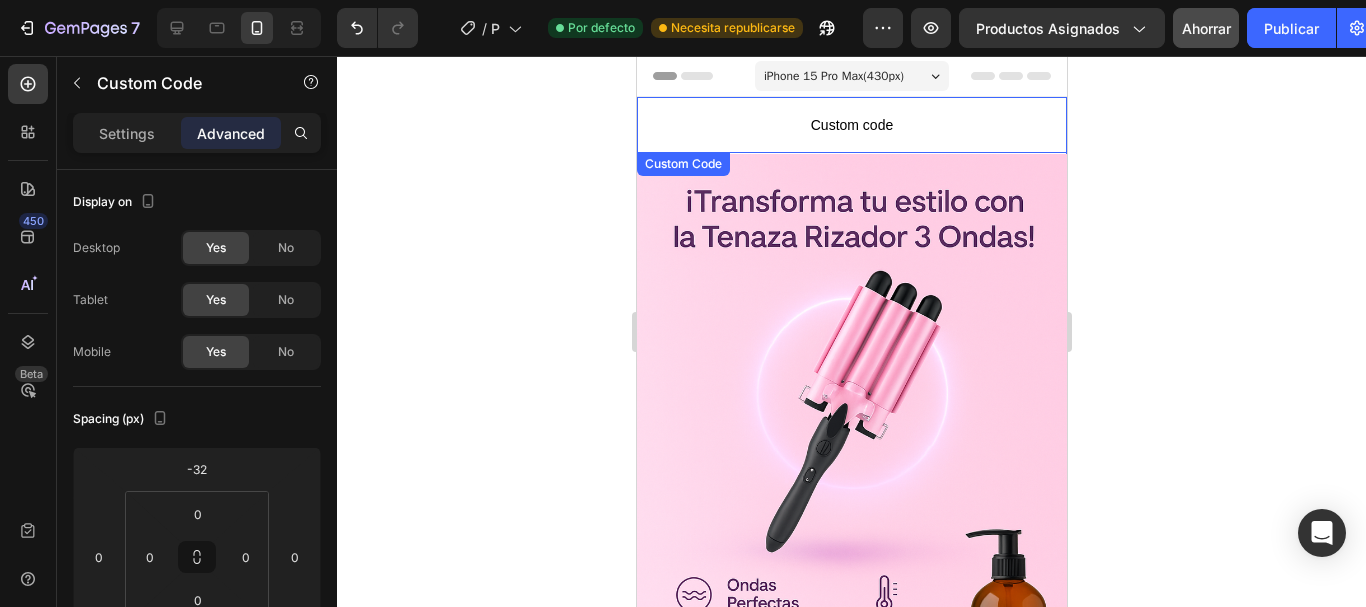 click on "Custom code" at bounding box center (851, 125) 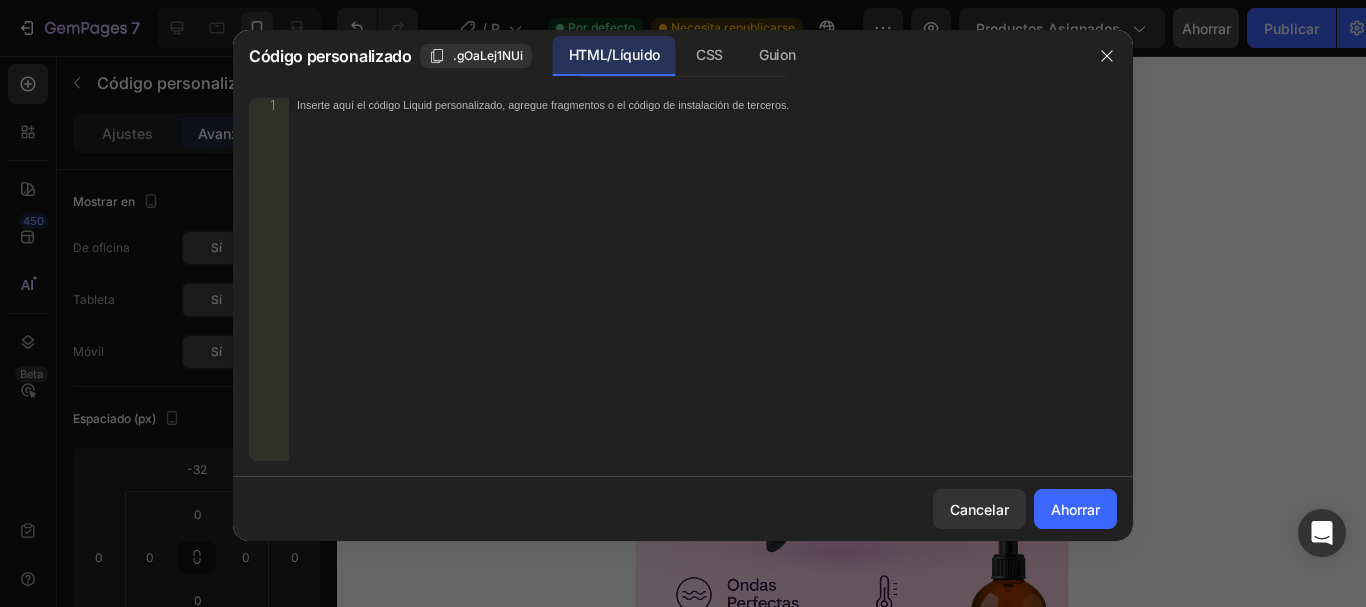 type 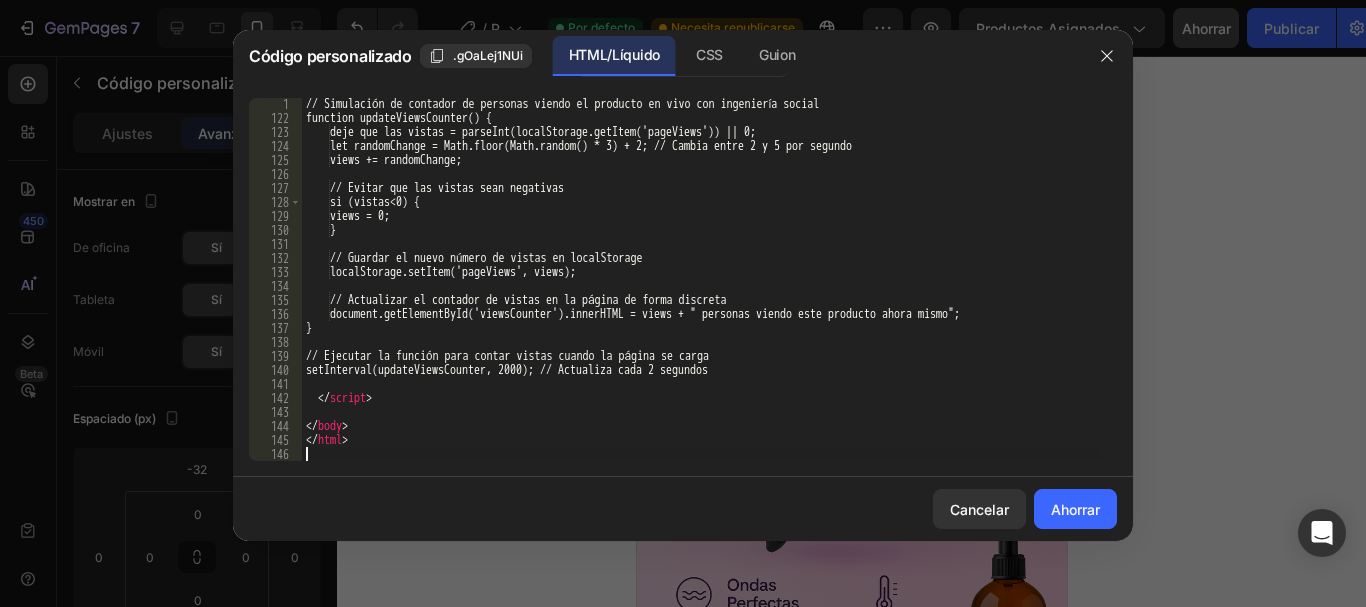 scroll, scrollTop: 1681, scrollLeft: 0, axis: vertical 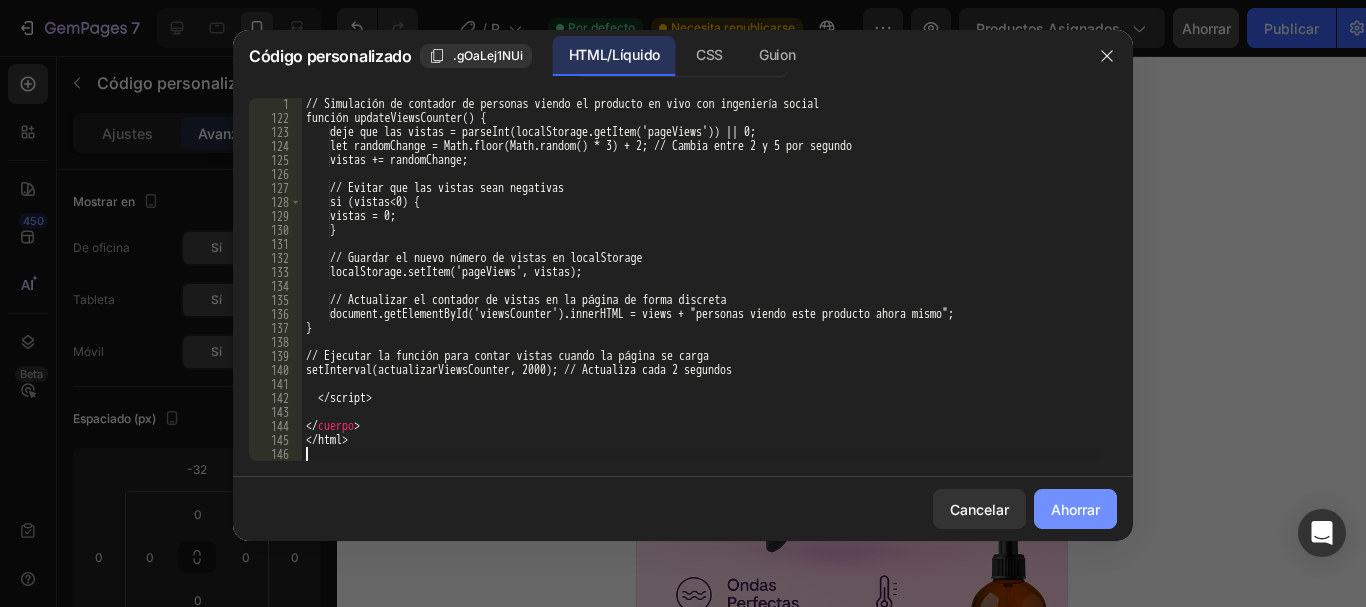 click on "Ahorrar" at bounding box center (1075, 509) 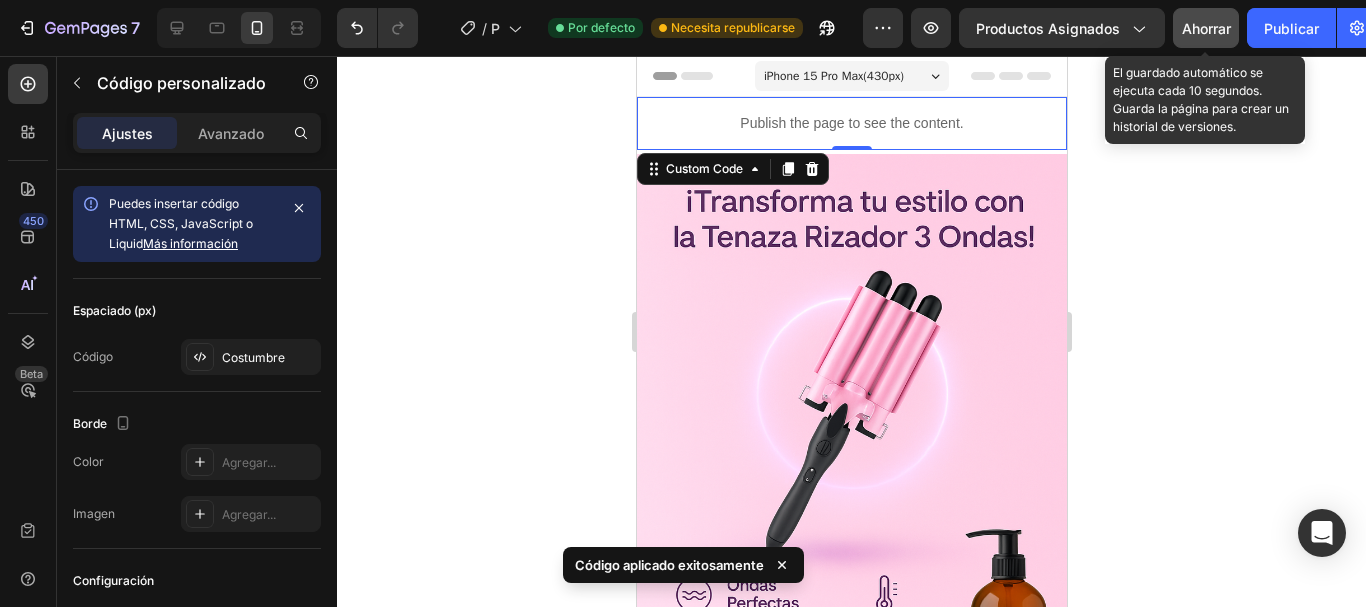 click on "Ahorrar" 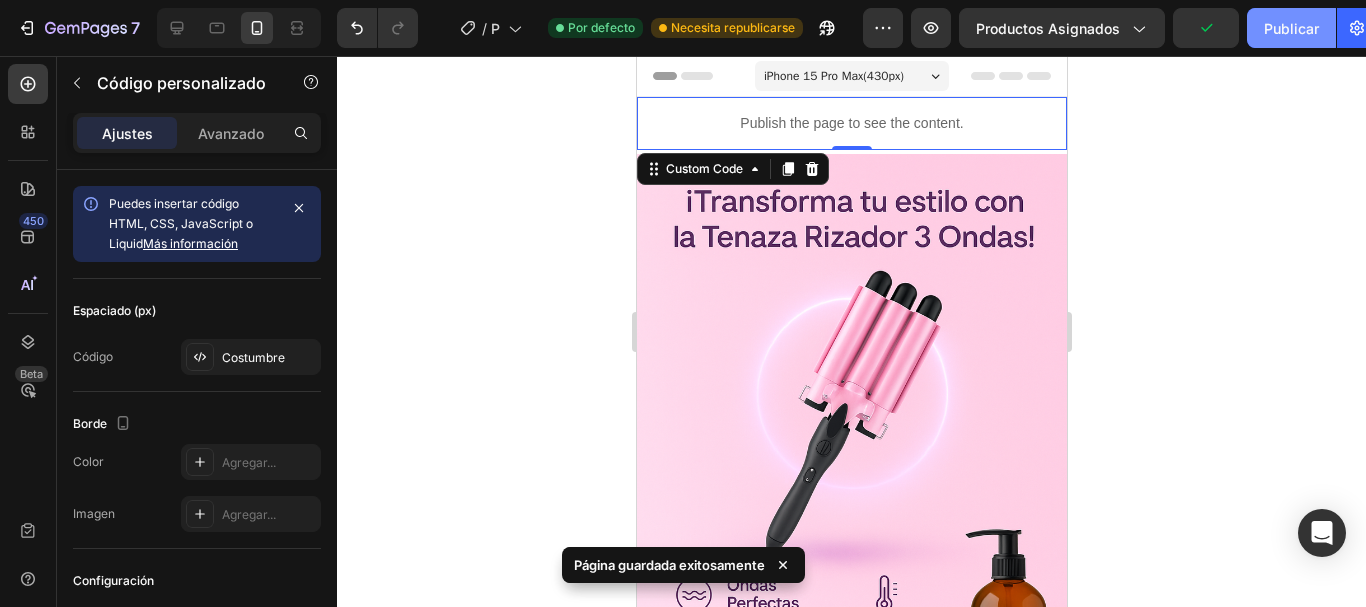 click on "Publicar" at bounding box center (1291, 28) 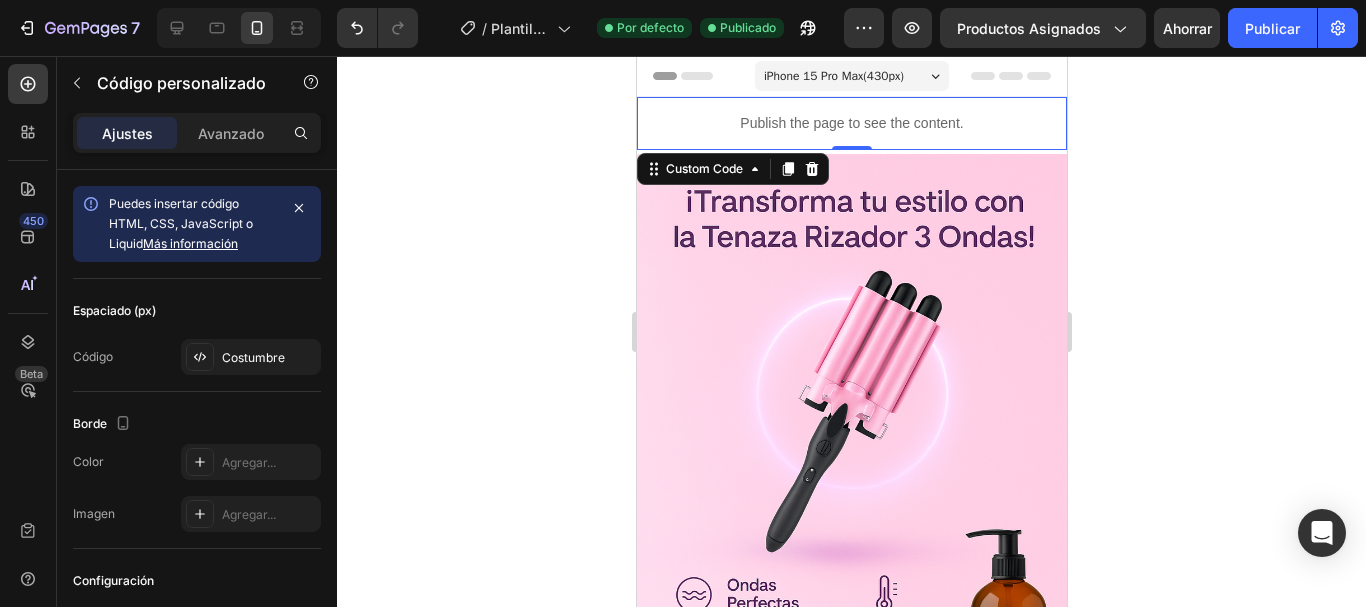 click on "Publish the page to see the content." at bounding box center (851, 123) 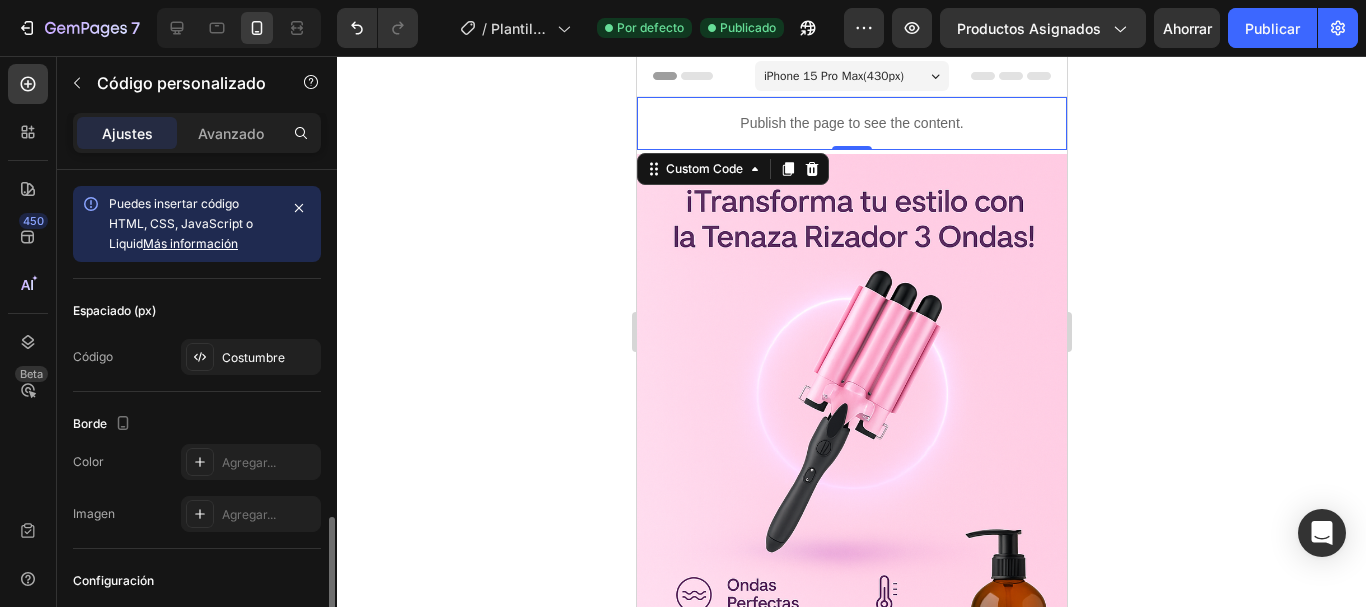 scroll, scrollTop: 203, scrollLeft: 0, axis: vertical 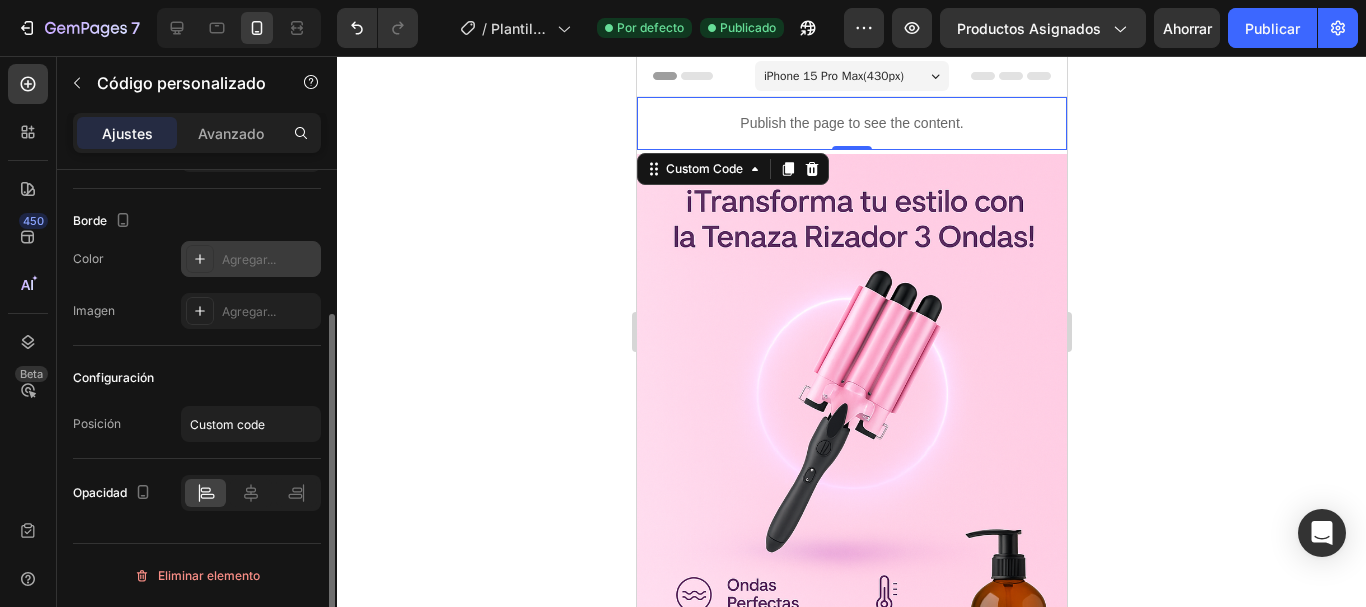 click on "Agregar..." at bounding box center (249, 259) 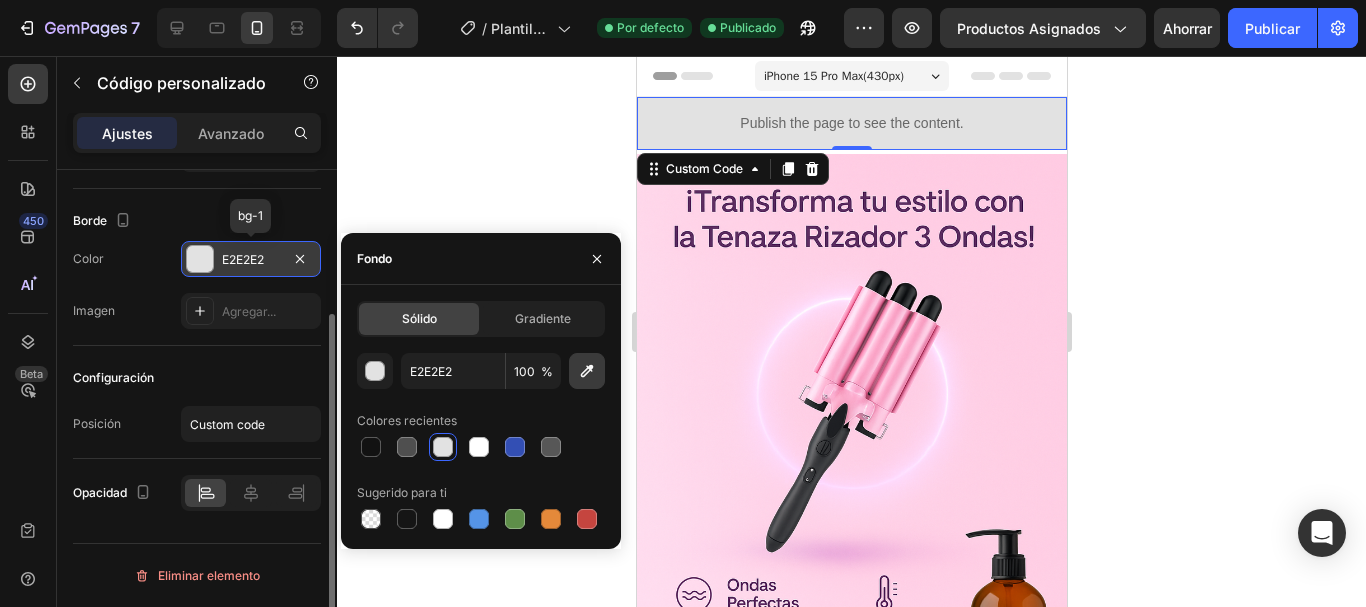 click 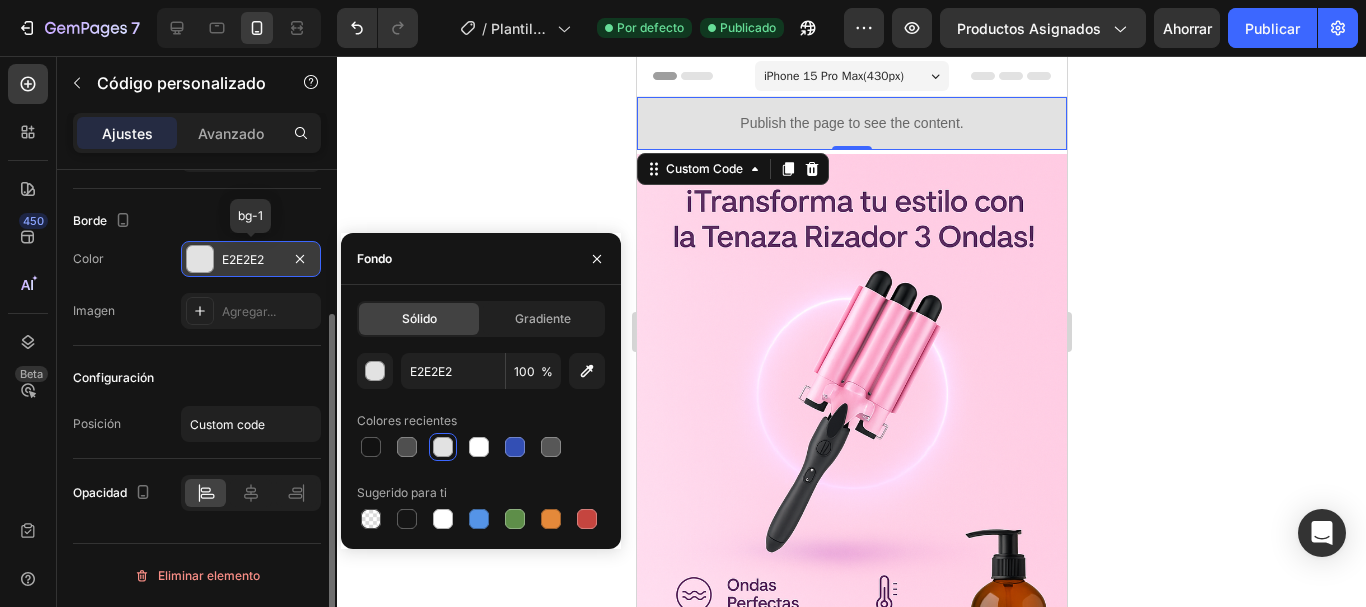 type on "FFCCE3" 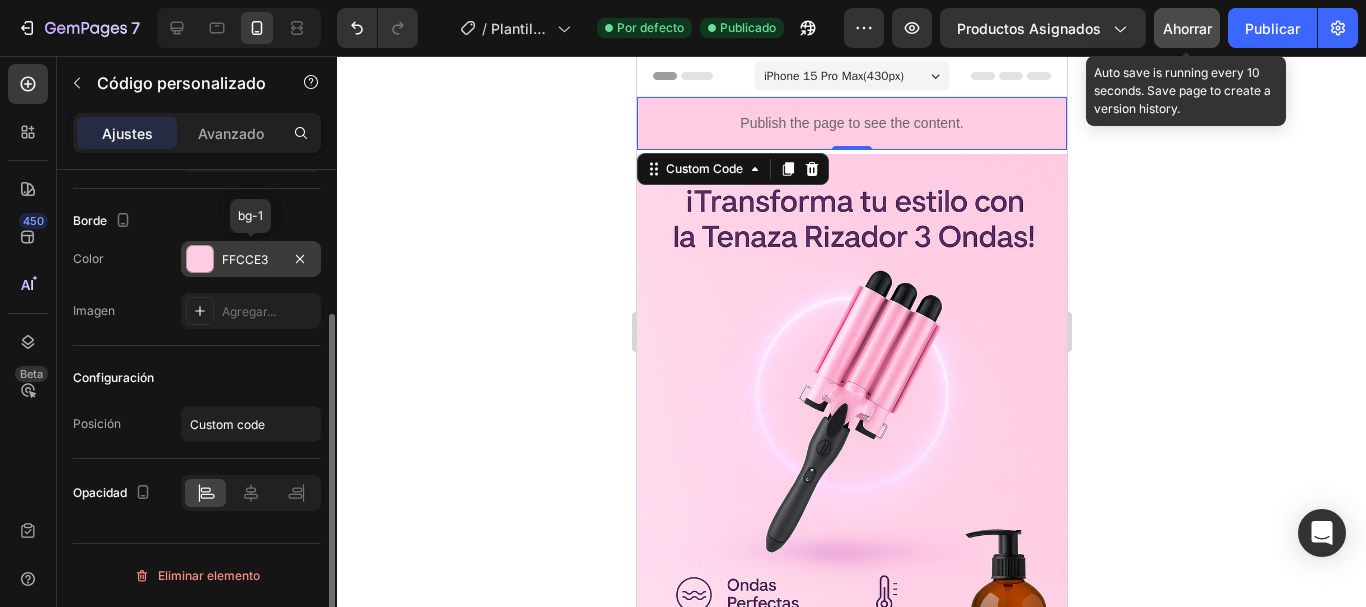 click on "Ahorrar" 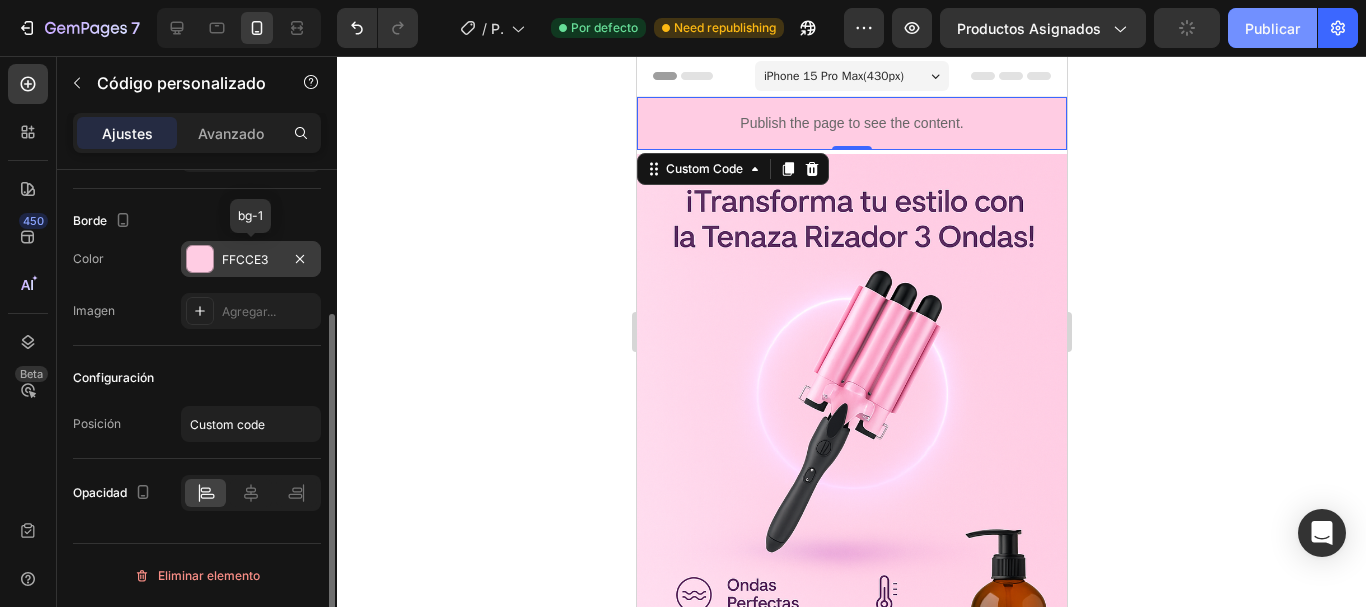 click on "Publicar" 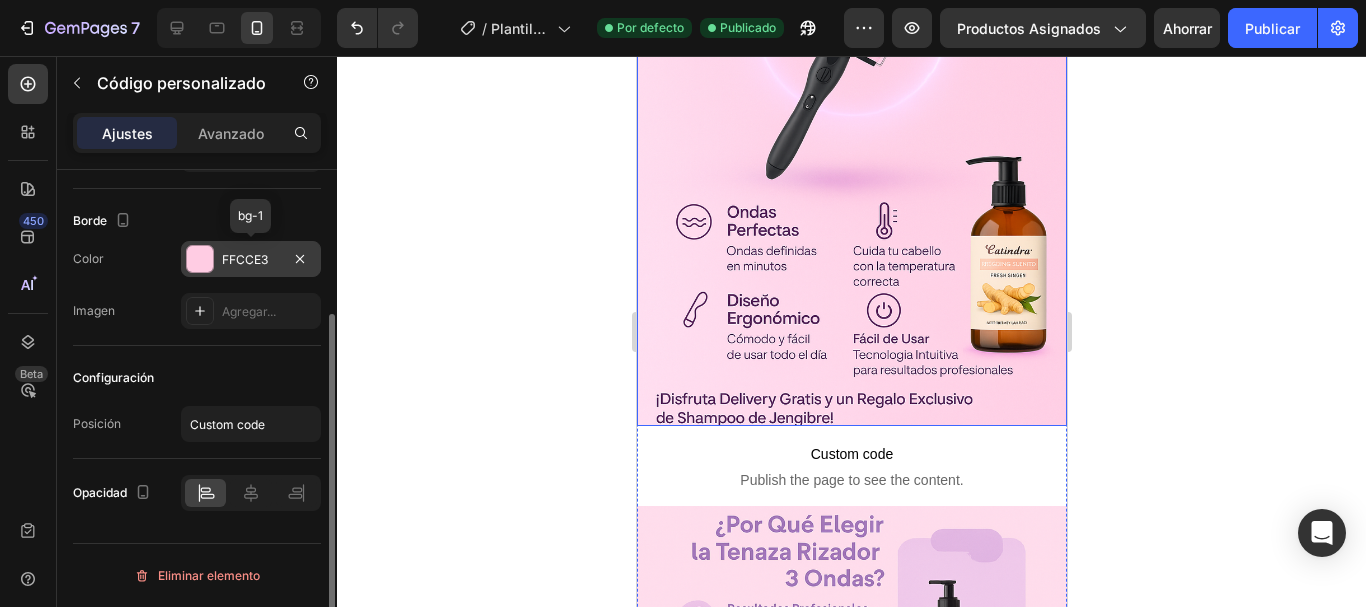 scroll, scrollTop: 500, scrollLeft: 0, axis: vertical 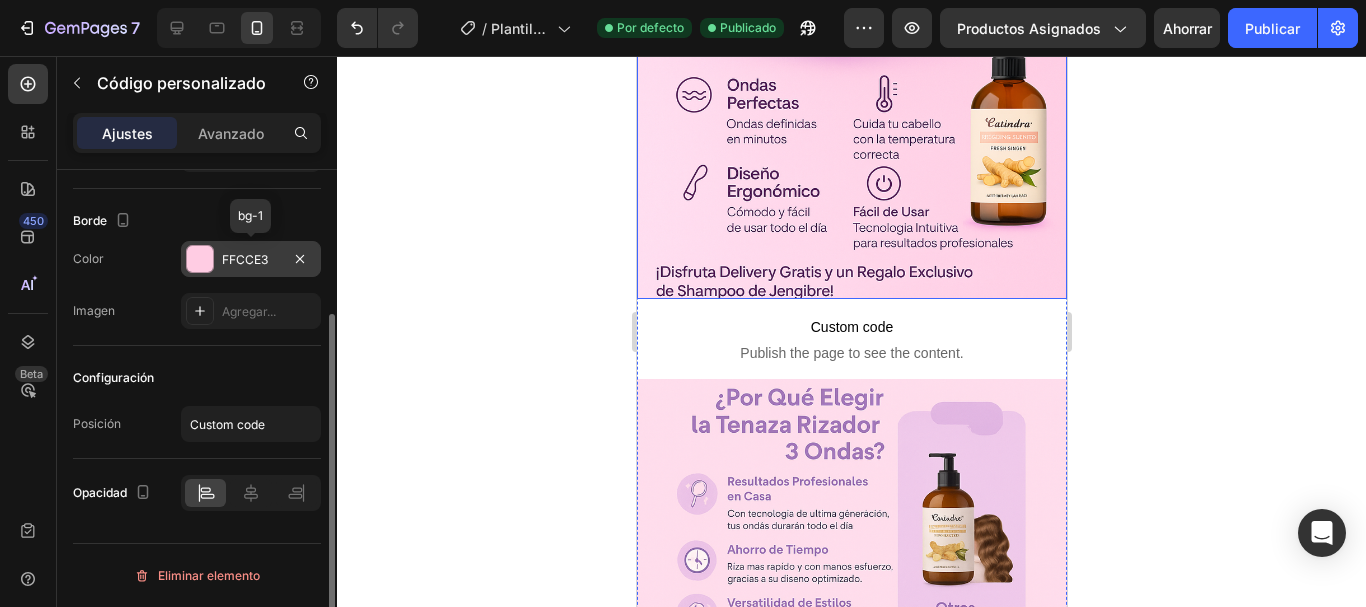 click at bounding box center (851, -24) 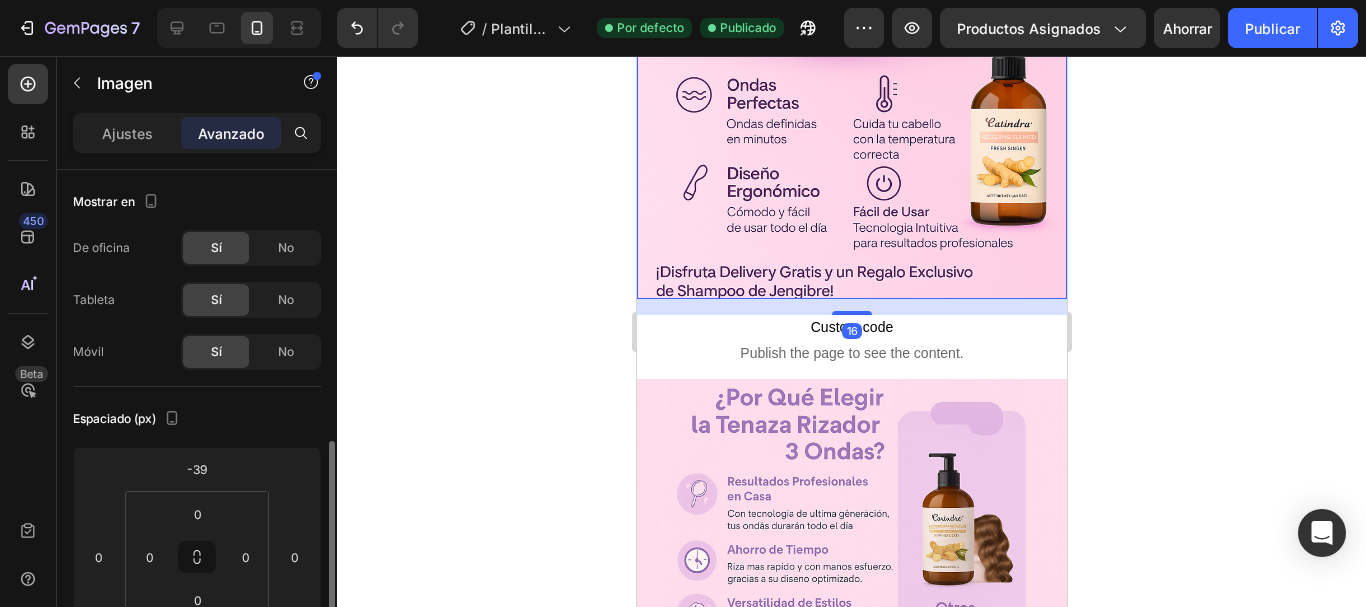 scroll, scrollTop: 200, scrollLeft: 0, axis: vertical 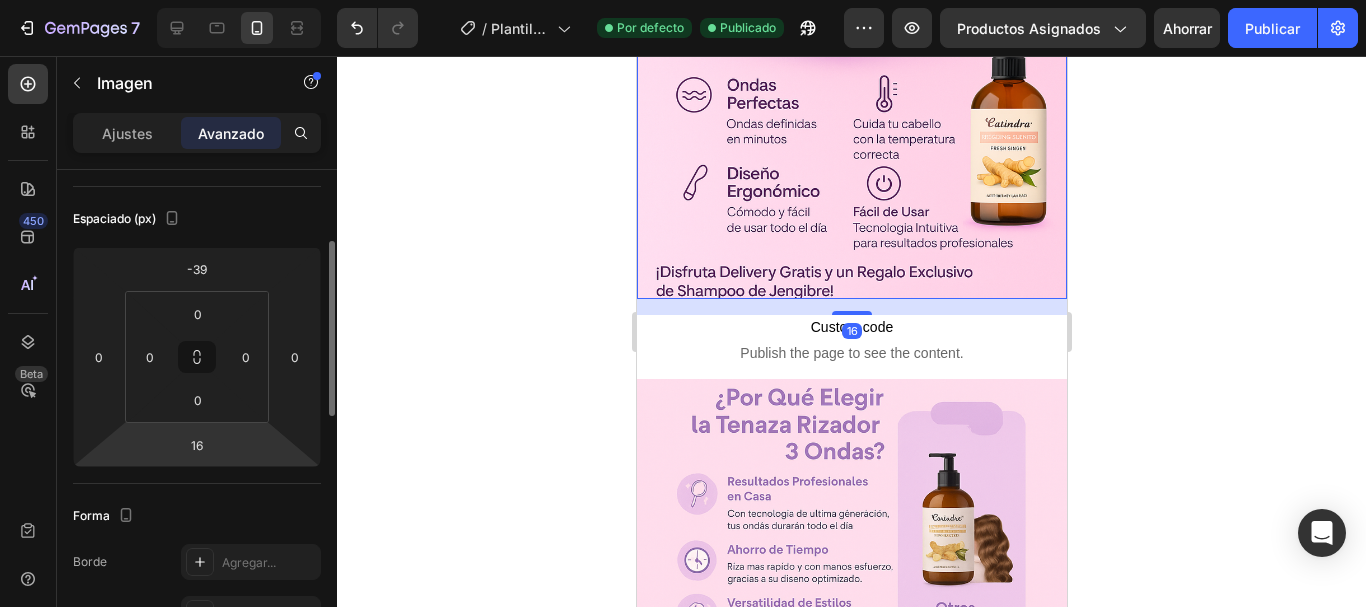click on "7 / Plantilla de producto original de Shopify Por defecto Publicado Avance Productos asignados Ahorrar Publicar 450 Beta eas Sections(20) Elementos(13) Interactivo
Carrusel
Carrusel
Carrusel
Carrusel Impulsor de conversión
Contador de existencias
Contador de existencias Forma
Caja Producto" at bounding box center [683, 0] 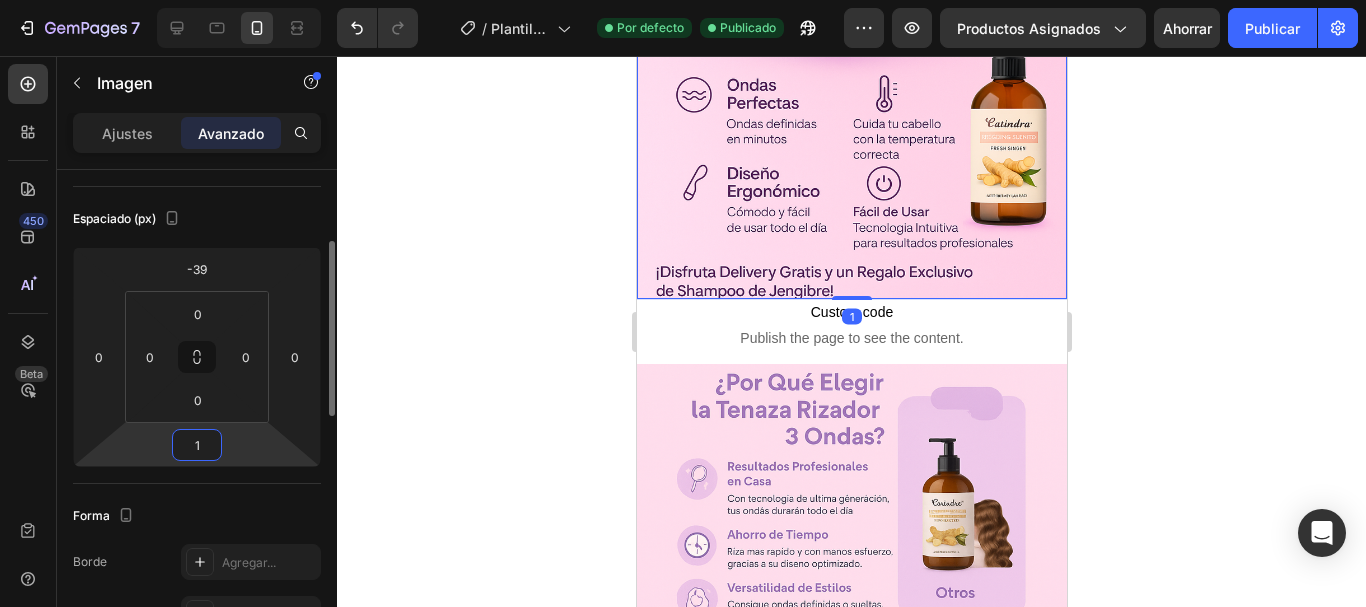 type on "0" 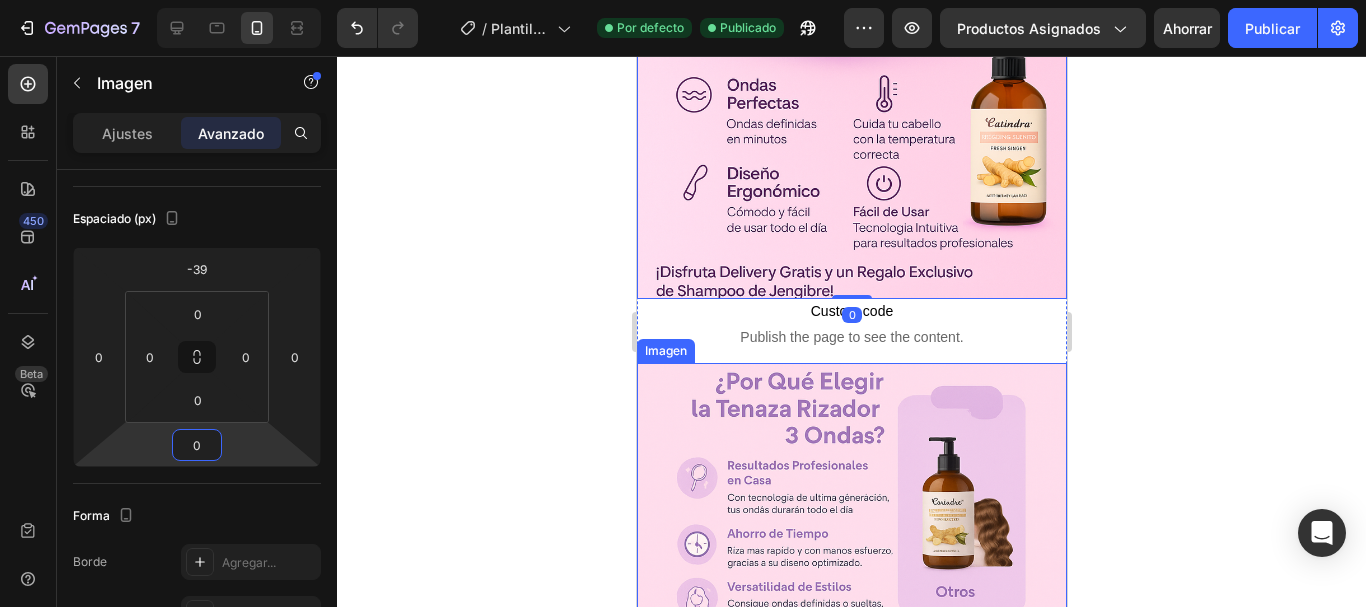 click at bounding box center (851, 685) 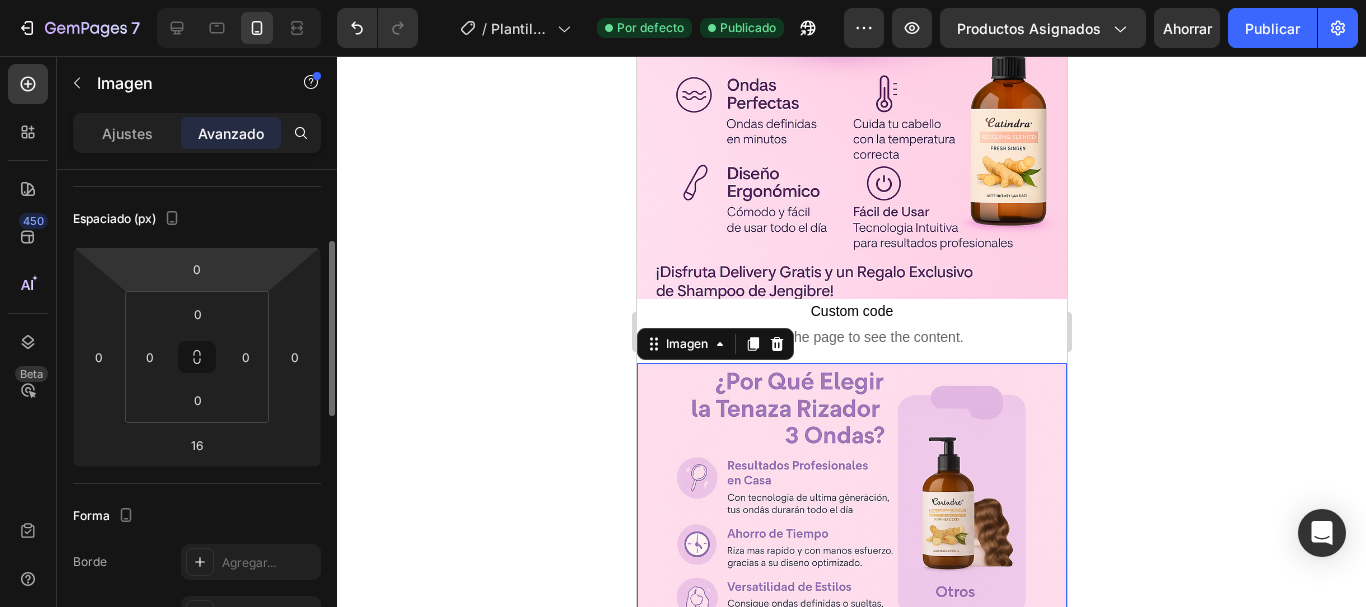 click on "7 / Plantilla de producto original de Shopify Por defecto Publicado Avance Productos asignados Ahorrar Publicar 450 Beta eas Sections(20) Elementos(13) Interactivo
Carrusel
Carrusel
Carrusel
Carrusel Impulsor de conversión
Contador de existencias
Contador de existencias Forma
Caja Producto" at bounding box center [683, 0] 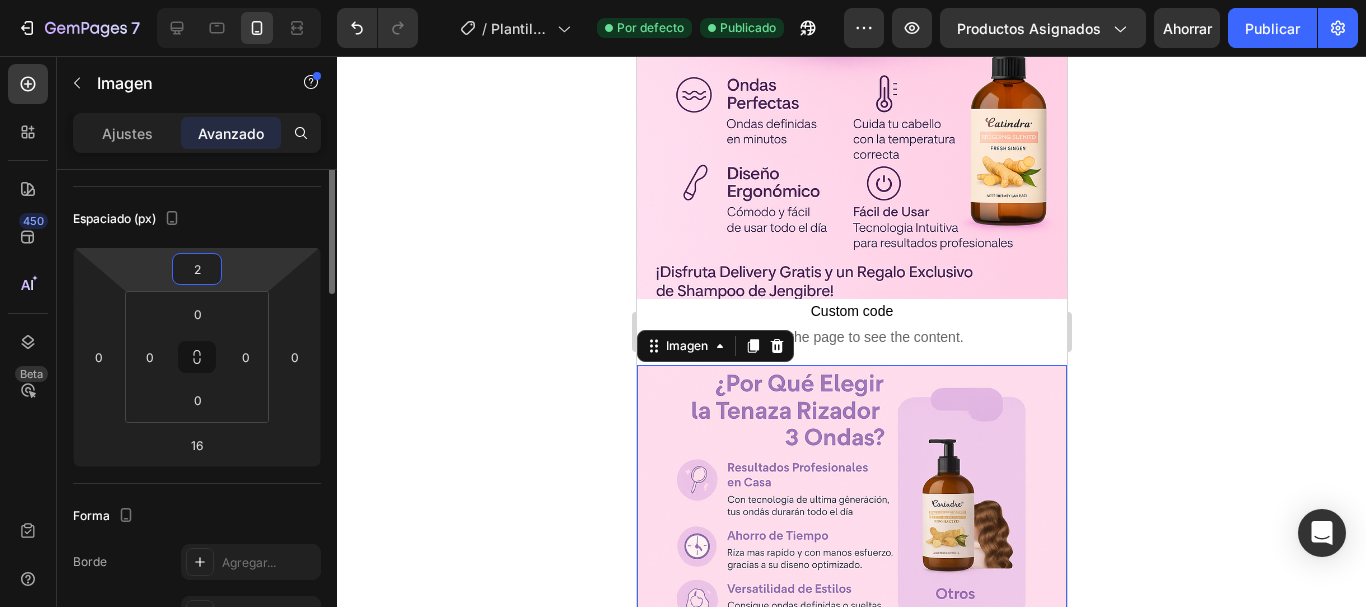 scroll, scrollTop: 110, scrollLeft: 0, axis: vertical 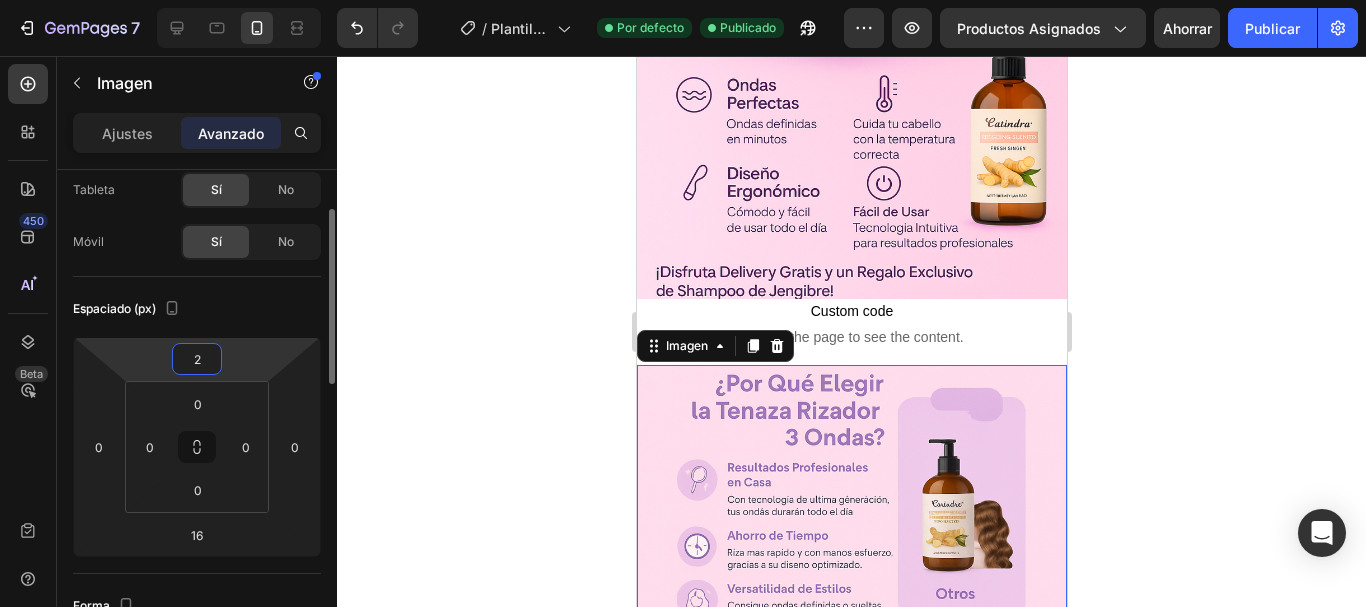 click on "7 / Plantilla de producto original de Shopify Por defecto Publicado Avance Productos asignados Ahorrar Publicar 450 Beta eas Sections(20) Elementos(13) Interactivo
Carrusel
Carrusel
Carrusel
Carrusel Impulsor de conversión
Contador de existencias
Contador de existencias Forma
Caja Producto" at bounding box center (683, 0) 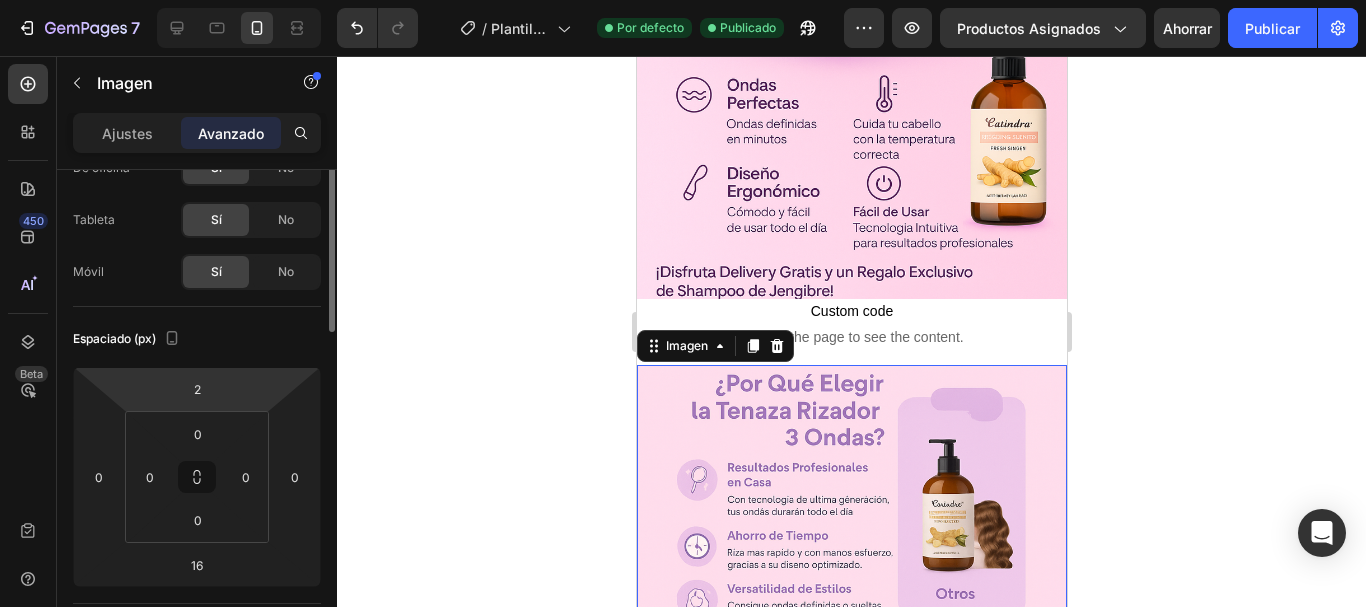scroll, scrollTop: 50, scrollLeft: 0, axis: vertical 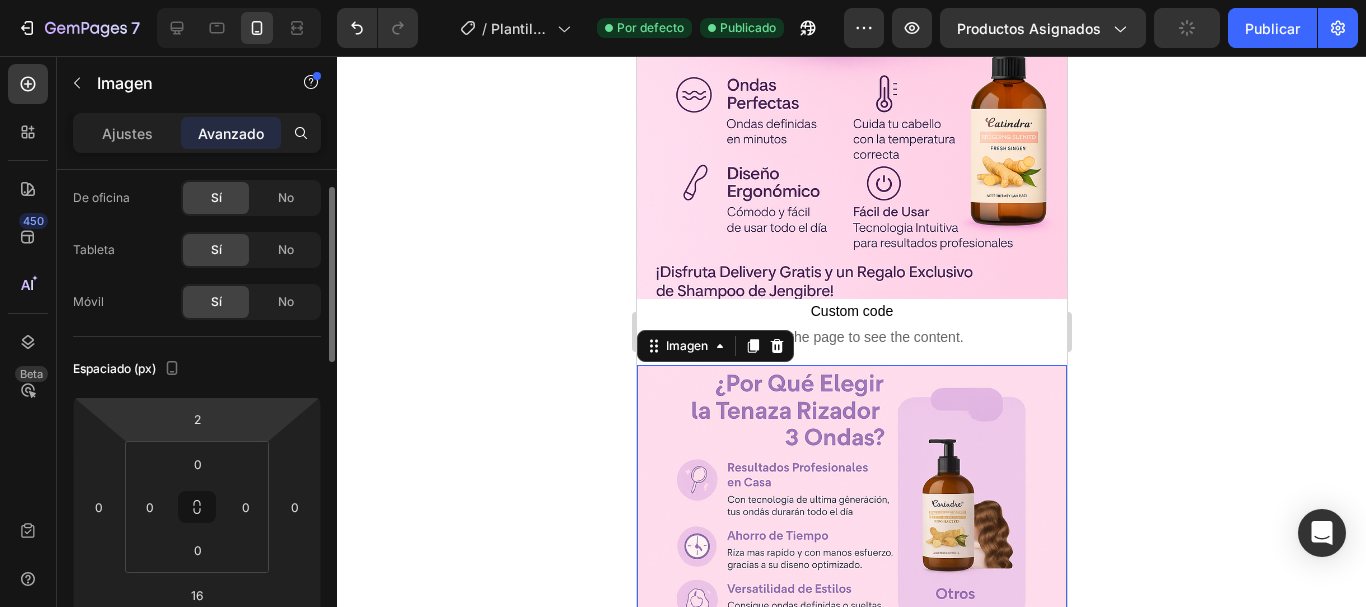 click on "7 / Plantilla de producto original de Shopify Por defecto Publicado Avance Productos asignados Publicar 450 Beta eas Sections(20) Elementos(13) Interactivo
Carrusel
Carrusel
Carrusel
Carrusel Impulsor de conversión
Contador de existencias
Contador de existencias Forma
Caja Producto" at bounding box center [683, 0] 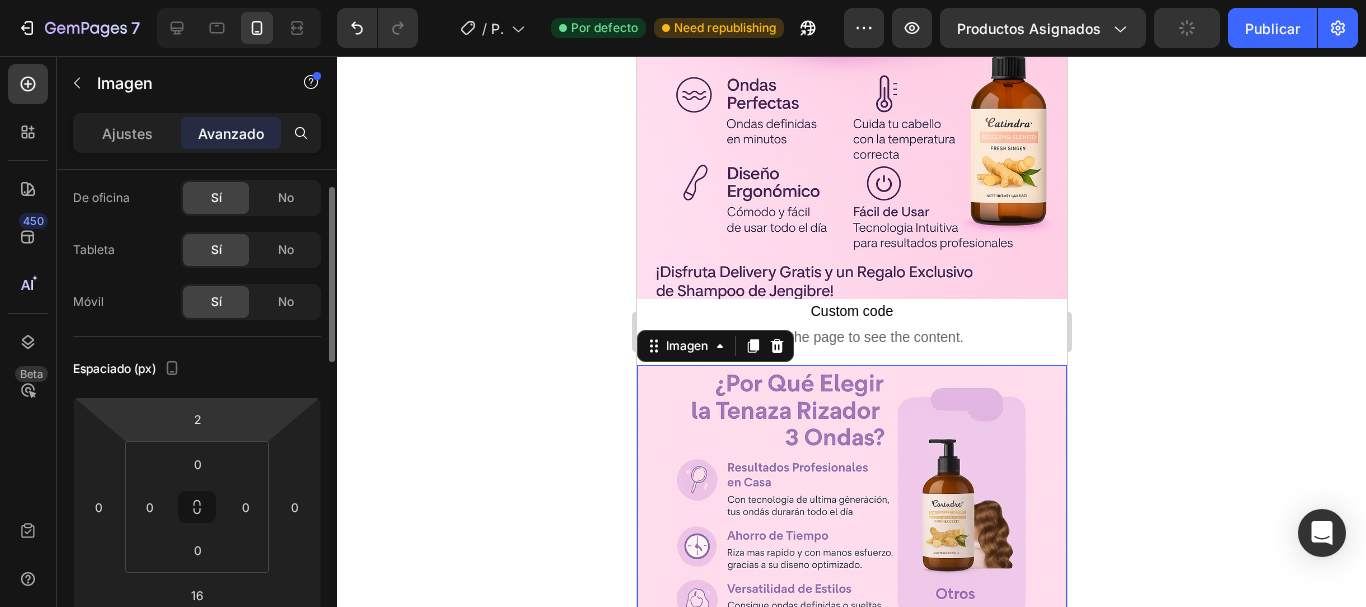 click on "7 / Plantilla de producto original de Shopify Por defecto Need republishing Avance Productos asignados Publicar 450 Beta eas Sections(20) Elementos(13) Interactivo Carrusel Carrusel Carrusel Carrusel Impulsor de conversión Contador de existencias Contador de existencias Forma Caja Producto" at bounding box center (683, 0) 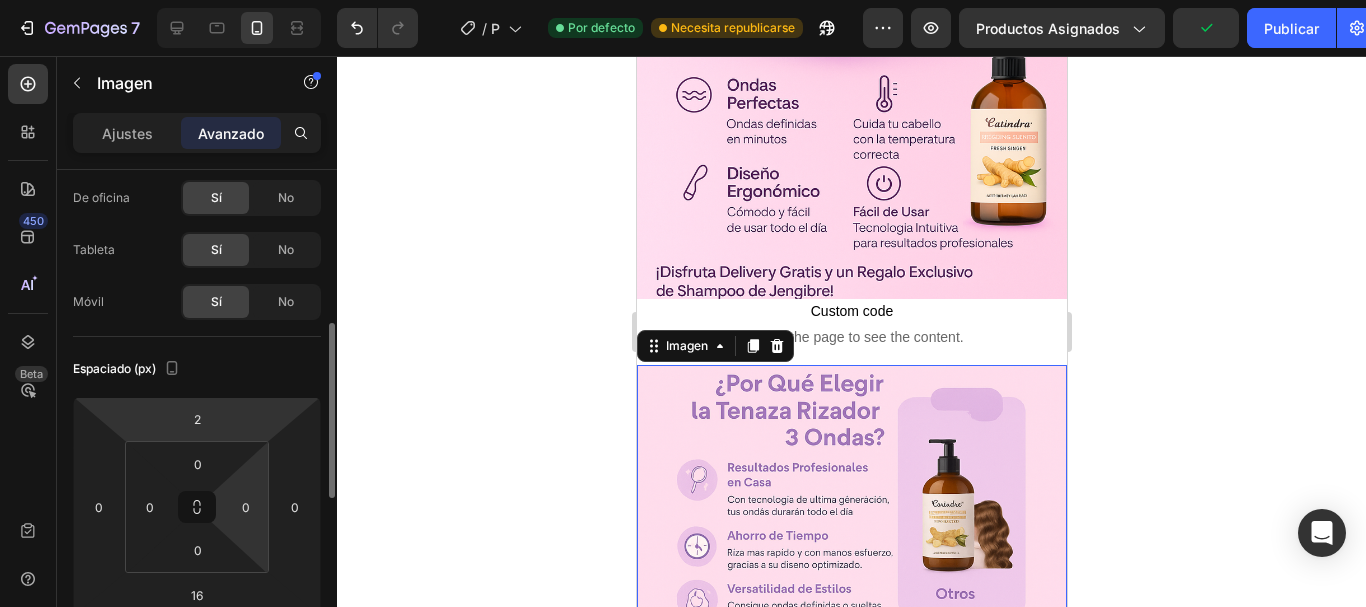scroll, scrollTop: 150, scrollLeft: 0, axis: vertical 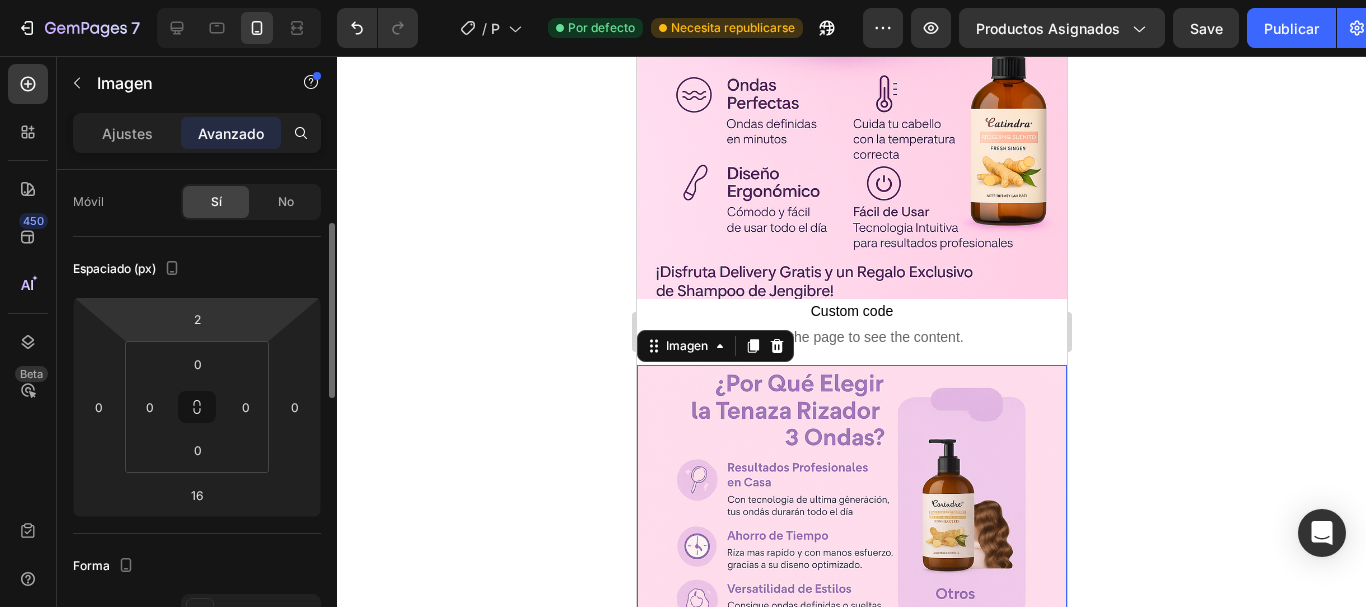 click on "7 / Plantilla de producto original de Shopify Por defecto Necesita republicarse Avance Productos asignados Ahorrar Publicar 450 Beta eas Sections(20) Elementos(13) Interactivo Carrusel Carrusel Carrusel Carrusel Impulsor de conversión Contador de existencias Contador de existencias Forma Caja" at bounding box center [683, 0] 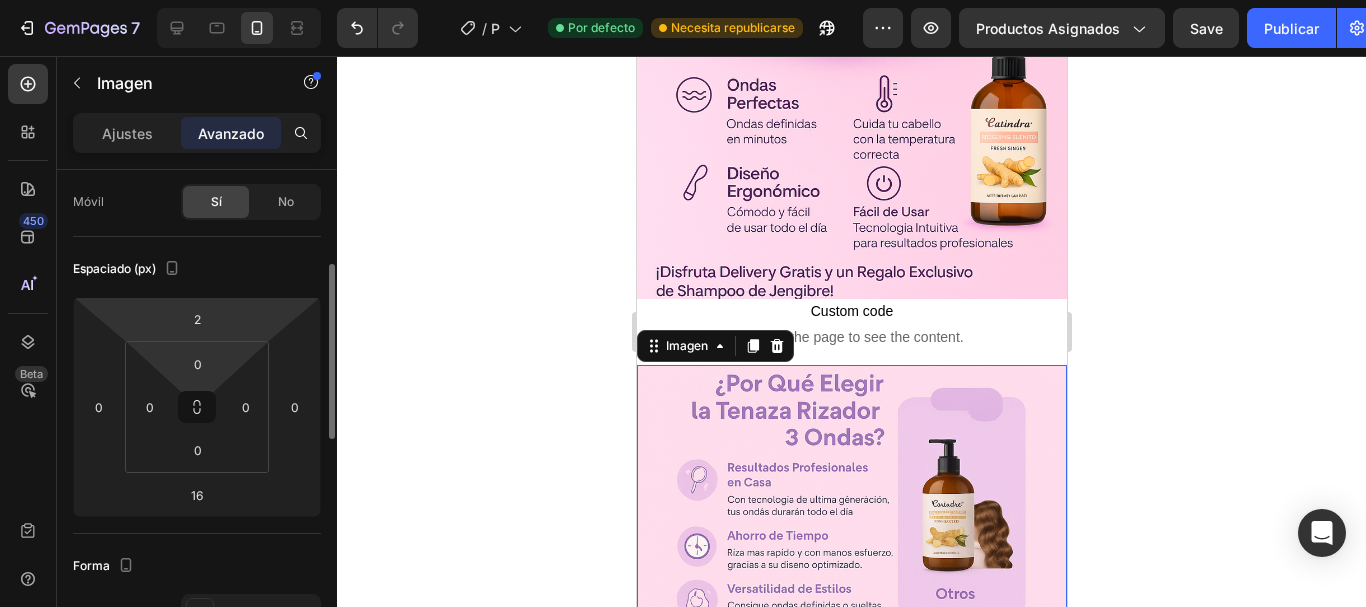 scroll, scrollTop: 180, scrollLeft: 0, axis: vertical 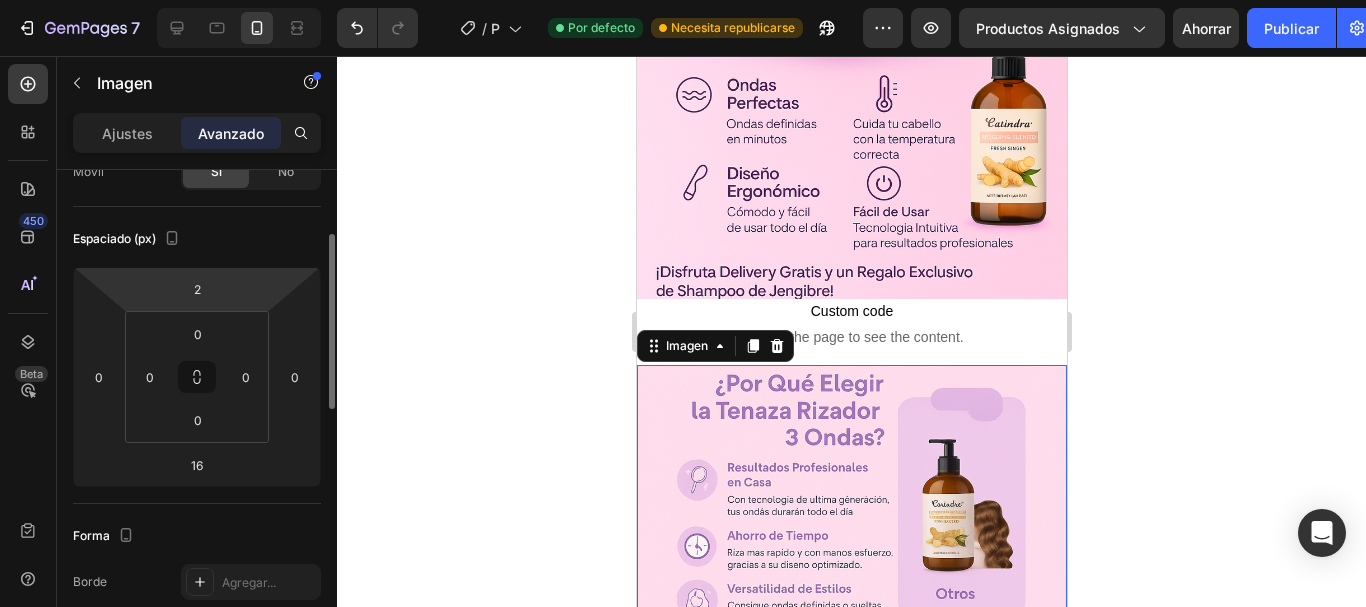 click on "7 / Plantilla de producto original de Shopify Por defecto Necesita republicarse Avance Productos asignados Ahorrar Publicar 450 Beta eas Sections(20) Elementos(13) Interactivo
Carrusel
Carrusel
Carrusel
Carrusel Impulsor de conversión
Contador de existencias
Contador de existencias Forma" at bounding box center [683, 0] 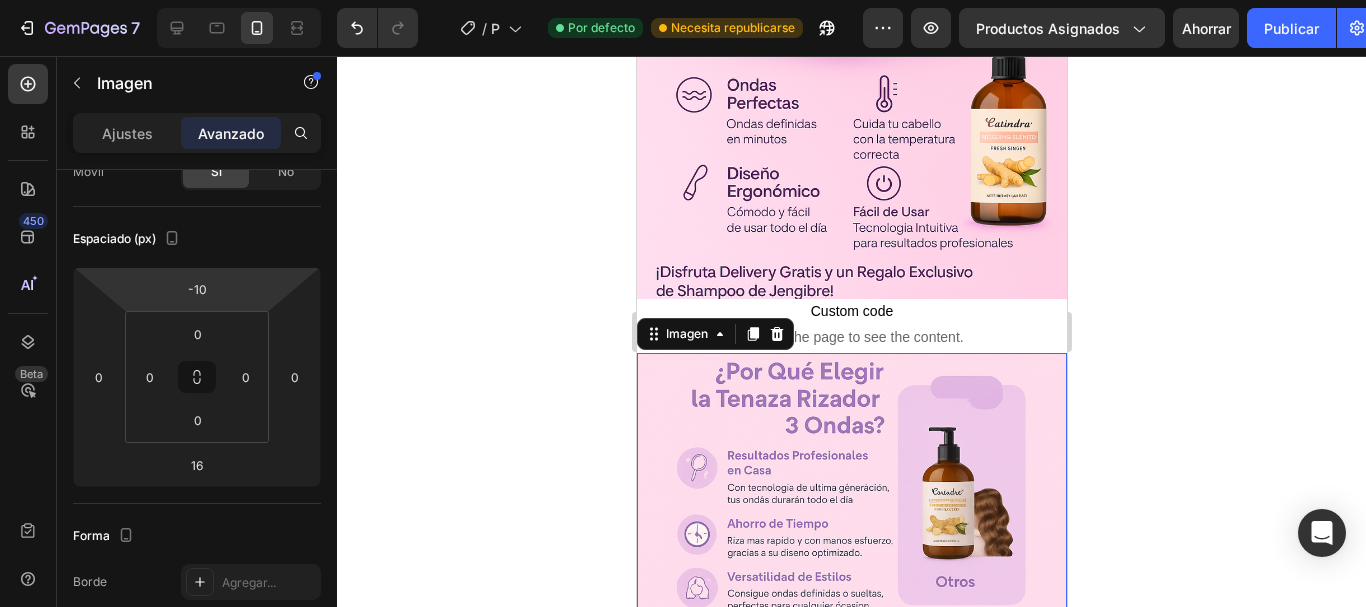 type on "-12" 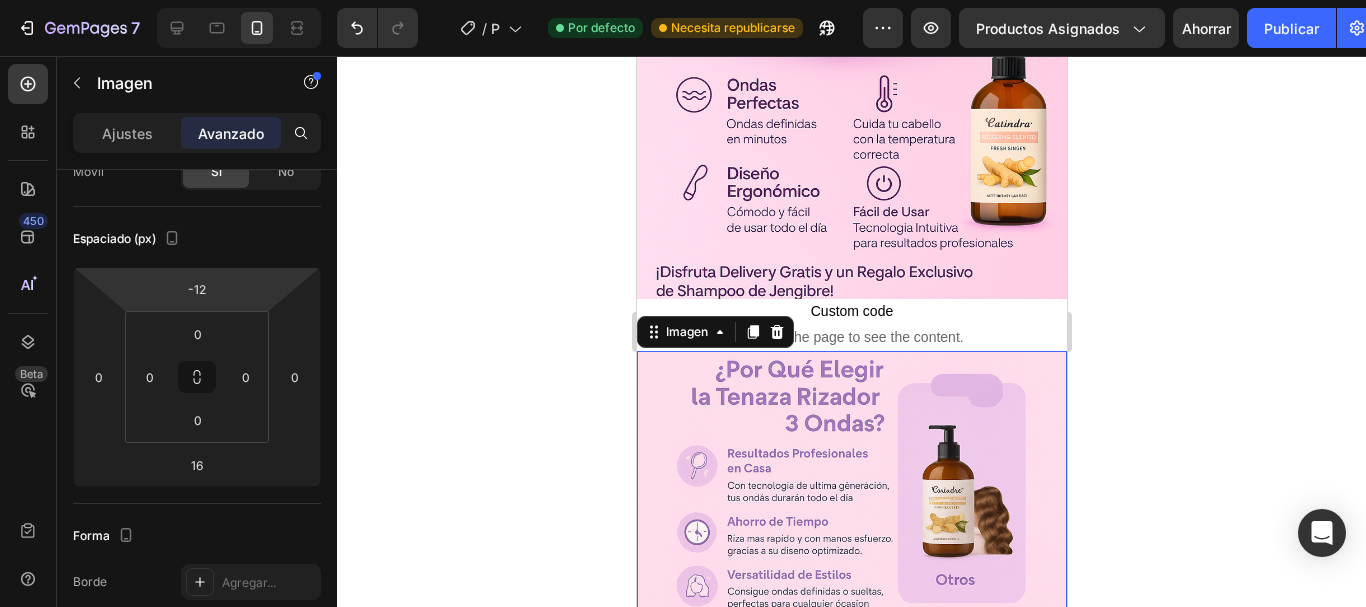 click on "7 / Plantilla de producto original de Shopify Por defecto Necesita republicarse Avance Productos asignados Ahorrar Publicar 450 Beta eas Sections(20) Elementos(13) Interactivo
Carrusel
Carrusel
Carrusel
Carrusel Impulsor de conversión
Contador de existencias
Contador de existencias Forma" at bounding box center (683, 0) 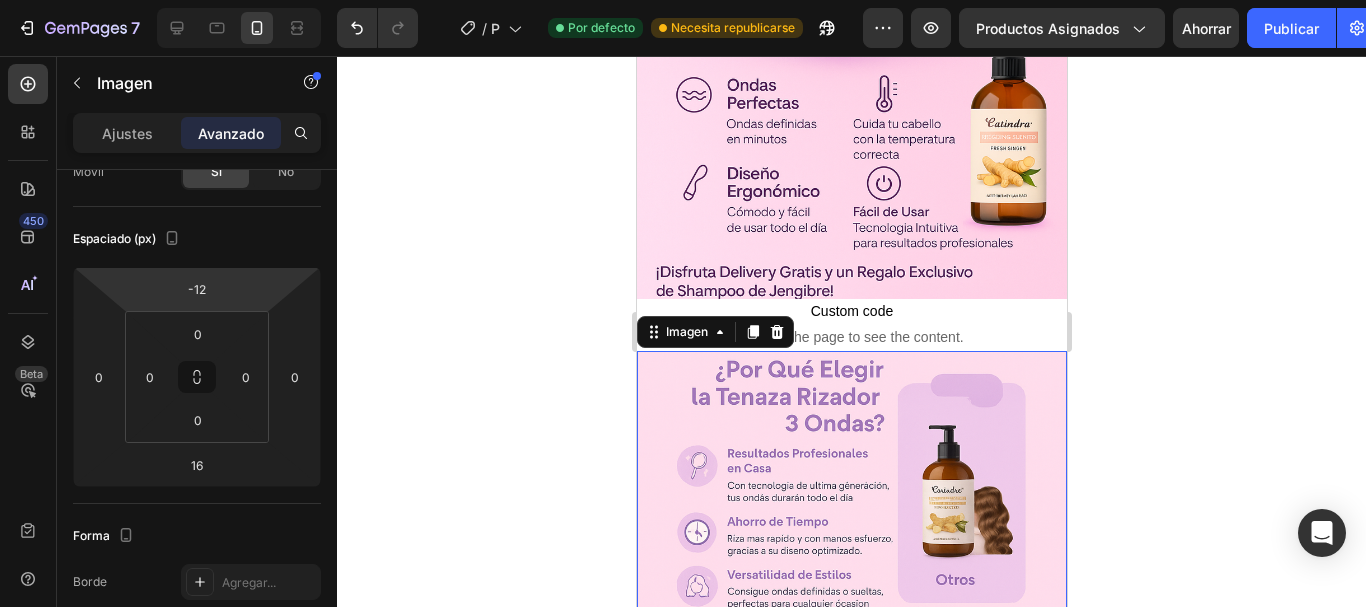click 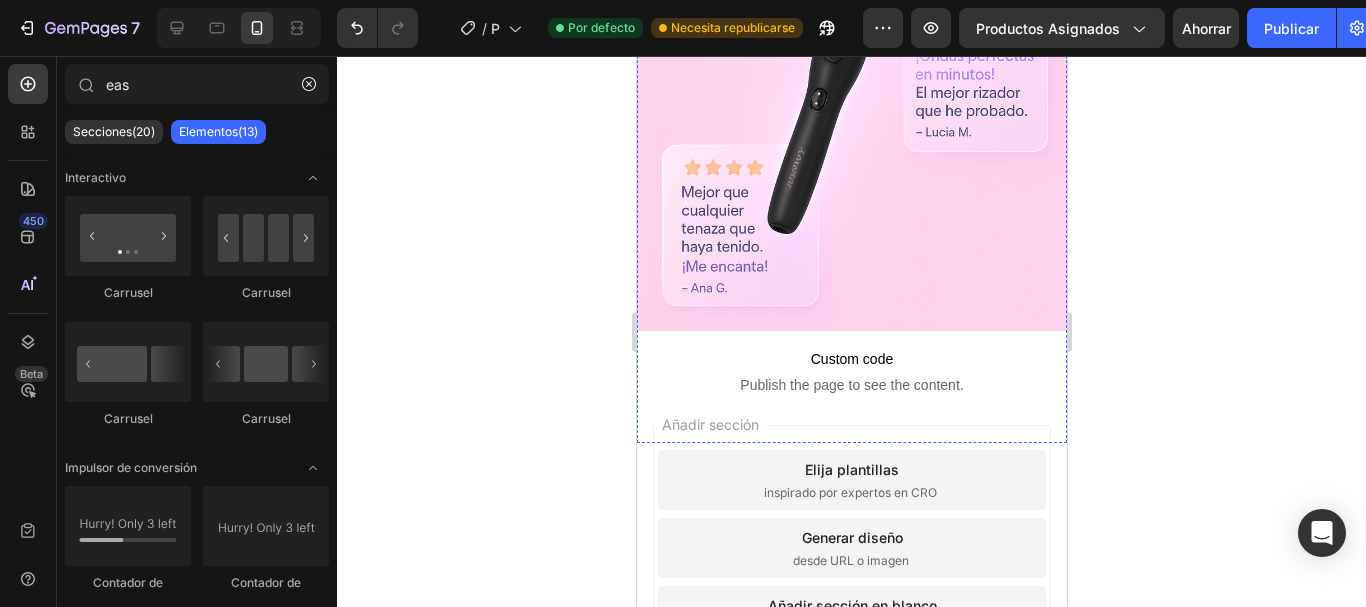 scroll, scrollTop: 1897, scrollLeft: 0, axis: vertical 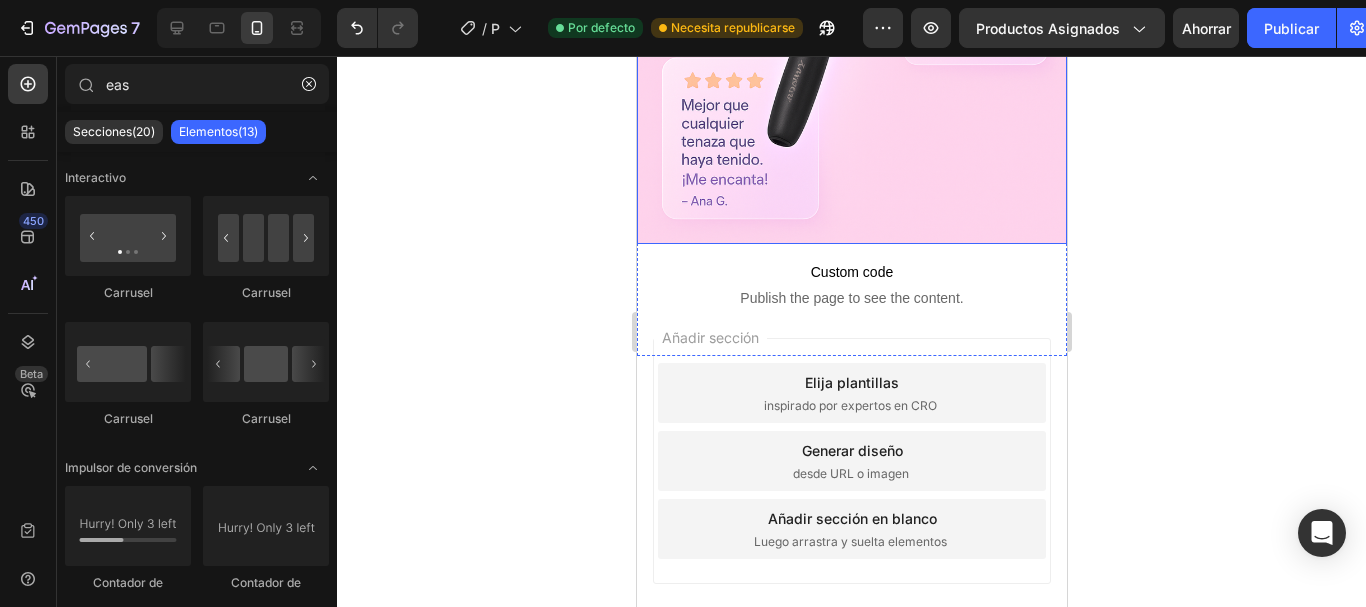 click at bounding box center [851, -79] 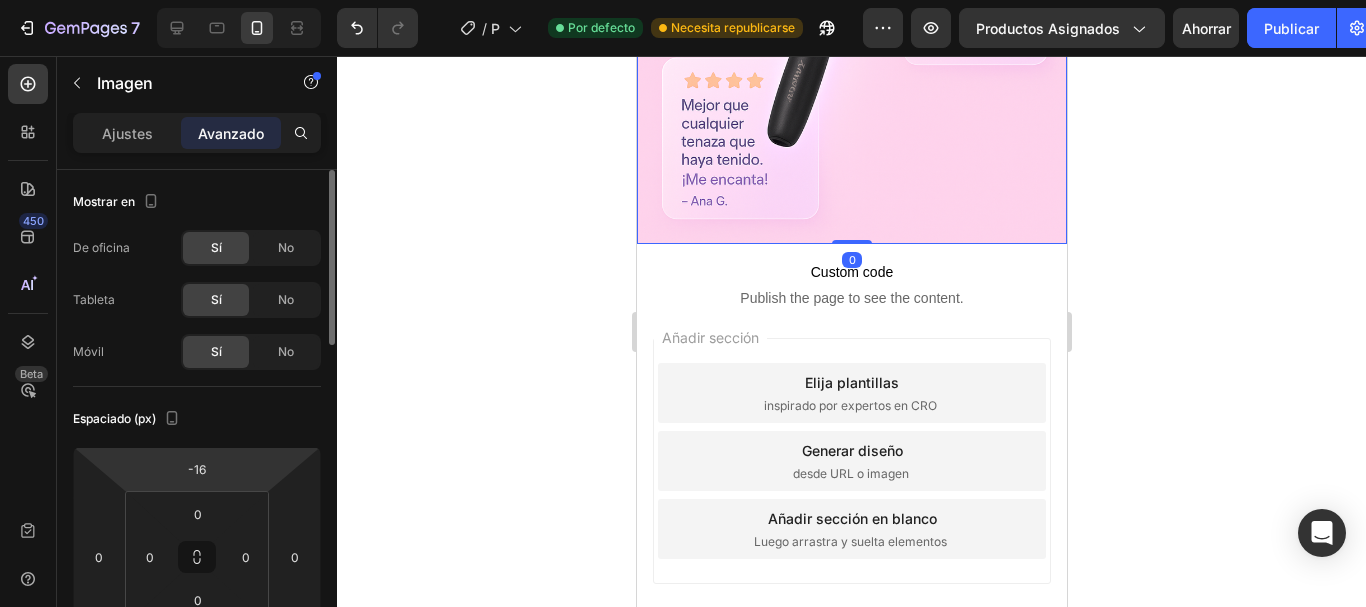 click on "7 / Plantilla de producto original de Shopify Por defecto Necesita republicarse Avance Productos asignados Ahorrar Publicar 450 Beta eas Secciones(20) Elementos(13) Interactivo Carrusel Carrusel Carrusel Carrusel Impulsor de conversión Contador de existencias Contador de existencias Forma" at bounding box center [683, 0] 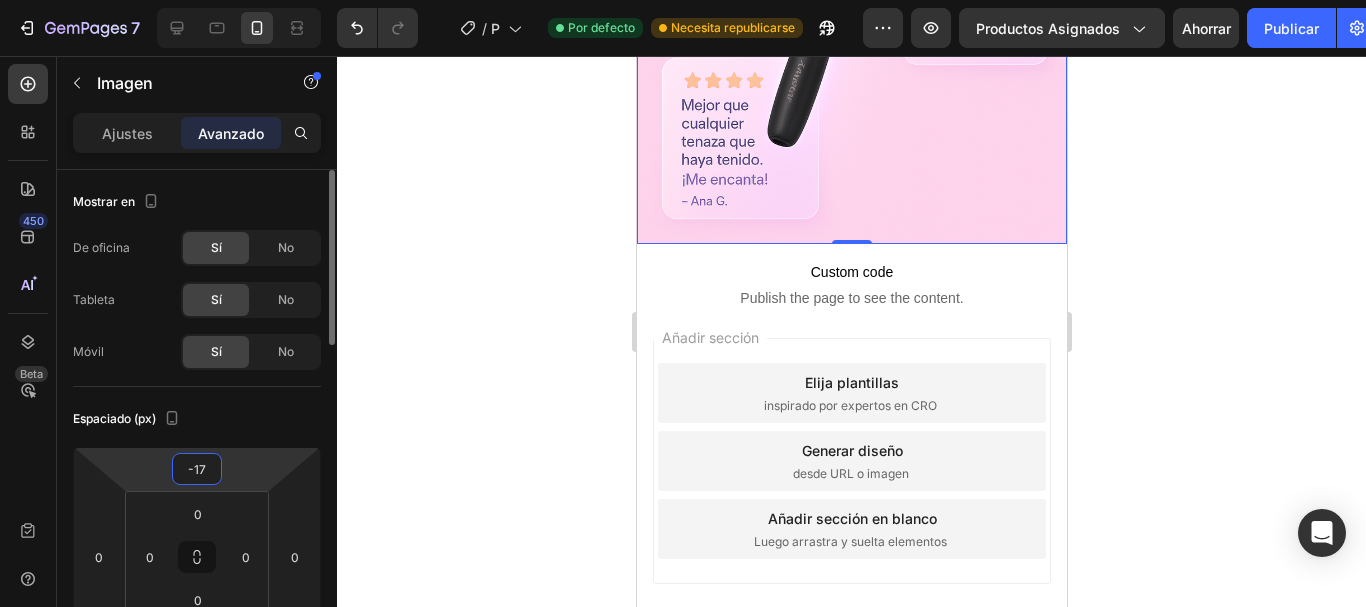 scroll, scrollTop: 1896, scrollLeft: 0, axis: vertical 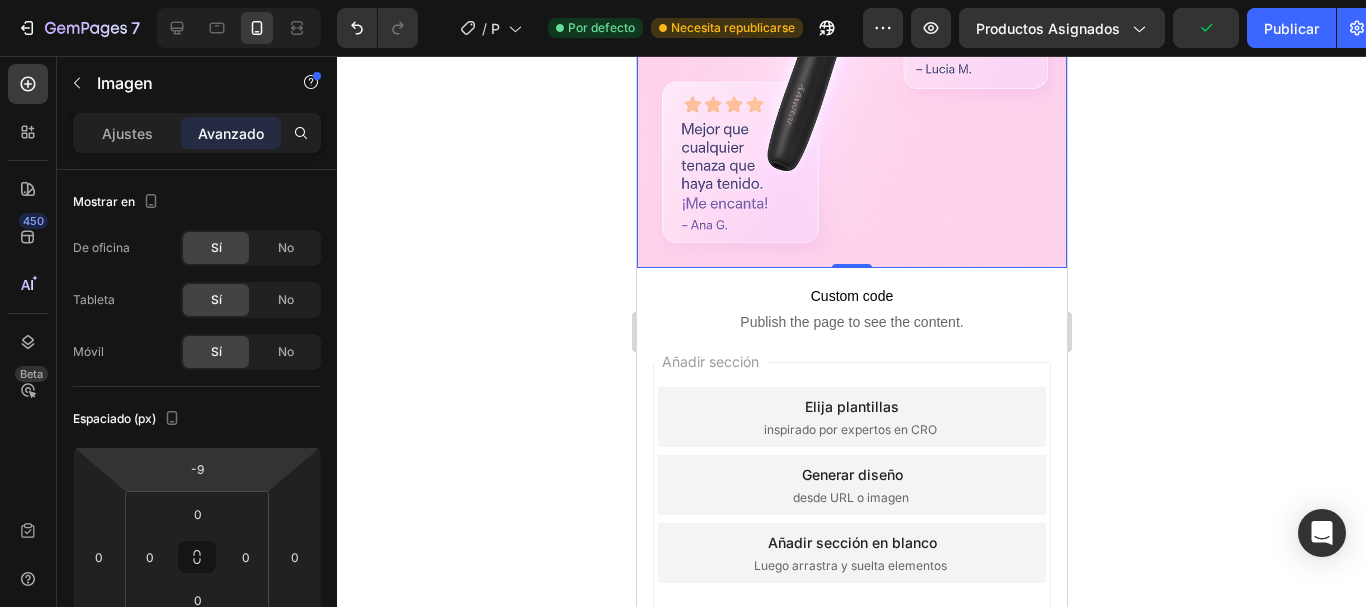 click on "7 / Plantilla de producto original de Shopify Por defecto Necesita republicarse Avance Productos asignados Publicar 450 Beta eas Secciones(20) Elementos(13) Interactivo
Carrusel
Carrusel
Carrusel
Carrusel Impulsor de conversión
Contador de existencias
Contador de existencias Forma
Caja" at bounding box center [683, 0] 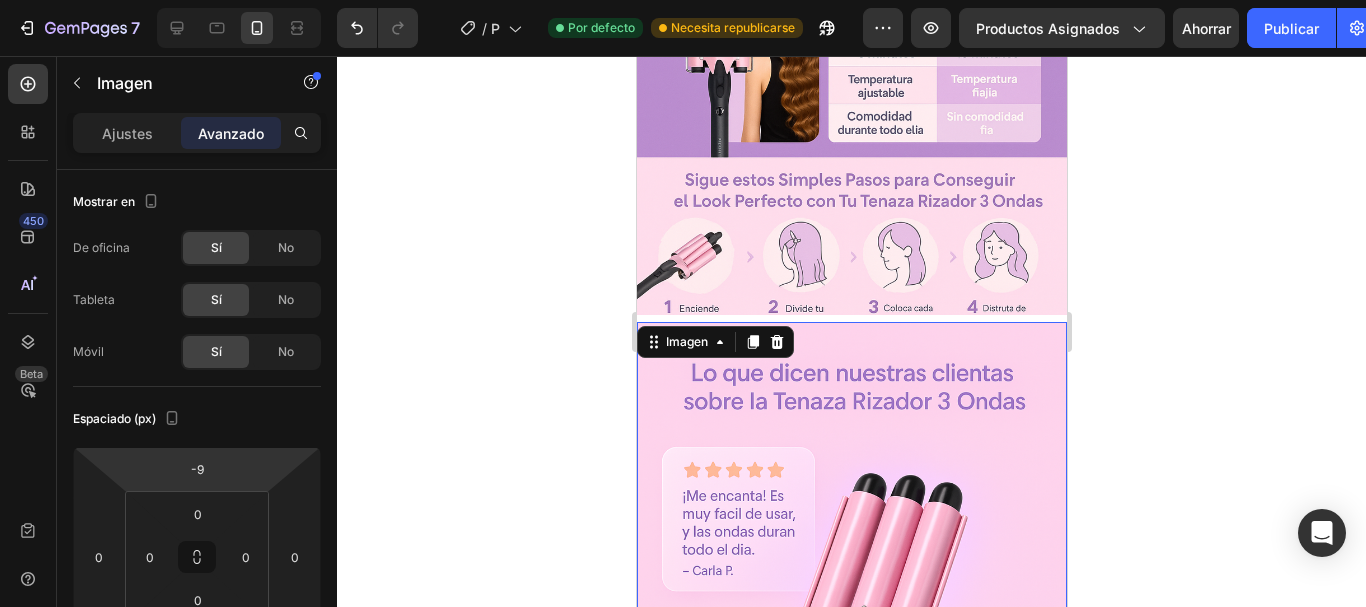 scroll, scrollTop: 1180, scrollLeft: 0, axis: vertical 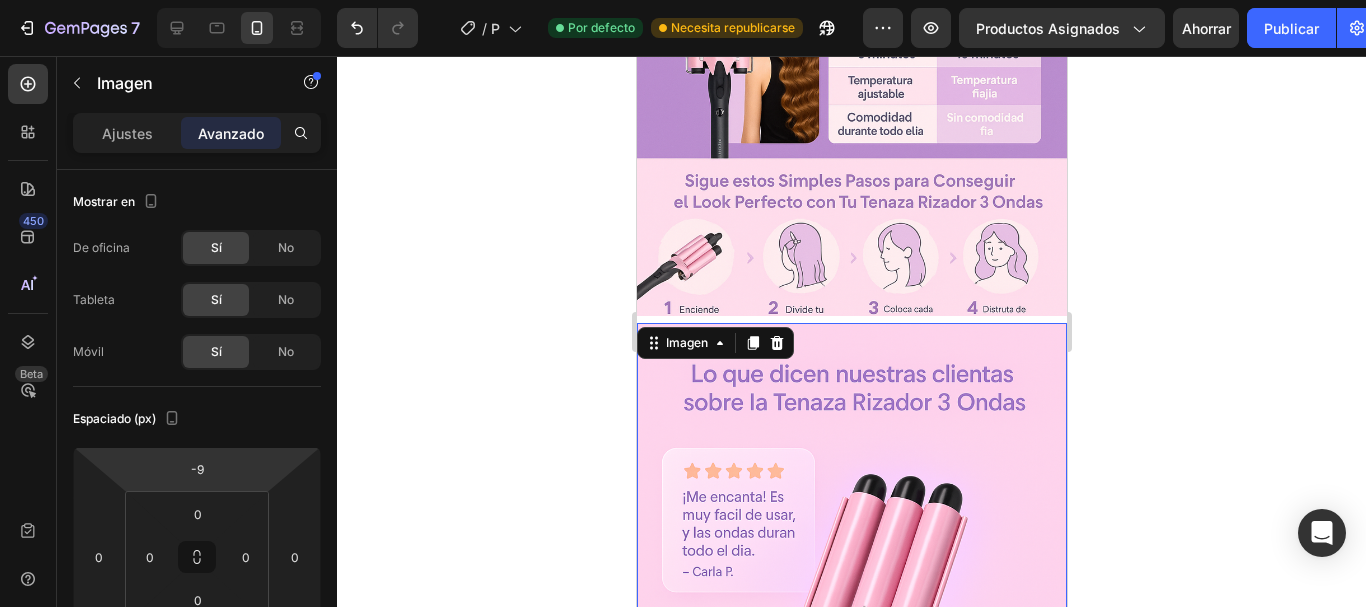 click at bounding box center (851, 645) 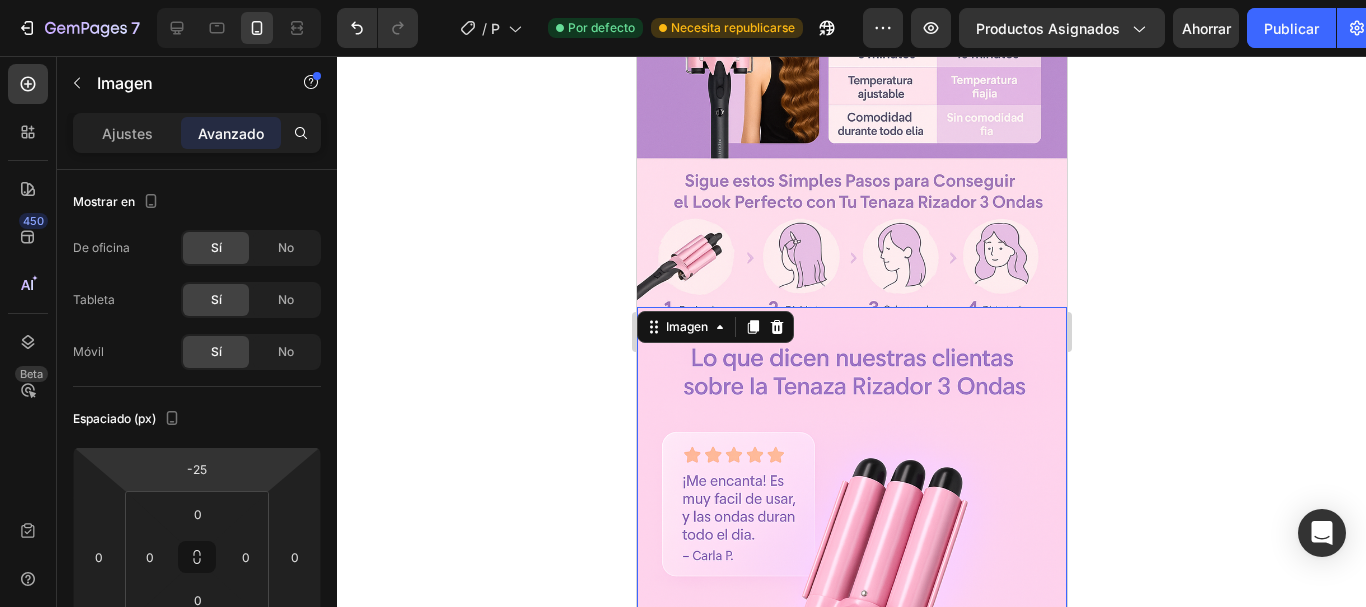 click on "7 / Plantilla de producto original de Shopify Por defecto Necesita republicarse Avance Productos asignados Ahorrar Publicar 450 Beta eas Secciones(20) Elementos(13) Interactivo Carrusel Carrusel Carrusel Carrusel Impulsor de conversión Contador de existencias Contador de existencias Forma" at bounding box center (683, 0) 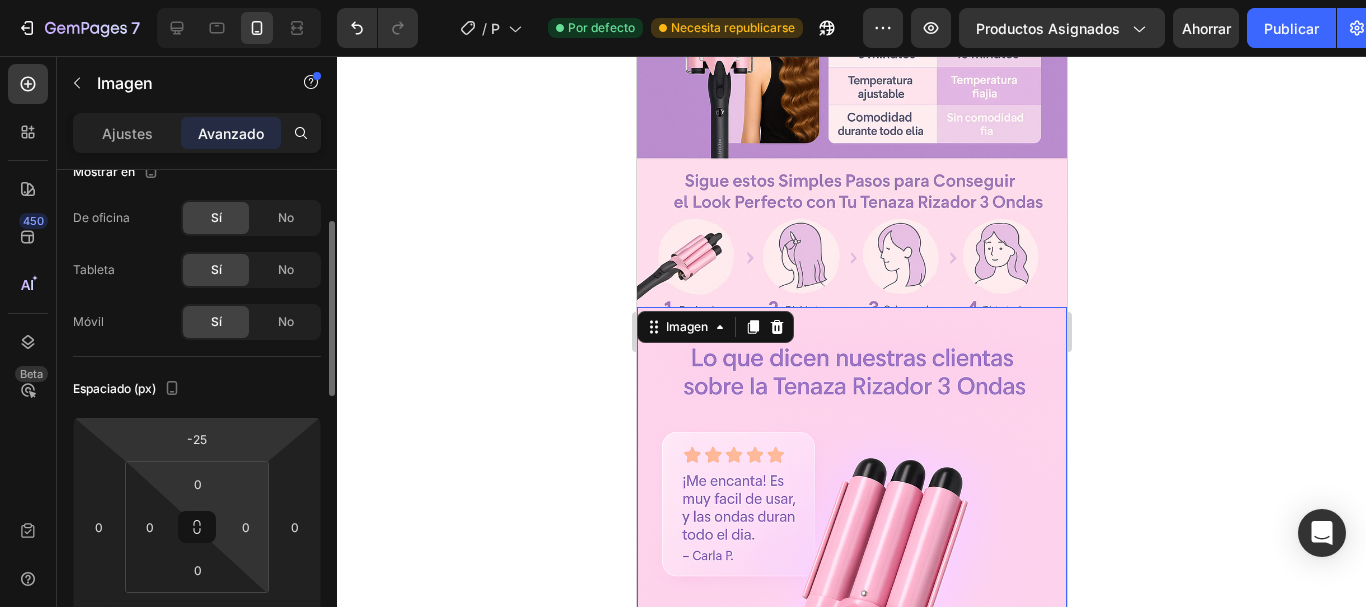scroll, scrollTop: 60, scrollLeft: 0, axis: vertical 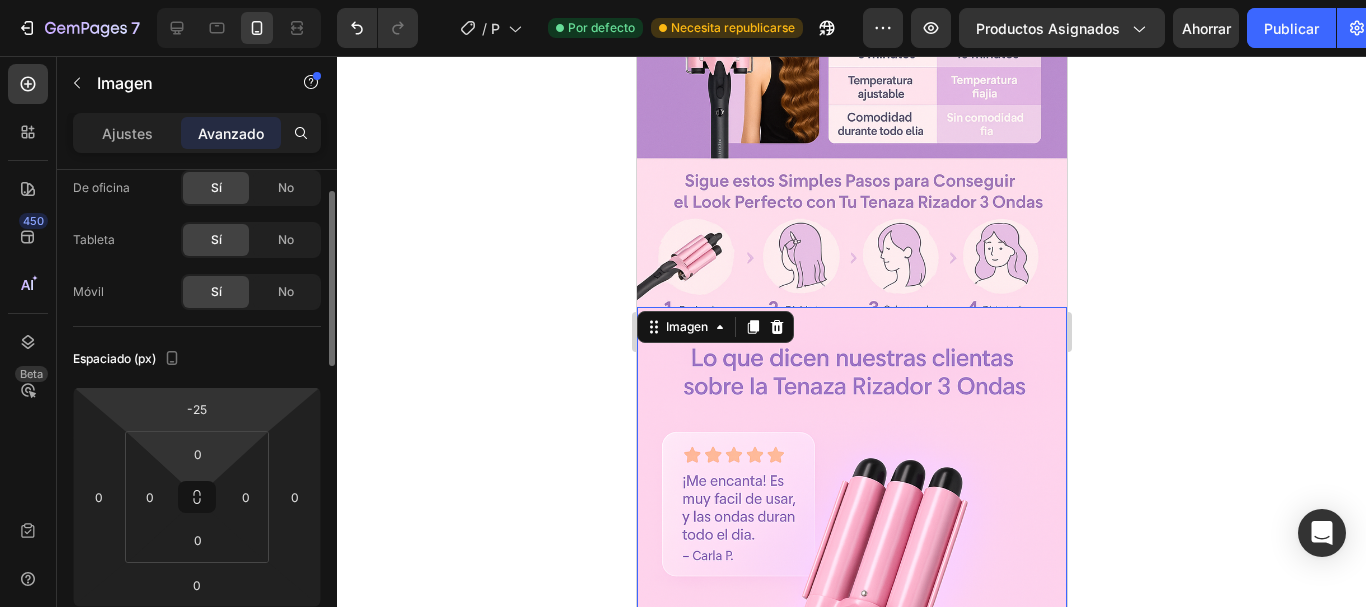 click on "7 / Plantilla de producto original de Shopify Por defecto Necesita republicarse Avance Productos asignados Ahorrar Publicar 450 Beta eas Secciones(20) Elementos(13) Interactivo Carrusel Carrusel Carrusel Carrusel Impulsor de conversión Contador de existencias Contador de existencias Forma" at bounding box center [683, 0] 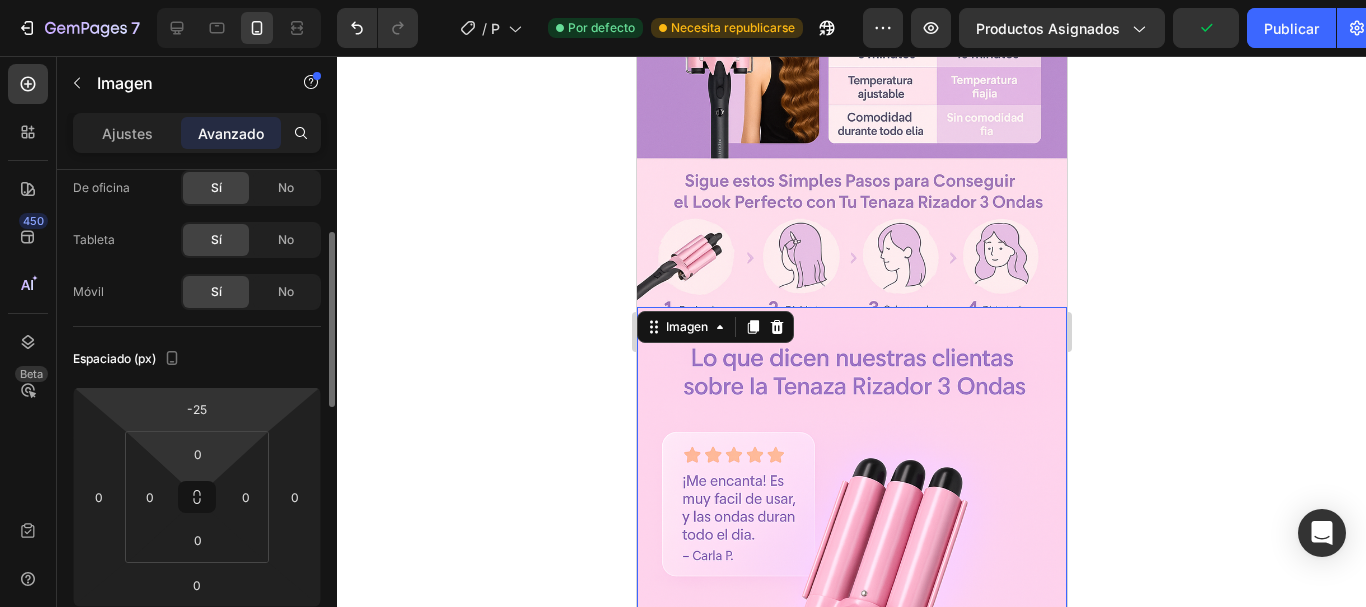 scroll, scrollTop: 90, scrollLeft: 0, axis: vertical 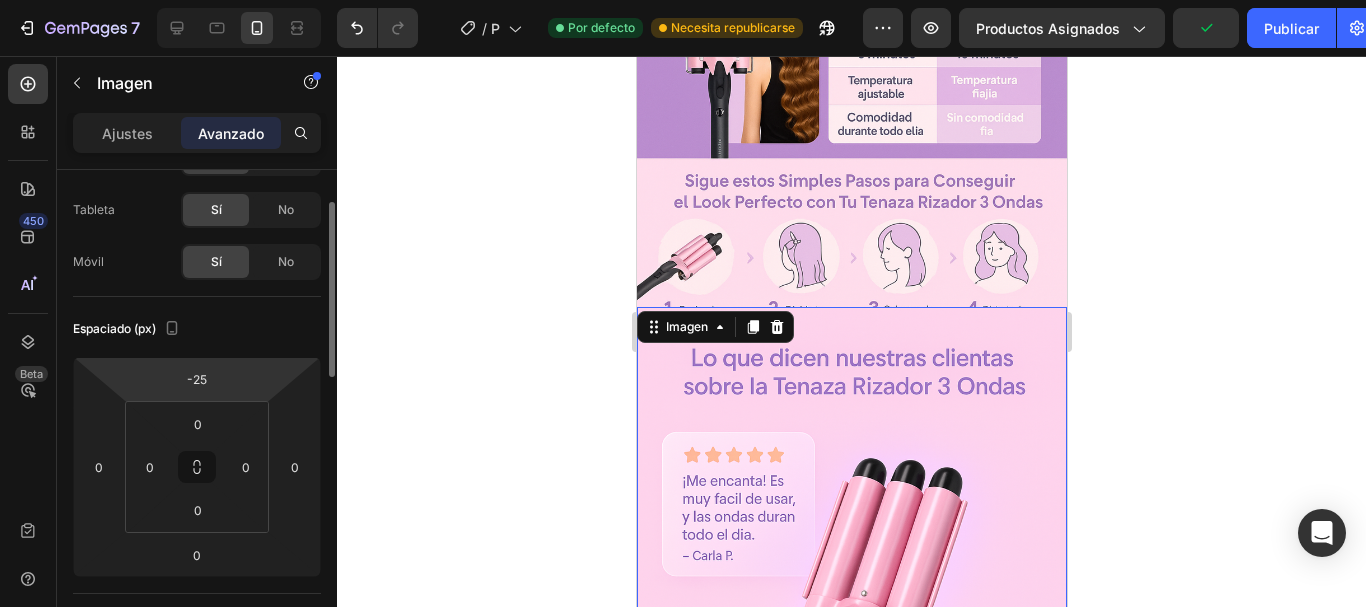 click on "7 / Plantilla de producto original de Shopify Por defecto Necesita republicarse Avance Productos asignados Publicar 450 Beta eas Secciones(20) Elementos(13) Interactivo
Carrusel
Carrusel
Carrusel
Carrusel Impulsor de conversión
Contador de existencias
Contador de existencias Forma
Caja" at bounding box center (683, 0) 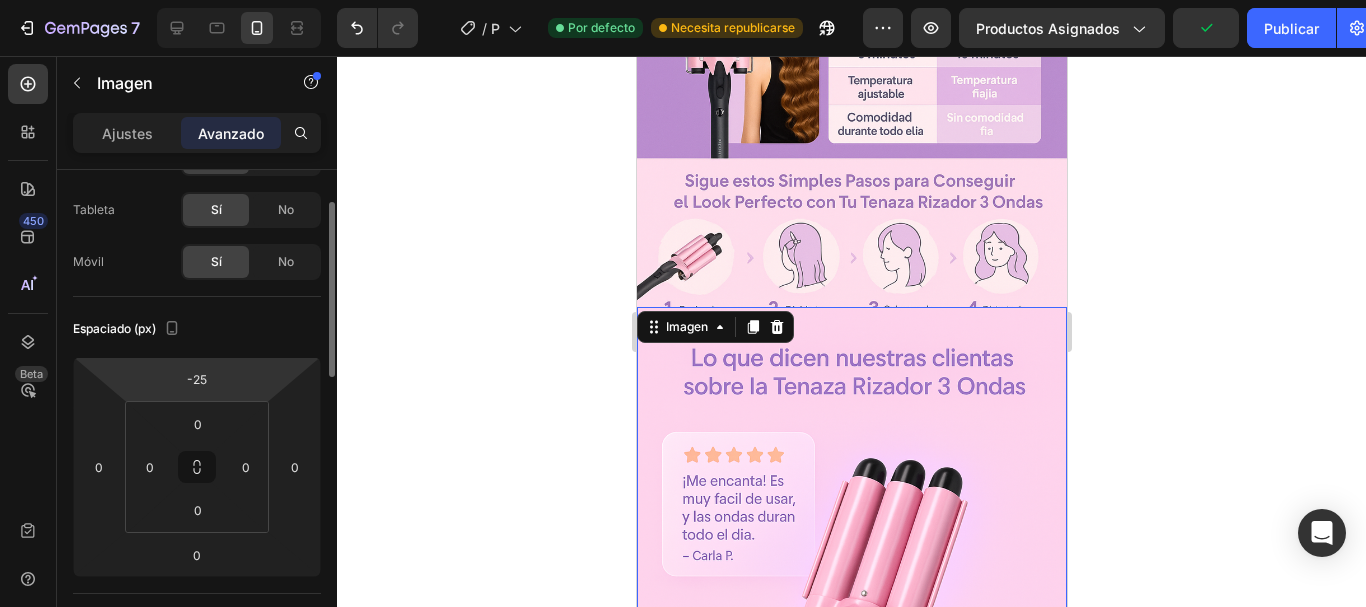 click on "7 / Plantilla de producto original de Shopify Por defecto Necesita republicarse Avance Productos asignados Publicar 450 Beta eas Secciones(20) Elementos(13) Interactivo
Carrusel
Carrusel
Carrusel
Carrusel Impulsor de conversión
Contador de existencias
Contador de existencias Forma
Caja" at bounding box center (683, 0) 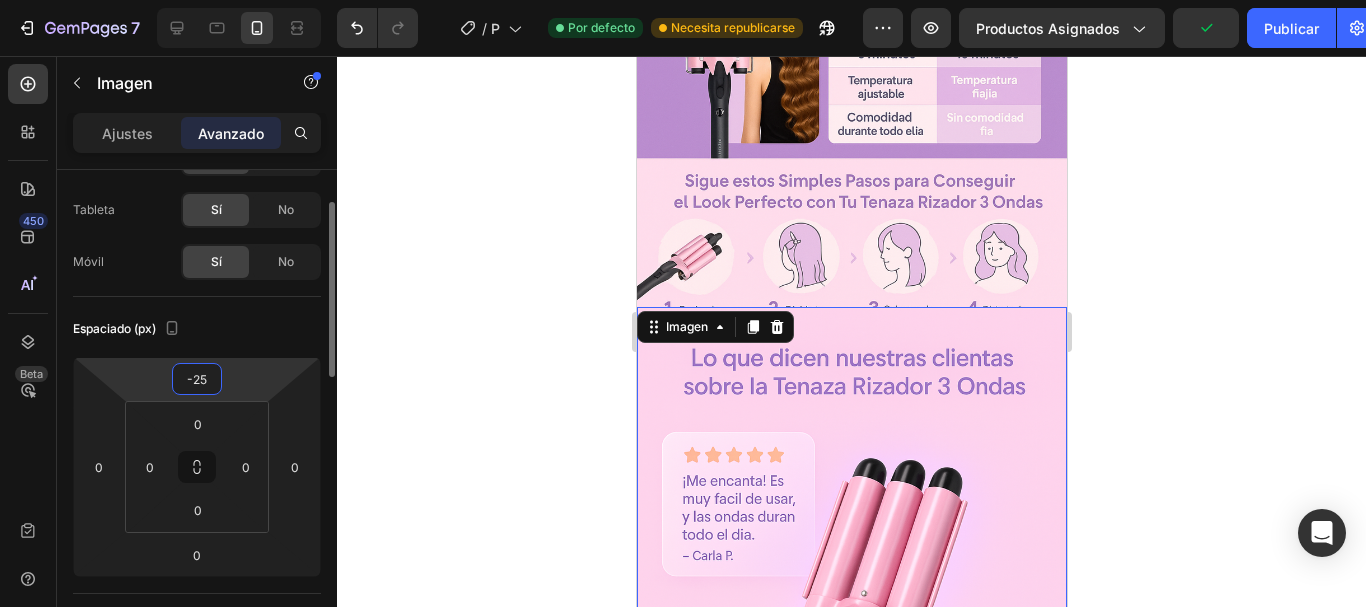 click on "-25" at bounding box center [197, 379] 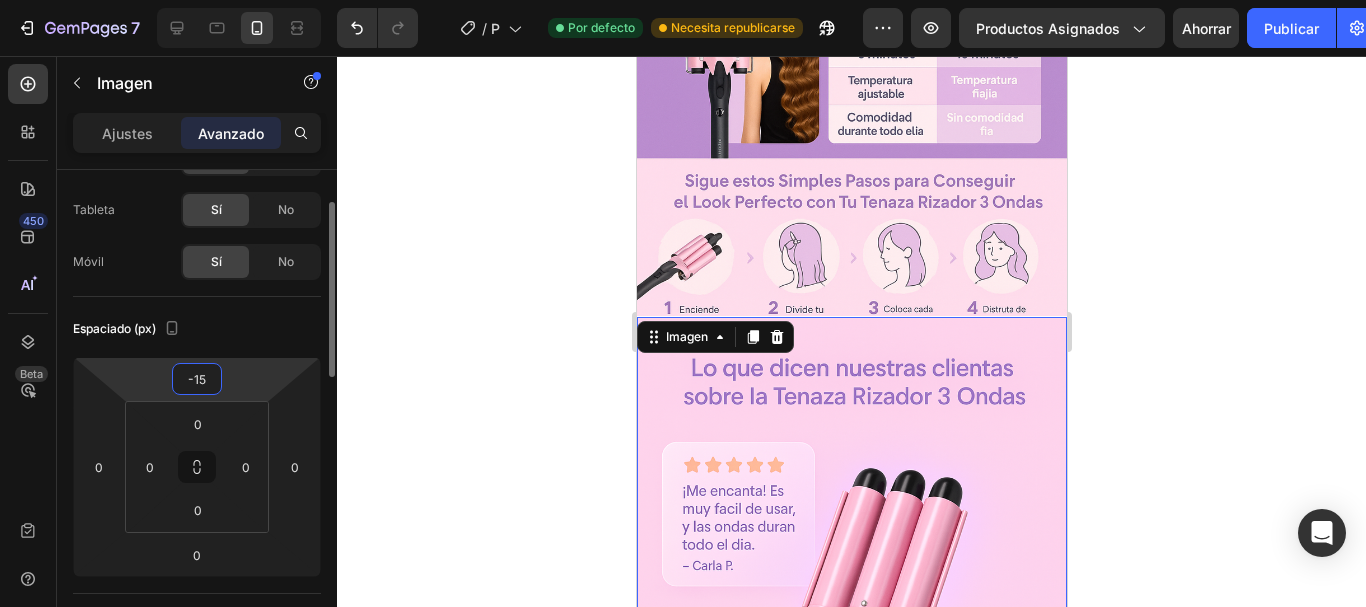 type on "-16" 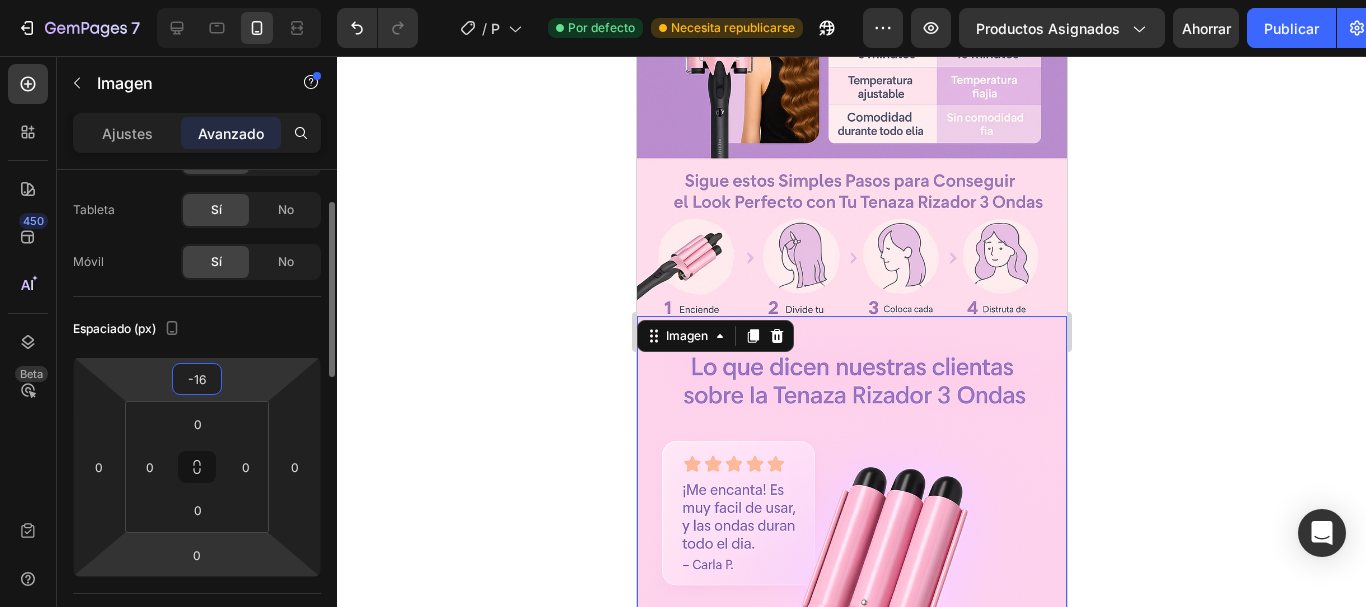 click on "7 / Plantilla de producto original de Shopify Por defecto Necesita republicarse Avance Productos asignados Ahorrar Publicar 450 Beta eas Secciones(20) Elementos(13) Interactivo Carrusel Carrusel Carrusel Carrusel Impulsor de conversión Contador de existencias Contador de existencias Forma" at bounding box center [683, 0] 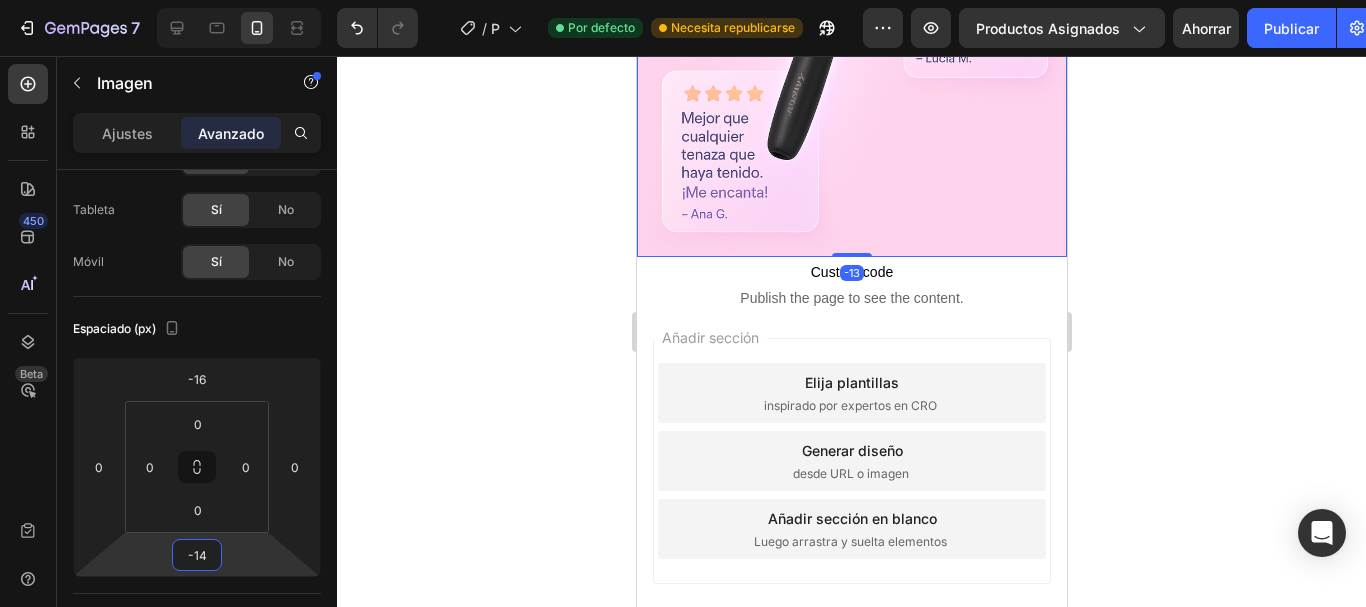 scroll, scrollTop: 1883, scrollLeft: 0, axis: vertical 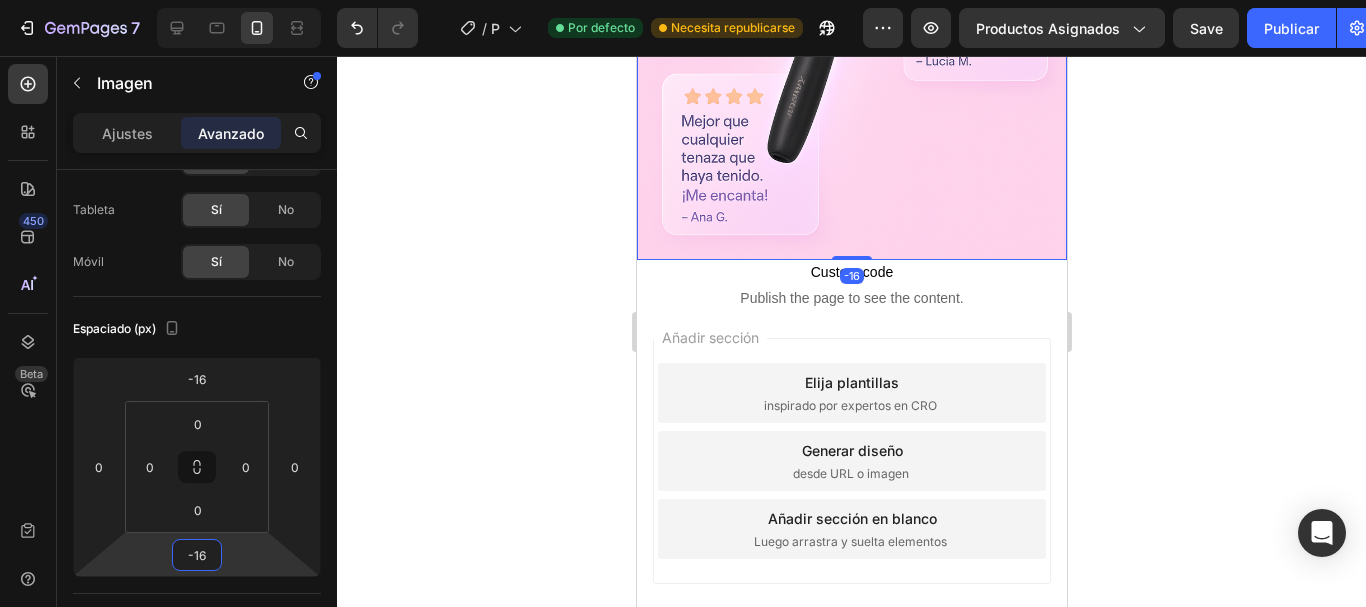 type on "-17" 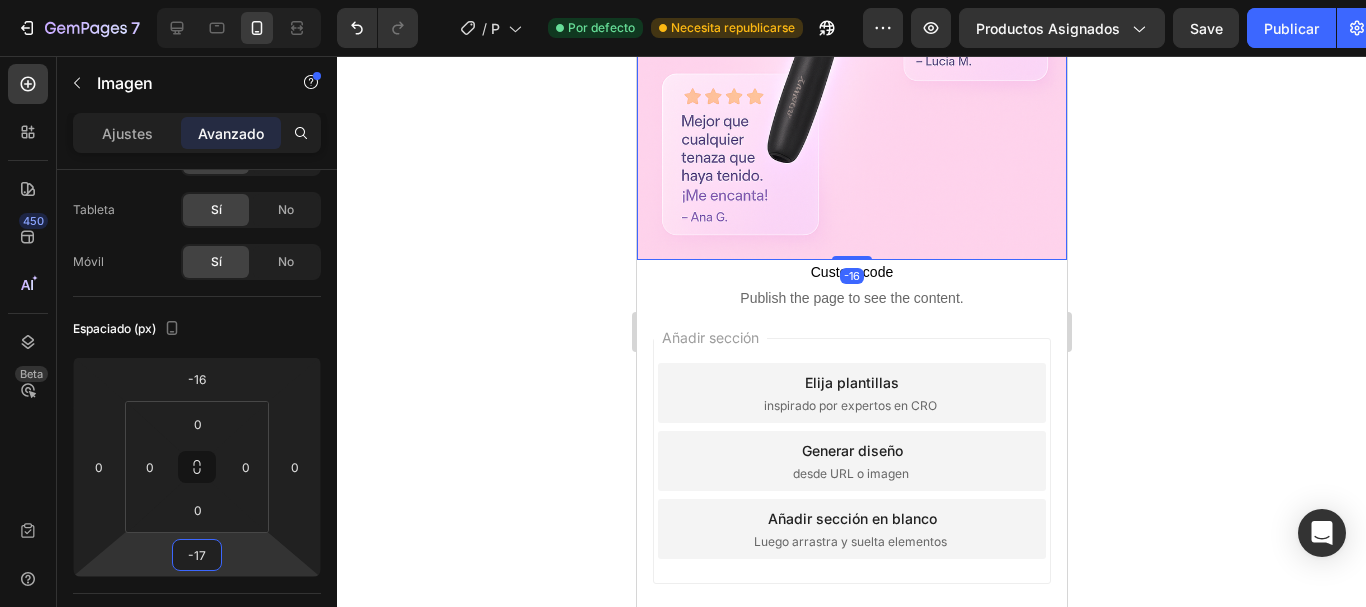 scroll, scrollTop: 1880, scrollLeft: 0, axis: vertical 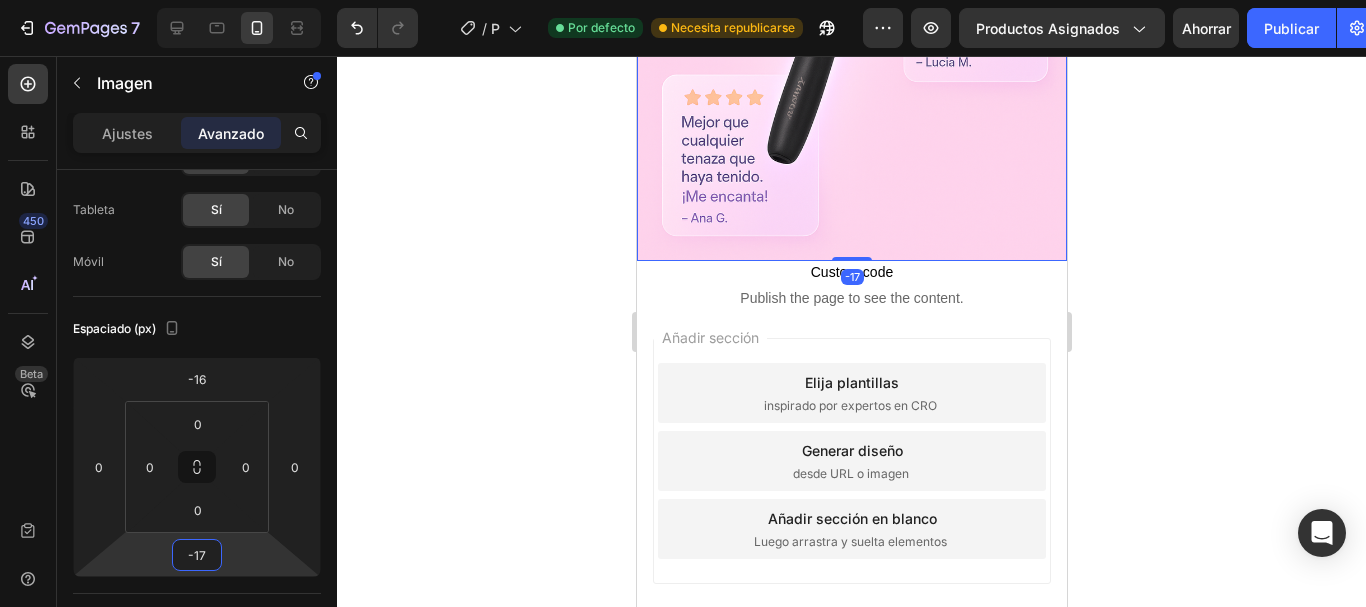 drag, startPoint x: 1343, startPoint y: 315, endPoint x: 1232, endPoint y: 157, distance: 193.09325 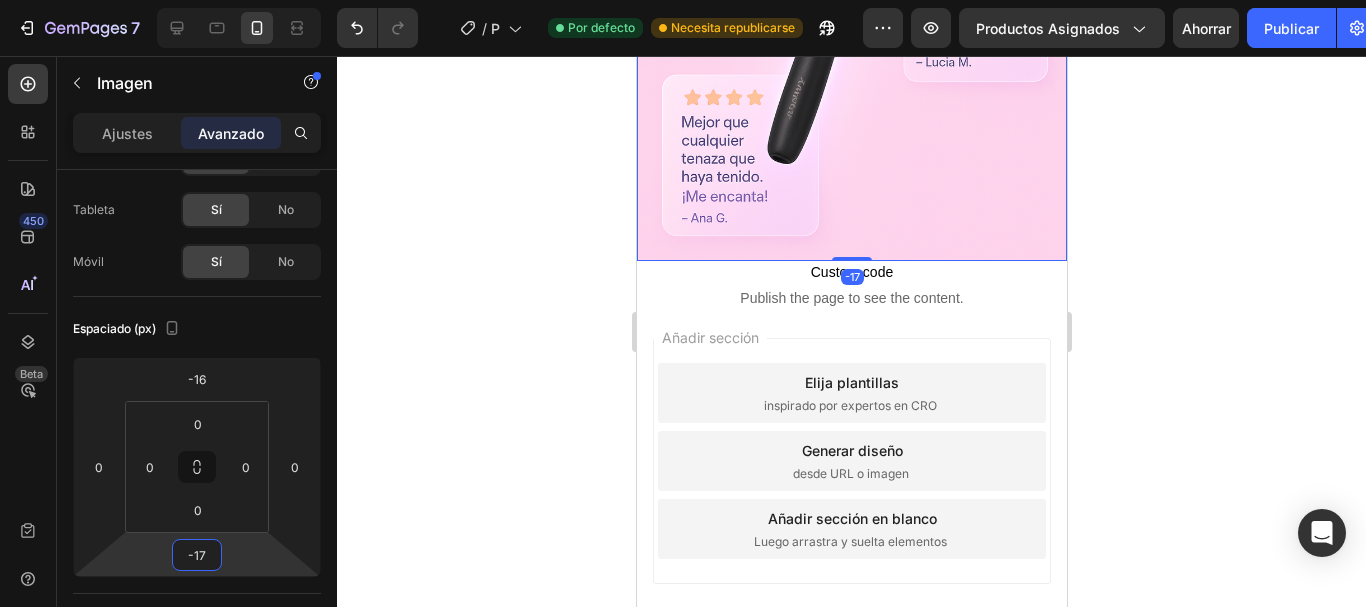 click 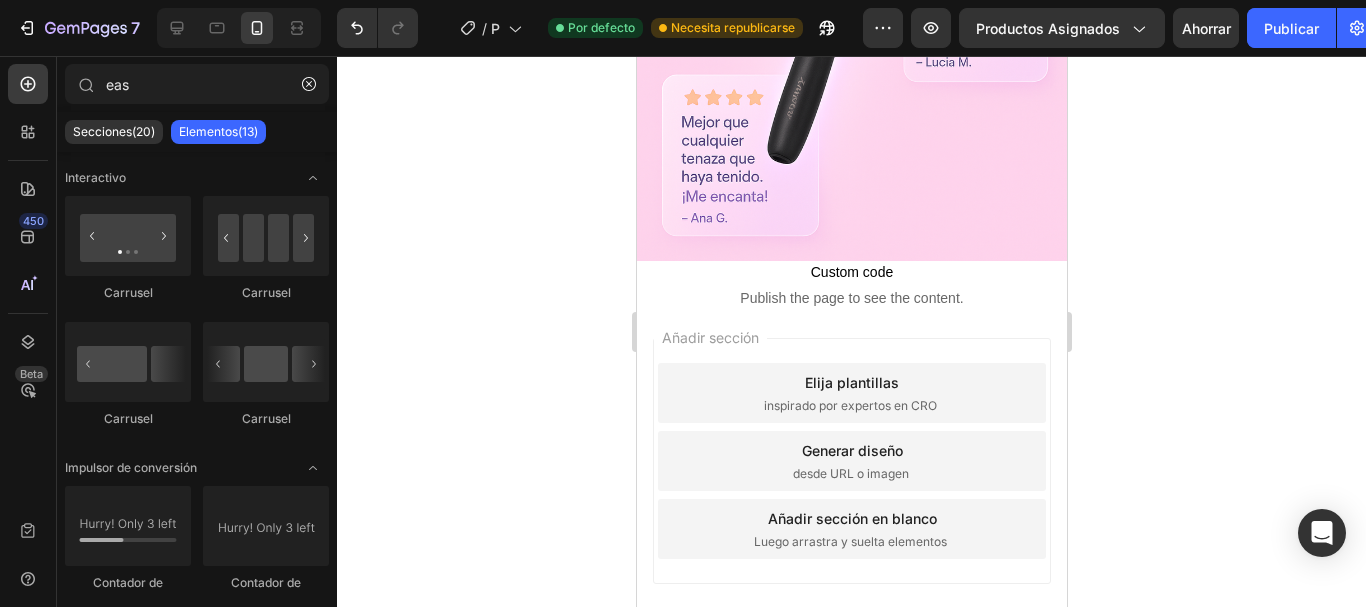 click on "7 / Plantilla de producto original de Shopify Por defecto Necesita republicarse Avance Productos asignados Ahorrar Publicar" 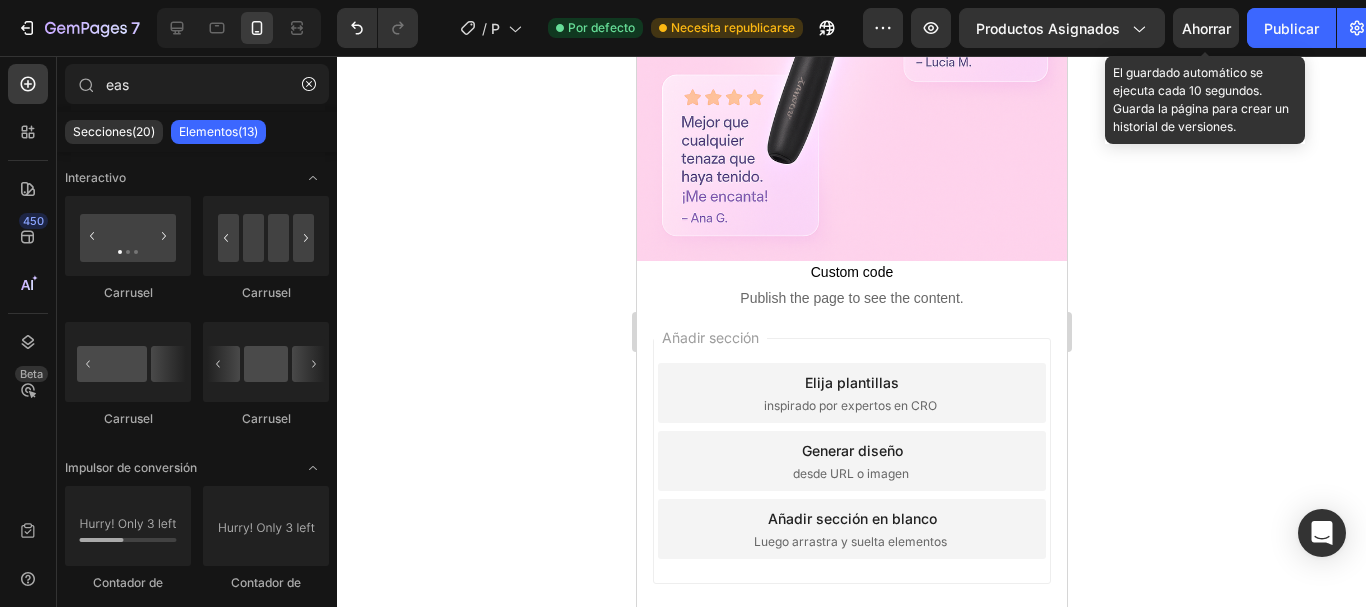click on "Ahorrar" at bounding box center (1206, 28) 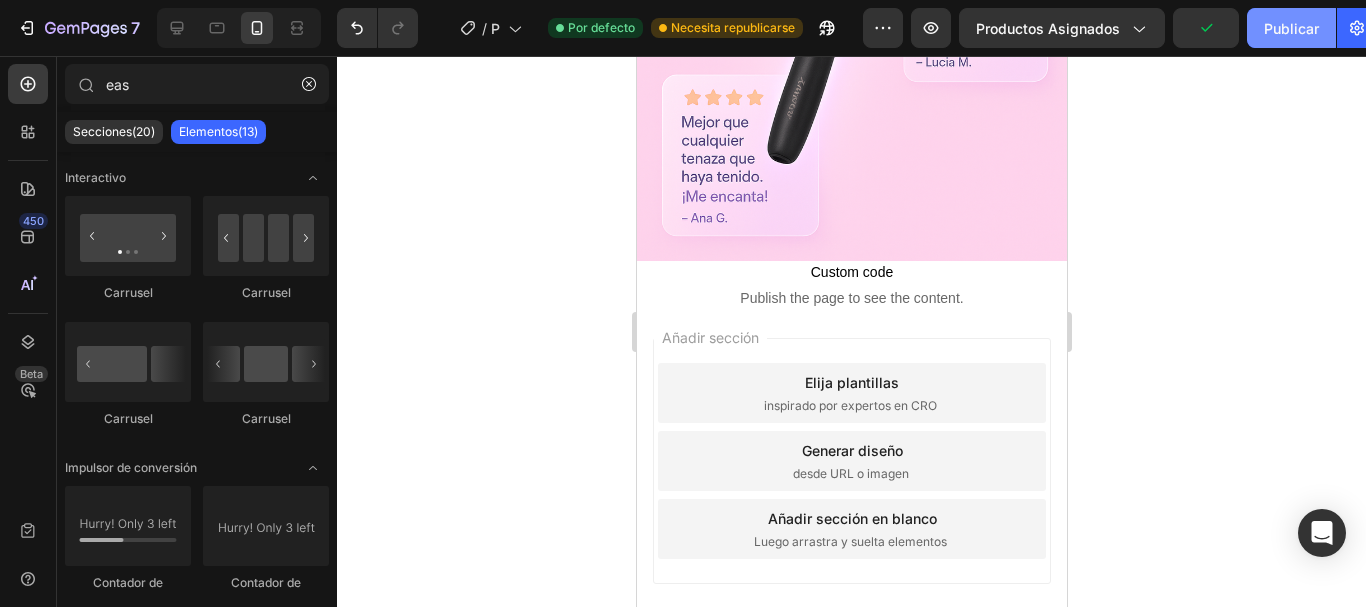 click on "Publicar" at bounding box center (1291, 28) 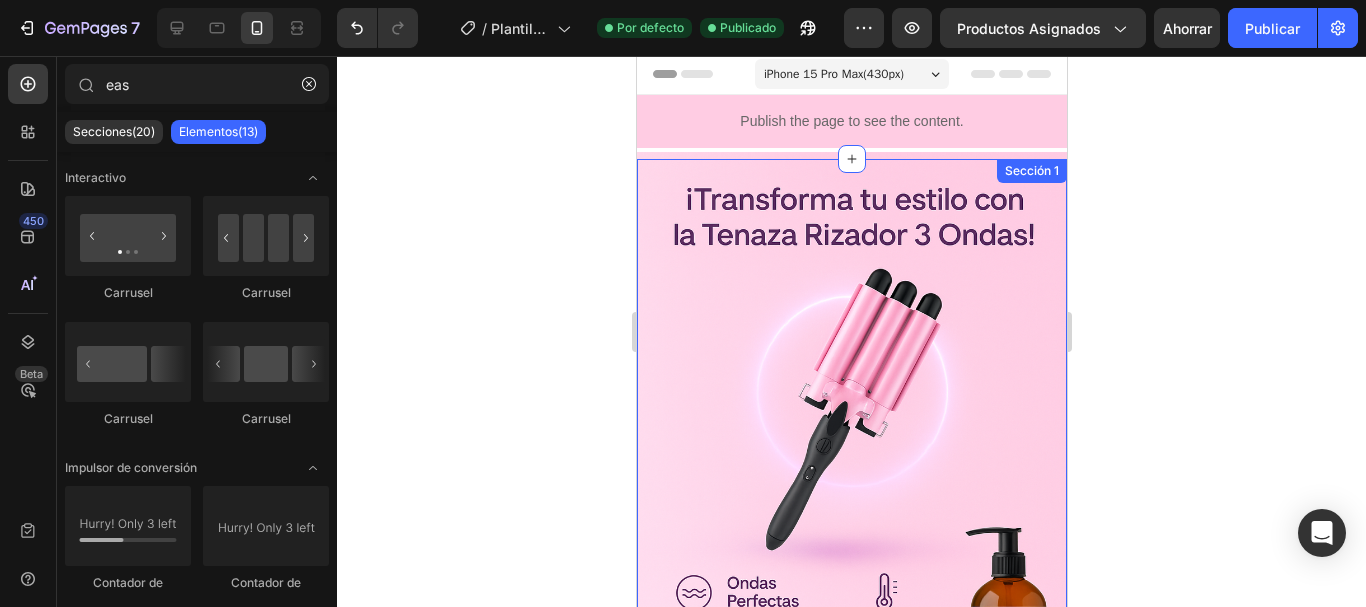 scroll, scrollTop: 0, scrollLeft: 0, axis: both 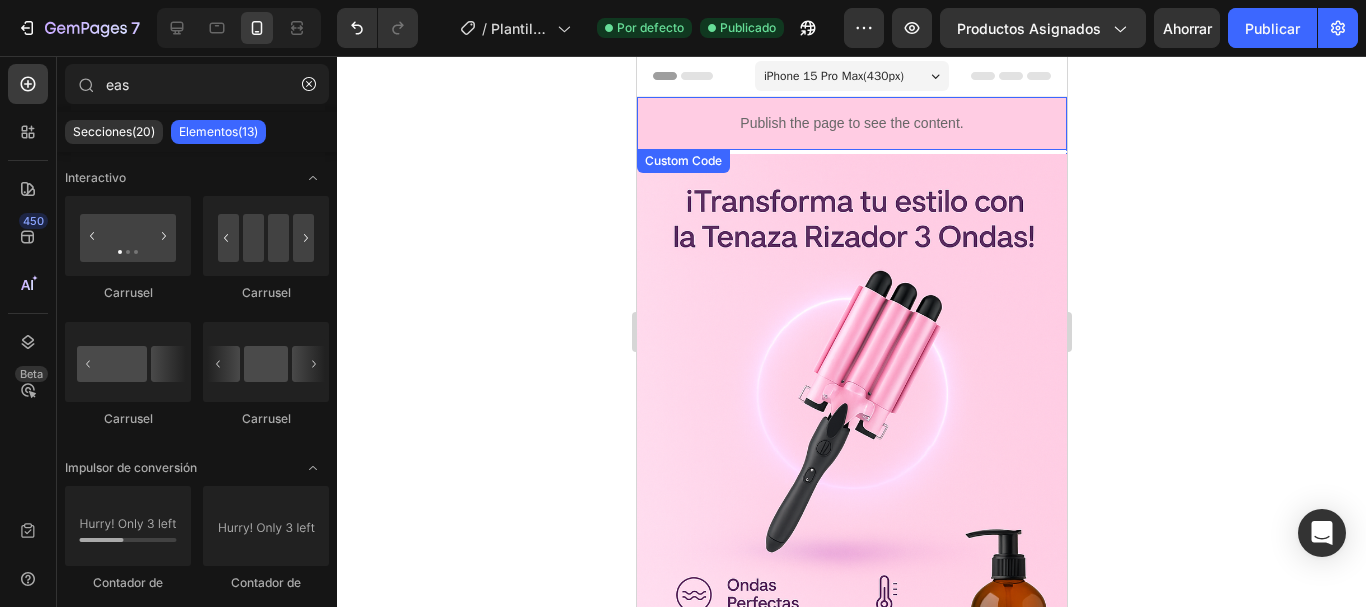 click on "Publish the page to see the content." at bounding box center [851, 123] 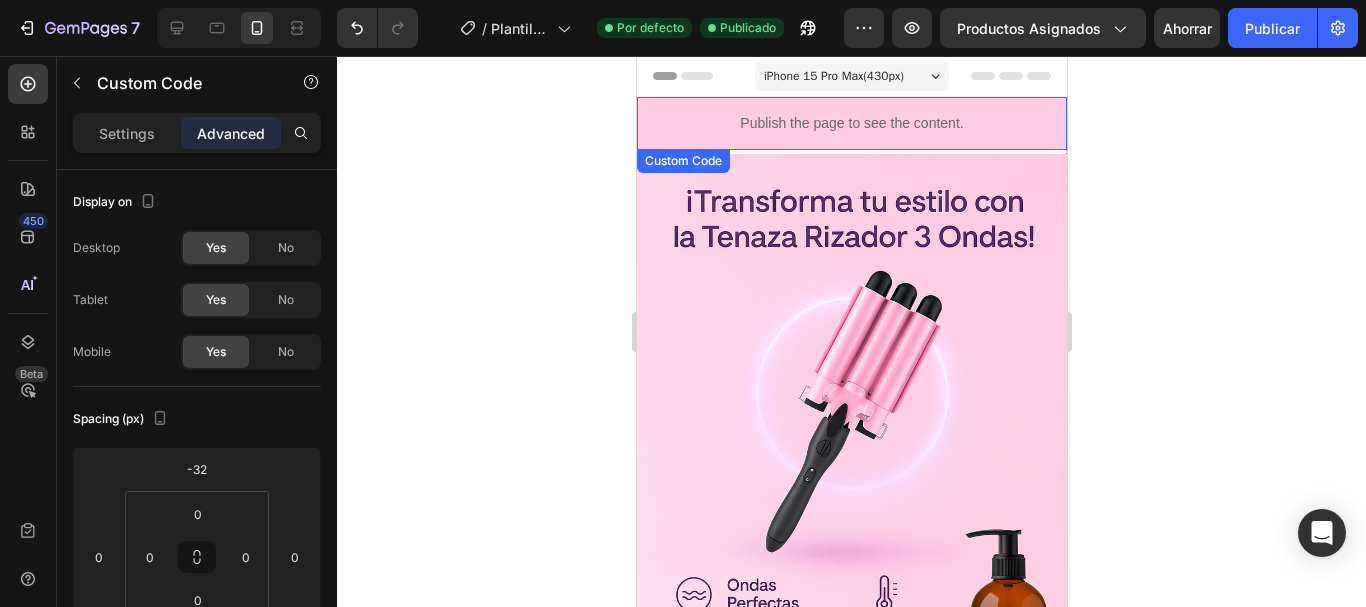 click on "Publish the page to see the content." at bounding box center [851, 123] 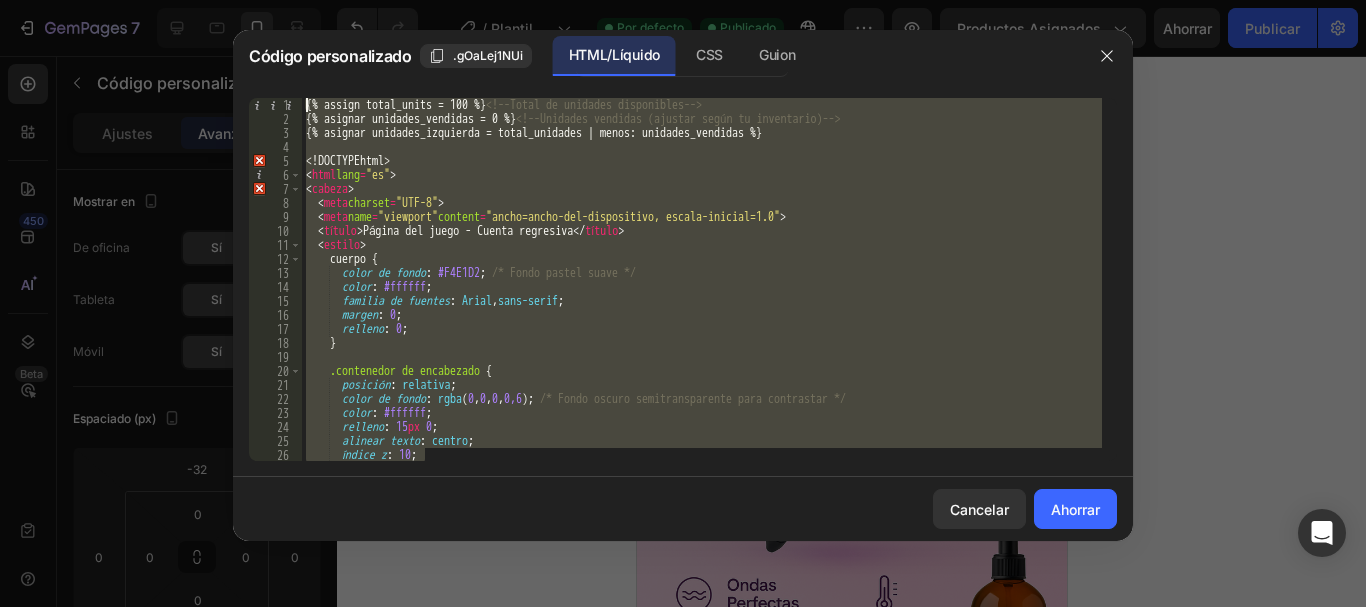scroll, scrollTop: 0, scrollLeft: 0, axis: both 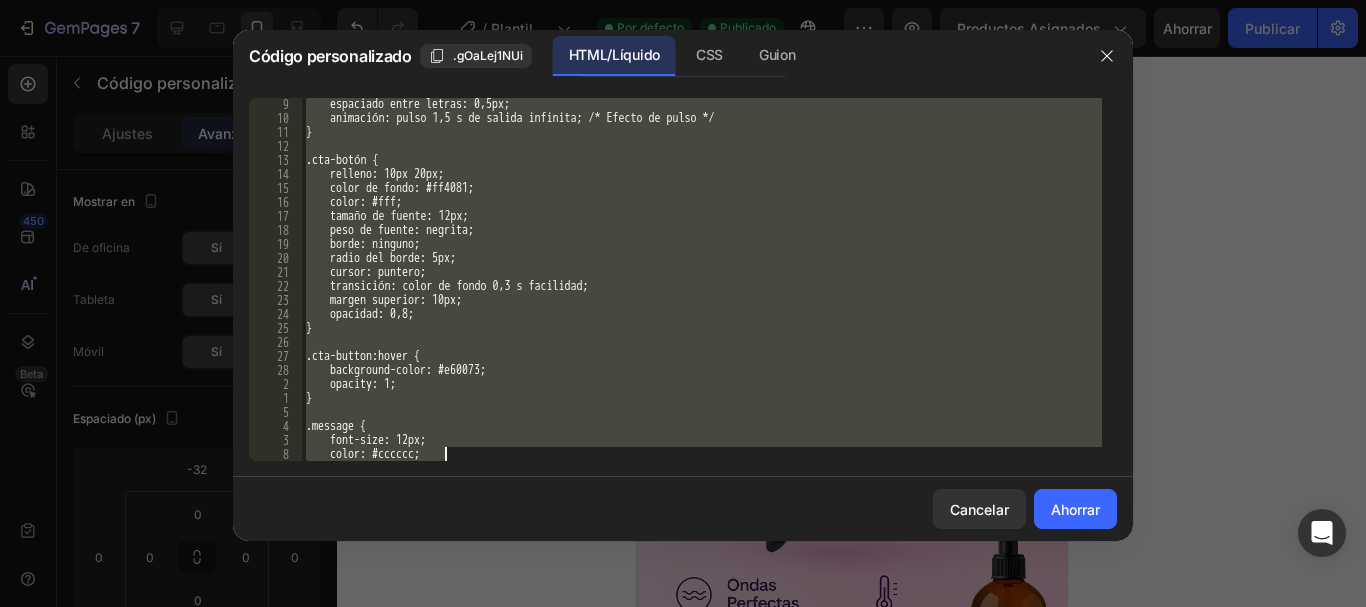 drag, startPoint x: 322, startPoint y: 106, endPoint x: 560, endPoint y: 495, distance: 456.0318 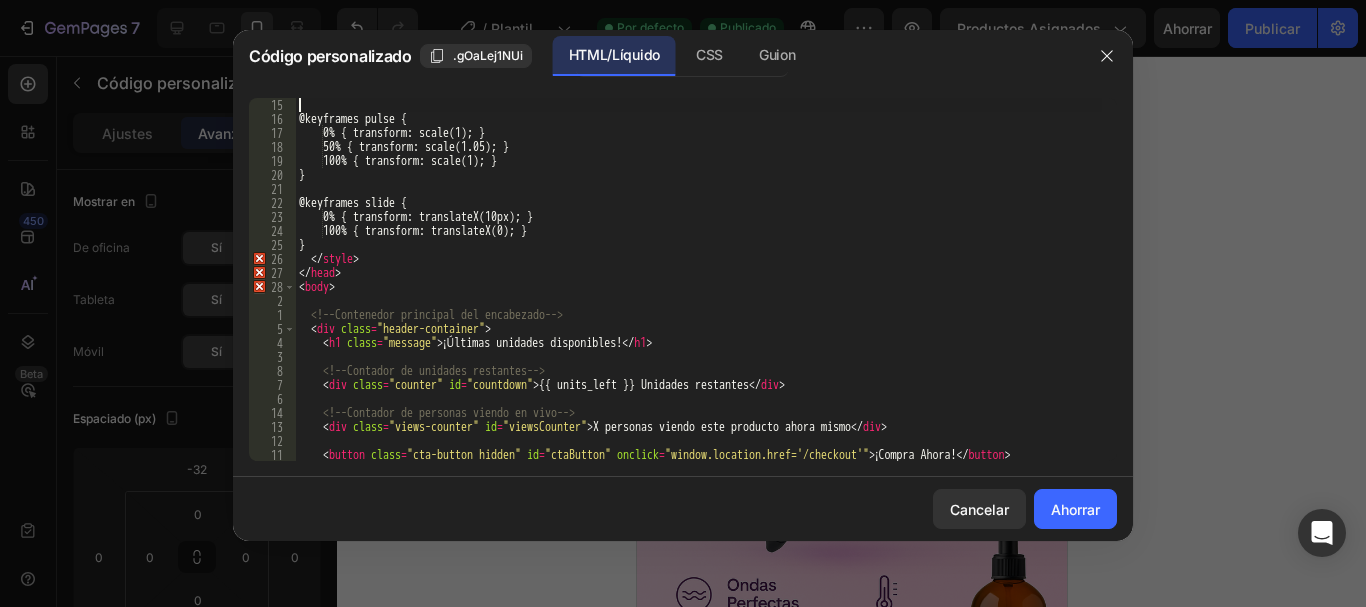scroll, scrollTop: 0, scrollLeft: 0, axis: both 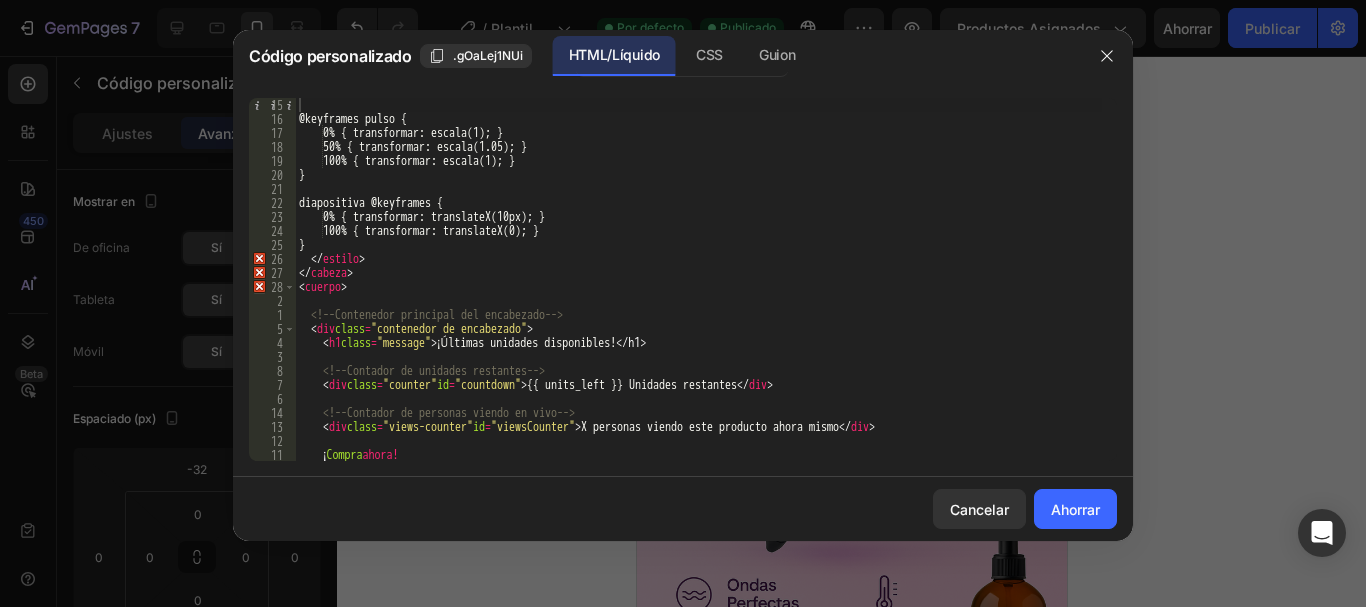drag, startPoint x: 340, startPoint y: 104, endPoint x: 364, endPoint y: 138, distance: 41.617306 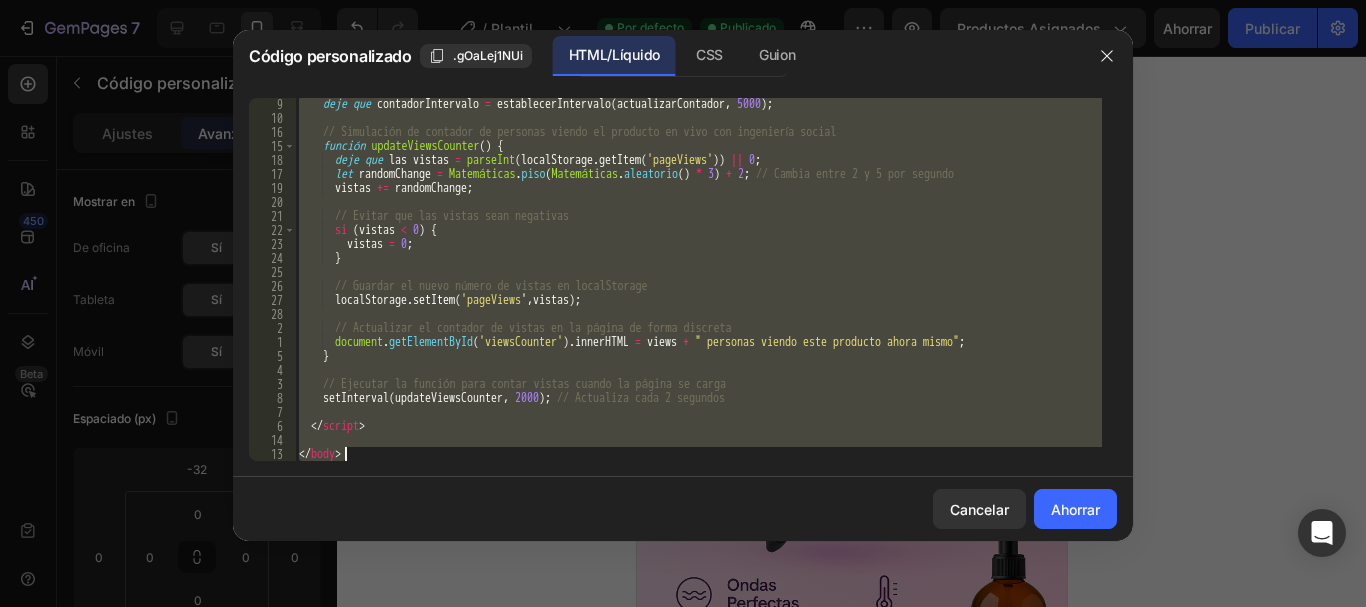 scroll, scrollTop: 785, scrollLeft: 0, axis: vertical 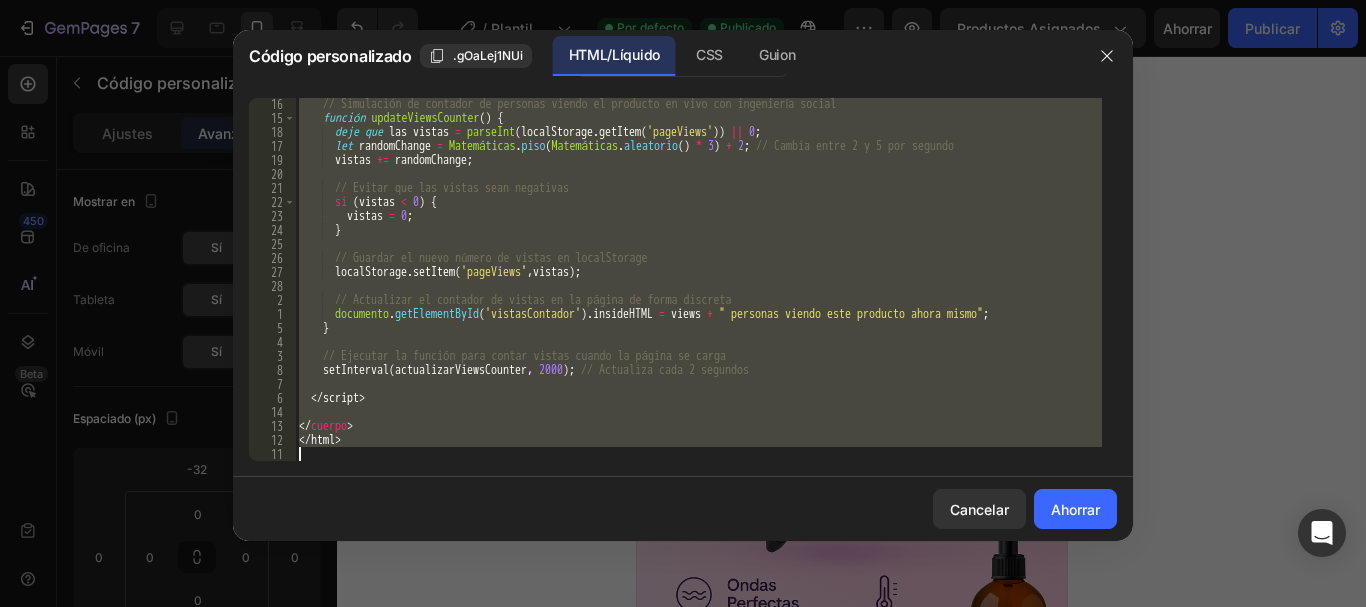 drag, startPoint x: 321, startPoint y: 102, endPoint x: 672, endPoint y: 486, distance: 520.2471 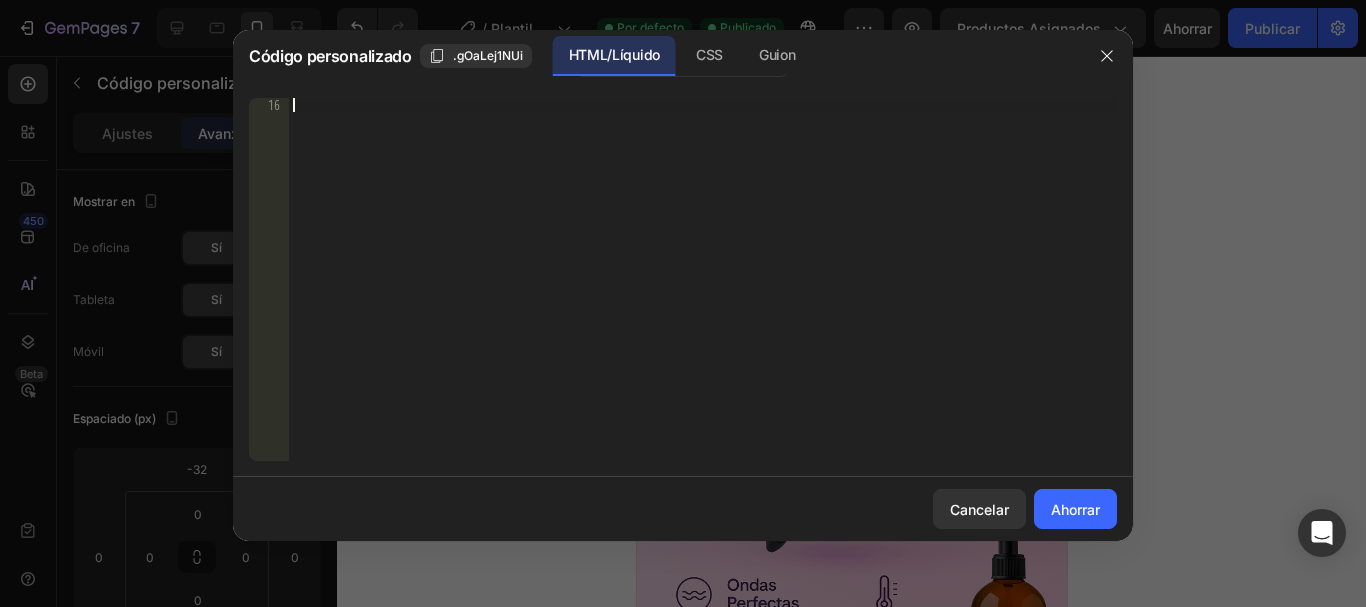 type 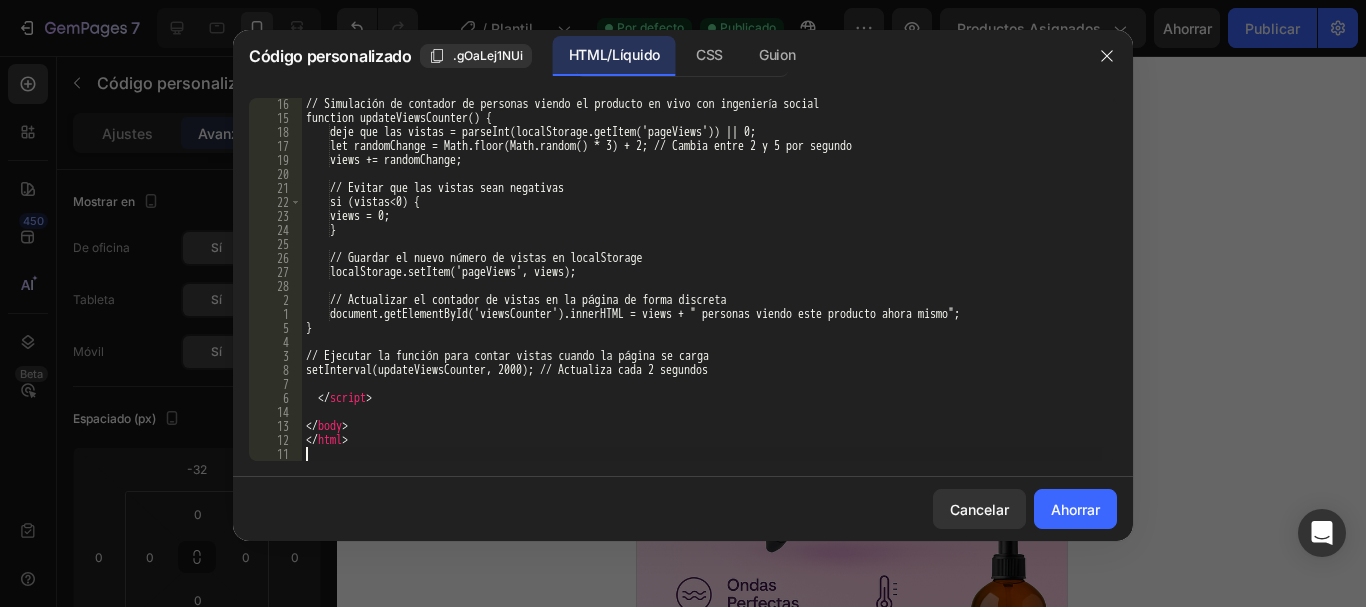 scroll, scrollTop: 1723, scrollLeft: 0, axis: vertical 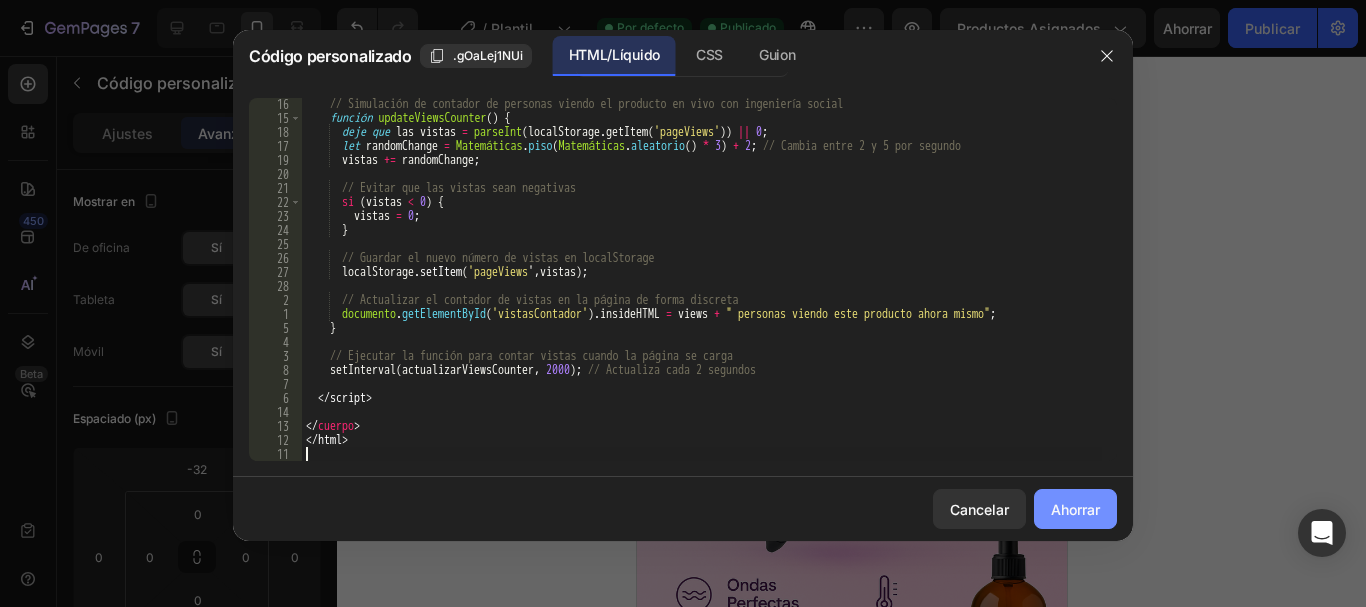 click on "Ahorrar" at bounding box center [1075, 509] 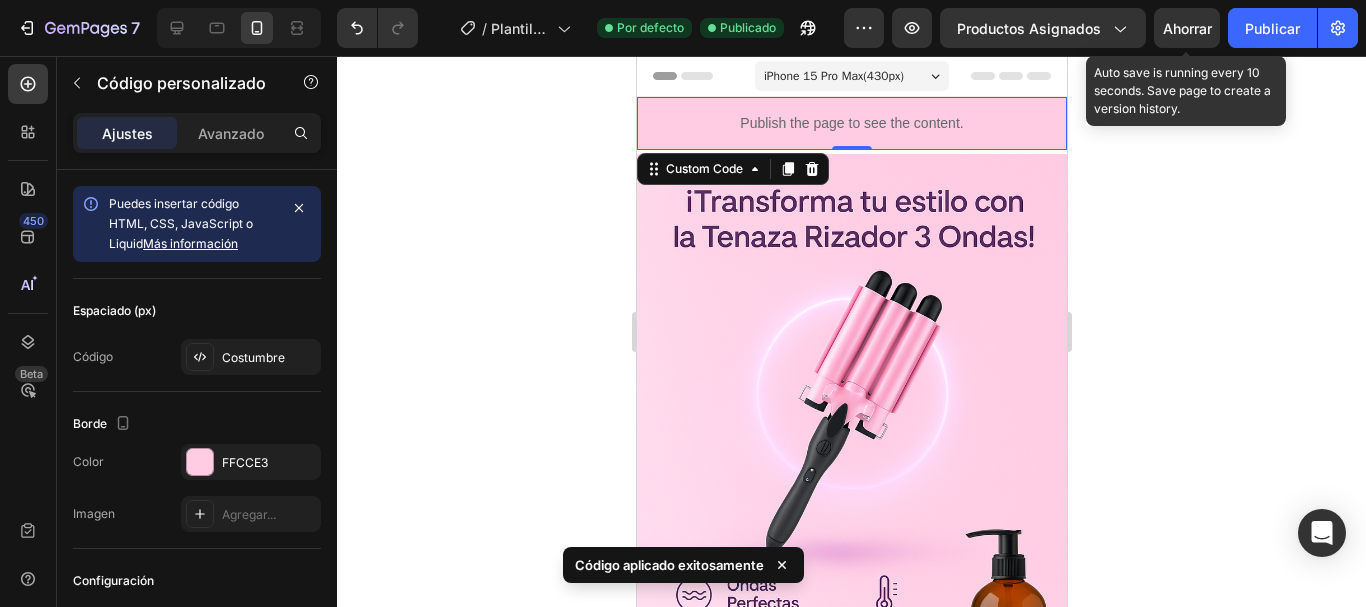 click on "Ahorrar" at bounding box center [1187, 28] 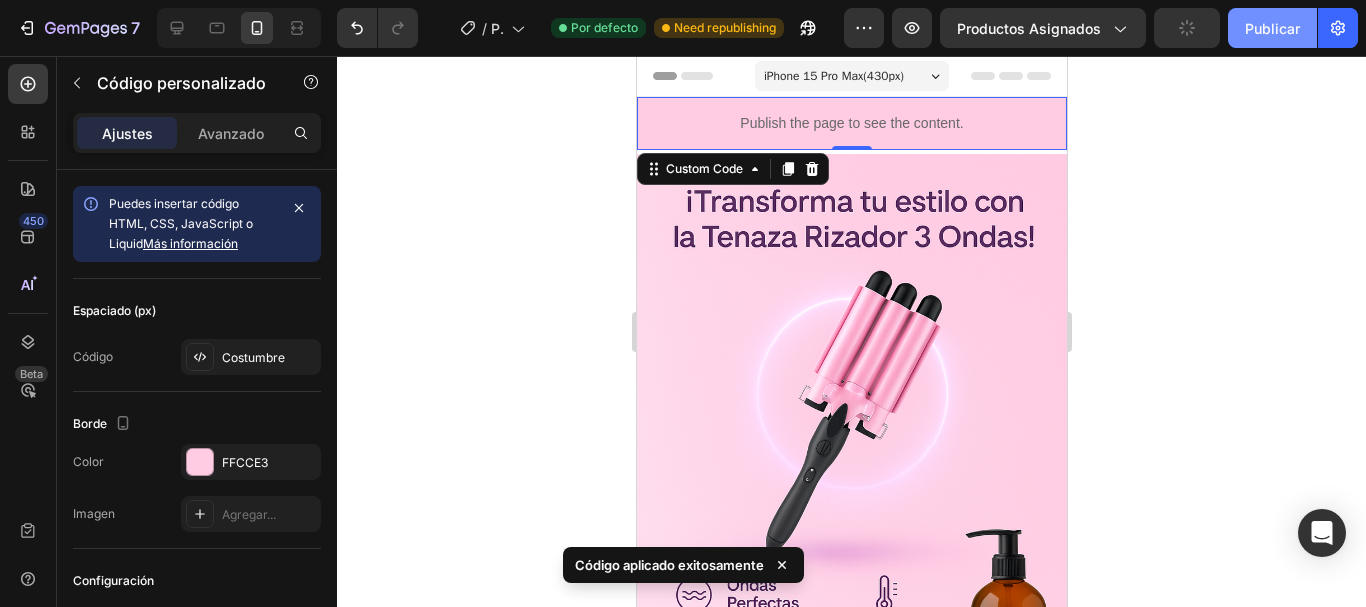 click on "Publicar" at bounding box center (1272, 28) 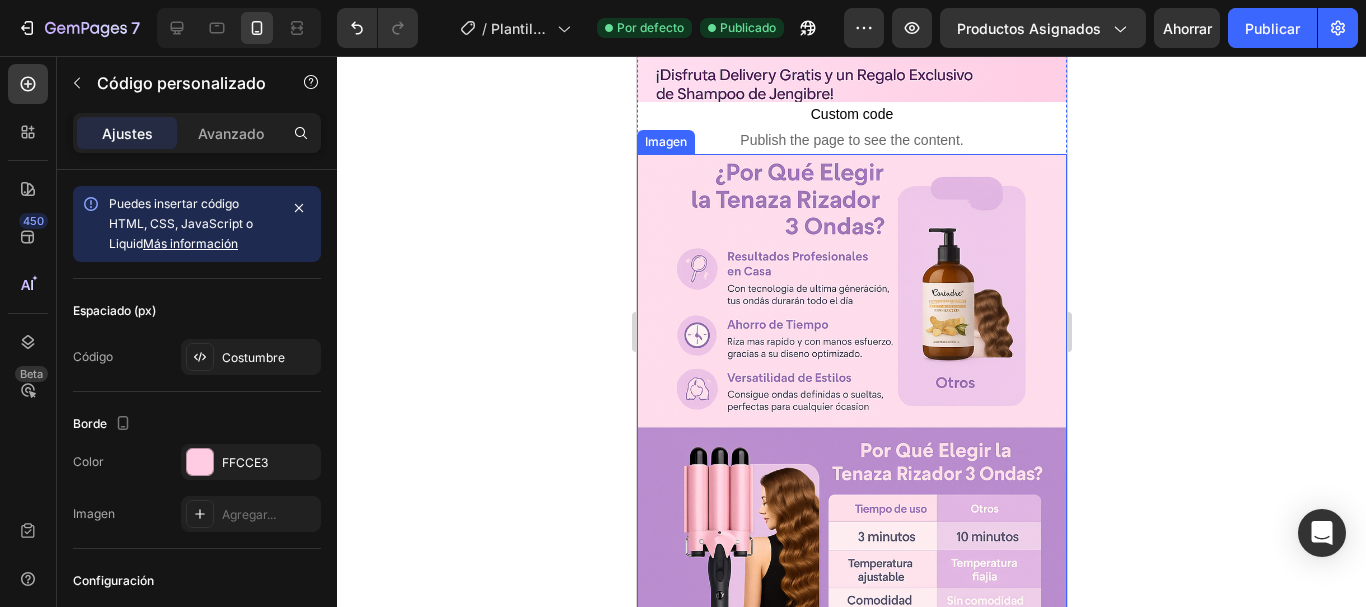 scroll, scrollTop: 700, scrollLeft: 0, axis: vertical 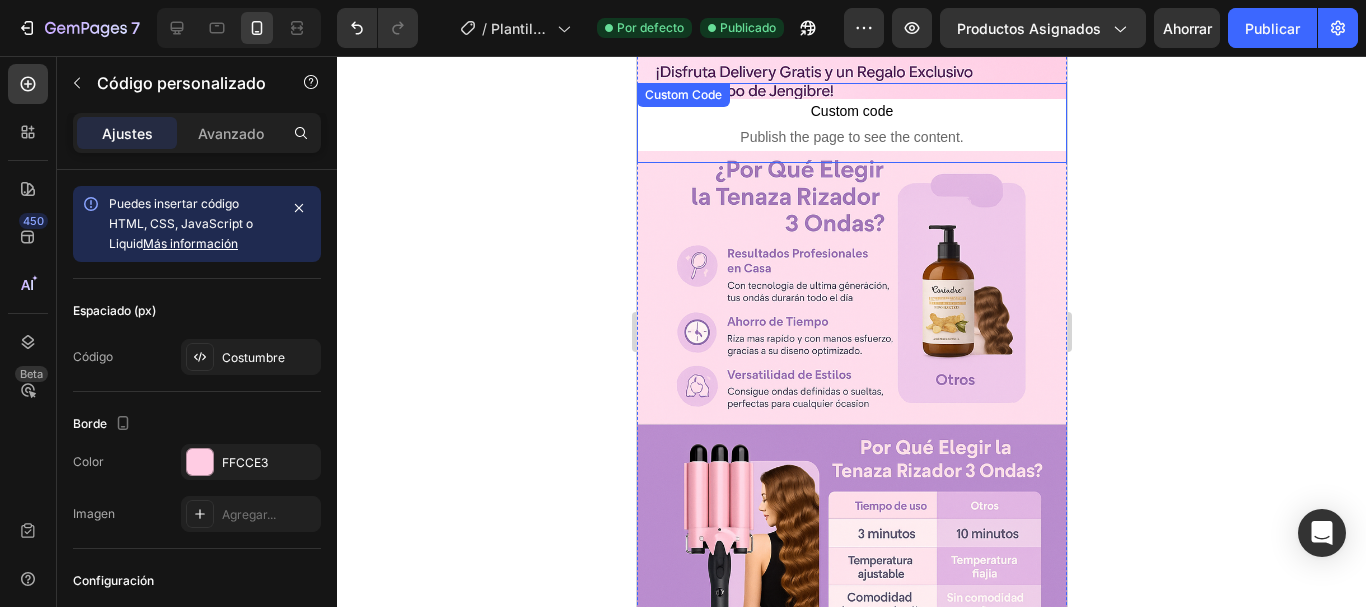 click on "Custom code
Publish the page to see the content." at bounding box center [851, 123] 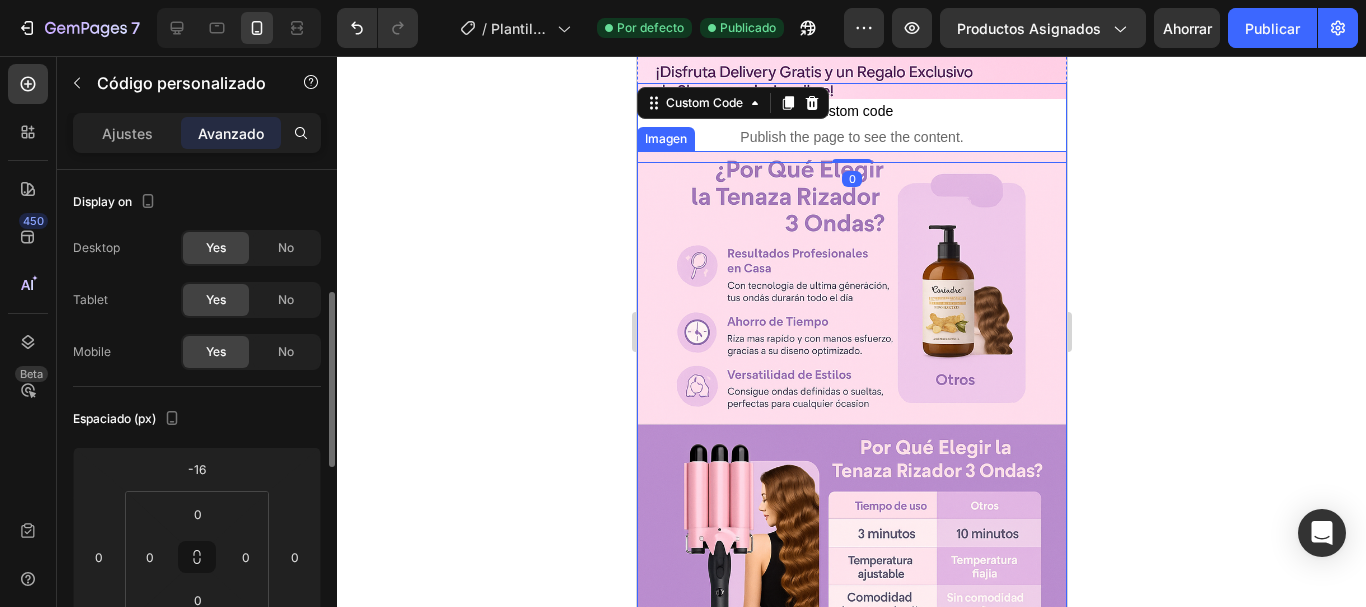 scroll, scrollTop: 90, scrollLeft: 0, axis: vertical 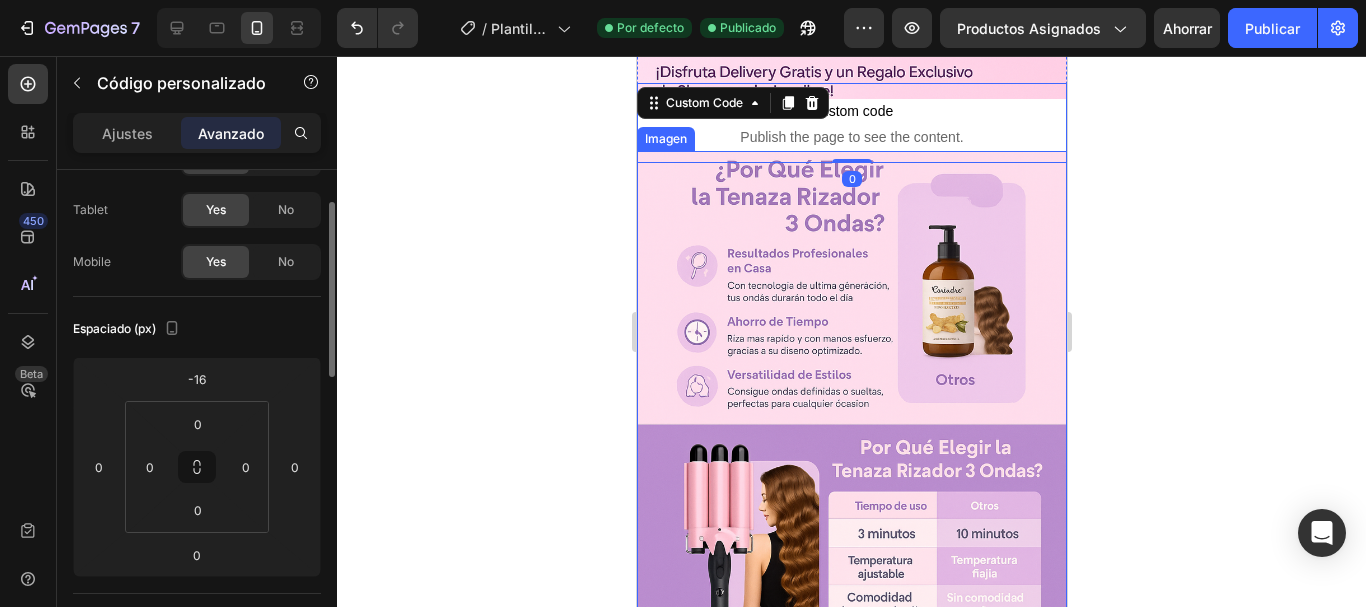 click at bounding box center [851, 473] 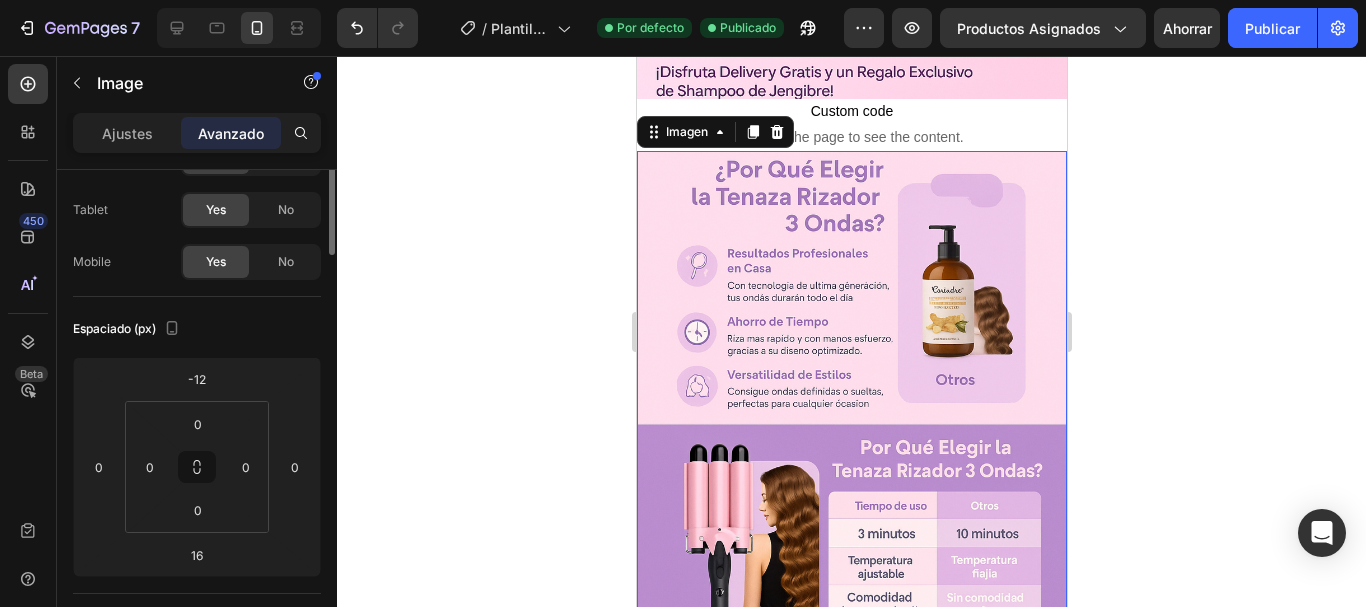 scroll, scrollTop: 0, scrollLeft: 0, axis: both 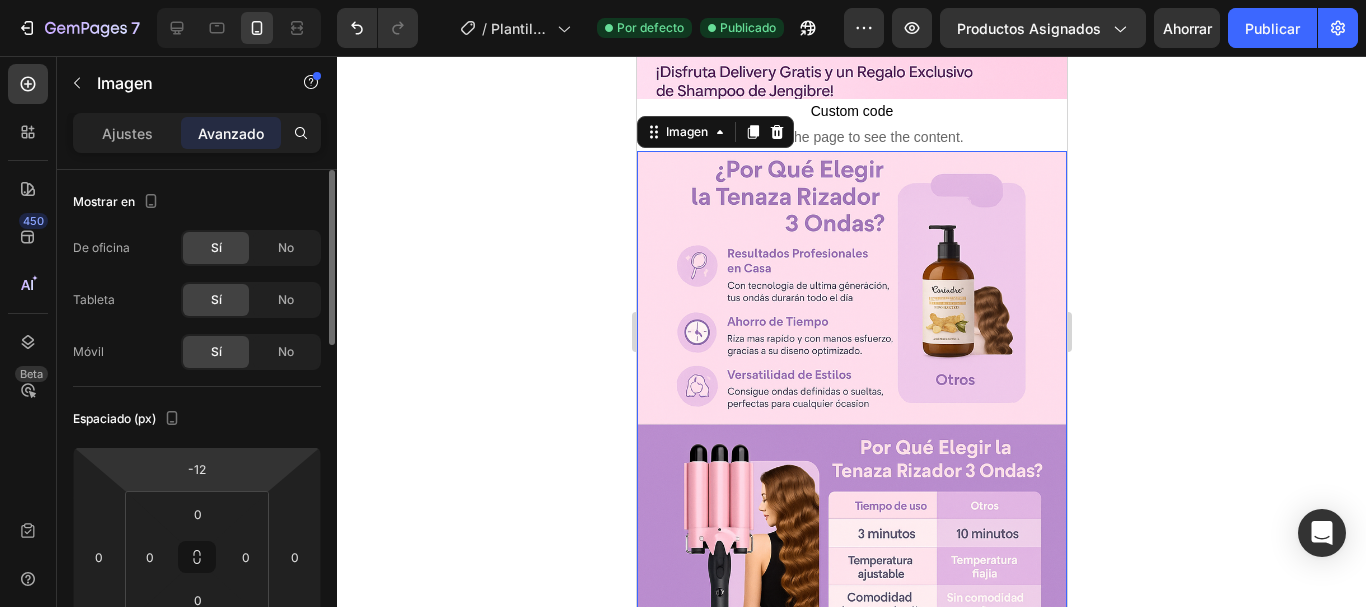 click on "7 / Plantilla de producto original de Shopify Por defecto Publicado Avance Productos asignados Ahorrar Publicar 450 Beta eas Secciones(20) Elementos(13) Interactivo
Carrusel
Carrusel
Carrusel
Carrusel Impulsor de conversión
Contador de existencias
Contador de existencias Forma" at bounding box center [683, 0] 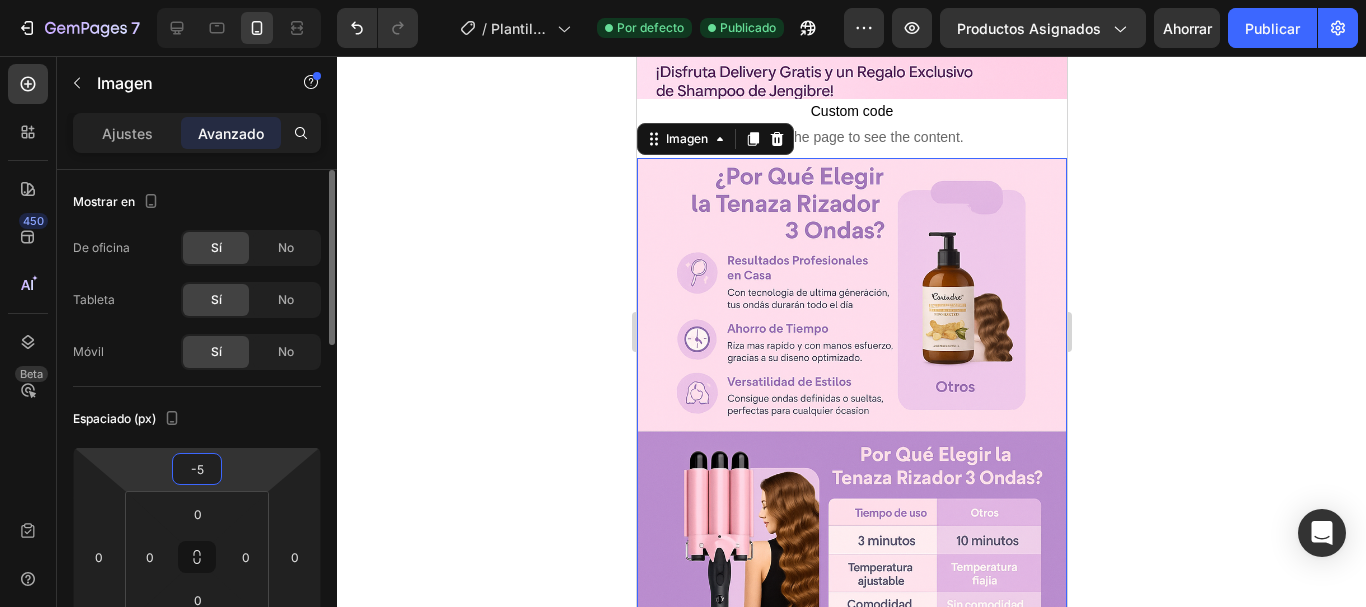 type on "-4" 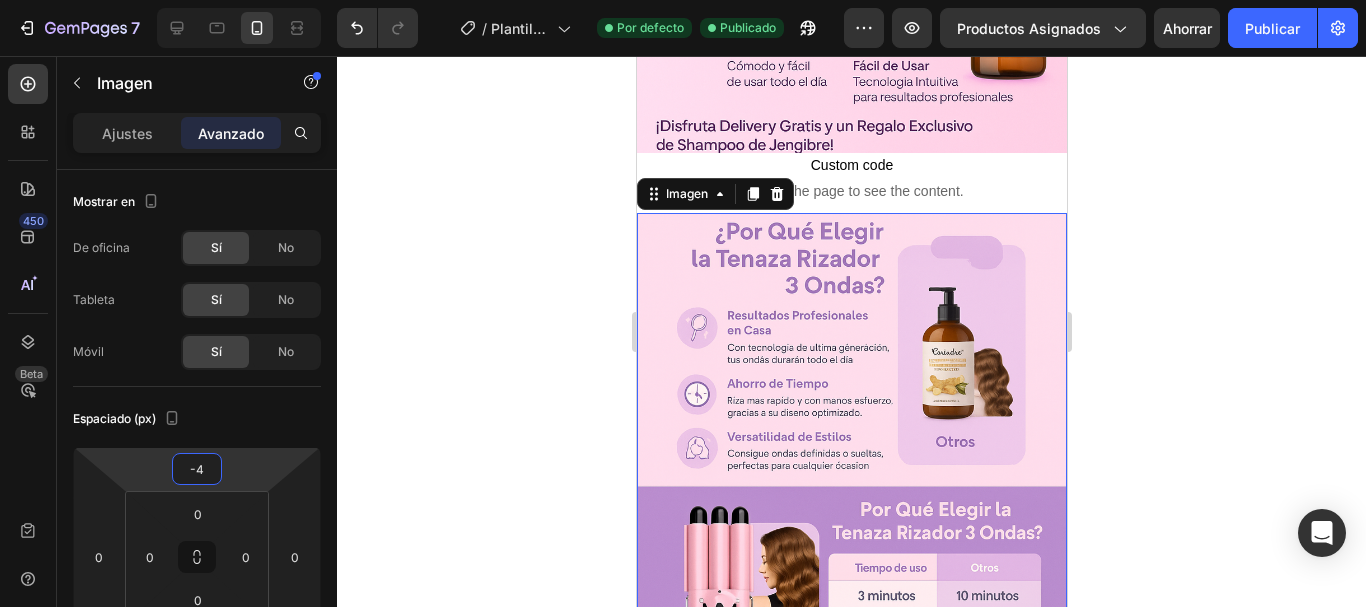 scroll, scrollTop: 500, scrollLeft: 0, axis: vertical 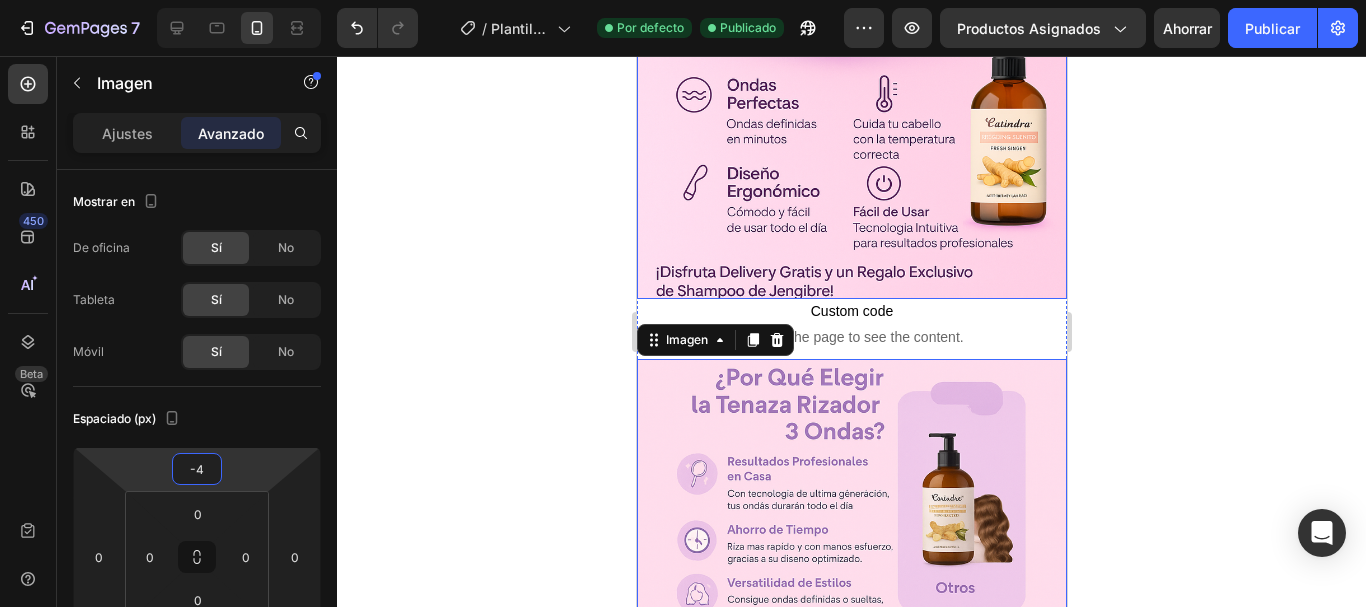 click at bounding box center (851, -24) 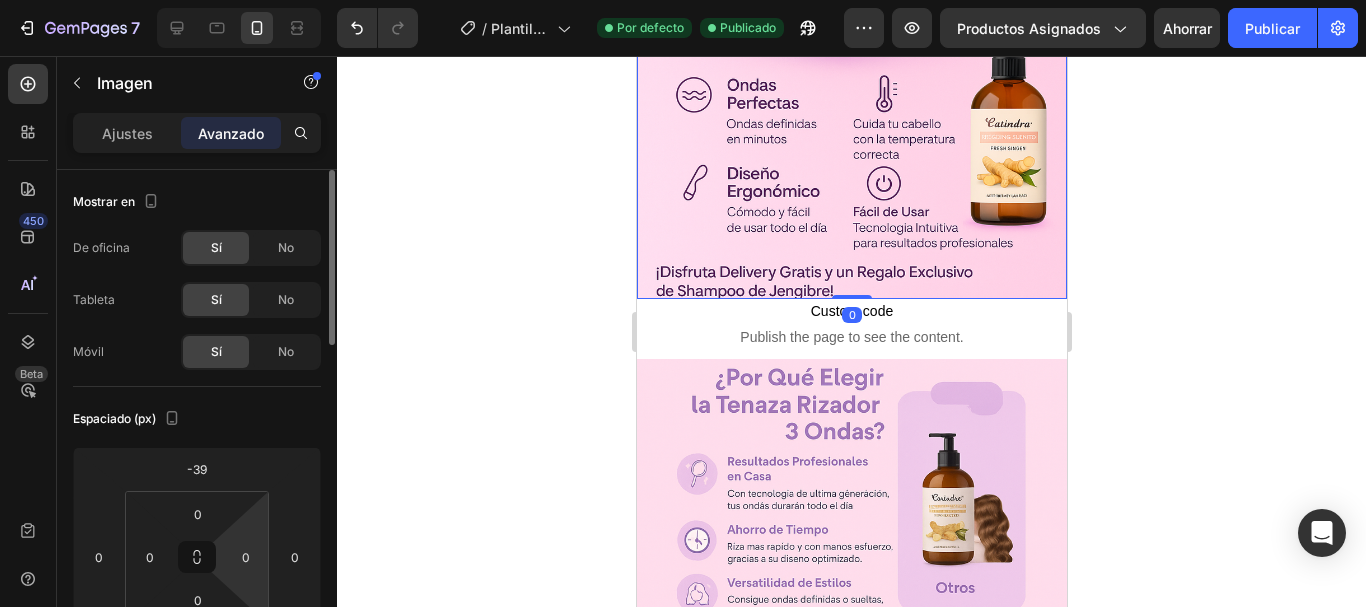 scroll, scrollTop: 200, scrollLeft: 0, axis: vertical 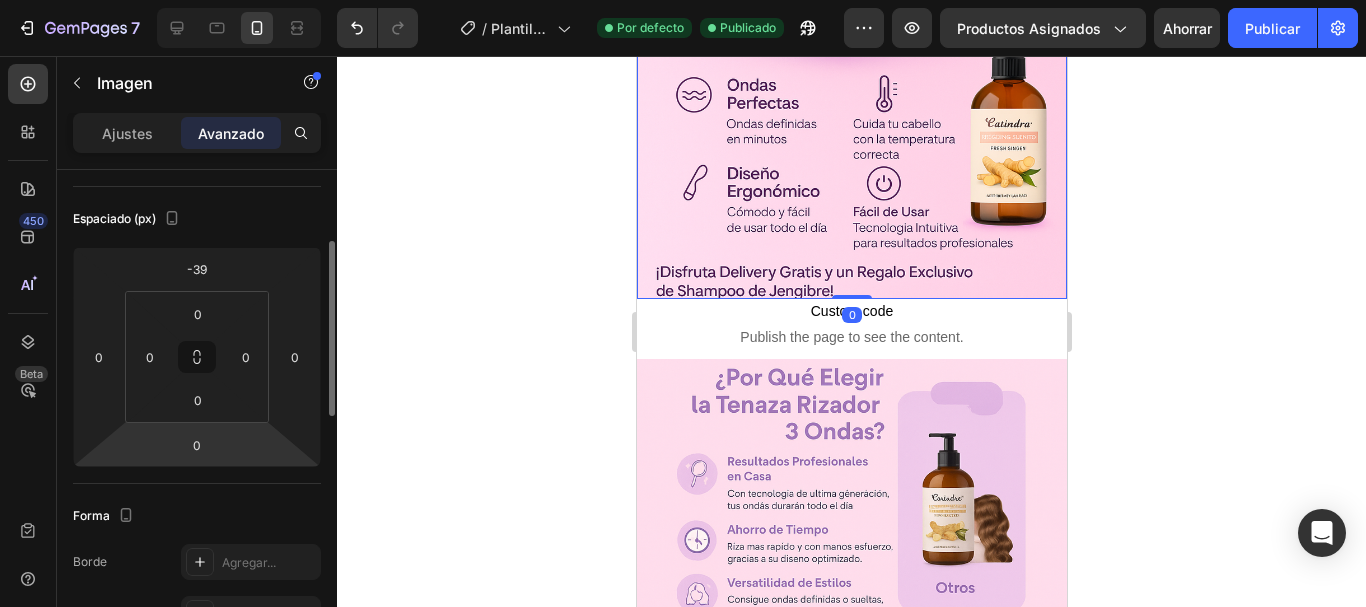click on "7 / Plantilla de producto original de Shopify Por defecto Publicado Avance Productos asignados Ahorrar Publicar 450 Beta eas Secciones(20) Elementos(13) Interactivo
Carrusel
Carrusel
Carrusel
Carrusel Impulsor de conversión
Contador de existencias
Contador de existencias Forma" at bounding box center [683, 0] 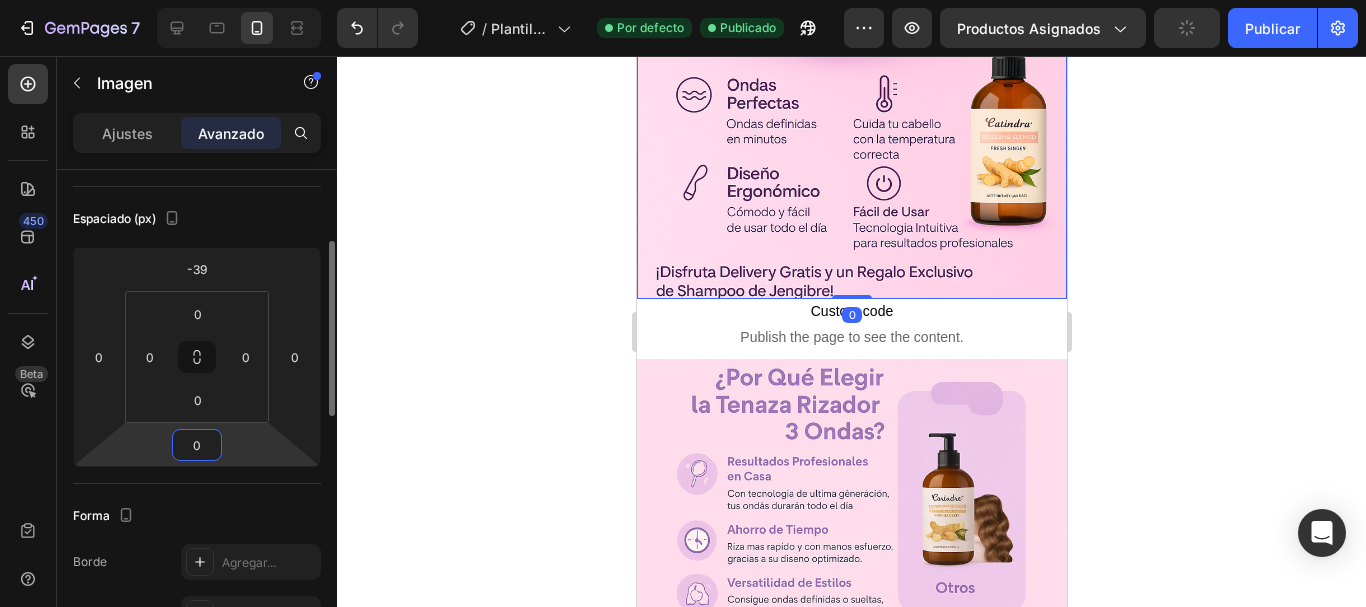 type on "1" 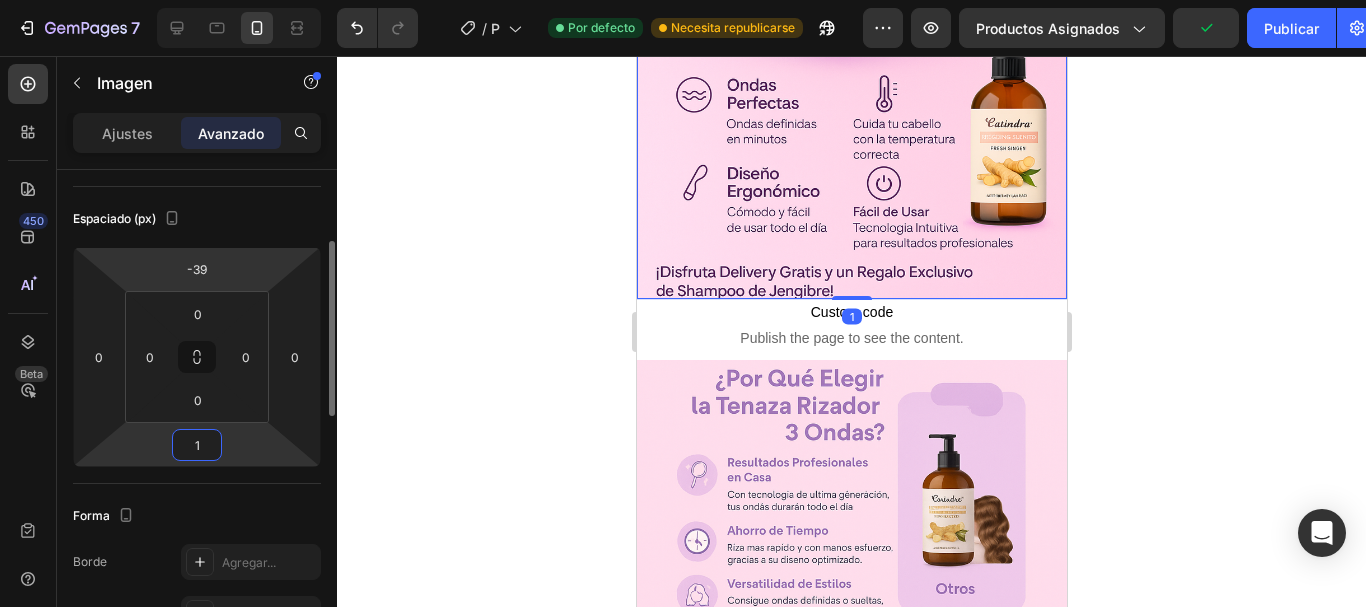 click on "7 / Plantilla de producto original de Shopify Por defecto Necesita republicarse Avance Productos asignados Publicar 450 Beta eas Secciones(20) Elementos(13) Interactivo
Carrusel
Carrusel
Carrusel
Carrusel Impulsor de conversión
Contador de existencias
Contador de existencias Forma
Caja" at bounding box center [683, 0] 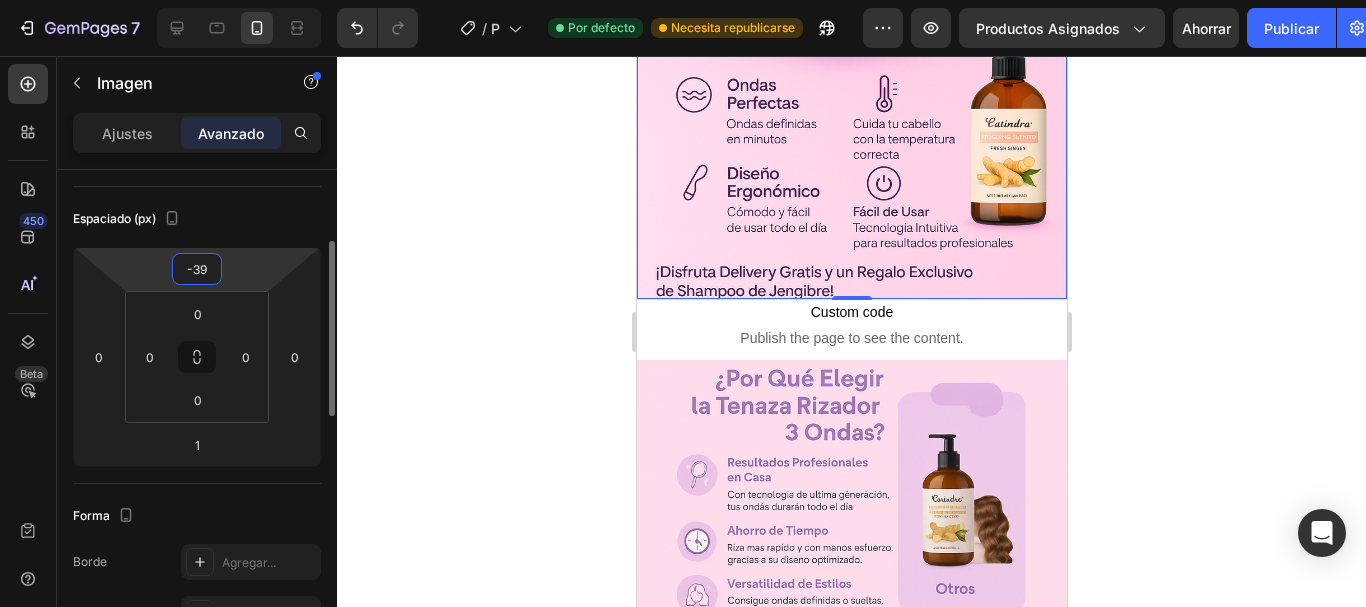 type on "-40" 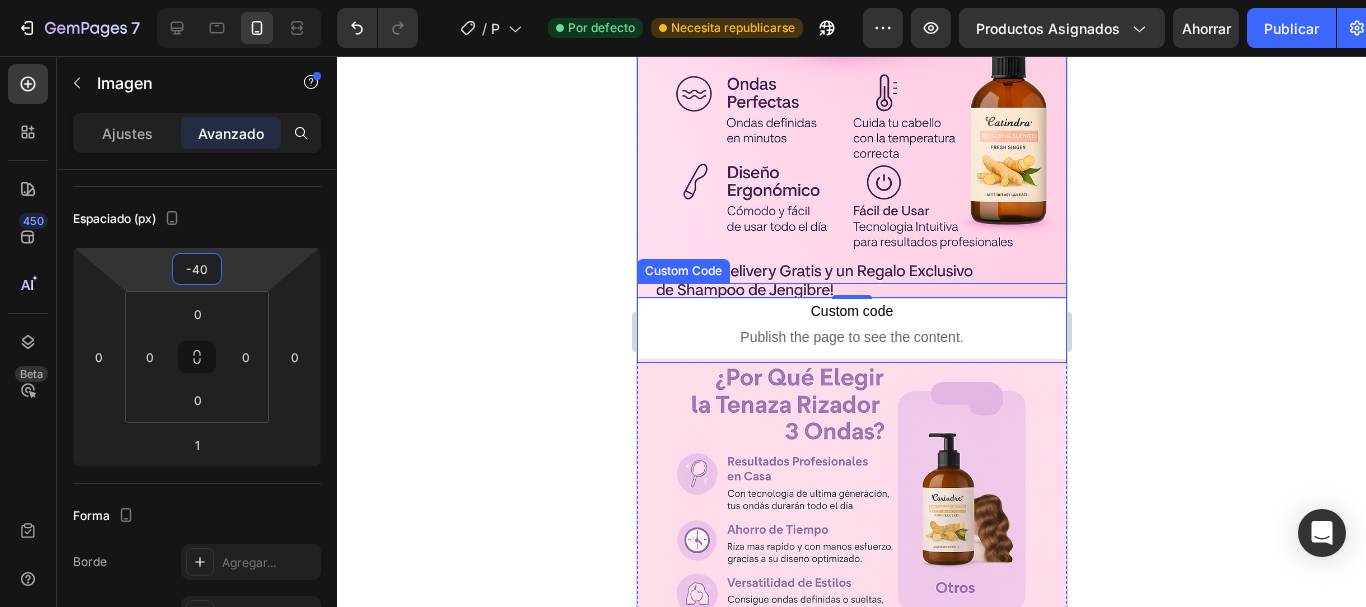click on "Custom code" at bounding box center [851, 311] 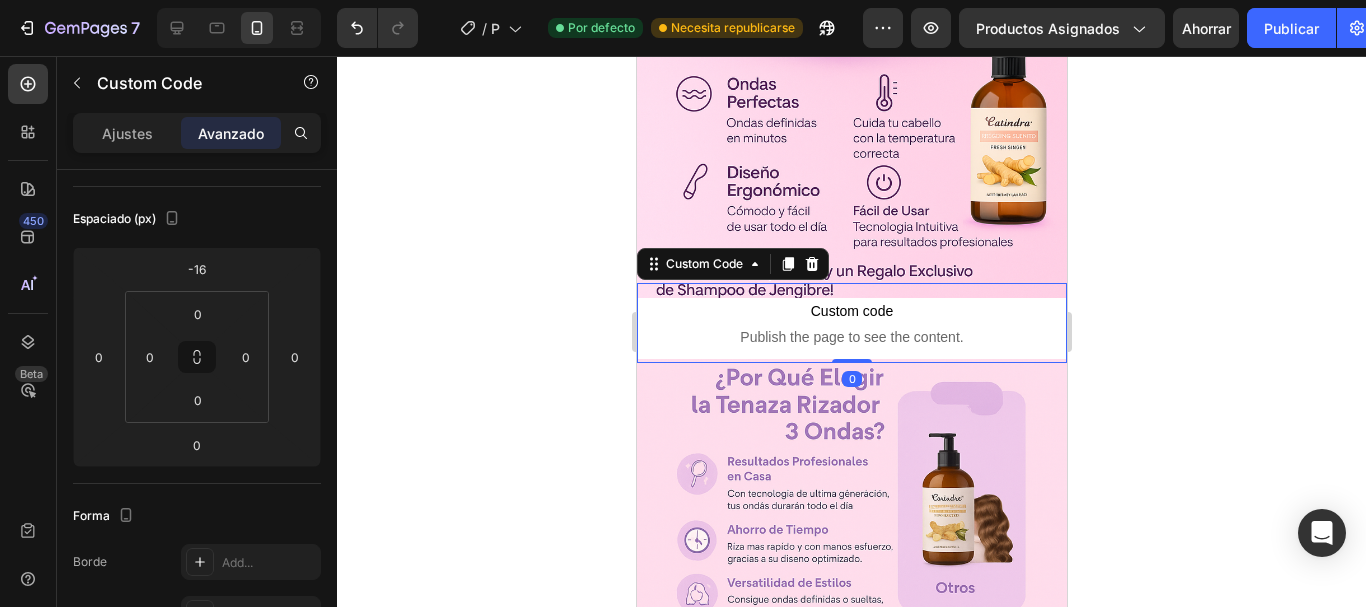 scroll, scrollTop: 0, scrollLeft: 0, axis: both 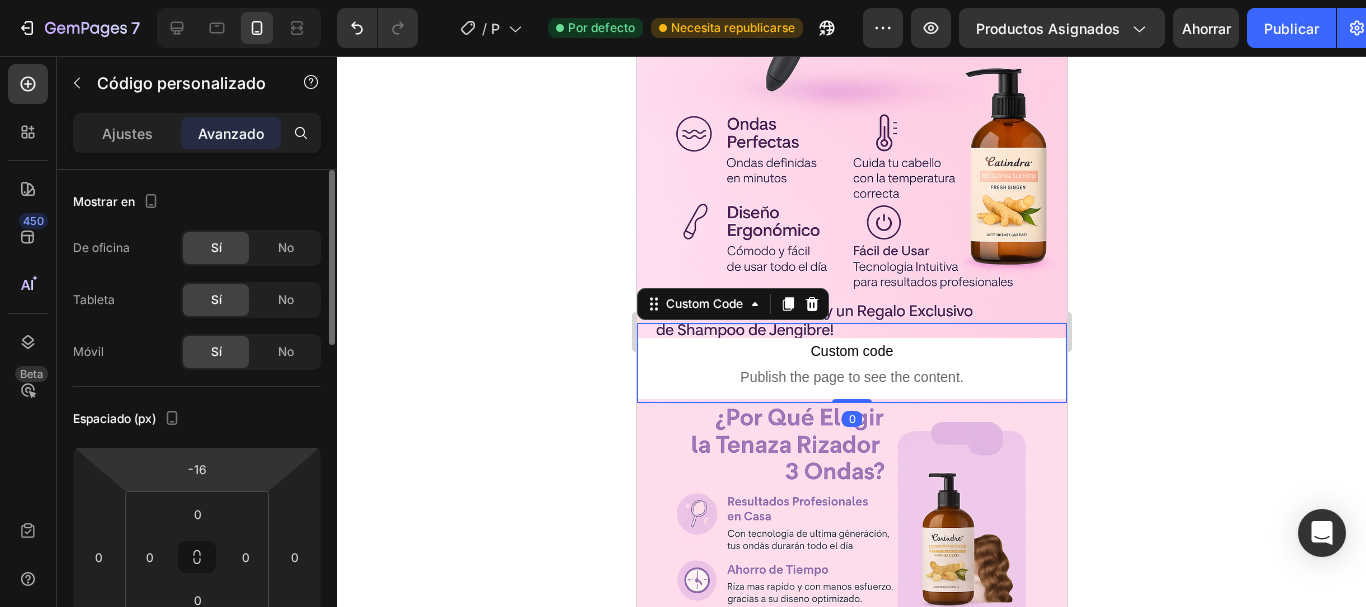 click on "7 / Plantilla de producto original de Shopify Por defecto Necesita republicarse Avance Productos asignados Ahorrar Publicar 450 Beta eas Secciones(20) Elementos(13) Interactivo Carrusel Carrusel Carrusel Carrusel Impulsor de conversión Contador de existencias Contador de existencias Forma" at bounding box center (683, 0) 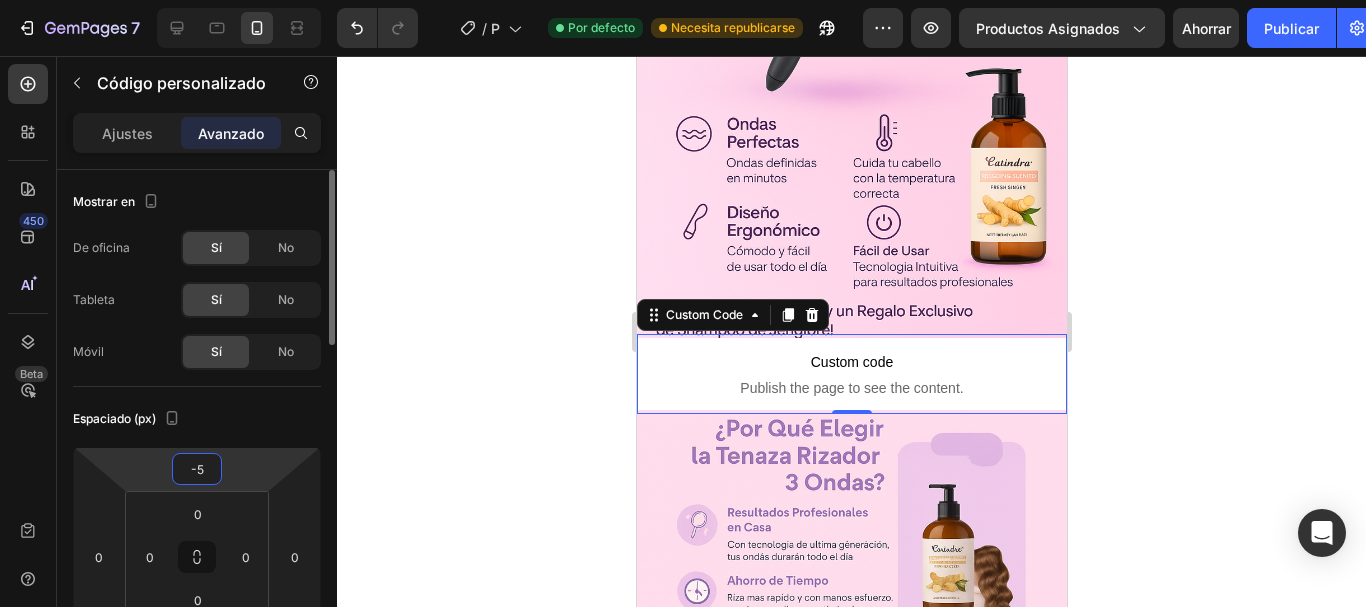 type on "-4" 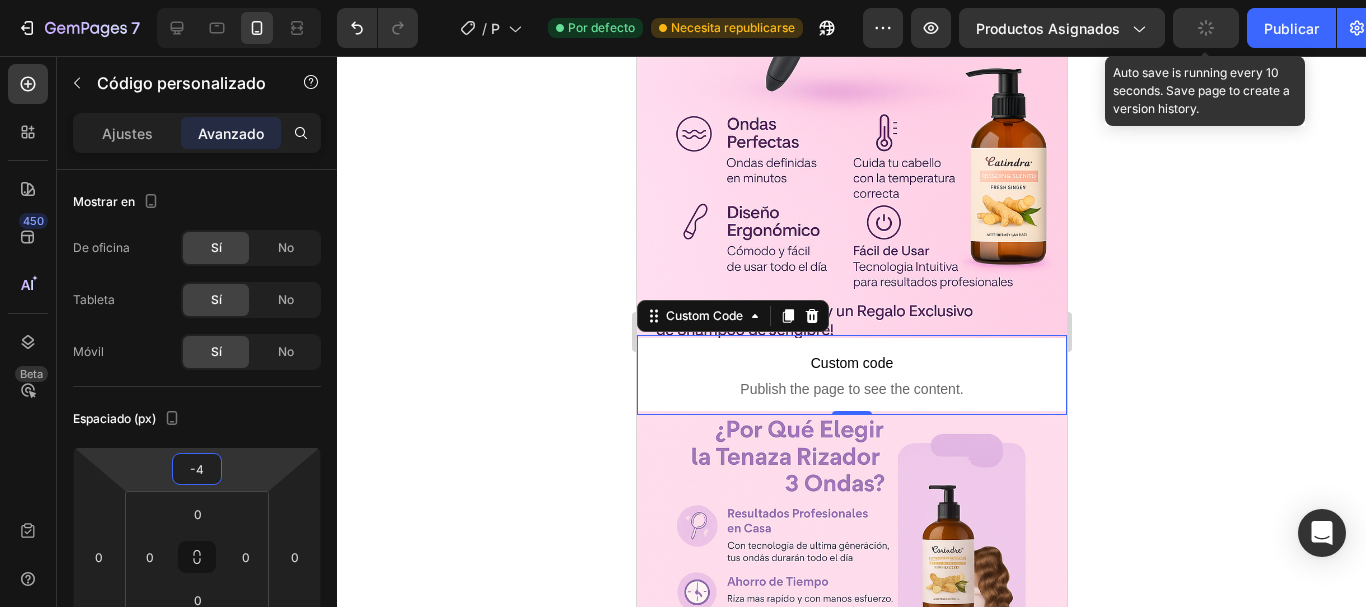 click 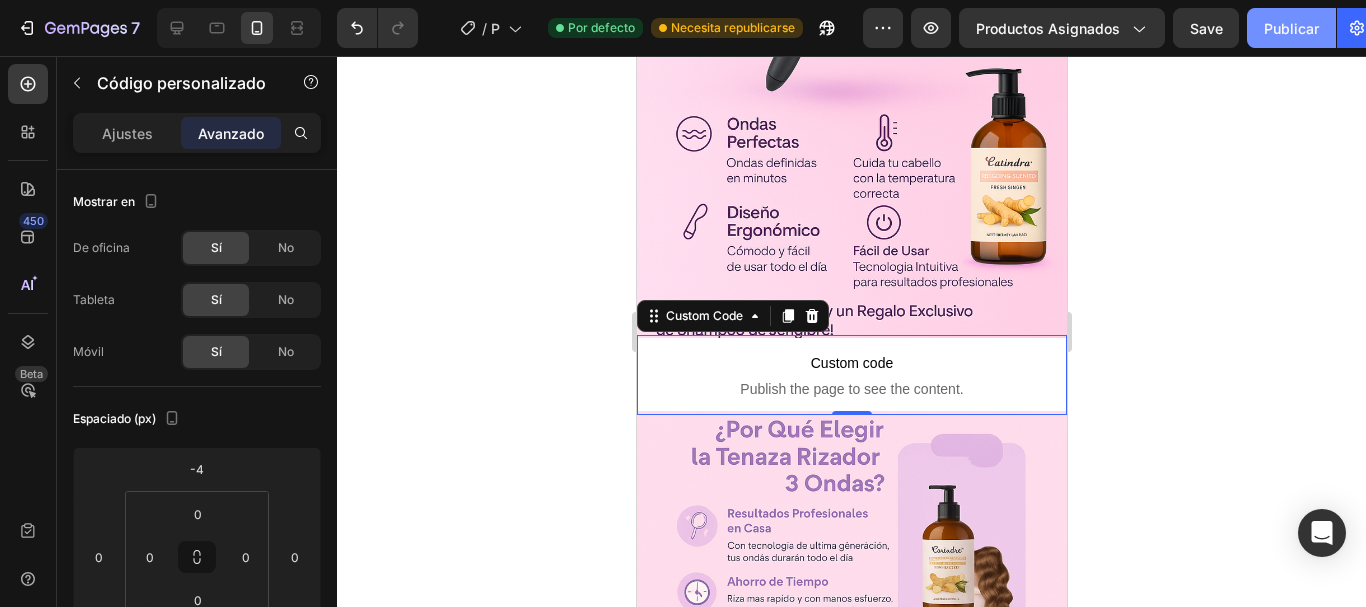 click on "Publicar" at bounding box center [1291, 28] 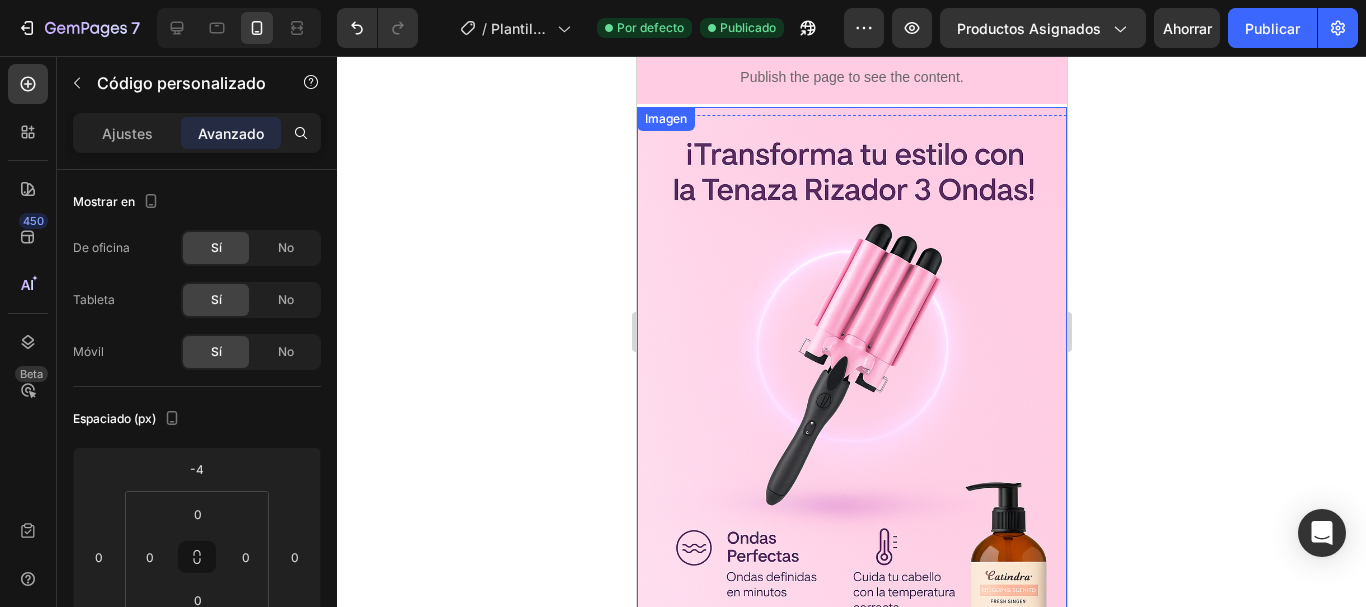scroll, scrollTop: 0, scrollLeft: 0, axis: both 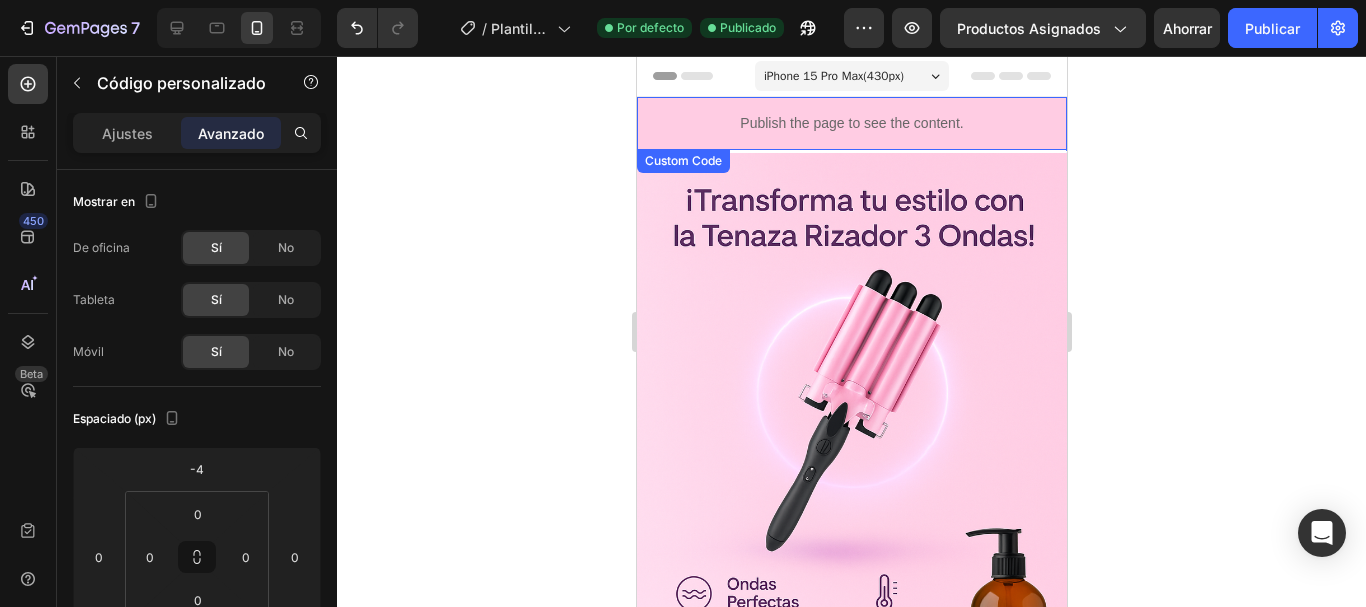 click on "Publish the page to see the content." at bounding box center [851, 123] 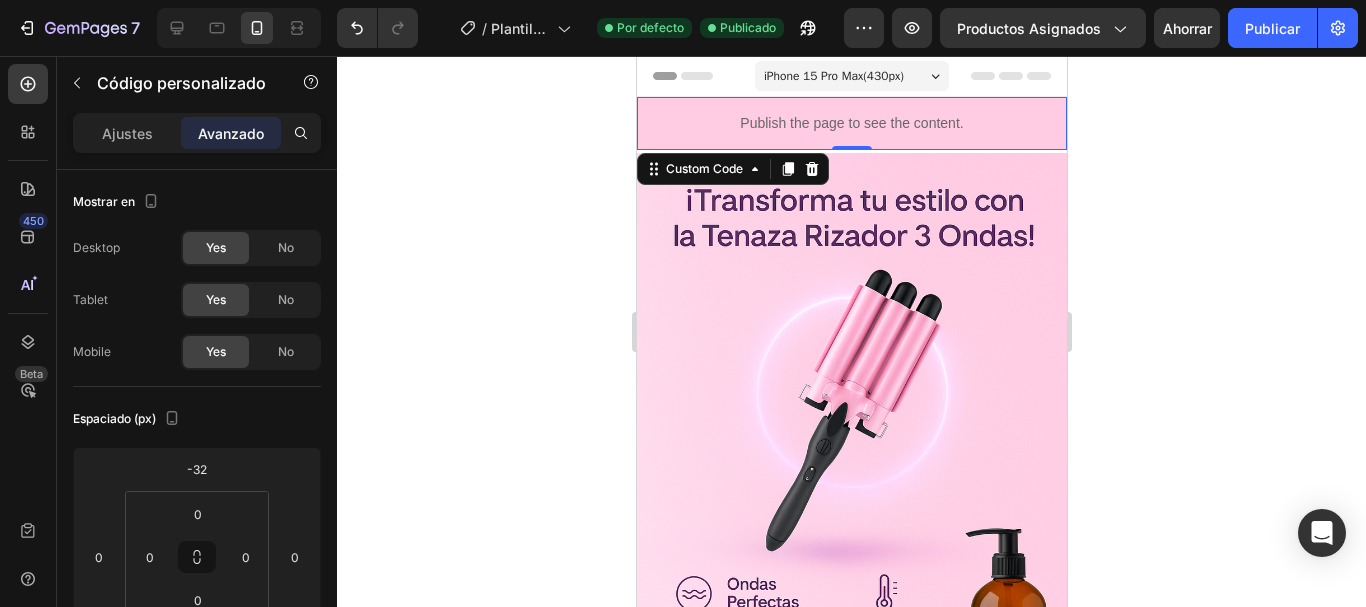 click on "Publish the page to see the content." at bounding box center (851, 123) 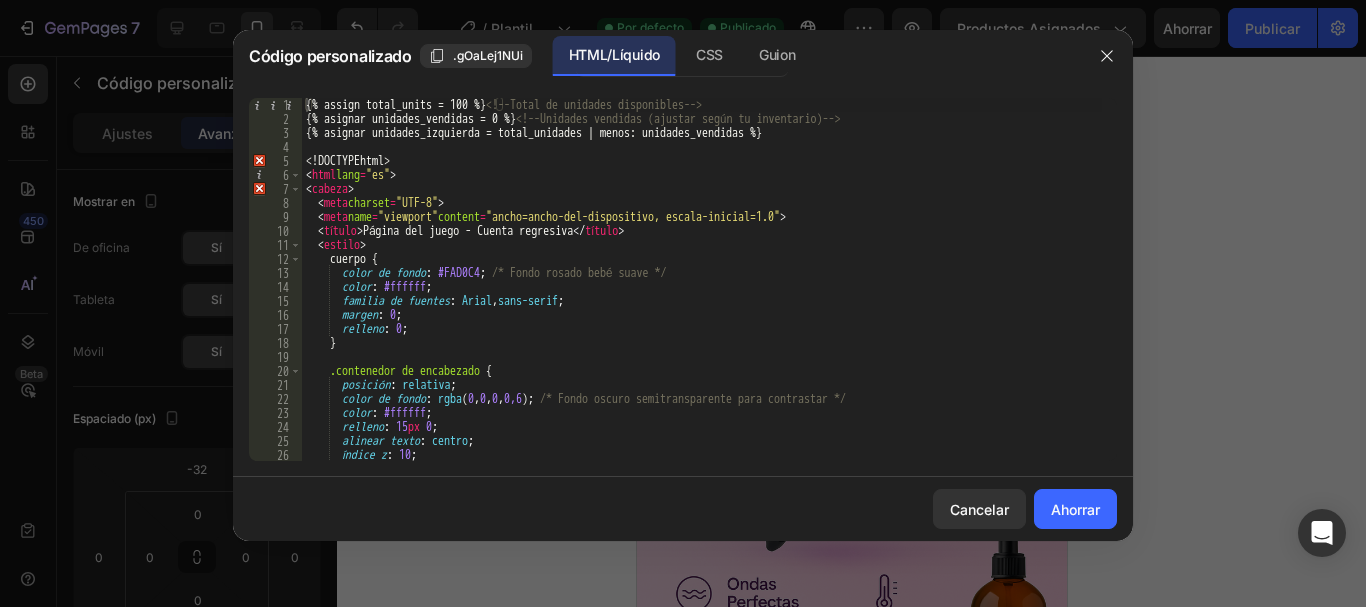 drag, startPoint x: 532, startPoint y: 469, endPoint x: 451, endPoint y: 432, distance: 89.050545 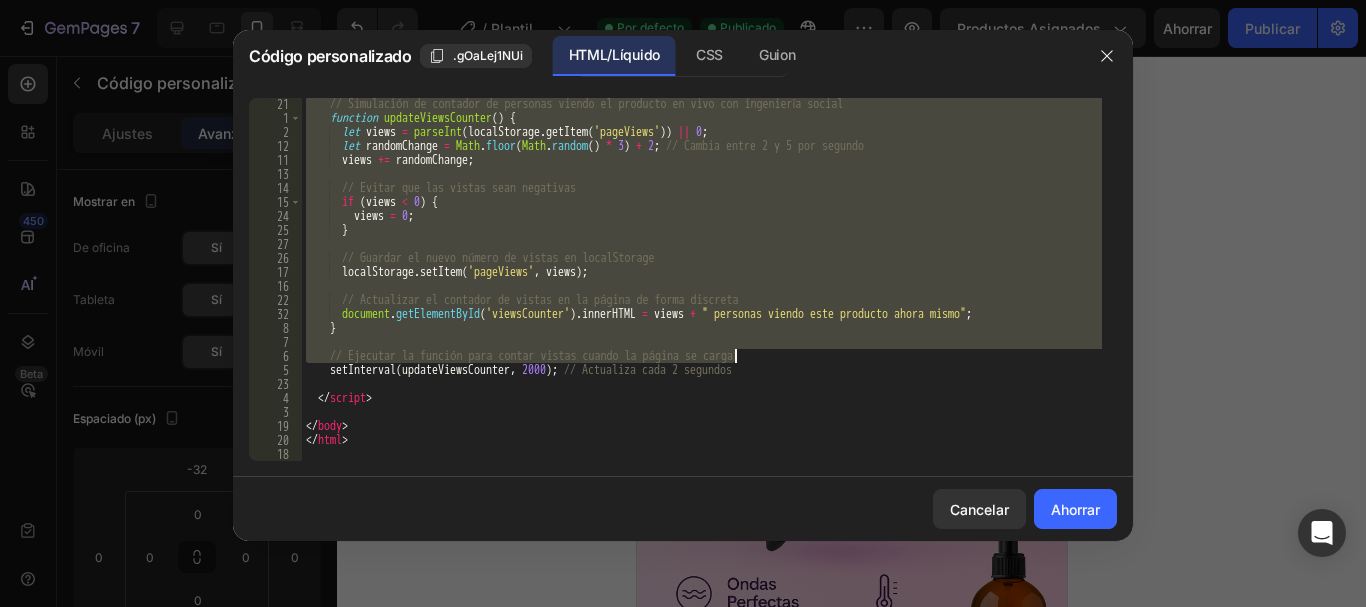 scroll, scrollTop: 1723, scrollLeft: 0, axis: vertical 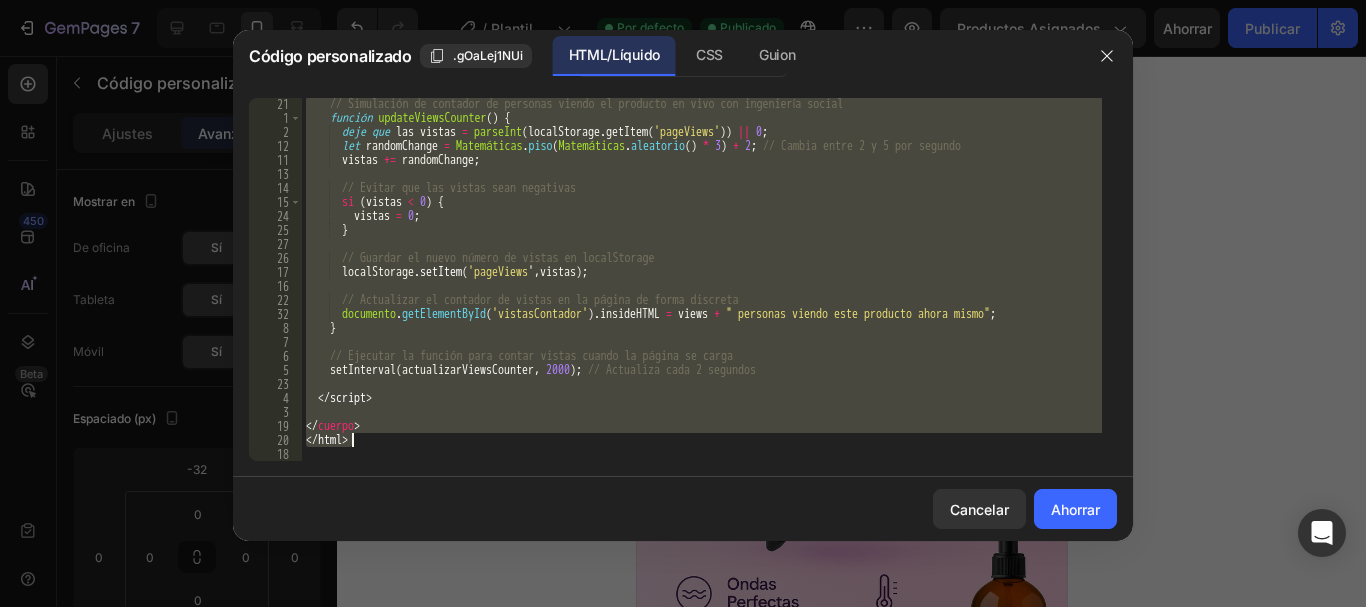 drag, startPoint x: 325, startPoint y: 104, endPoint x: 562, endPoint y: 439, distance: 410.35837 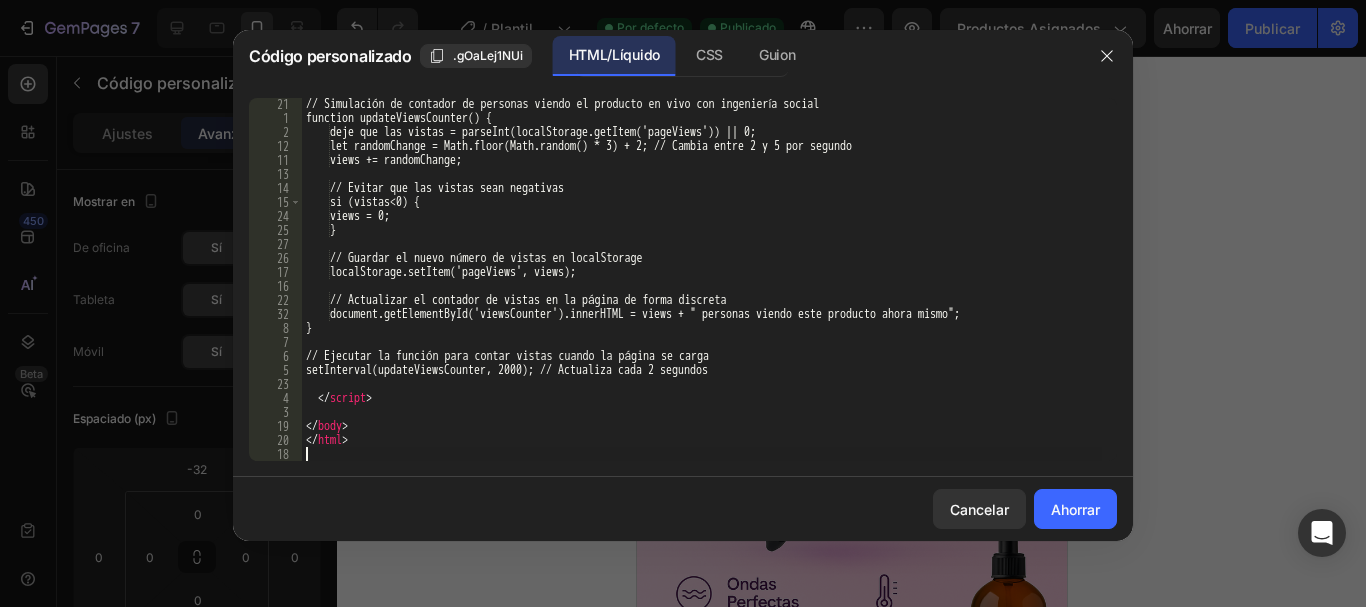 scroll, scrollTop: 1709, scrollLeft: 0, axis: vertical 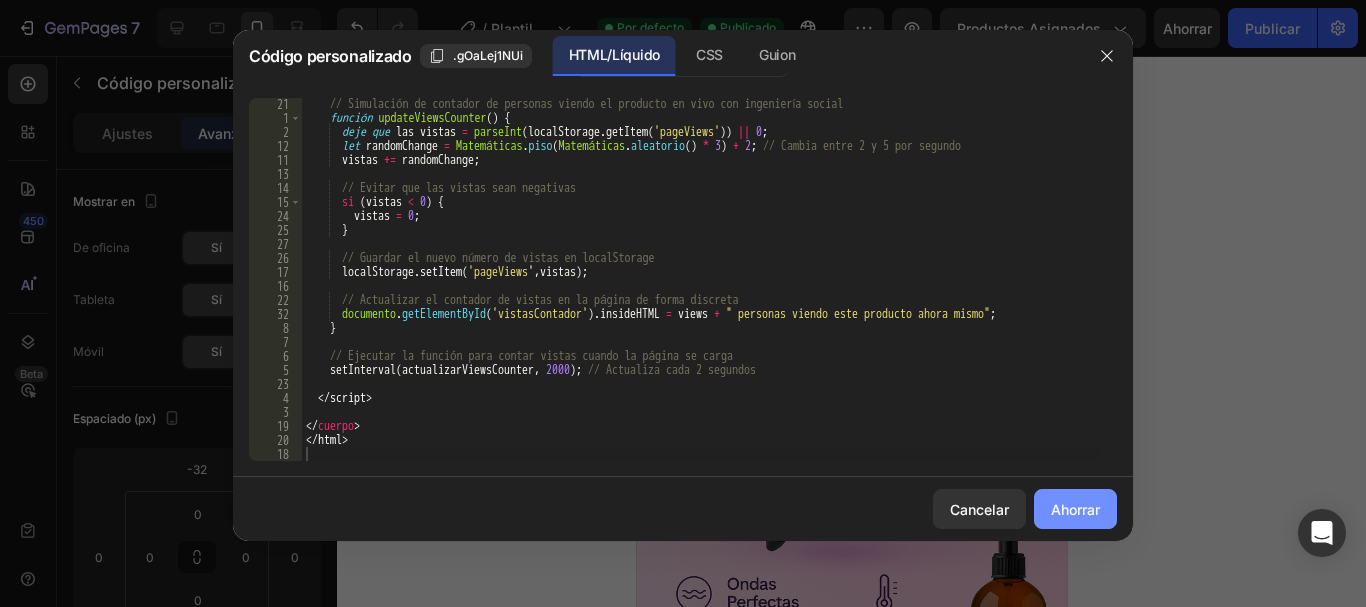 click on "Ahorrar" 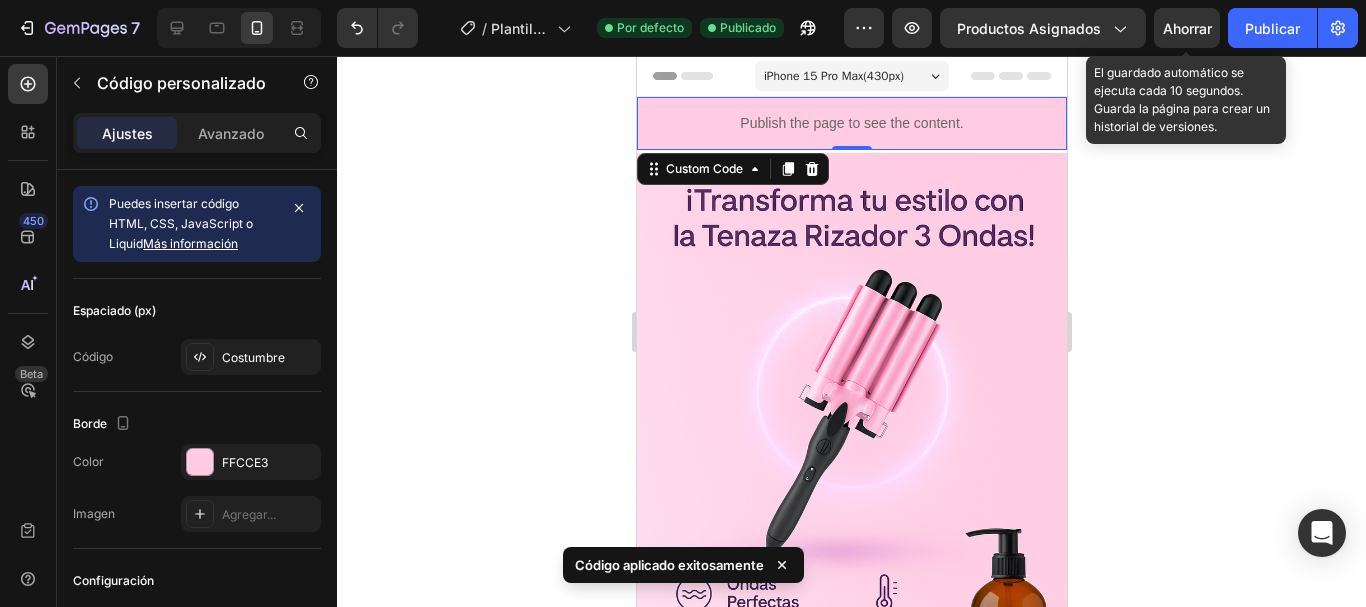 click on "Ahorrar" at bounding box center (1187, 28) 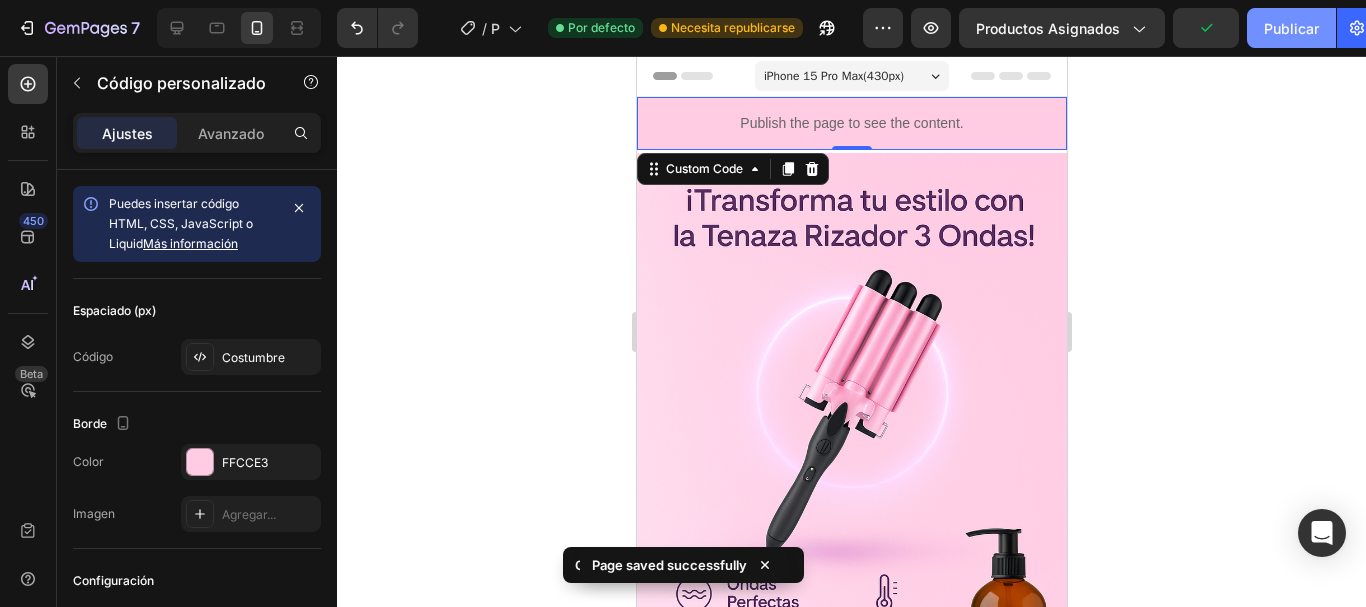 click on "Publicar" at bounding box center (1291, 28) 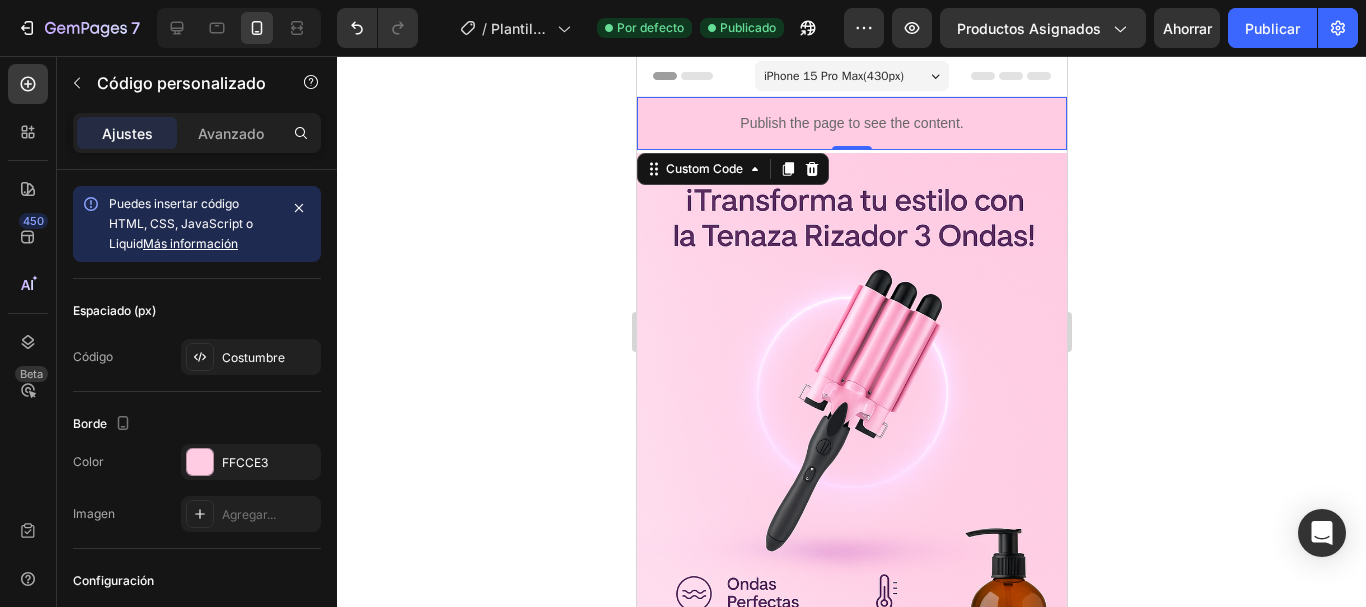 click on "Publish the page to see the content." at bounding box center (851, 123) 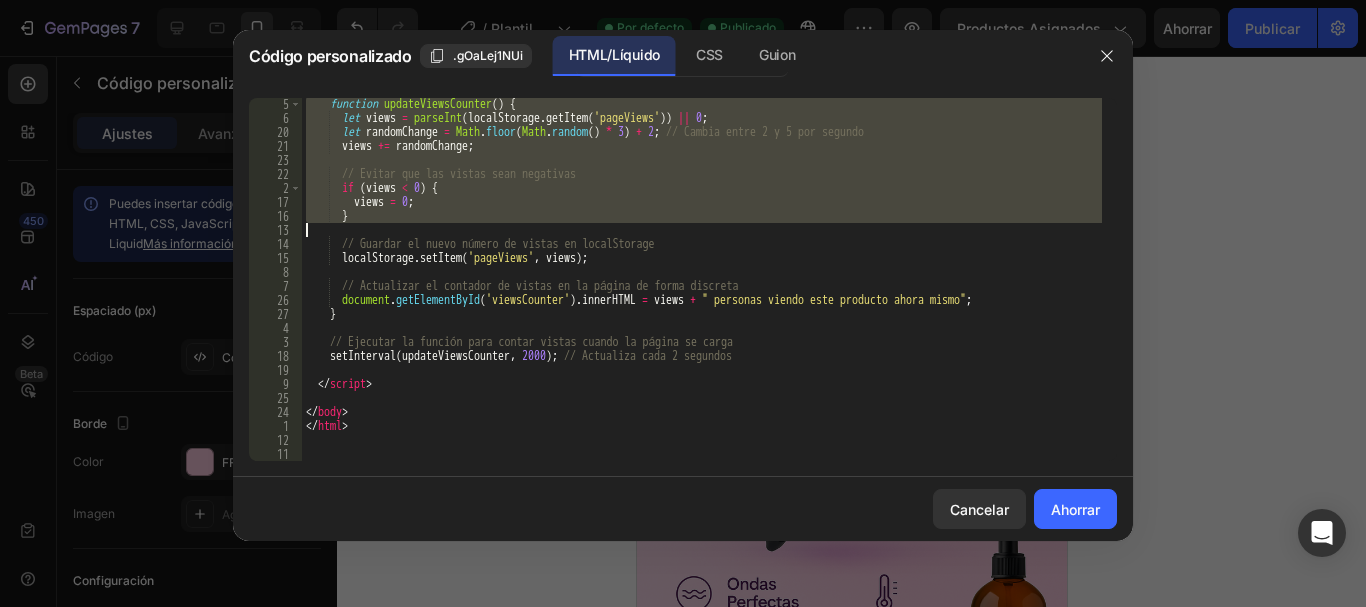 scroll, scrollTop: 1723, scrollLeft: 0, axis: vertical 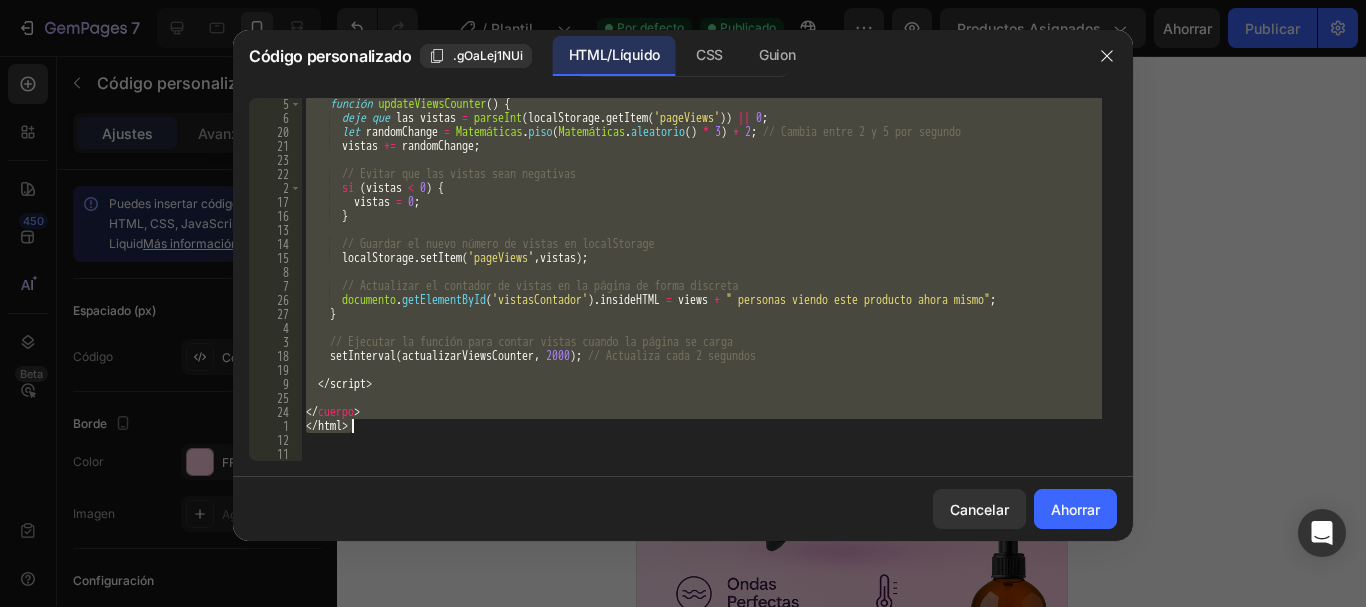 drag, startPoint x: 306, startPoint y: 105, endPoint x: 535, endPoint y: 429, distance: 396.75812 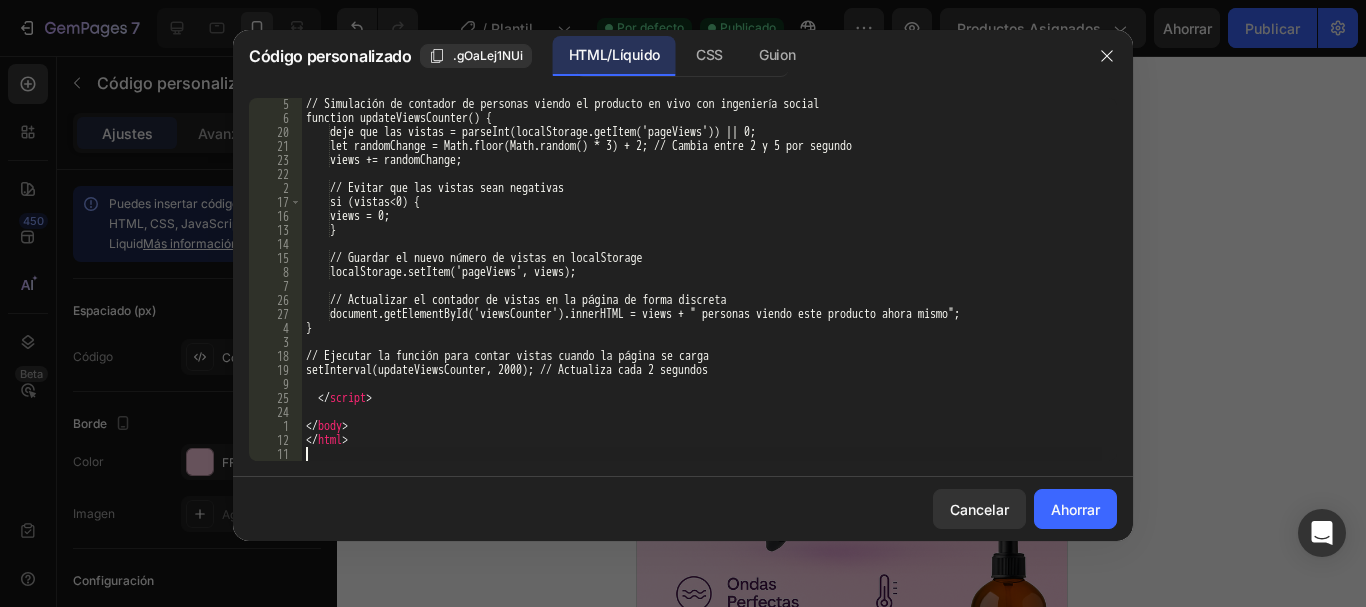 scroll, scrollTop: 1653, scrollLeft: 0, axis: vertical 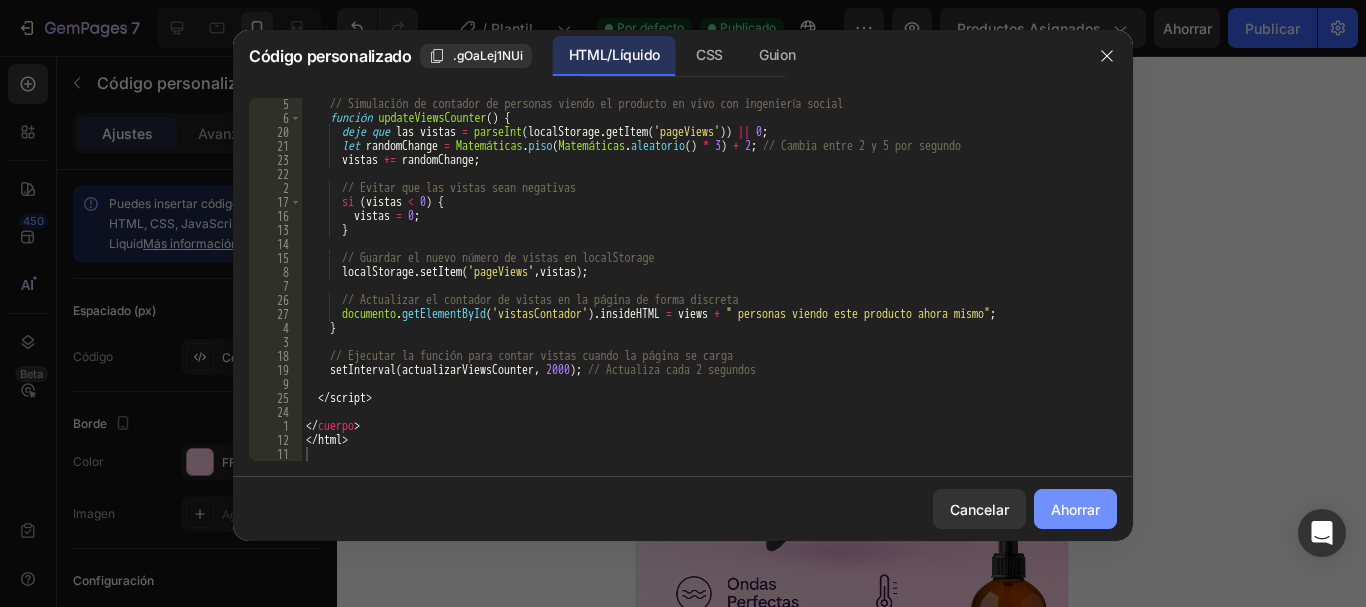 click on "Ahorrar" 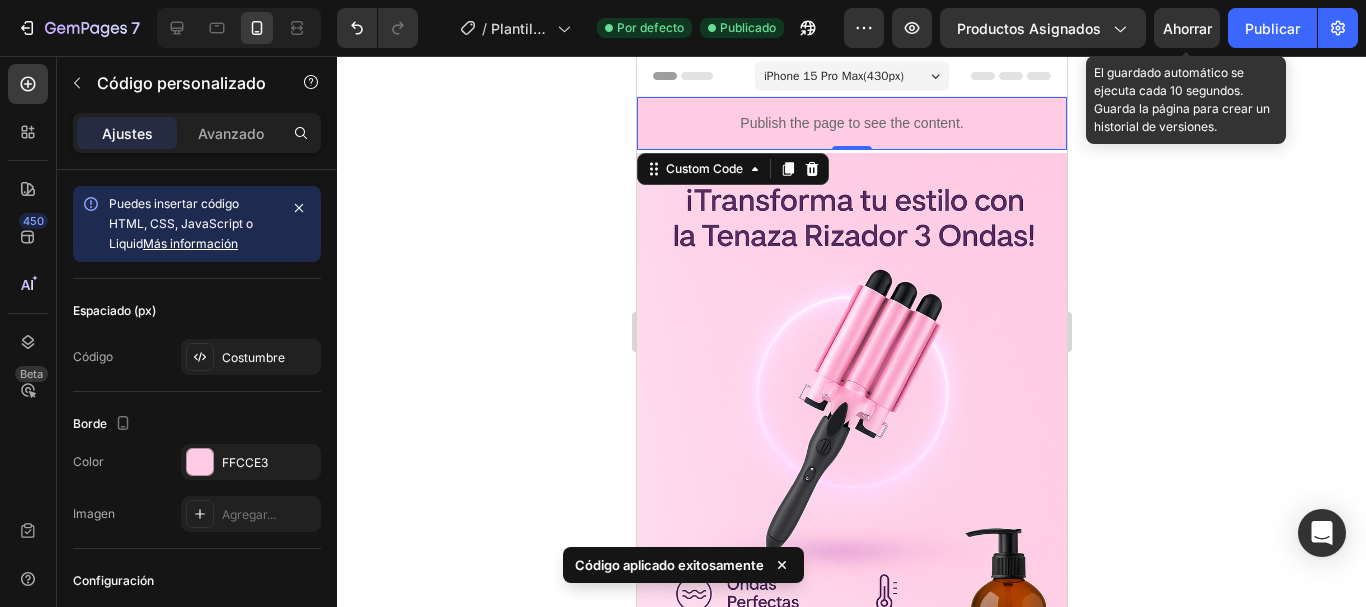 click on "Ahorrar" at bounding box center [1187, 28] 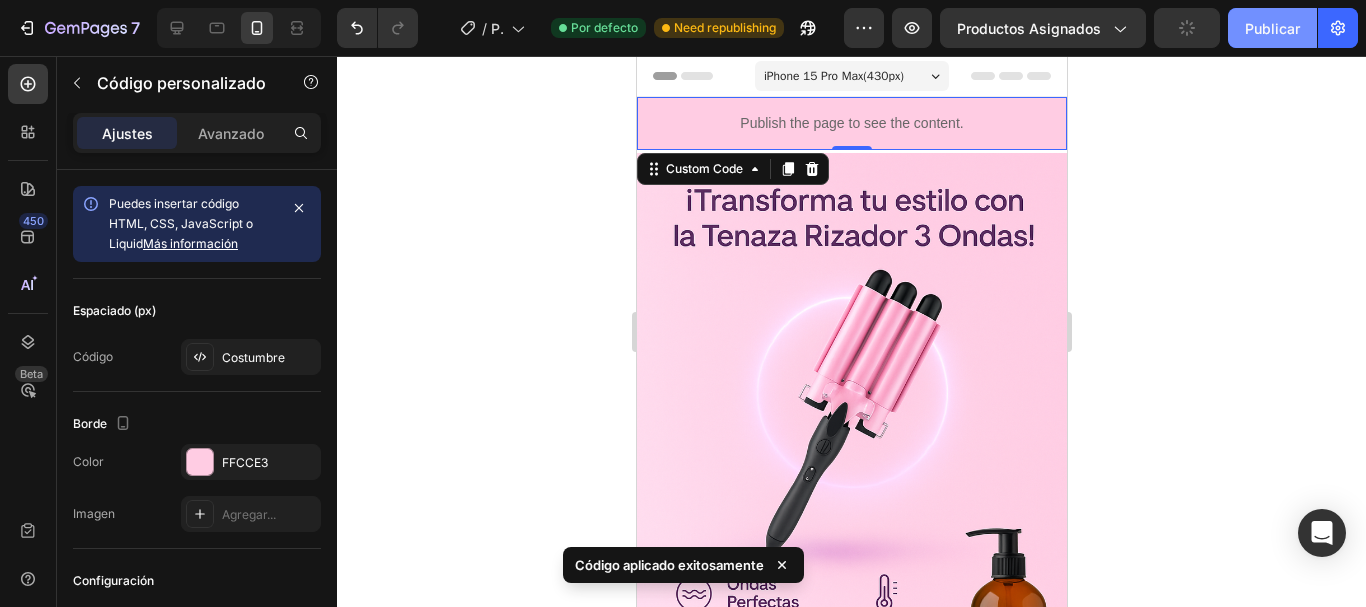 click on "Publicar" at bounding box center (1272, 28) 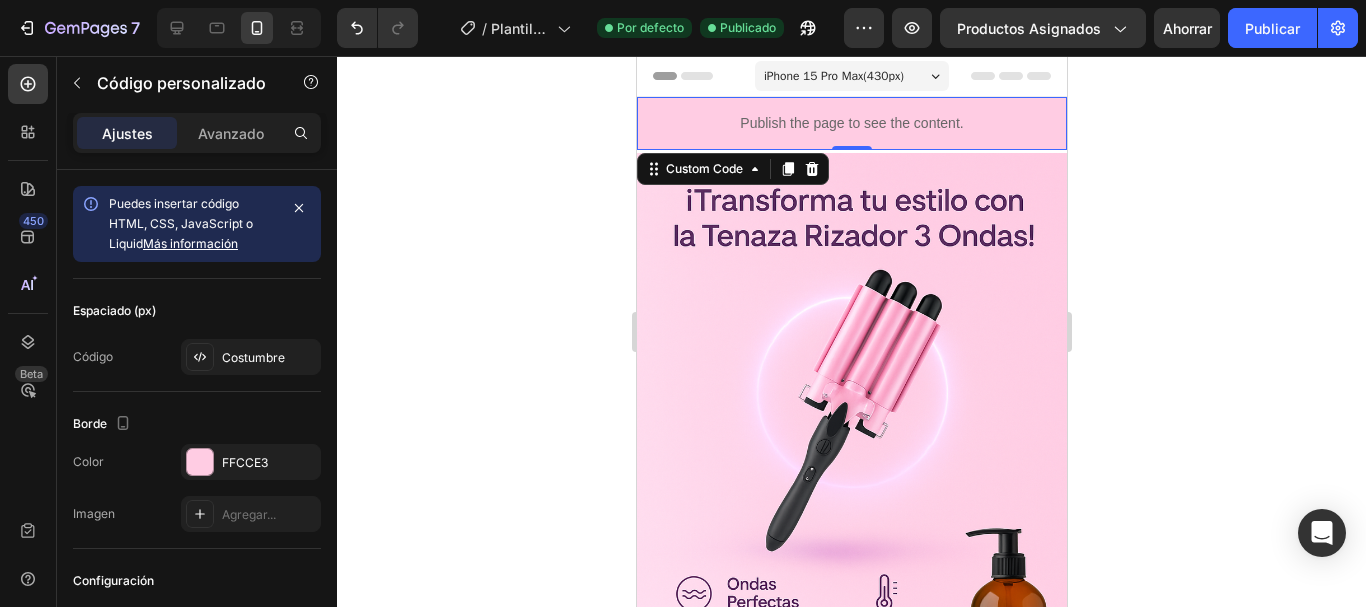 click on "Publish the page to see the content." at bounding box center (851, 123) 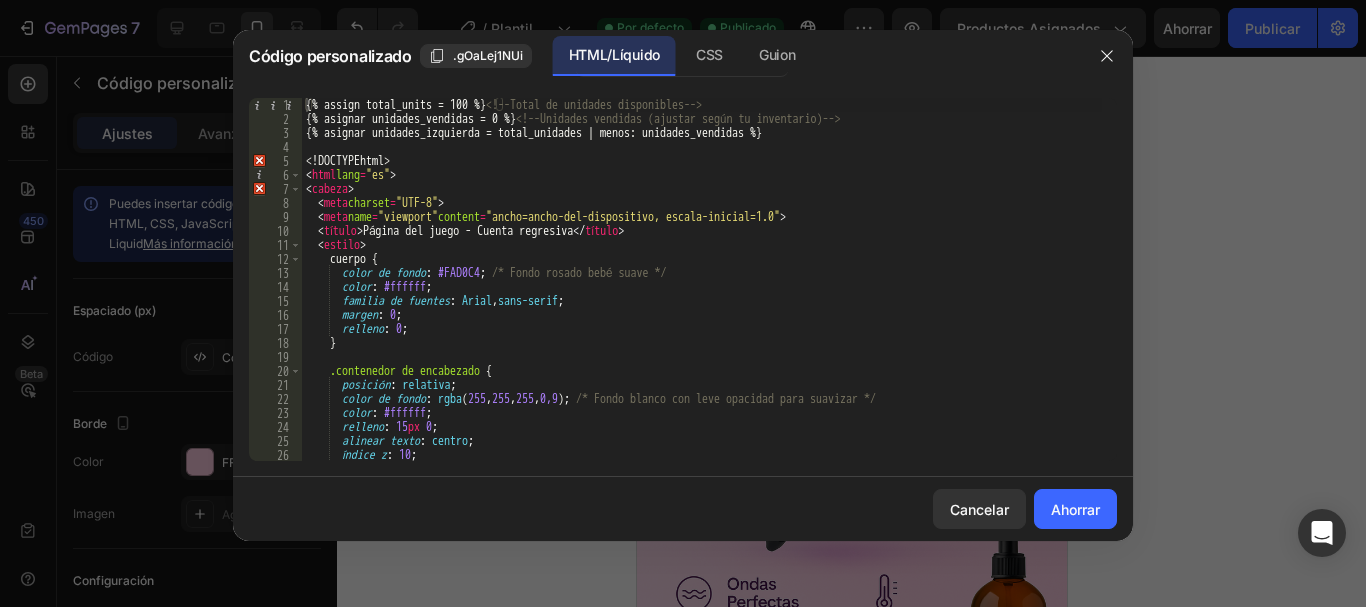 type on "{% assign total_units = 100 %} <!-- Total de unidades disponibles -->" 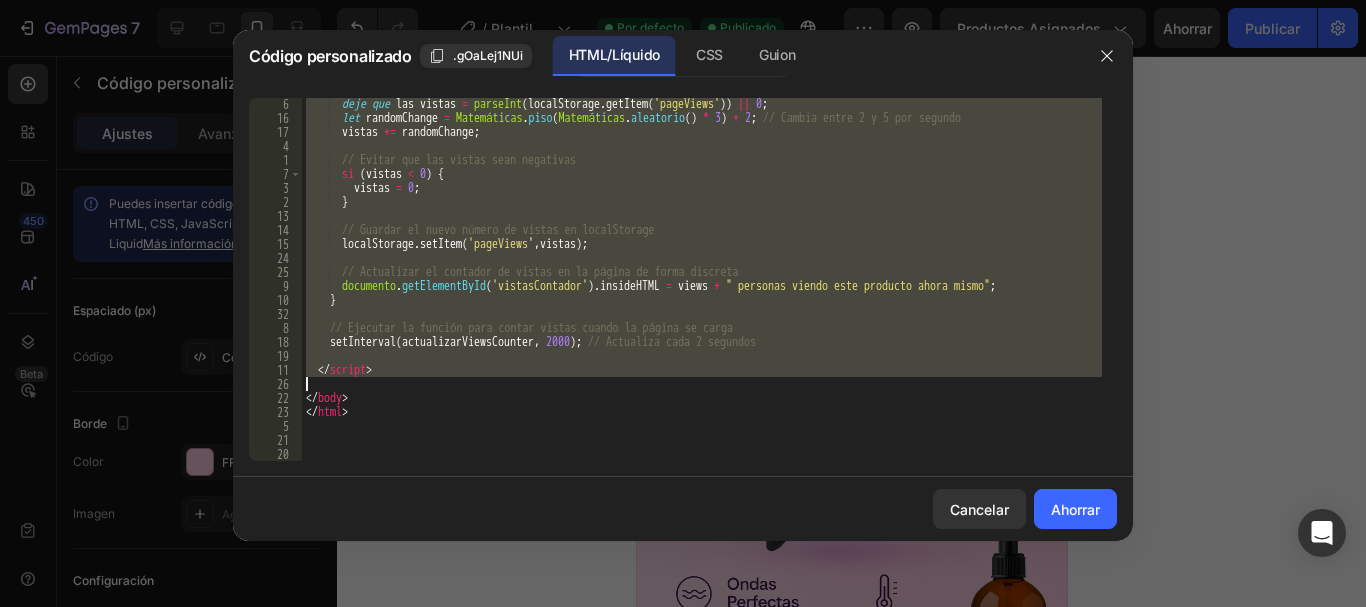 scroll, scrollTop: 1681, scrollLeft: 0, axis: vertical 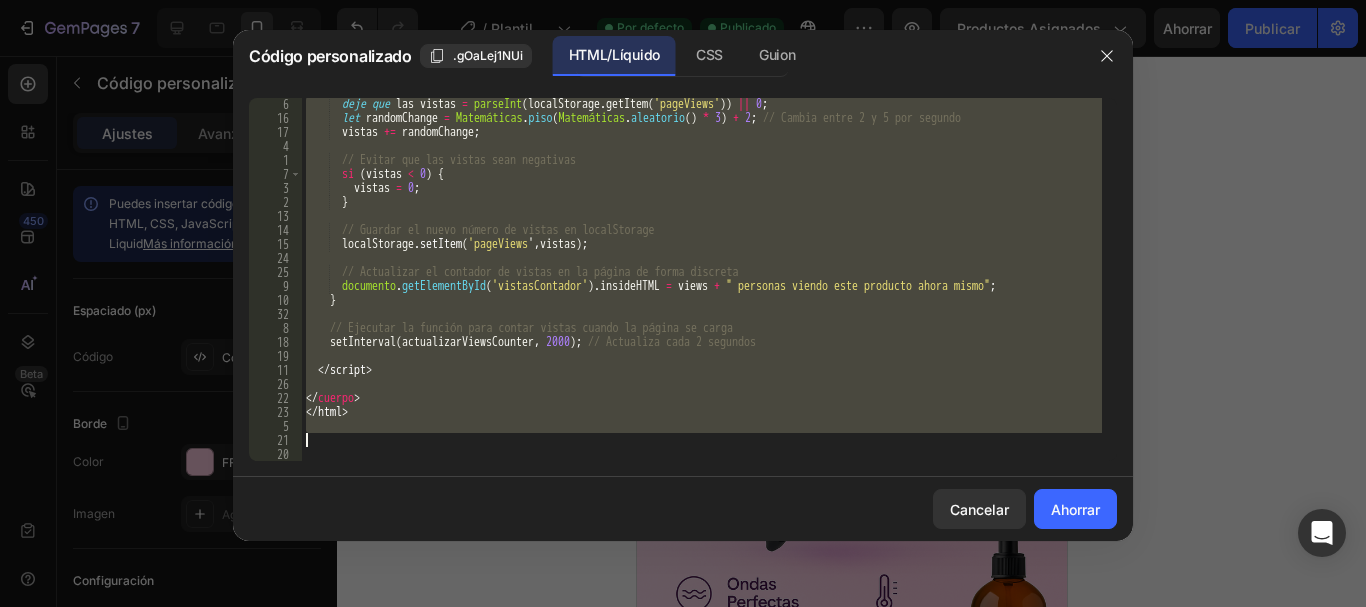drag, startPoint x: 305, startPoint y: 100, endPoint x: 750, endPoint y: 435, distance: 557.0009 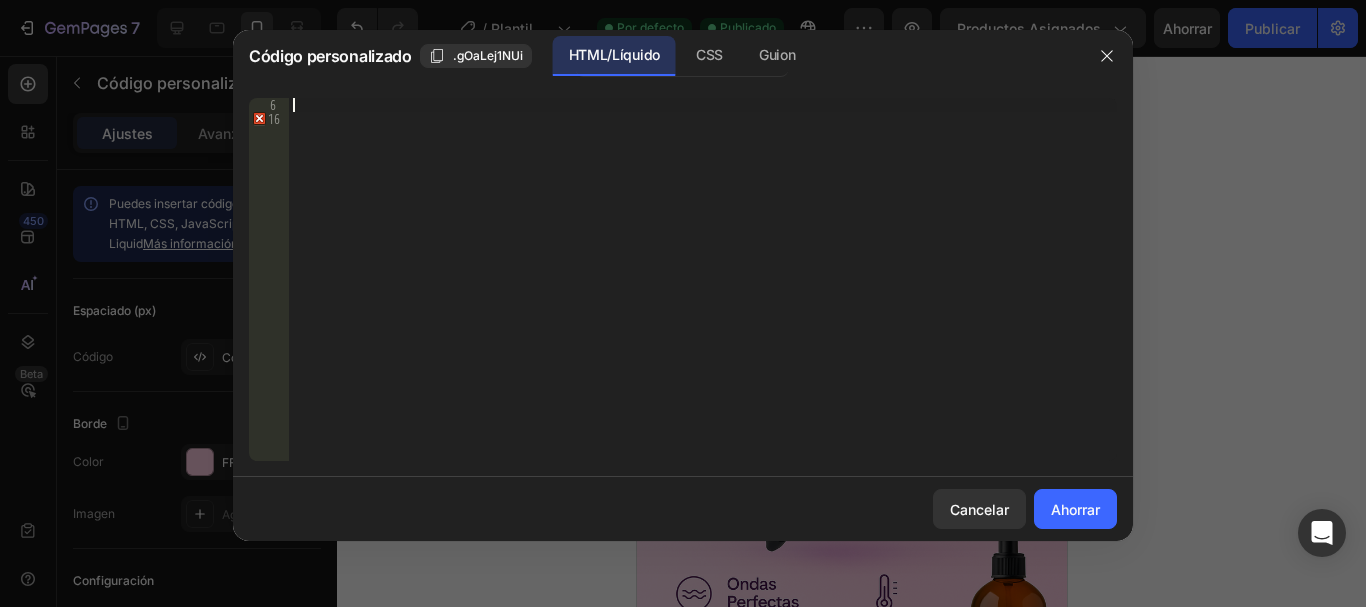 paste 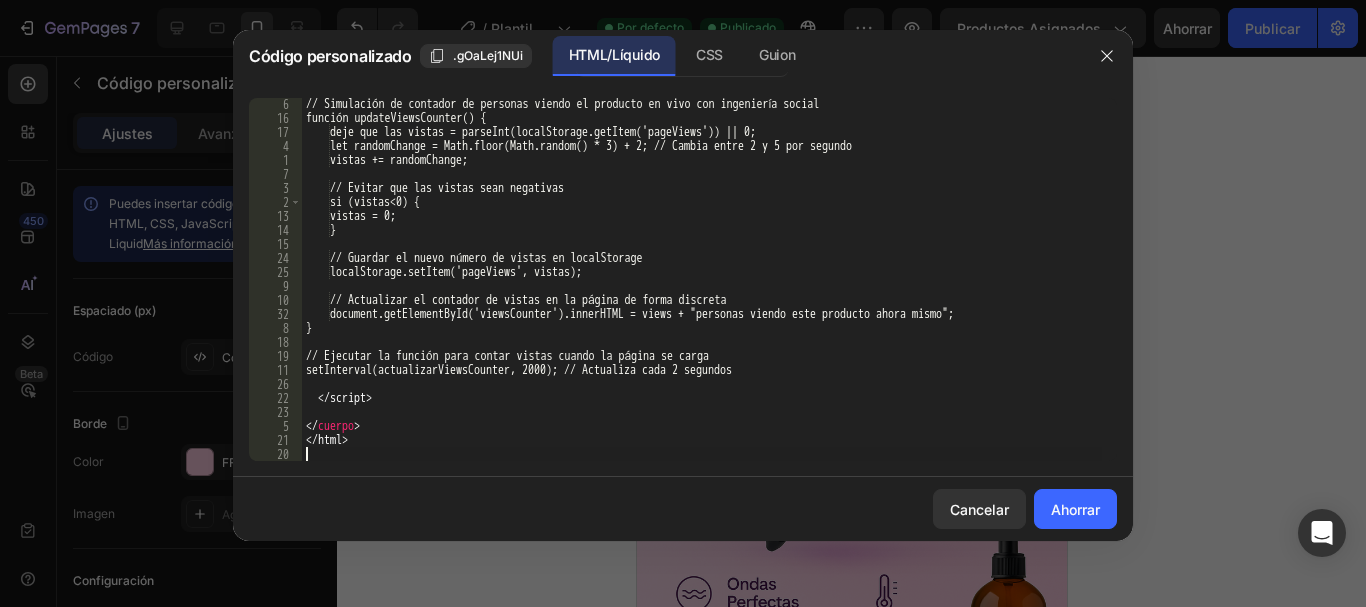 type 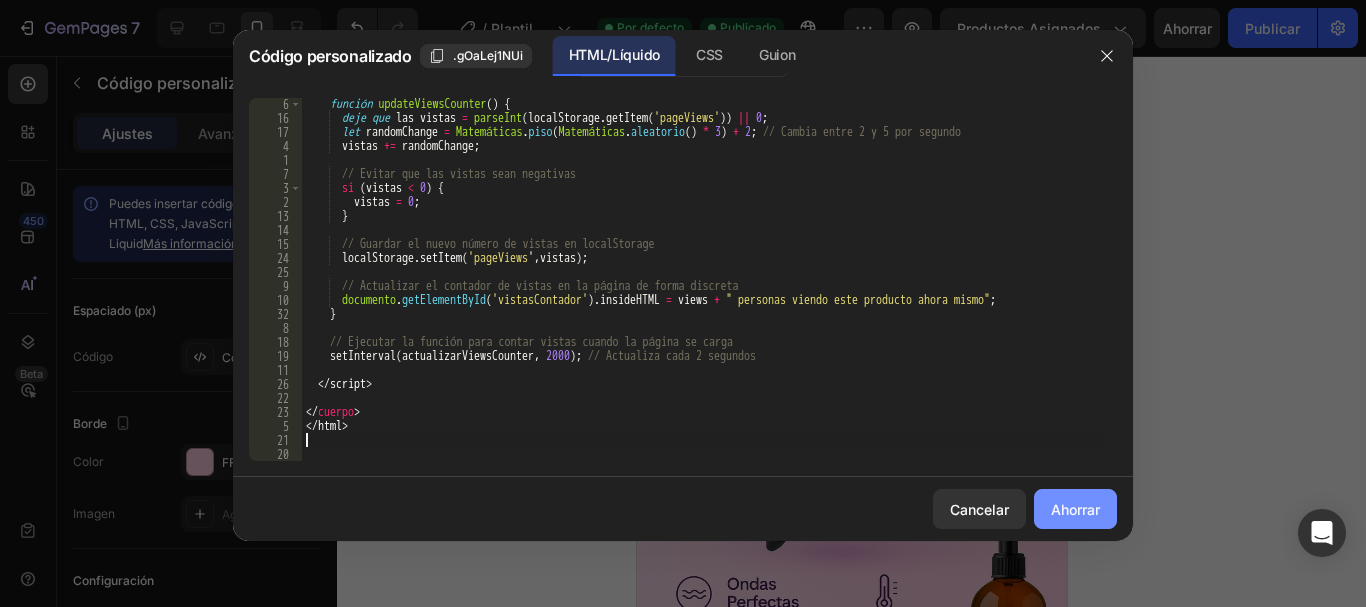 click on "Ahorrar" 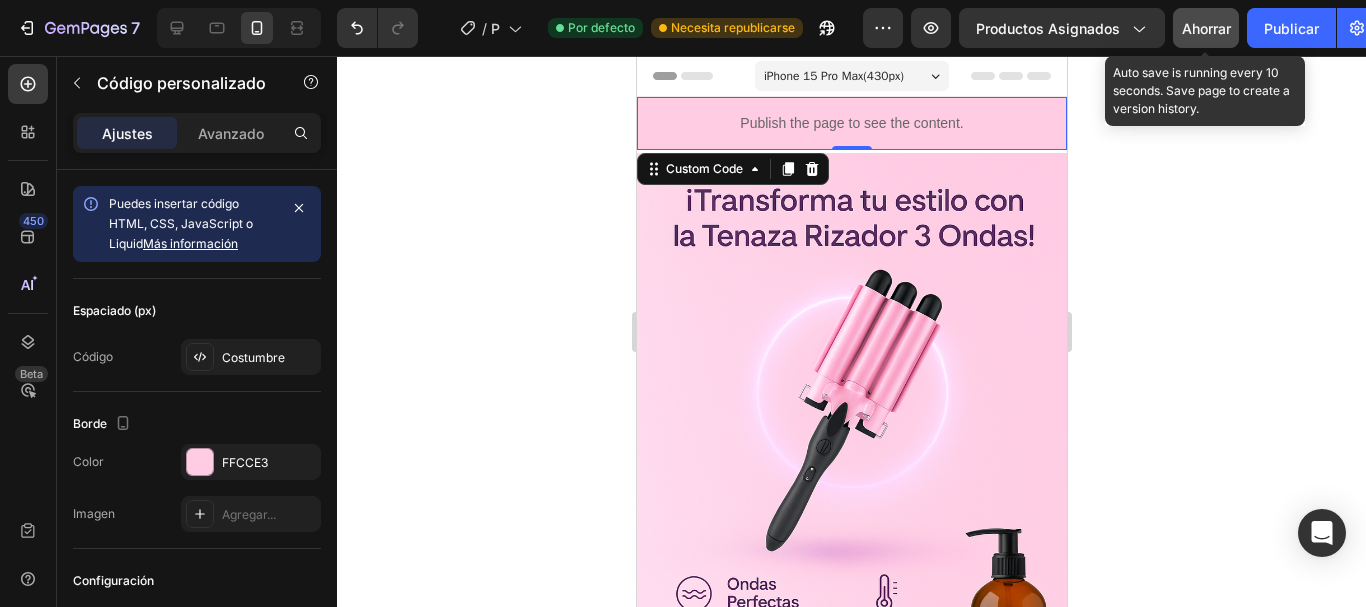 click on "Ahorrar" at bounding box center (1206, 28) 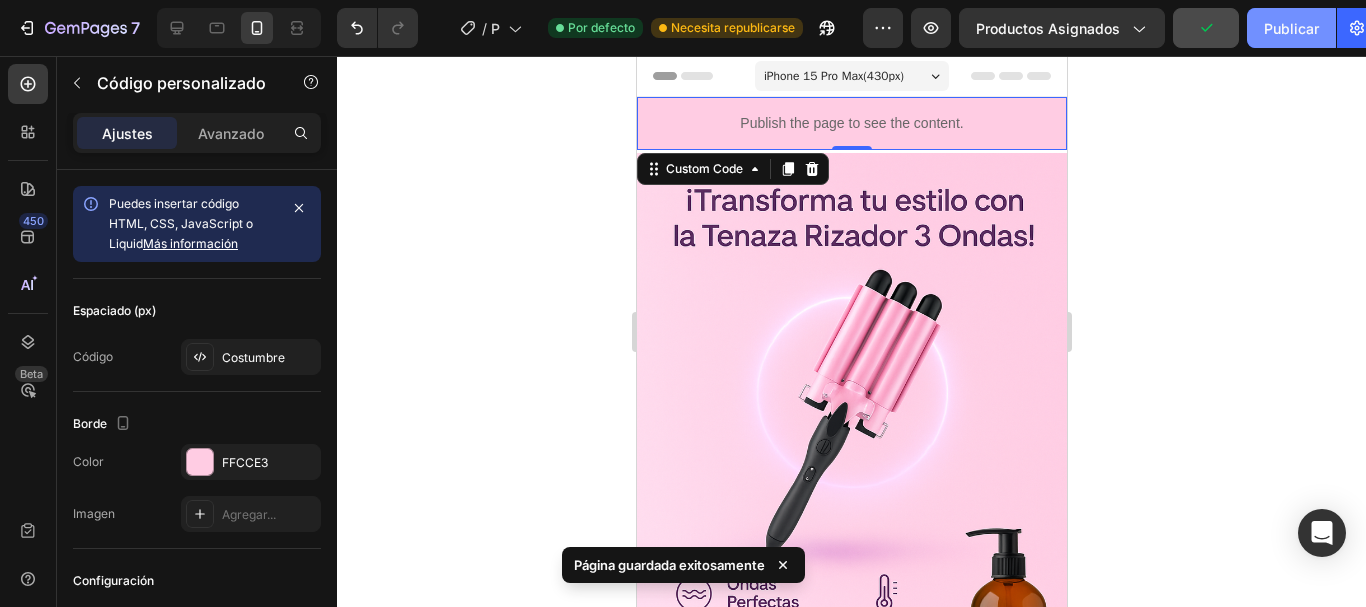 click on "Publicar" 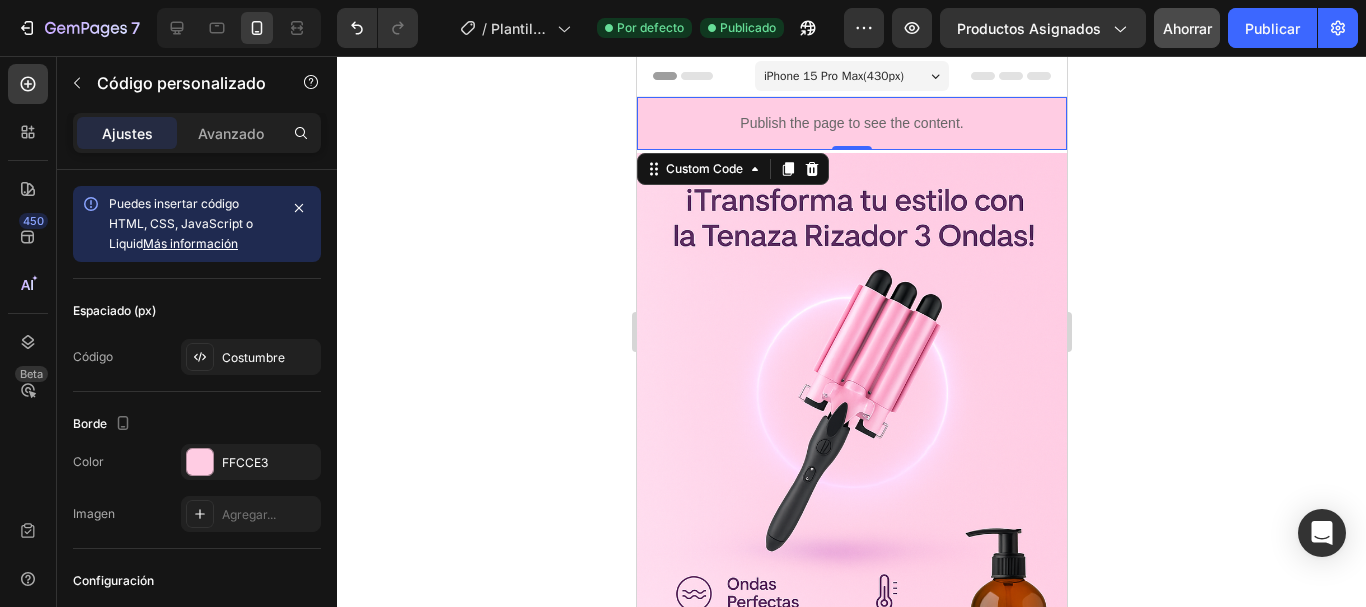 click on "Publish the page to see the content." at bounding box center [851, 123] 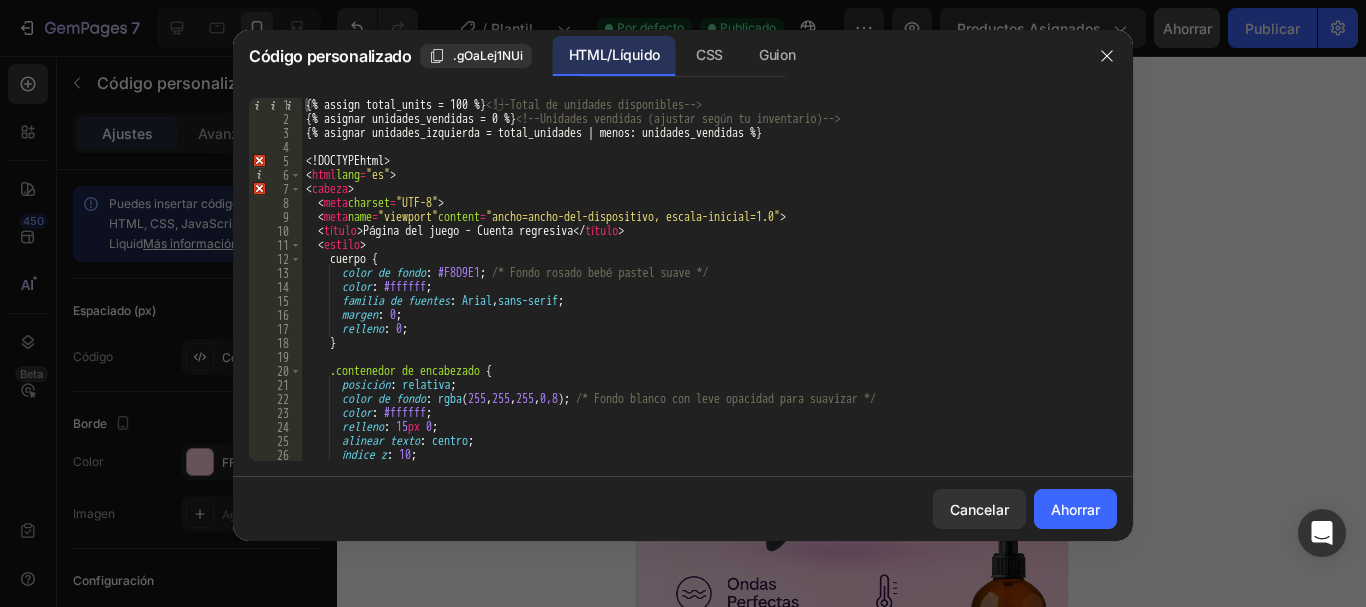type on "{% assign total_units = 100 %} <!-- Total de unidades disponibles -->" 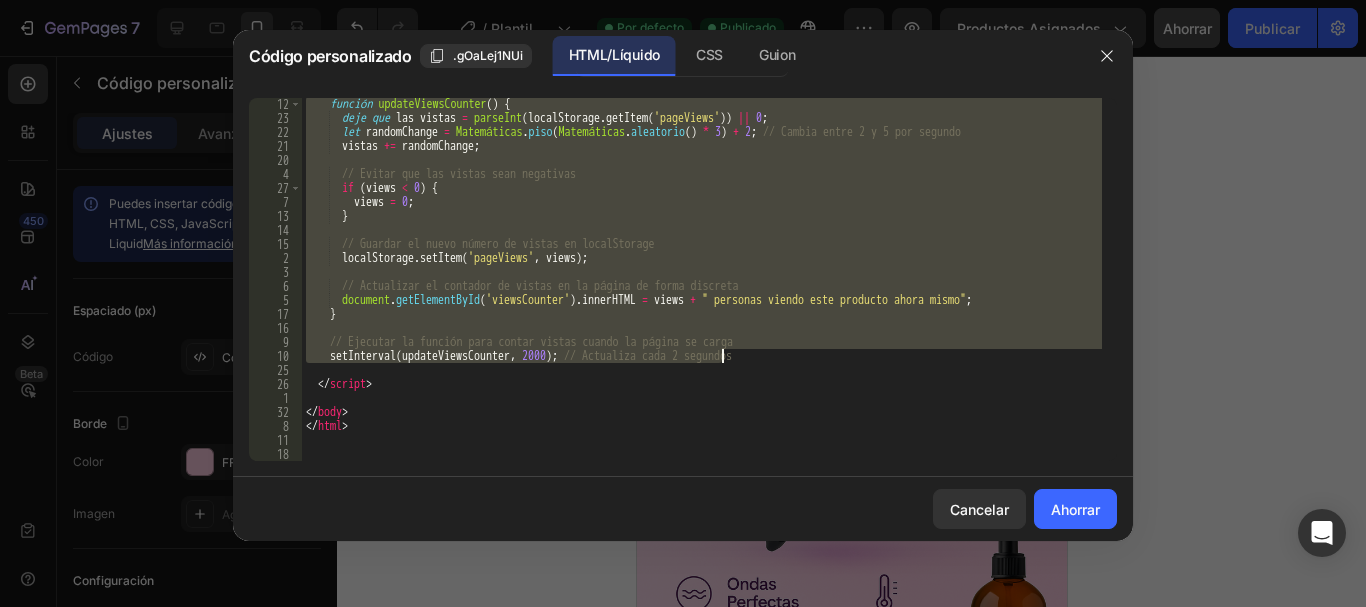 scroll, scrollTop: 1667, scrollLeft: 0, axis: vertical 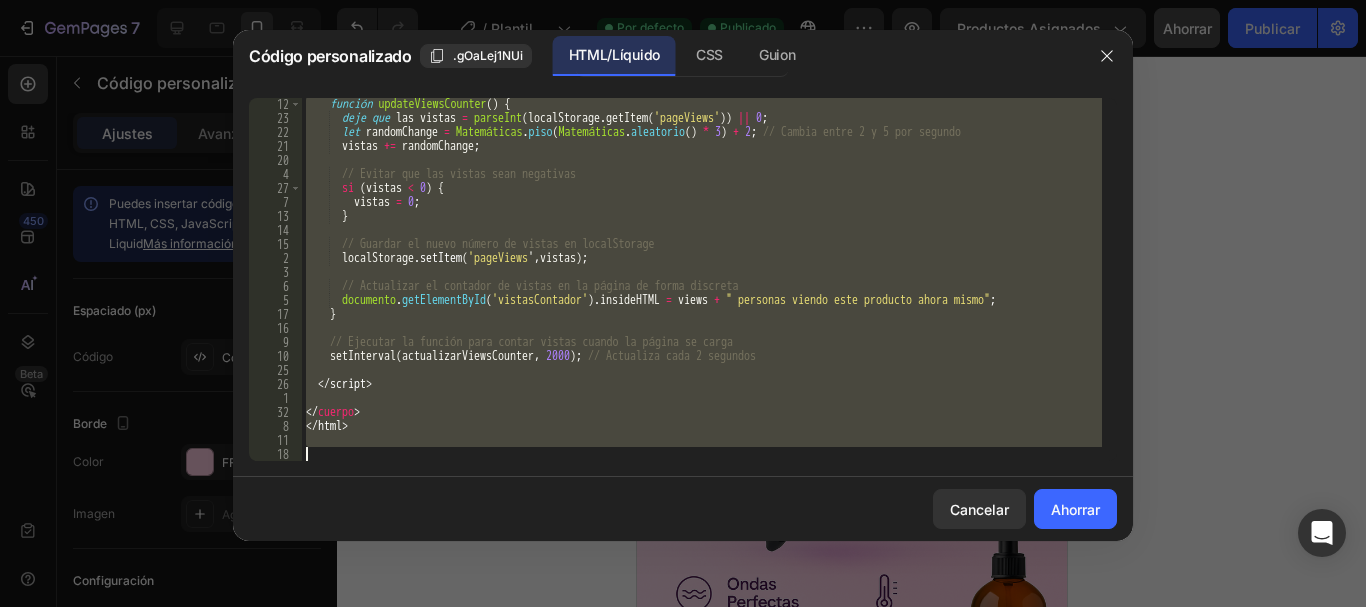 drag, startPoint x: 306, startPoint y: 101, endPoint x: 389, endPoint y: 469, distance: 377.24396 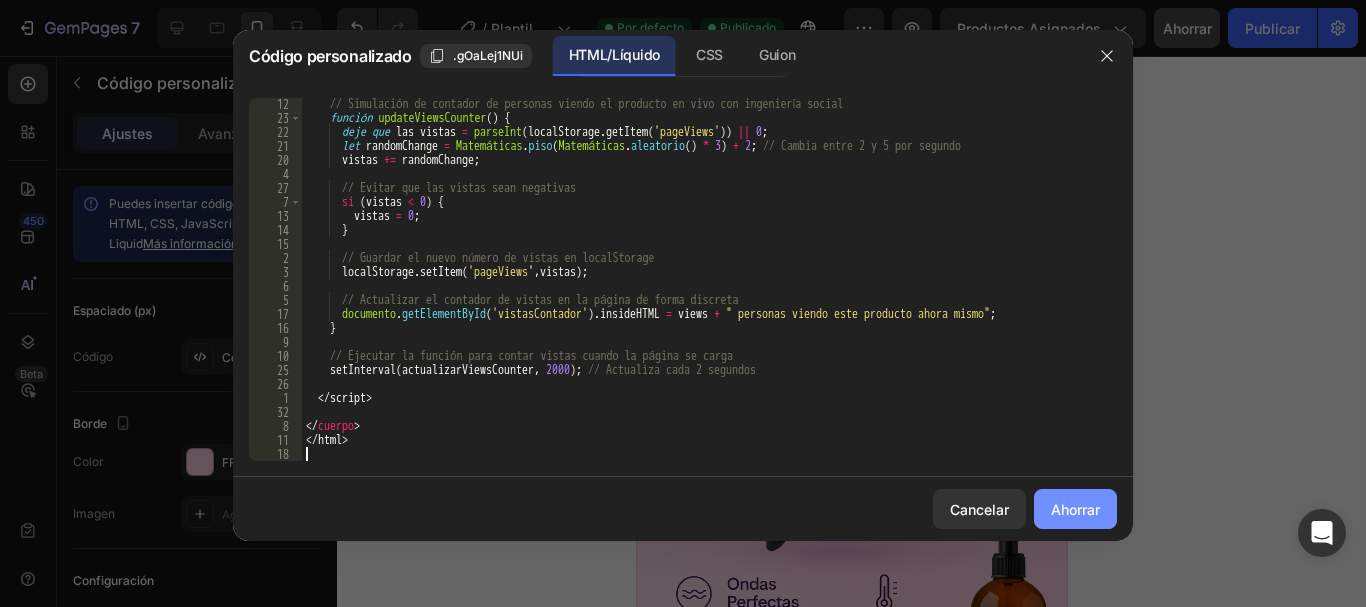 click on "Ahorrar" 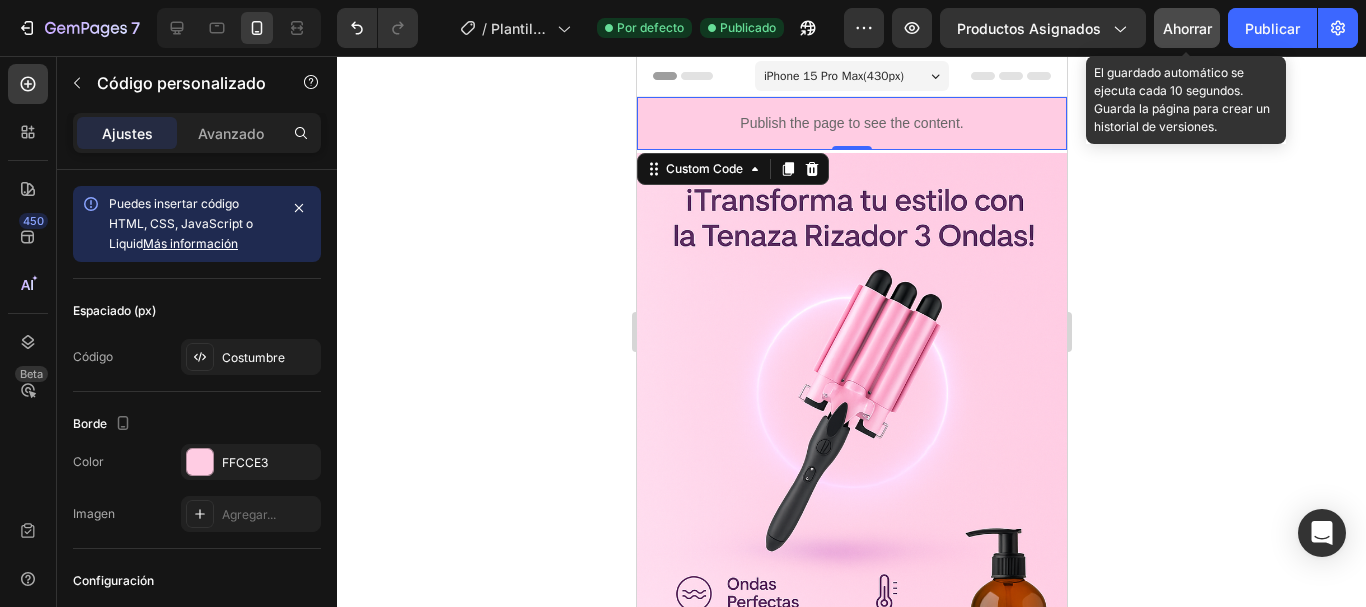 click on "Ahorrar" at bounding box center [1187, 28] 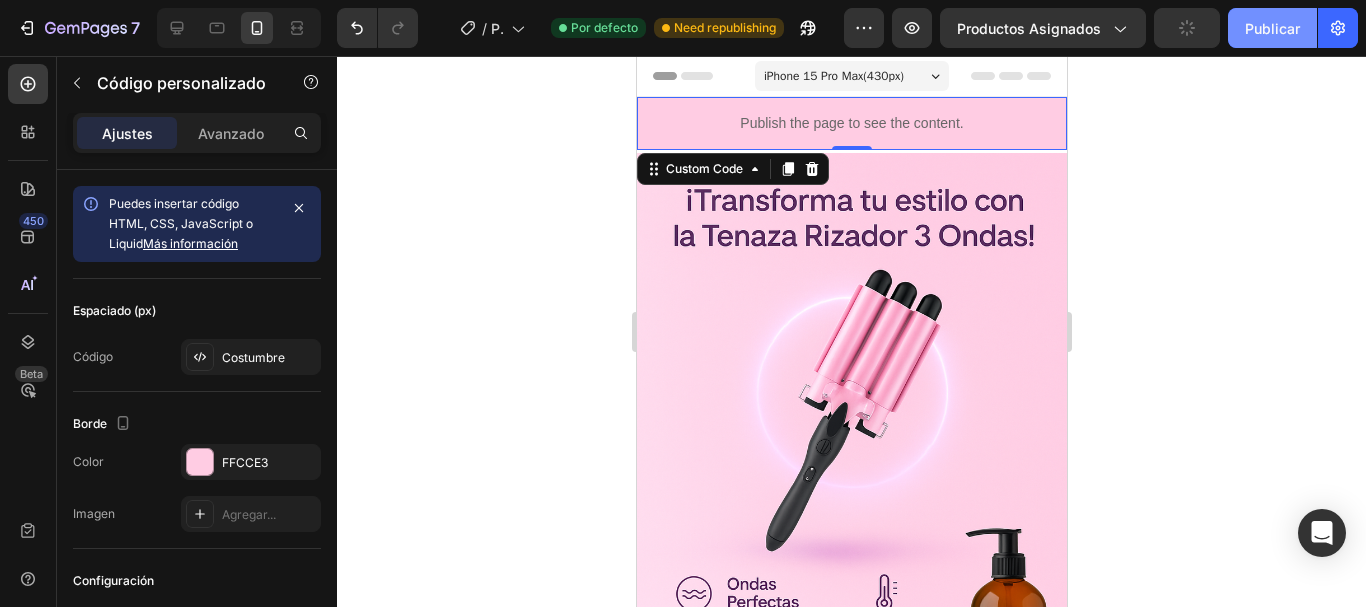 click on "Publicar" 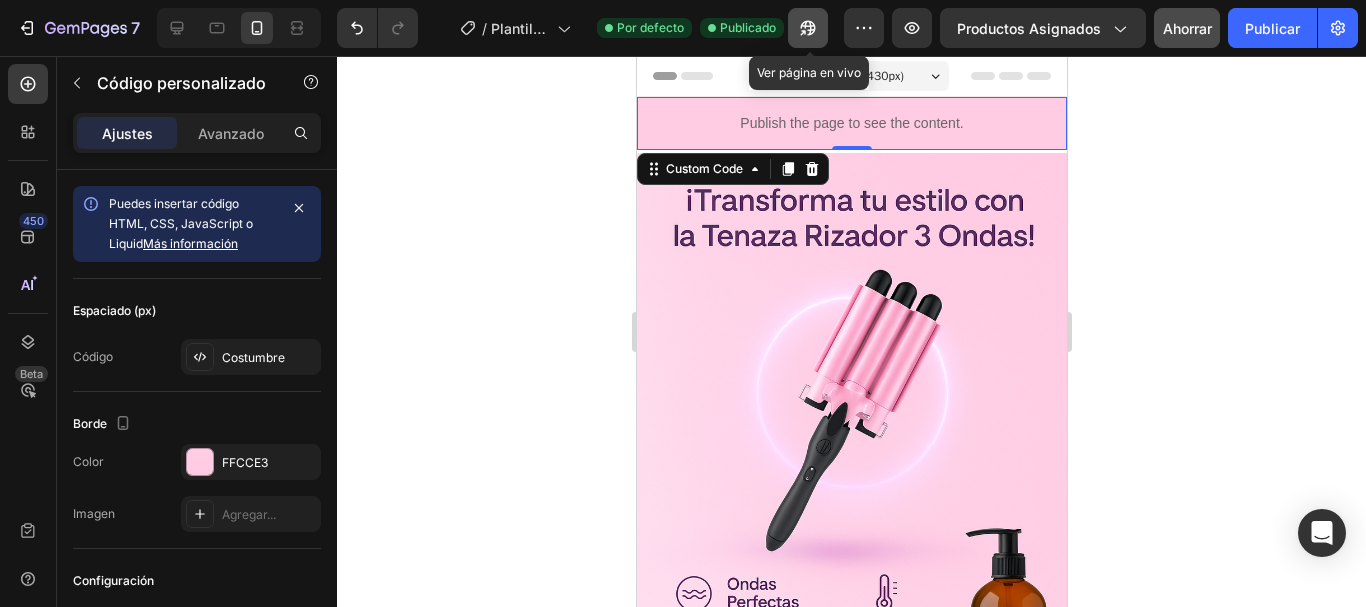 click 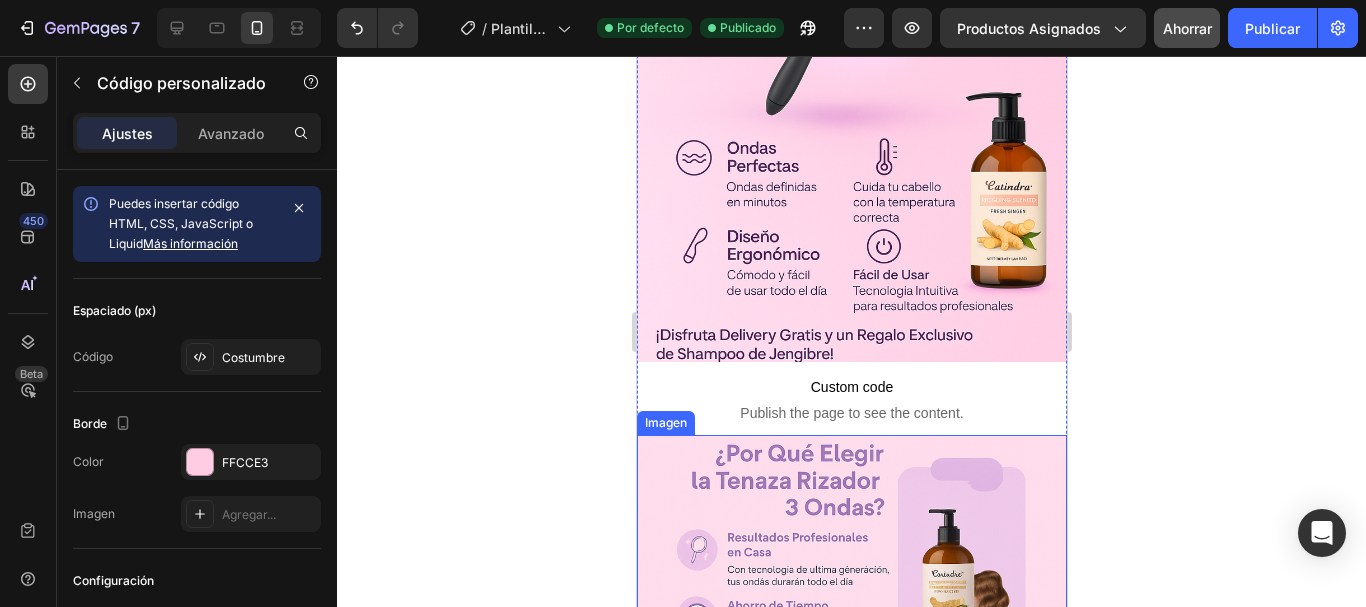 scroll, scrollTop: 400, scrollLeft: 0, axis: vertical 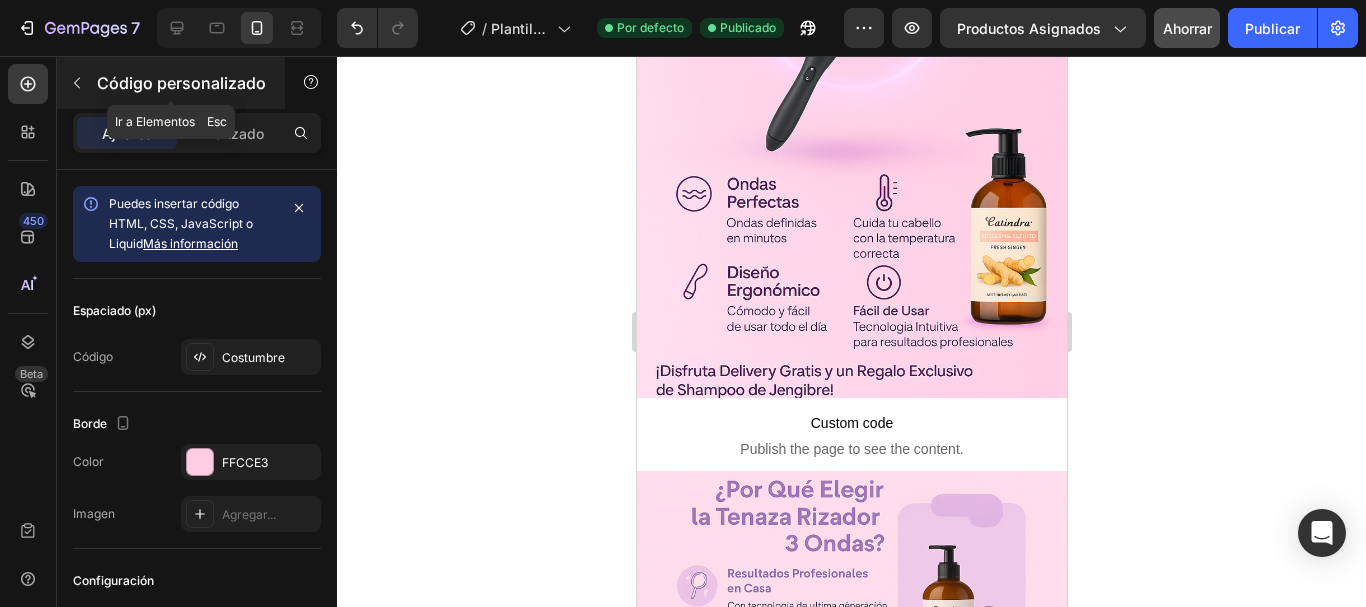 click at bounding box center [77, 83] 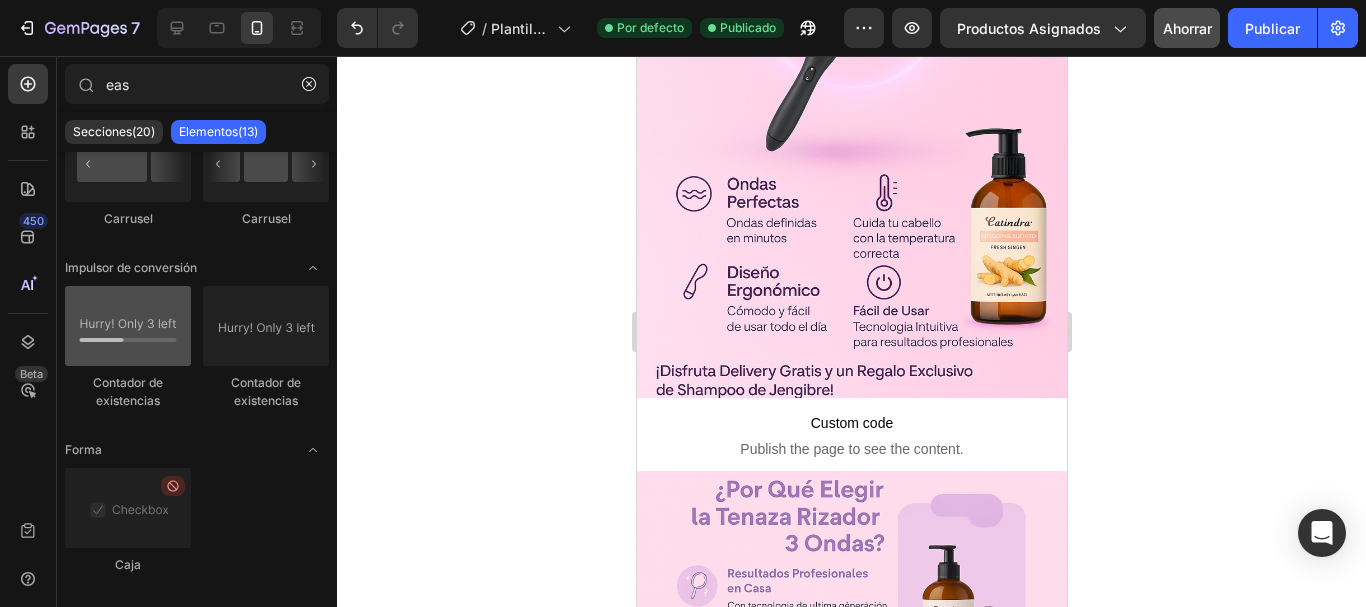 scroll, scrollTop: 0, scrollLeft: 0, axis: both 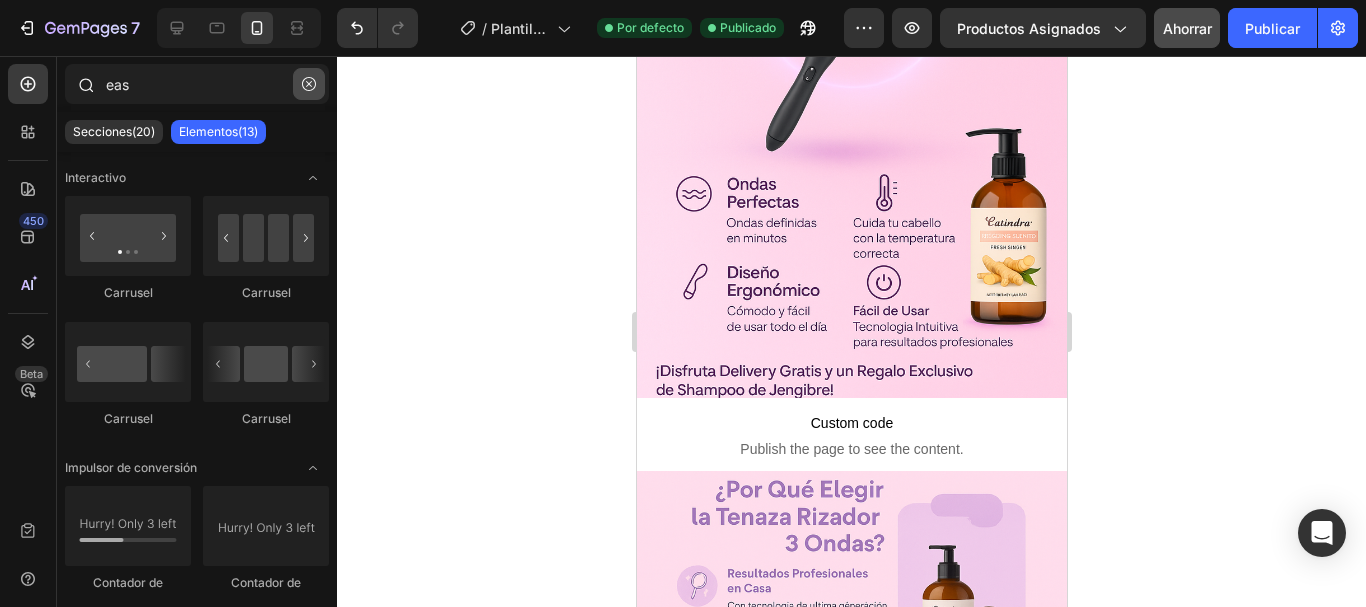 click 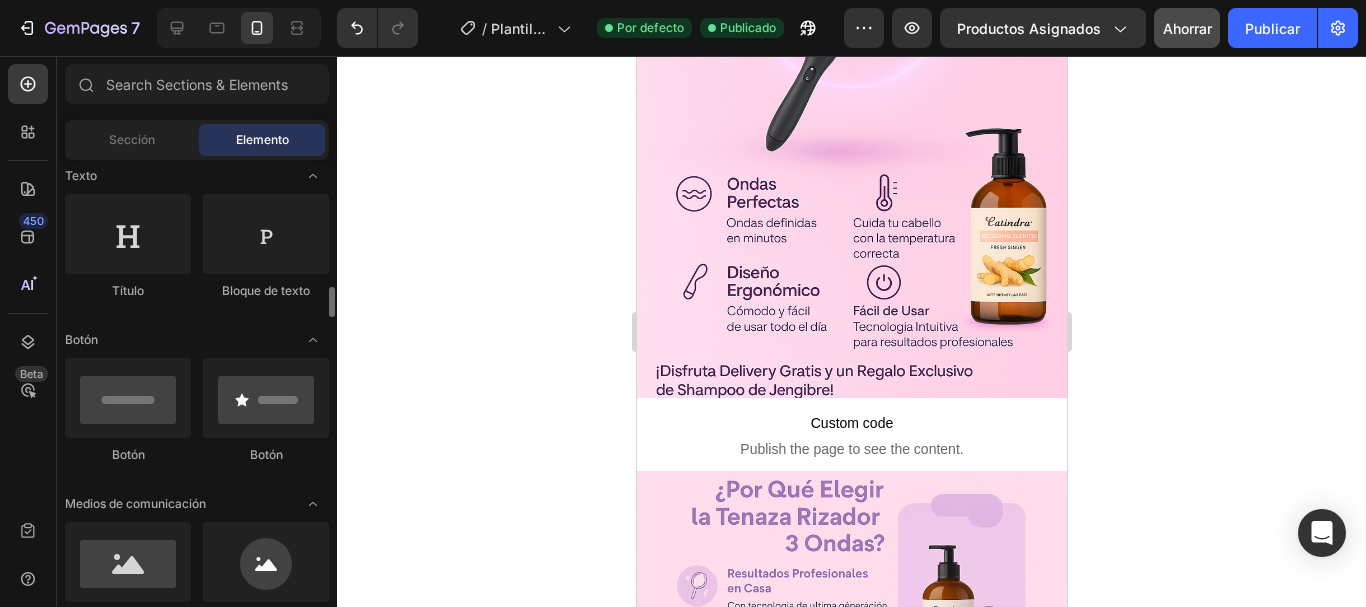 scroll, scrollTop: 400, scrollLeft: 0, axis: vertical 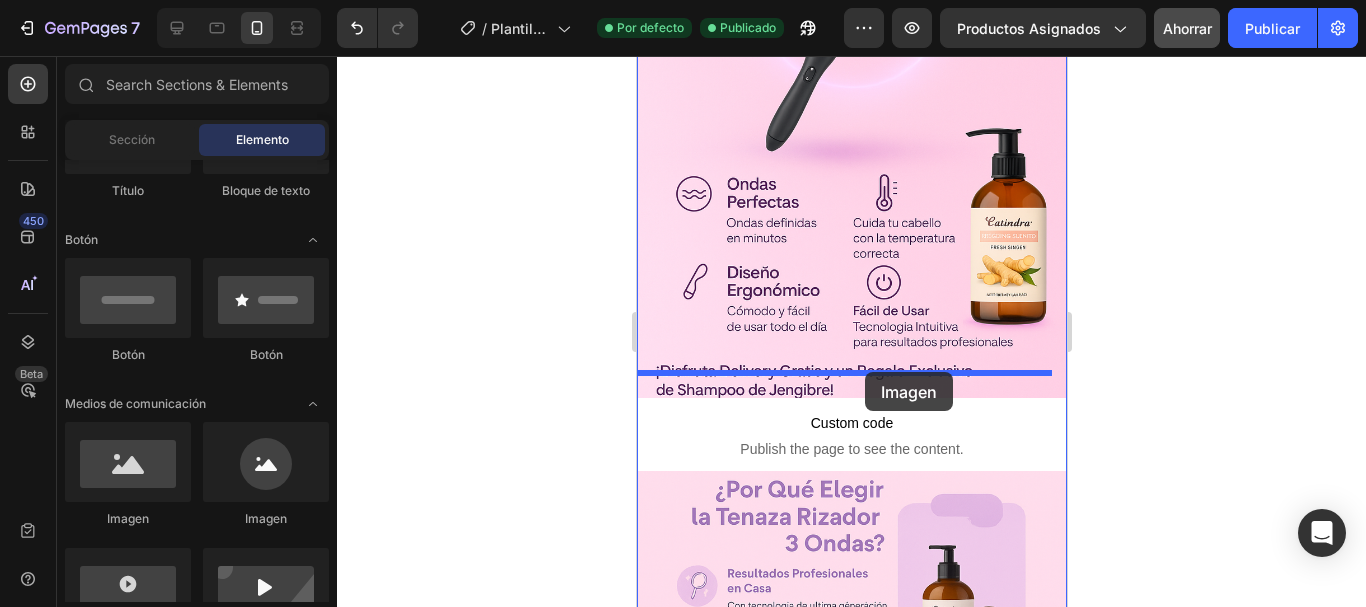 drag, startPoint x: 823, startPoint y: 516, endPoint x: 865, endPoint y: 374, distance: 148.08105 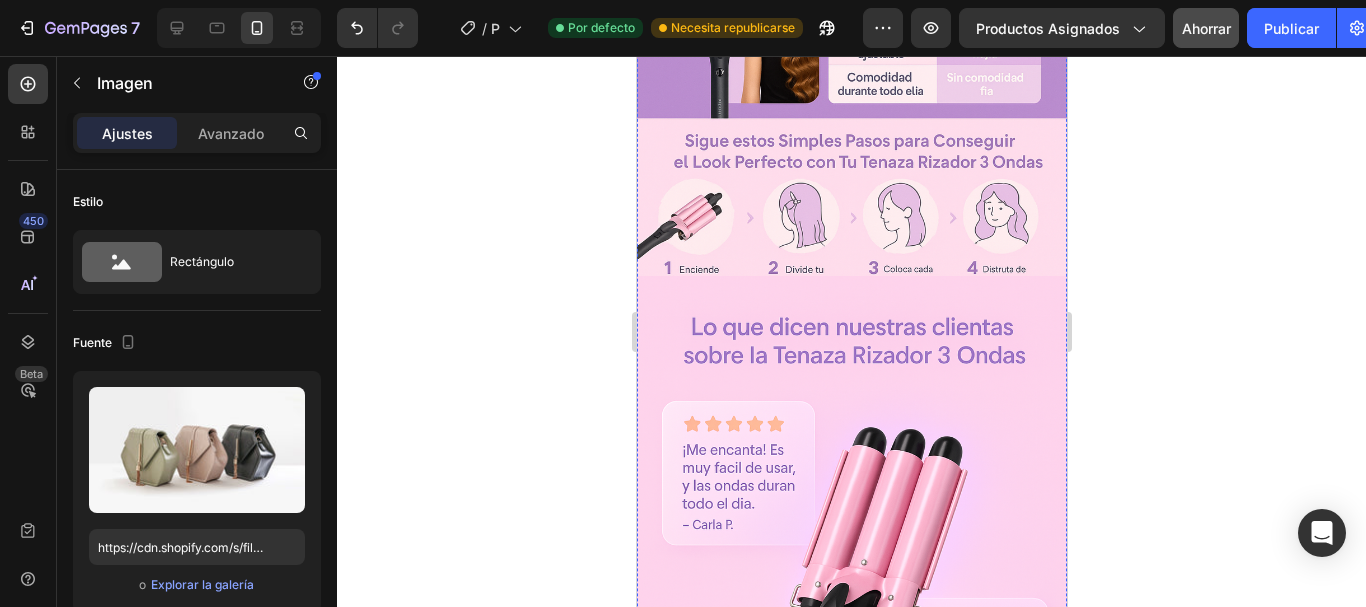 scroll, scrollTop: 1200, scrollLeft: 0, axis: vertical 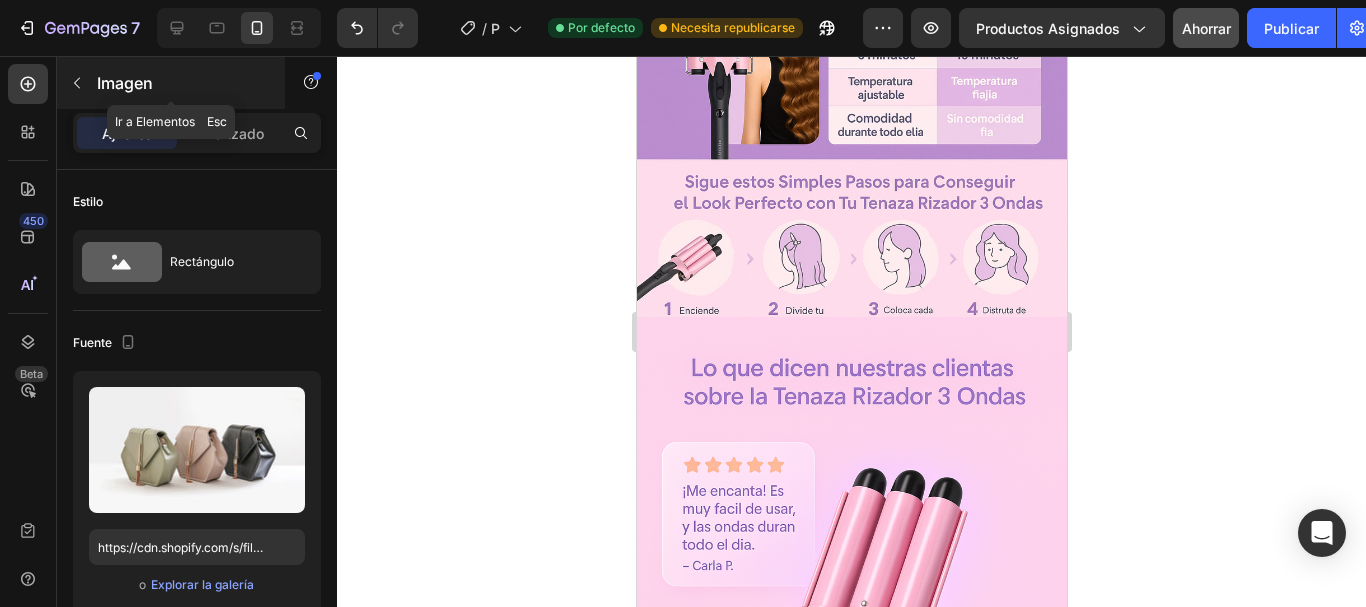 click at bounding box center [77, 83] 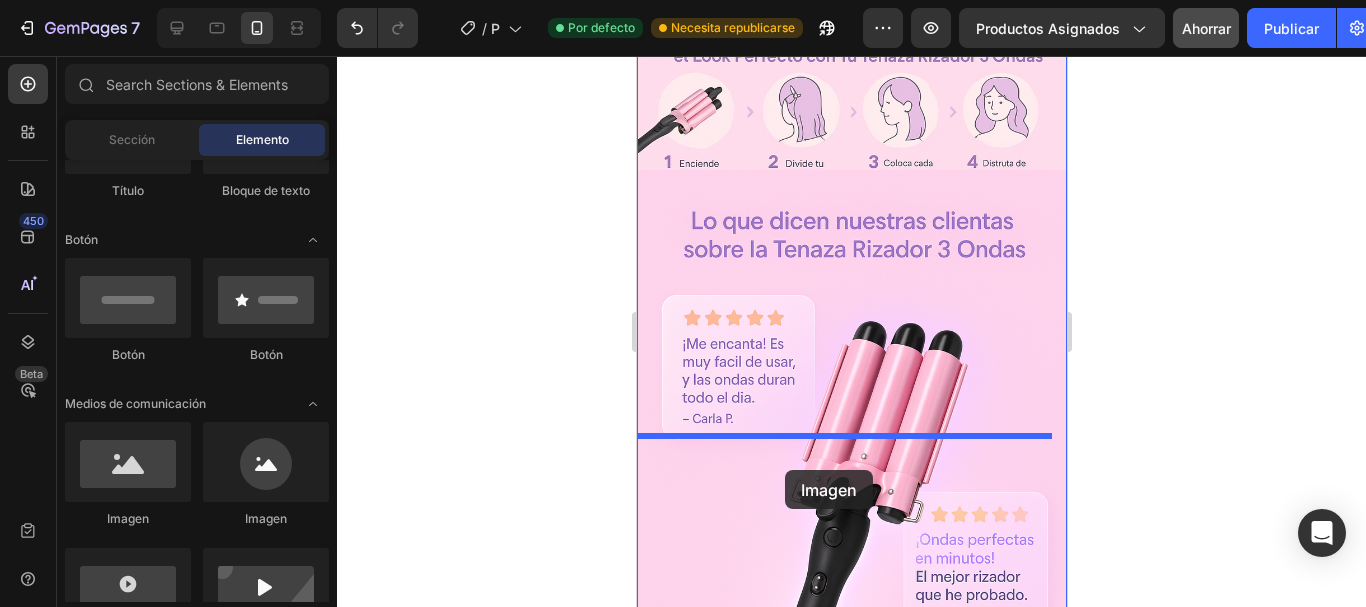 scroll, scrollTop: 1400, scrollLeft: 0, axis: vertical 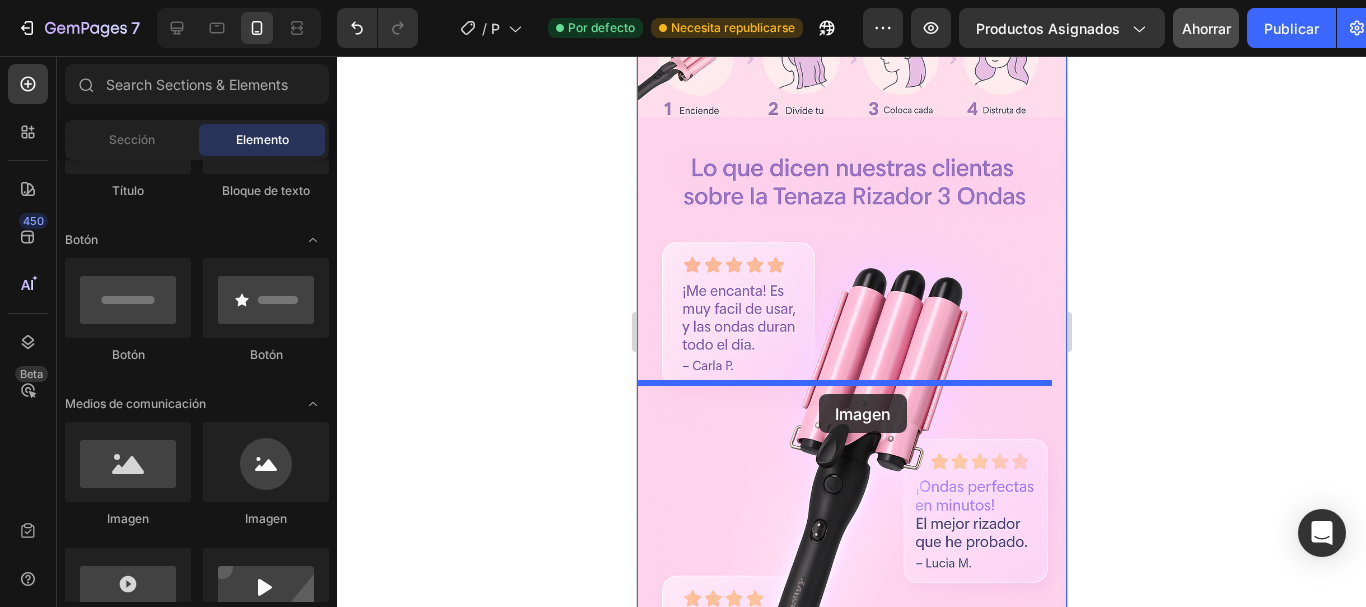 drag, startPoint x: 1119, startPoint y: 519, endPoint x: 818, endPoint y: 394, distance: 325.9233 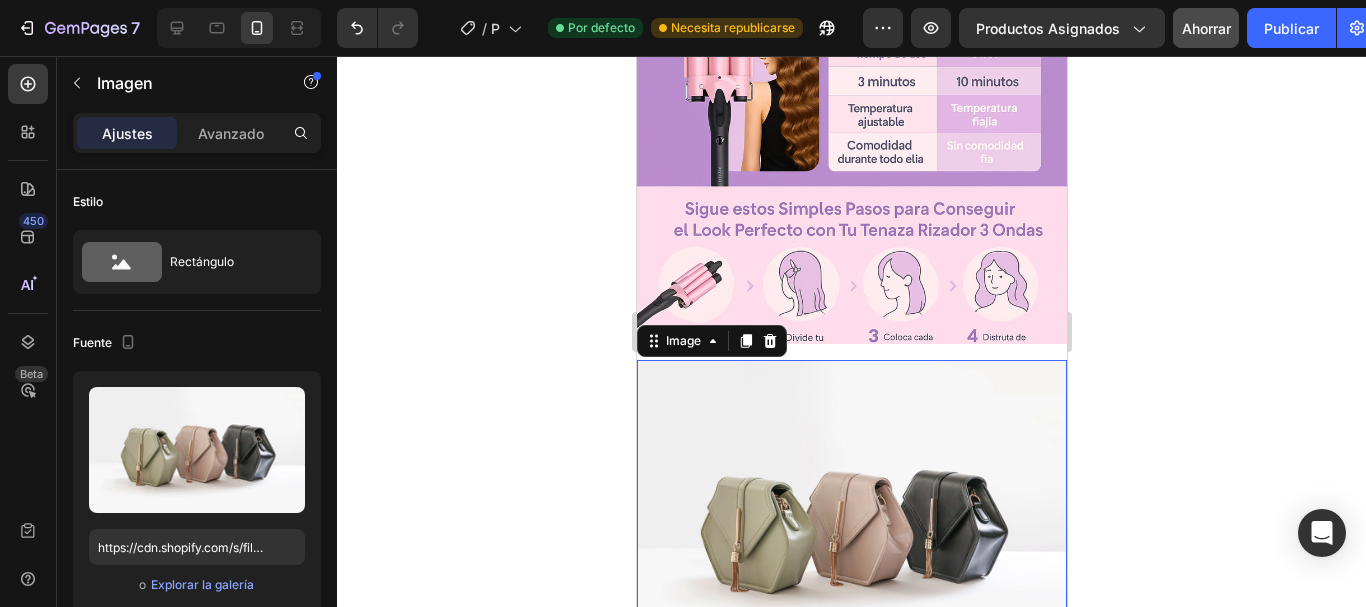 scroll, scrollTop: 1600, scrollLeft: 0, axis: vertical 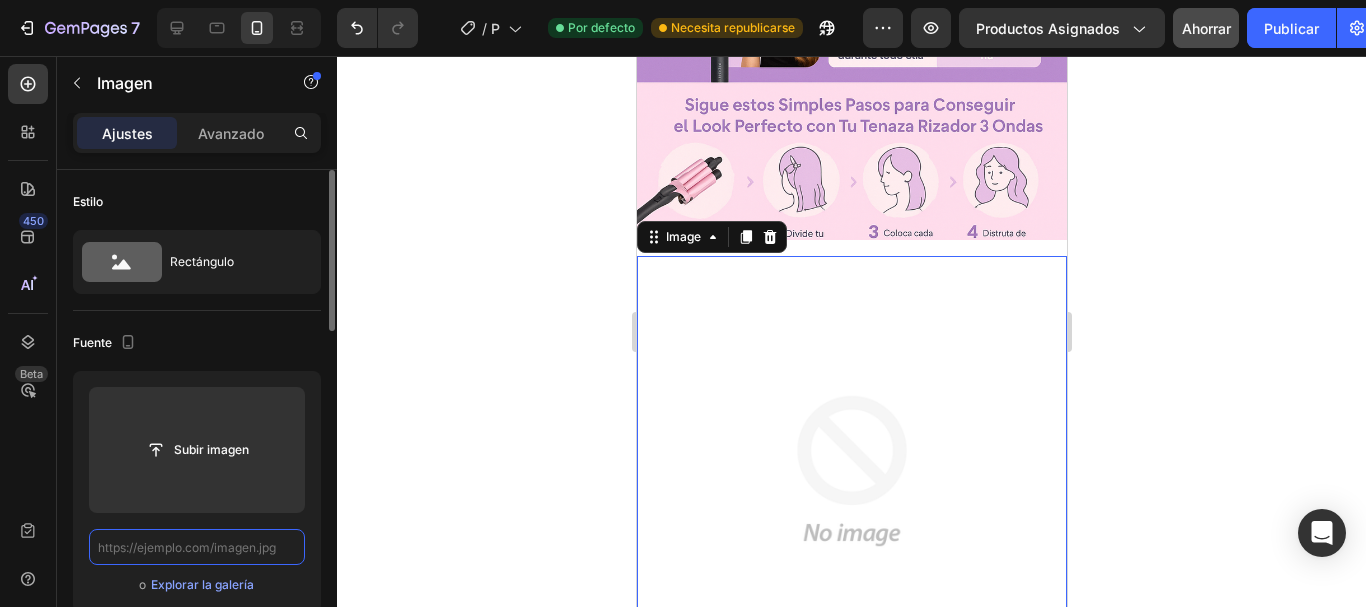 paste on "https://media0.giphy.com/media/v1.Y2lkPTc5MGI3NjExdzNjbWdtc2Z1ODk0Nm5jM2hydDlrc2JiOWJoMmZ5amxzaHY1dWxqciZlcD12MV9pbnRlcm5hbF9naWZfYnlfaWQmY3Q9Zw/608yMf2tr7Y3mvZqAV/giphy.gif" 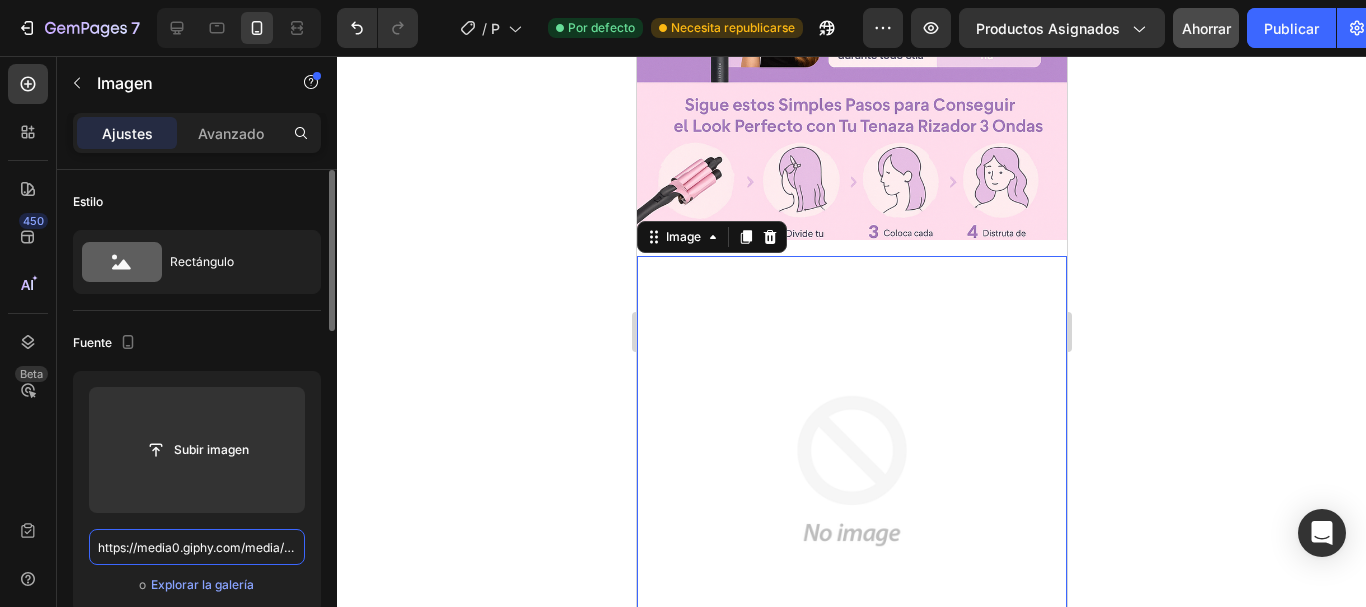 scroll, scrollTop: 0, scrollLeft: 1023, axis: horizontal 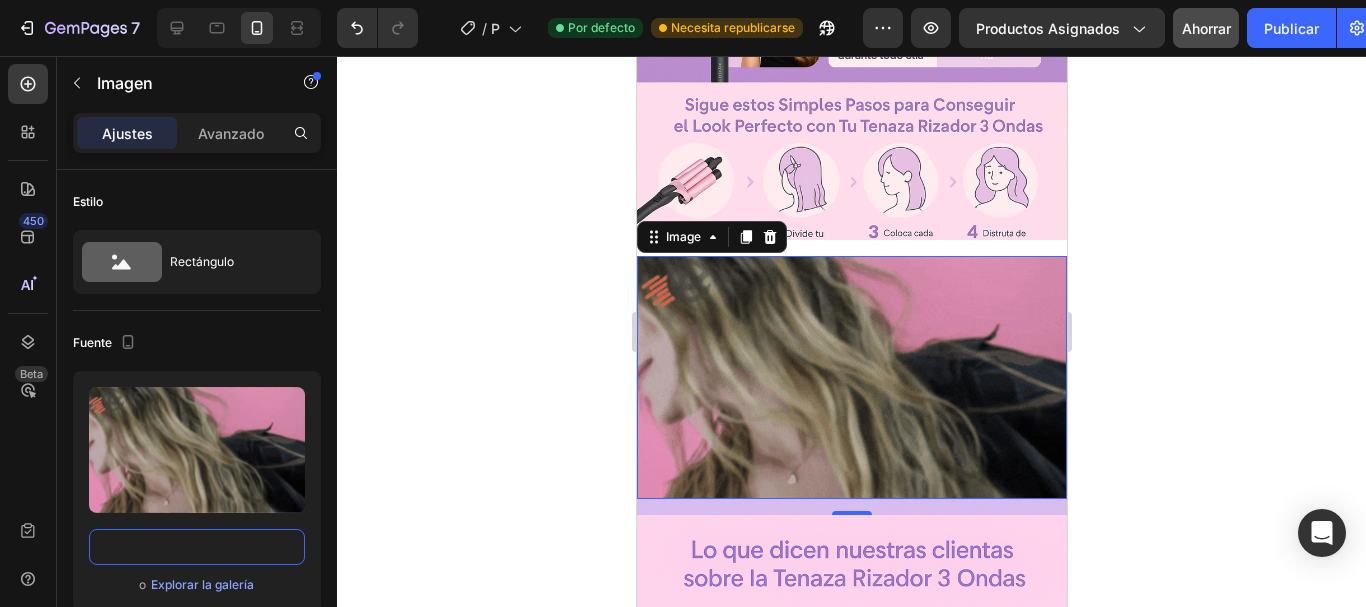 type on "https://media0.giphy.com/media/v1.Y2lkPTc5MGI3NjExdzNjbWdtc2Z1ODk0Nm5jM2hydDlrc2JiOWJoMmZ5amxzaHY1dWxqciZlcD12MV9pbnRlcm5hbF9naWZfYnlfaWQmY3Q9Zw/608yMf2tr7Y3mvZqAV/giphy.gif" 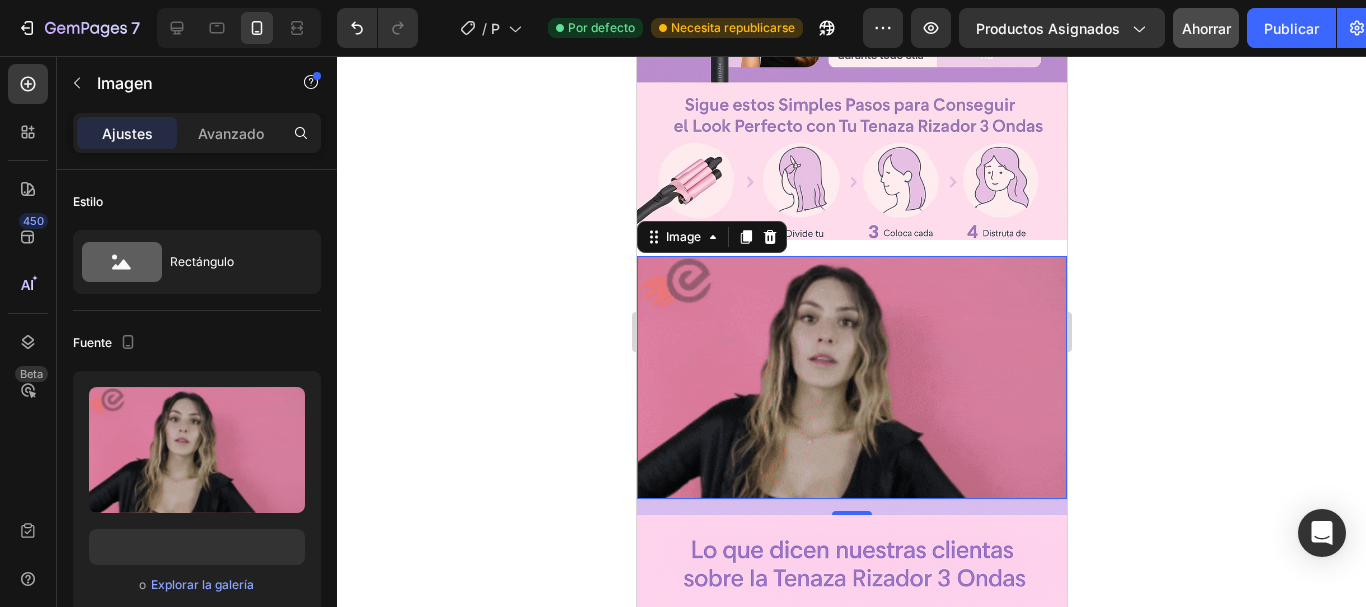 click 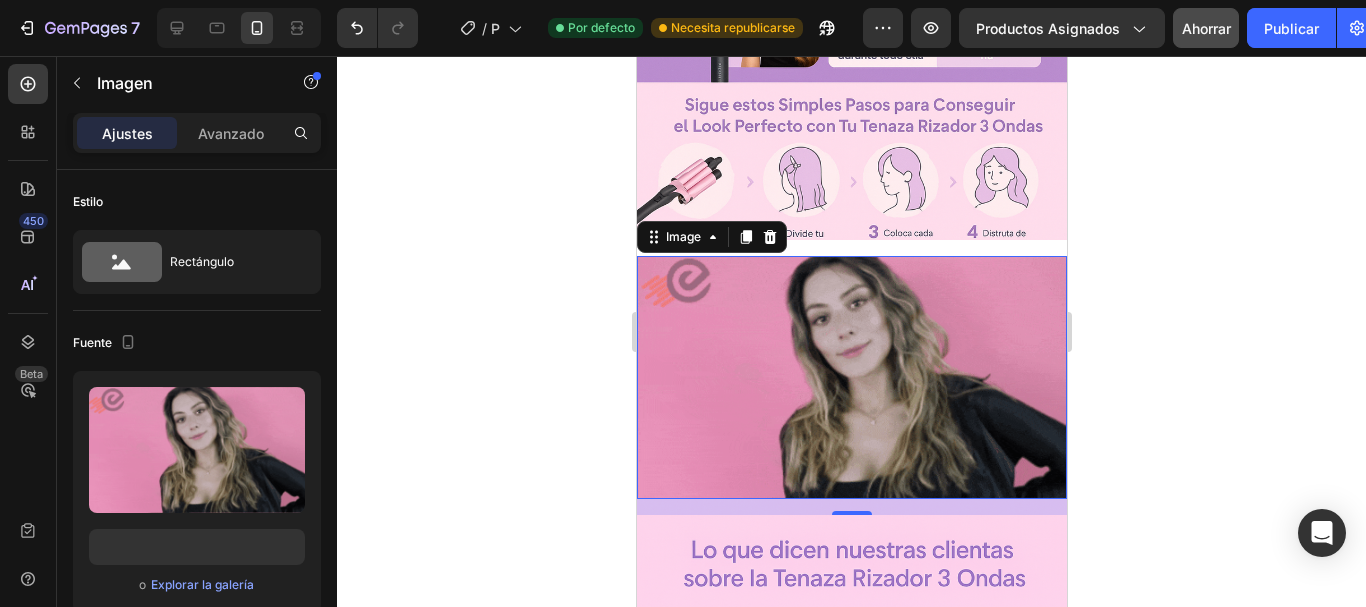 scroll, scrollTop: 0, scrollLeft: 0, axis: both 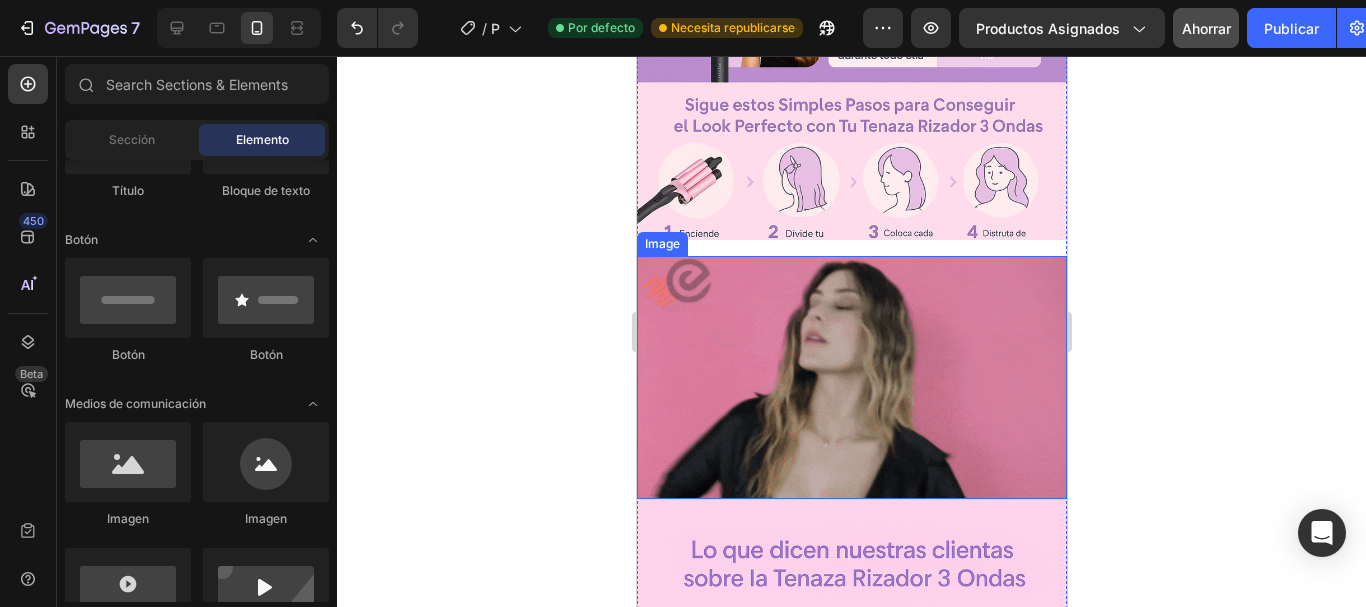 click at bounding box center (851, 378) 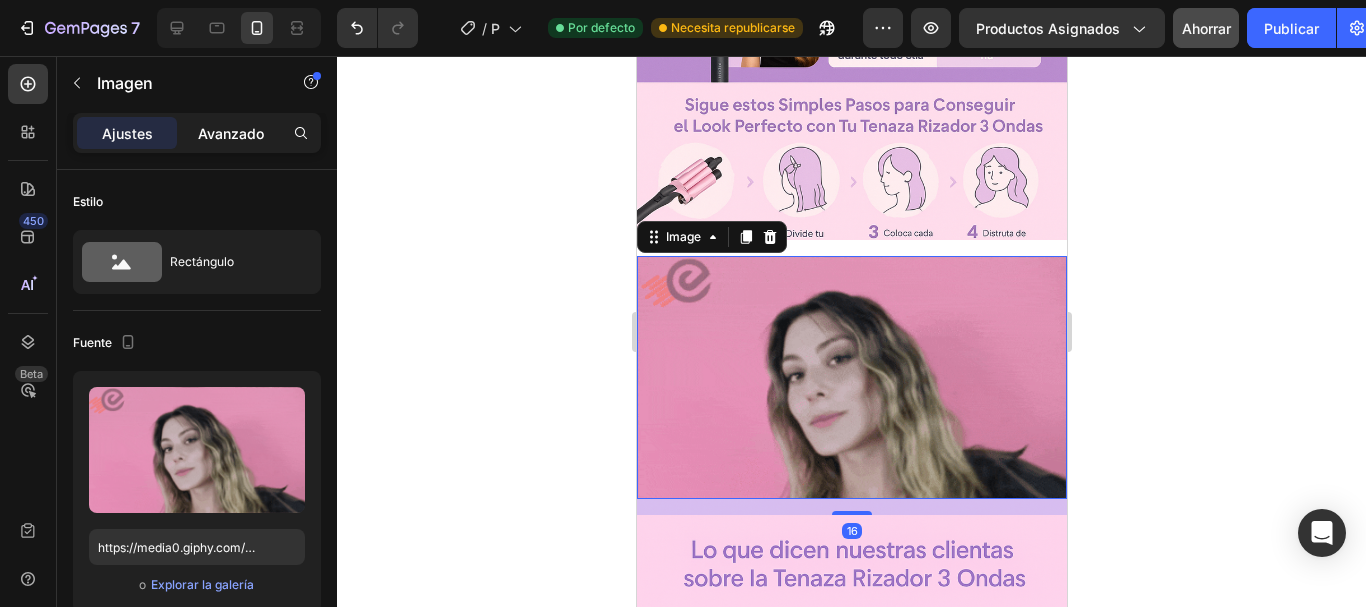 click on "Avanzado" at bounding box center [231, 133] 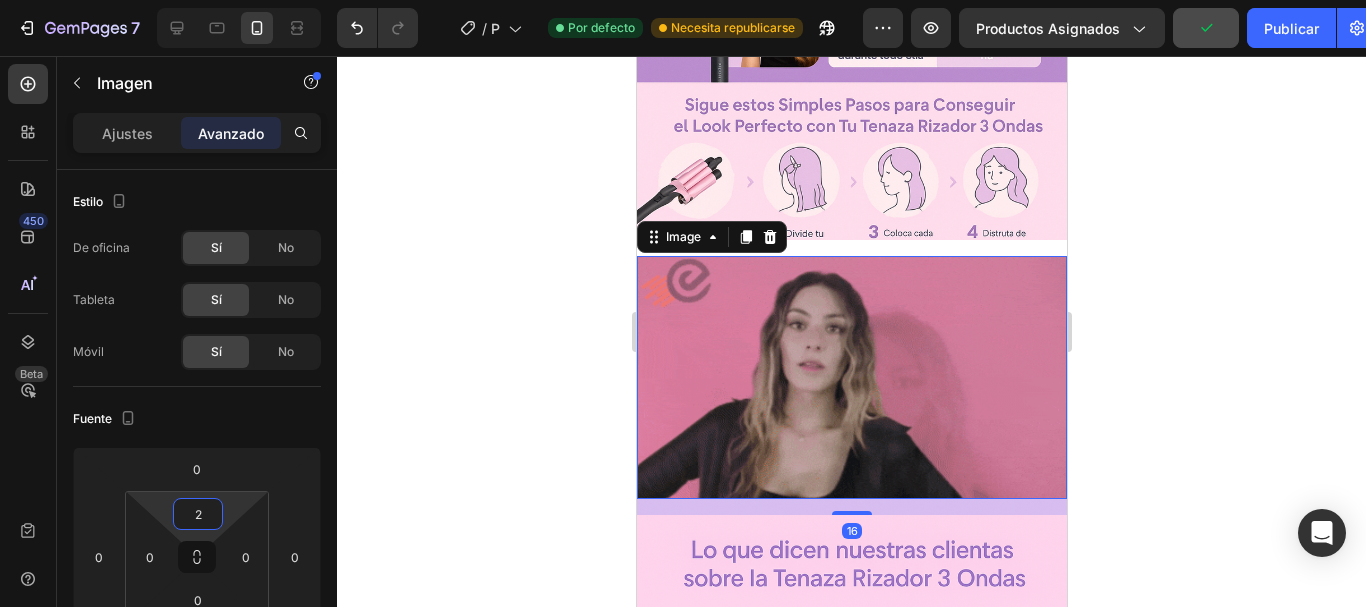 type on "0" 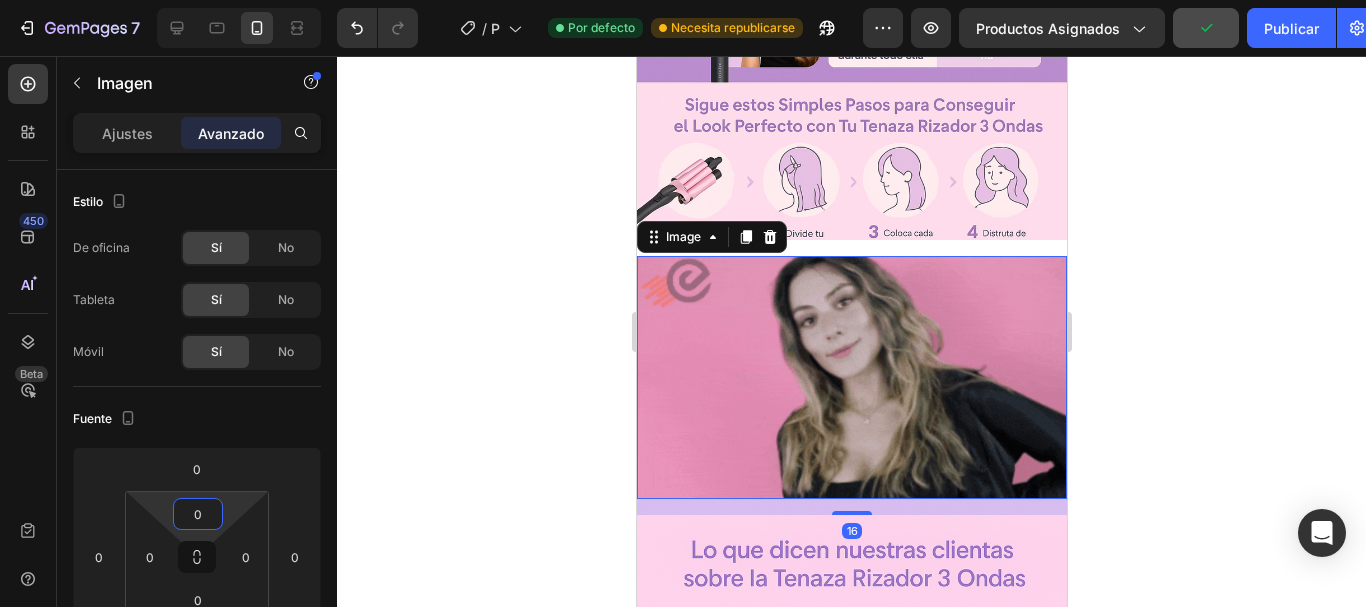 drag, startPoint x: 231, startPoint y: 495, endPoint x: 252, endPoint y: 477, distance: 27.658634 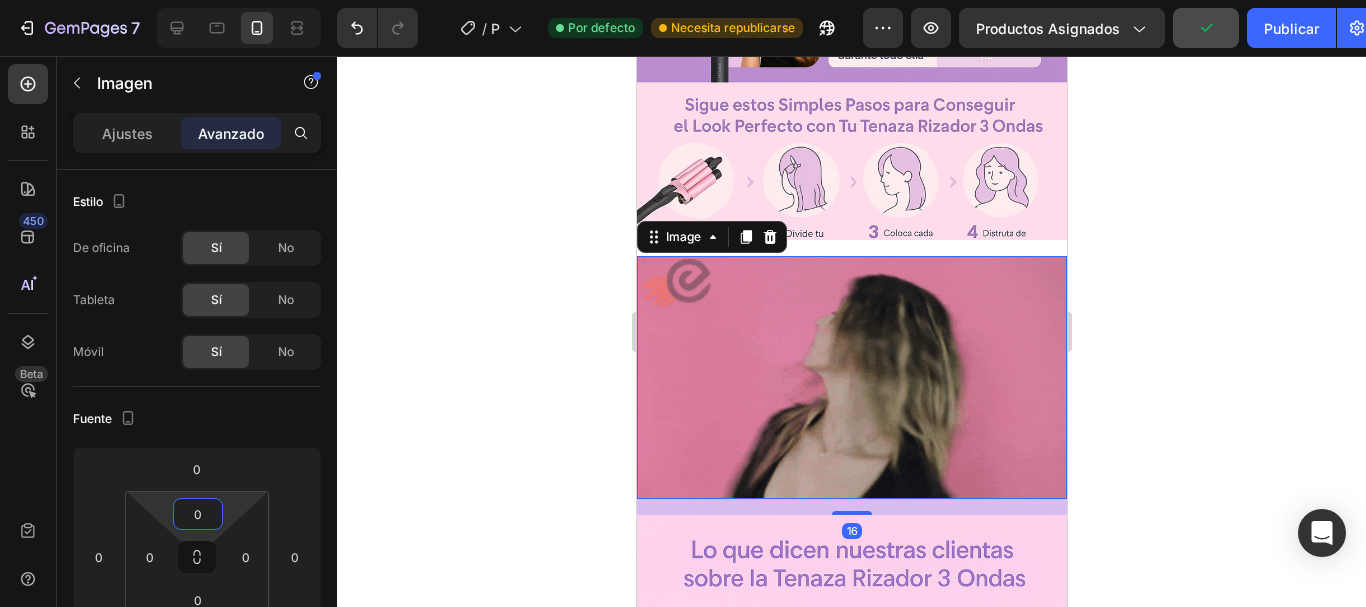 click on "7 / Plantilla de producto original de Shopify Por defecto Necesita republicarse Avance Productos asignados Publicar 450 Beta Sections(30) Elementos(84) Sección Elemento Sección de héroes Detalle del producto Marcas Insignias de confianza Garantizar Desglose del producto Cómo utilizar Testimonios Comparar Manojo Preguntas frecuentes Prueba social Historia de la marca Lista de productos Recopilación Lista de blogs Contacto Sticky Añadir al carrito Pie de página personalizado Explorar la biblioteca 450 Disposición
Fila
Fila
Fila
Fila Texto
Título
Bloque de texto Botón
Botón
Botón Medios de comunicación Imagen" at bounding box center (683, 0) 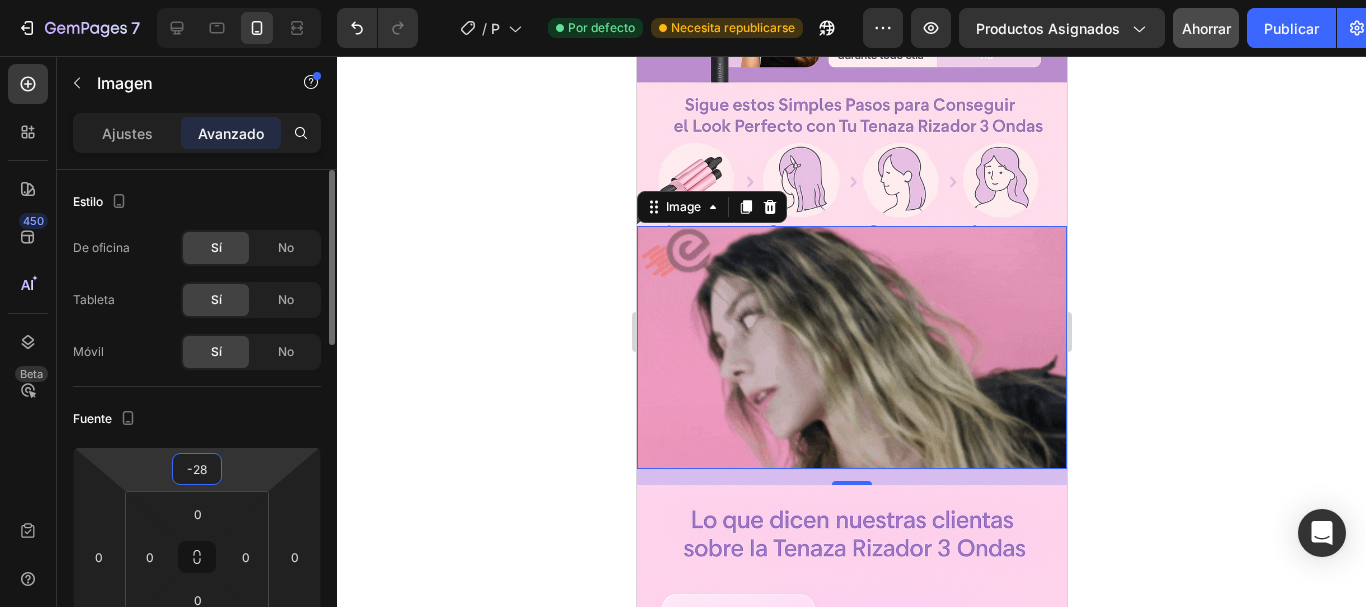 click on "7 / Plantilla de producto original de Shopify Por defecto Necesita republicarse Avance Productos asignados Ahorrar Publicar 450 Beta Sections(30) Elementos(84) Sección Elemento Sección de héroes Detalle del producto Marcas Insignias de confianza Garantizar Desglose del producto Cómo utilizar Testimonios Comparar Manojo Preguntas frecuentes Prueba social Historia de la marca Lista de productos Recopilación Lista de blogs Contacto Sticky Añadir al carrito Pie de página personalizado Explorar la biblioteca 450 Disposición
Fila
Fila
Fila
Fila Texto
Título
Bloque de texto Botón
Botón
Botón Medios de comunicación" at bounding box center [683, 0] 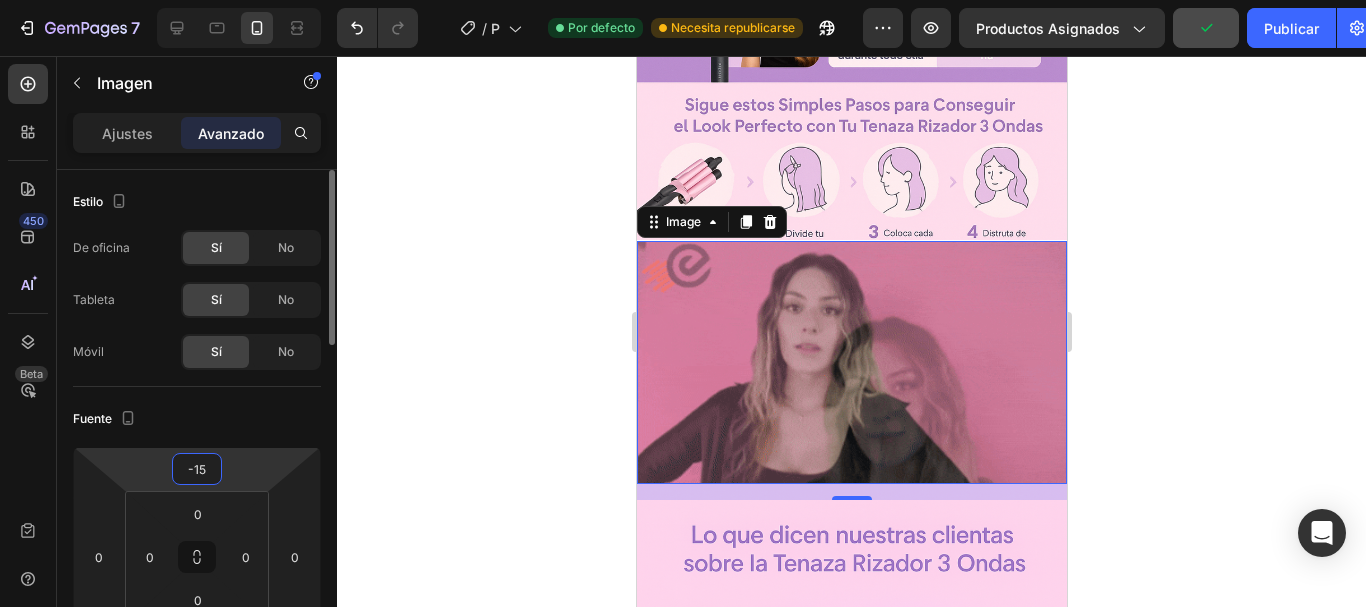 type on "-16" 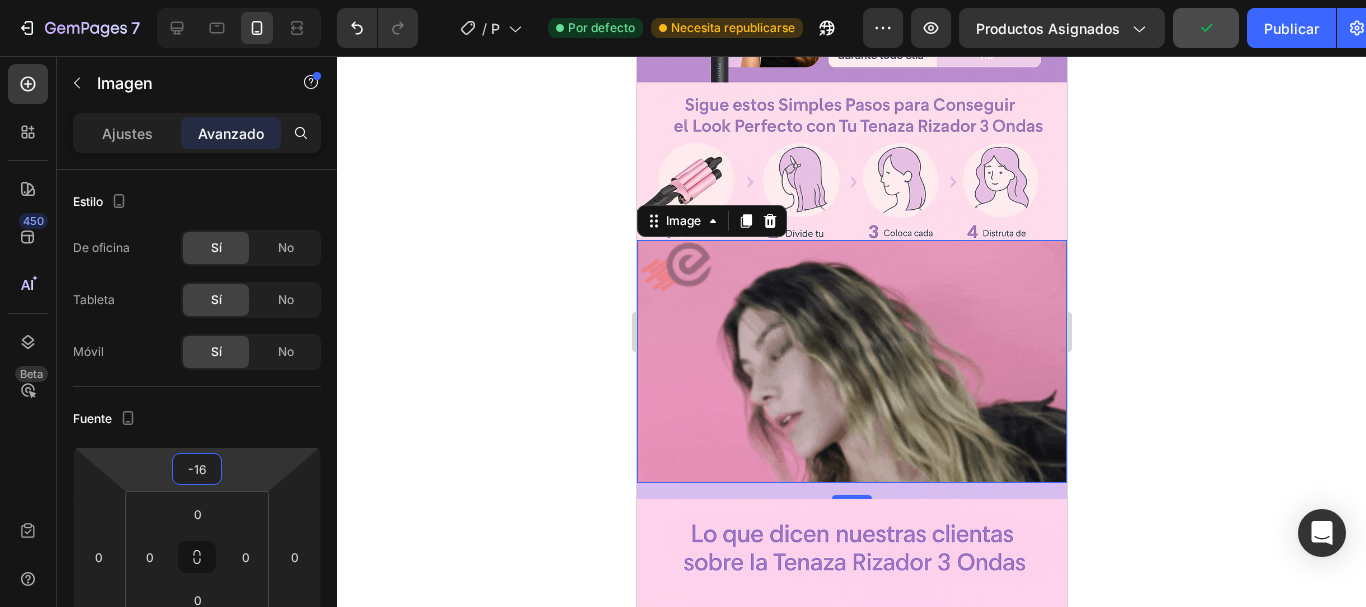 click 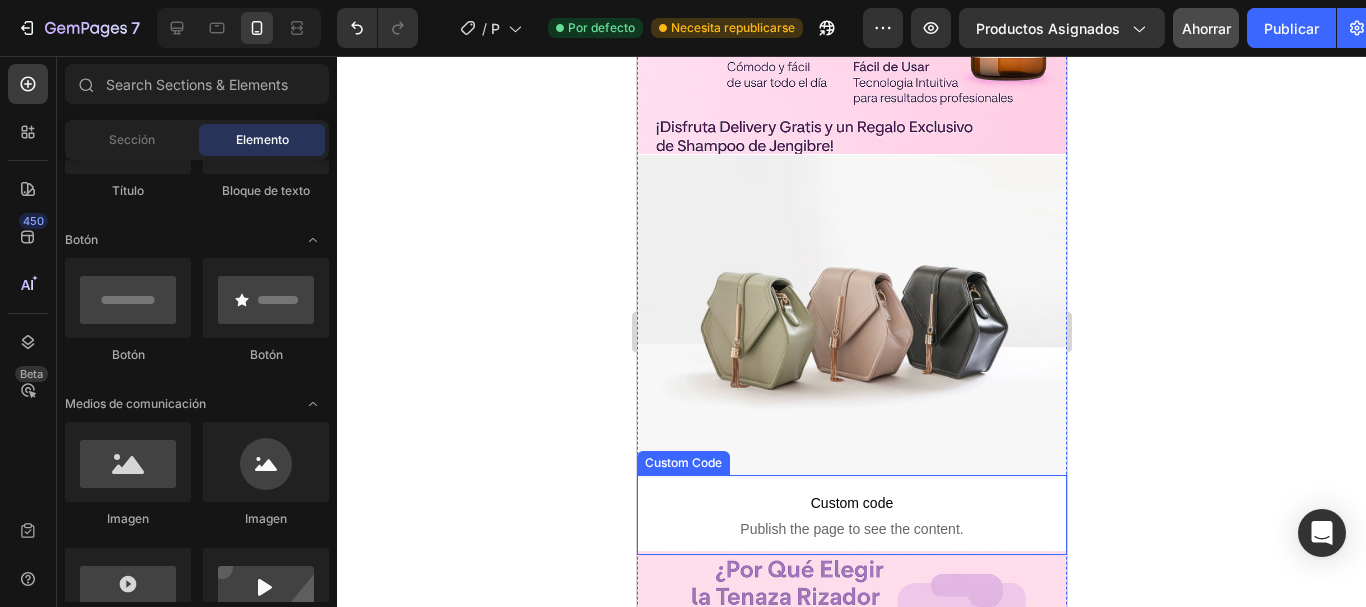 scroll, scrollTop: 600, scrollLeft: 0, axis: vertical 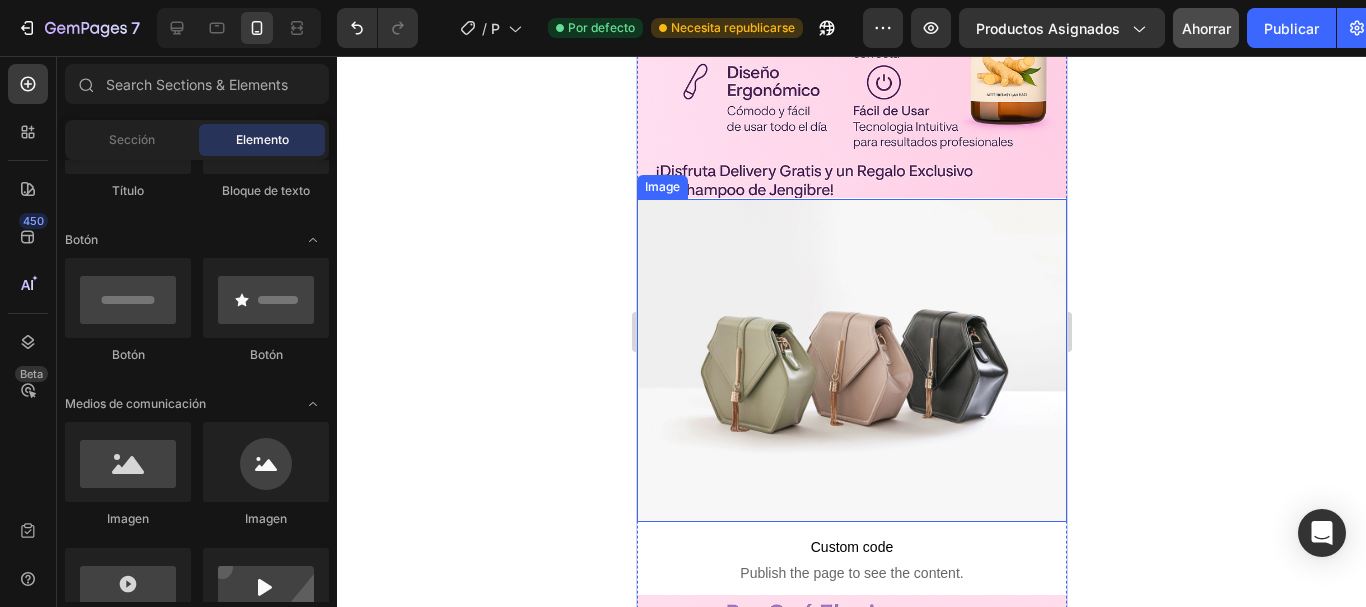 click at bounding box center (851, 360) 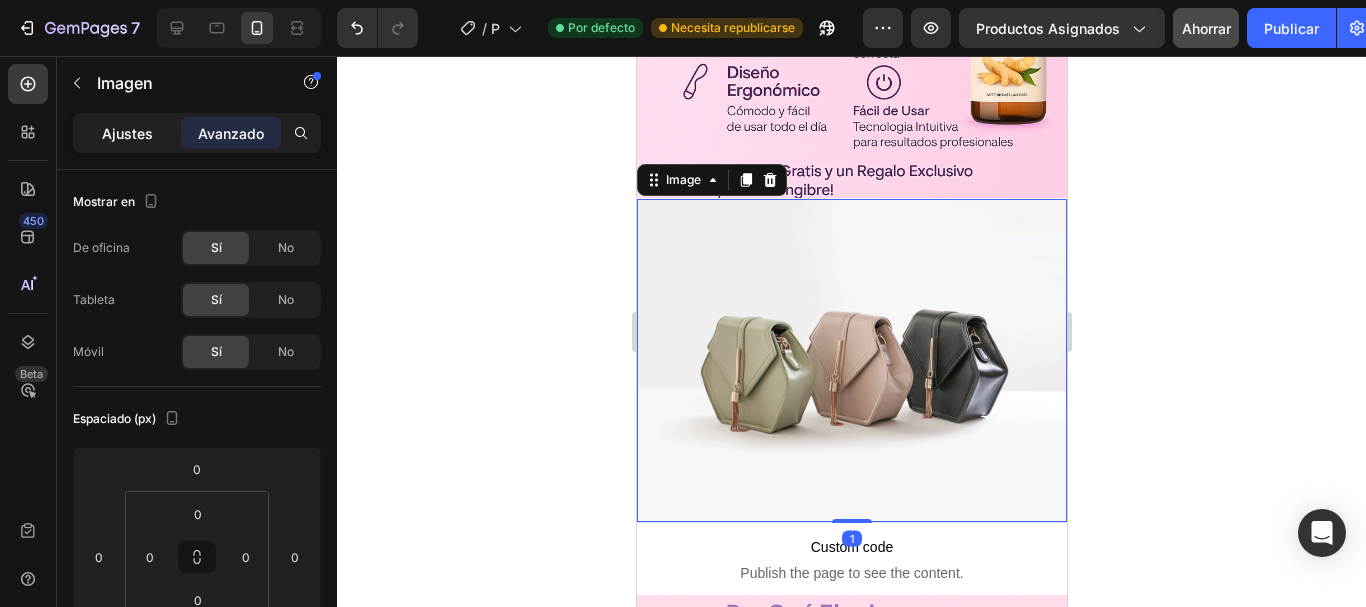 click on "Ajustes" at bounding box center [127, 133] 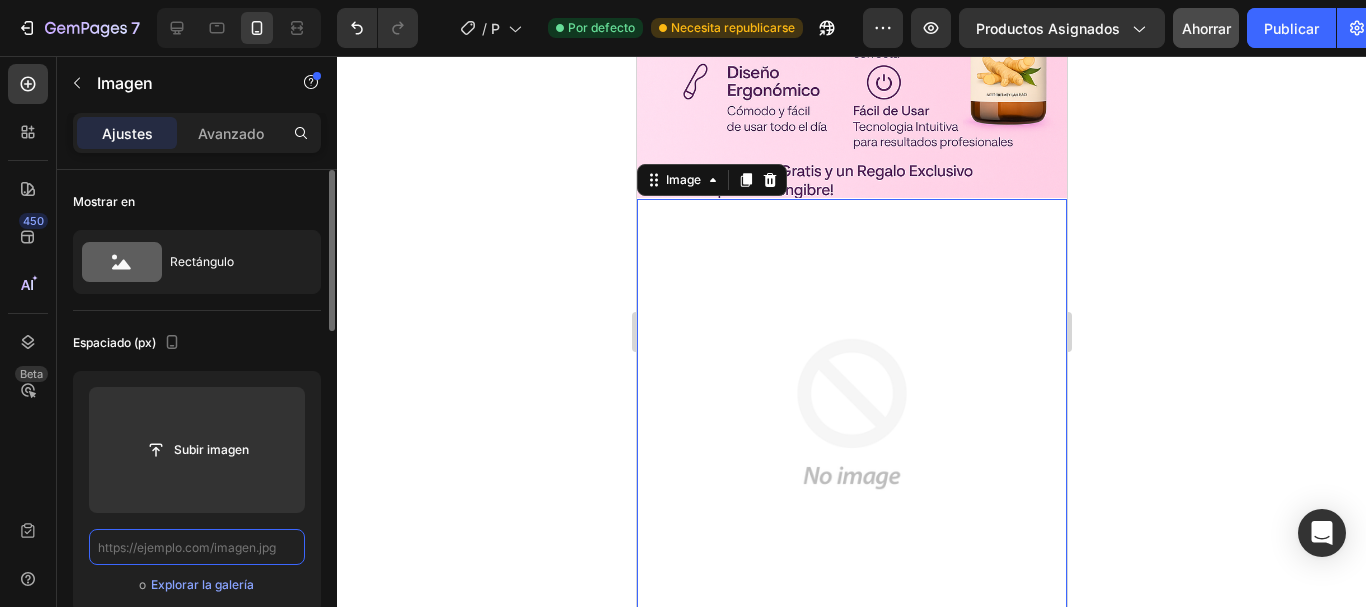 scroll, scrollTop: 0, scrollLeft: 0, axis: both 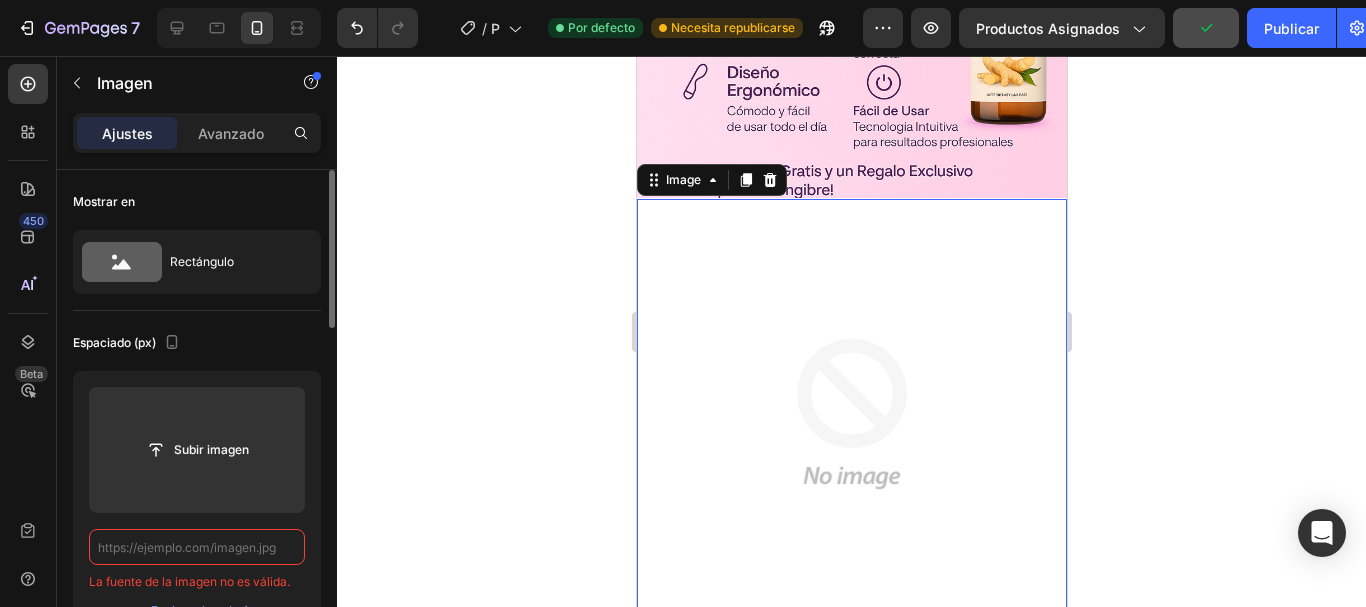click at bounding box center (851, 414) 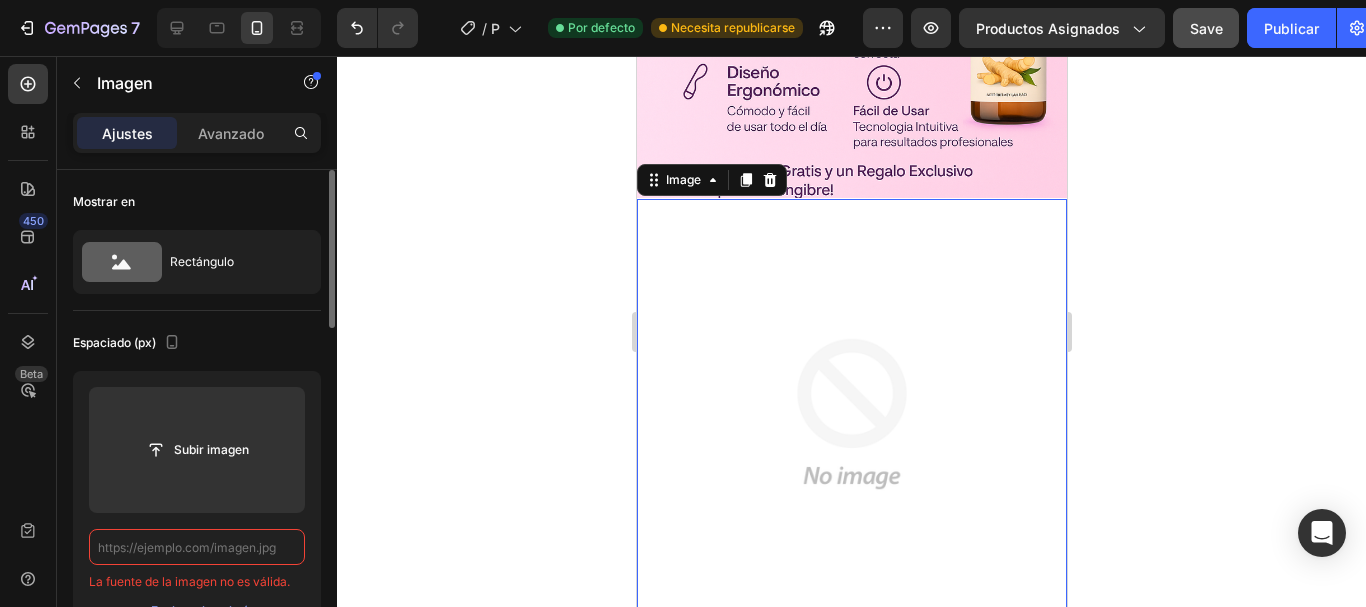 paste on "https://media1.giphy.com/media/v1.Y2lkPTc5MGI3NjExcW9haDA2ems4bThnaXM5MHU3NmFld2kyMThubXMwNWdrMHFhMDB0ZSZlcD12MV9pbnRlcm5hbF9naWZfYnlfaWQmY3Q9Zw/8y1bxS63k5q8kE6b8W/giphy.gif" 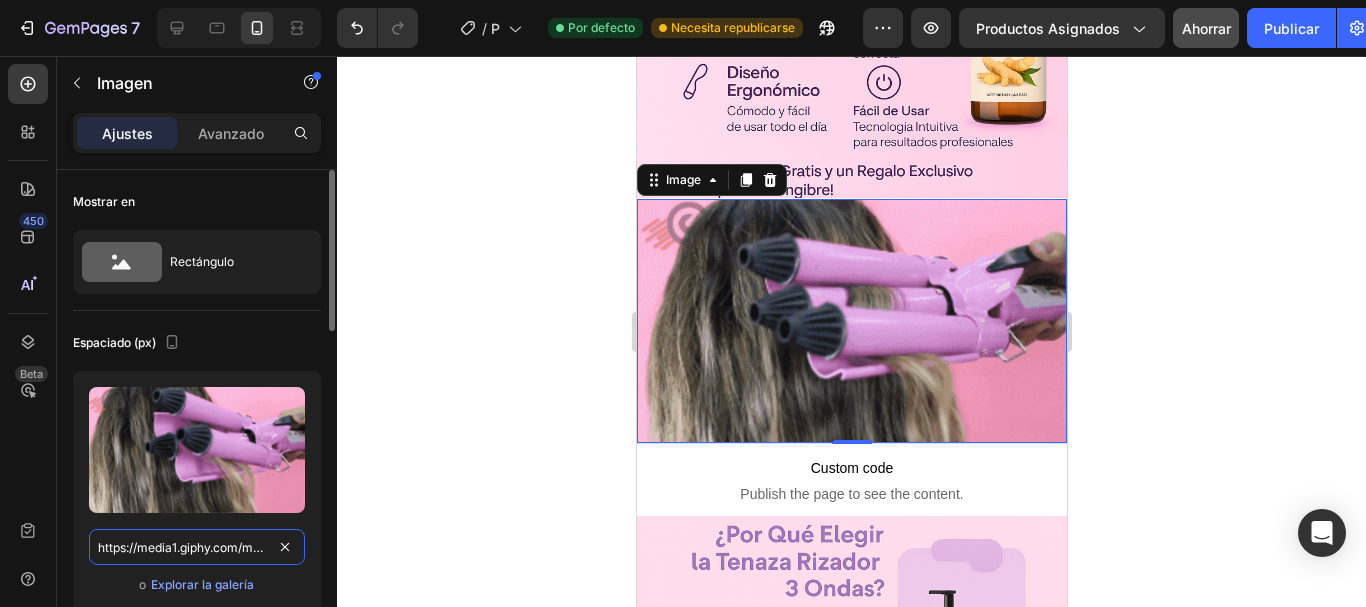 scroll, scrollTop: 0, scrollLeft: 1062, axis: horizontal 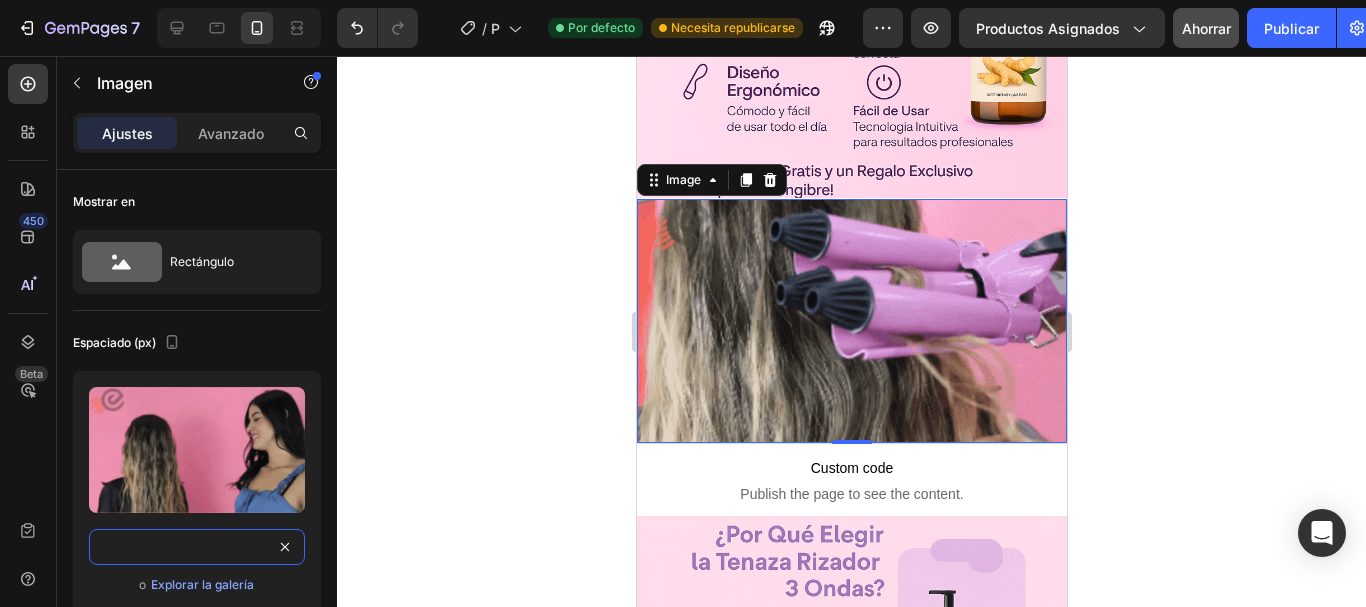 type on "https://media1.giphy.com/media/v1.Y2lkPTc5MGI3NjExcW9haDA2ems4bThnaXM5MHU3NmFld2kyMThubXMwNWdrMHFhMDB0ZSZlcD12MV9pbnRlcm5hbF9naWZfYnlfaWQmY3Q9Zw/8y1bxS63k5q8kE6b8W/giphy.gif" 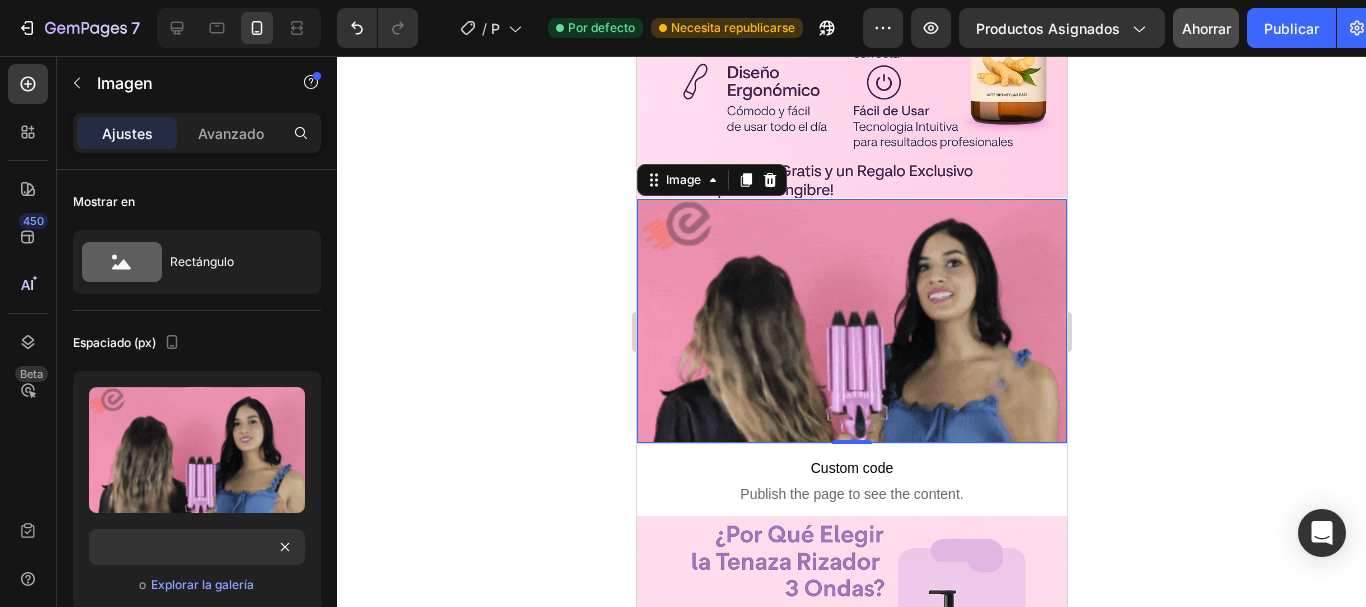click 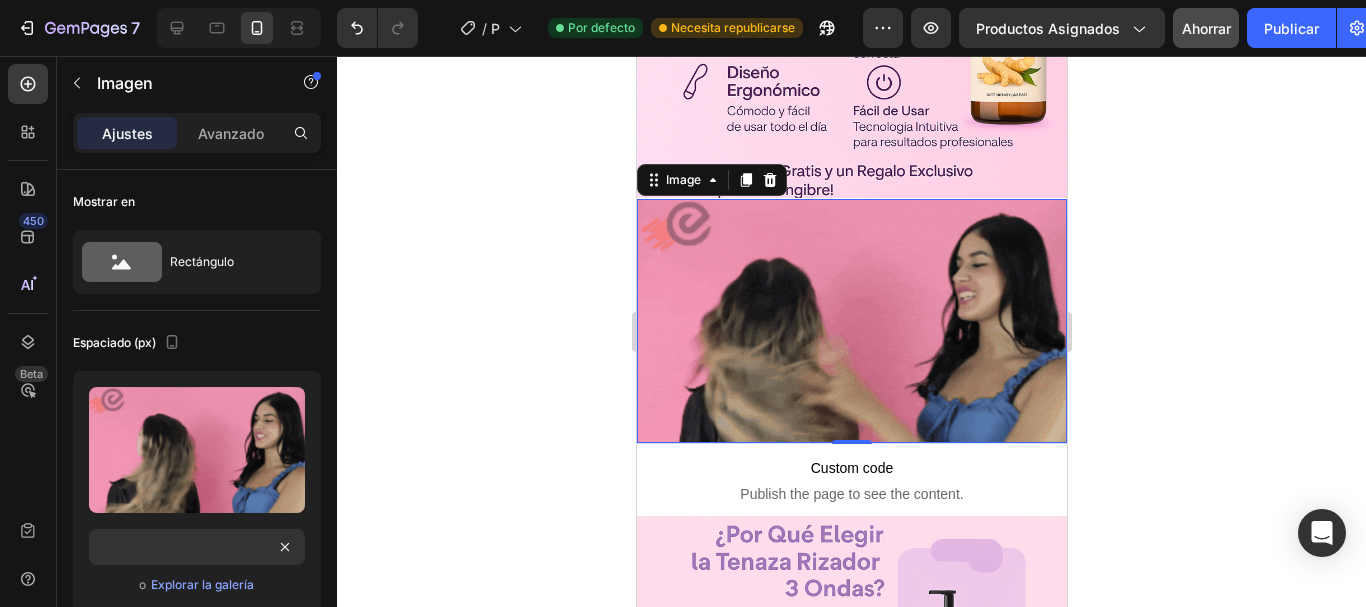 scroll, scrollTop: 0, scrollLeft: 0, axis: both 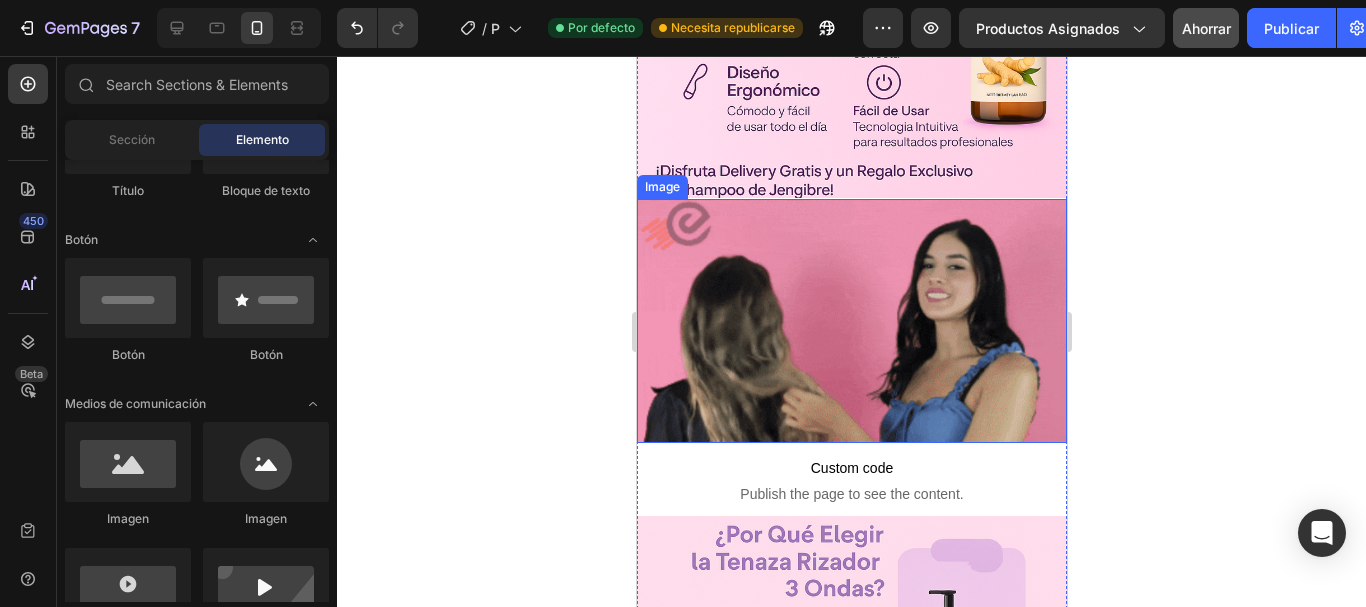 click at bounding box center [851, 321] 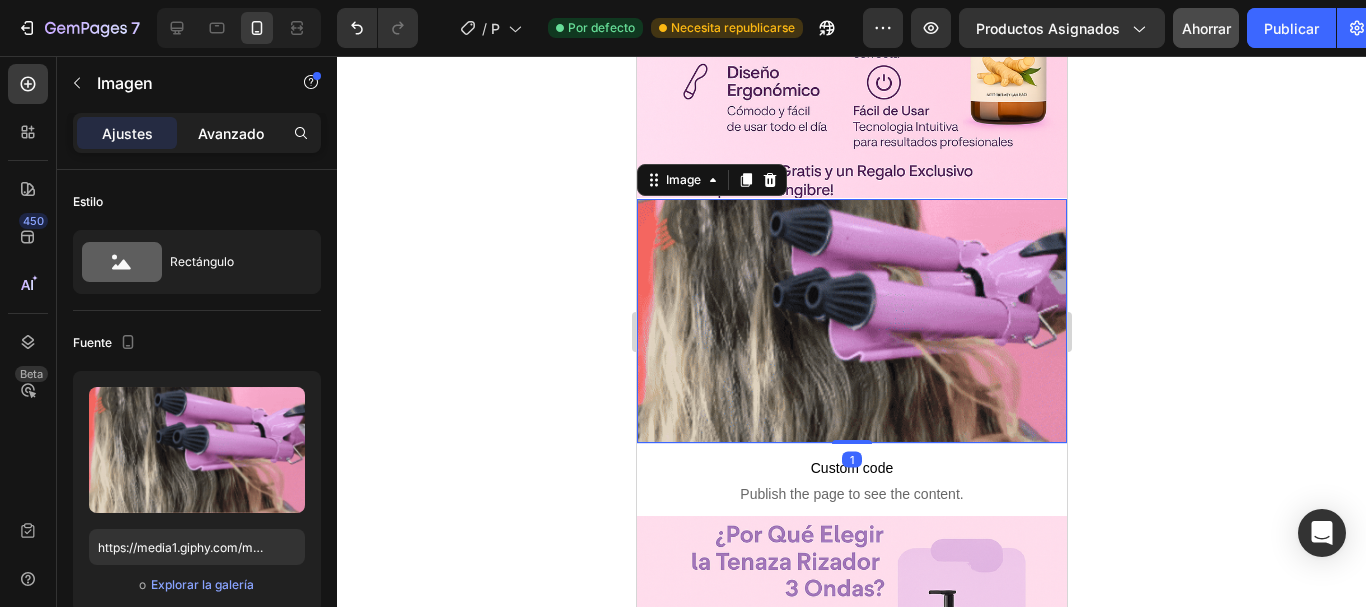 click on "Avanzado" at bounding box center (231, 133) 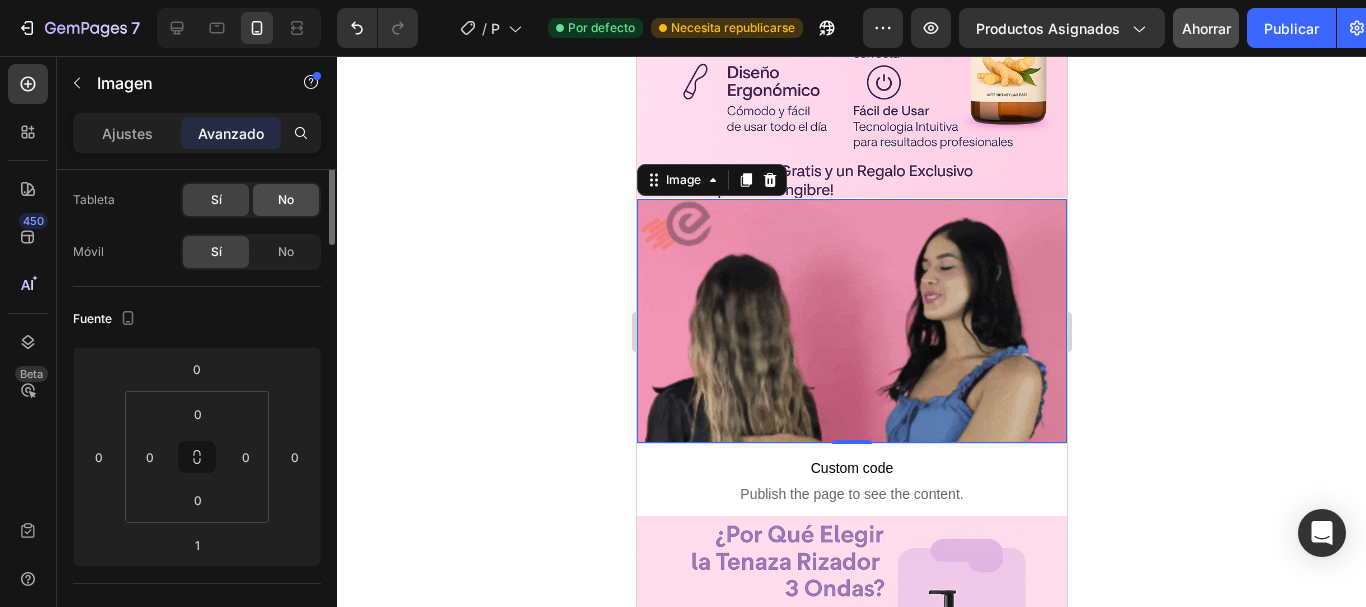 scroll, scrollTop: 0, scrollLeft: 0, axis: both 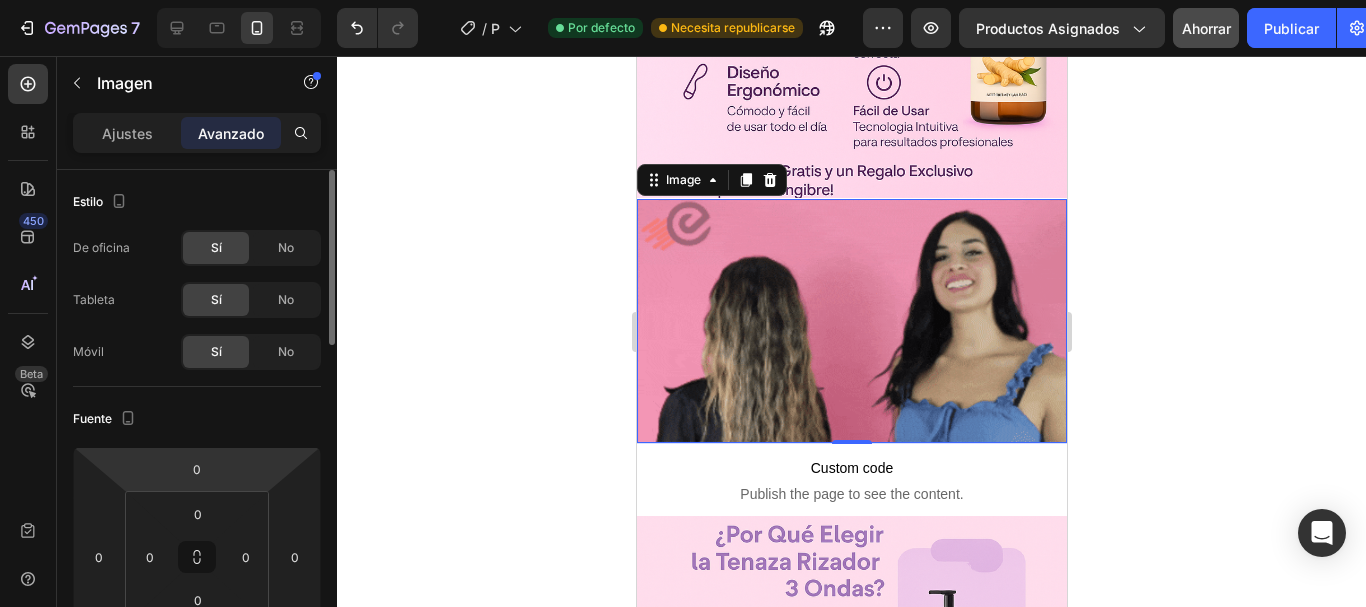 click on "7 / Plantilla de producto original de Shopify Por defecto Necesita republicarse Avance Productos asignados Ahorrar Publicar 450 Beta Sections(30) Elementos(84) Sección Elemento Sección de héroes Detalle del producto Marcas Insignias de confianza Garantizar Desglose del producto Cómo utilizar Testimonios Comparar Manojo Preguntas frecuentes Prueba social Historia de la marca Lista de productos Recopilación Lista de blogs Contacto Sticky Añadir al carrito Pie de página personalizado Explorar la biblioteca 450 Disposición
Fila
Fila
Fila
Fila Texto
Título
Bloque de texto Botón
Botón
Botón Medios de comunicación" at bounding box center [683, 0] 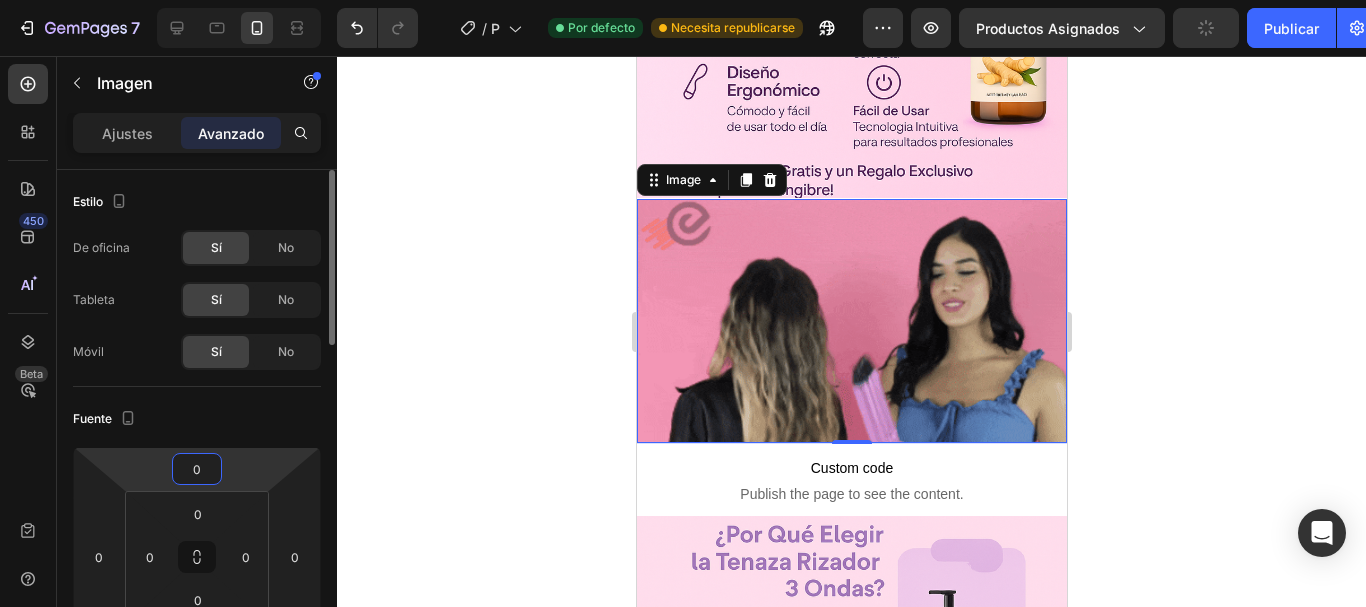 type on "-1" 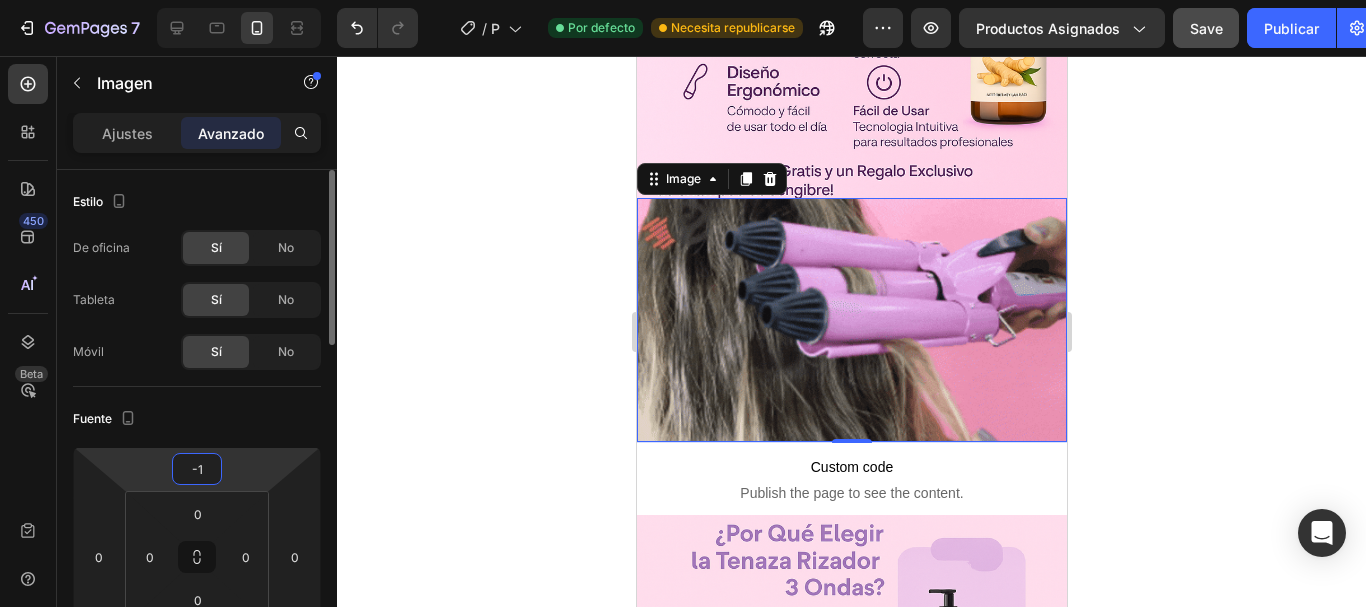 scroll, scrollTop: 100, scrollLeft: 0, axis: vertical 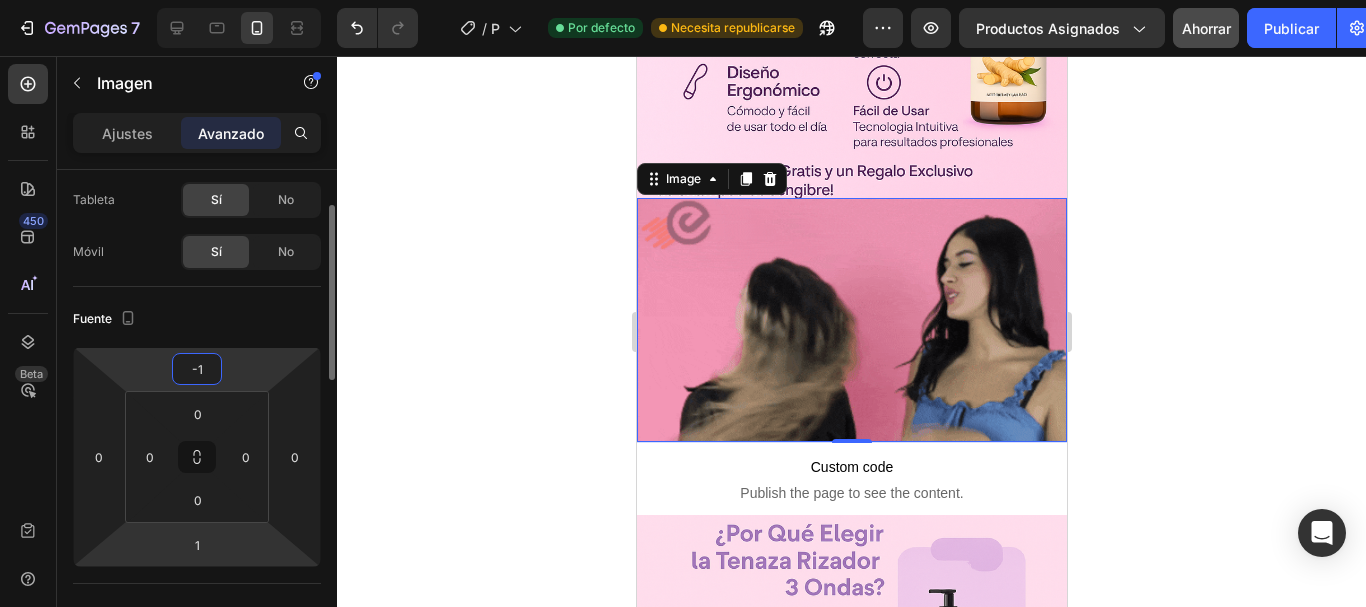 click on "7 / Plantilla de producto original de Shopify Por defecto Necesita republicarse Avance Productos asignados Ahorrar Publicar 450 Beta Sections(30) Elementos(84) Sección Elemento Sección de héroes Detalle del producto Marcas Insignias de confianza Garantizar Desglose del producto Cómo utilizar Testimonios Comparar Manojo Preguntas frecuentes Prueba social Historia de la marca Lista de productos Recopilación Lista de blogs Contacto Sticky Añadir al carrito Pie de página personalizado Explorar la biblioteca 450 Disposición
Fila
Fila
Fila
Fila Texto
Título
Bloque de texto Botón
Botón
Botón Medios de comunicación" at bounding box center [683, 0] 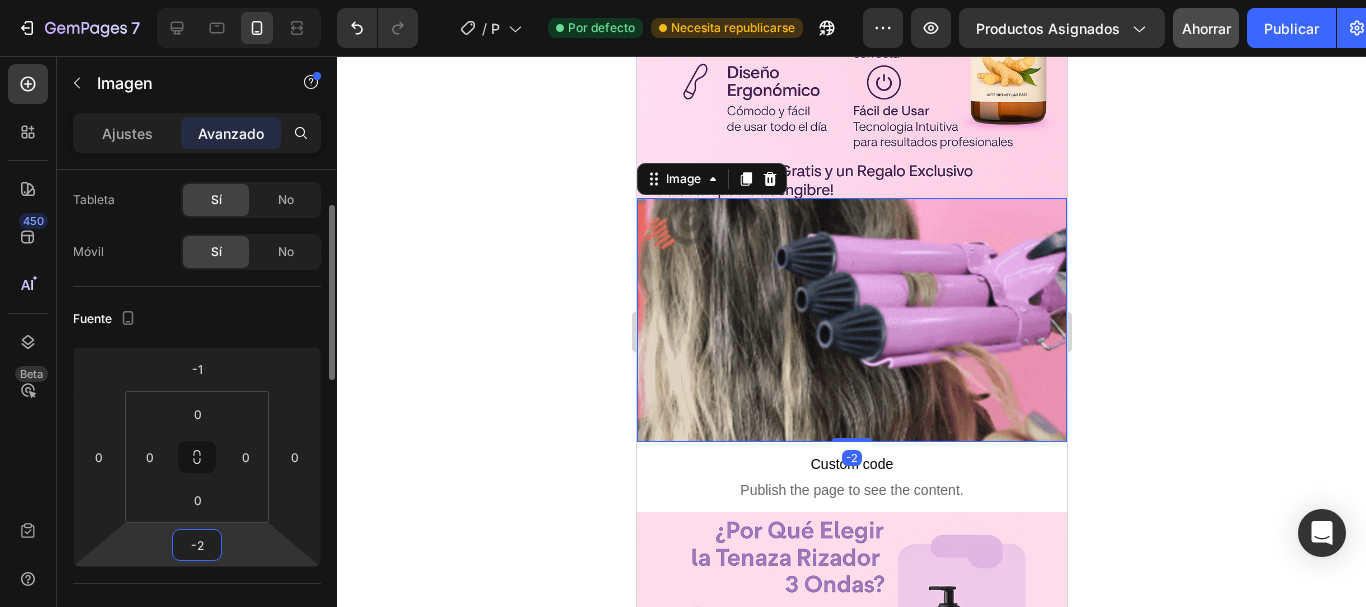 type on "-3" 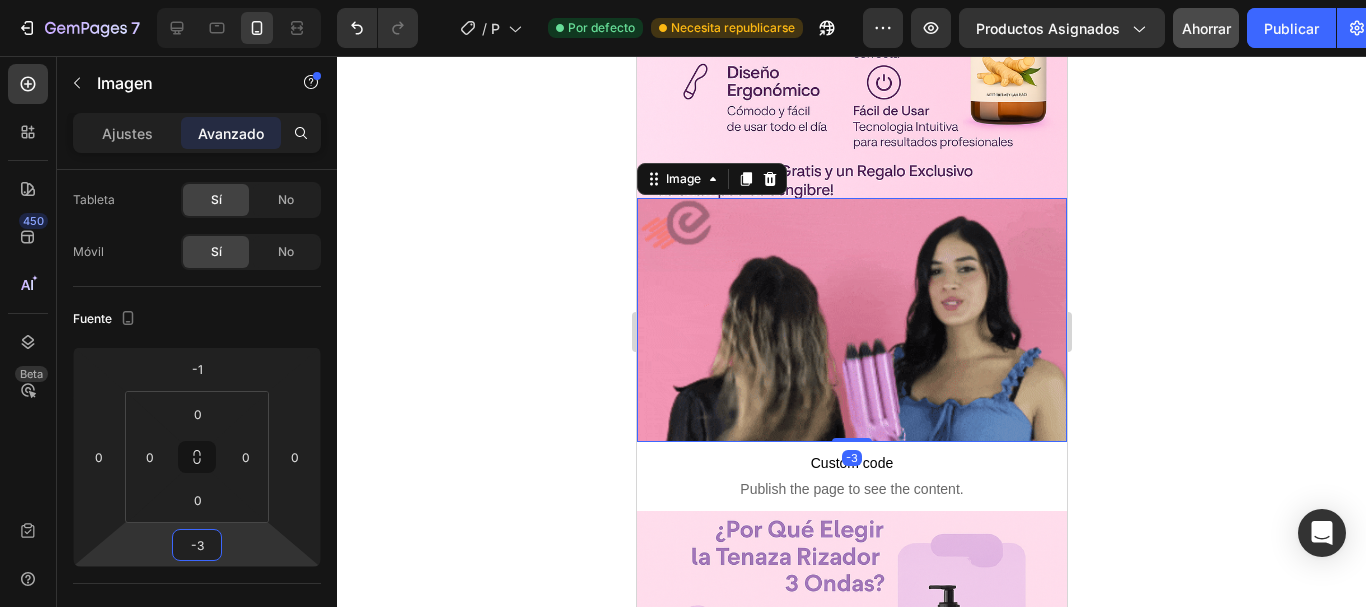click 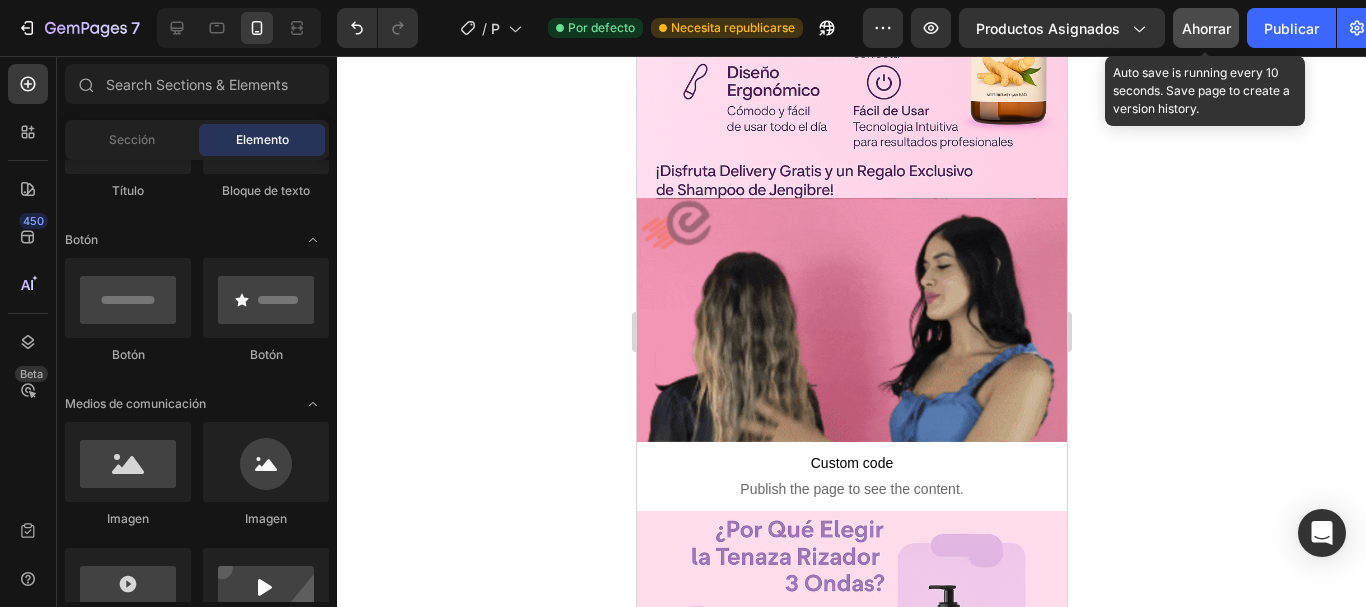 click on "Ahorrar" at bounding box center [1206, 28] 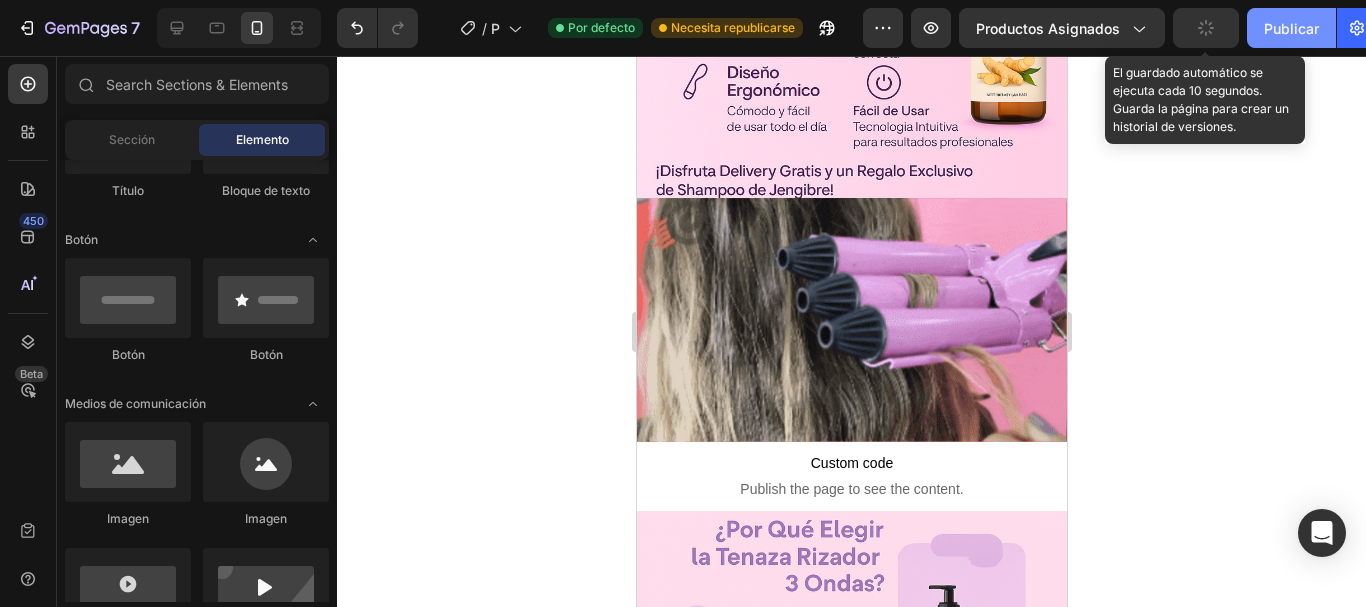 click on "Publicar" at bounding box center (1291, 28) 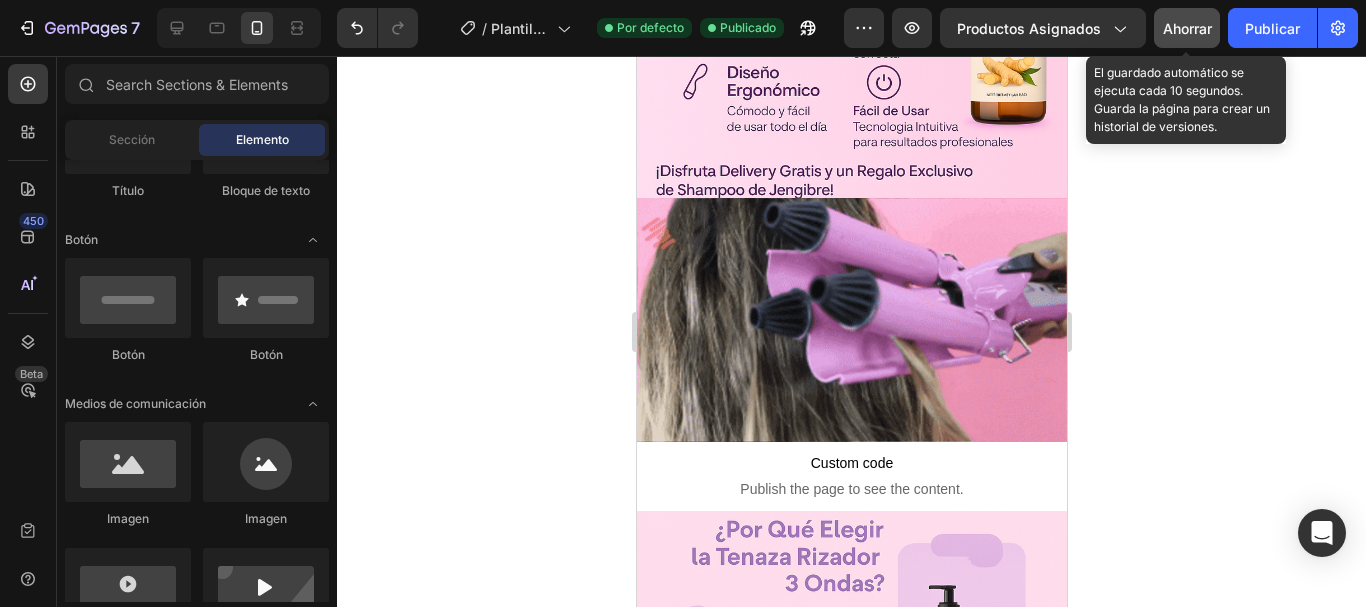 click 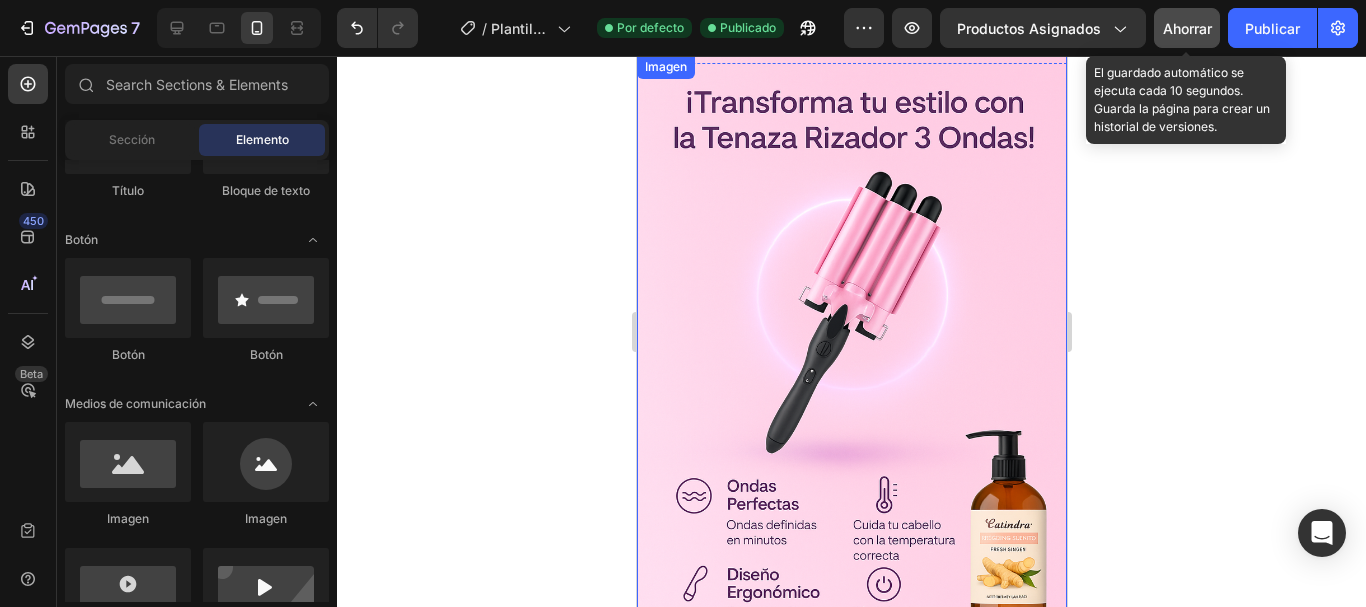 scroll, scrollTop: 0, scrollLeft: 0, axis: both 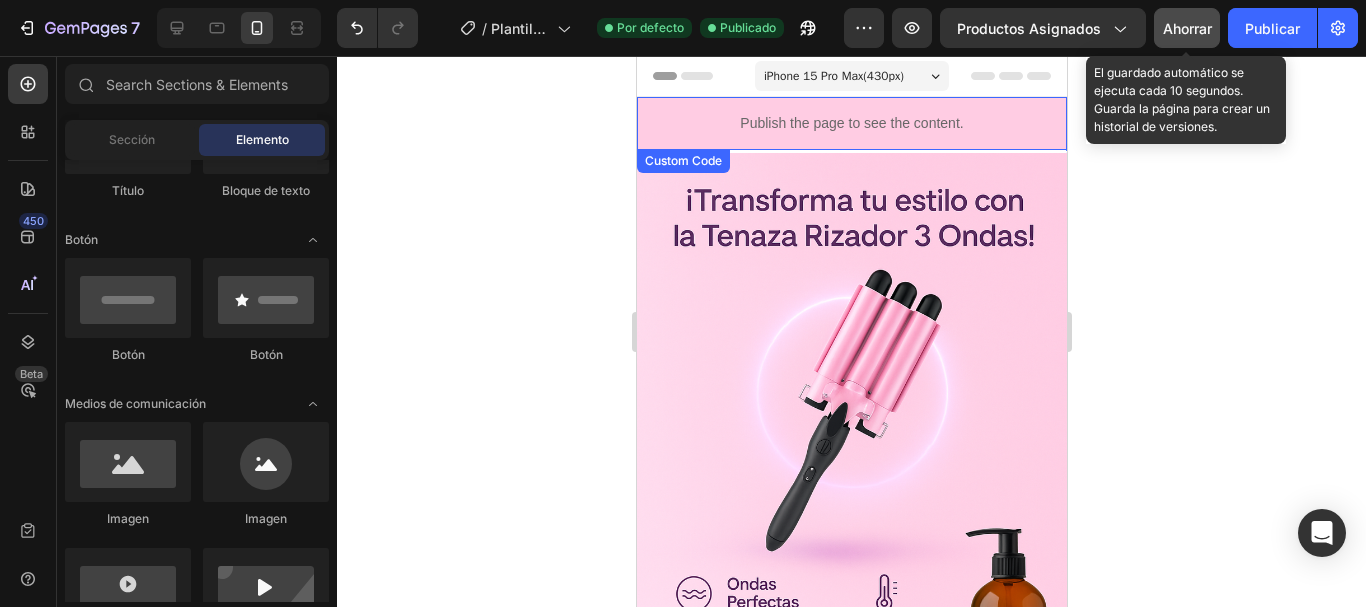click on "Publish the page to see the content." at bounding box center [851, 123] 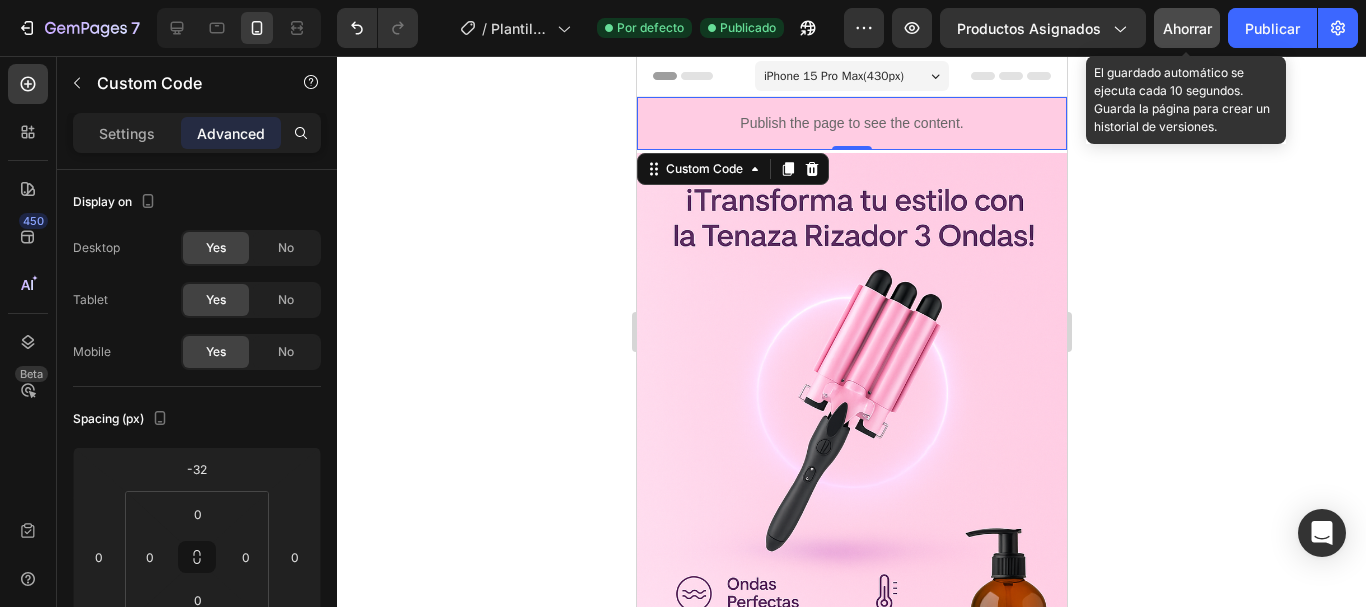 click on "Publish the page to see the content." at bounding box center (851, 123) 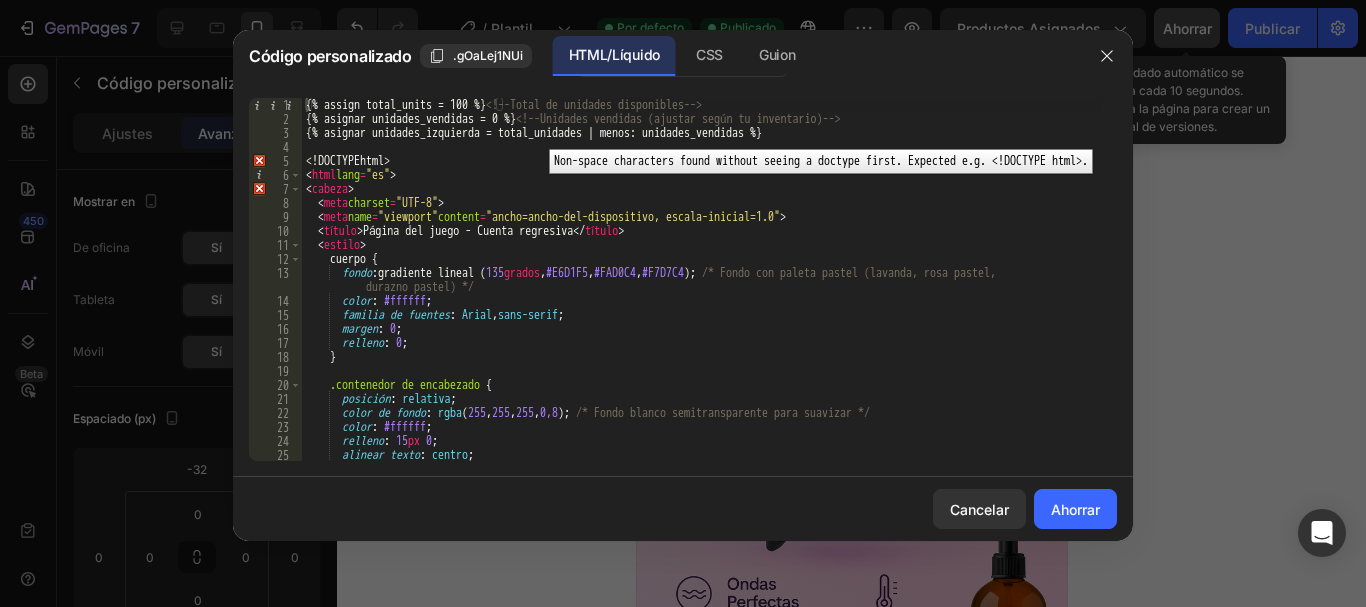click on "1" at bounding box center [275, 105] 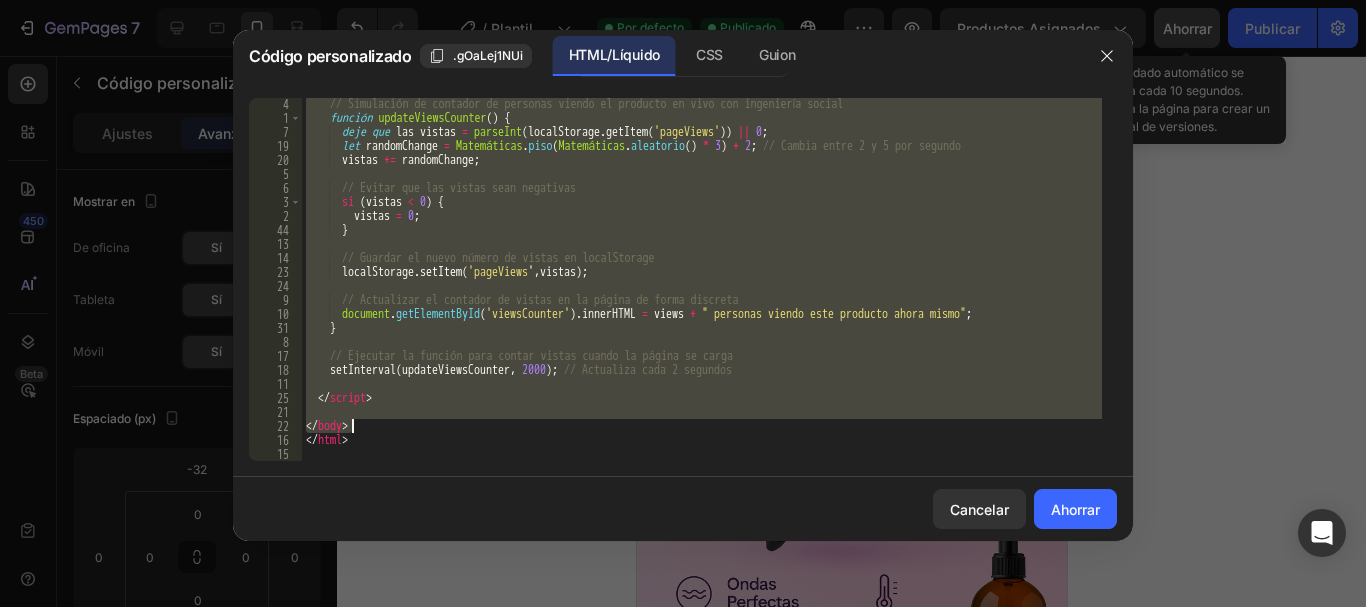 scroll, scrollTop: 1667, scrollLeft: 0, axis: vertical 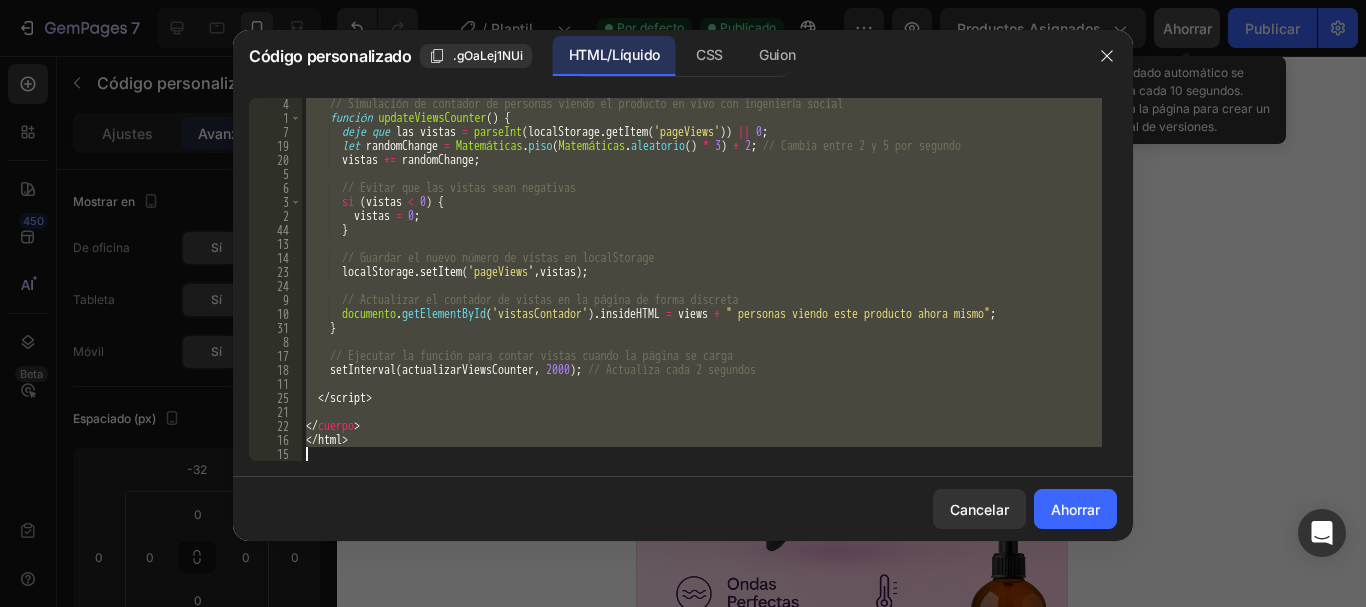drag, startPoint x: 305, startPoint y: 103, endPoint x: 687, endPoint y: 458, distance: 521.4873 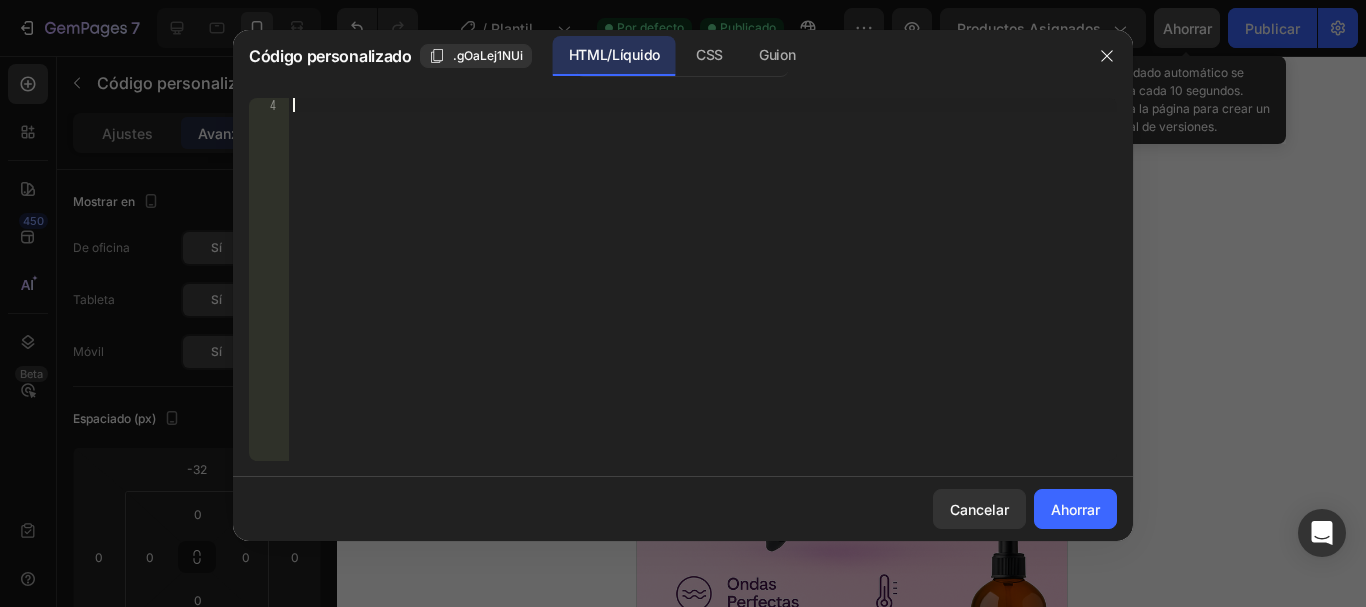 type 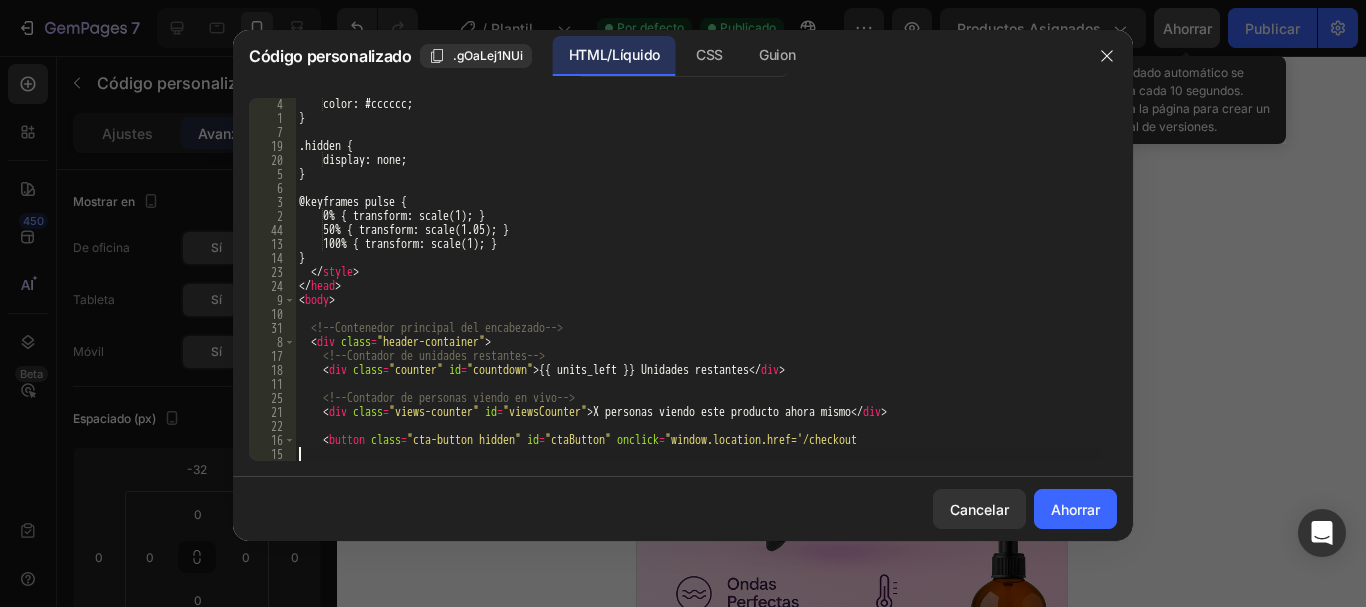 scroll, scrollTop: 897, scrollLeft: 0, axis: vertical 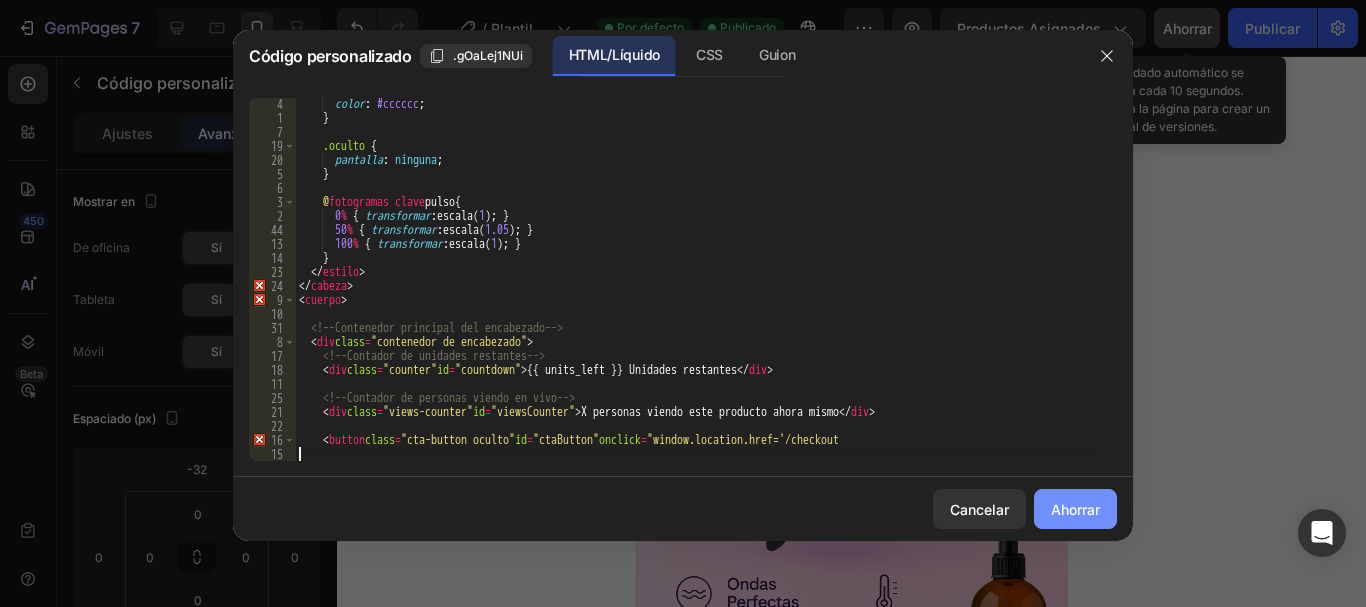 click on "Ahorrar" at bounding box center (1075, 509) 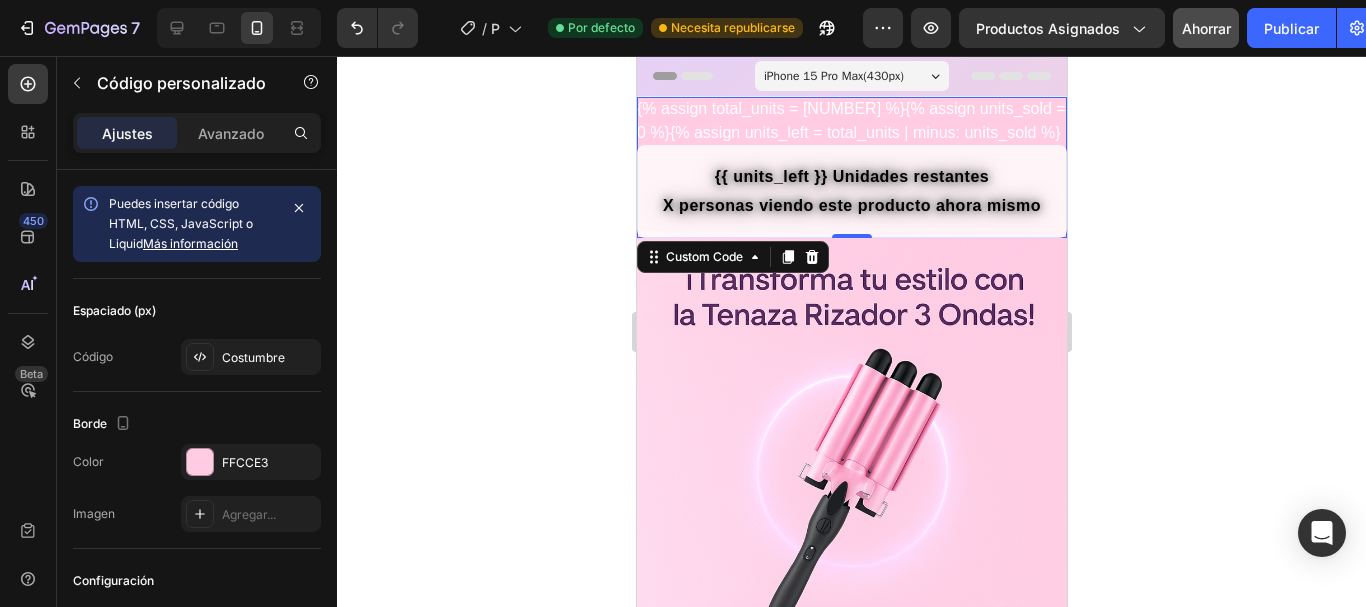 click on "{{ units_left }} Unidades restantes
X personas viendo este producto ahora mismo" at bounding box center (851, 191) 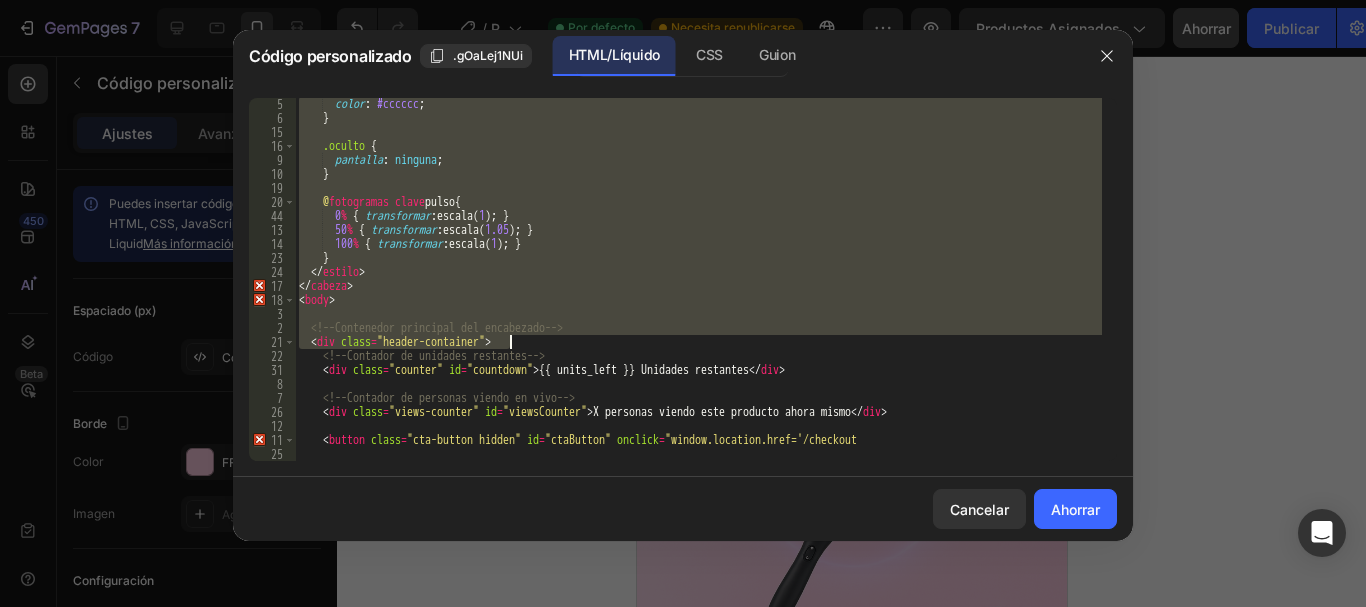 scroll, scrollTop: 897, scrollLeft: 0, axis: vertical 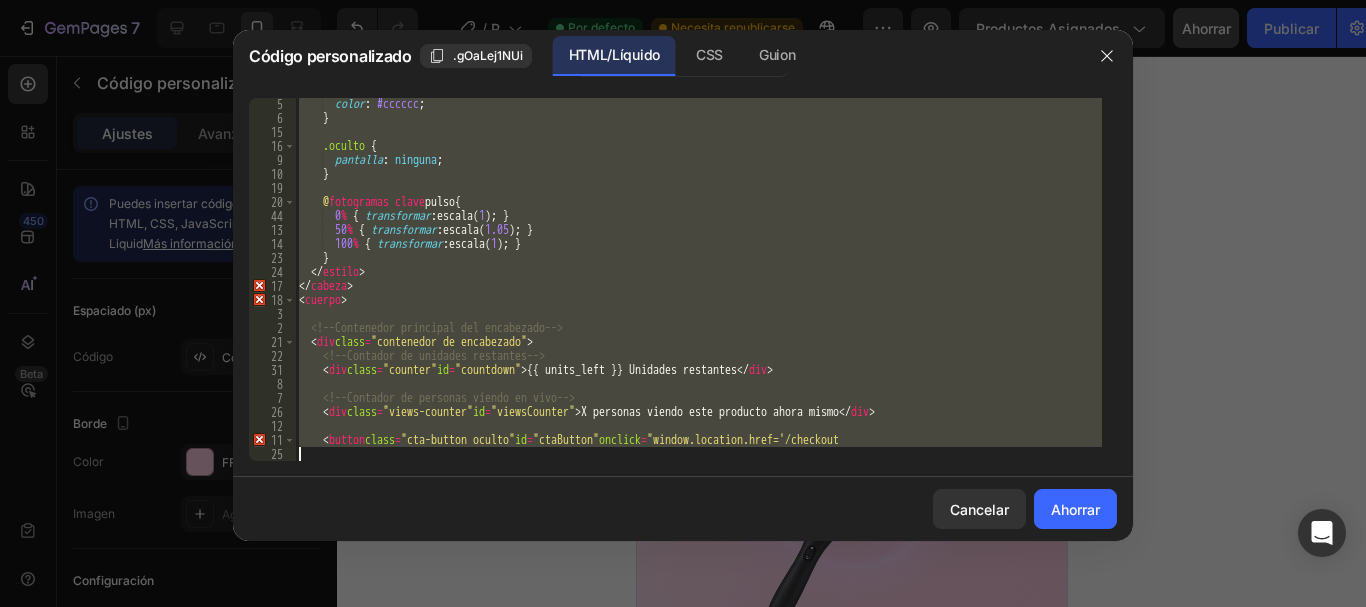 drag, startPoint x: 299, startPoint y: 100, endPoint x: 968, endPoint y: 456, distance: 757.82385 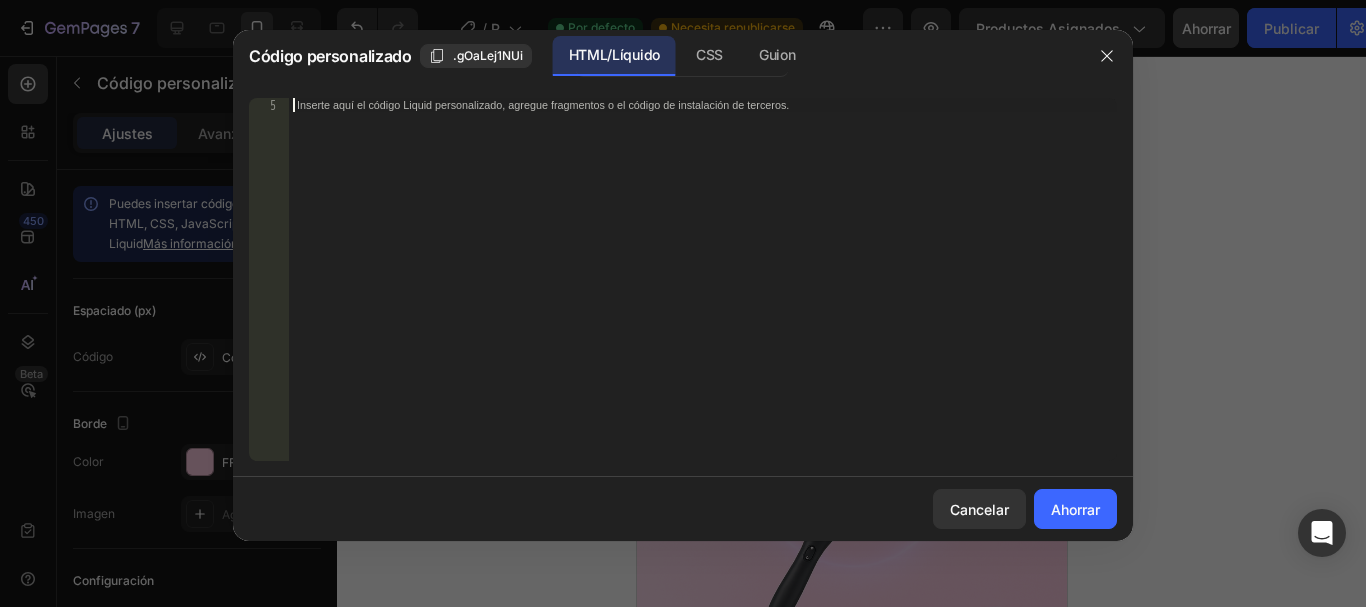 paste 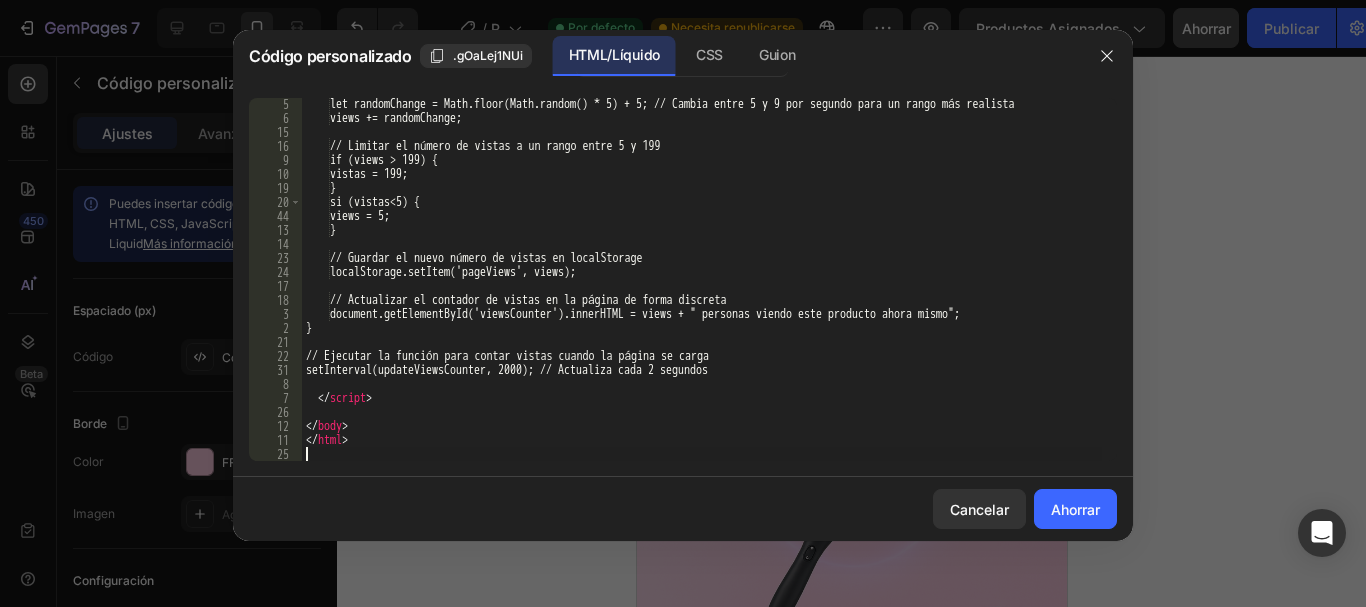 scroll, scrollTop: 1709, scrollLeft: 0, axis: vertical 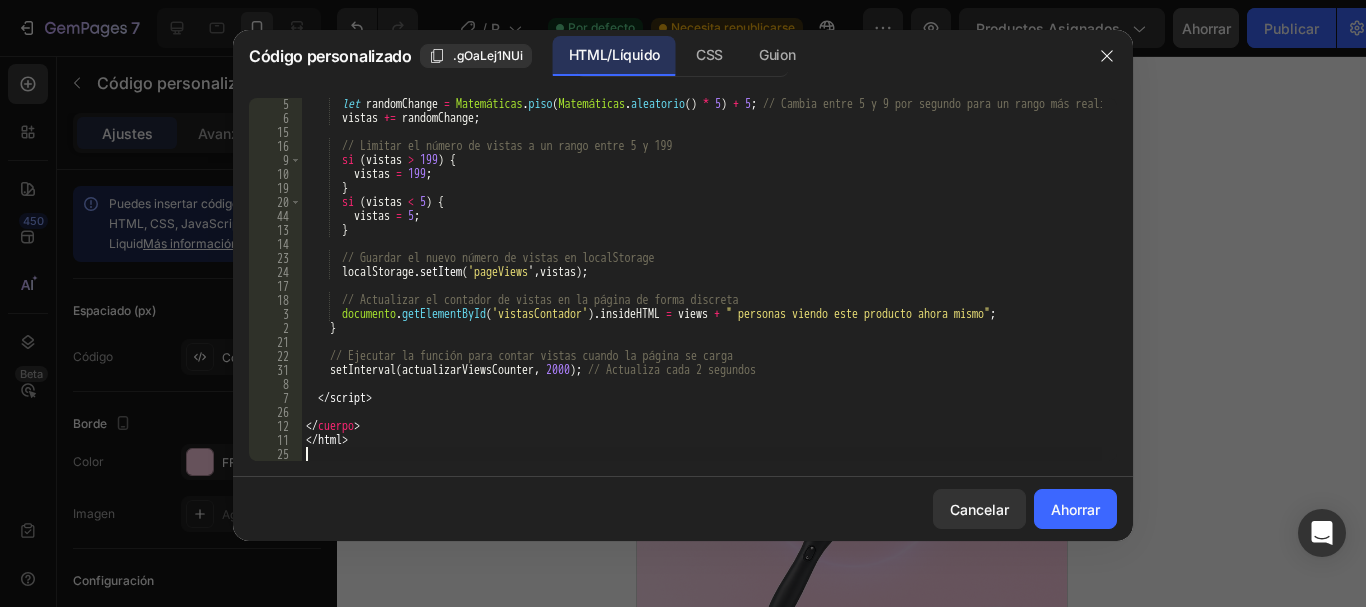 type 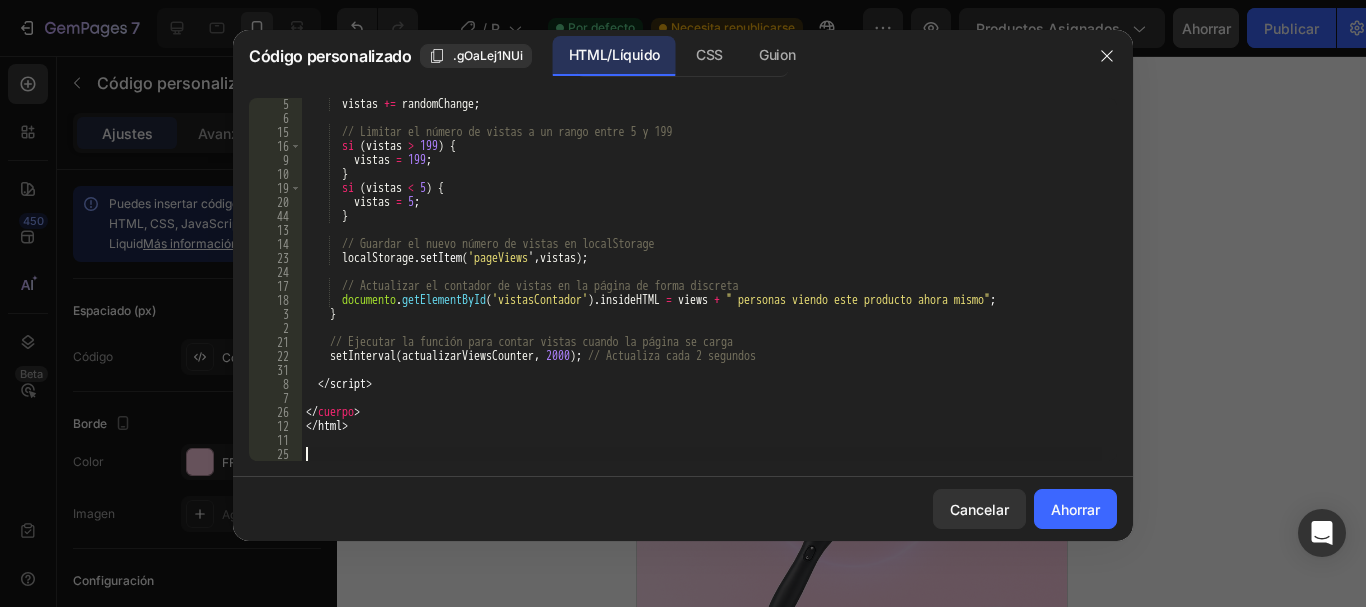 scroll, scrollTop: 1709, scrollLeft: 0, axis: vertical 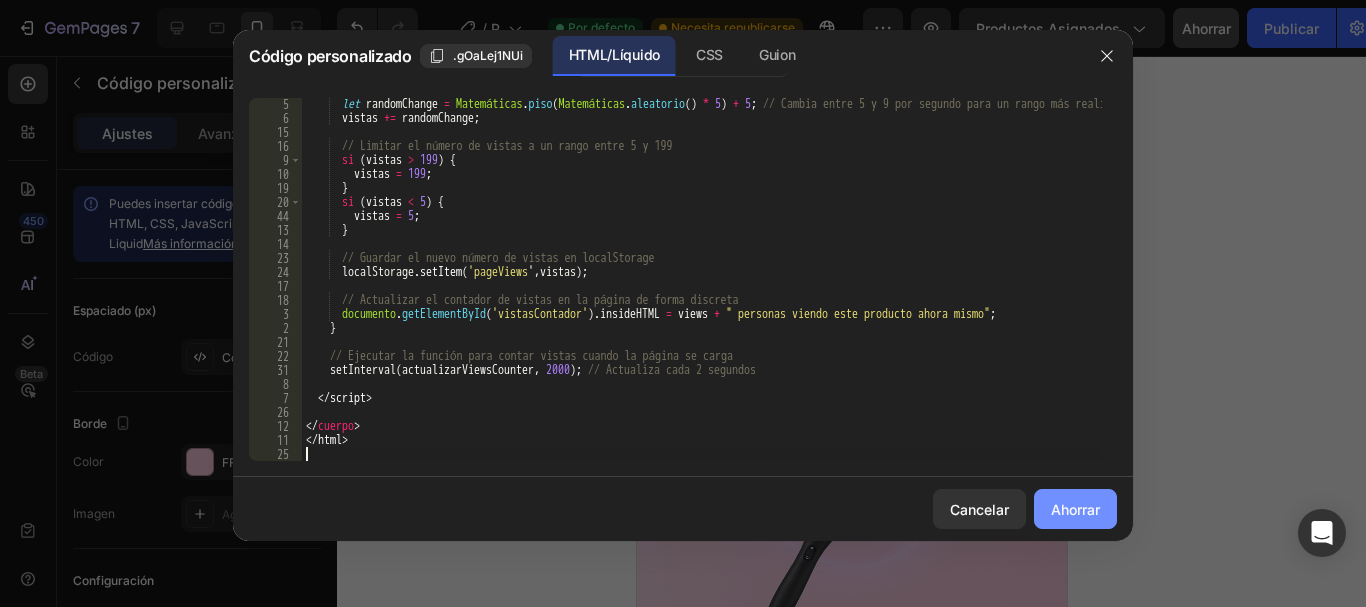 click on "Ahorrar" 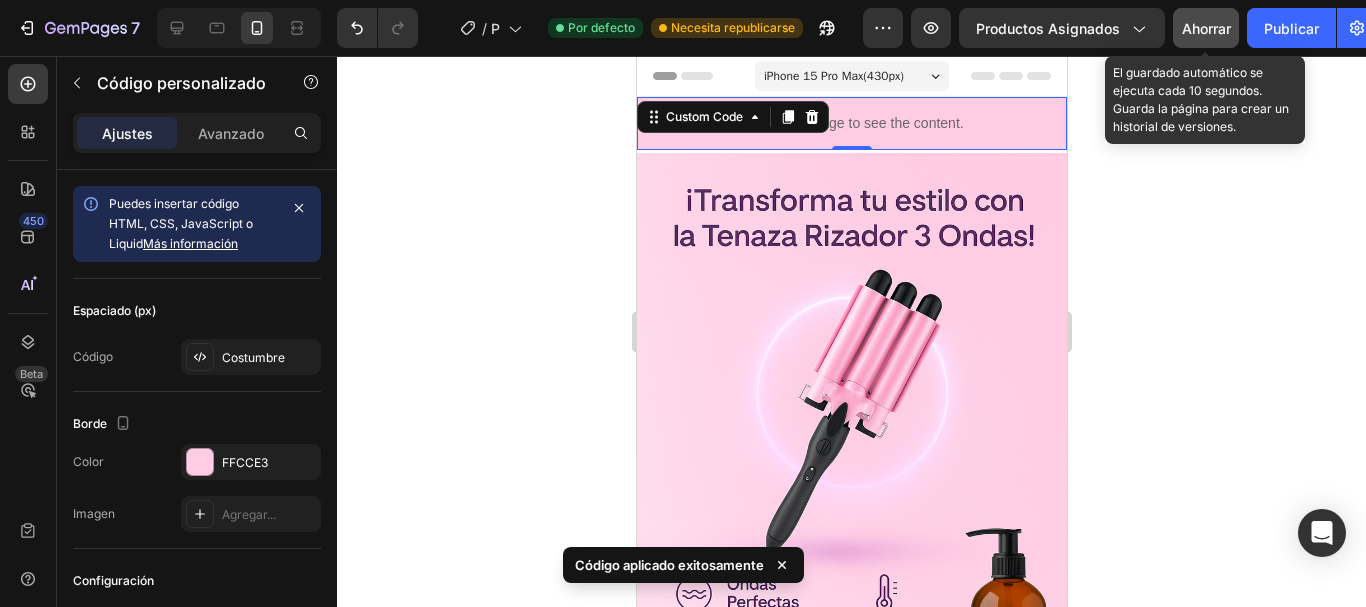 click on "Ahorrar" at bounding box center [1206, 28] 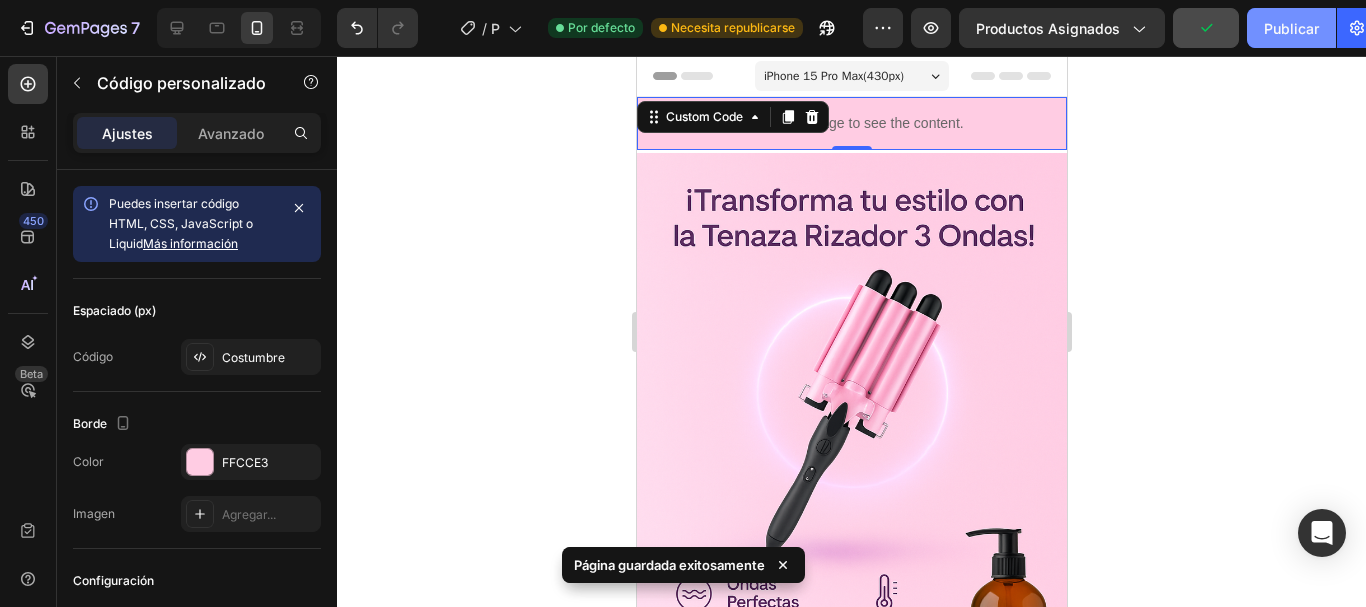 click on "Publicar" 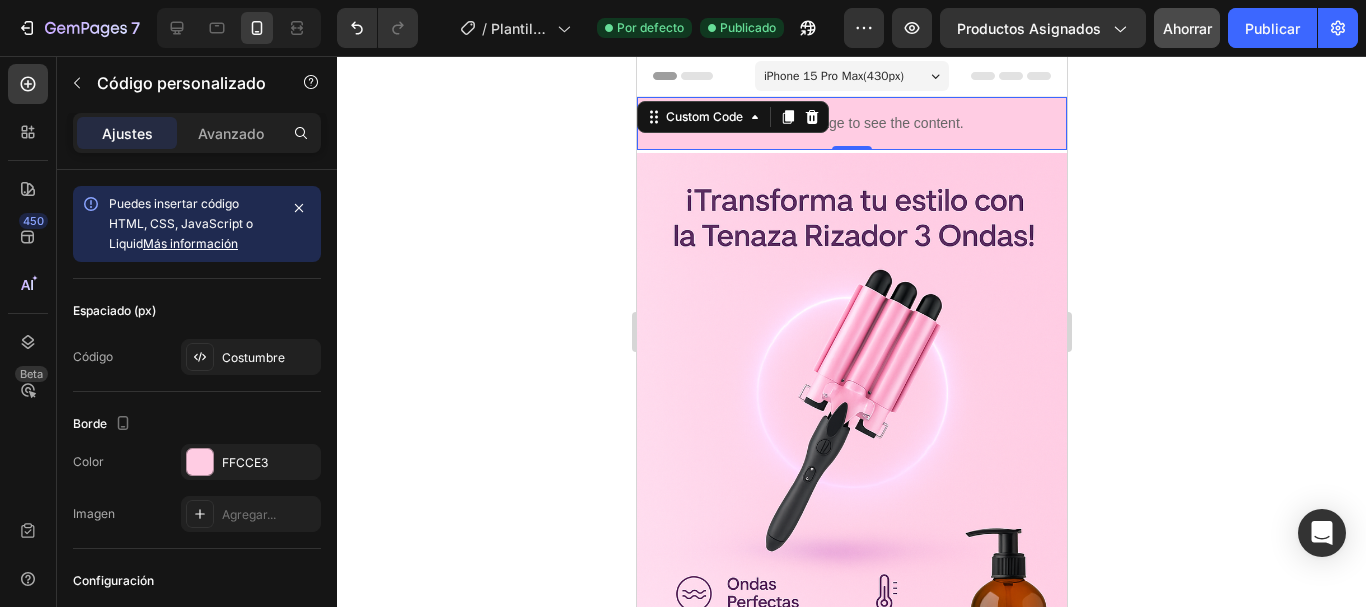 click on "Publish the page to see the content." at bounding box center [851, 123] 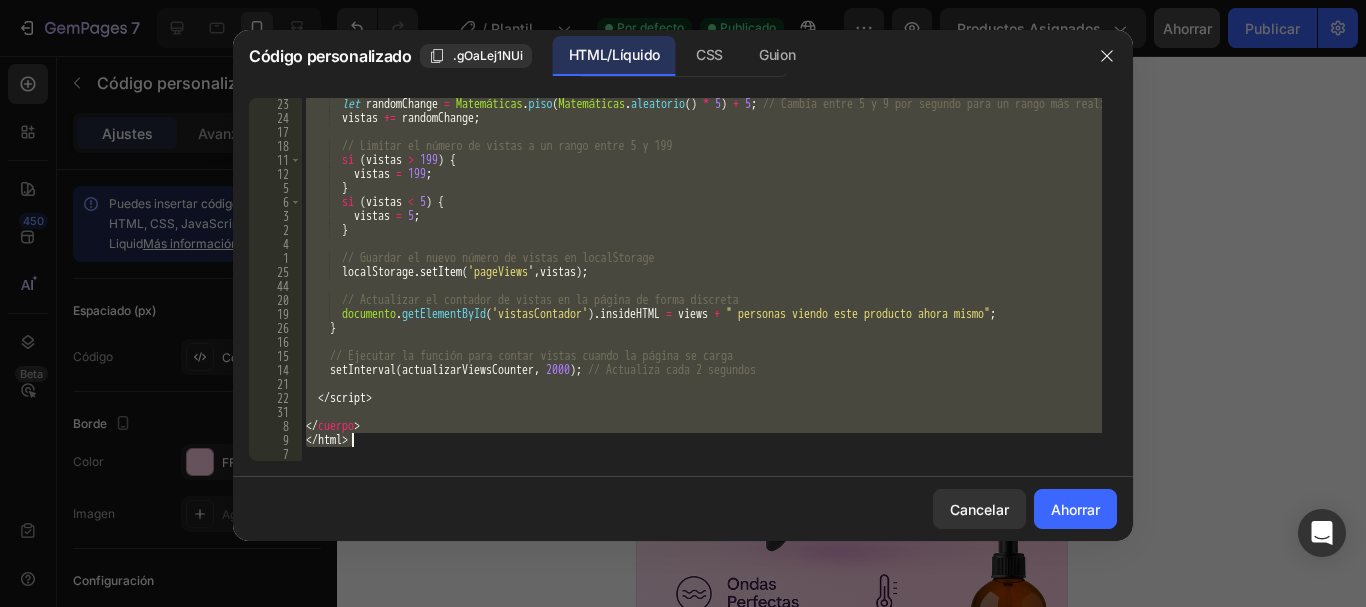 scroll, scrollTop: 1709, scrollLeft: 0, axis: vertical 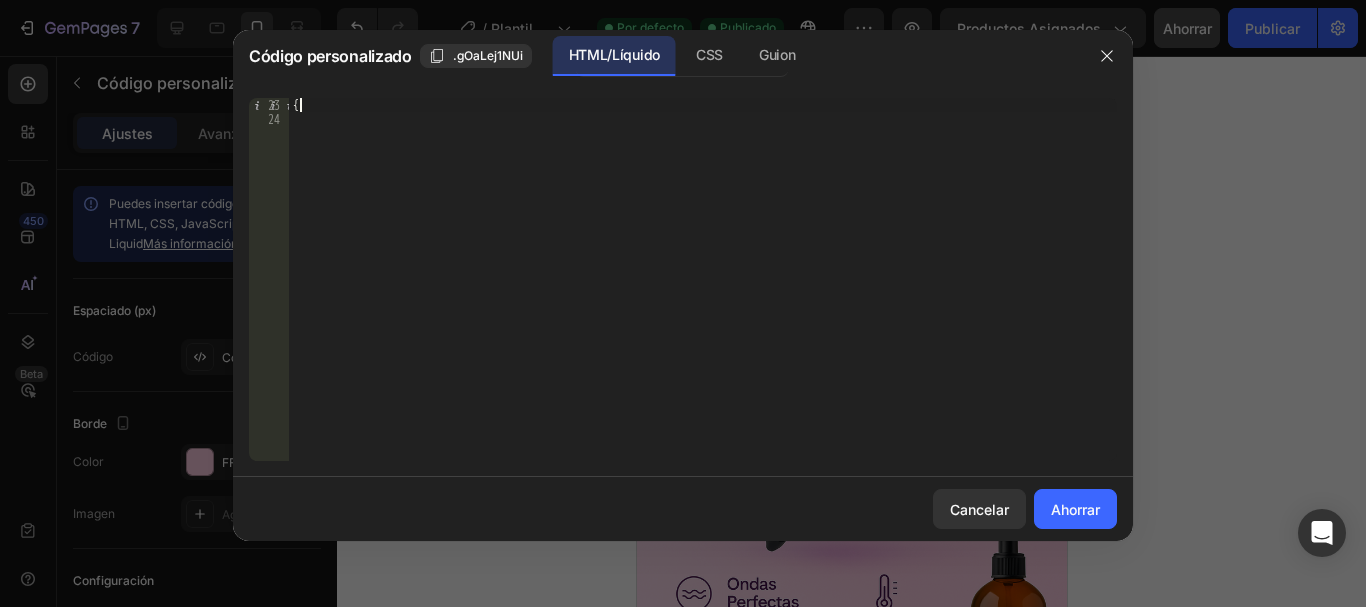 type 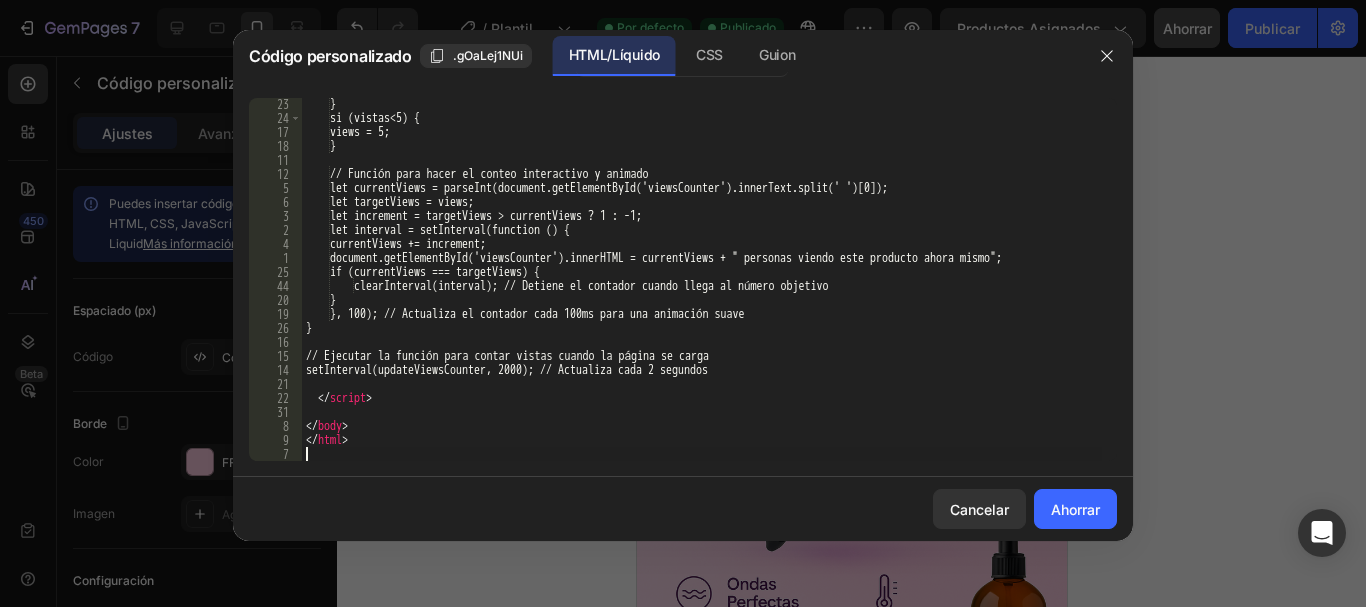 scroll, scrollTop: 1793, scrollLeft: 0, axis: vertical 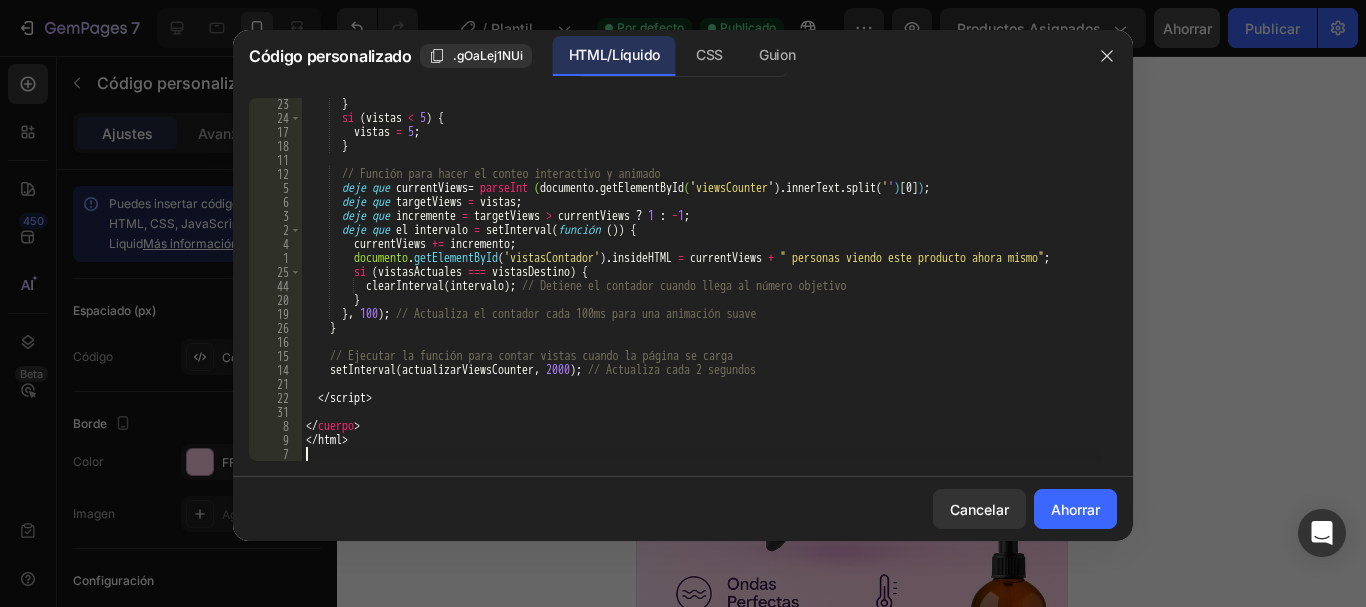 click at bounding box center [683, 303] 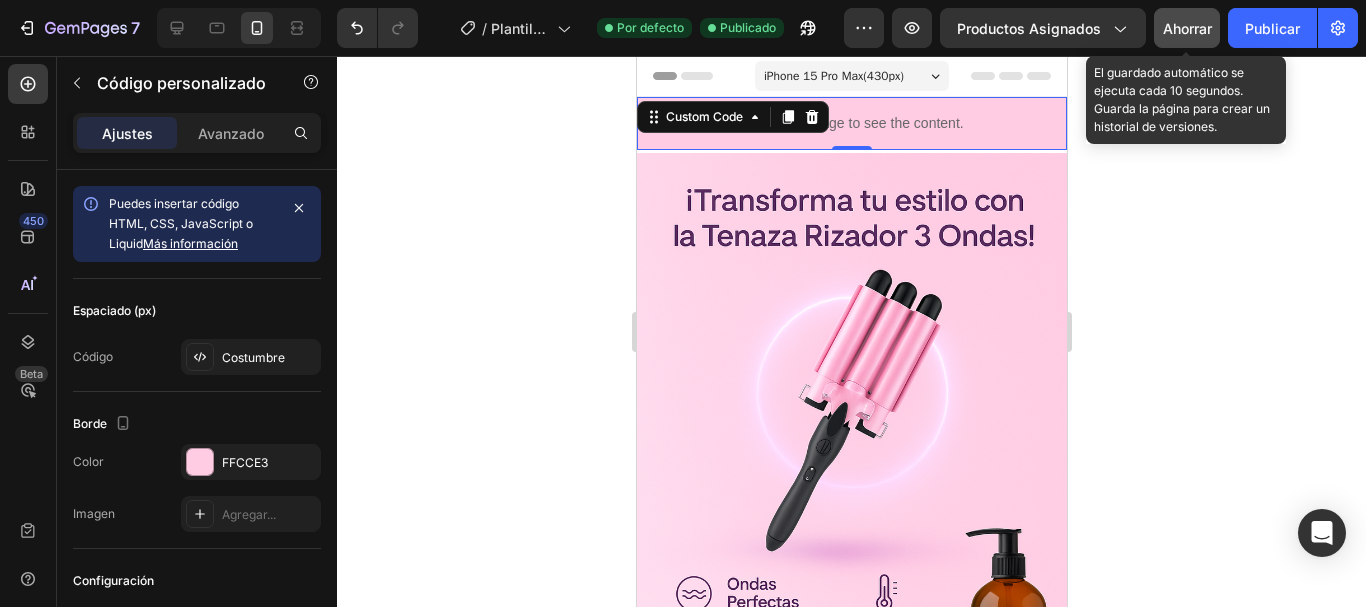 click on "Ahorrar" at bounding box center (1187, 28) 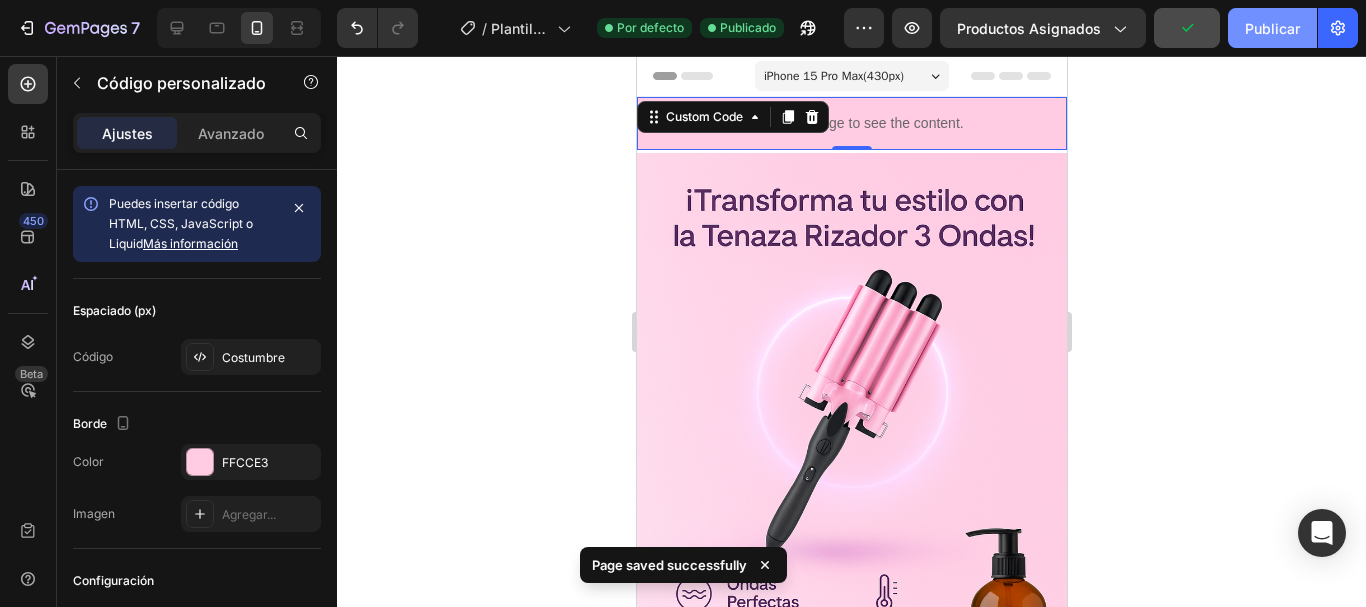 click on "Publicar" at bounding box center [1272, 28] 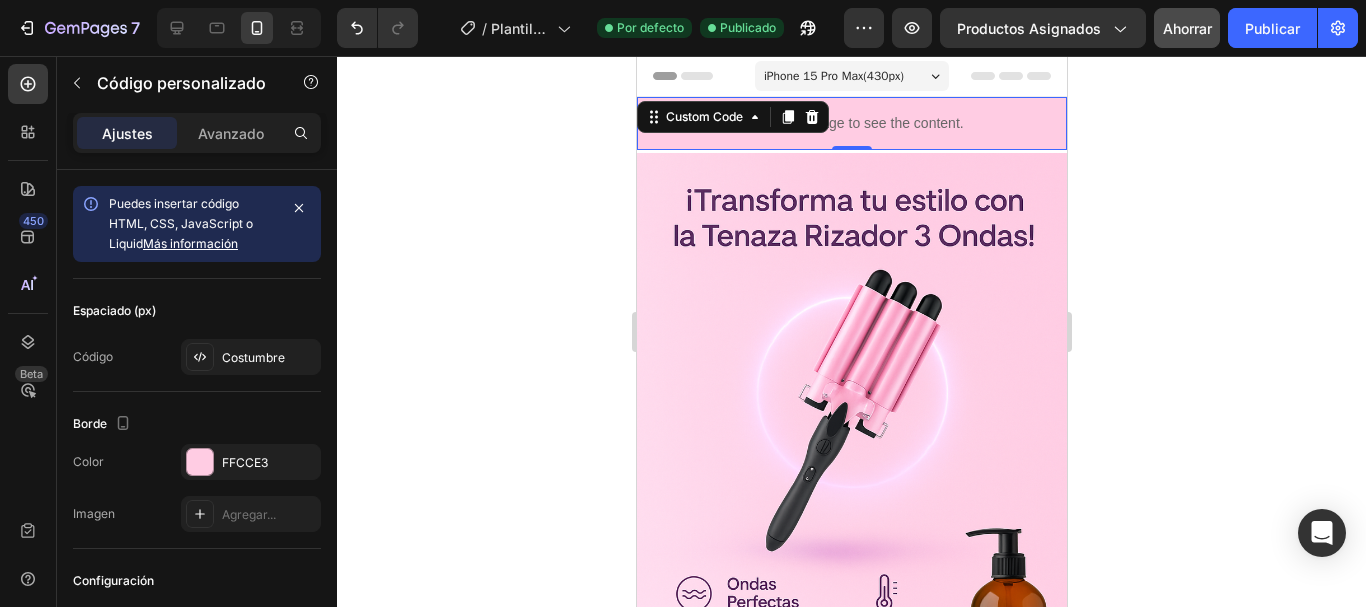 click on "Publish the page to see the content." at bounding box center (851, 123) 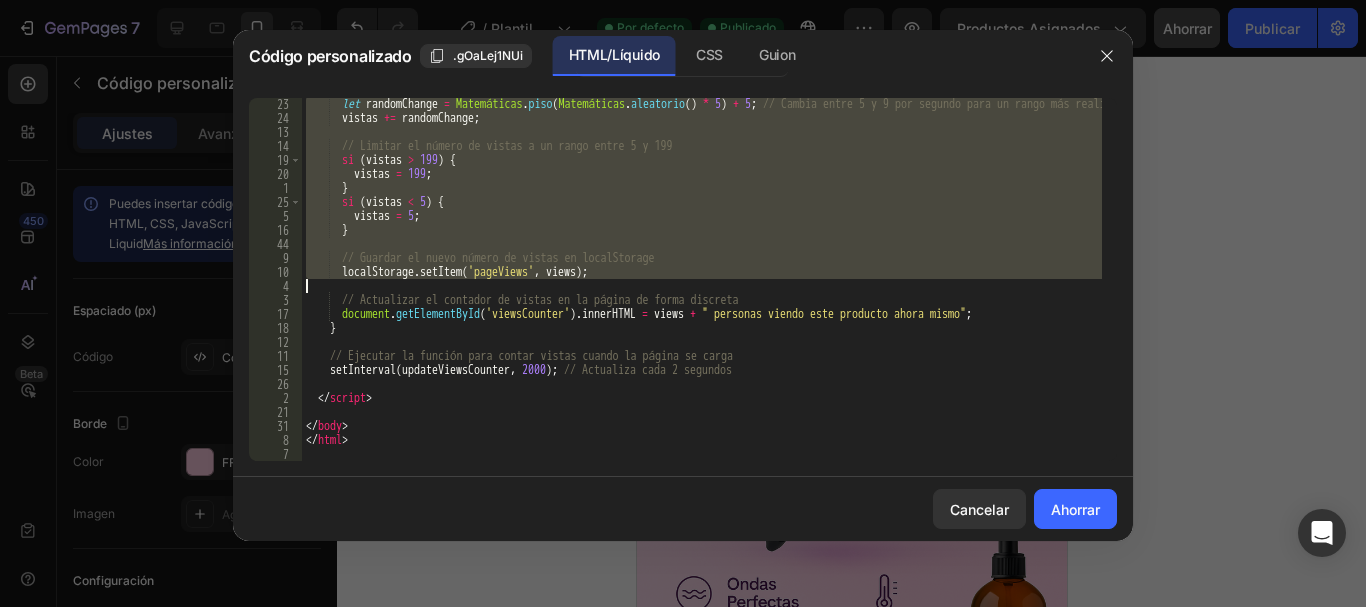scroll, scrollTop: 1709, scrollLeft: 0, axis: vertical 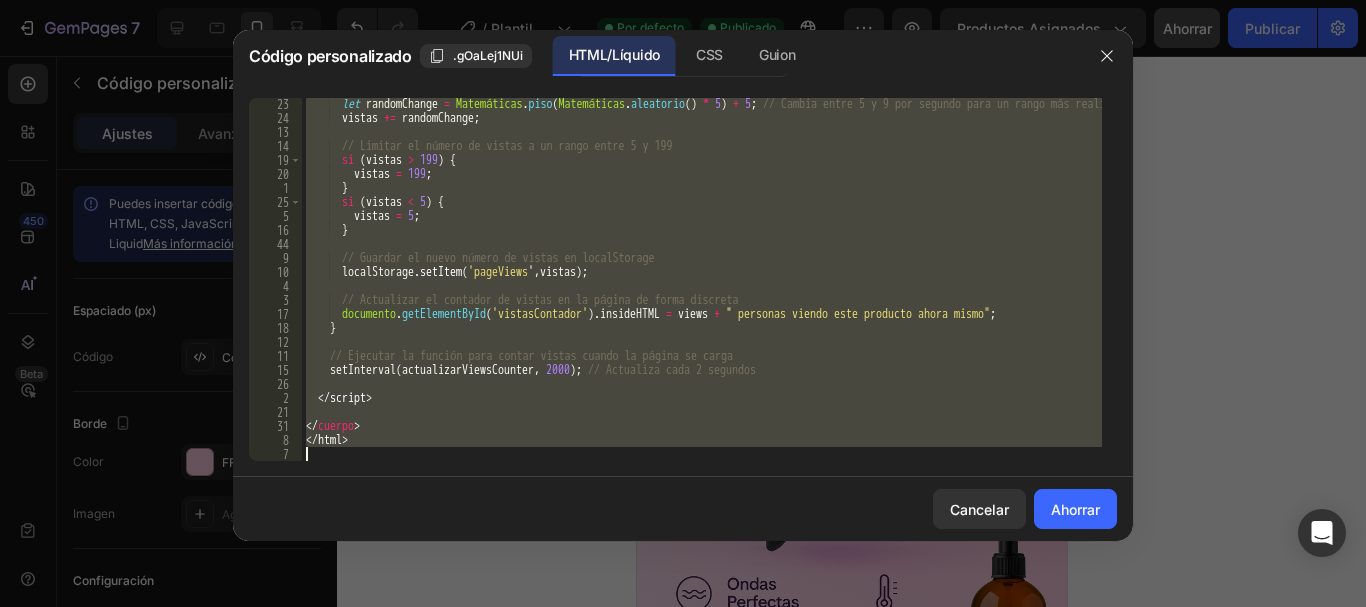 drag, startPoint x: 307, startPoint y: 109, endPoint x: 515, endPoint y: 448, distance: 397.7248 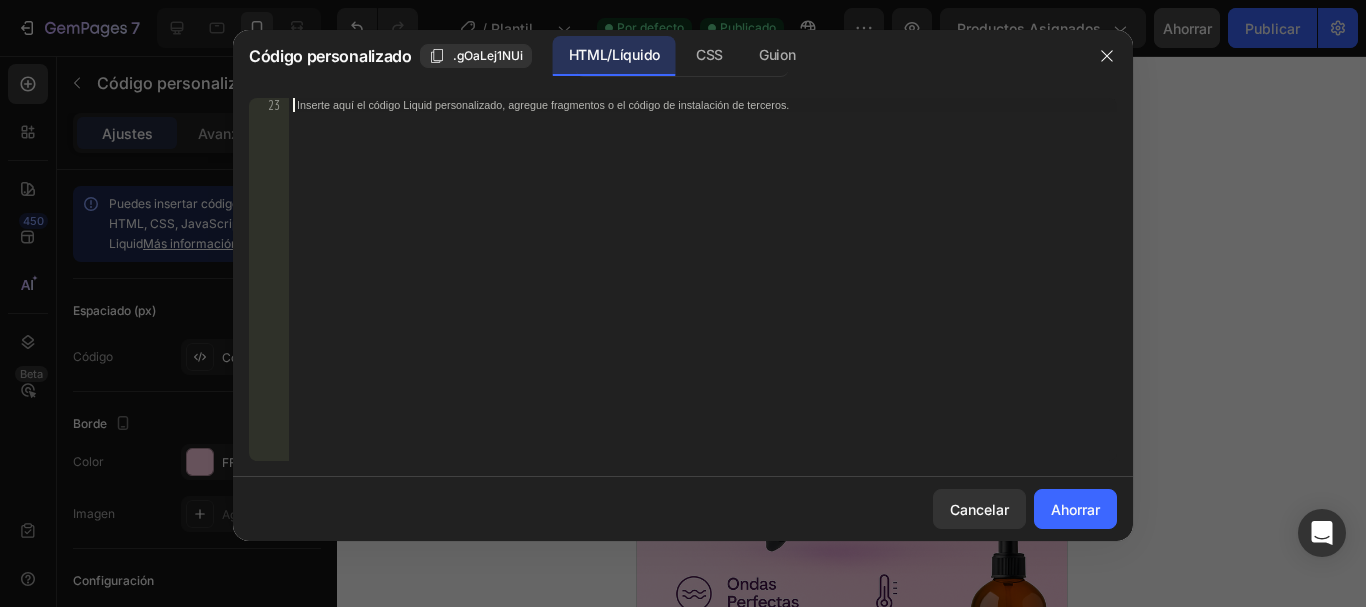 scroll, scrollTop: 1667, scrollLeft: 0, axis: vertical 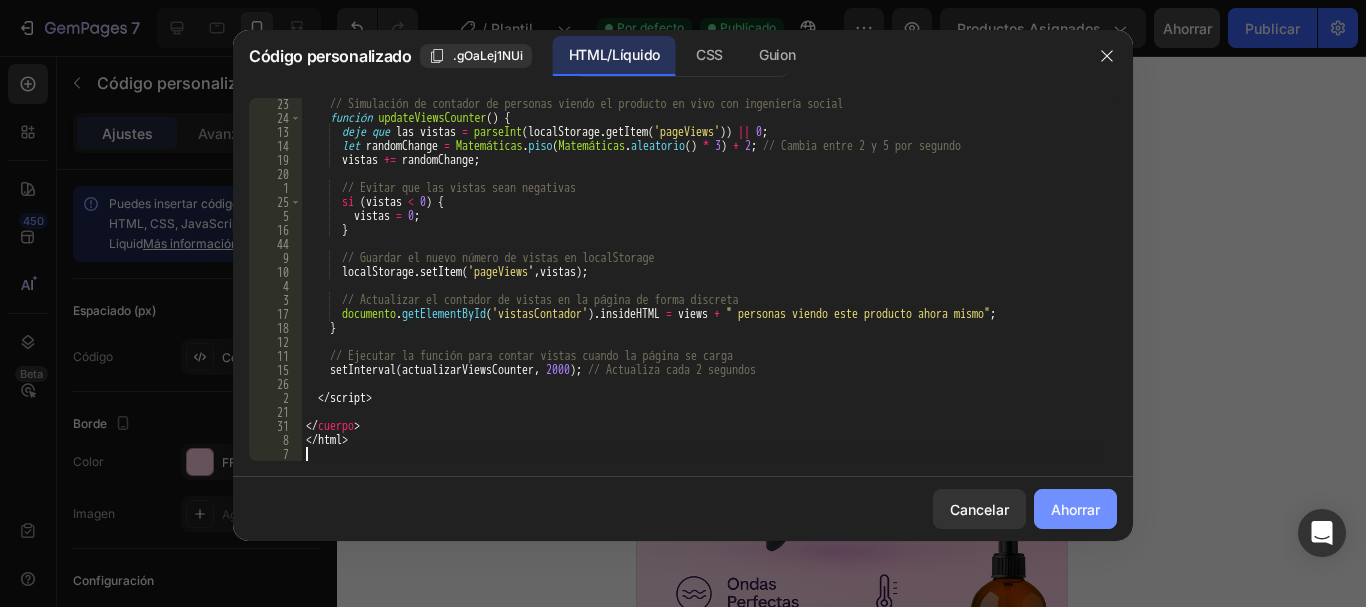 click on "Ahorrar" at bounding box center (1075, 509) 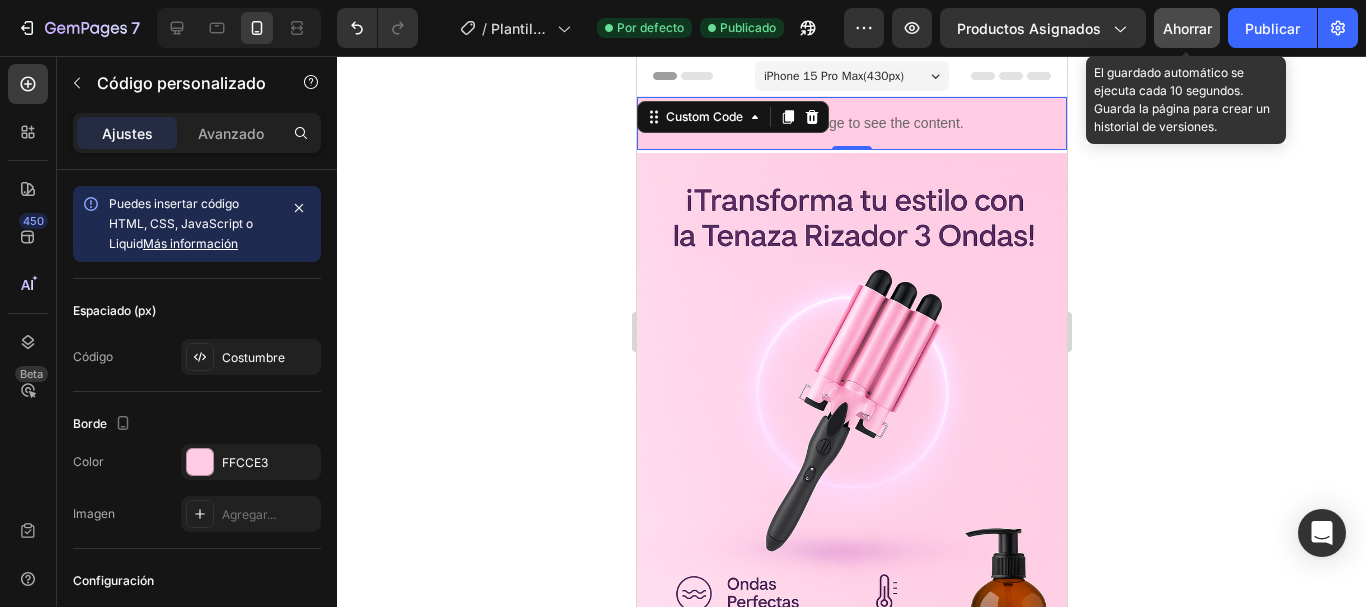 click on "Ahorrar" at bounding box center (1187, 28) 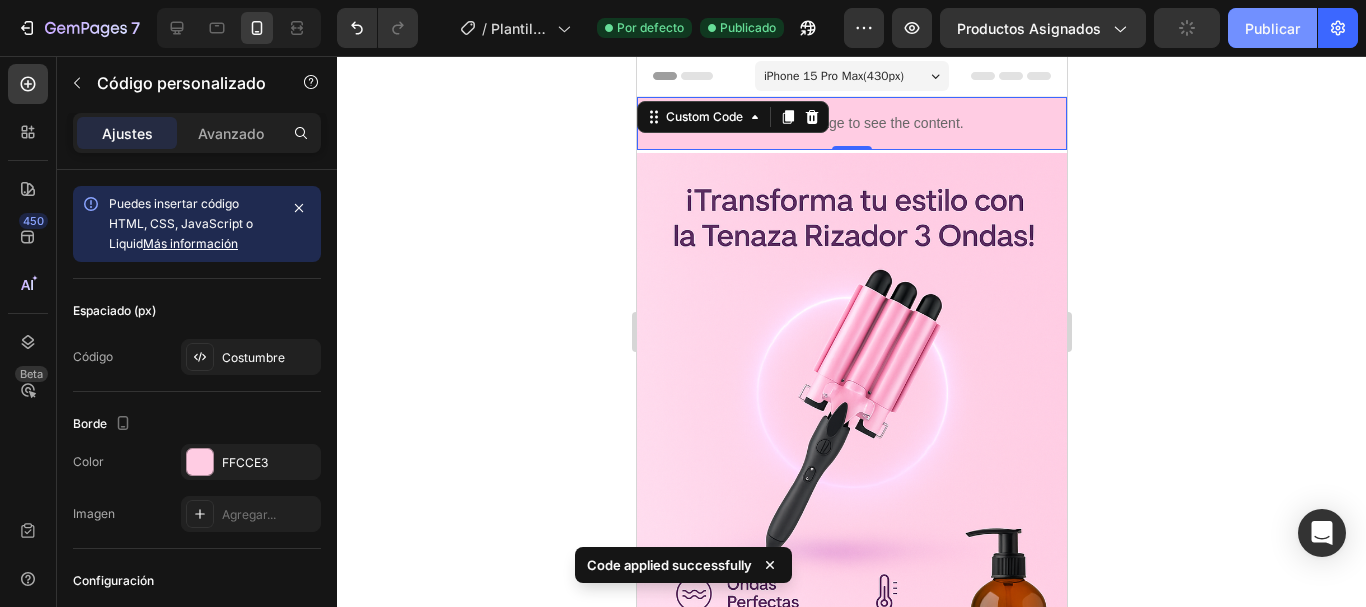 click on "Publicar" at bounding box center [1272, 28] 